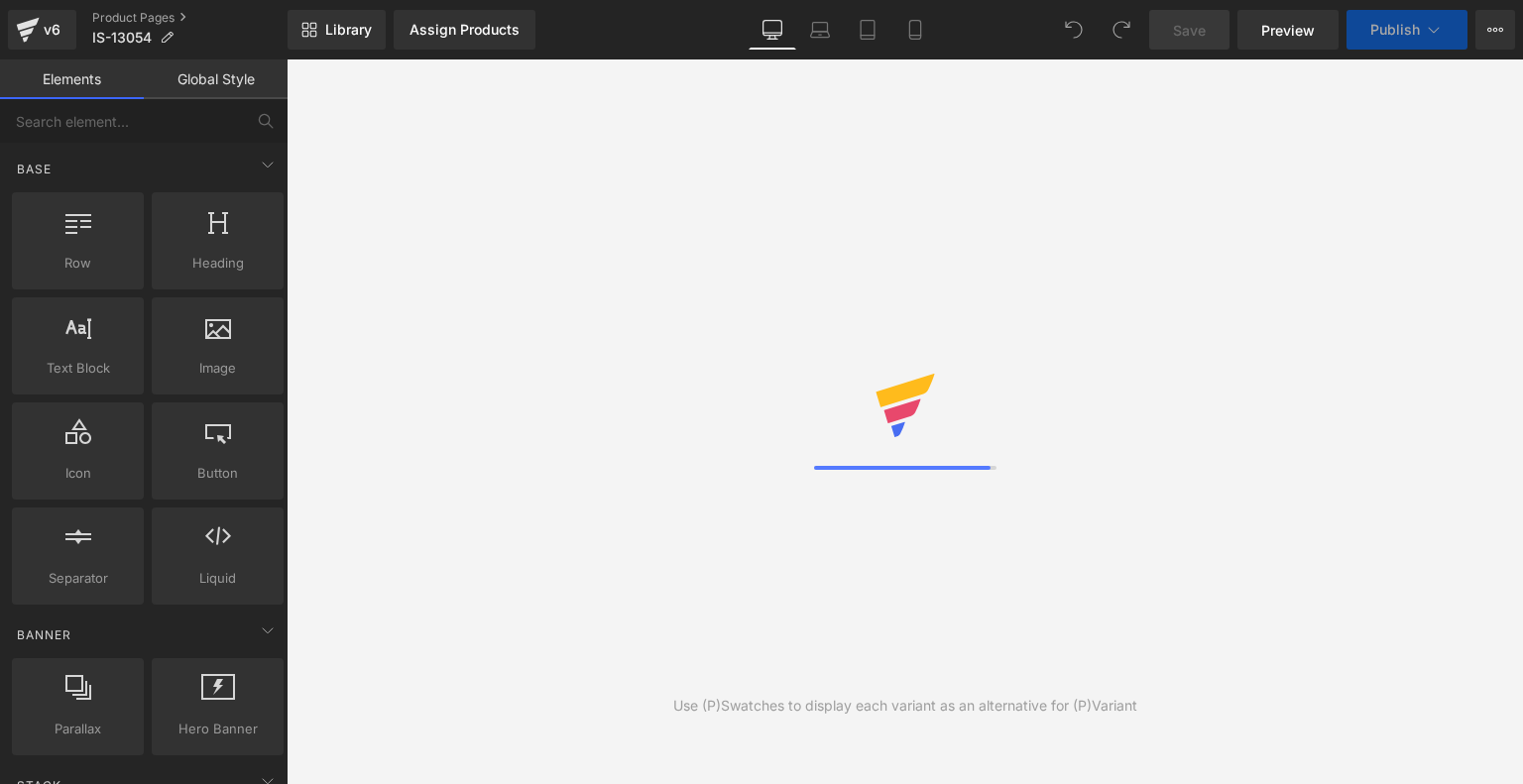 scroll, scrollTop: 0, scrollLeft: 0, axis: both 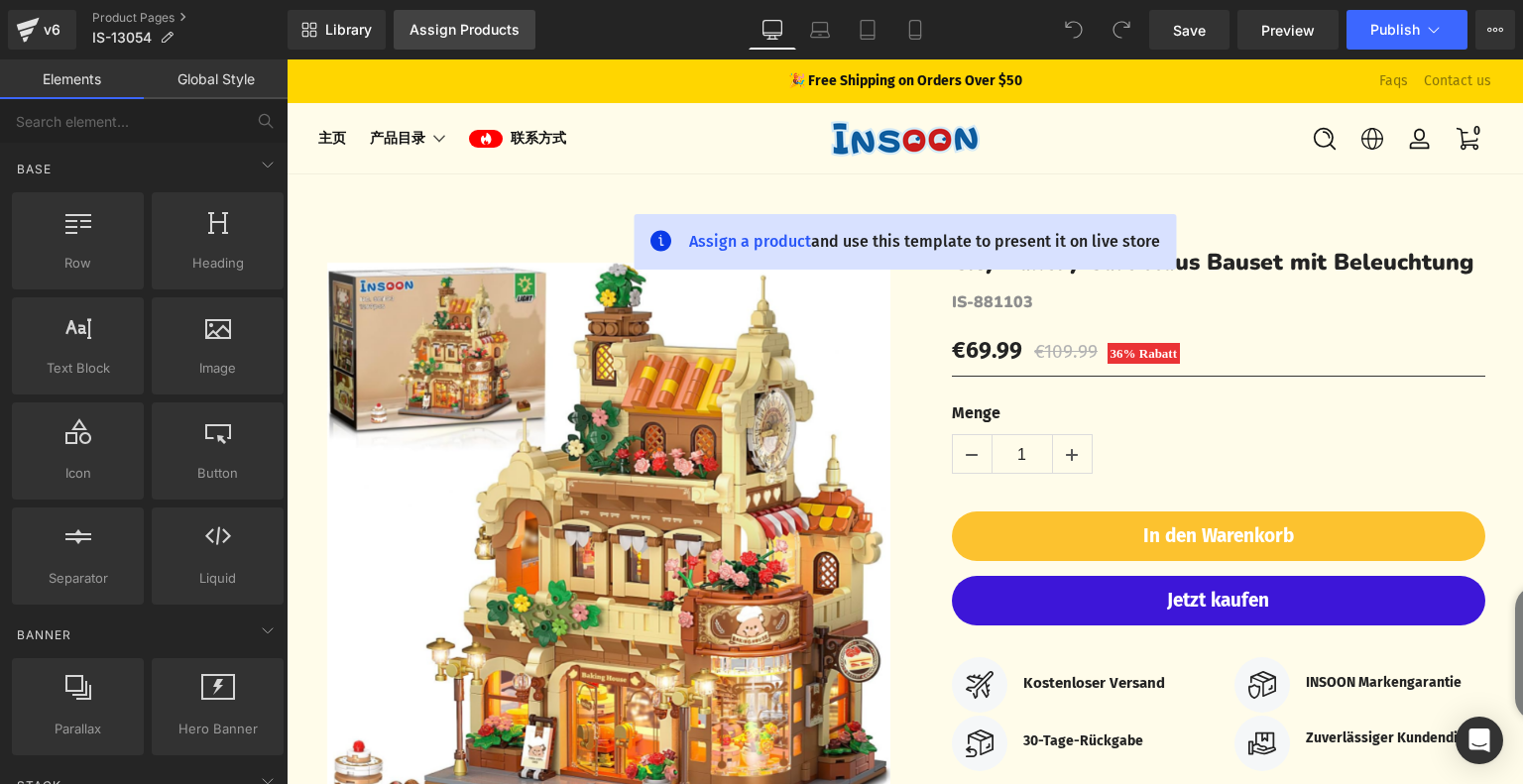 click on "Assign Products" at bounding box center [464, 30] 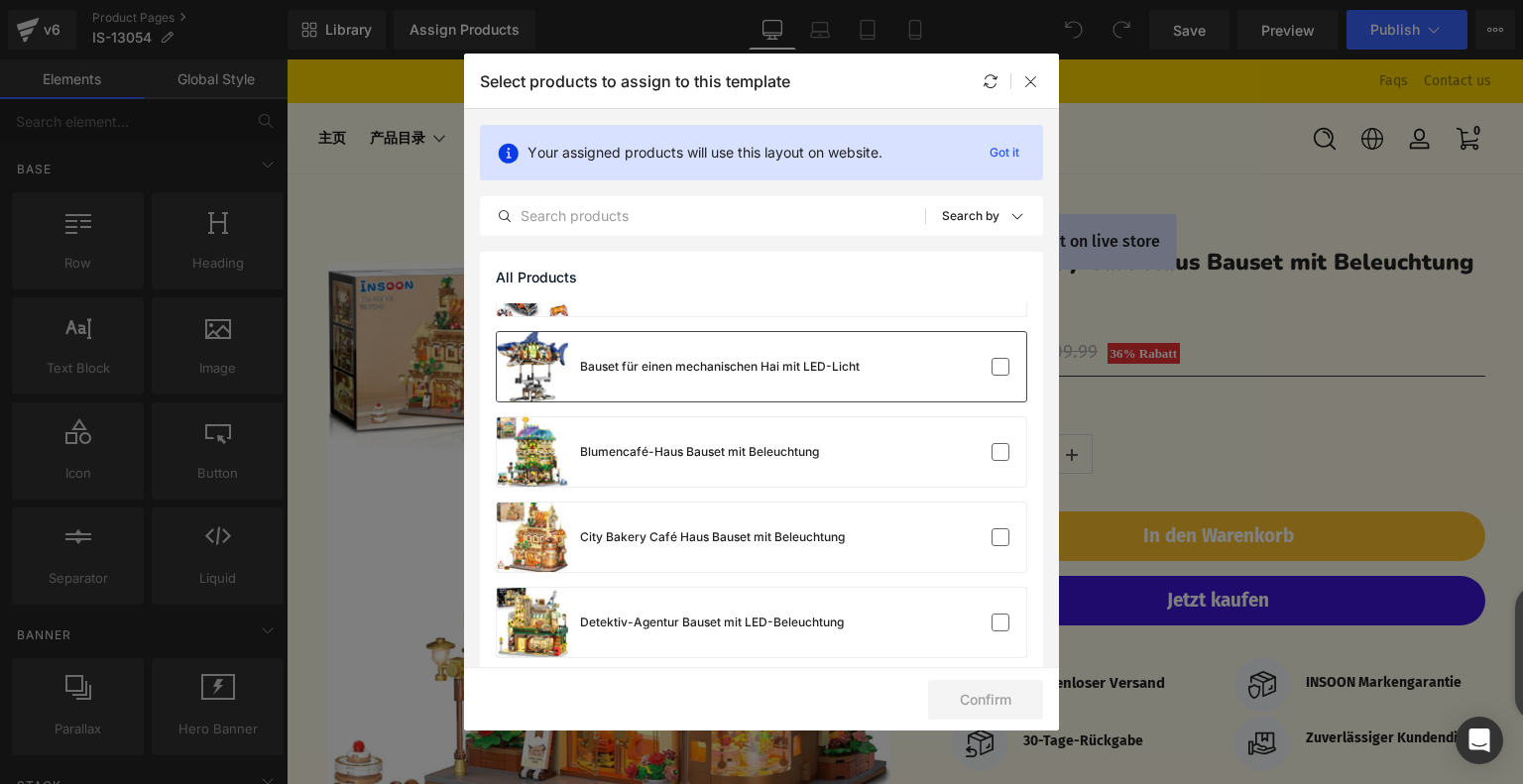 scroll, scrollTop: 0, scrollLeft: 0, axis: both 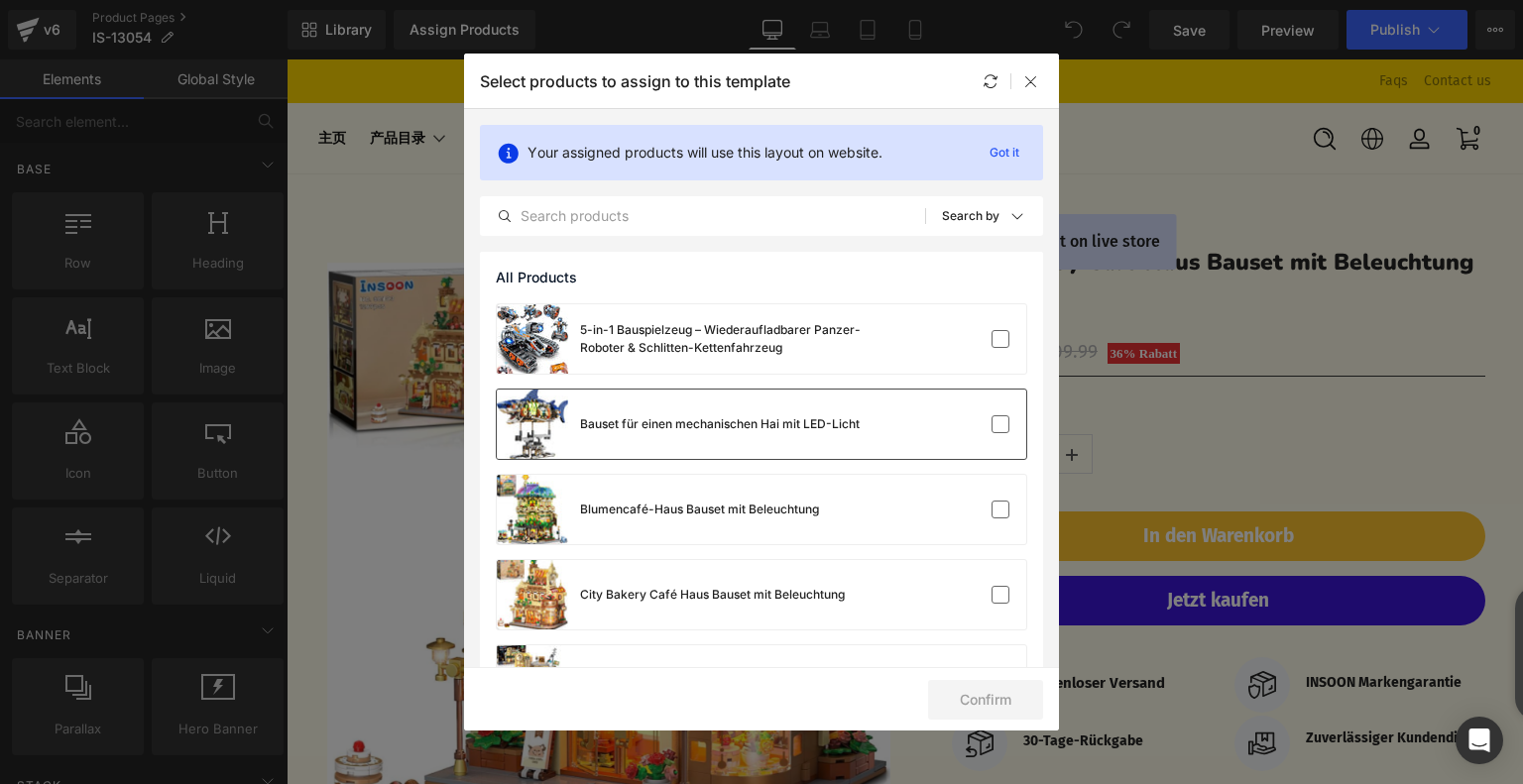 click on "Bauset für einen mechanischen Hai mit LED-Licht" at bounding box center [678, 424] 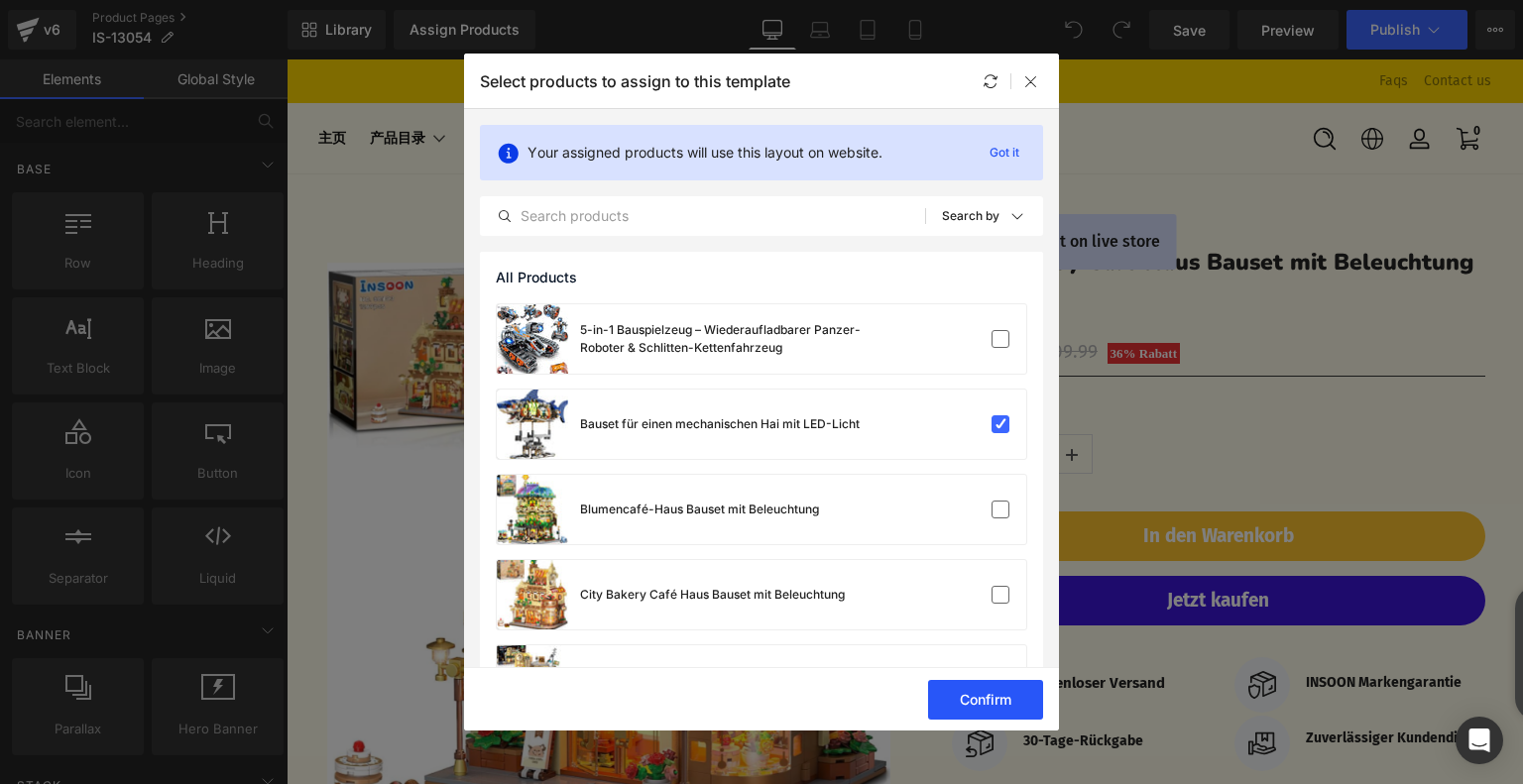 click on "Confirm" at bounding box center (986, 700) 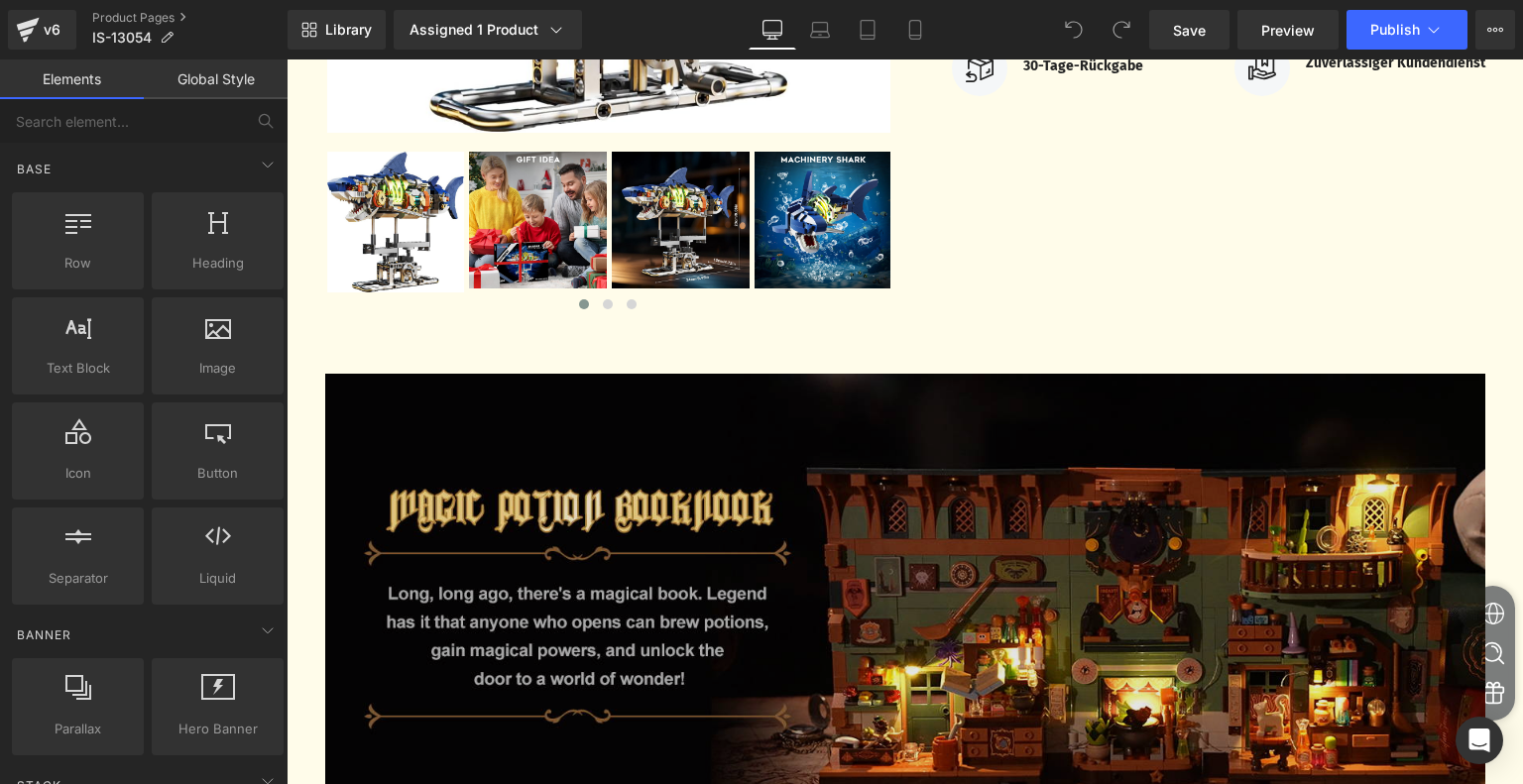 scroll, scrollTop: 793, scrollLeft: 0, axis: vertical 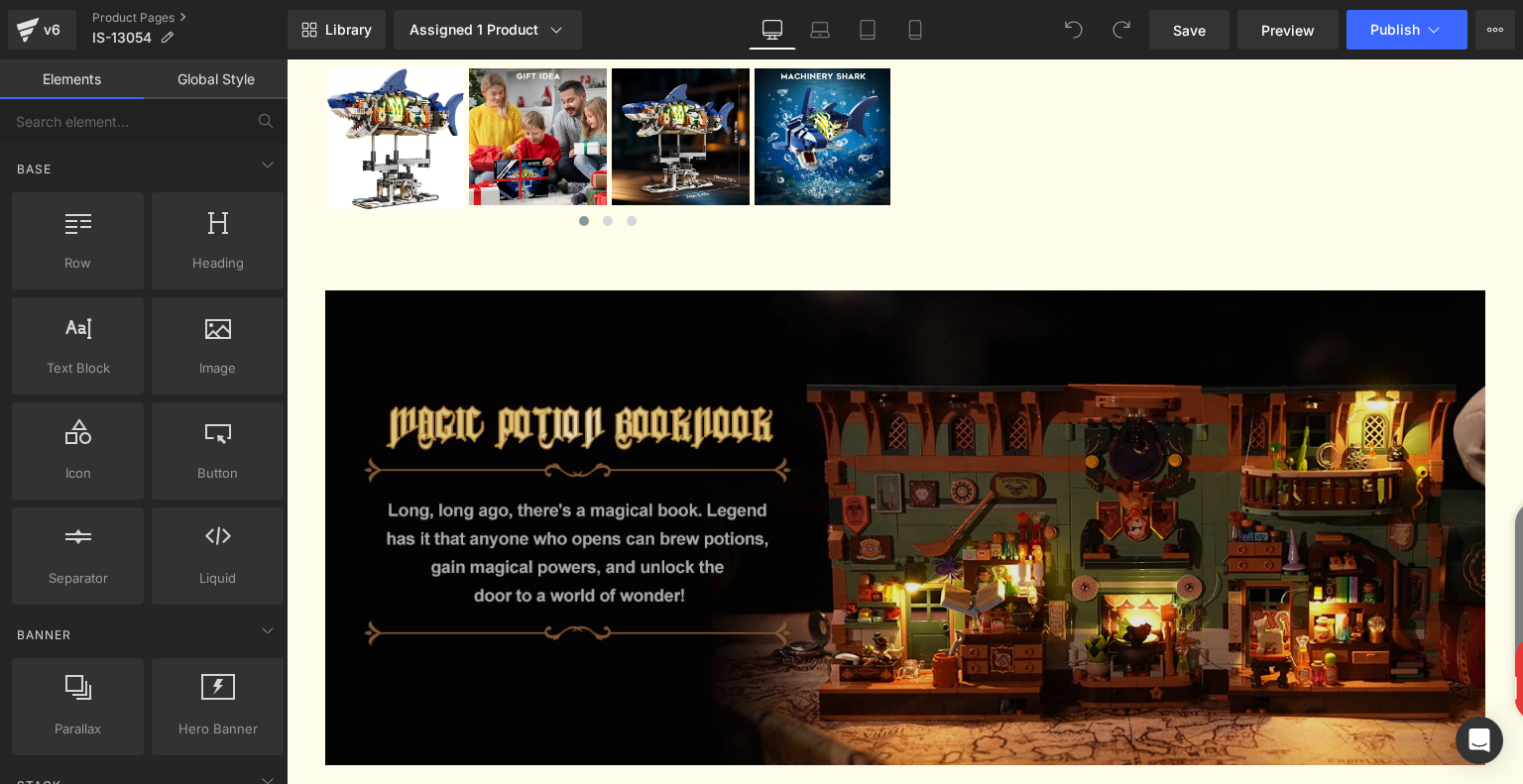 click at bounding box center (905, 528) 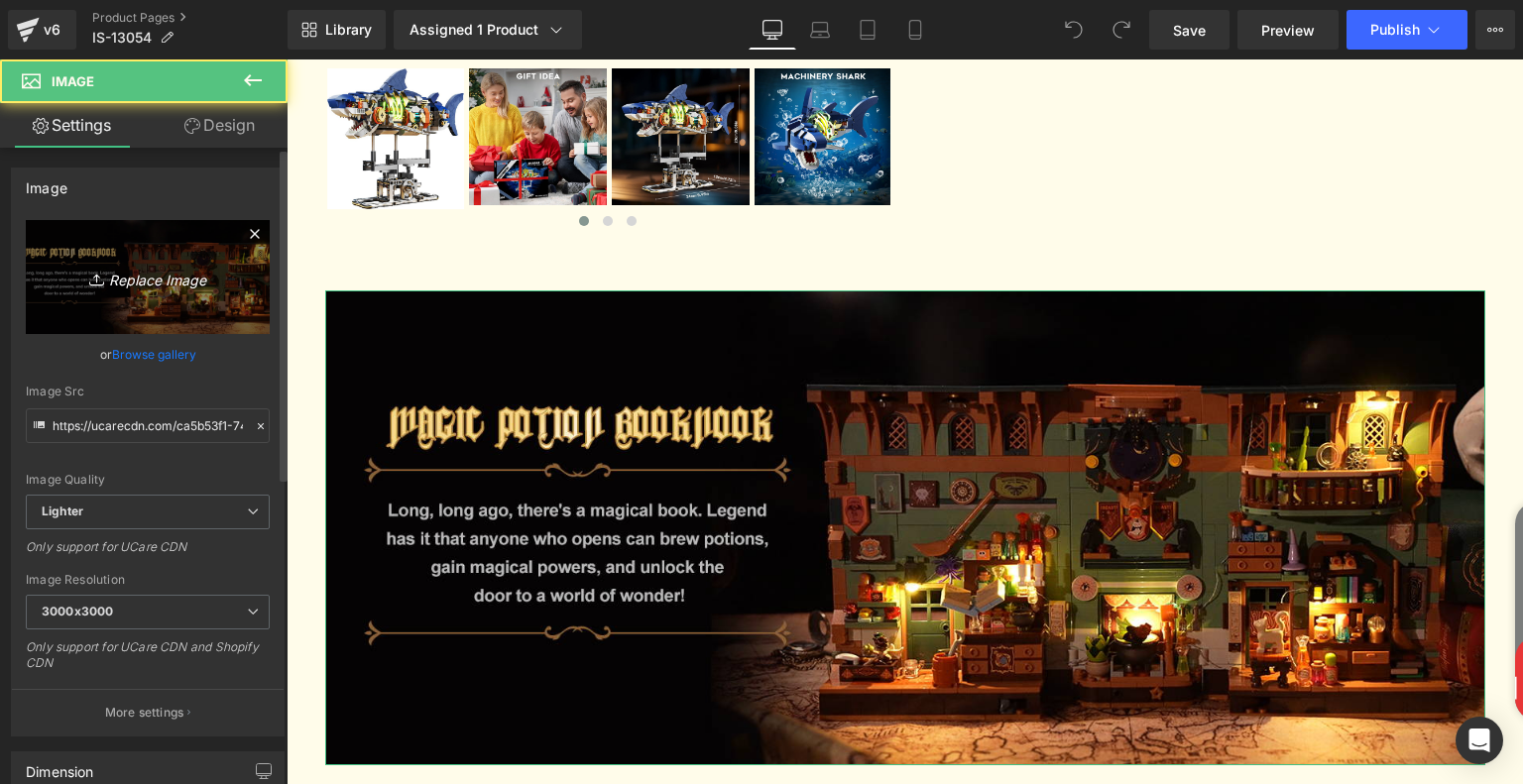 click on "Replace Image" at bounding box center [148, 277] 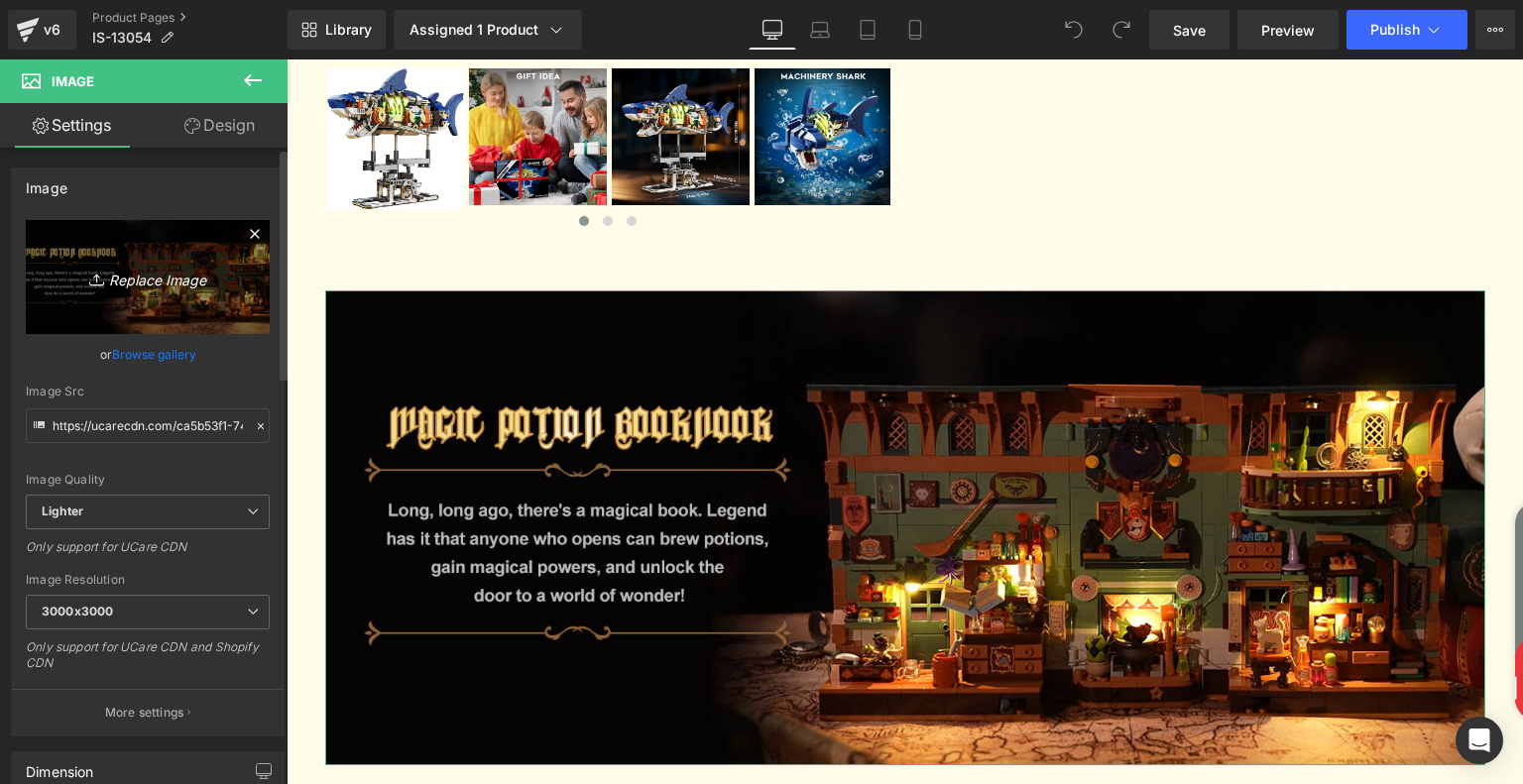 type on "C:\fakepath\8ee3bcbe-ac88-40f6-a9a0-0a12a7bea180.__CR0,0,1464,600_PT0_SX1464_V1___.jpg" 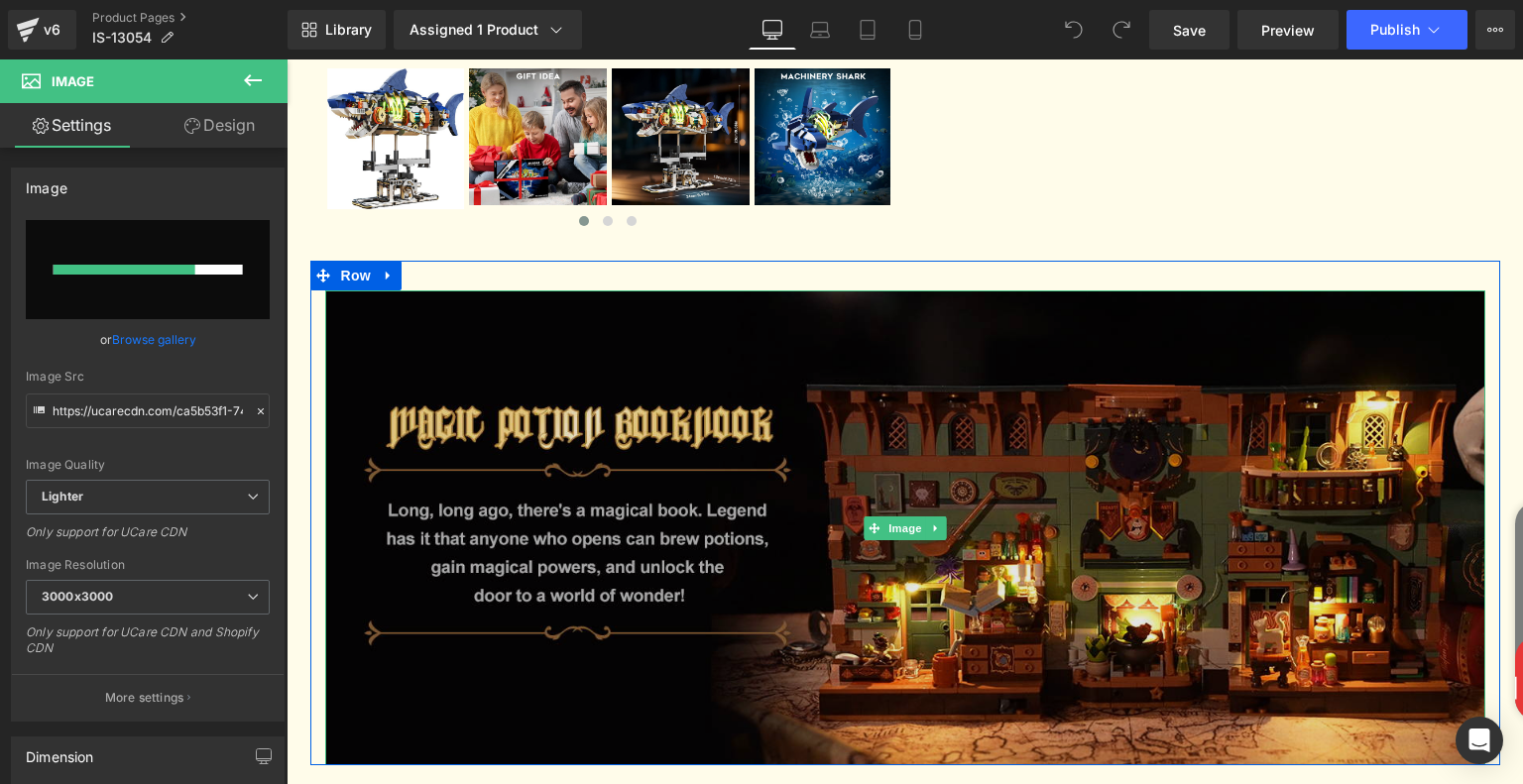 type 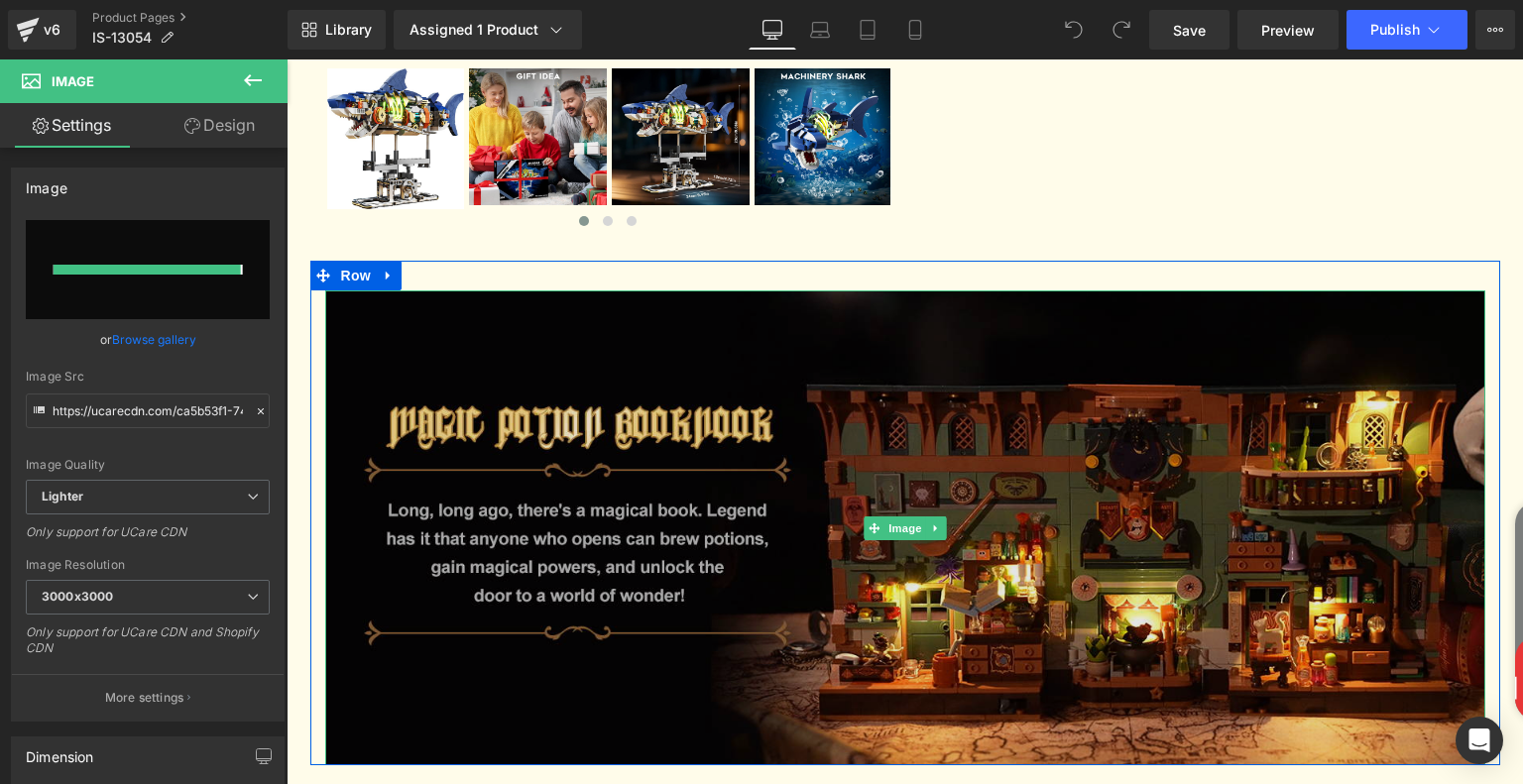type on "https://ucarecdn.com/38c807e0-fcb2-453f-951d-b39a1521da79/-/format/auto/-/preview/3000x3000/-/quality/lighter/8ee3bcbe-ac88-40f6-a9a0-0a12a7bea180.__CR0,0,1464,600_PT0_SX1464_V1___.jpg" 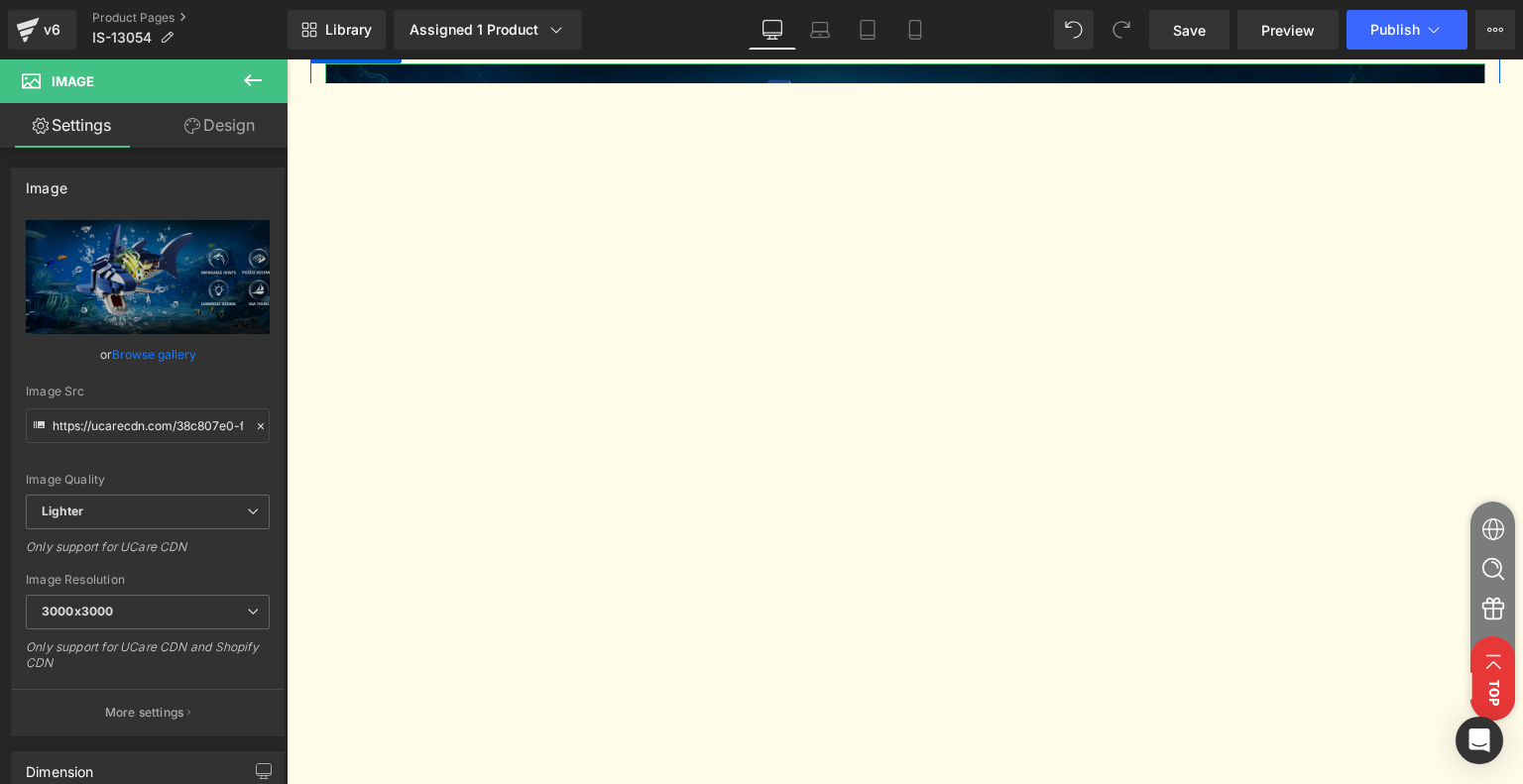scroll, scrollTop: 1189, scrollLeft: 0, axis: vertical 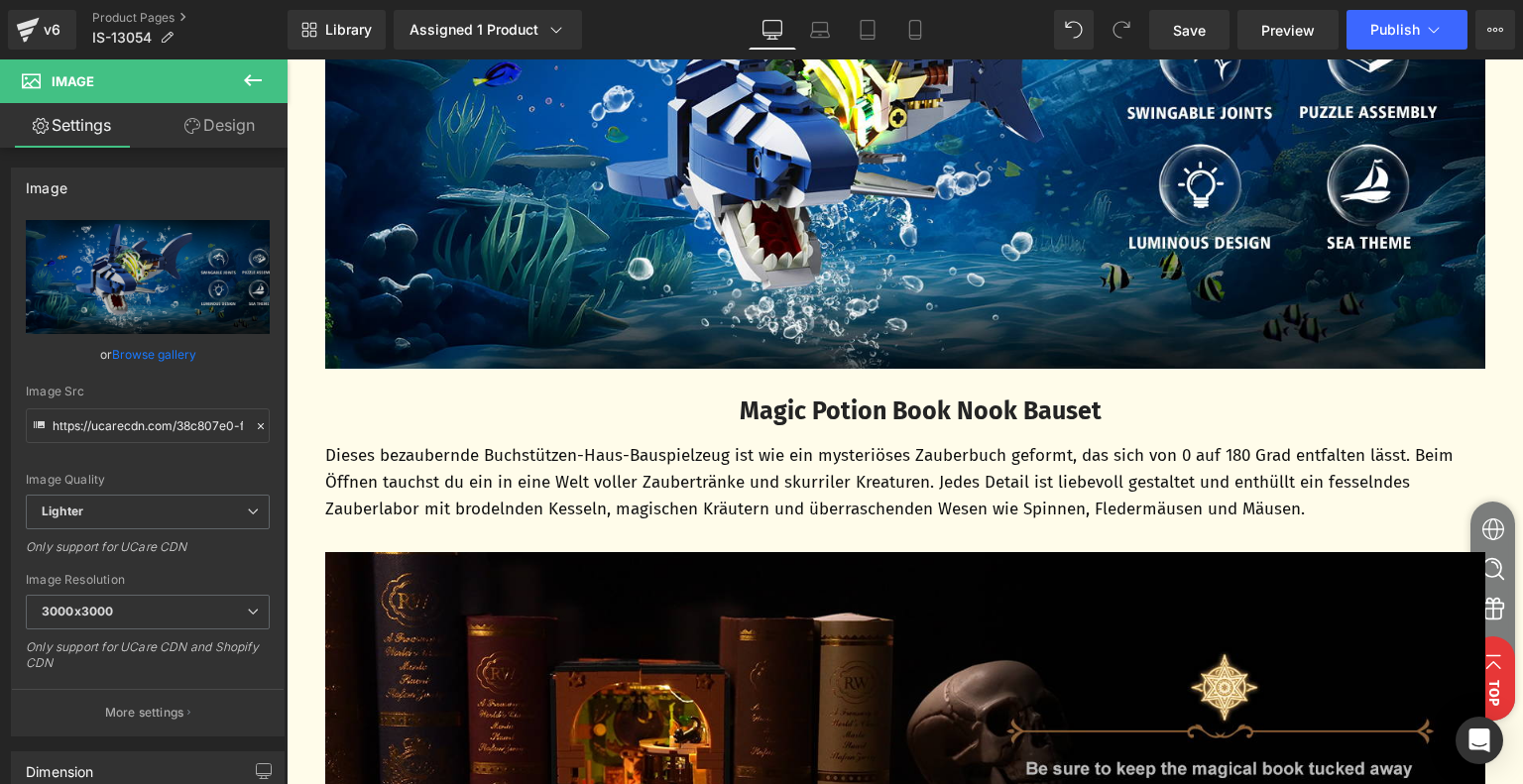click on "Magic Potion Book Nook Bauset" at bounding box center (920, 411) 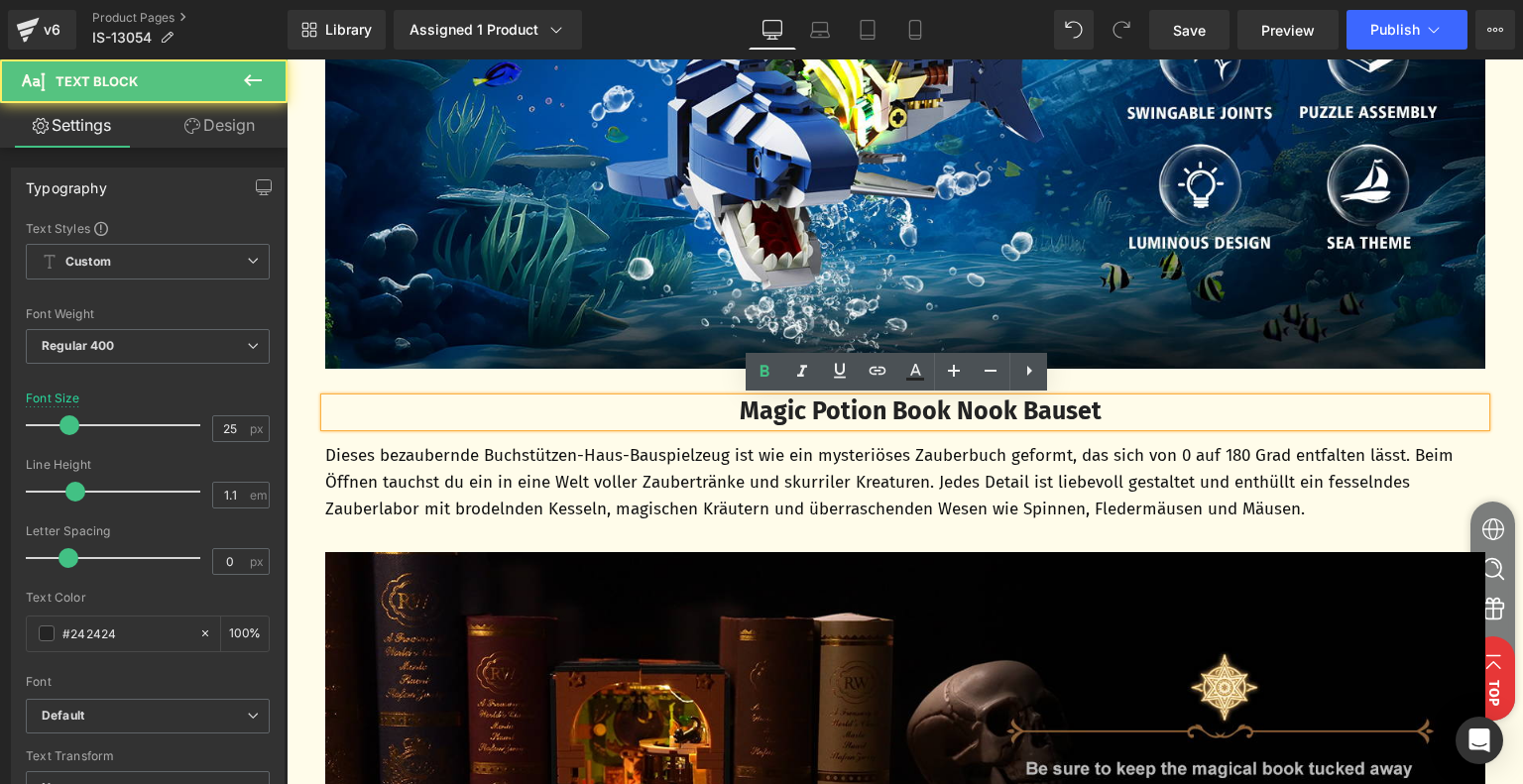 click on "Magic Potion Book Nook Bauset" at bounding box center [920, 411] 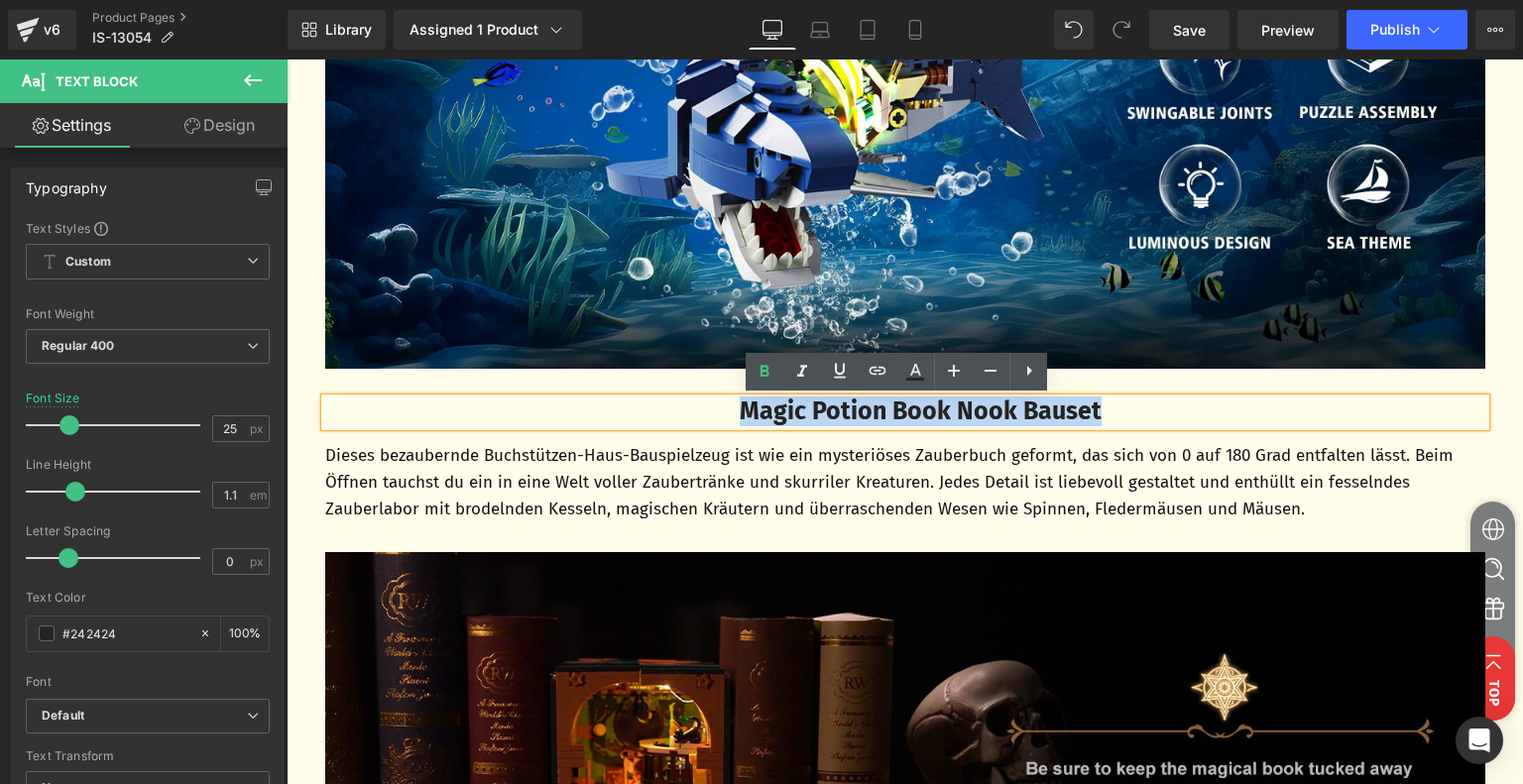 drag, startPoint x: 726, startPoint y: 410, endPoint x: 1116, endPoint y: 420, distance: 390.1282 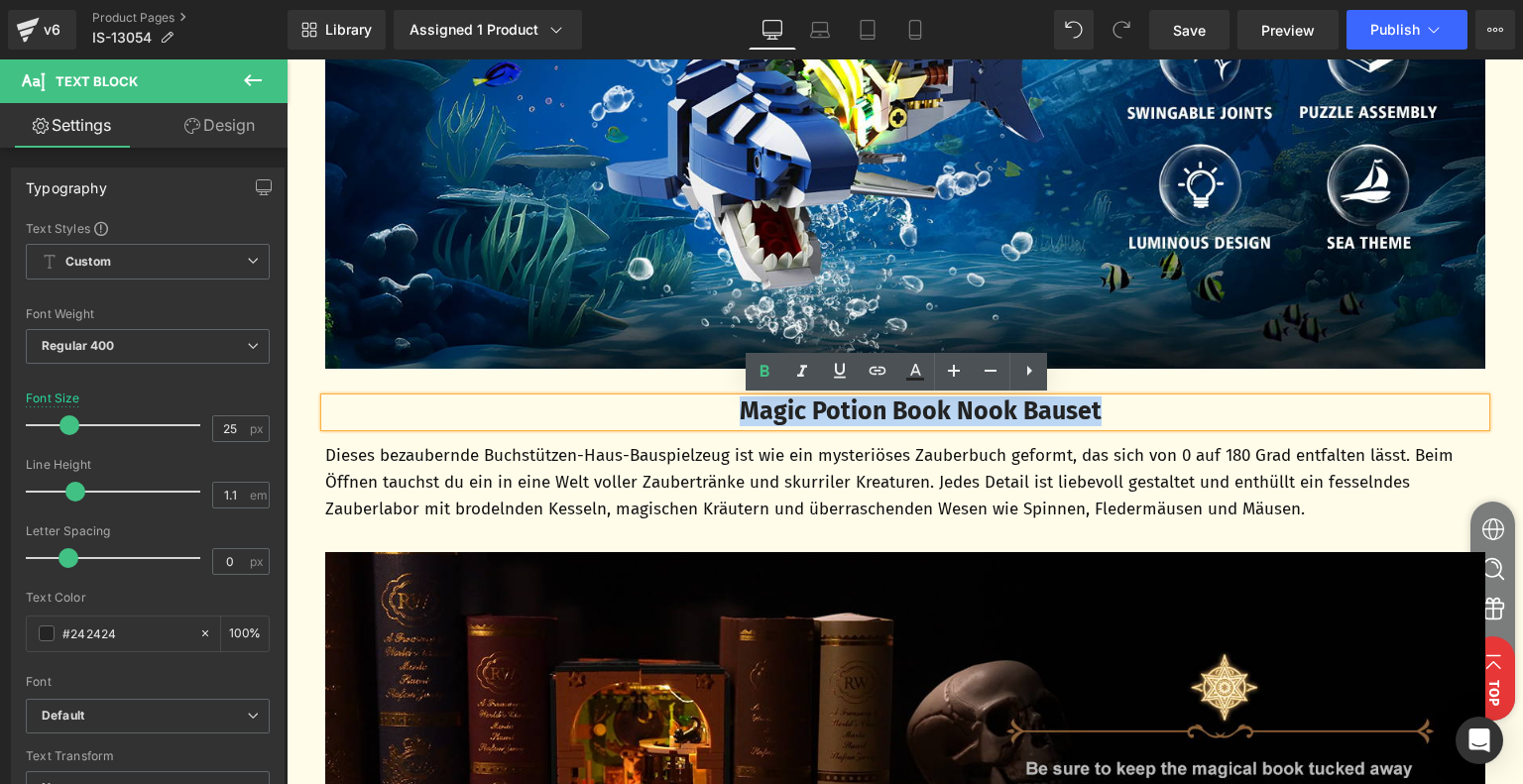 click on "Magic Potion Book Nook Bauset" at bounding box center (921, 412) 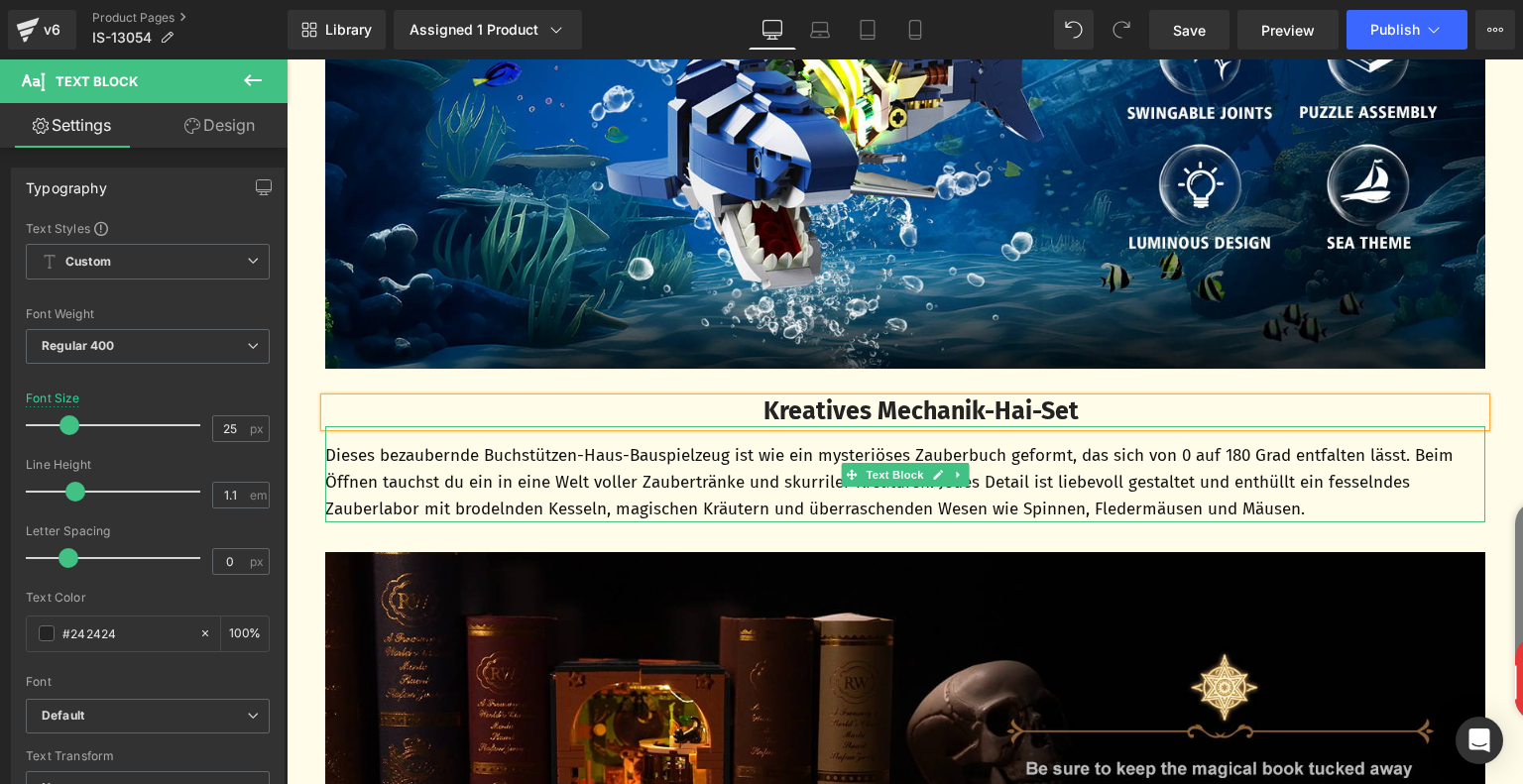 click on "Dieses bezaubernde Buchstützen-Haus-Bauspielzeug ist wie ein mysteriöses Zauberbuch geformt, das sich von 0 auf 180 Grad entfalten lässt. Beim Öffnen tauchst du ein in eine Welt voller Zaubertränke und skurriler Kreaturen. Jedes Detail ist liebevoll gestaltet und enthüllt ein fesselndes Zauberlabor mit brodelnden Kesseln, magischen Kräutern und überraschenden Wesen wie Spinnen, Fledermäusen und Mäusen." at bounding box center [905, 483] 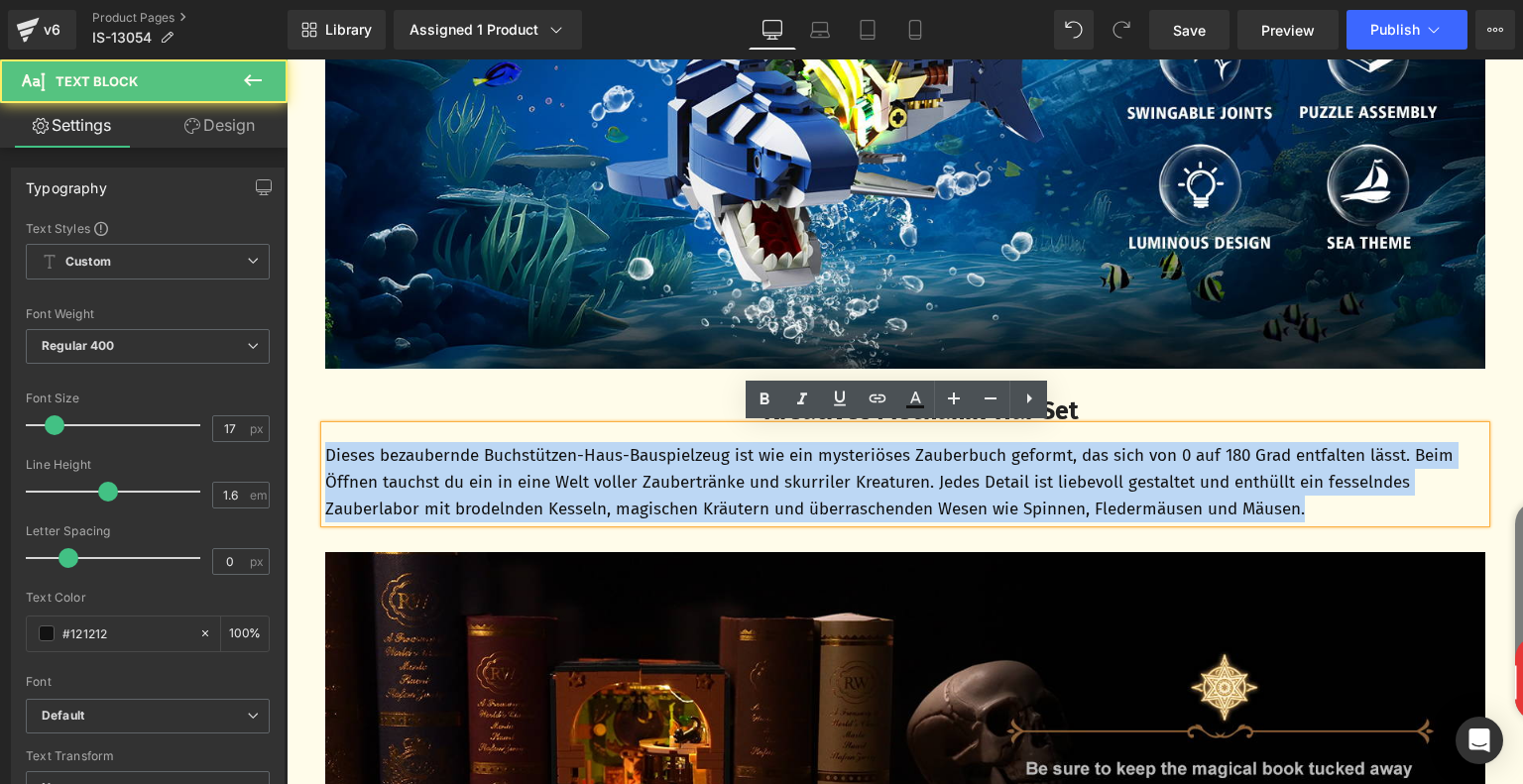 drag, startPoint x: 321, startPoint y: 455, endPoint x: 1360, endPoint y: 518, distance: 1040.9083 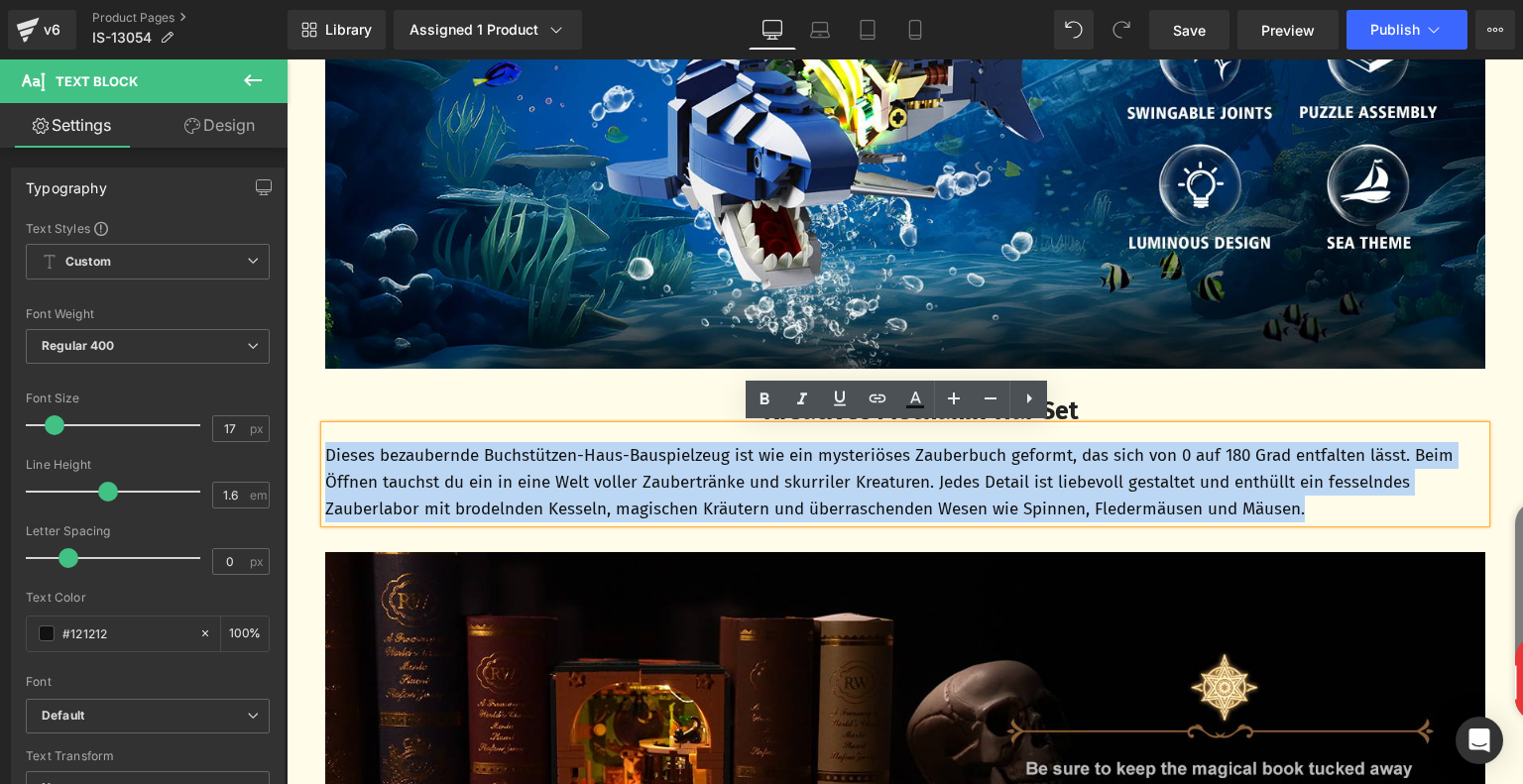 paste 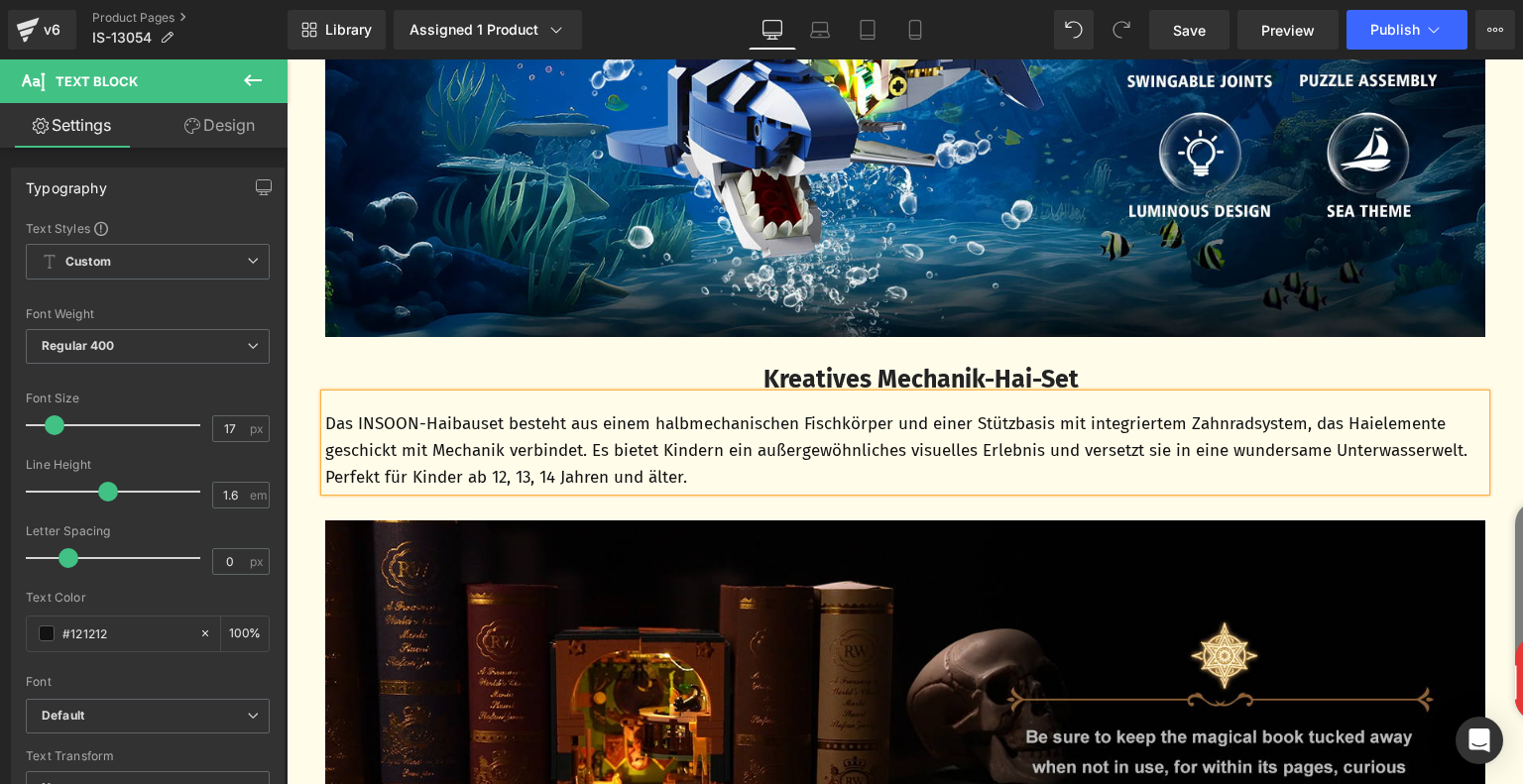 scroll, scrollTop: 1586, scrollLeft: 0, axis: vertical 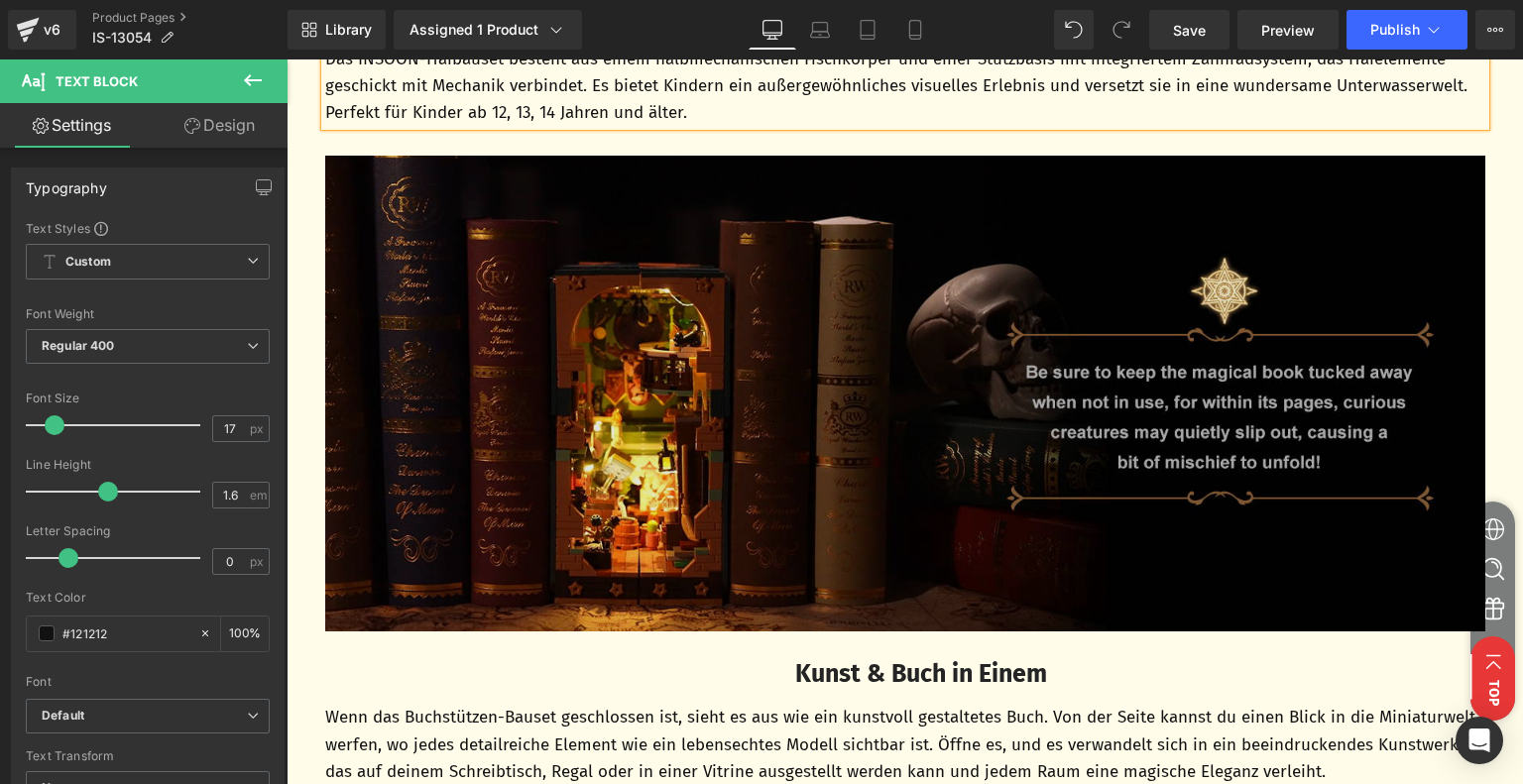 click at bounding box center [905, 393] 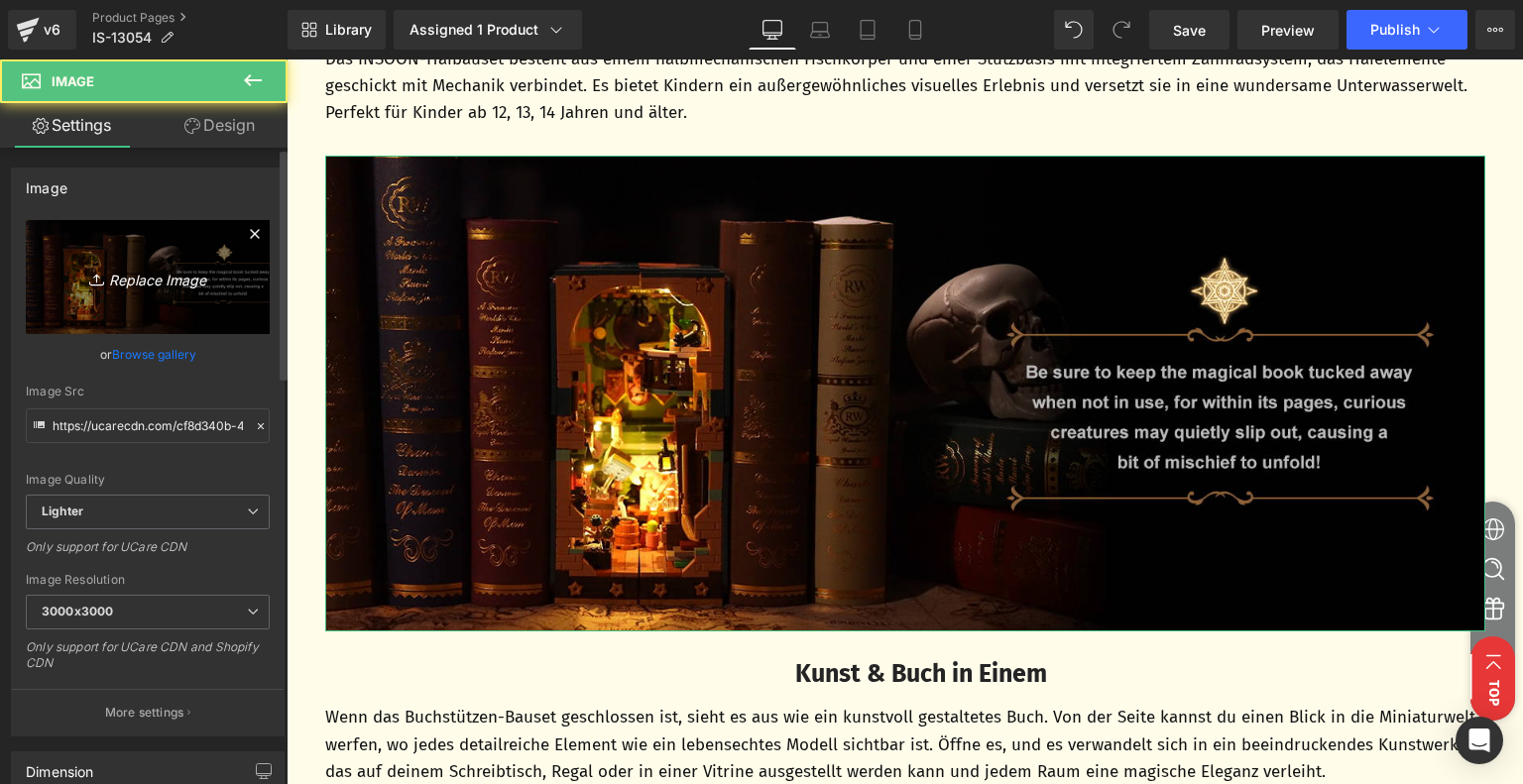 click on "Replace Image" at bounding box center (148, 277) 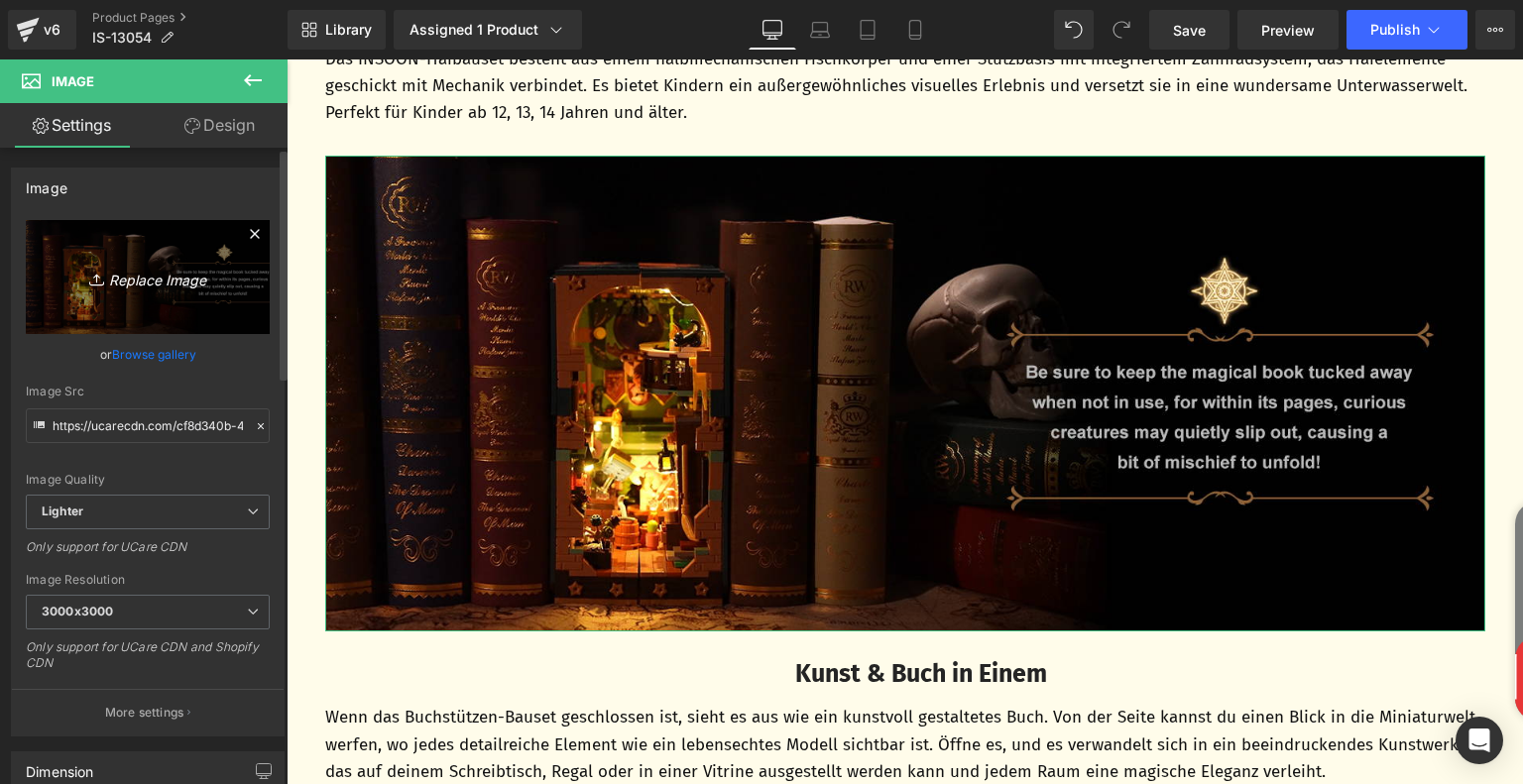 type on "C:\fakepath\0929d855-e2b2-4d9d-b5b7-4b078a794ff1.__CR0,0,1464,600_PT0_SX1464_V1___.jpg" 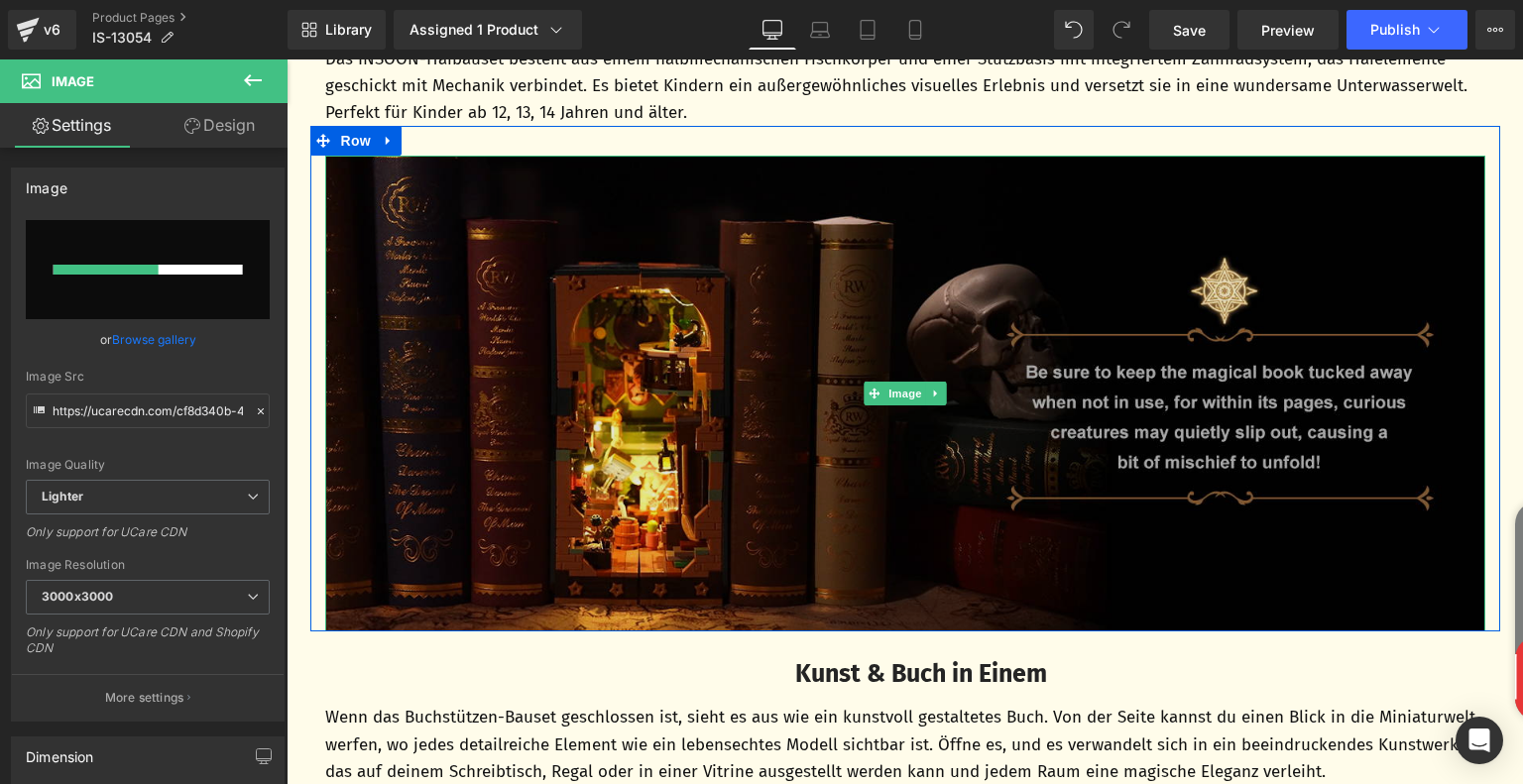 type 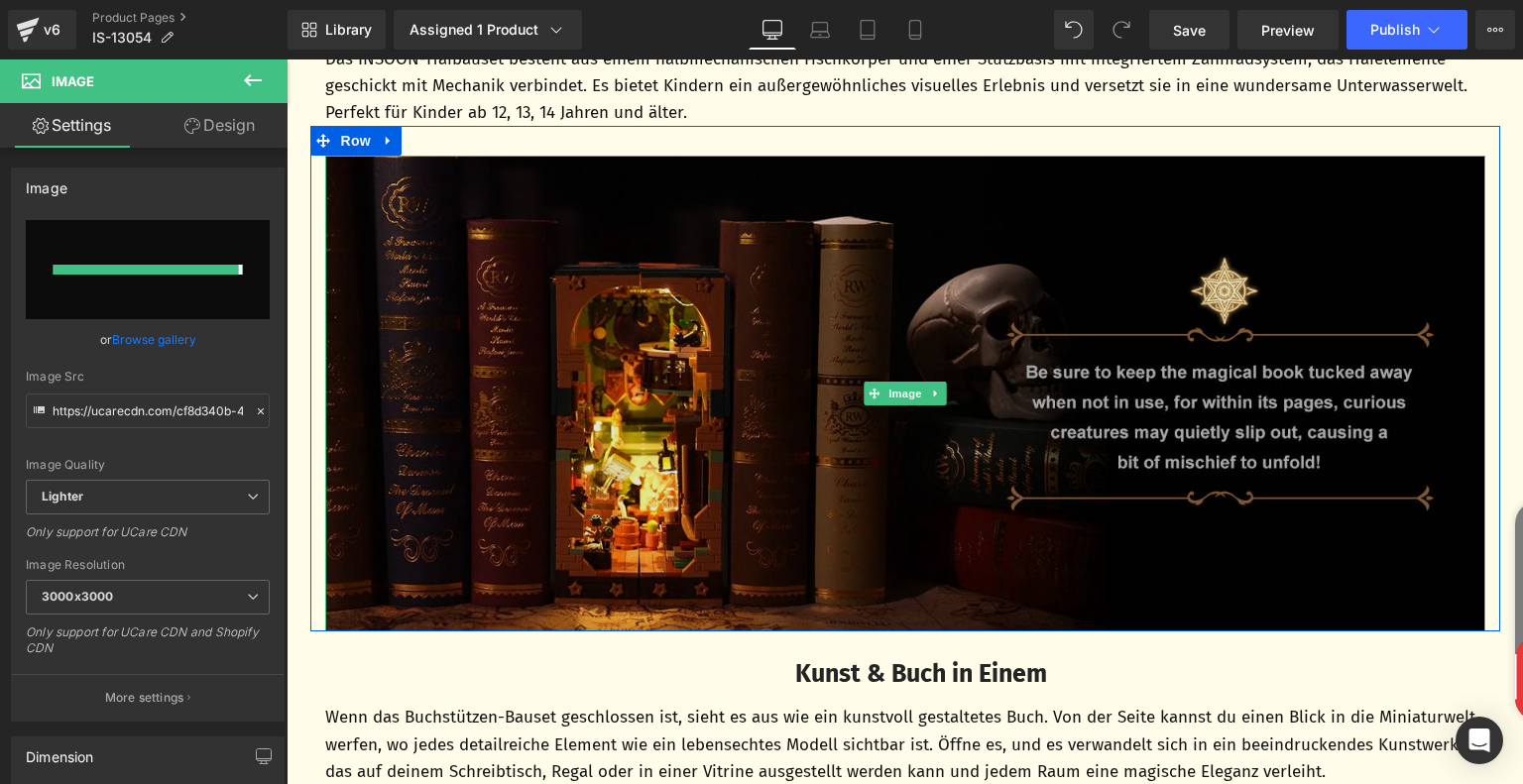 type on "https://ucarecdn.com/3dad432b-ecae-4e60-bb9c-0dfd2f33b2e5/-/format/auto/-/preview/3000x3000/-/quality/lighter/0929d855-e2b2-4d9d-b5b7-4b078a794ff1.__CR0,0,1464,600_PT0_SX1464_V1___.jpg" 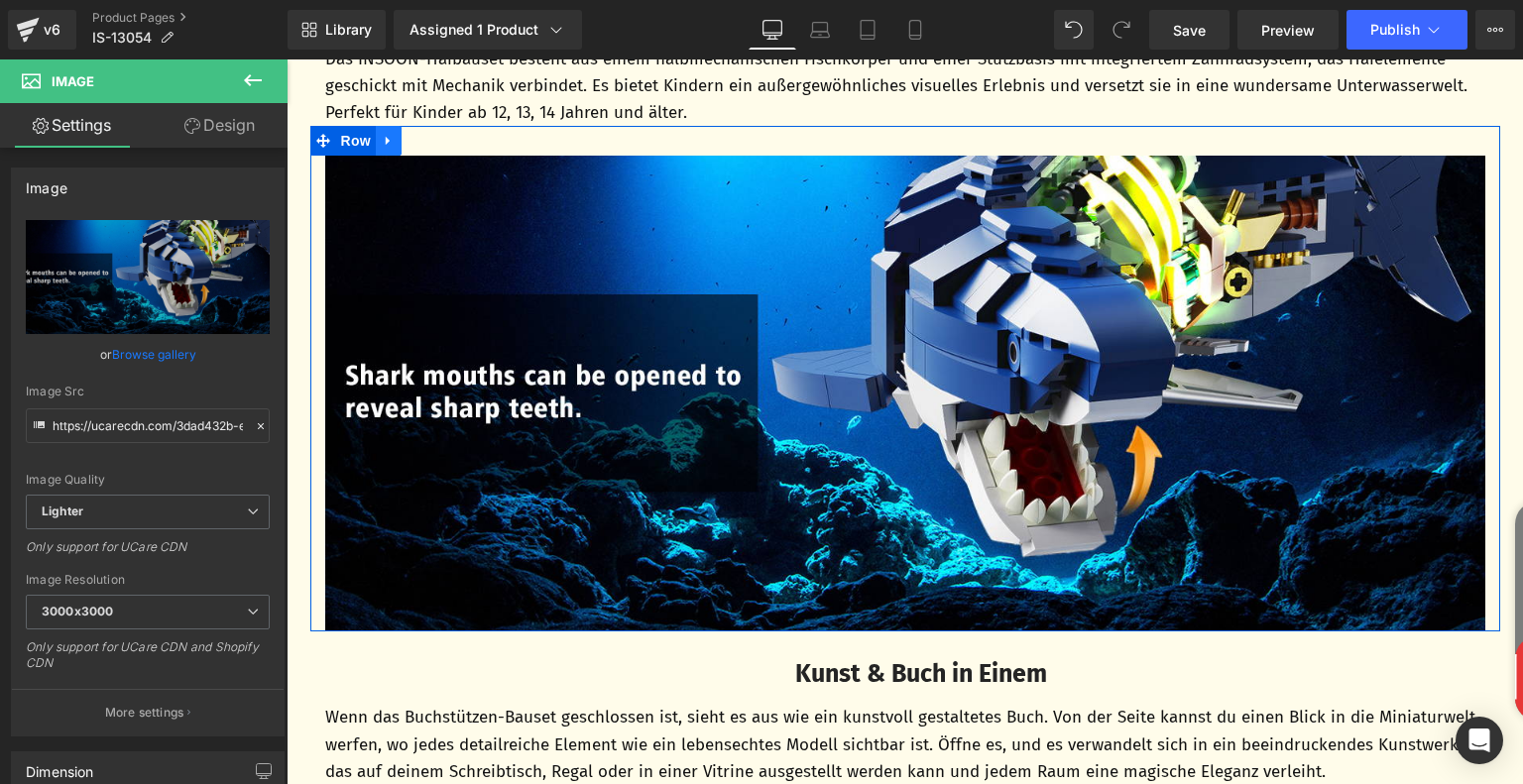 click 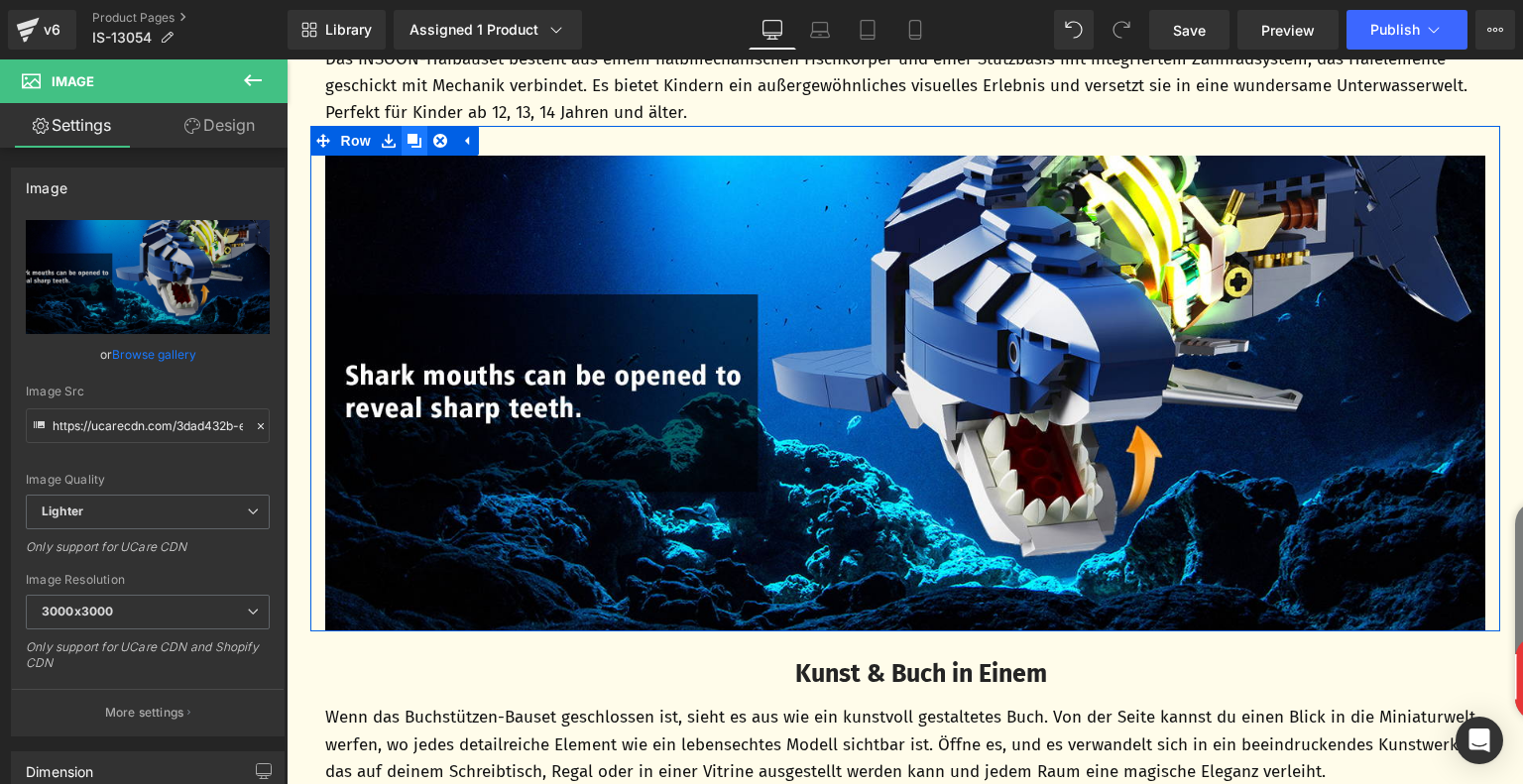 click at bounding box center [414, 141] 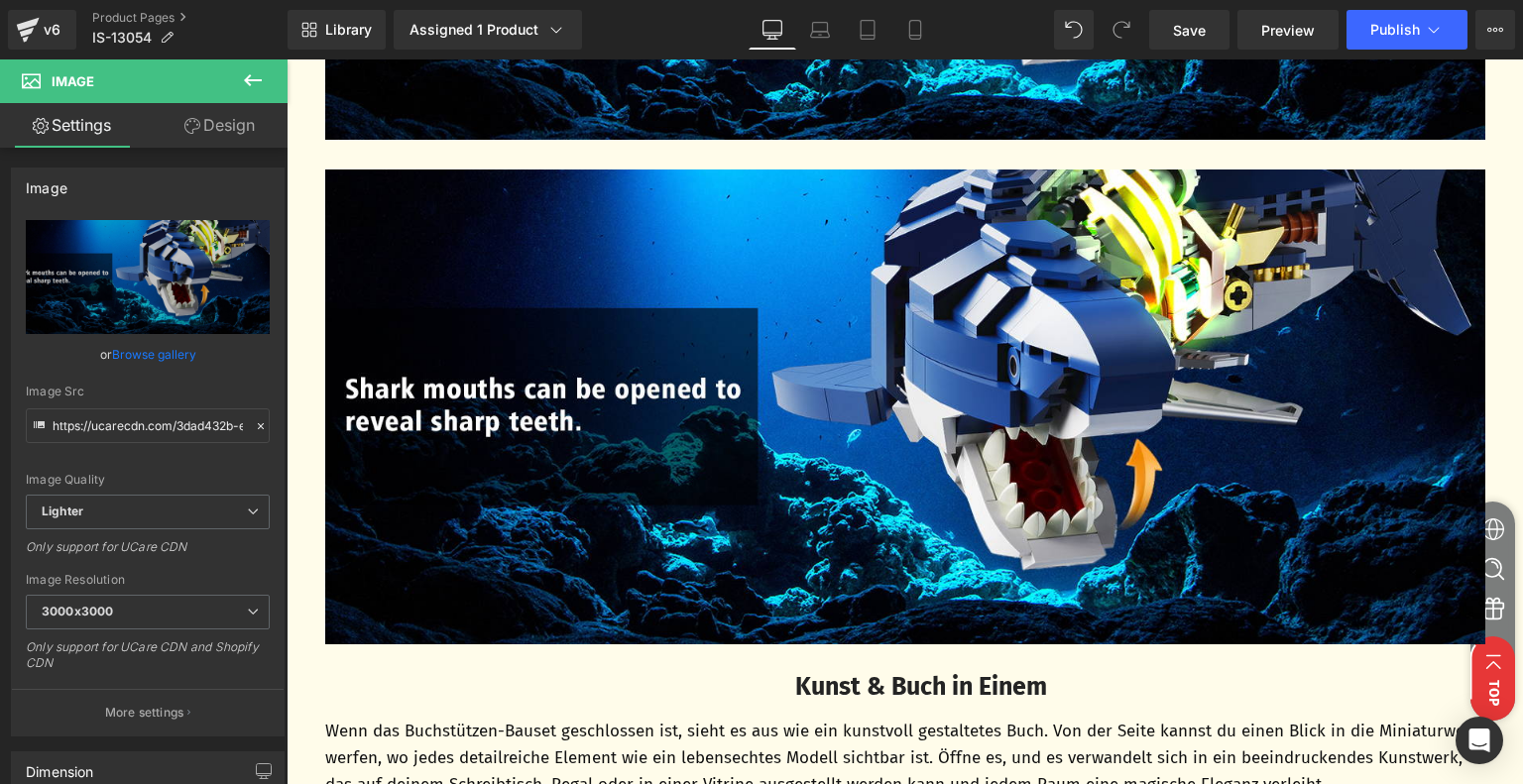 click at bounding box center [905, 407] 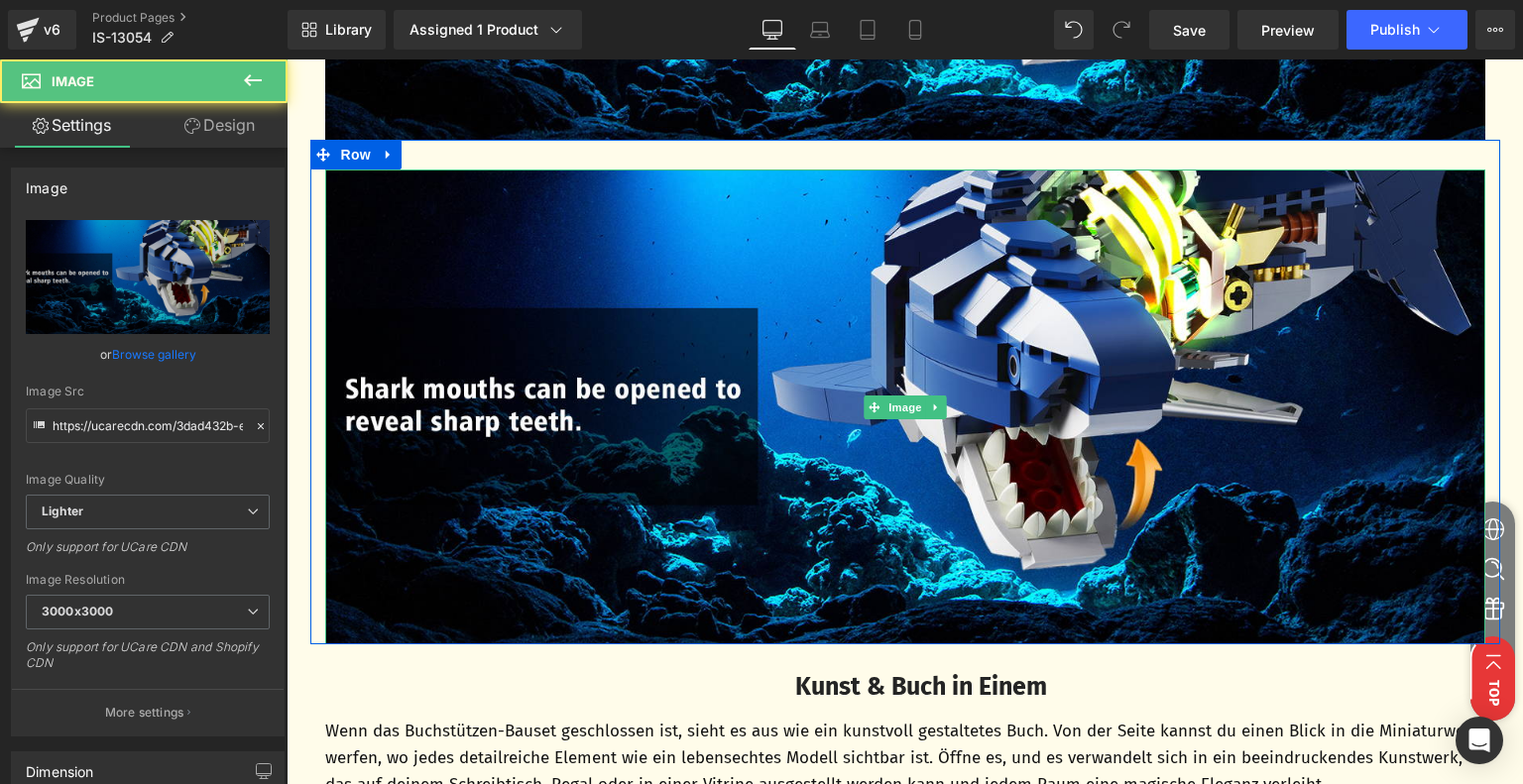 scroll, scrollTop: 2077, scrollLeft: 0, axis: vertical 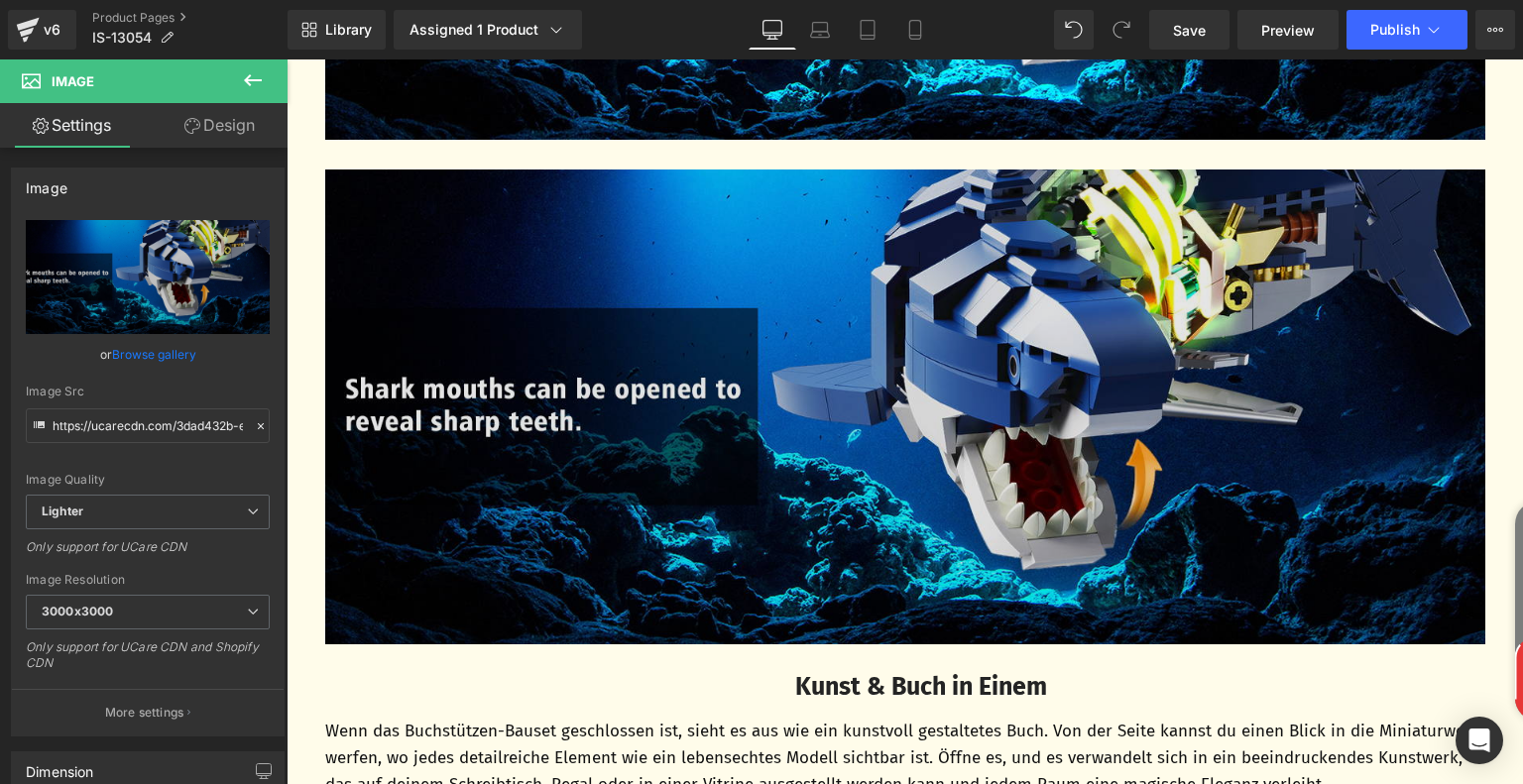 click at bounding box center [905, 407] 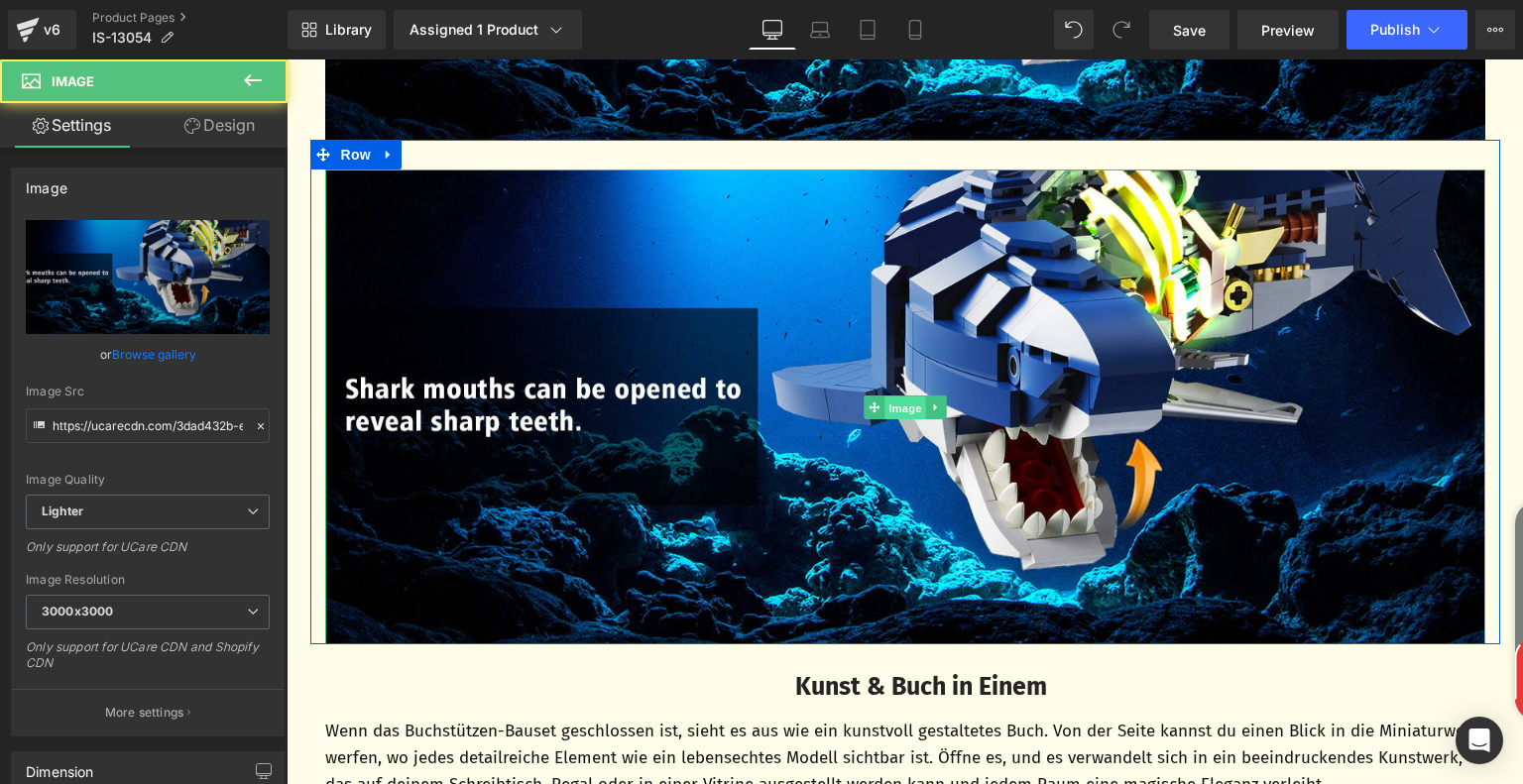 click on "Image" at bounding box center (905, 407) 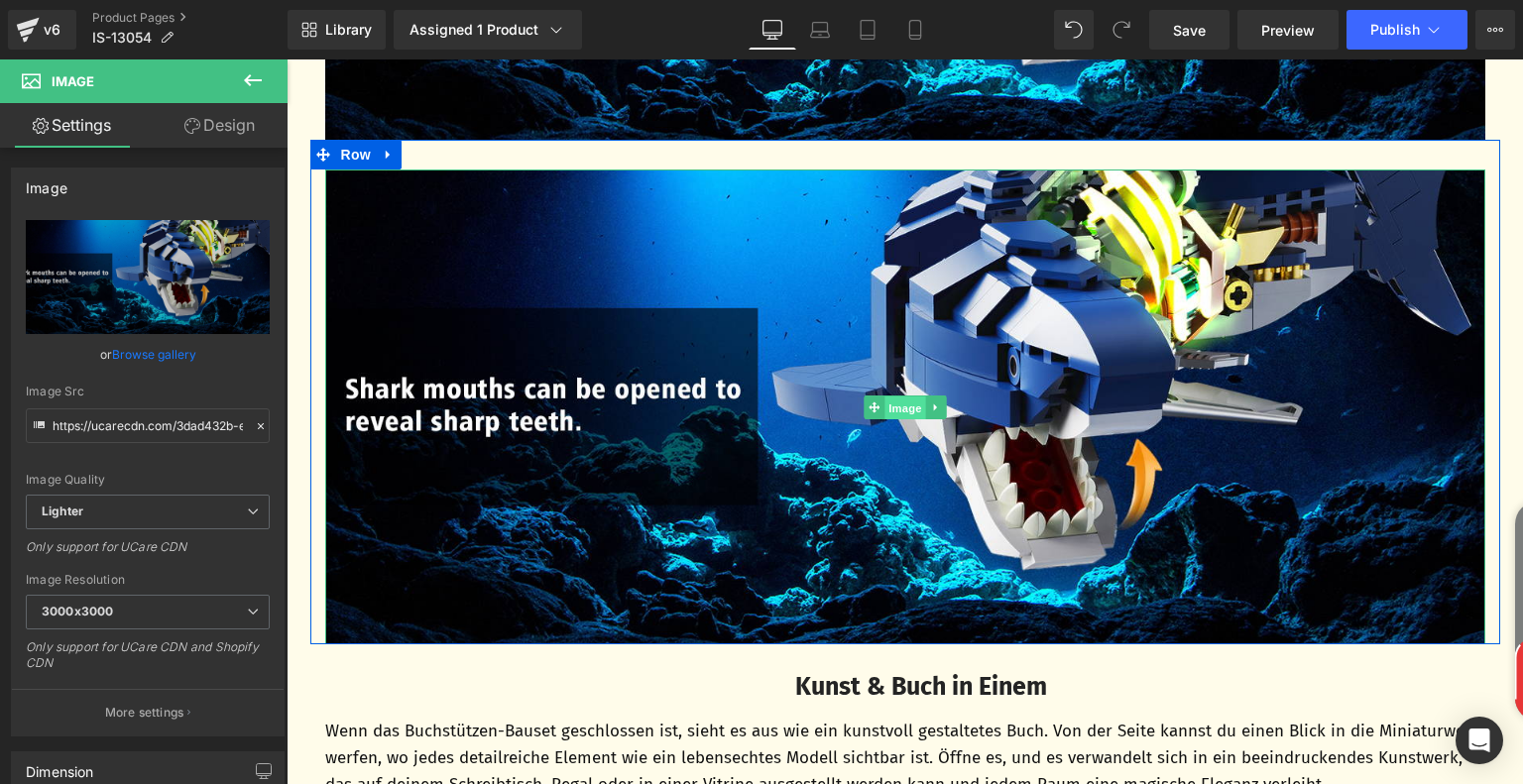 click on "Image" at bounding box center (905, 407) 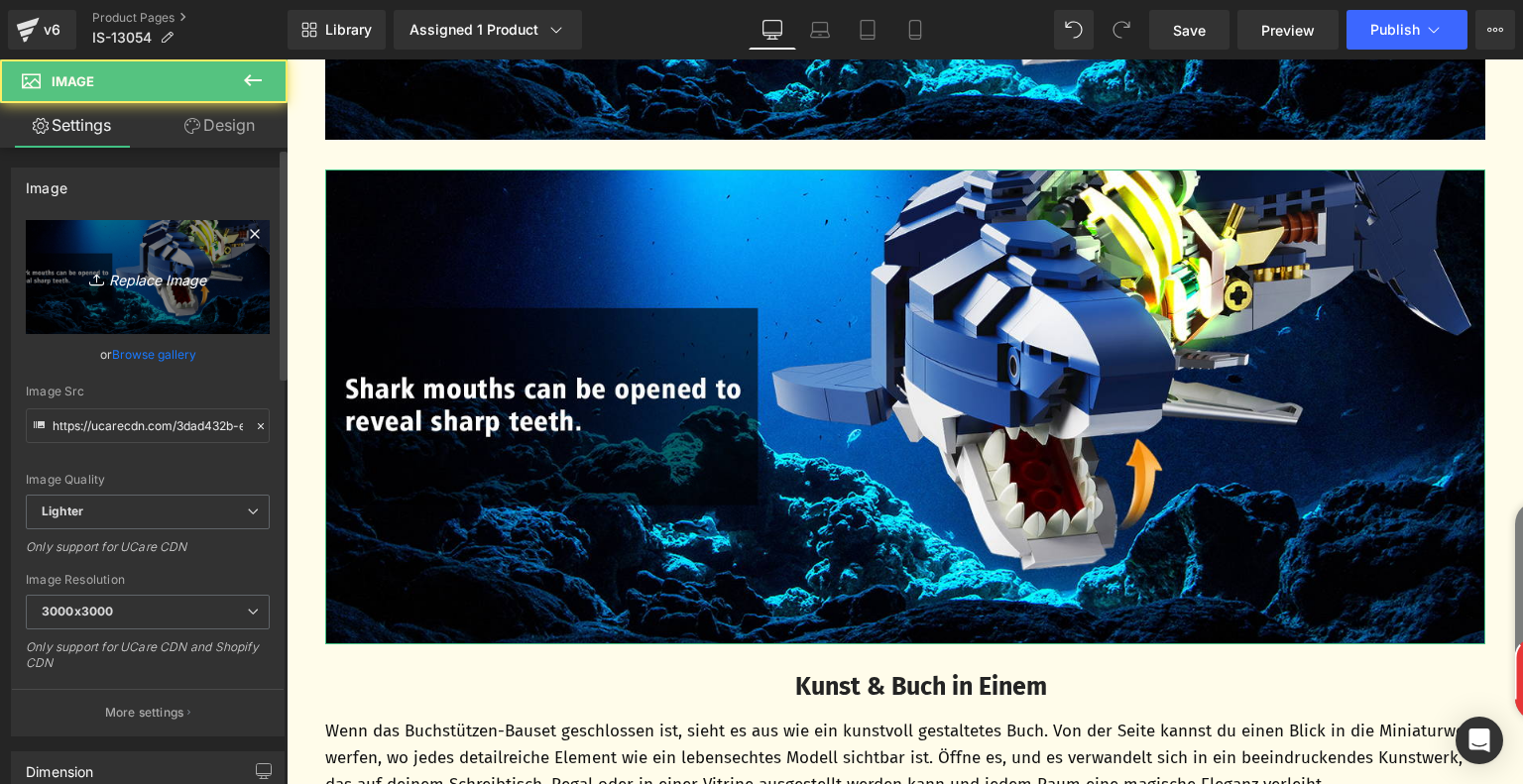 click on "Replace Image" at bounding box center (148, 277) 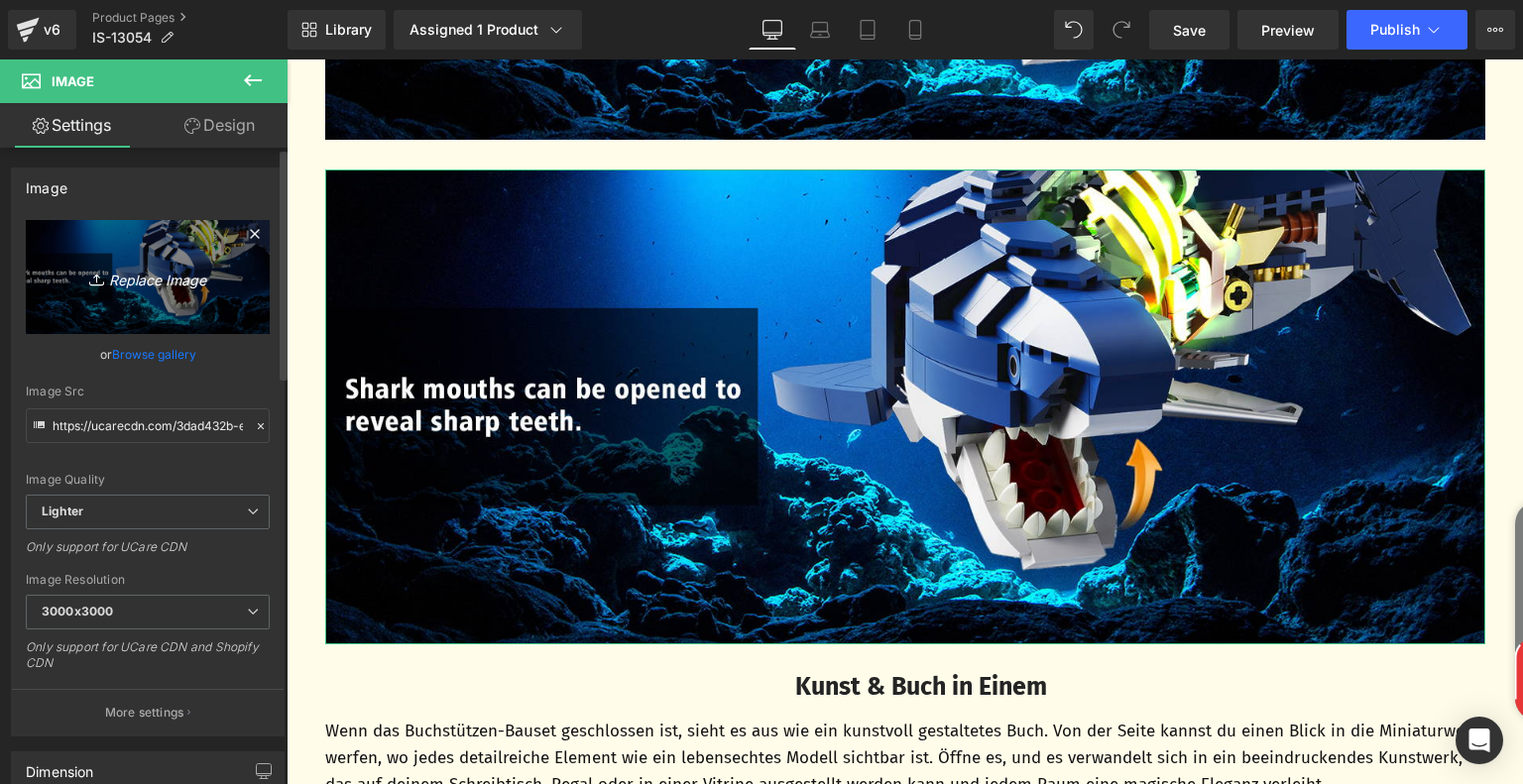 type on "C:\fakepath\a9136a86-d838-41b8-a567-efc173ba0f6b.__CR0,0,1464,600_PT0_SX1464_V1___.jpg" 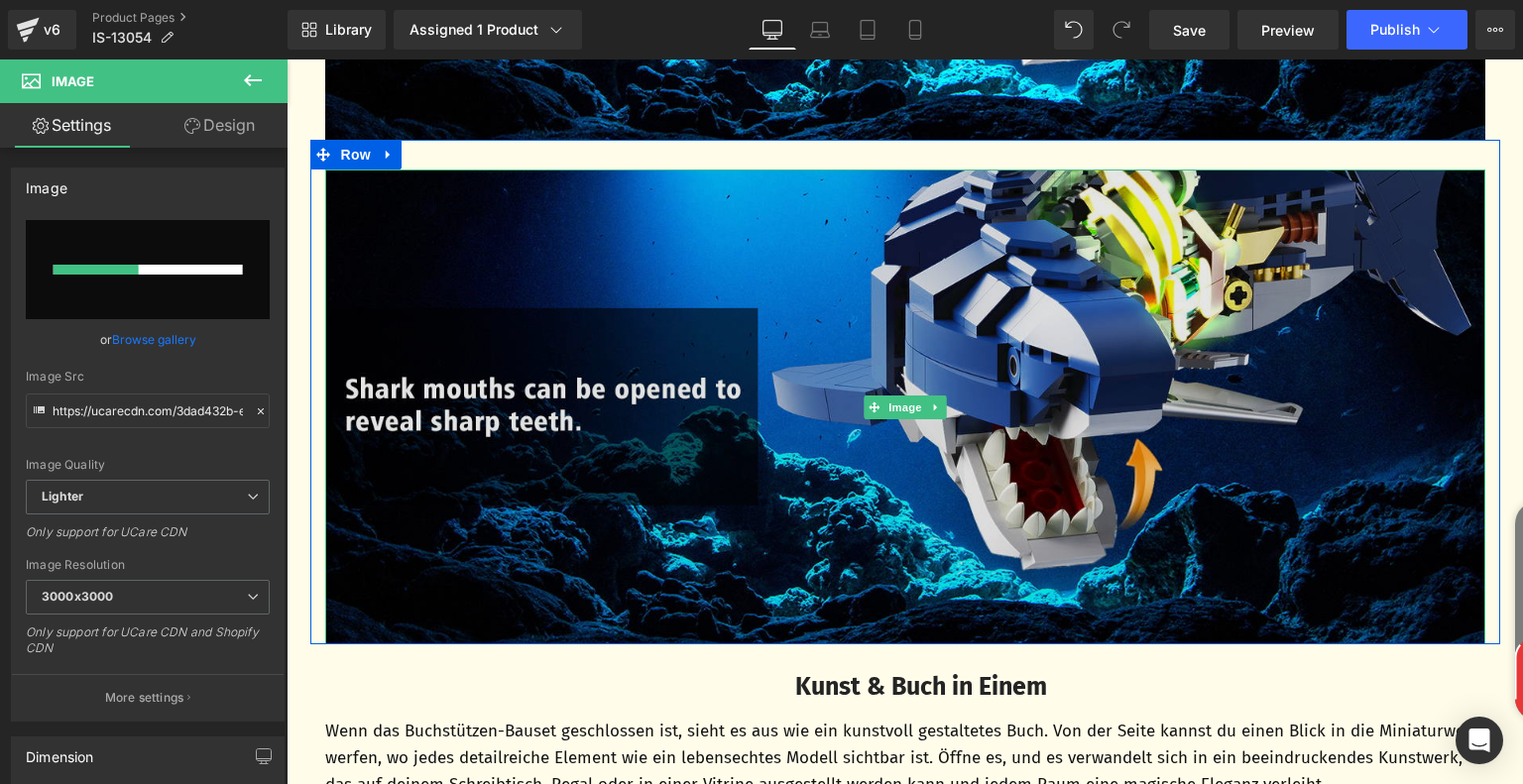 type 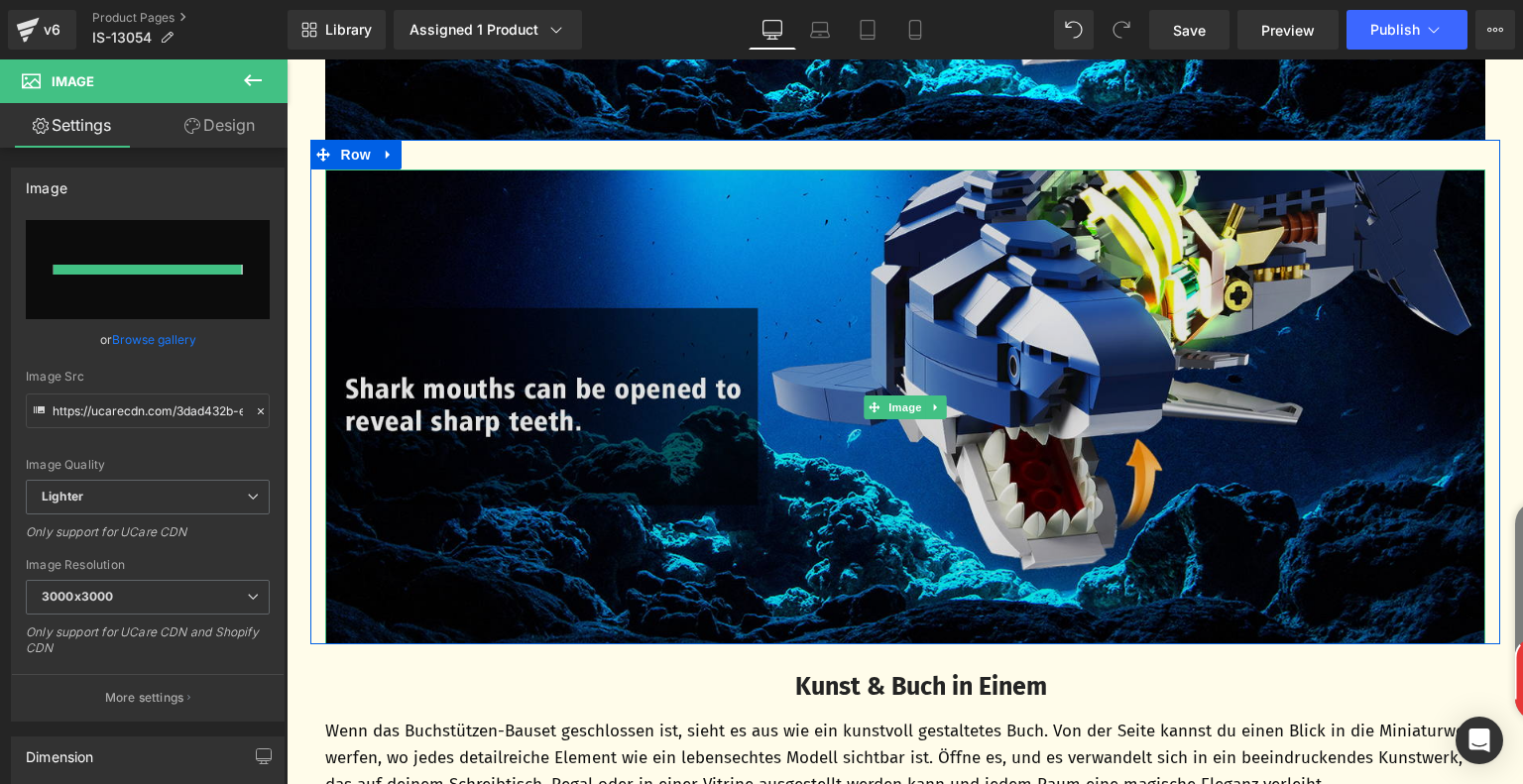 type on "https://ucarecdn.com/09759a21-b6a0-4b83-a9b7-801e91d11848/-/format/auto/-/preview/3000x3000/-/quality/lighter/a9136a86-d838-41b8-a567-efc173ba0f6b.__CR0,0,1464,600_PT0_SX1464_V1___.jpg" 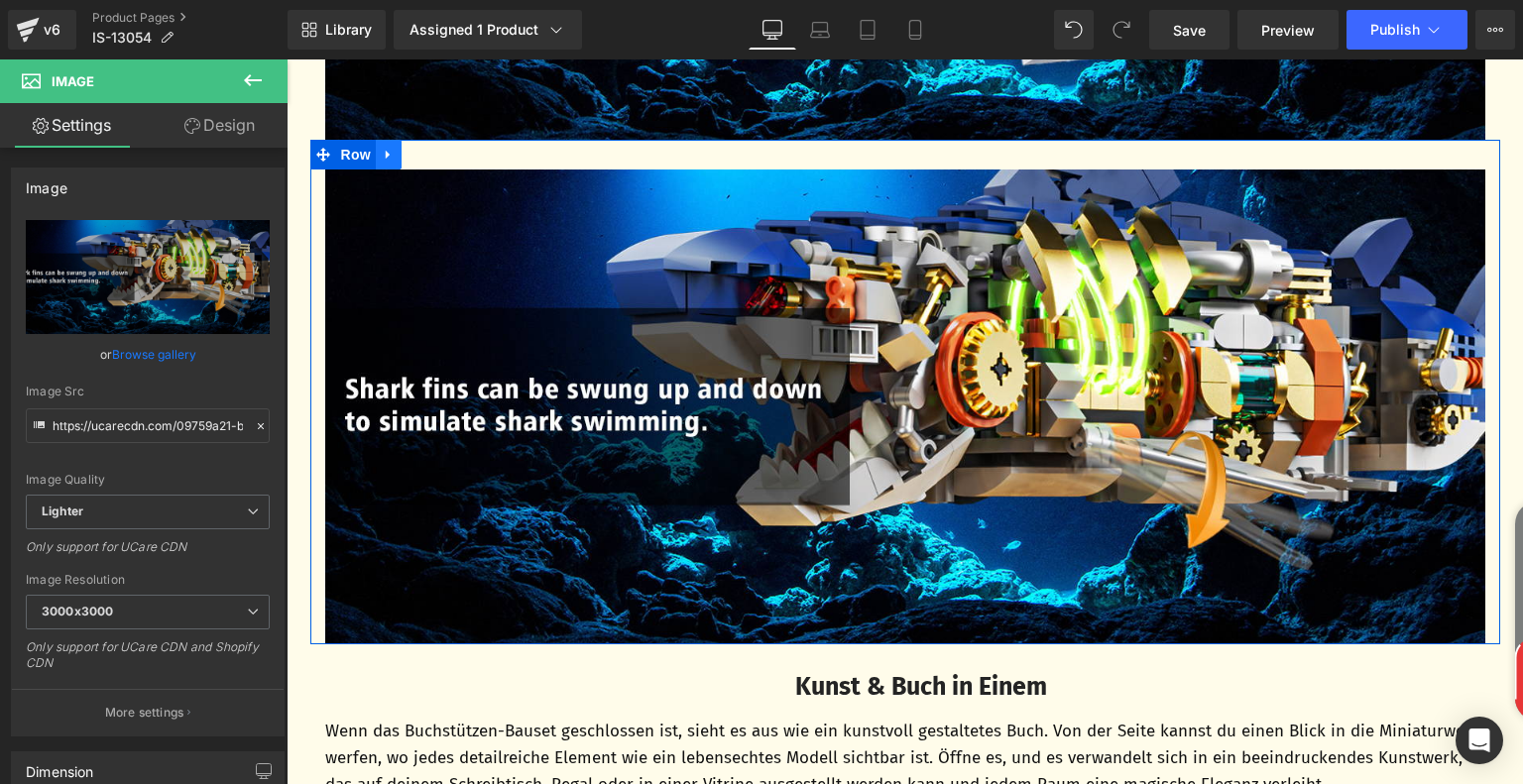 click 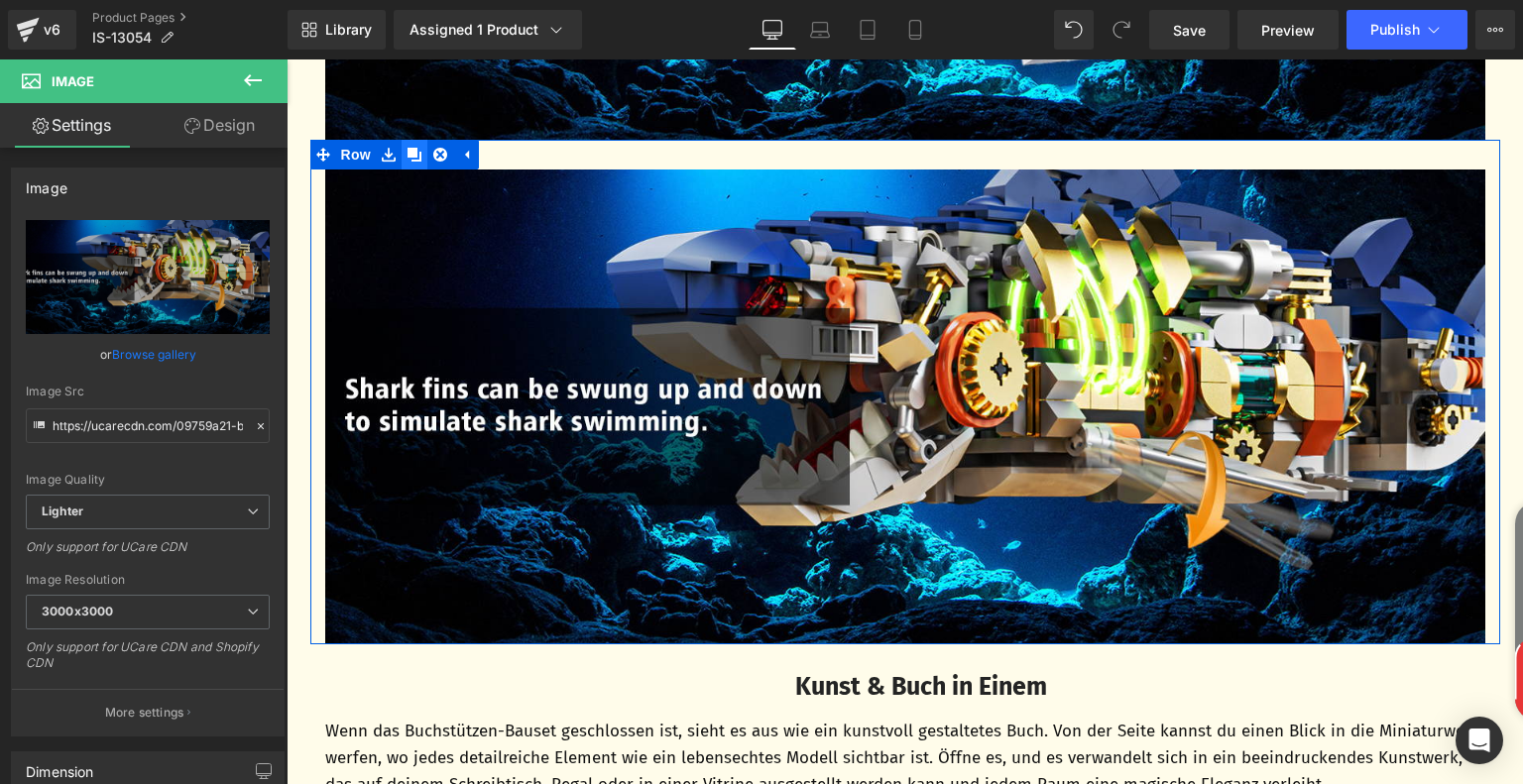 click 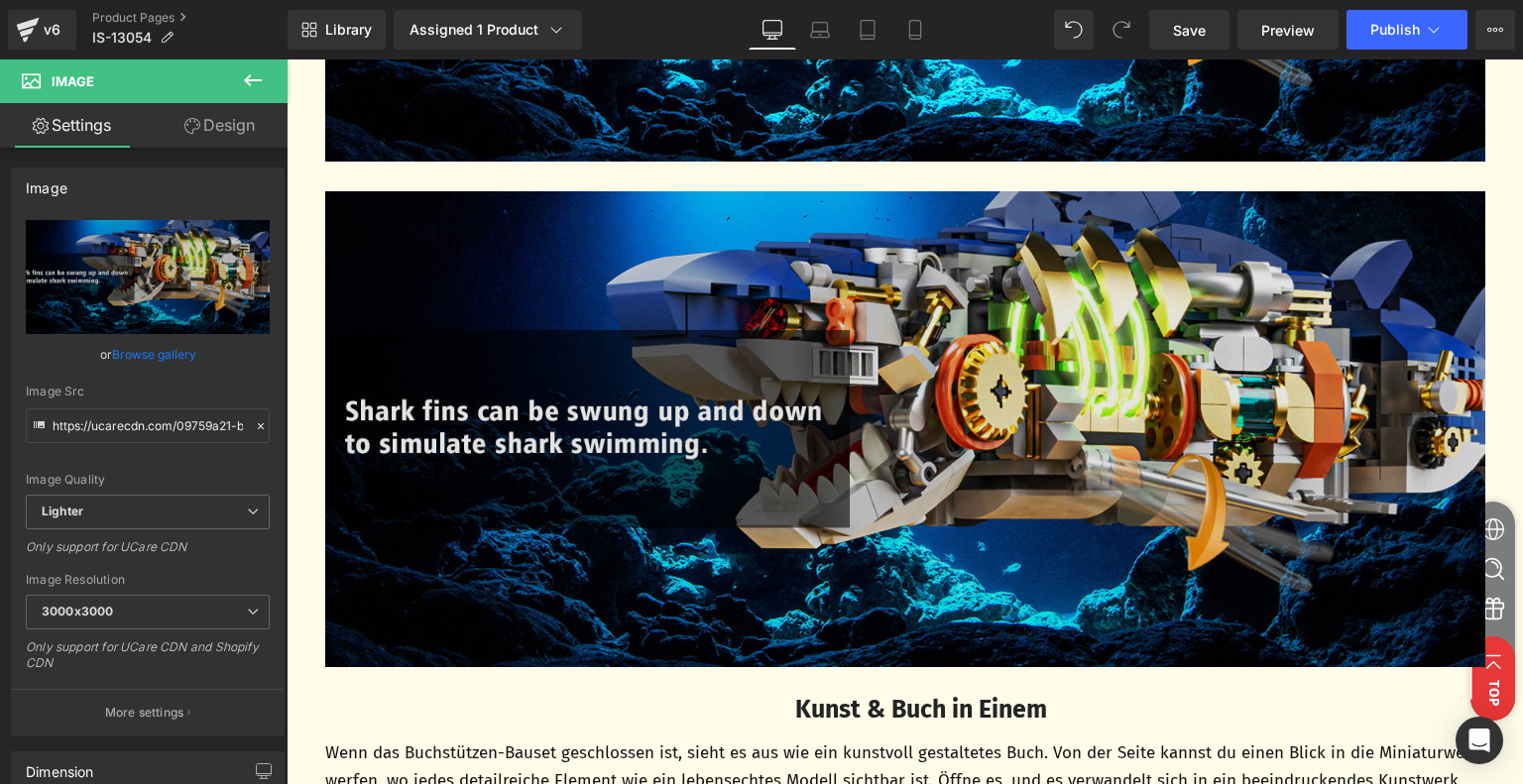 click at bounding box center (905, 429) 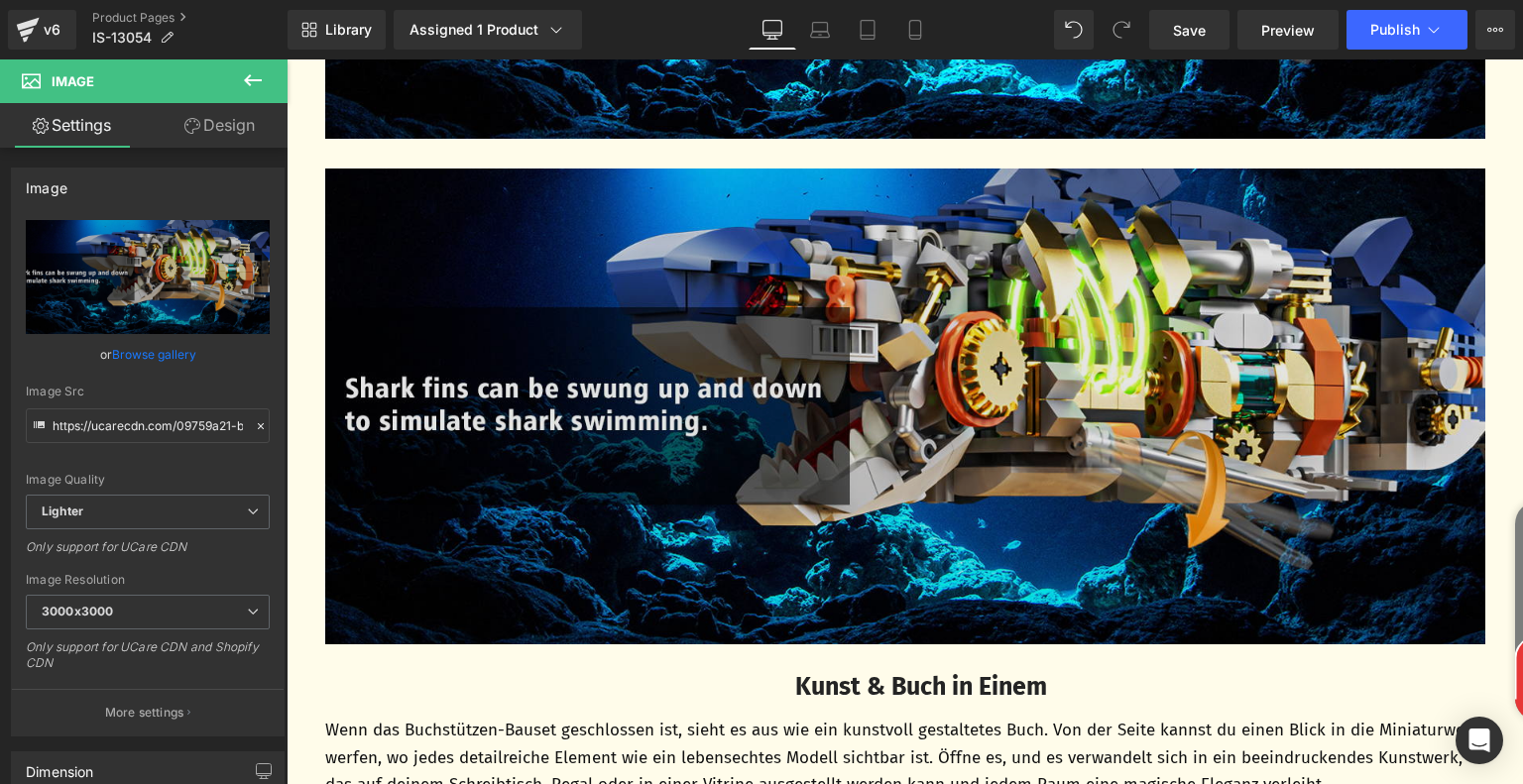 click at bounding box center [905, 406] 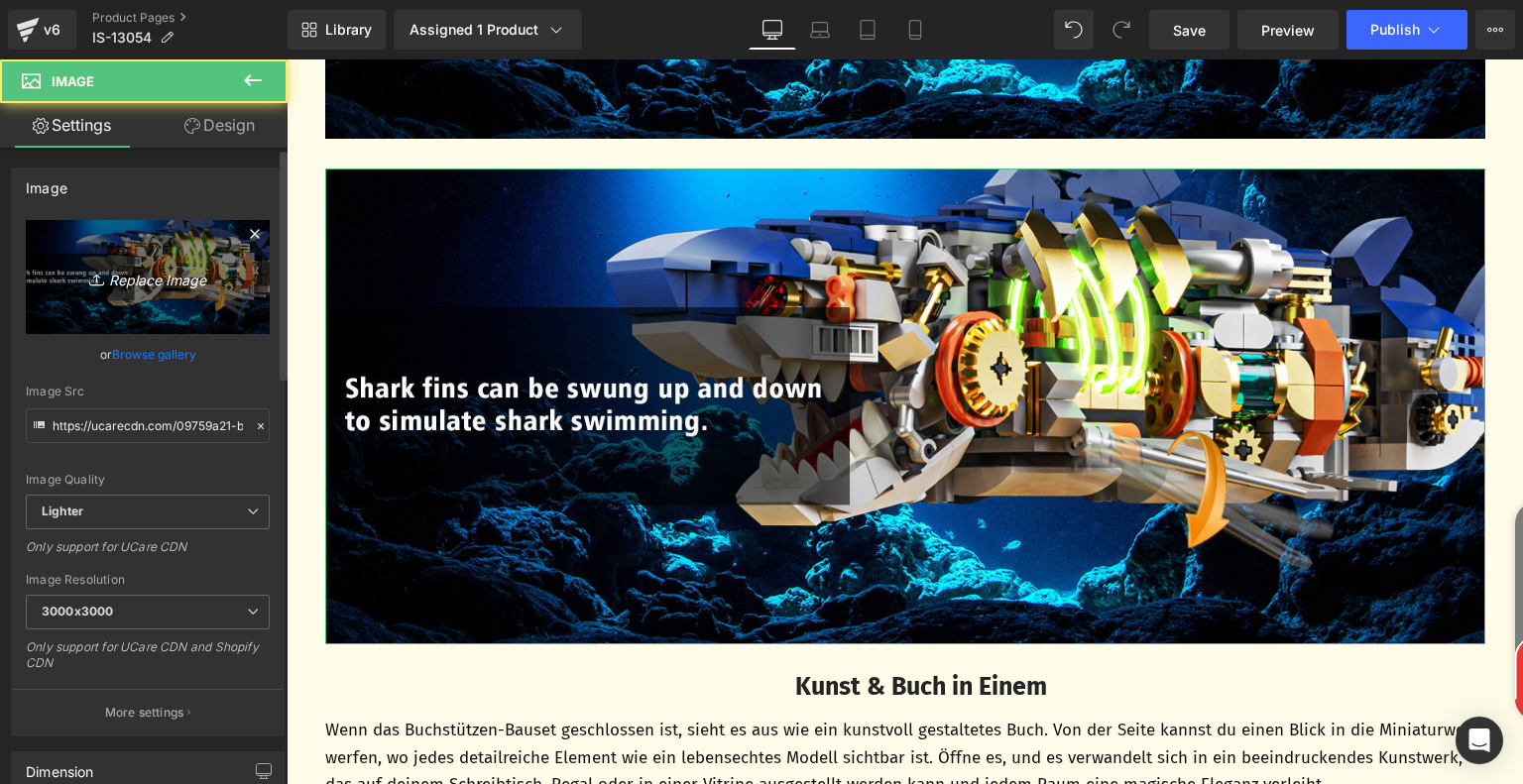 click on "Replace Image" at bounding box center (148, 277) 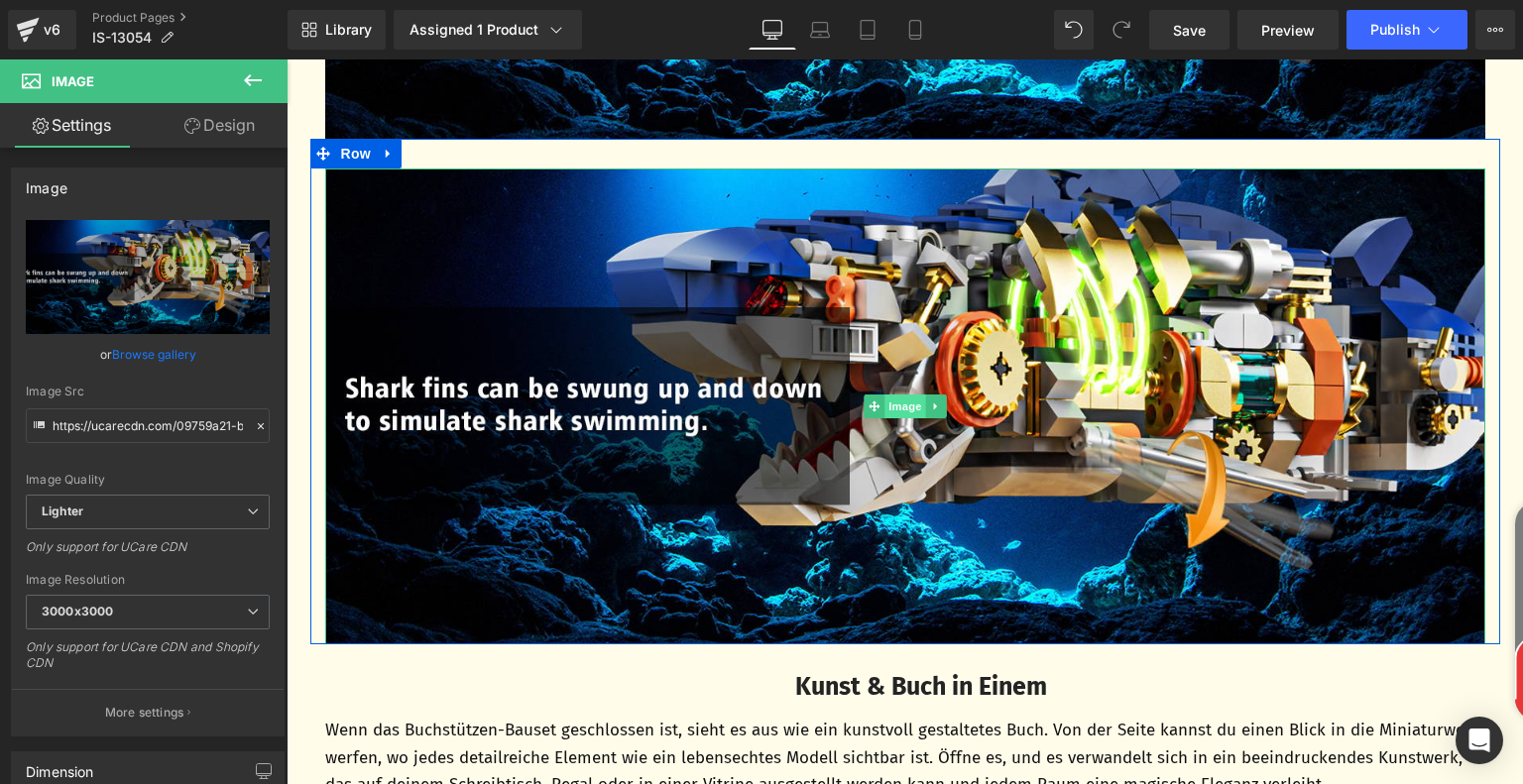 click on "Image" at bounding box center [905, 406] 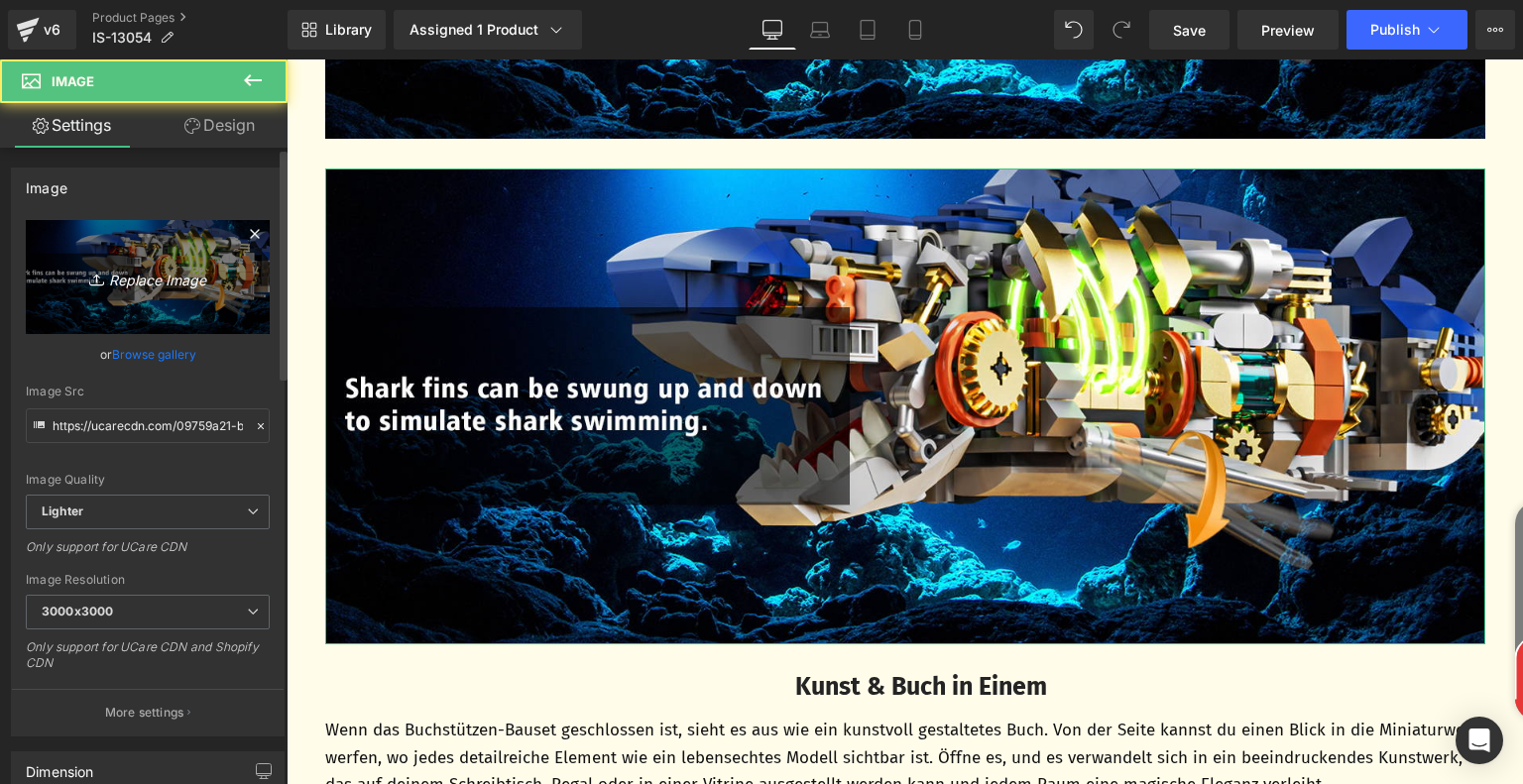 click on "Replace Image" at bounding box center [148, 277] 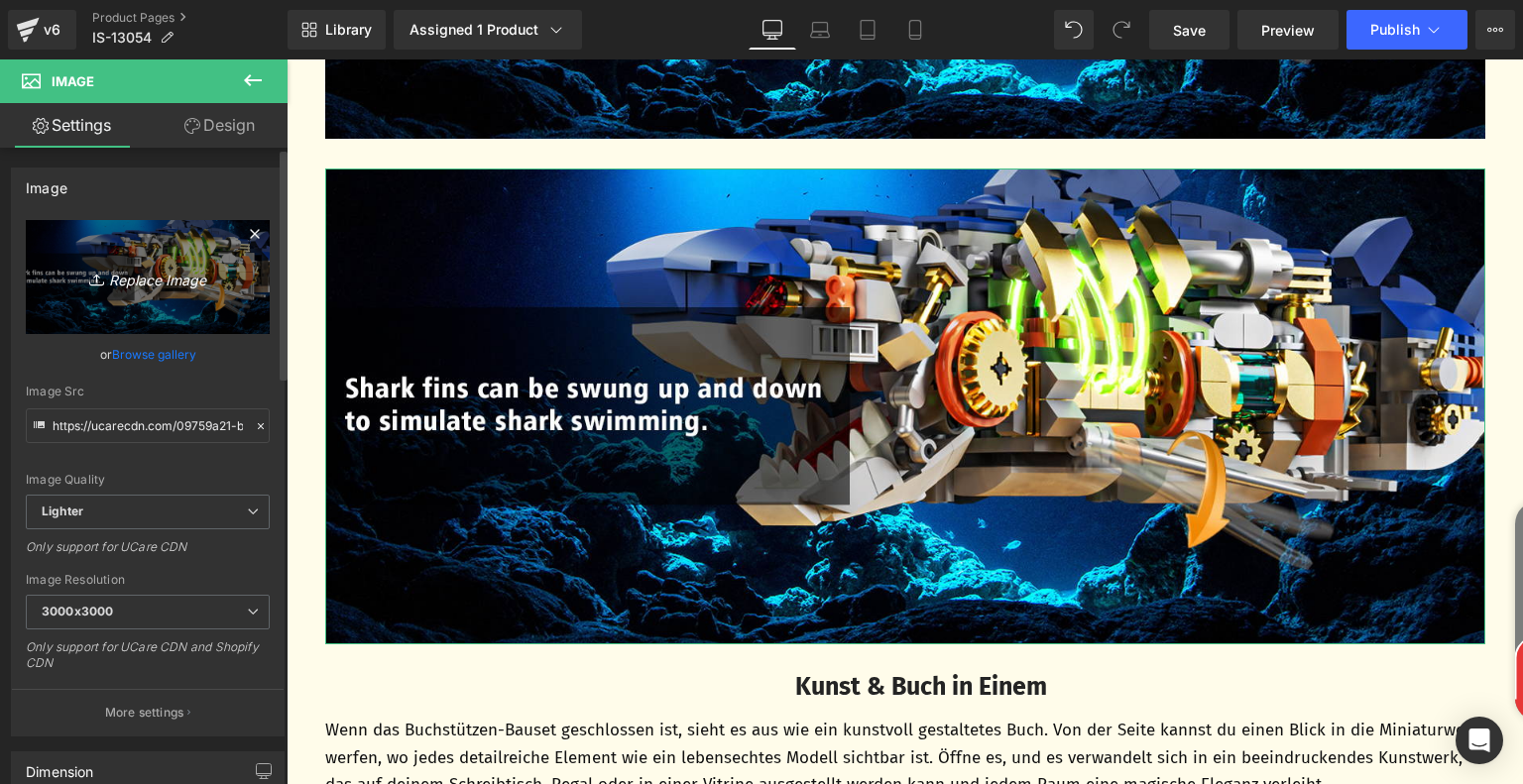 type on "C:\fakepath\341d567d-d06f-45c0-99b8-e3945d8c9f06.__CR0,0,1464,600_PT0_SX1464_V1___.jpg" 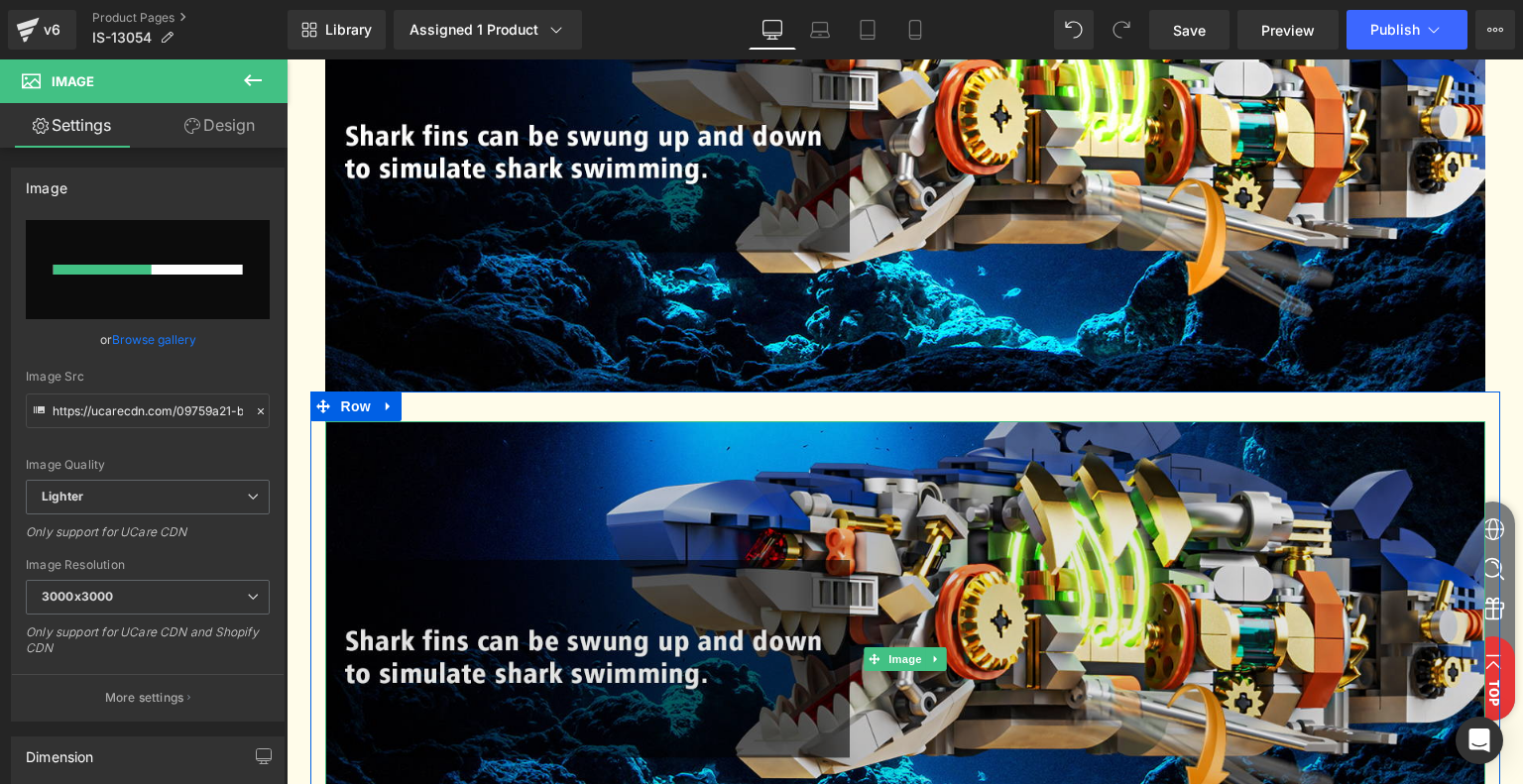 type 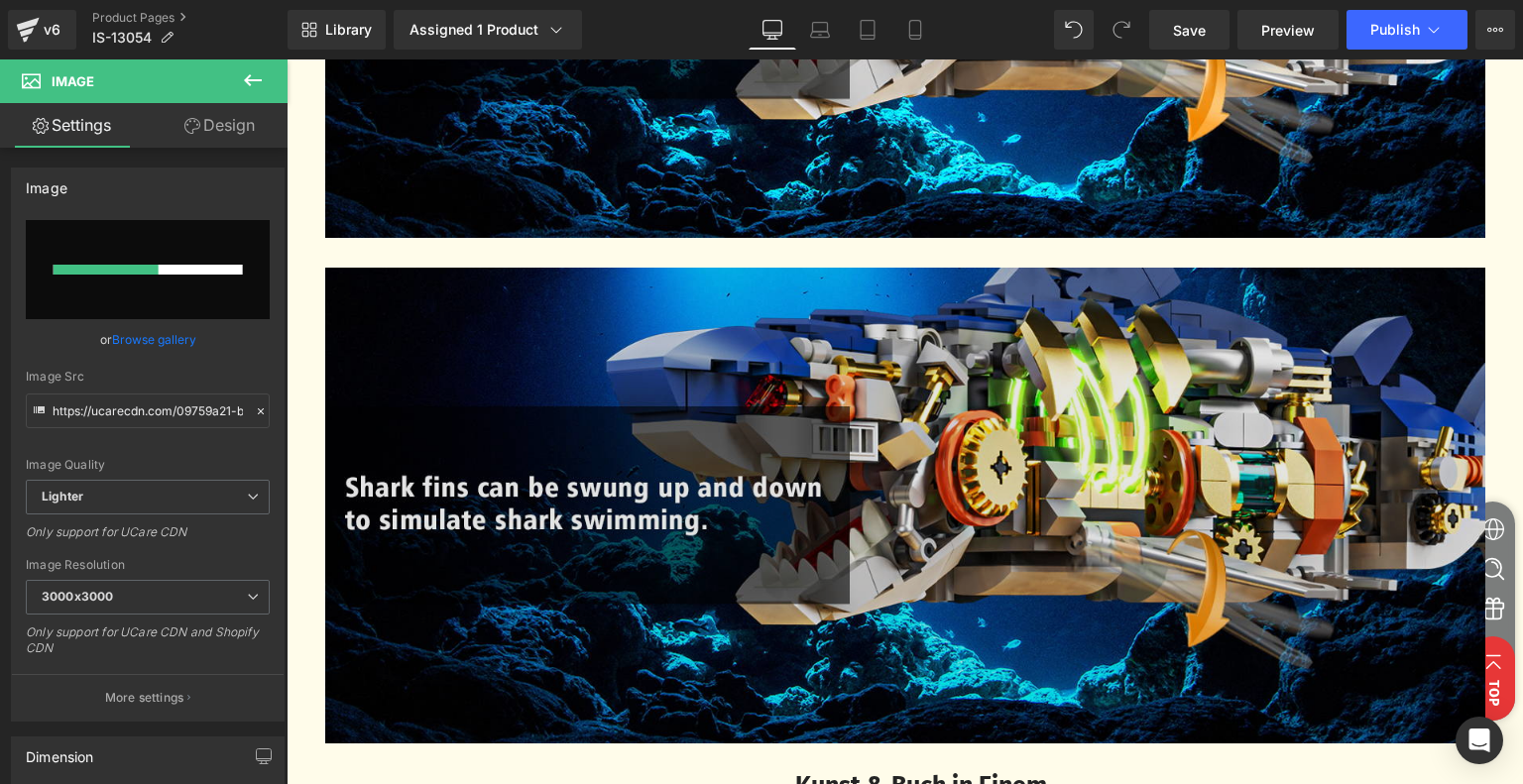 scroll, scrollTop: 2682, scrollLeft: 0, axis: vertical 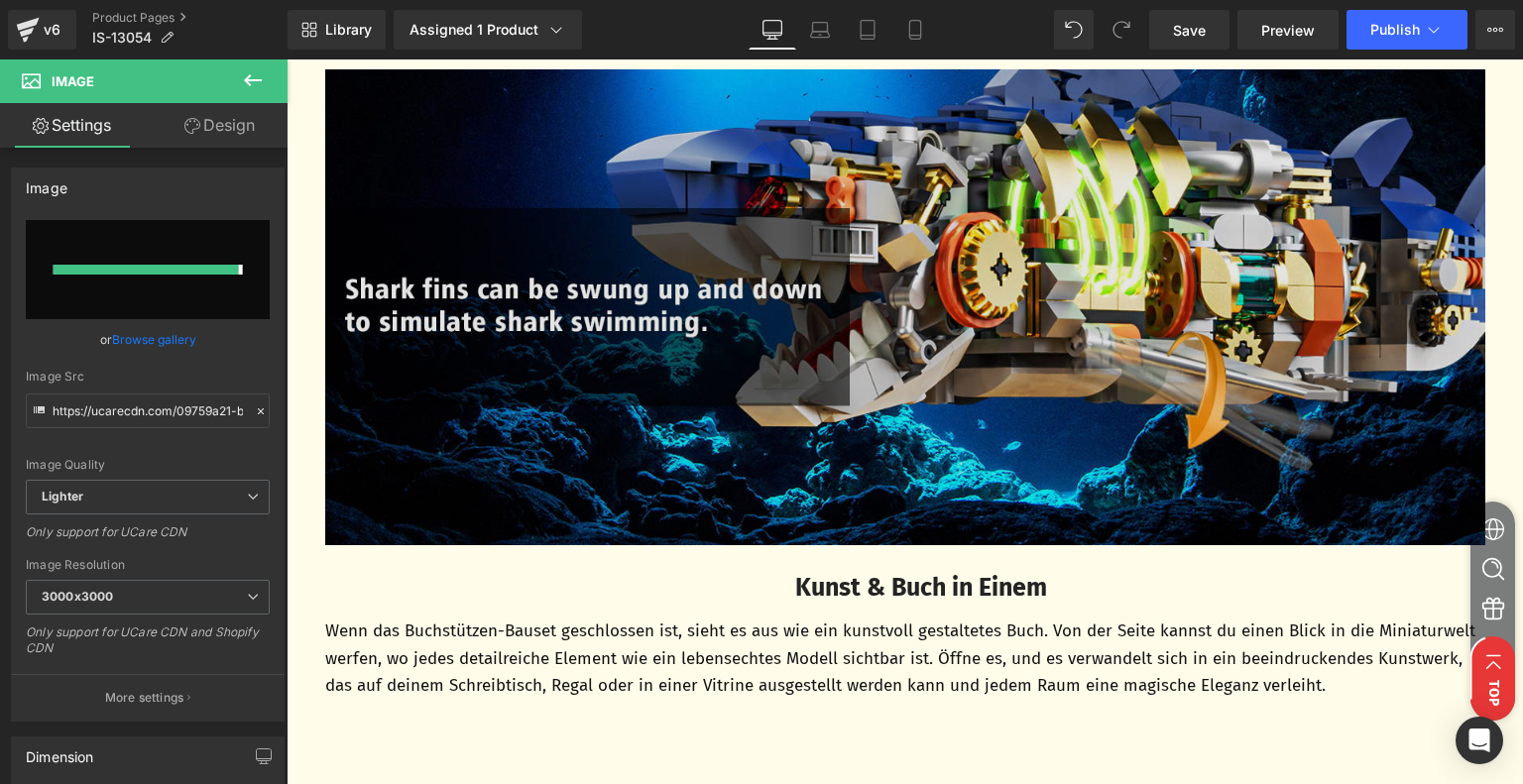 type on "https://ucarecdn.com/37303324-c7a0-4f5d-9e98-b9886637f592/-/format/auto/-/preview/3000x3000/-/quality/lighter/341d567d-d06f-45c0-99b8-e3945d8c9f06.__CR0,0,1464,600_PT0_SX1464_V1___.jpg" 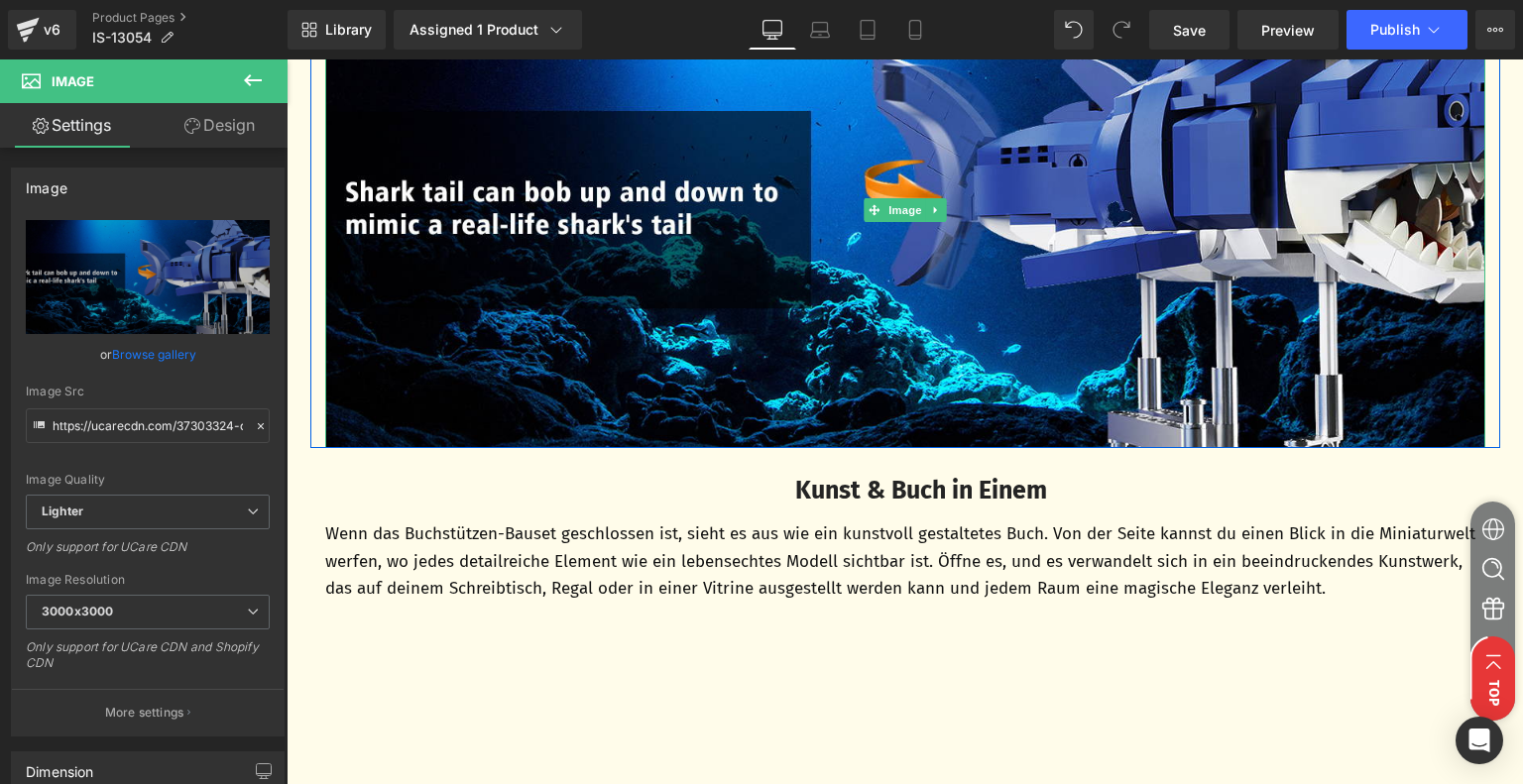 scroll, scrollTop: 2781, scrollLeft: 0, axis: vertical 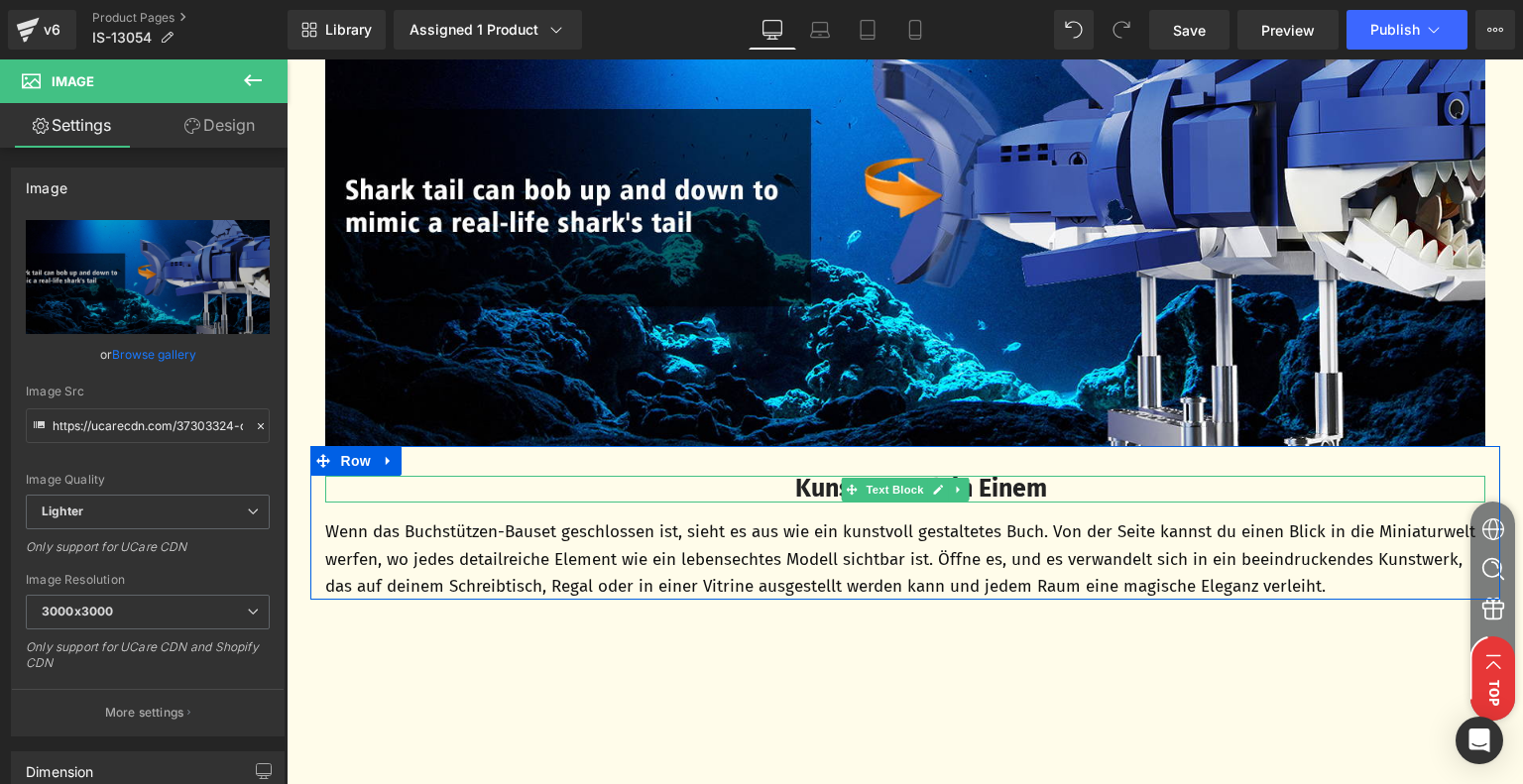 click on "Kunst & Buch in Einem" at bounding box center (921, 489) 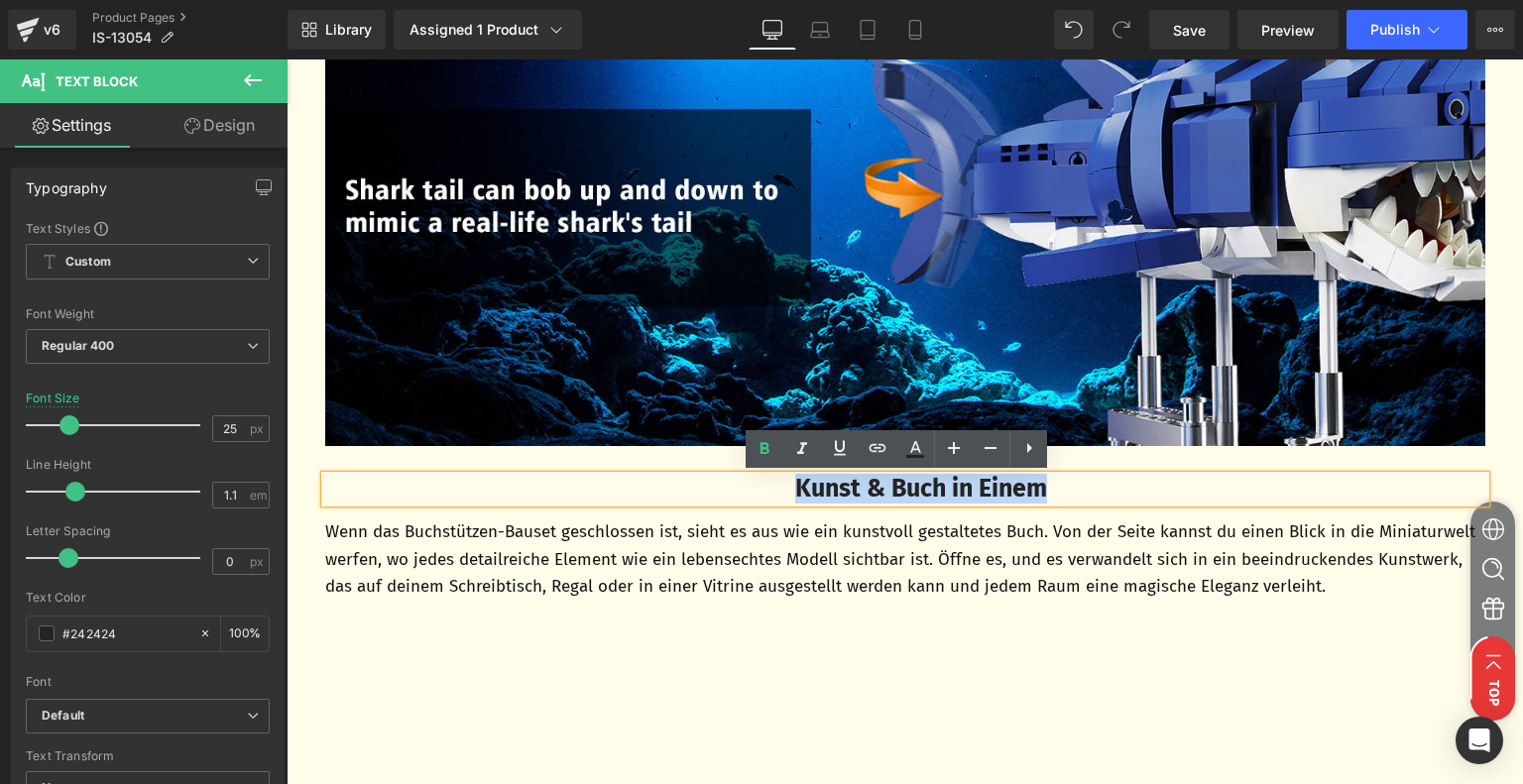 drag, startPoint x: 779, startPoint y: 487, endPoint x: 1056, endPoint y: 492, distance: 277.0451 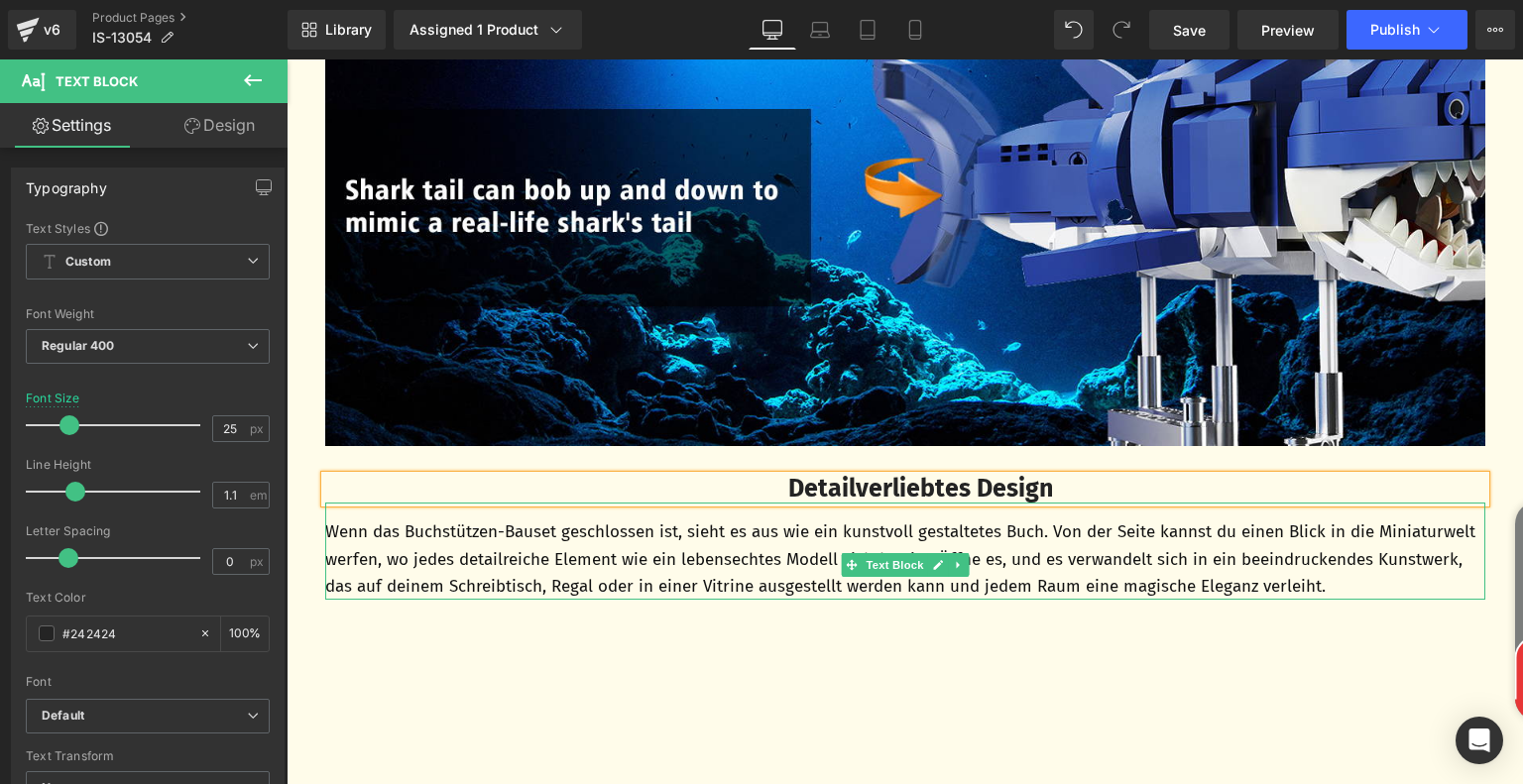 click on "Wenn das Buchstützen-Bauset geschlossen ist, sieht es aus wie ein kunstvoll gestaltetes Buch. Von der Seite kannst du einen Blick in die Miniaturwelt werfen, wo jedes detailreiche Element wie ein lebensechtes Modell sichtbar ist. Öffne es, und es verwandelt sich in ein beeindruckendes Kunstwerk, das auf deinem Schreibtisch, Regal oder in einer Vitrine ausgestellt werden kann und jedem Raum eine magische Eleganz verleiht." at bounding box center (905, 559) 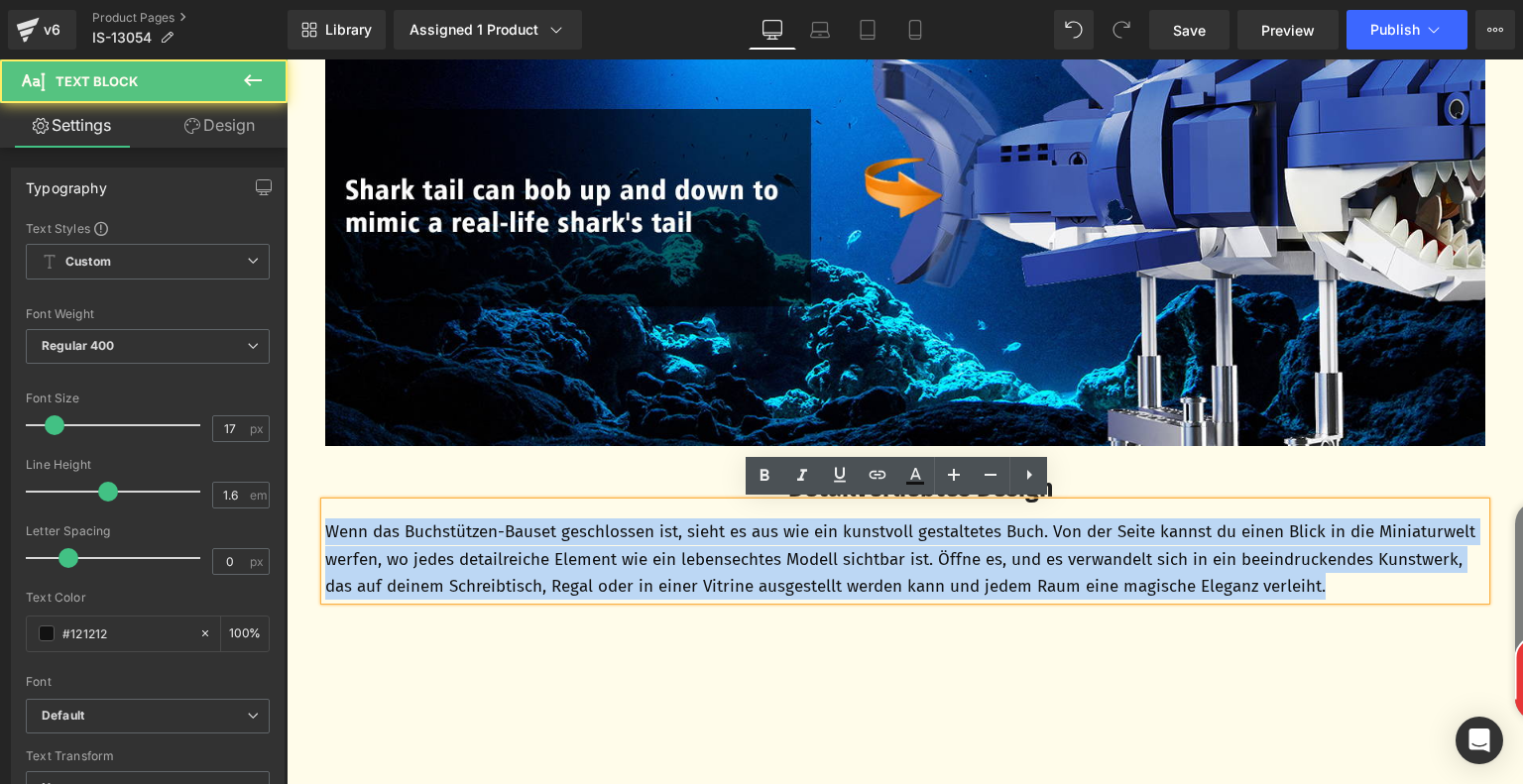 drag, startPoint x: 397, startPoint y: 604, endPoint x: 317, endPoint y: 537, distance: 104.35037 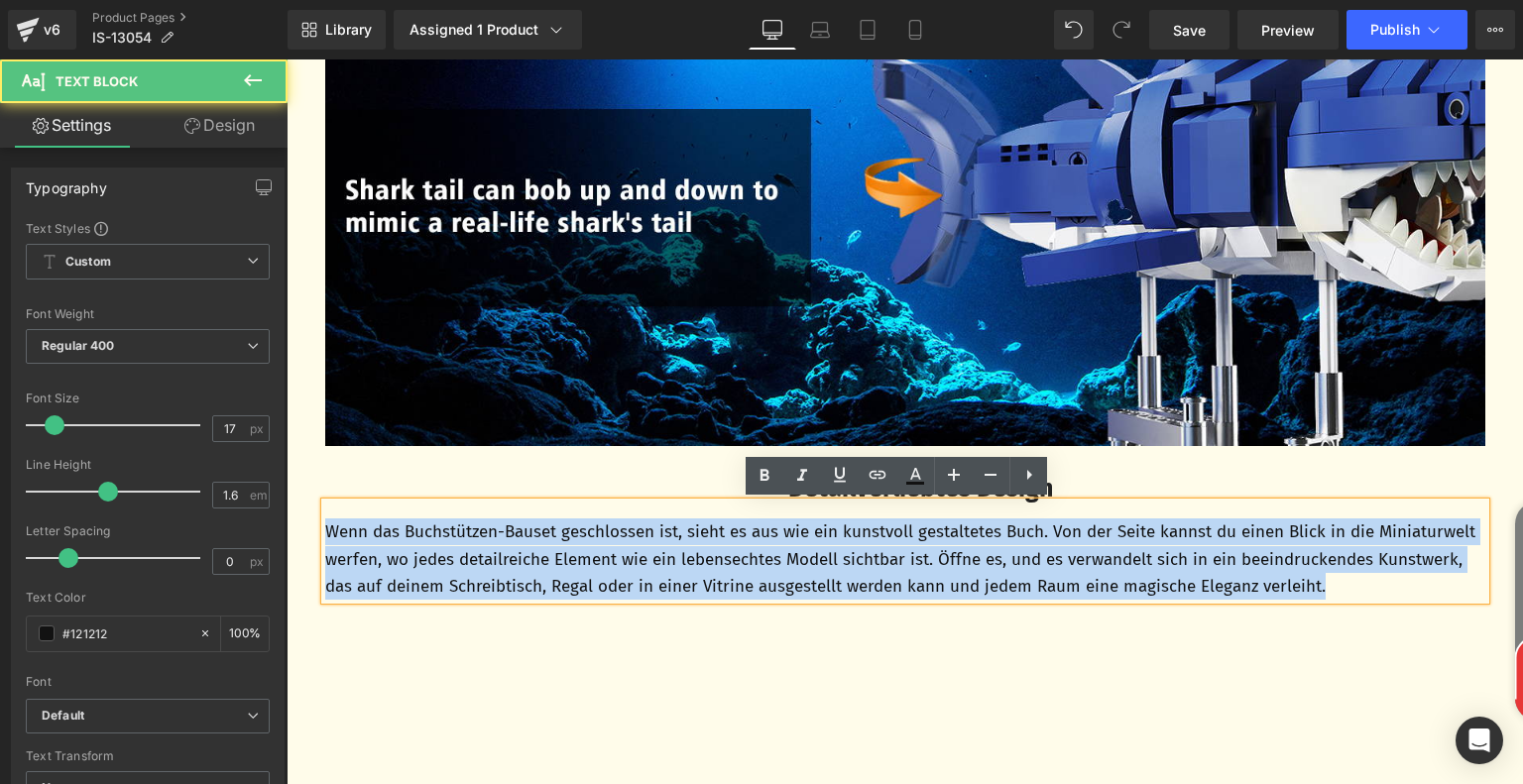paste 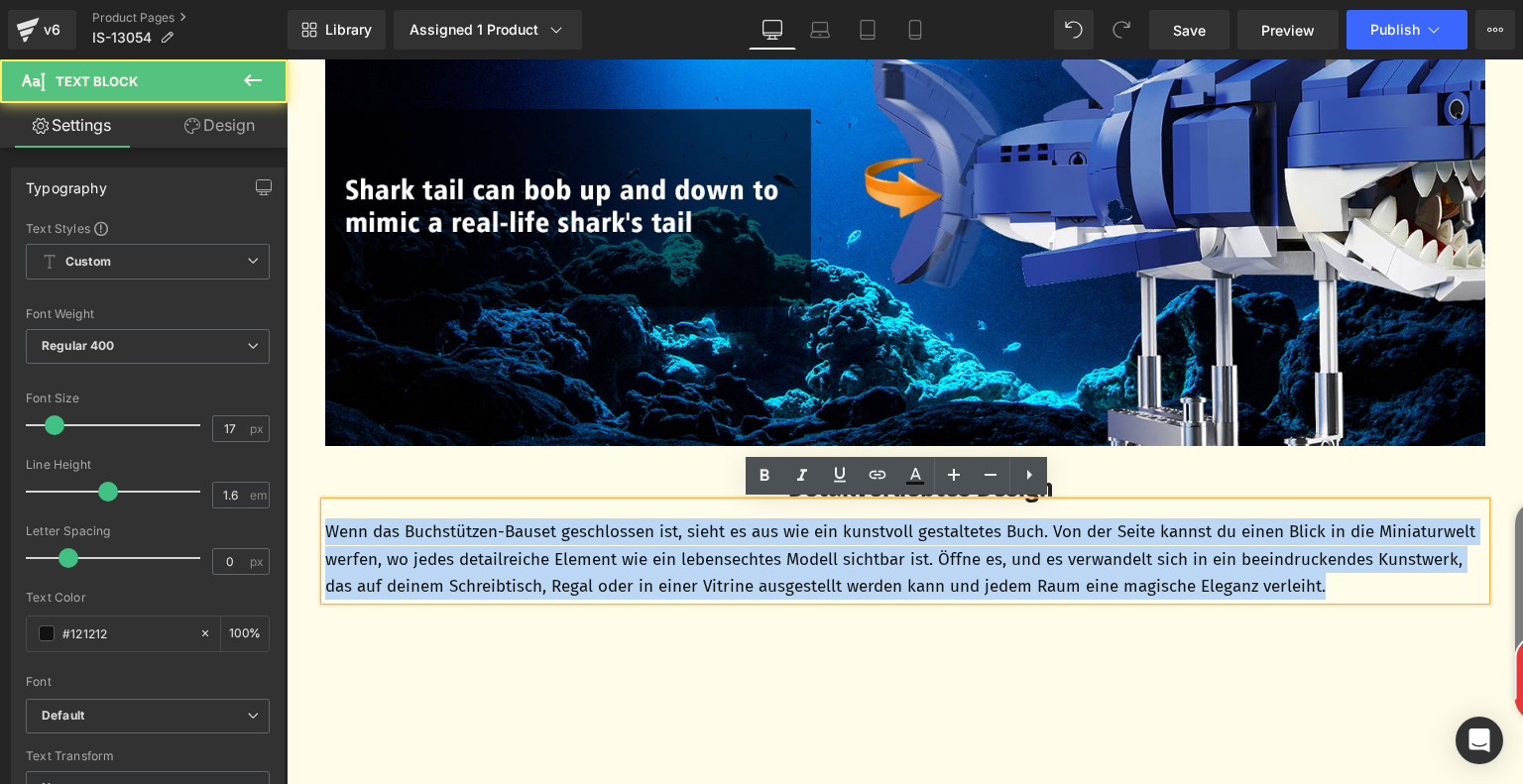 type 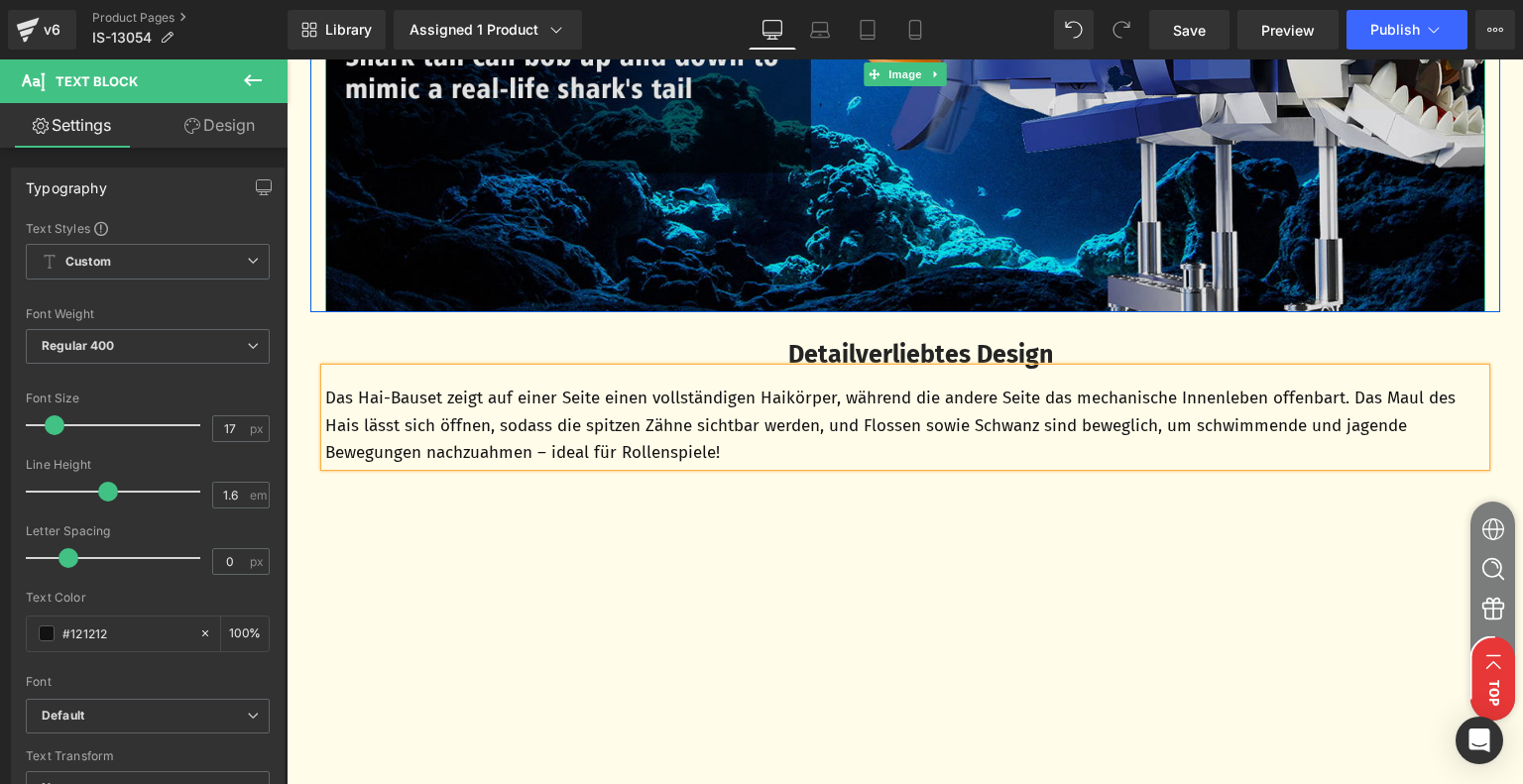 scroll, scrollTop: 3079, scrollLeft: 0, axis: vertical 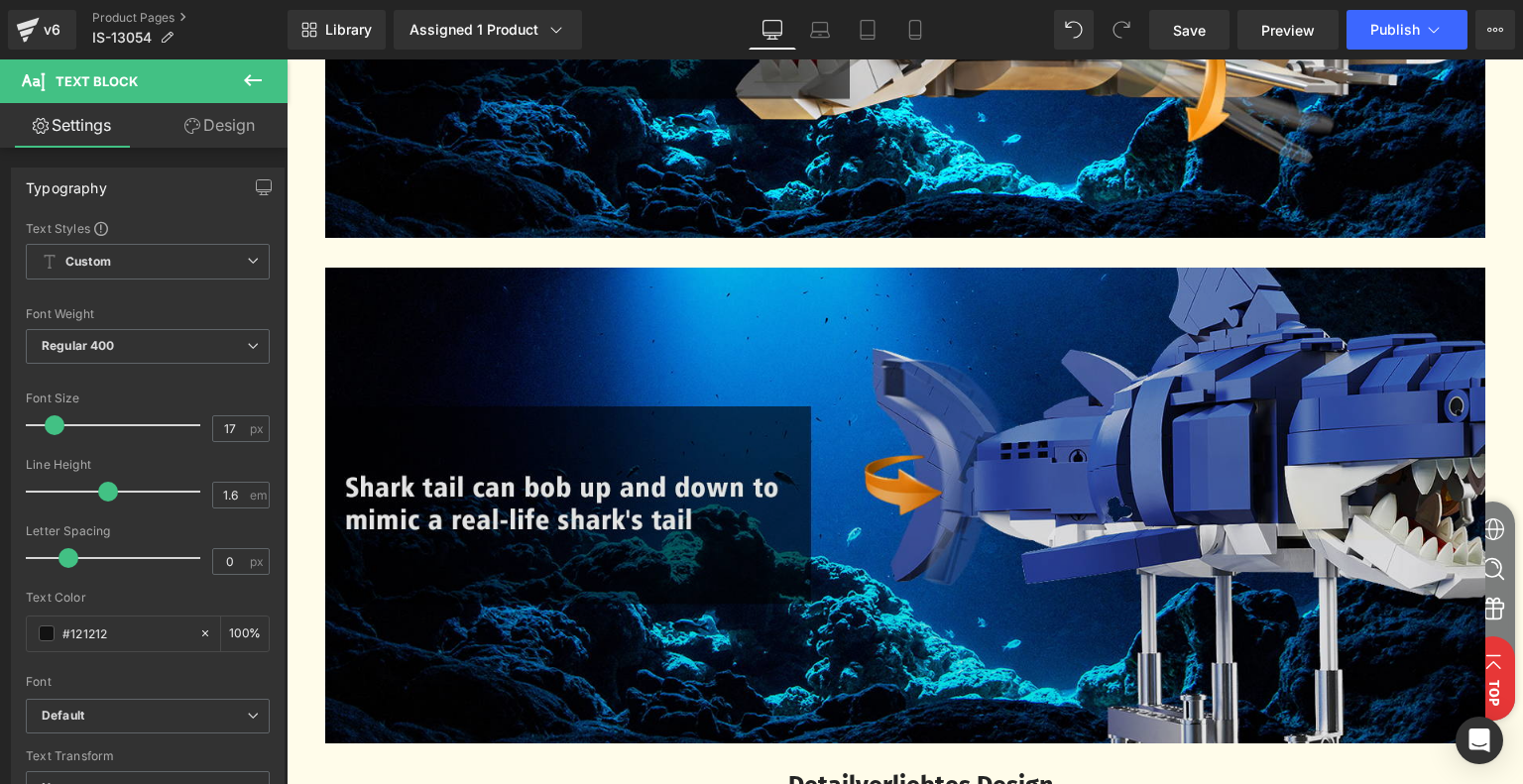 click at bounding box center [905, 505] 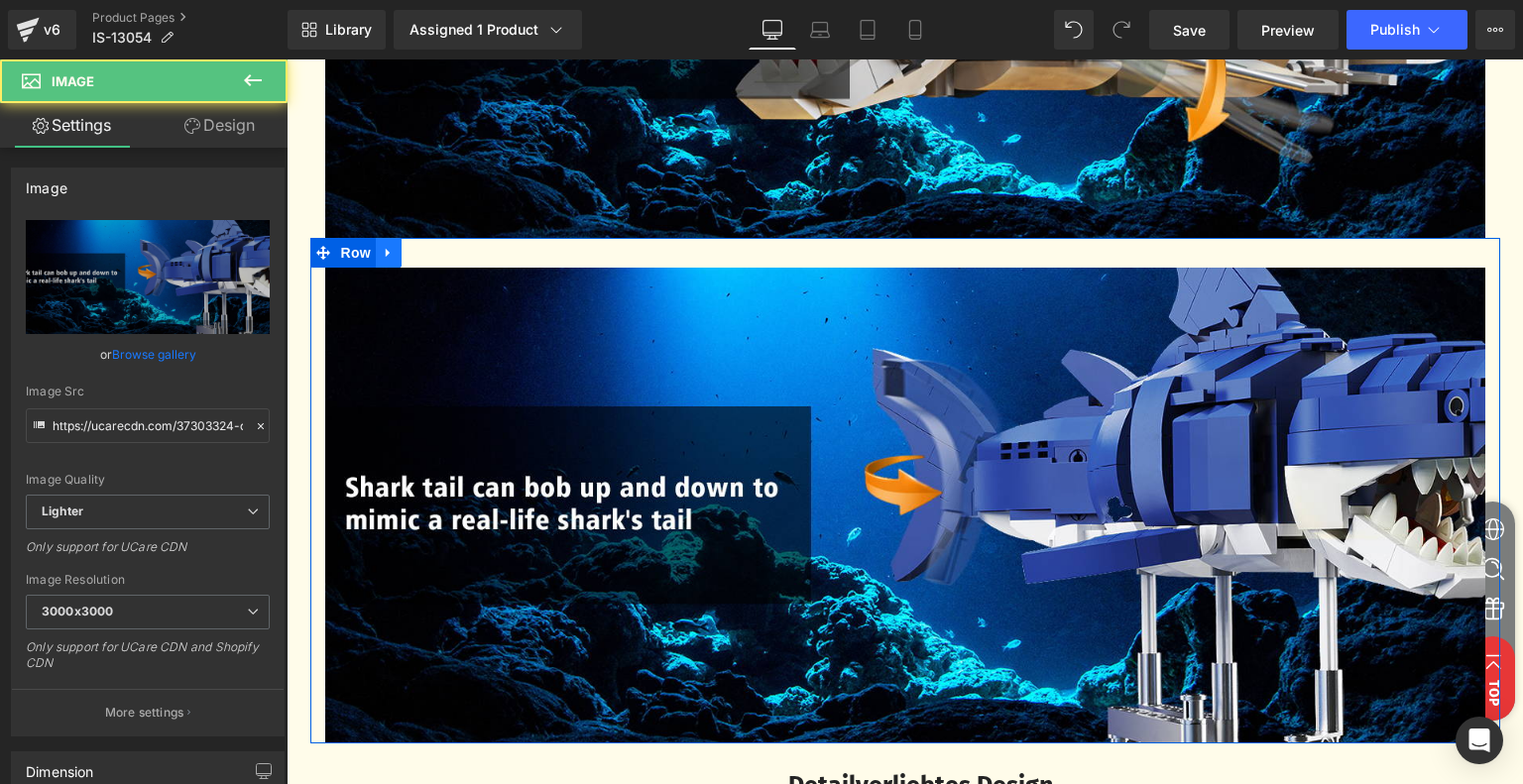 click 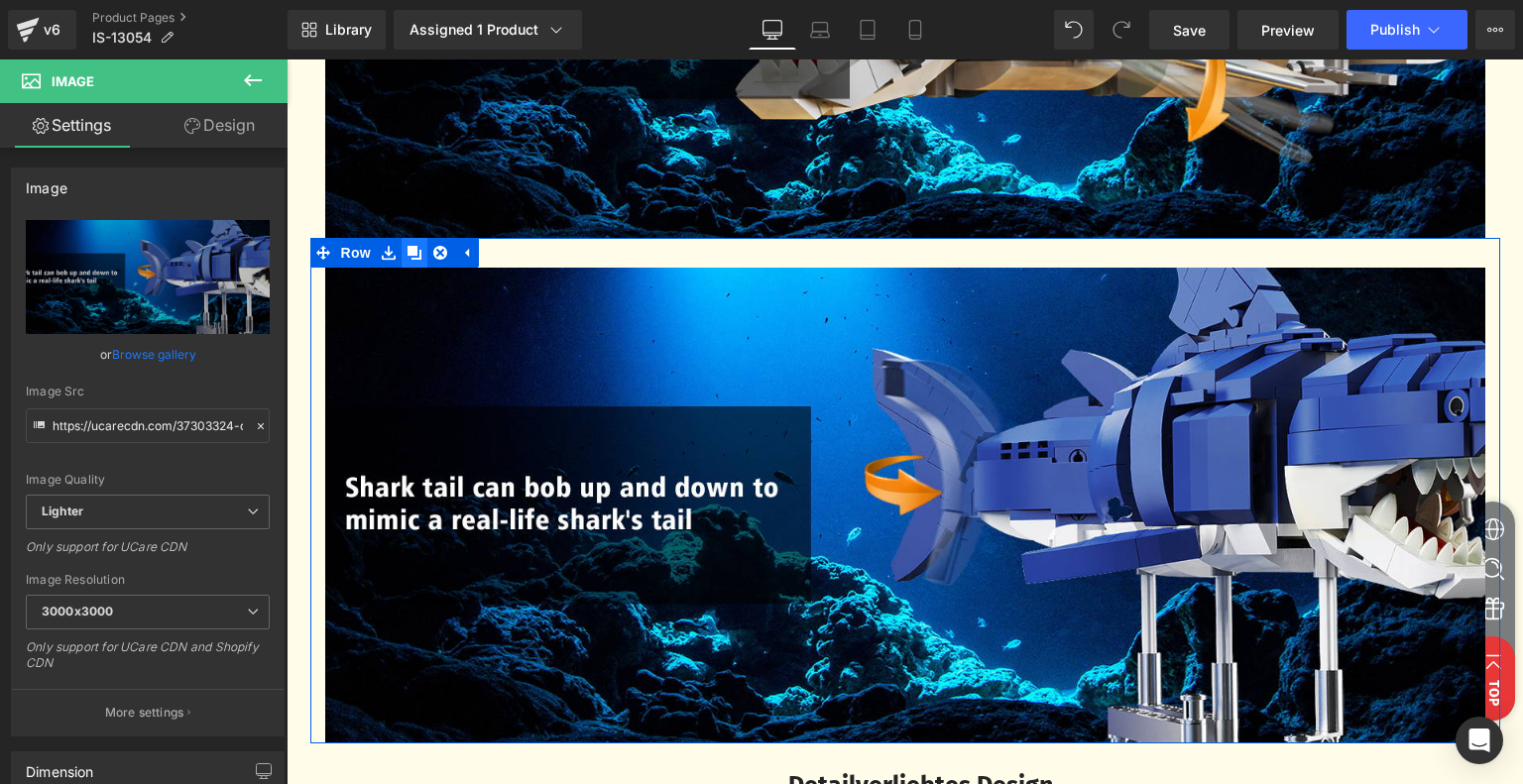 click 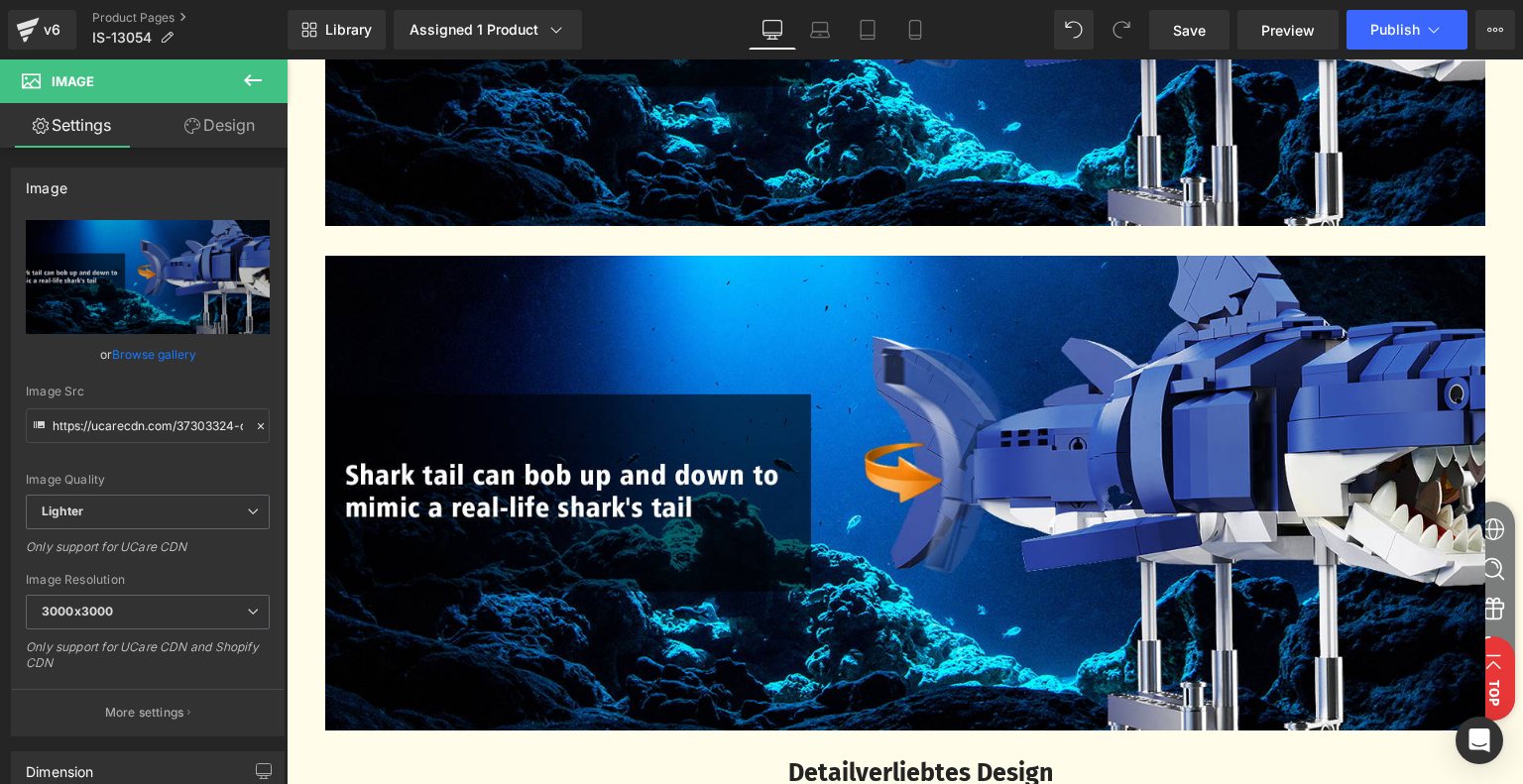 scroll, scrollTop: 3087, scrollLeft: 0, axis: vertical 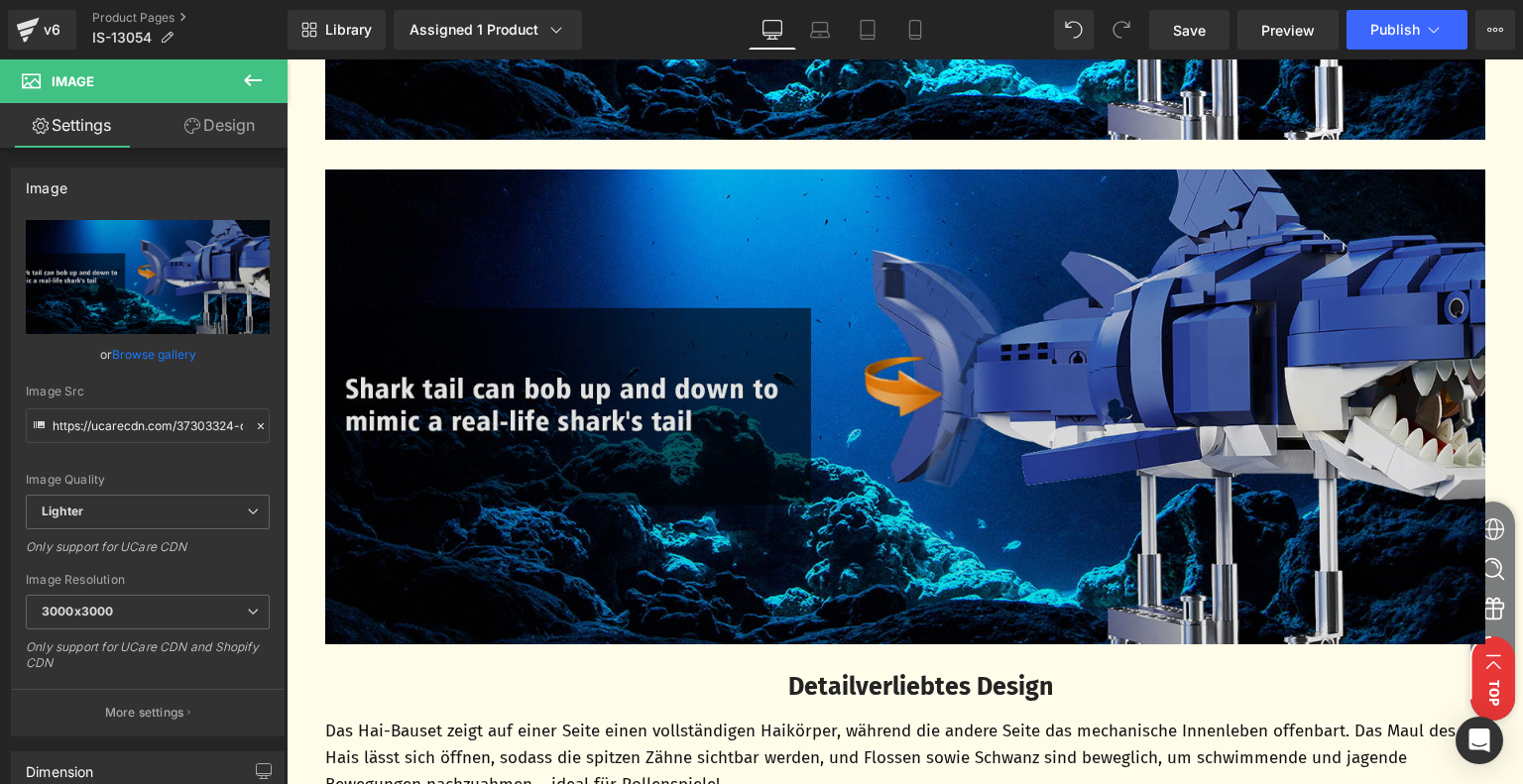 click at bounding box center (905, 407) 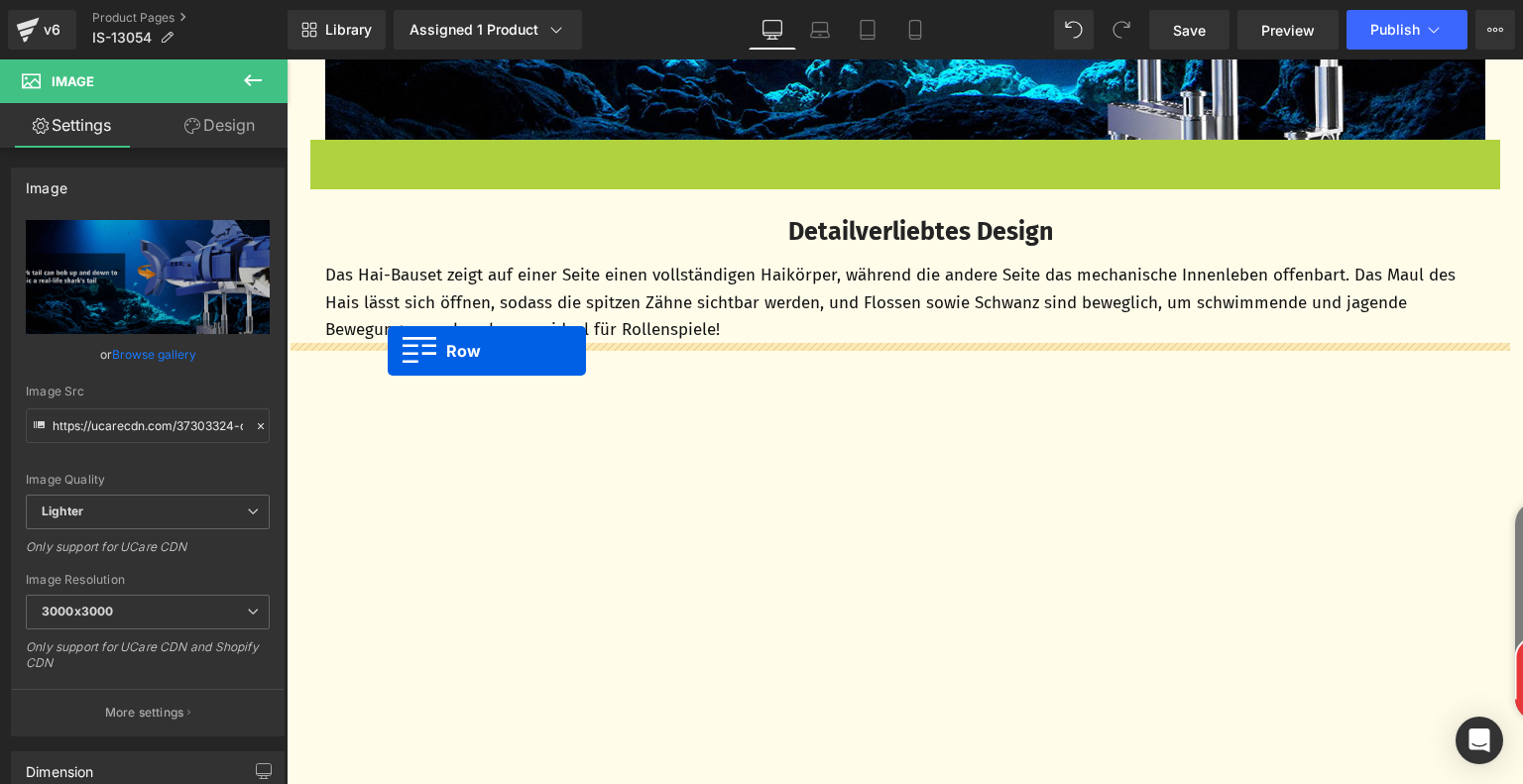 drag, startPoint x: 310, startPoint y: 156, endPoint x: 388, endPoint y: 351, distance: 210.02143 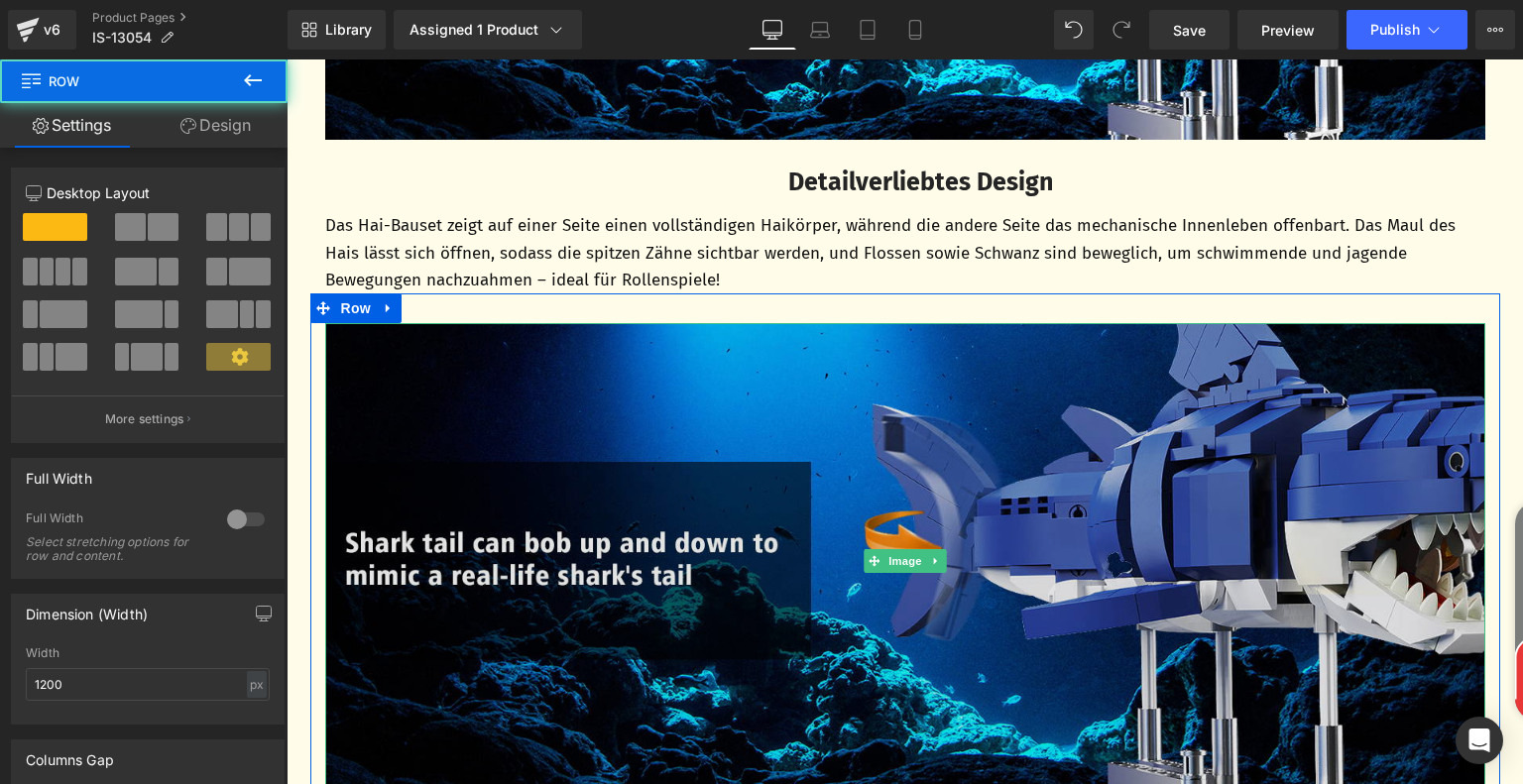 click at bounding box center (905, 561) 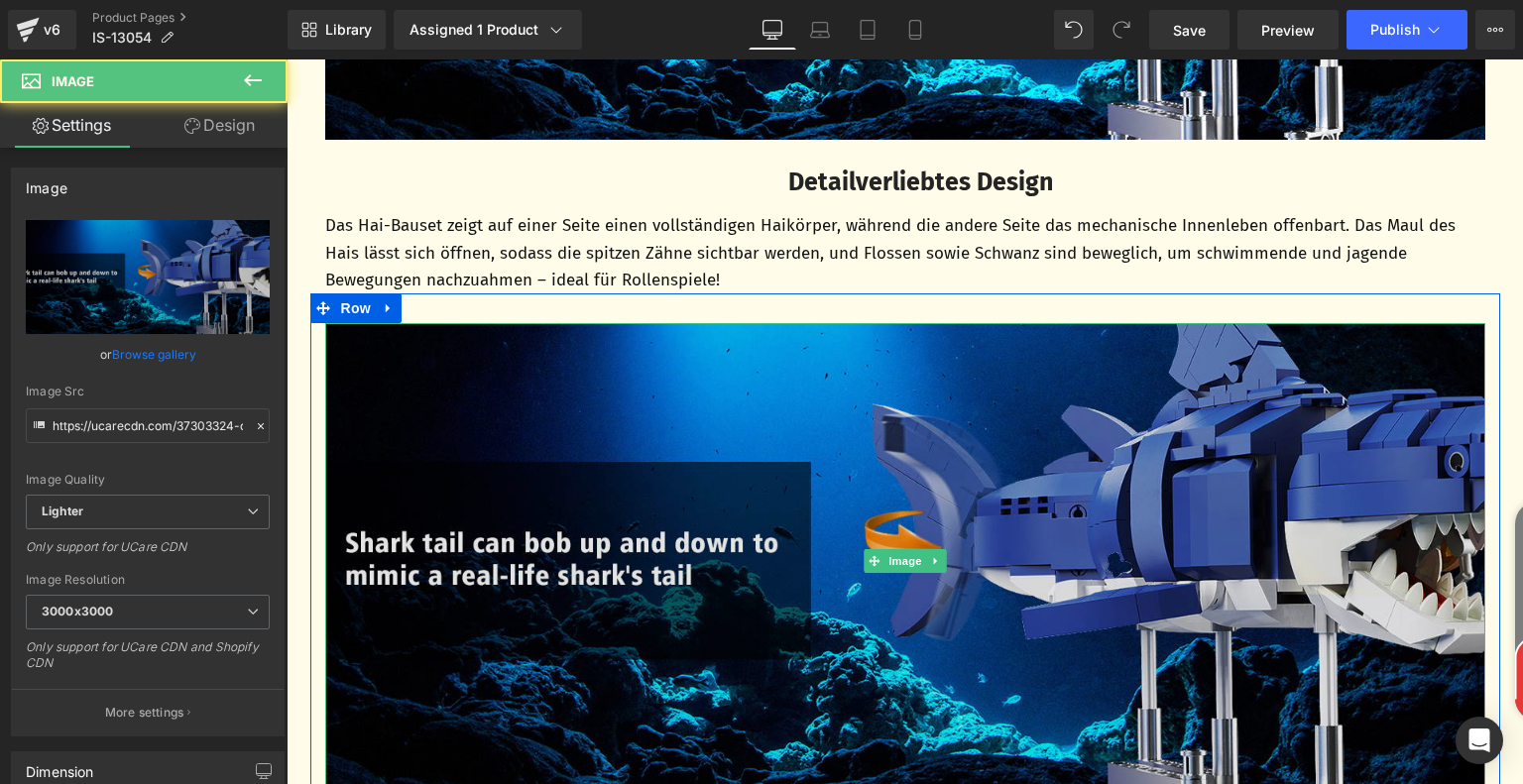 click at bounding box center [905, 561] 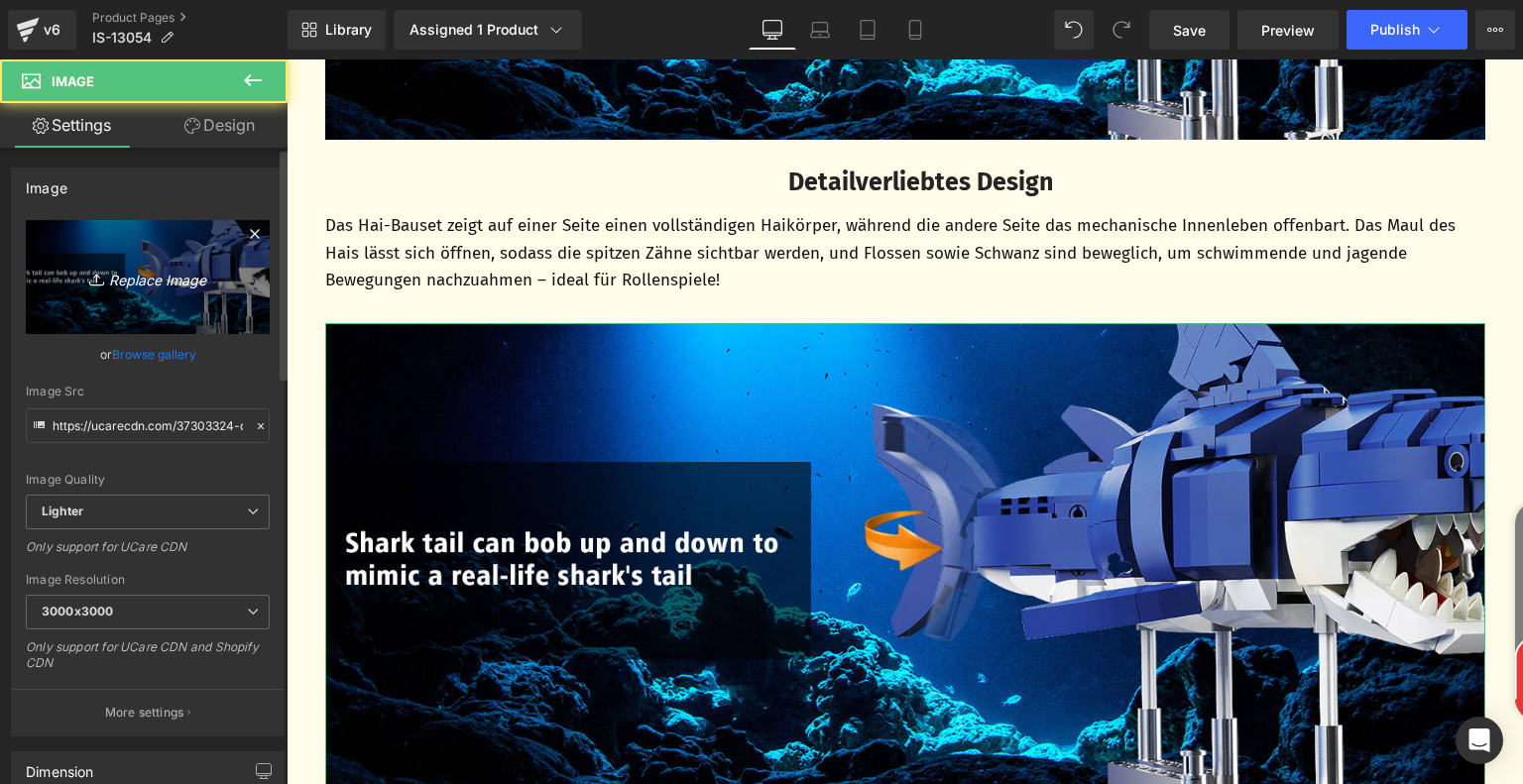 click on "Replace Image" at bounding box center (148, 277) 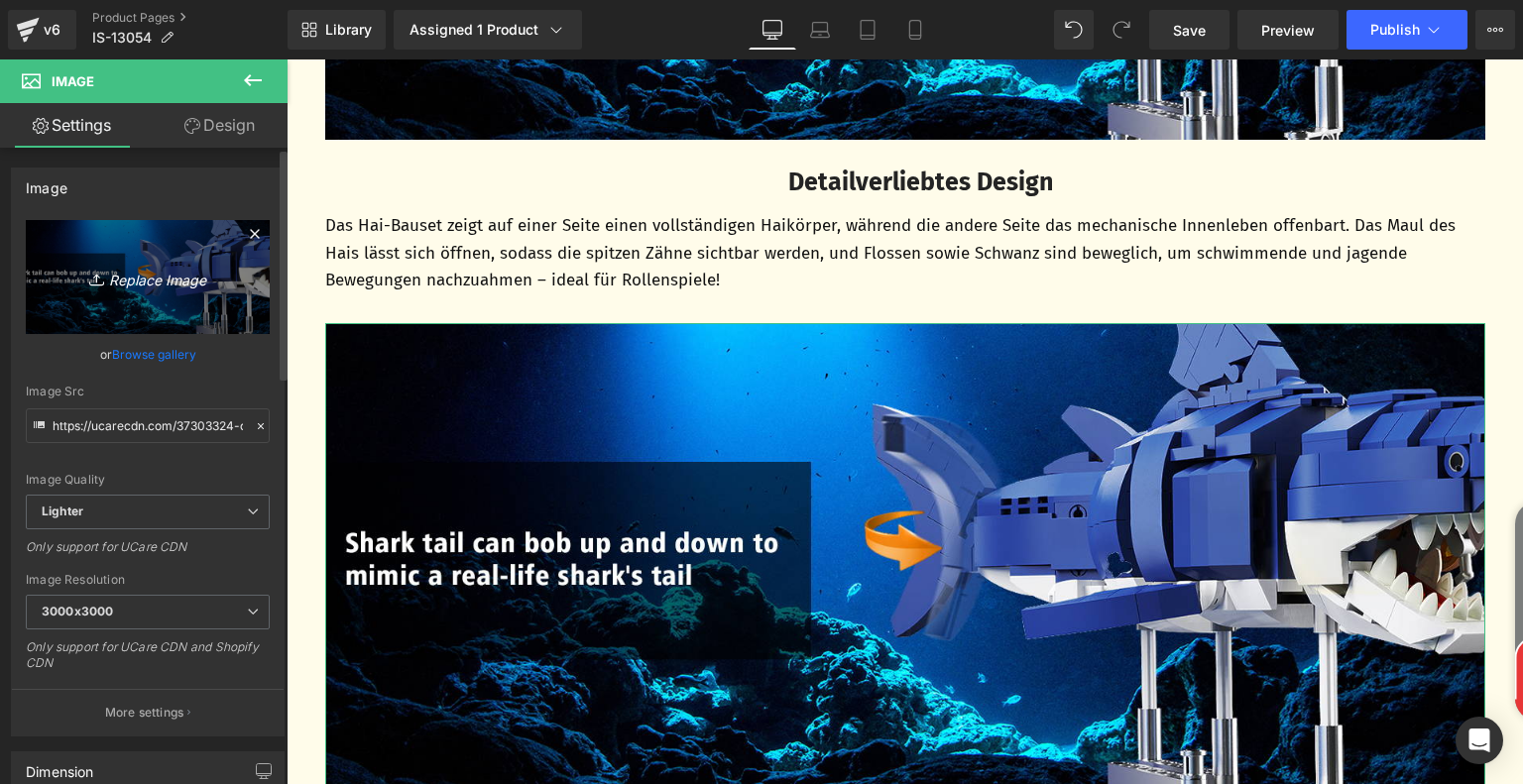 type on "C:\fakepath\c6cd6219-a3a3-4cd1-a119-8b14777de126.__CR0,0,1464,600_PT0_SX1464_V1___.jpg" 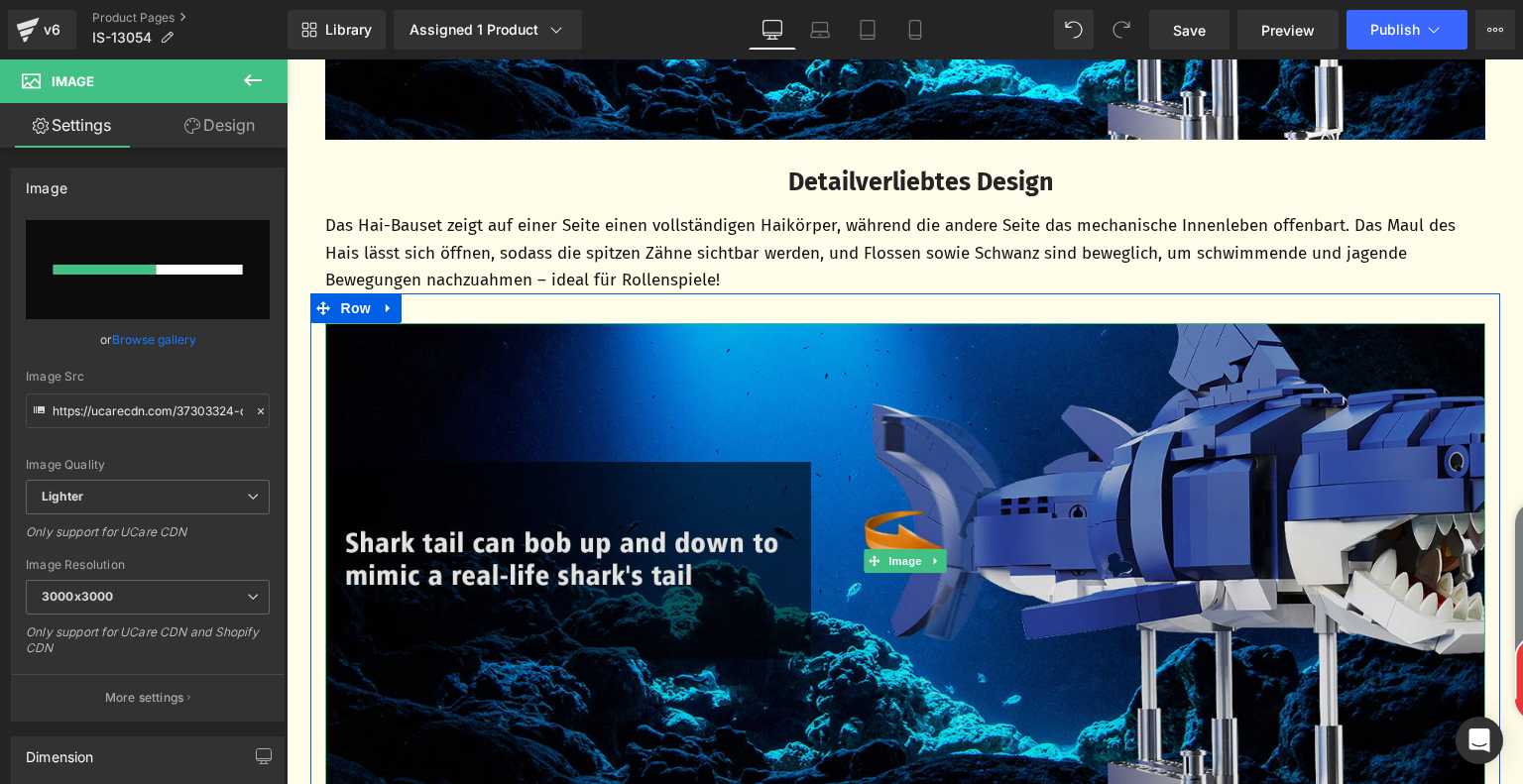 type 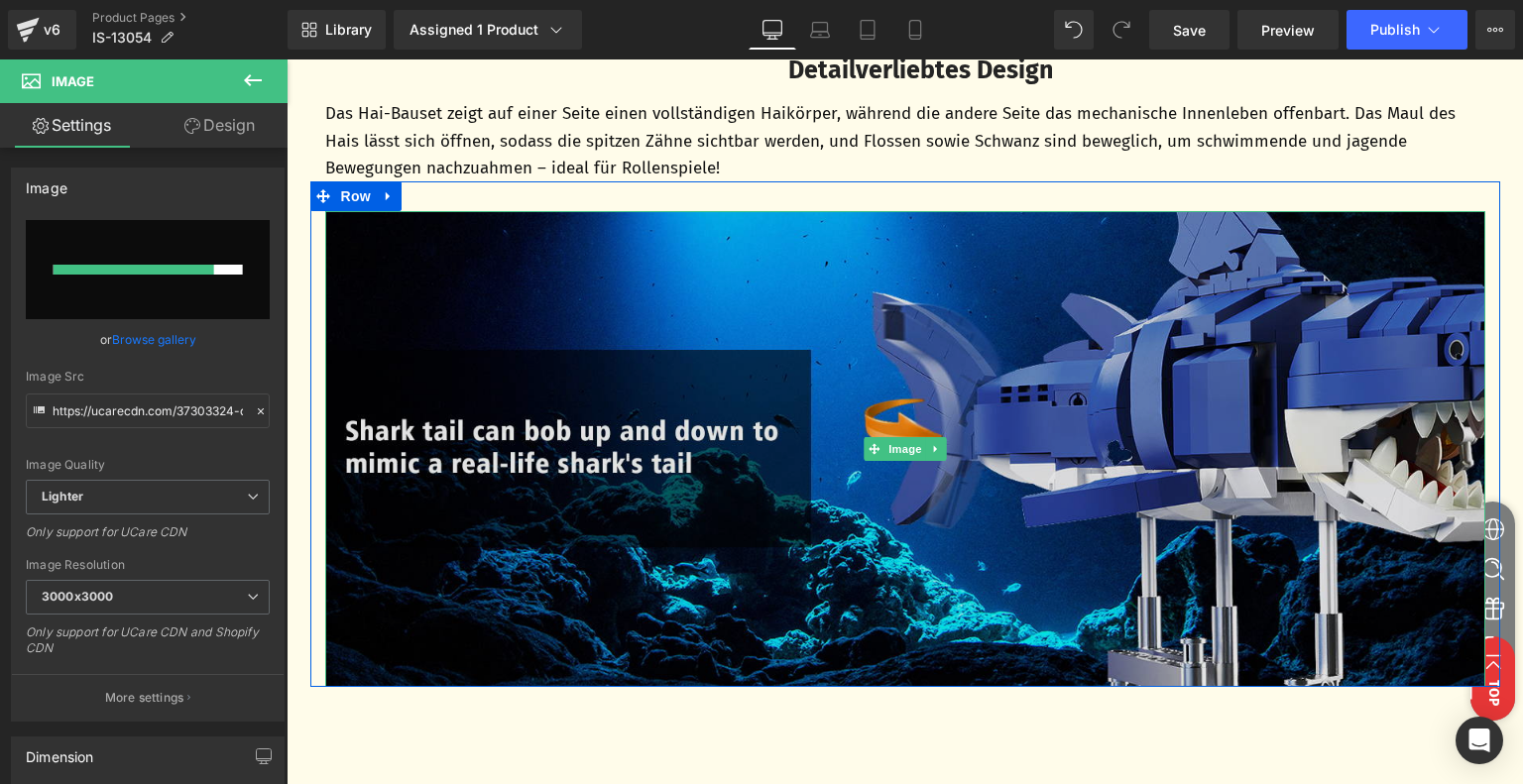 scroll, scrollTop: 3187, scrollLeft: 0, axis: vertical 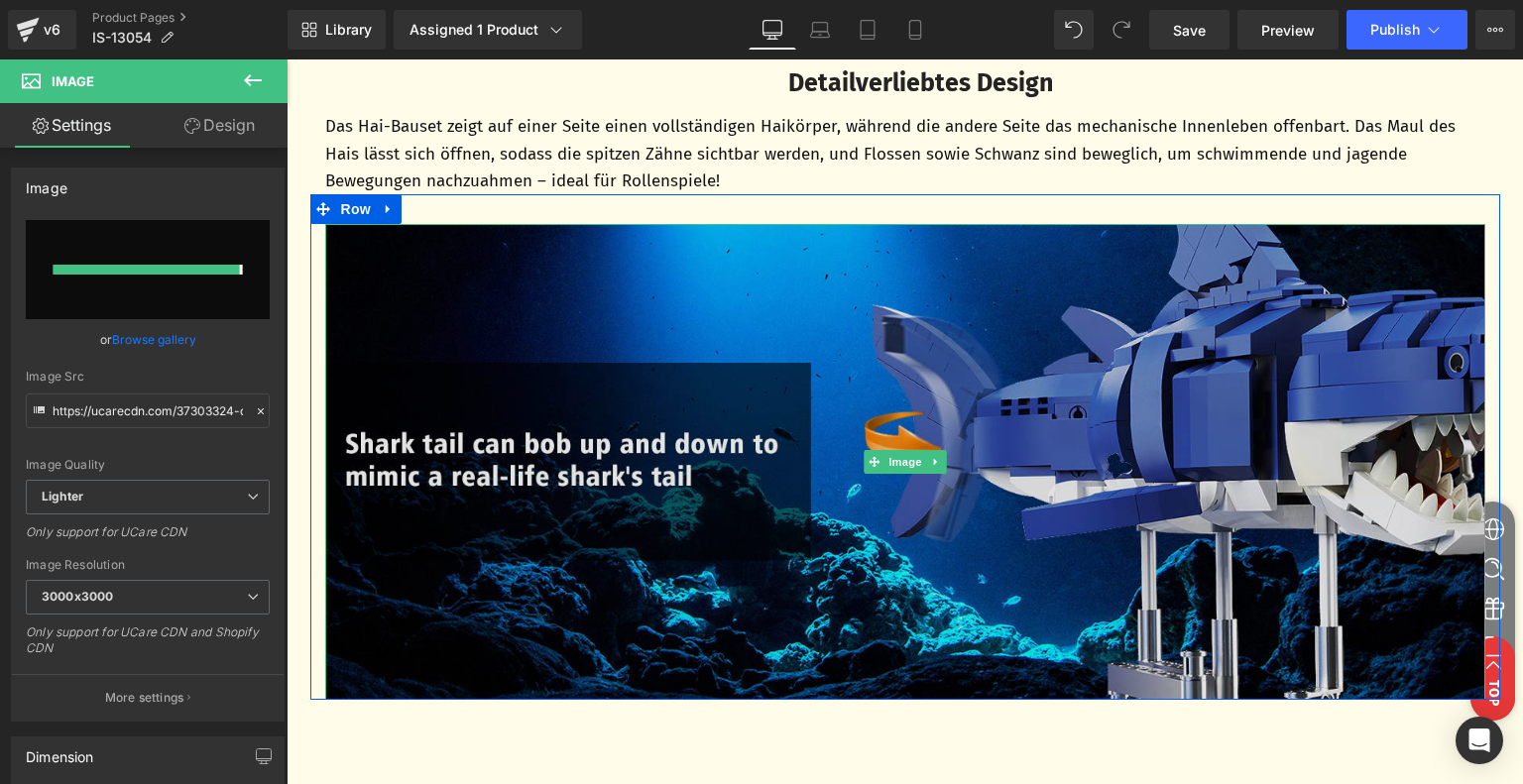 type on "https://ucarecdn.com/734be8cb-9dc1-4942-a65a-a62118d647ea/-/format/auto/-/preview/3000x3000/-/quality/lighter/c6cd6219-a3a3-4cd1-a119-8b14777de126.__CR0,0,1464,600_PT0_SX1464_V1___.jpg" 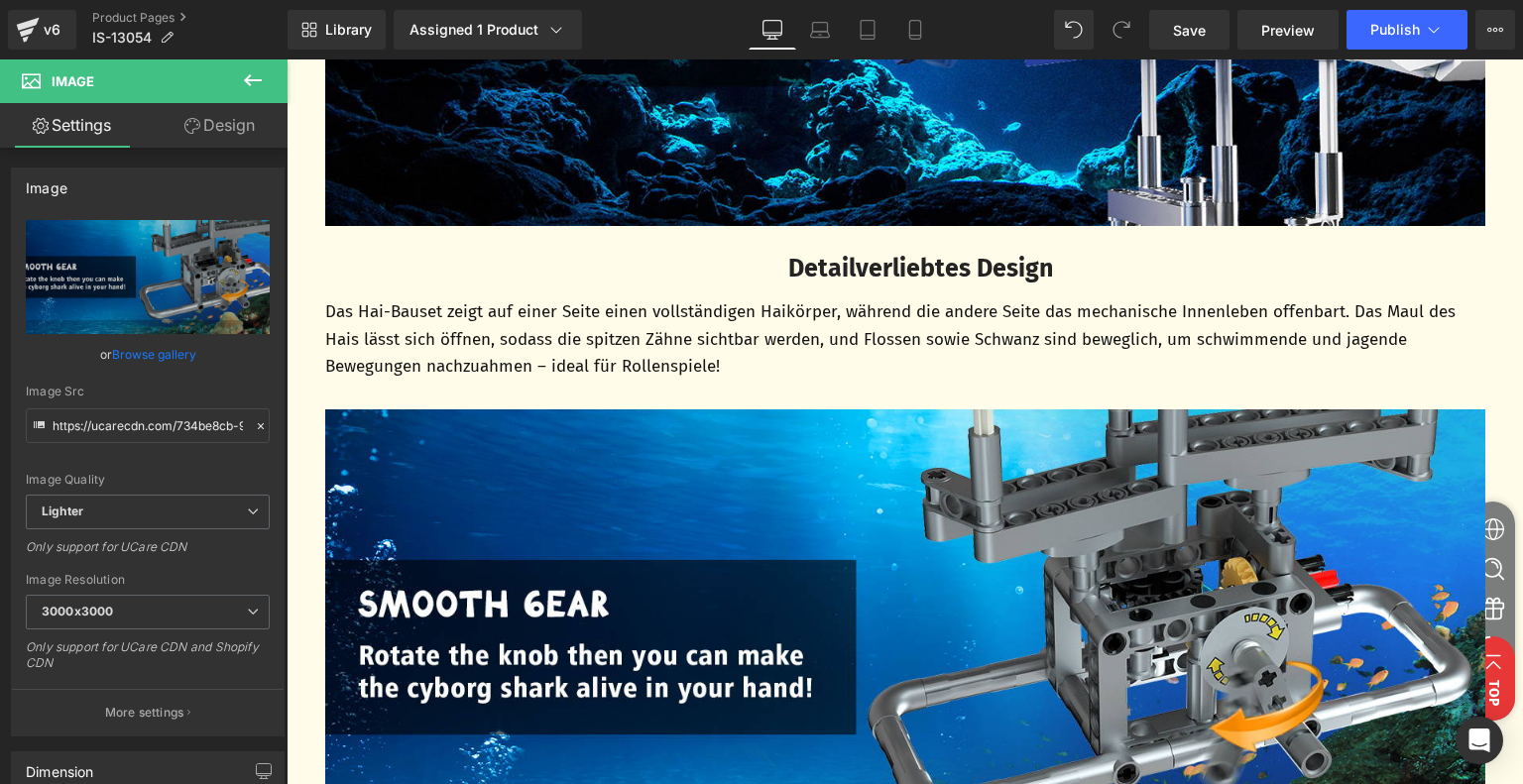 scroll, scrollTop: 2988, scrollLeft: 0, axis: vertical 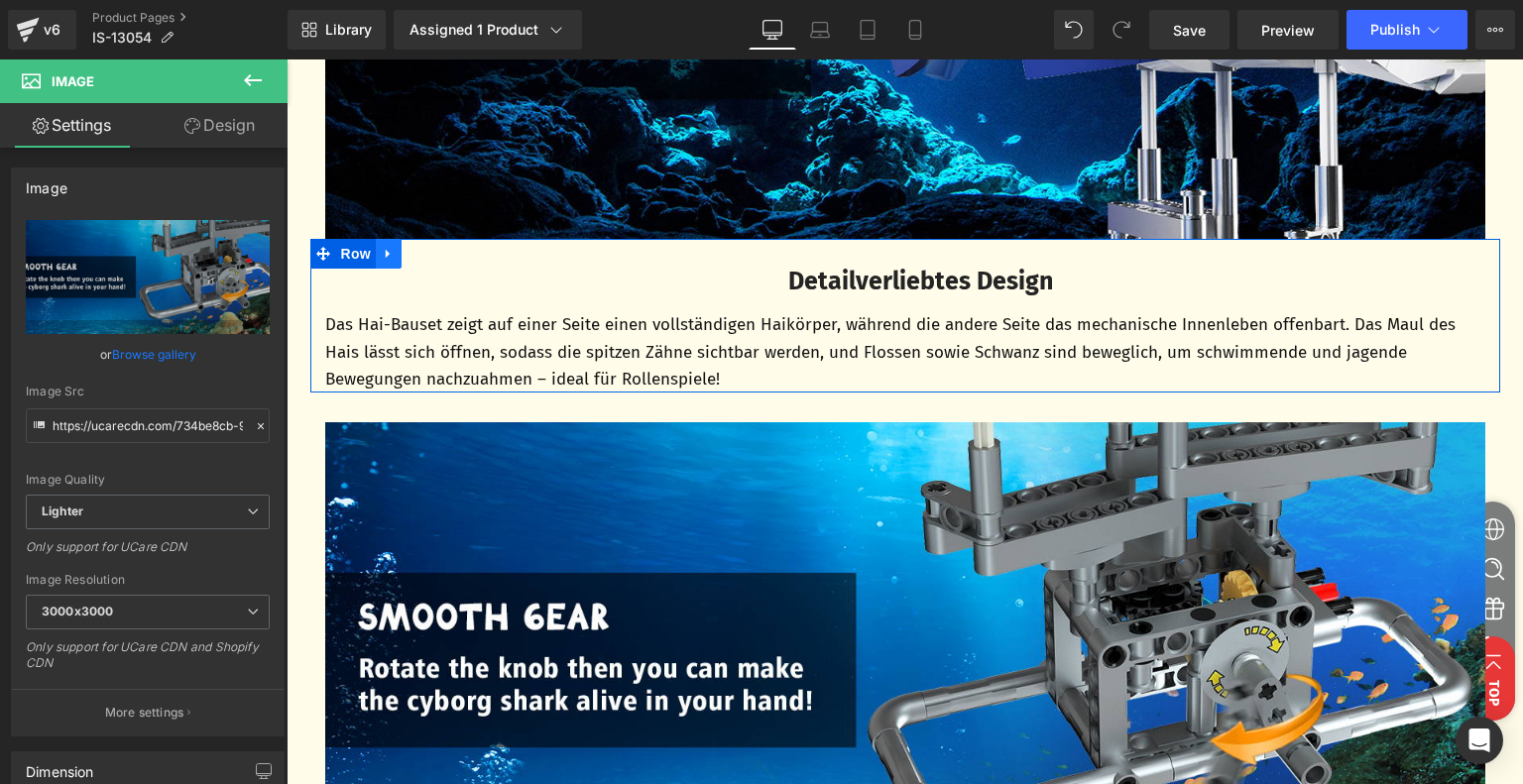 click 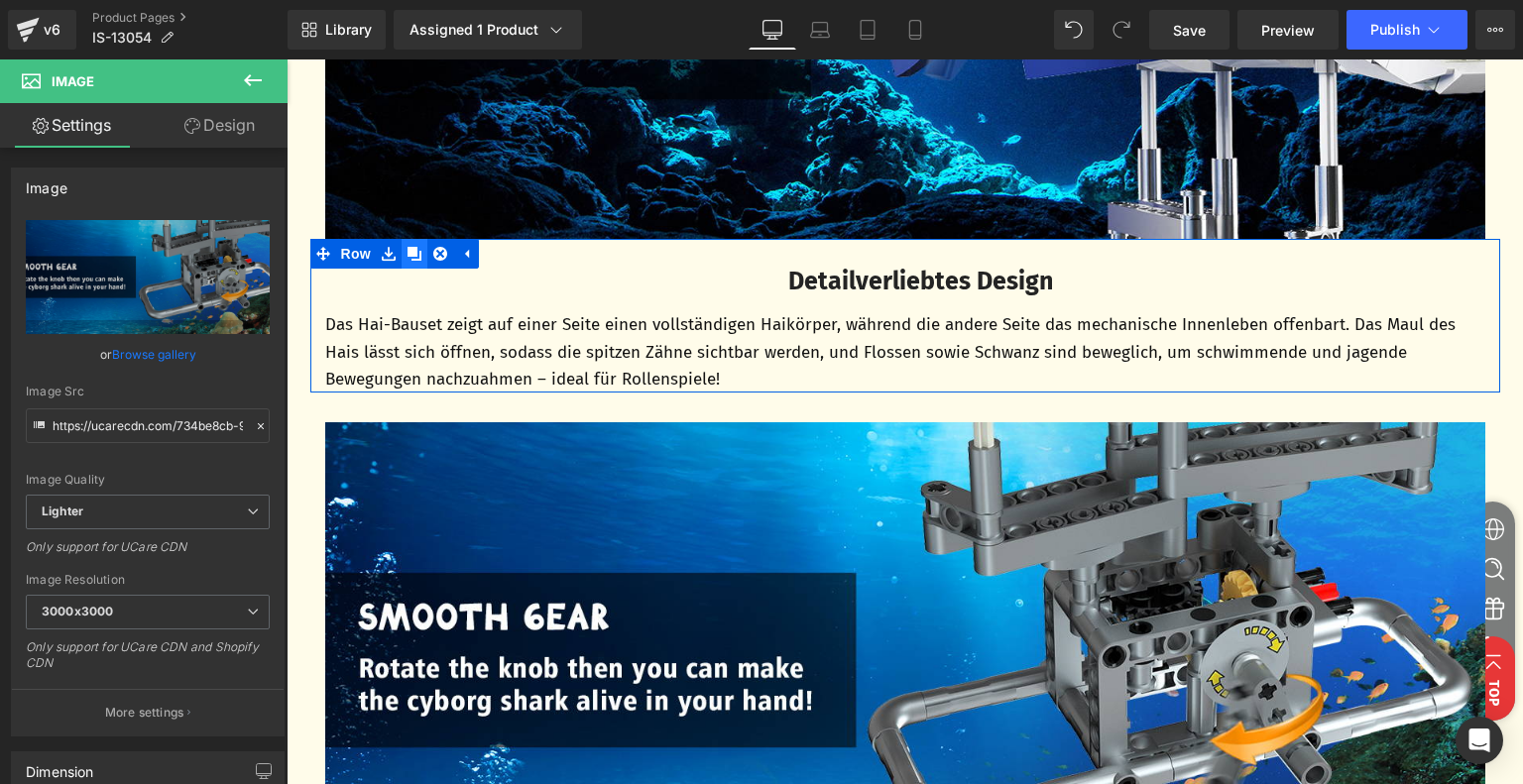click 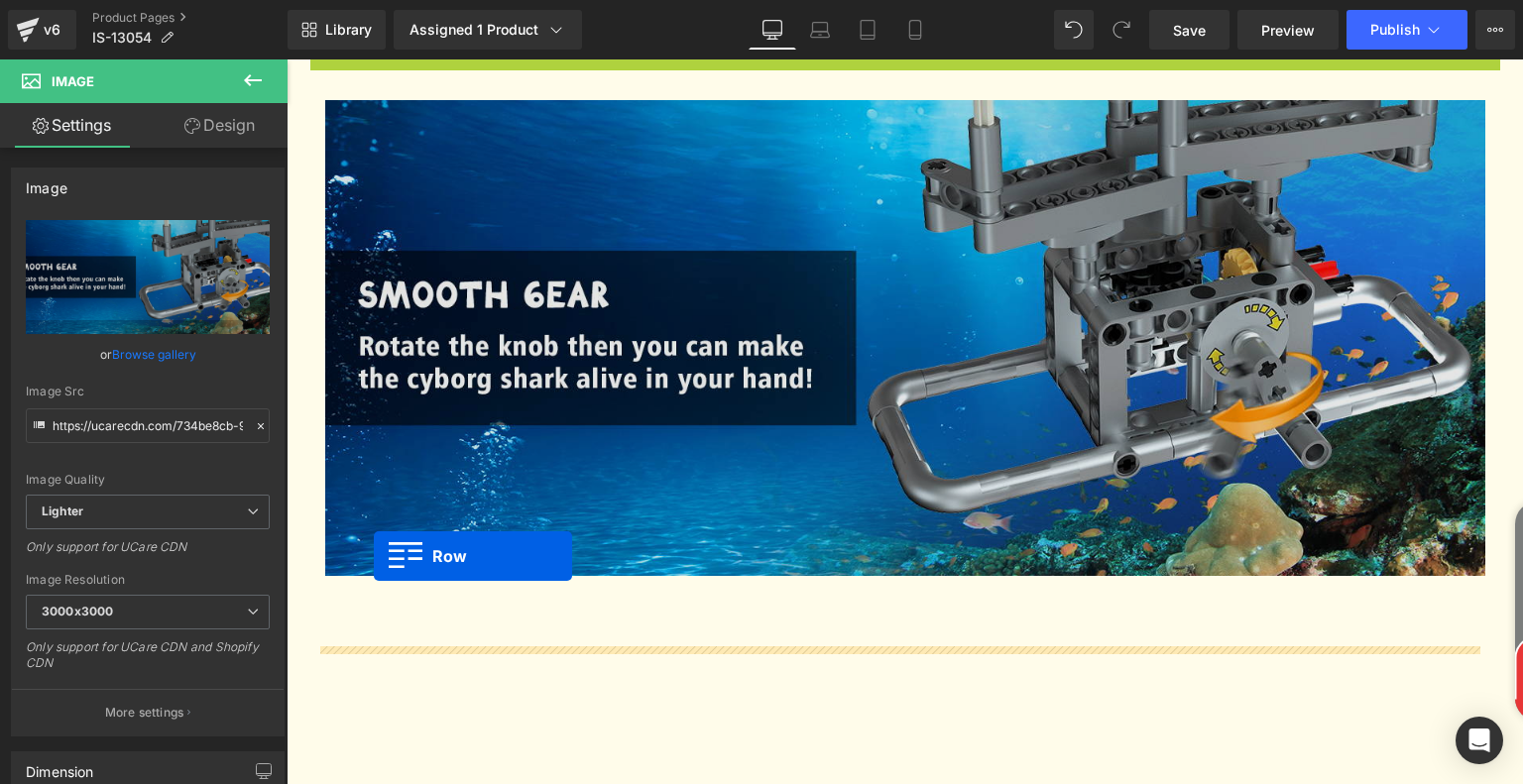scroll, scrollTop: 3385, scrollLeft: 0, axis: vertical 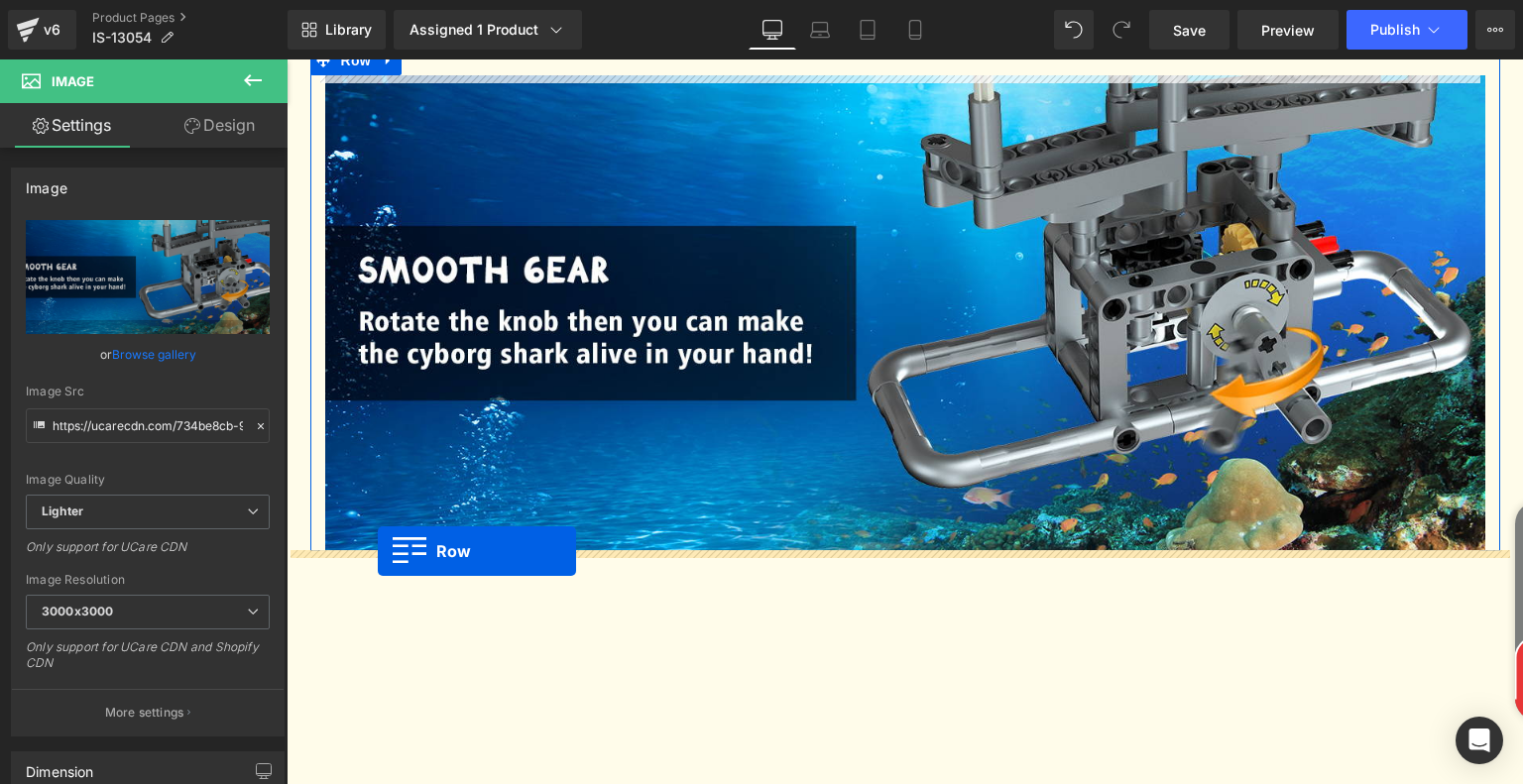 drag, startPoint x: 314, startPoint y: 413, endPoint x: 378, endPoint y: 551, distance: 152.11837 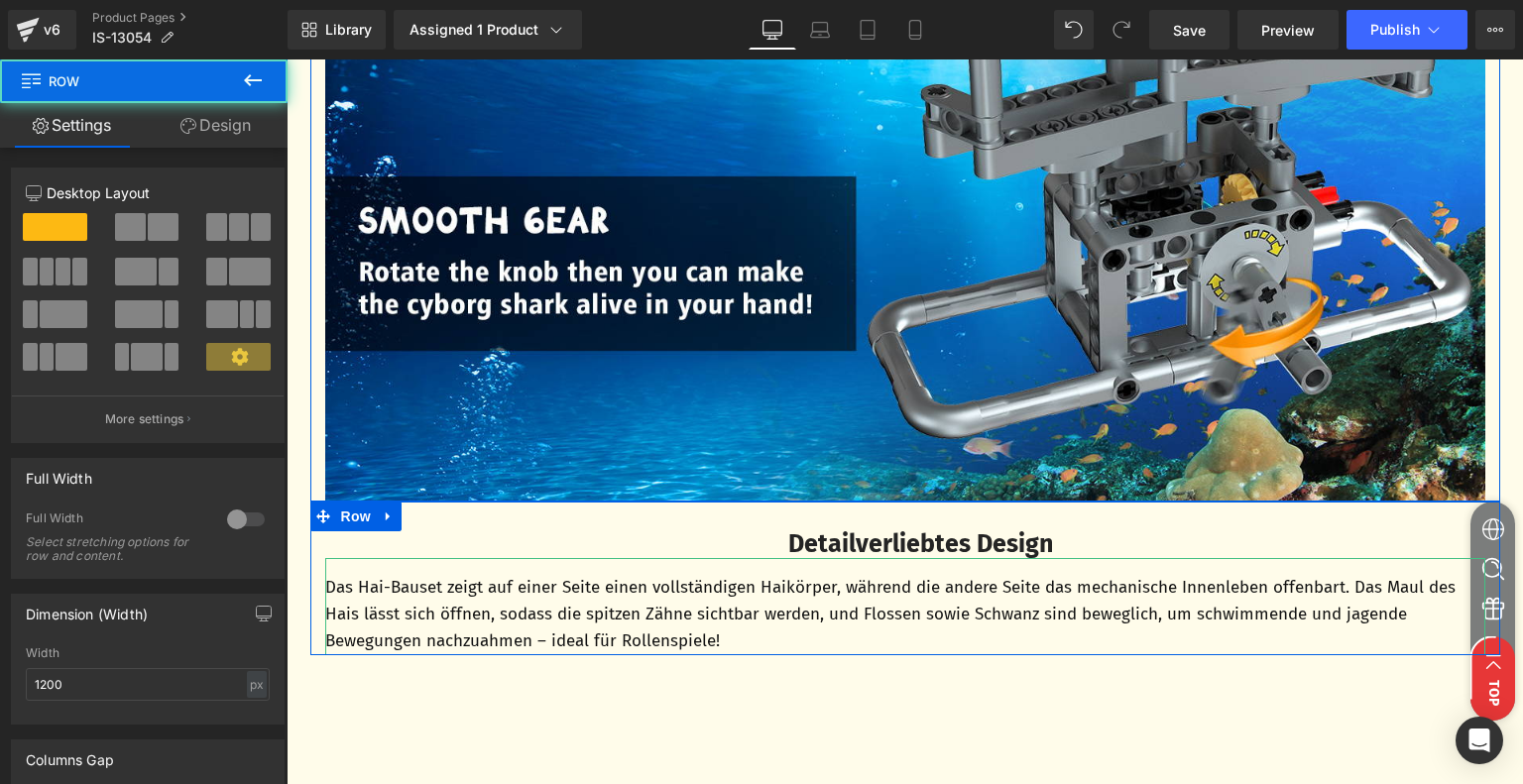 scroll, scrollTop: 3334, scrollLeft: 0, axis: vertical 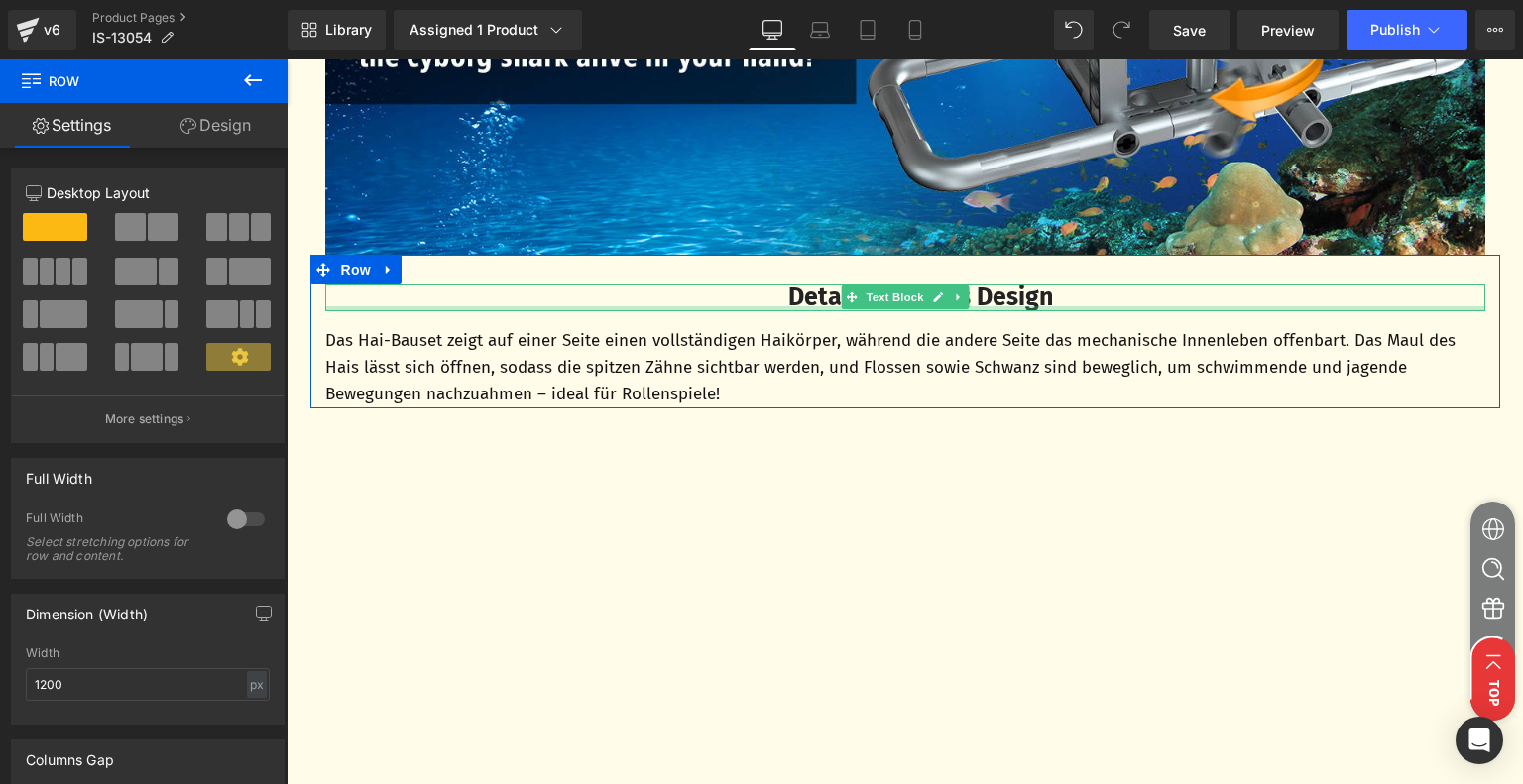 click on "Detailverliebtes Design" at bounding box center [920, 297] 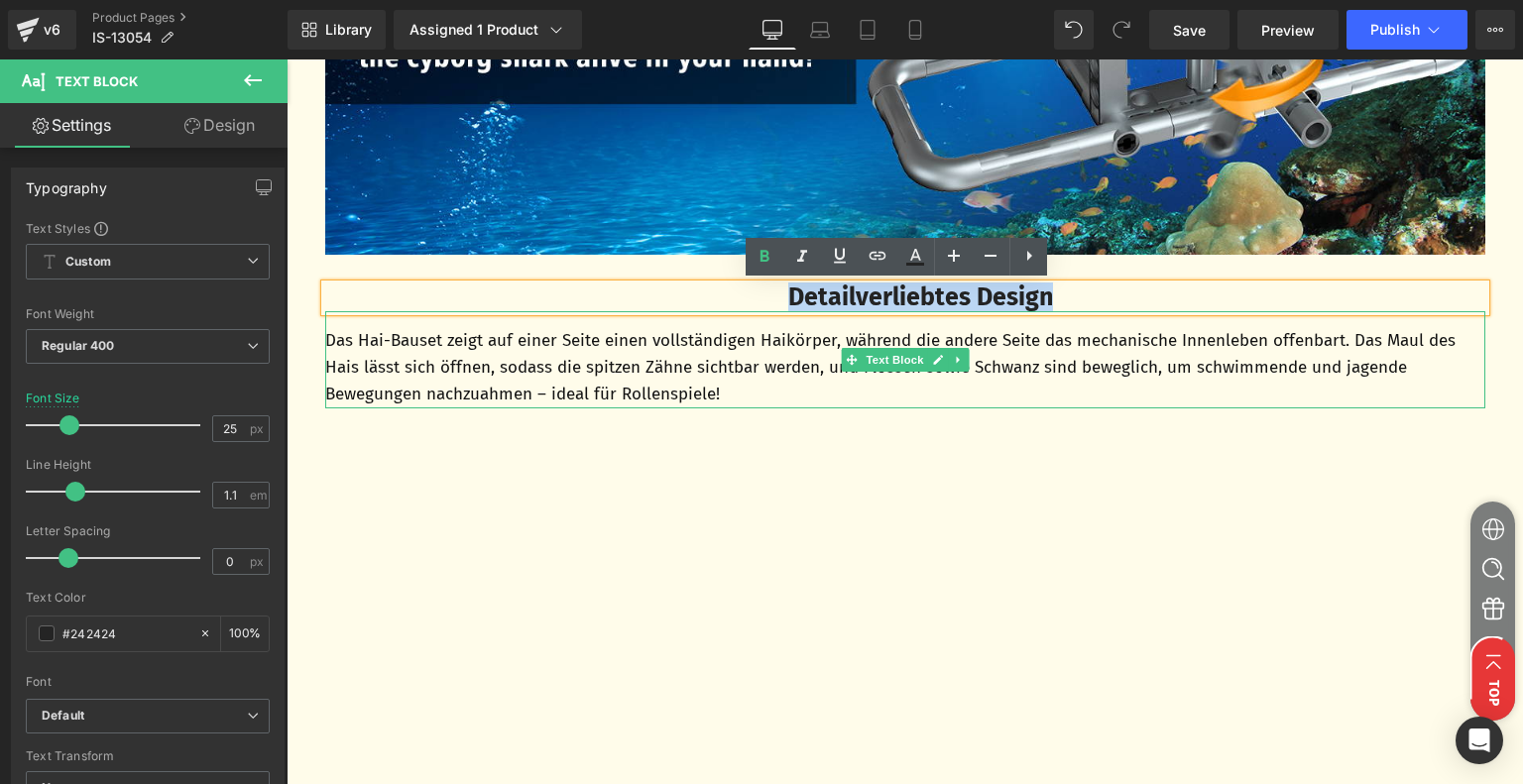 drag, startPoint x: 777, startPoint y: 298, endPoint x: 1058, endPoint y: 320, distance: 281.85989 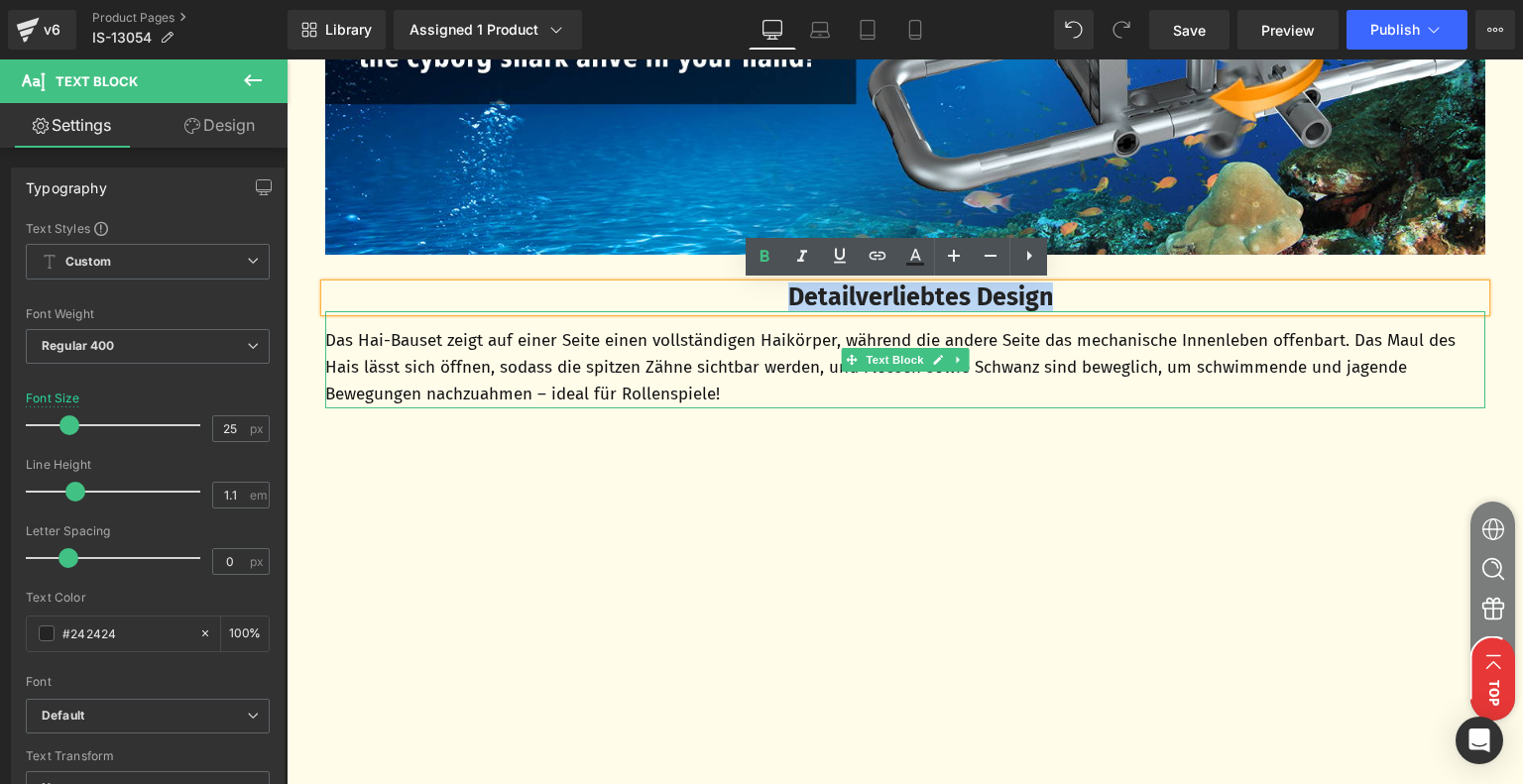 click on "Detailverliebtes Design Text Block         Das Hai-Bauset zeigt auf einer Seite einen vollständigen Haikörper, während die andere Seite das mechanische Innenleben offenbart. Das Maul des Hais lässt sich öffnen, sodass die spitzen Zähne sichtbar werden, und Flossen sowie Schwanz sind beweglich, um schwimmende und jagende Bewegungen nachzuahmen – ideal für Rollenspiele! Text Block" at bounding box center (905, 346) 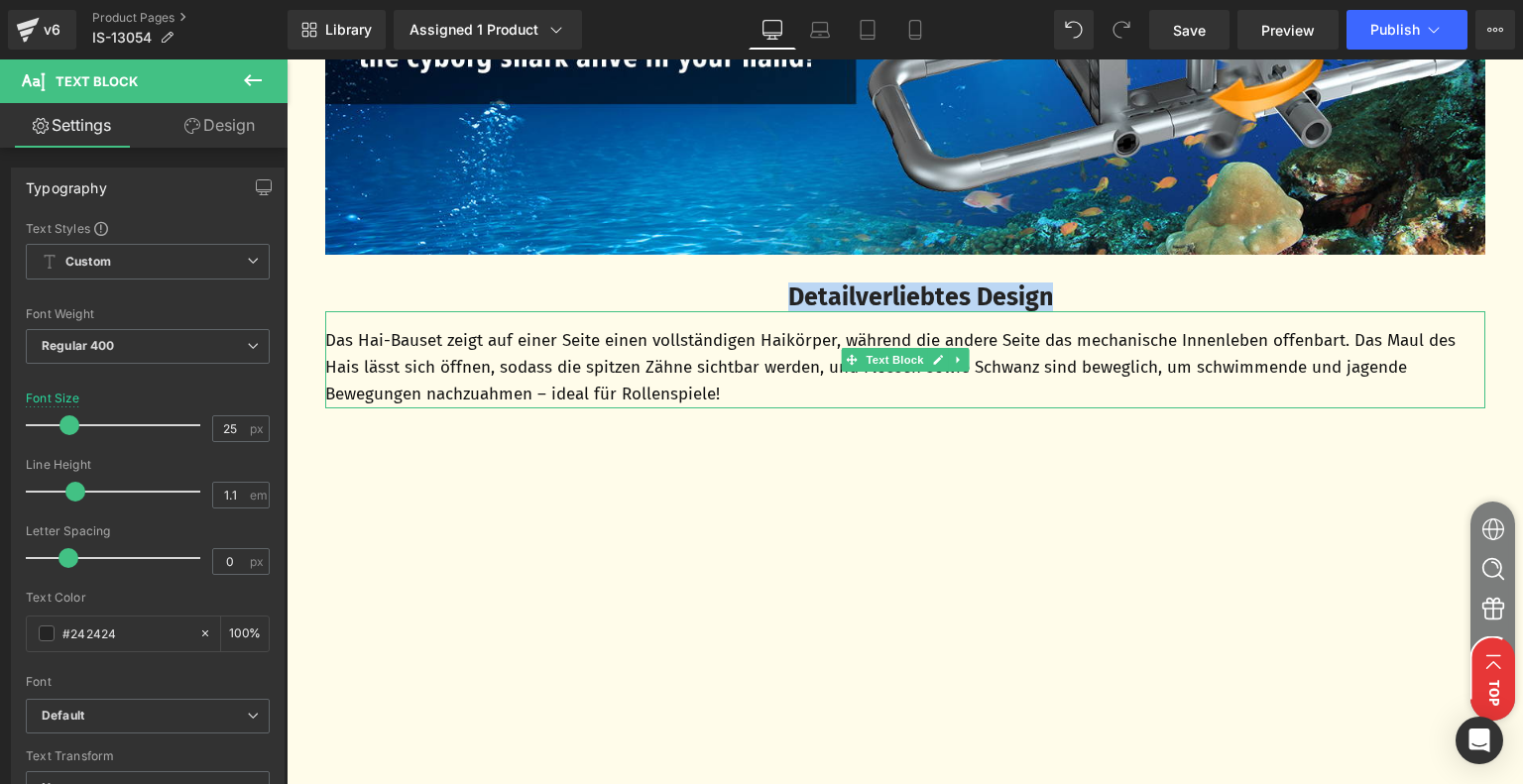paste 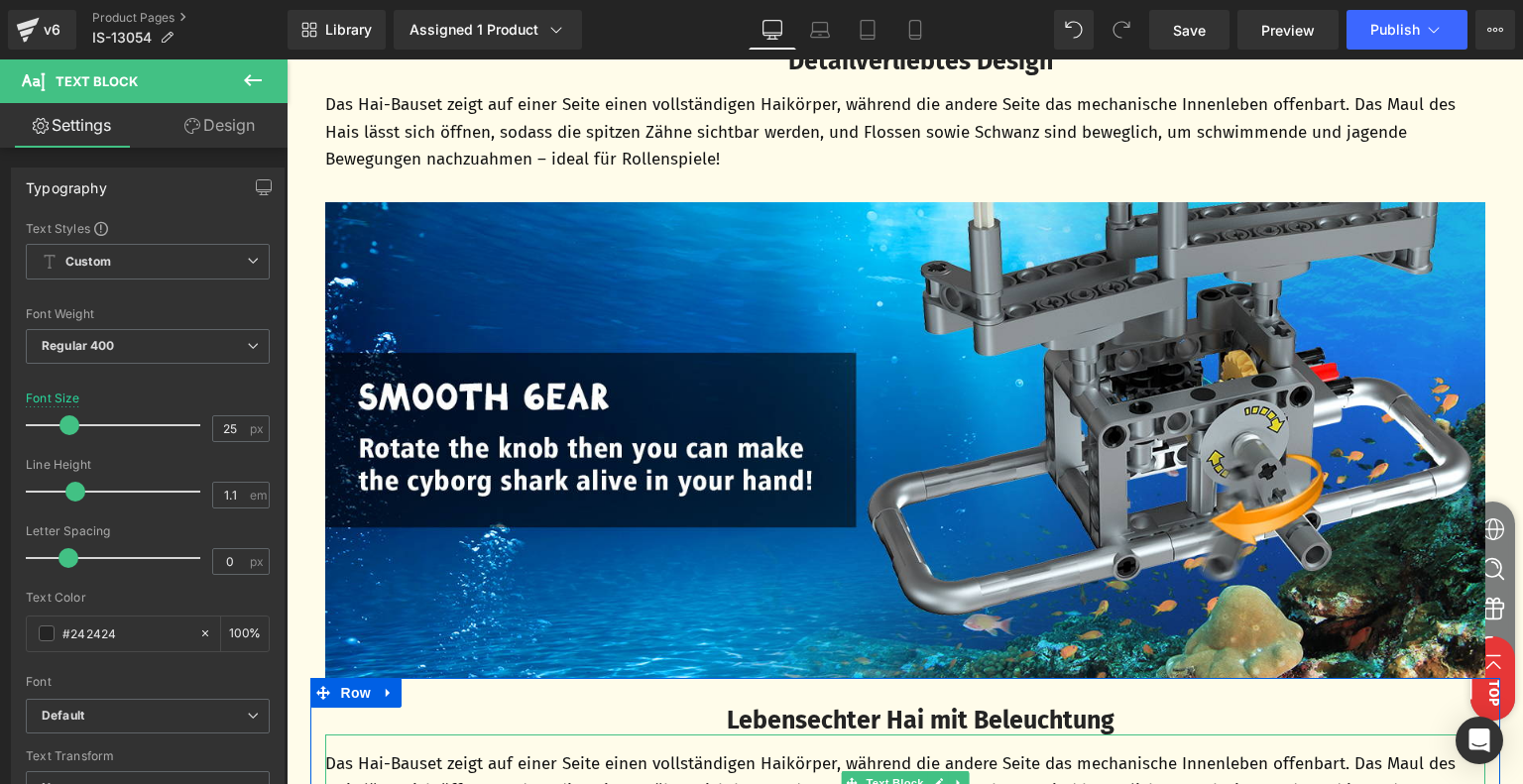 scroll, scrollTop: 3334, scrollLeft: 0, axis: vertical 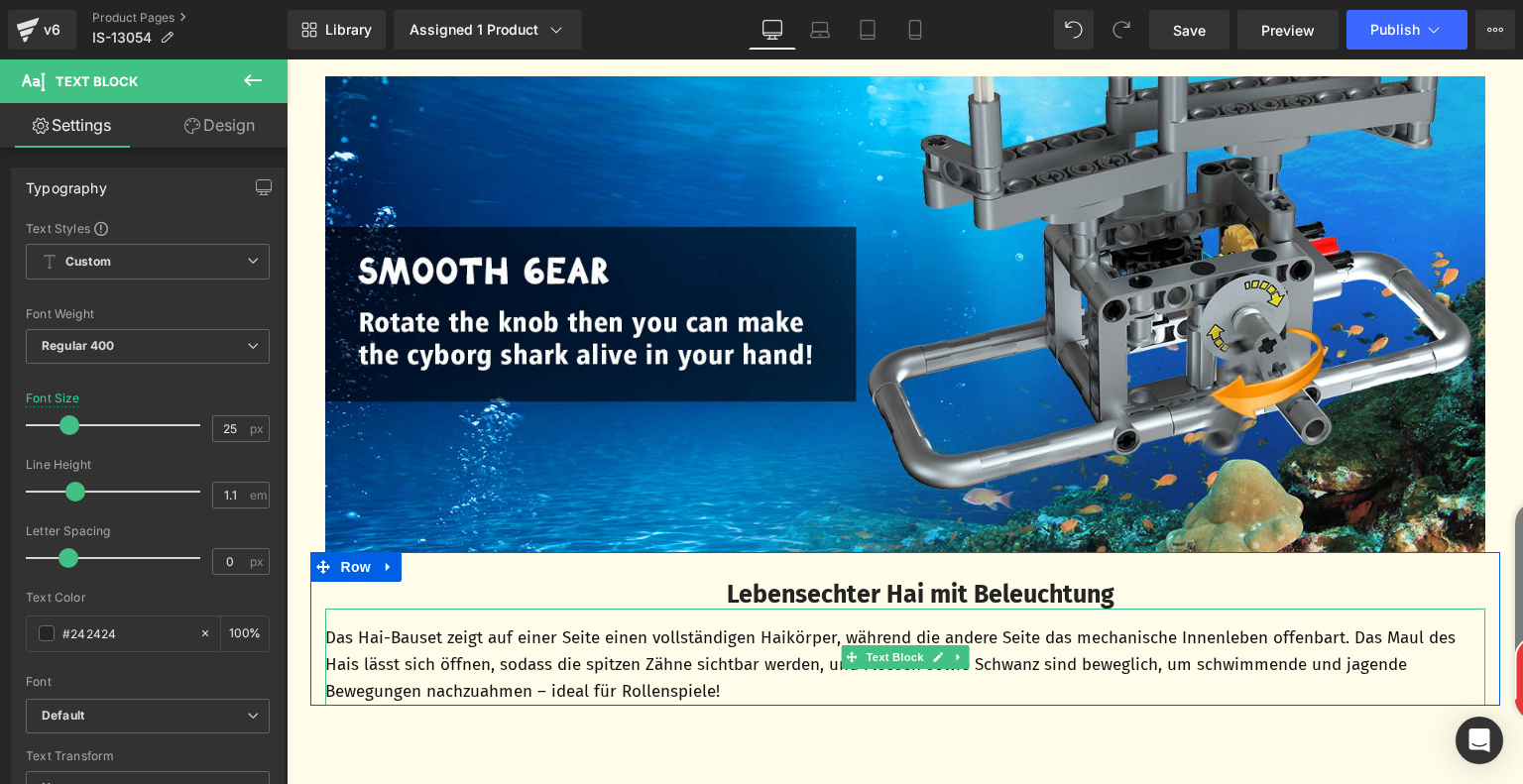 click on "Das Hai-Bauset zeigt auf einer Seite einen vollständigen Haikörper, während die andere Seite das mechanische Innenleben offenbart. Das Maul des Hais lässt sich öffnen, sodass die spitzen Zähne sichtbar werden, und Flossen sowie Schwanz sind beweglich, um schwimmende und jagende Bewegungen nachzuahmen – ideal für Rollenspiele!" at bounding box center [905, 665] 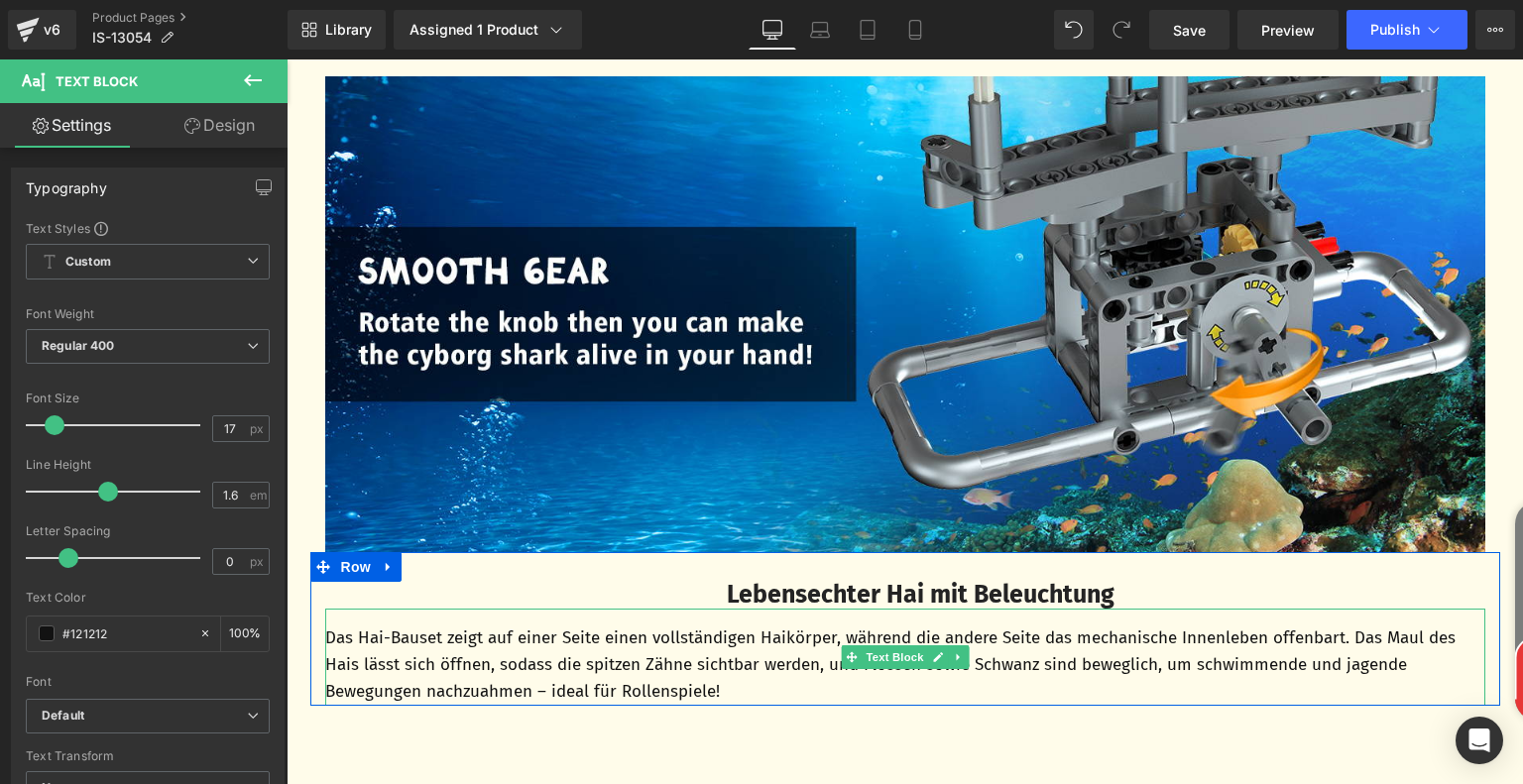 drag, startPoint x: 990, startPoint y: 757, endPoint x: 488, endPoint y: 665, distance: 510.36066 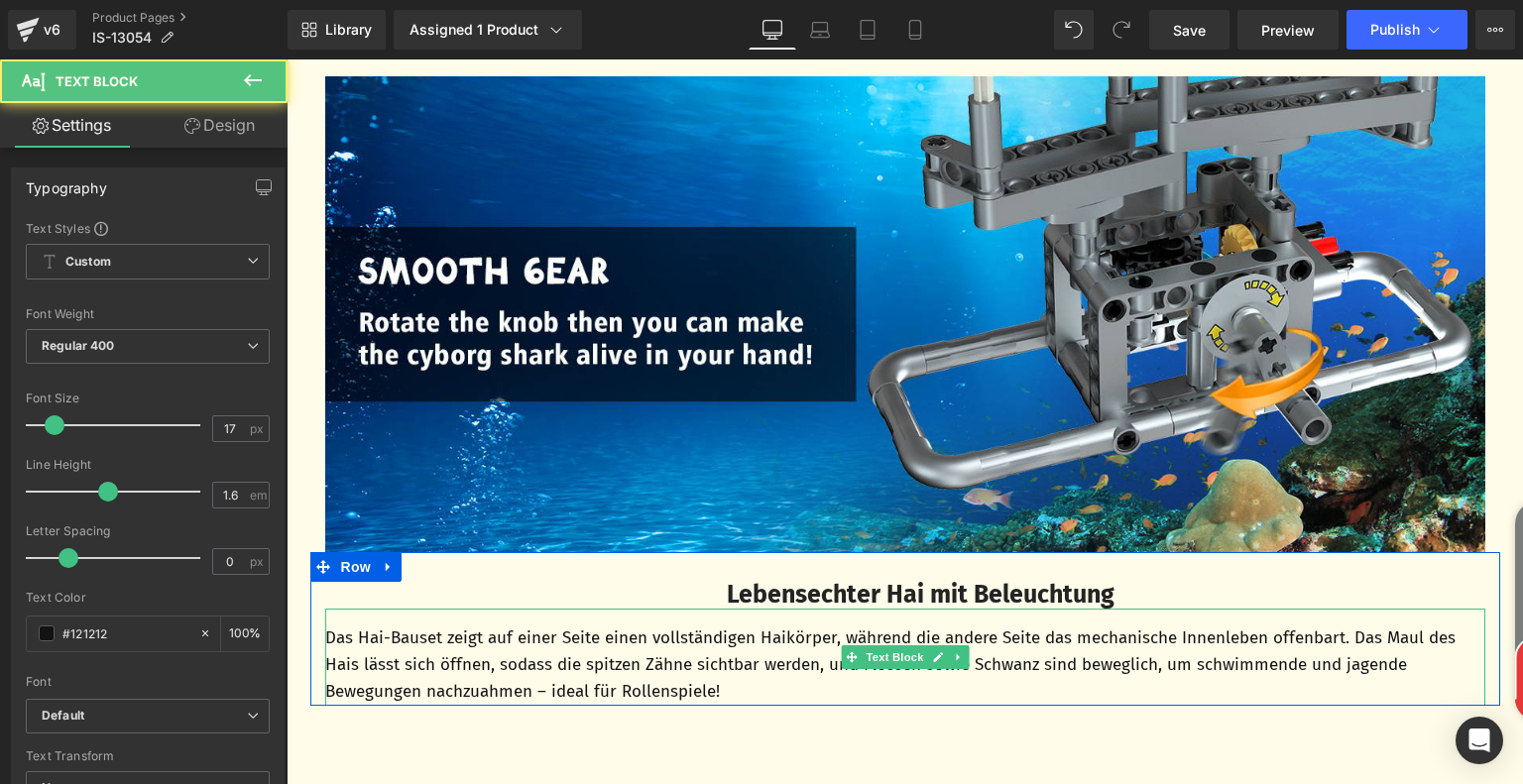 click on "Das Hai-Bauset zeigt auf einer Seite einen vollständigen Haikörper, während die andere Seite das mechanische Innenleben offenbart. Das Maul des Hais lässt sich öffnen, sodass die spitzen Zähne sichtbar werden, und Flossen sowie Schwanz sind beweglich, um schwimmende und jagende Bewegungen nachzuahmen – ideal für Rollenspiele!" at bounding box center [905, 665] 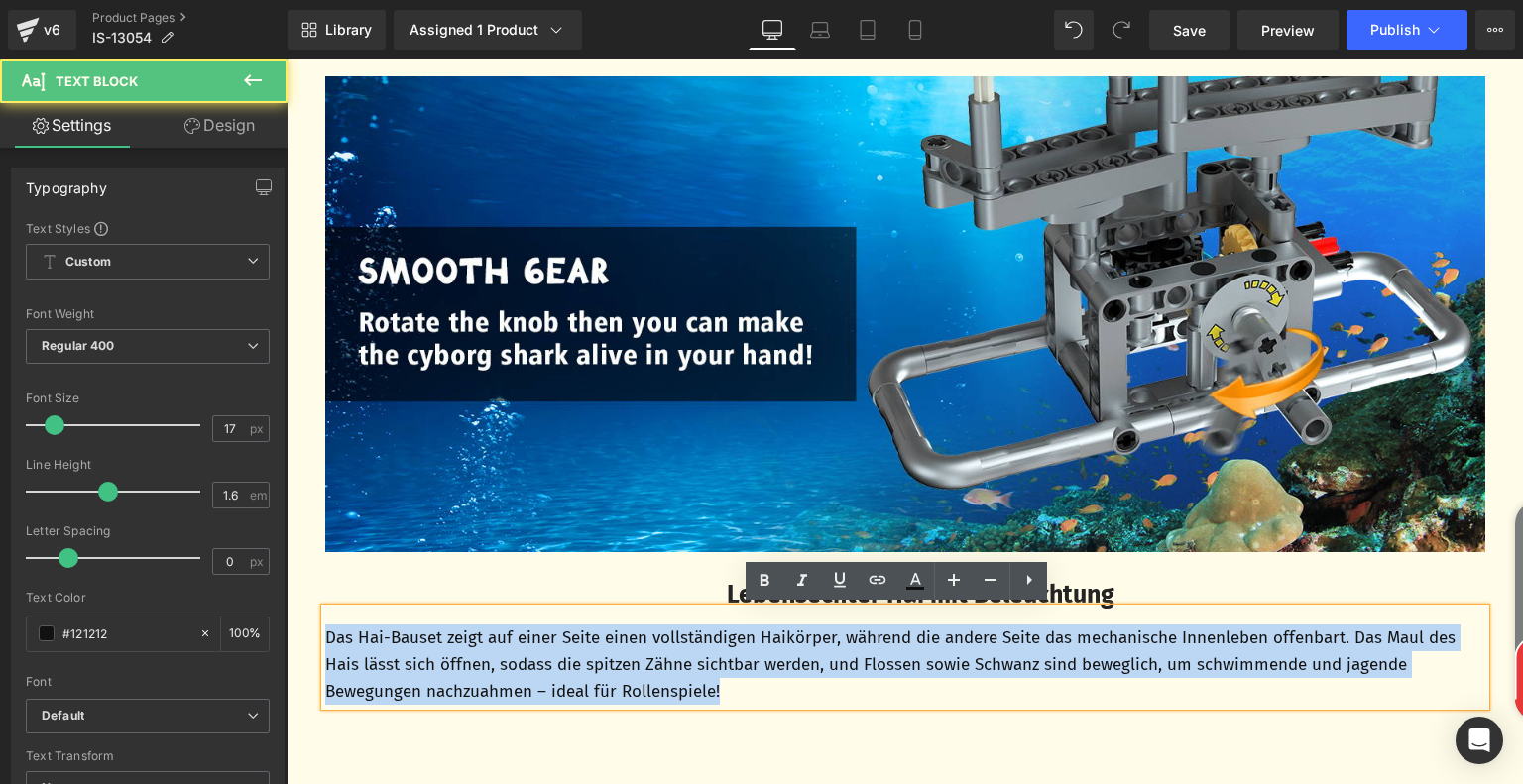 drag, startPoint x: 317, startPoint y: 636, endPoint x: 1060, endPoint y: 753, distance: 752.1556 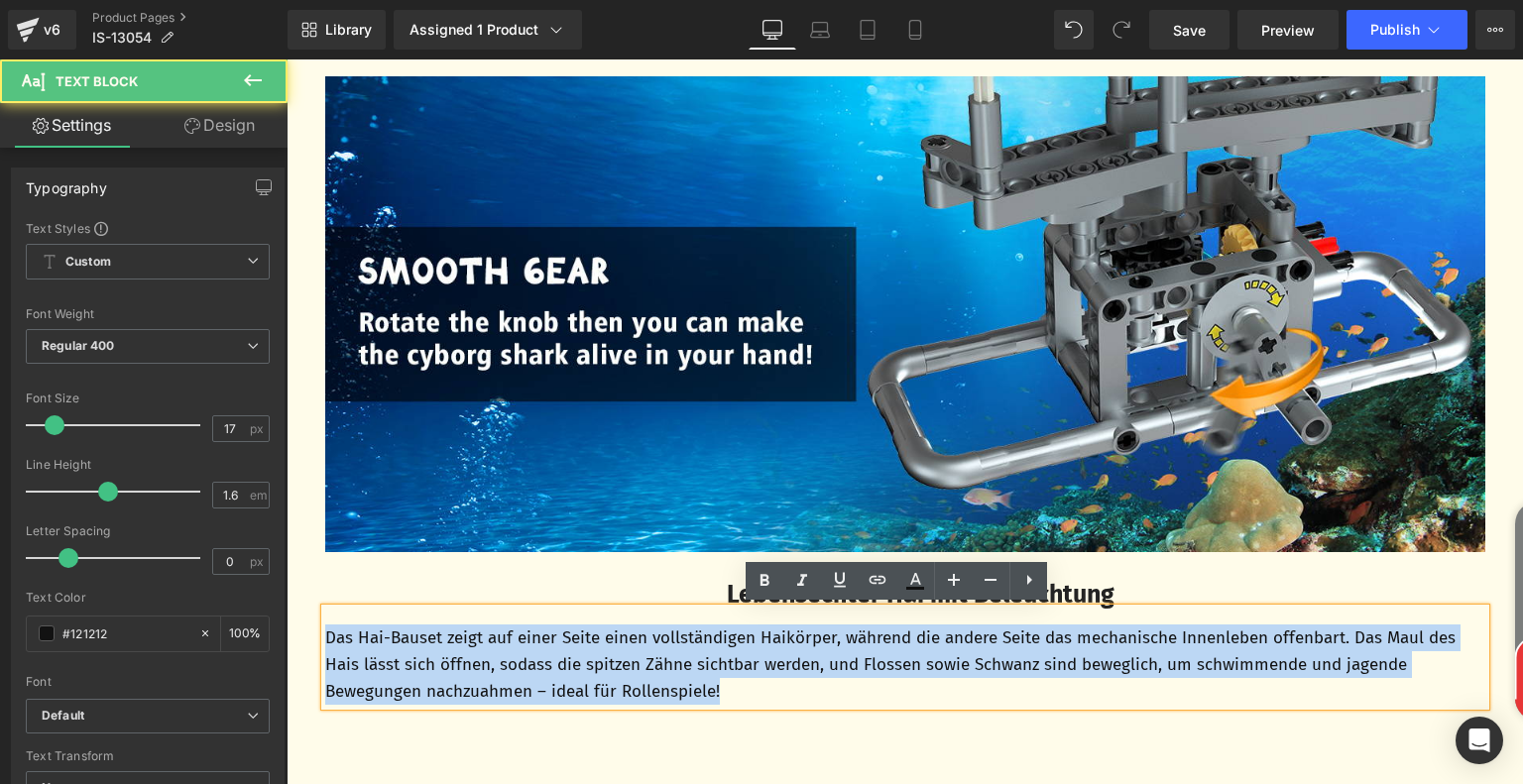 click on "Das Hai-Bauset zeigt auf einer Seite einen vollständigen Haikörper, während die andere Seite das mechanische Innenleben offenbart. Das Maul des Hais lässt sich öffnen, sodass die spitzen Zähne sichtbar werden, und Flossen sowie Schwanz sind beweglich, um schwimmende und jagende Bewegungen nachzuahmen – ideal für Rollenspiele!" at bounding box center [905, 665] 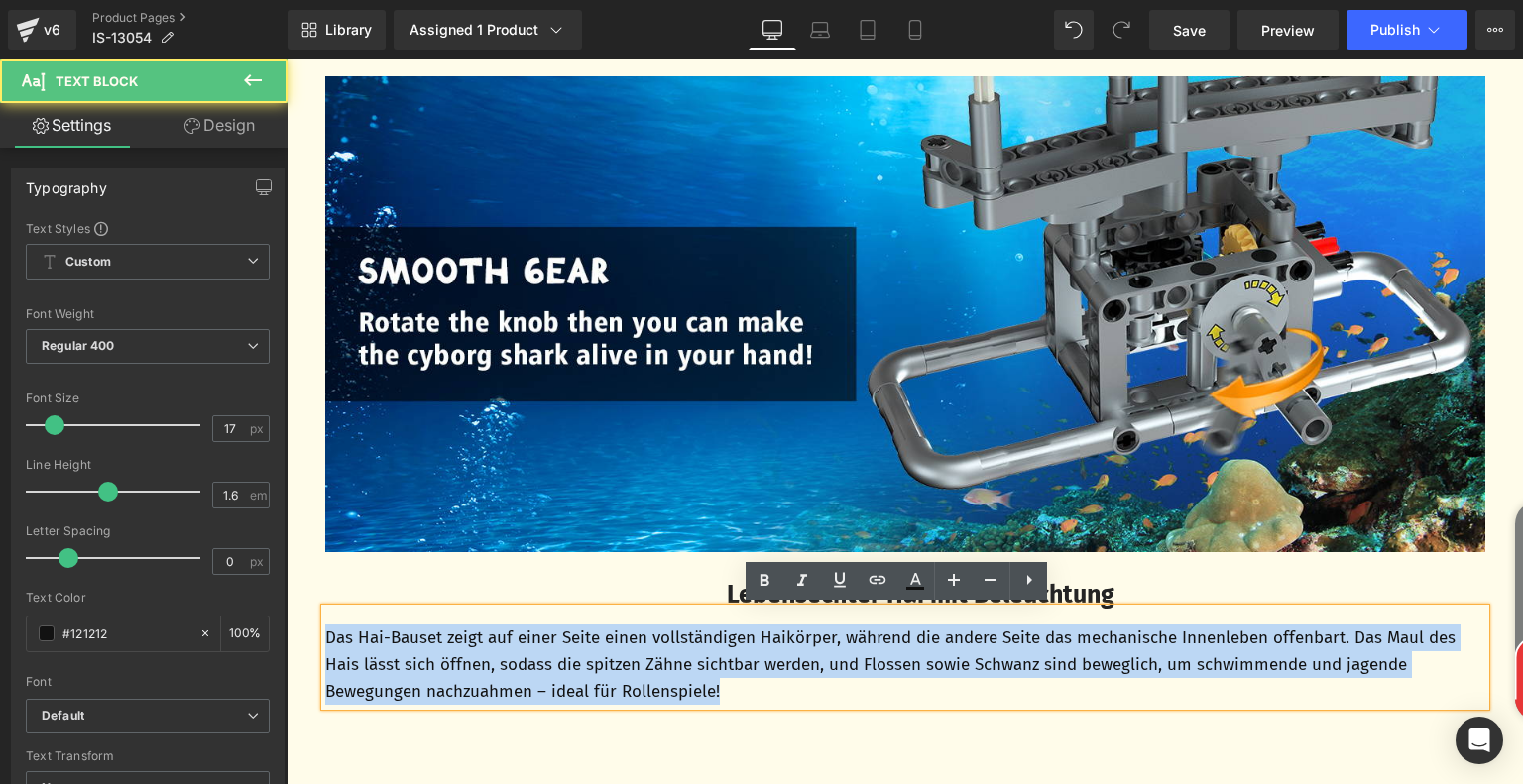 paste 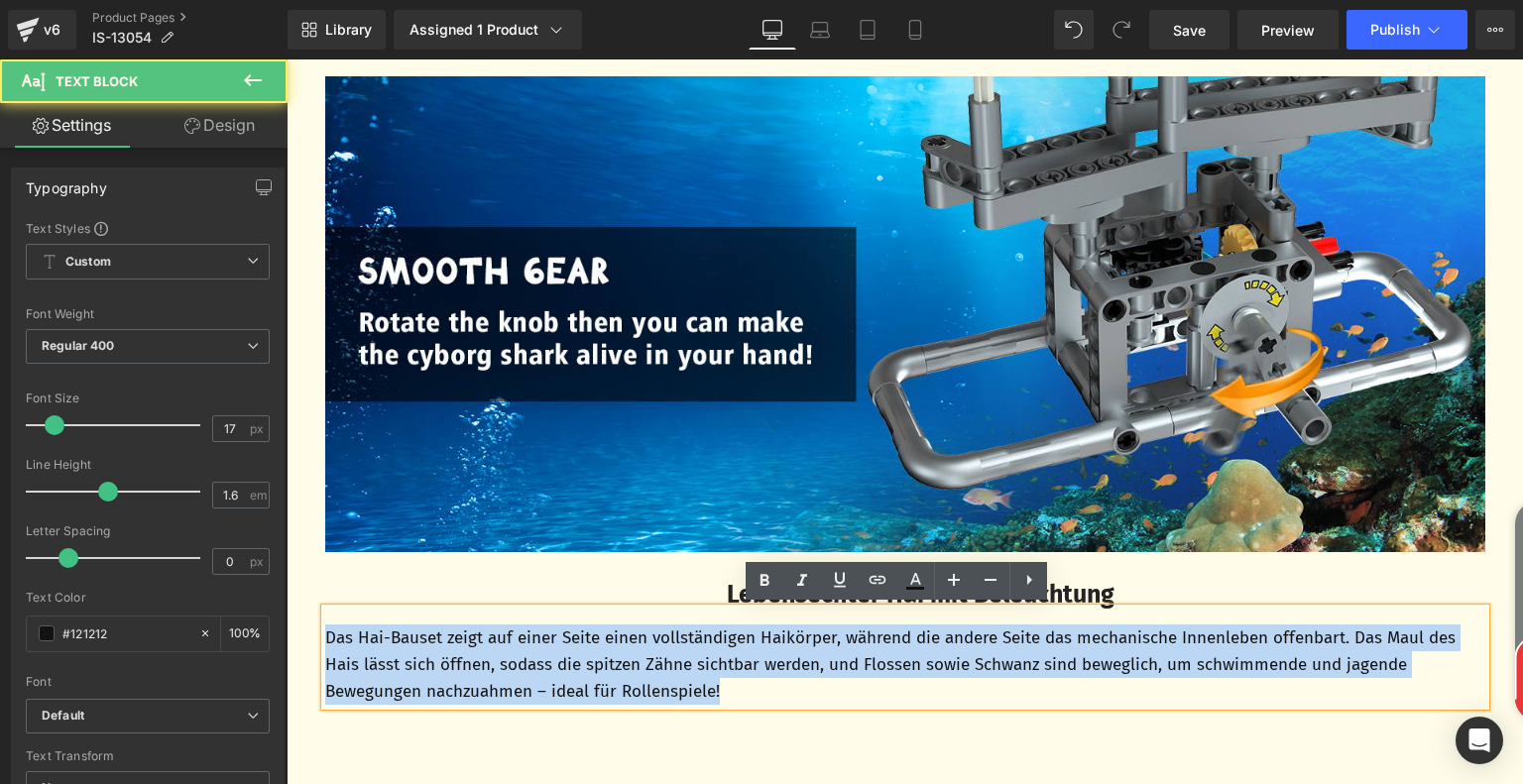 type 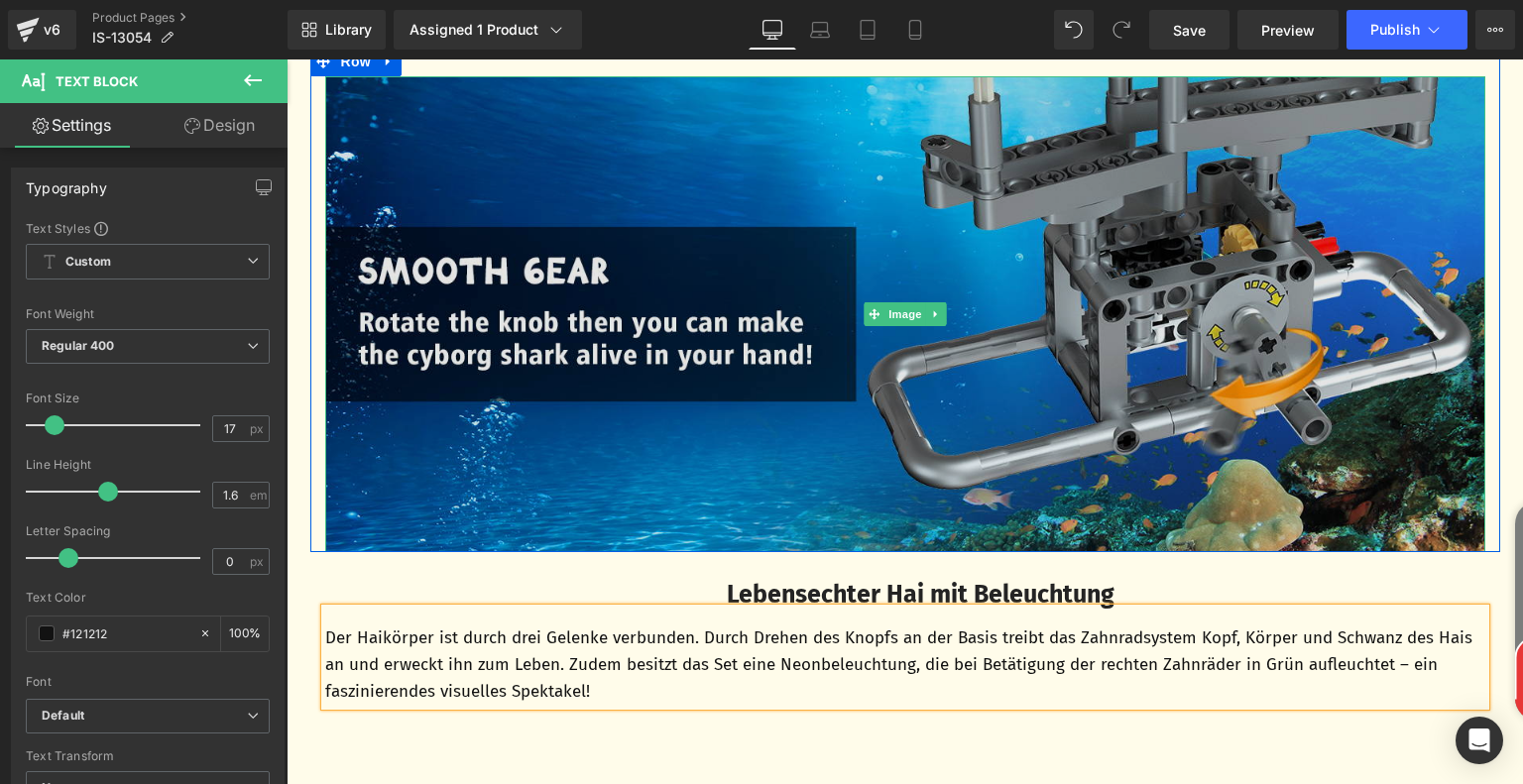 click at bounding box center [905, 314] 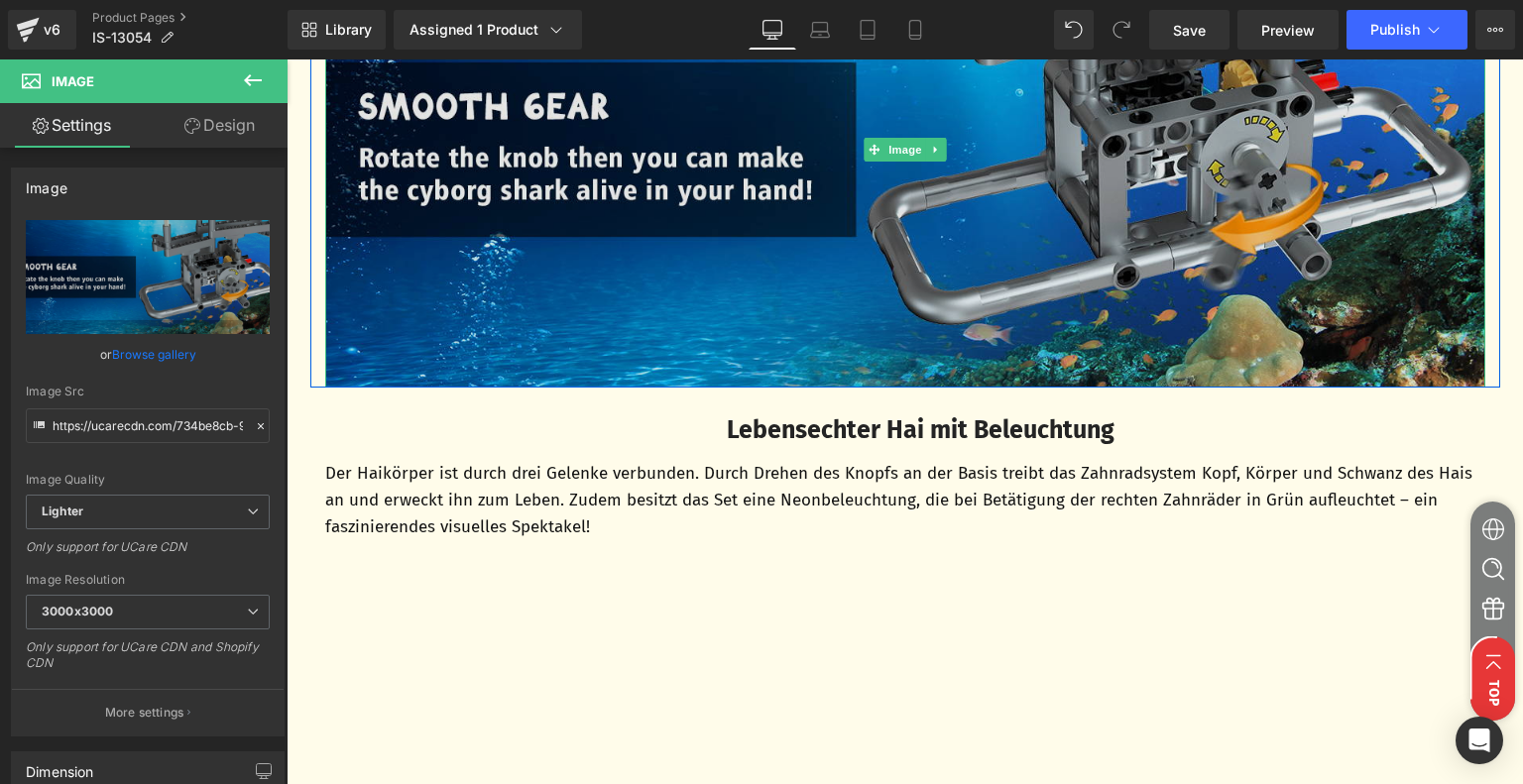 scroll, scrollTop: 3334, scrollLeft: 0, axis: vertical 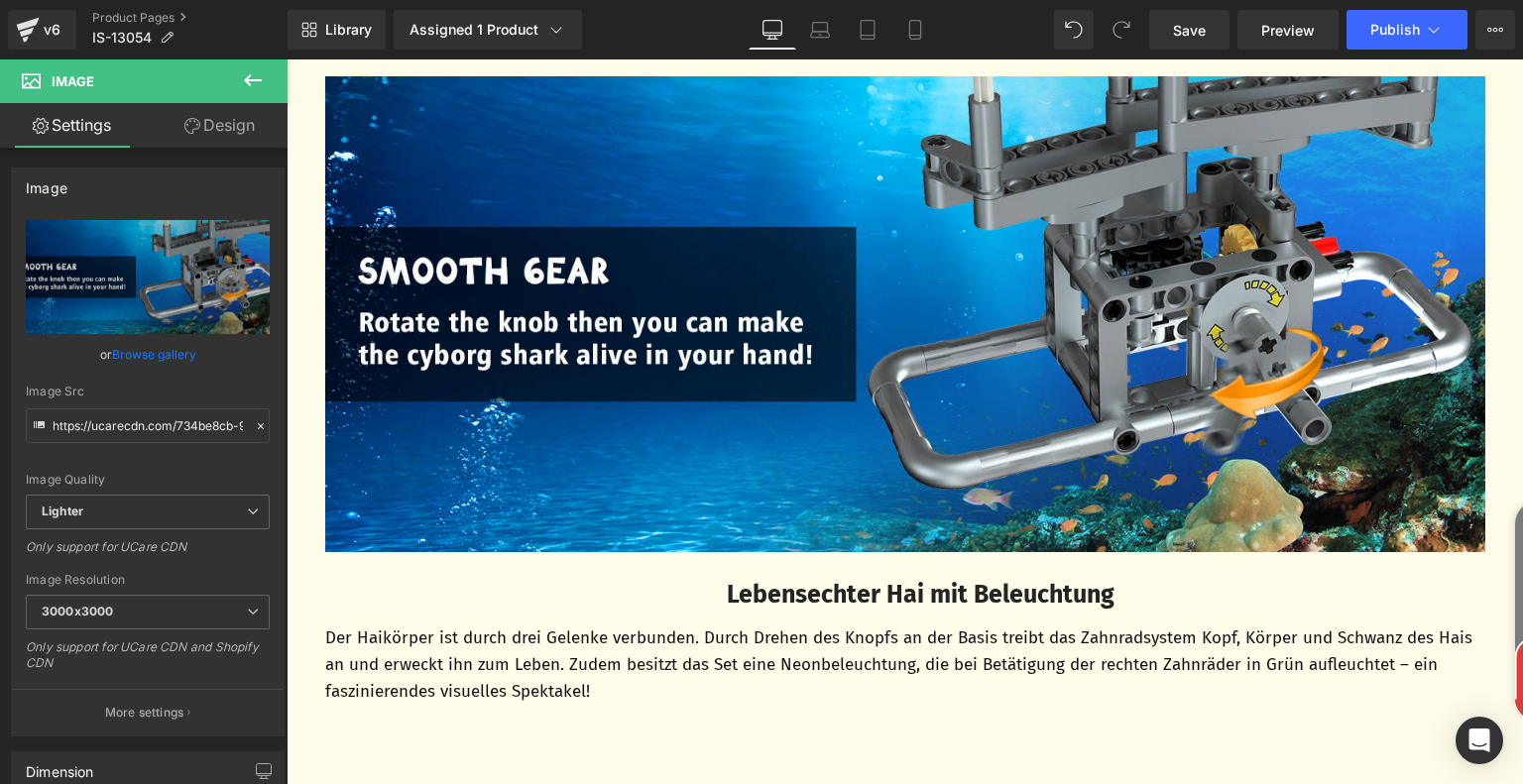 click on "Der Haikörper ist durch drei Gelenke verbunden. Durch Drehen des Knopfs an der Basis treibt das Zahnradsystem Kopf, Körper und Schwanz des Hais an und erweckt ihn zum Leben. Zudem besitzt das Set eine Neonbeleuchtung, die bei Betätigung der rechten Zahnräder in Grün aufleuchtet – ein faszinierendes visuelles Spektakel!" at bounding box center (905, 665) 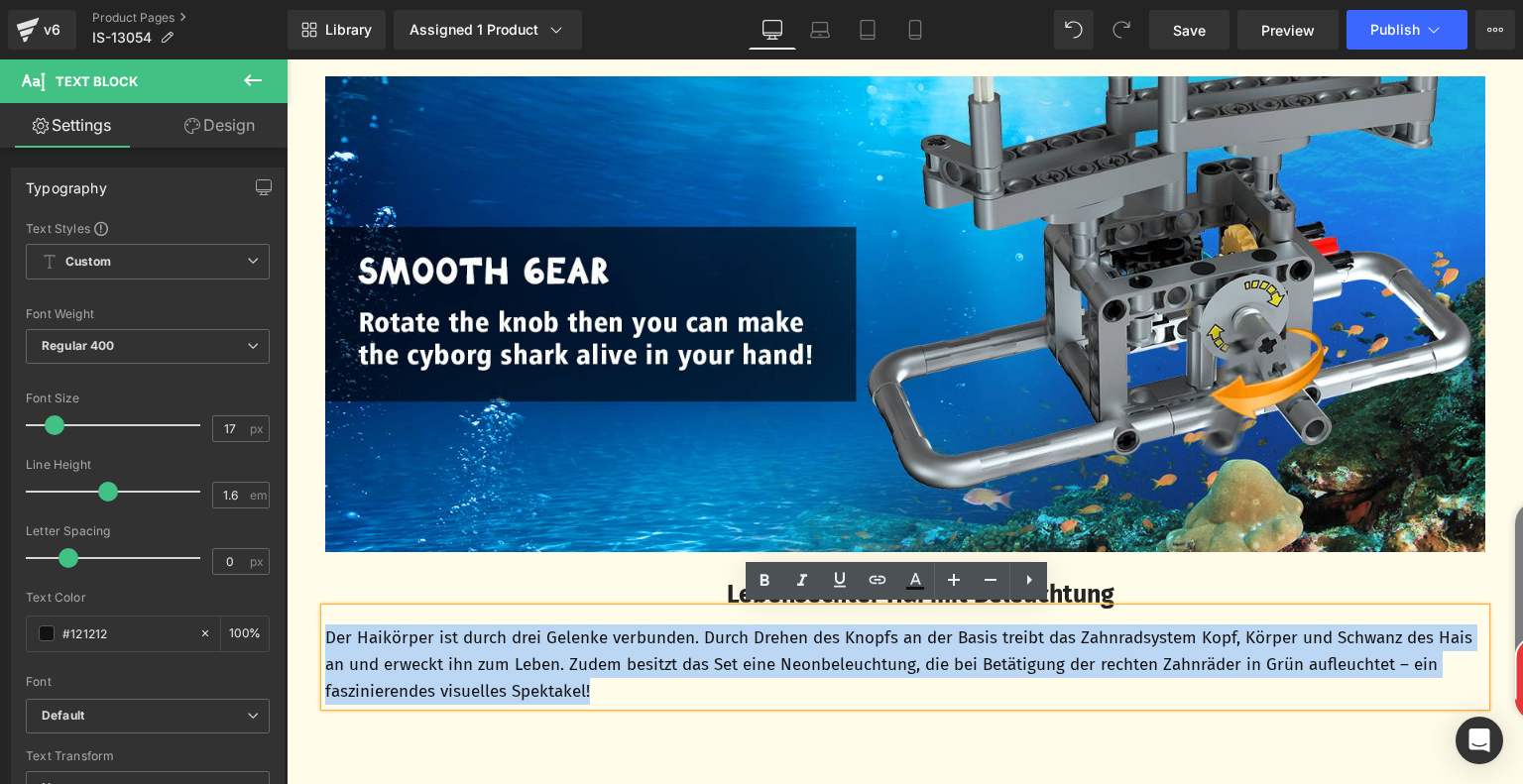 drag, startPoint x: 627, startPoint y: 698, endPoint x: 319, endPoint y: 635, distance: 314.37716 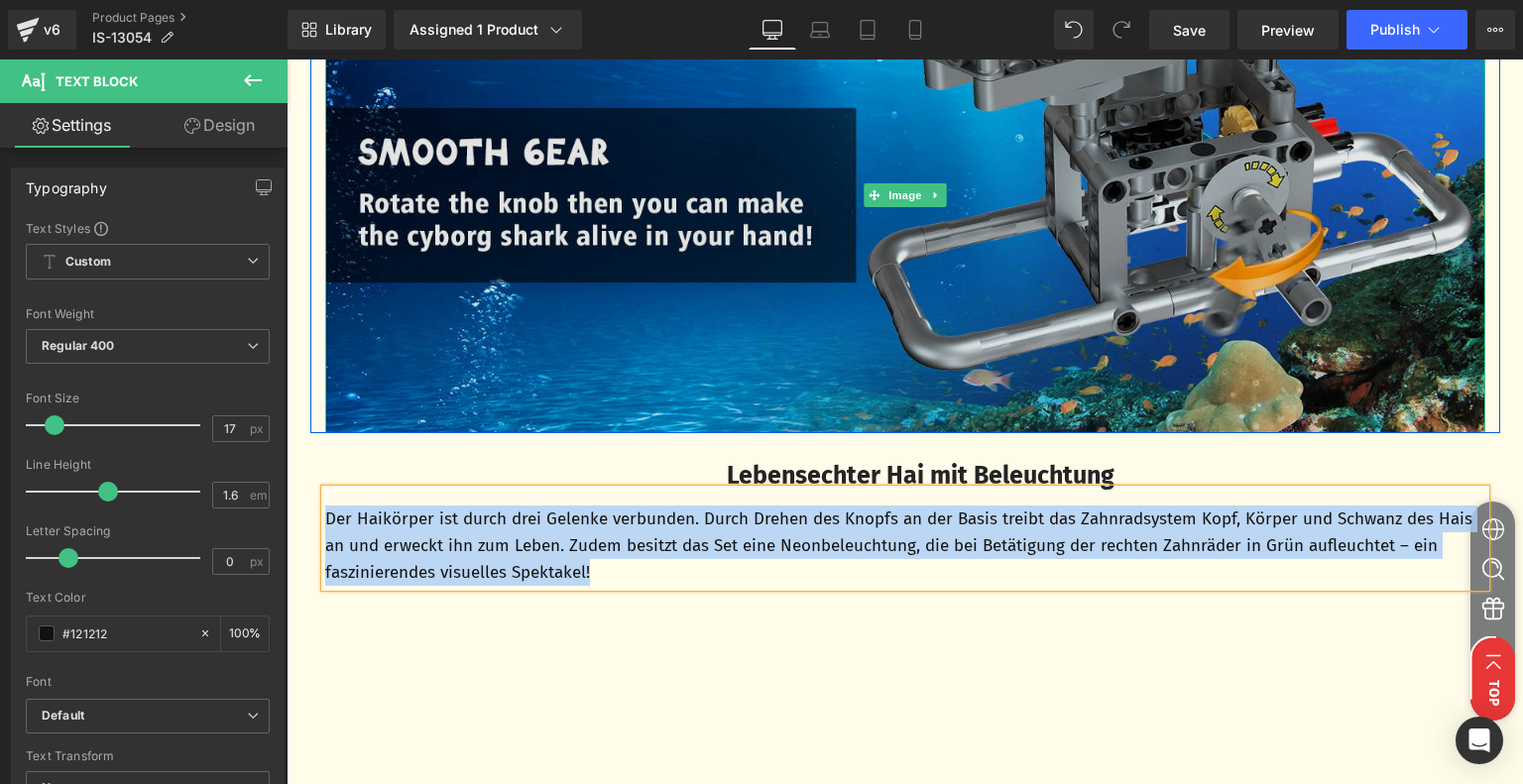 scroll, scrollTop: 3830, scrollLeft: 0, axis: vertical 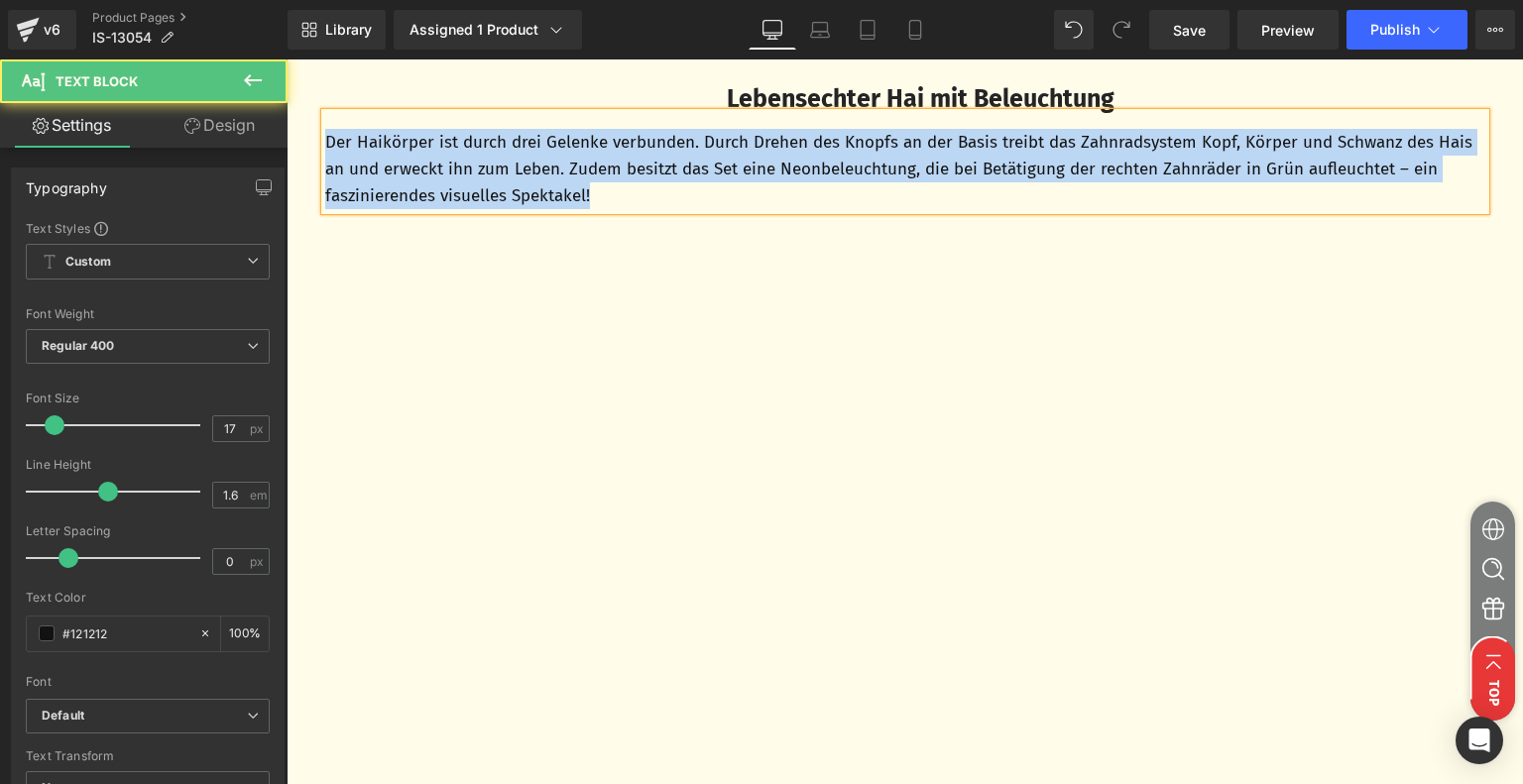 click on "Der Haikörper ist durch drei Gelenke verbunden. Durch Drehen des Knopfs an der Basis treibt das Zahnradsystem Kopf, Körper und Schwanz des Hais an und erweckt ihn zum Leben. Zudem besitzt das Set eine Neonbeleuchtung, die bei Betätigung der rechten Zahnräder in Grün aufleuchtet – ein faszinierendes visuelles Spektakel!" at bounding box center [905, 169] 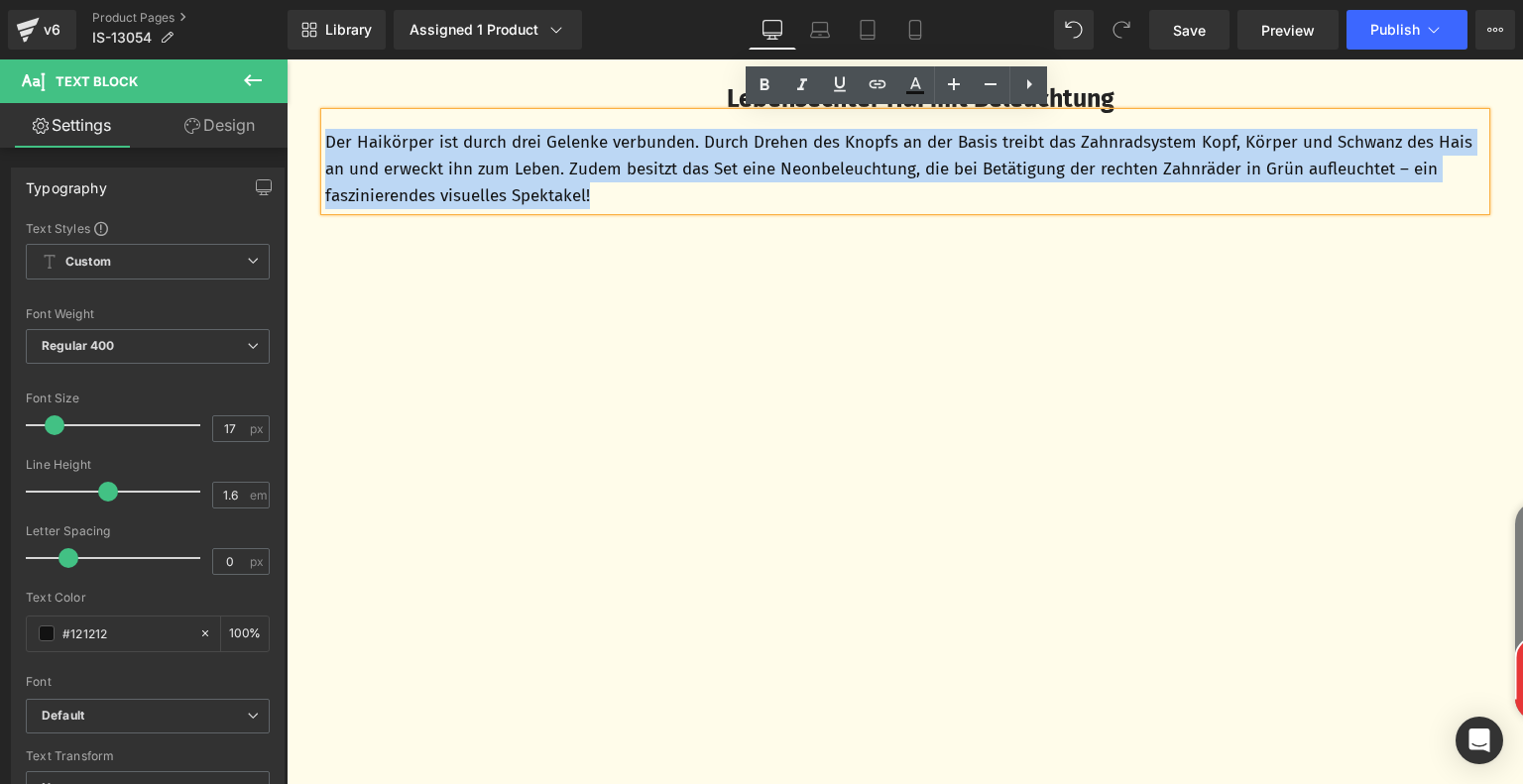 drag, startPoint x: 637, startPoint y: 197, endPoint x: 317, endPoint y: 146, distance: 324.03858 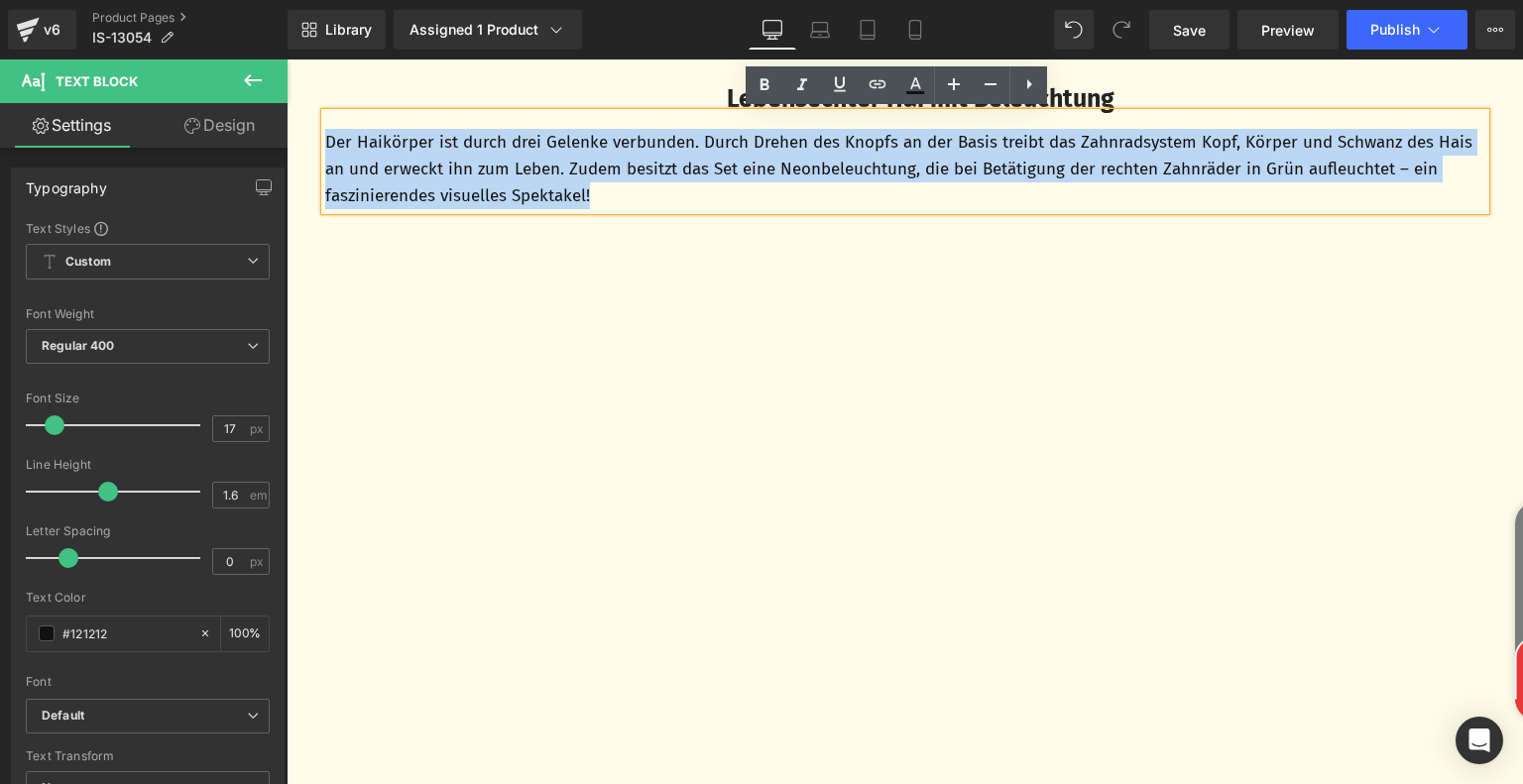 click on "Der Haikörper ist durch drei Gelenke verbunden. Durch Drehen des Knopfs an der Basis treibt das Zahnradsystem Kopf, Körper und Schwanz des Hais an und erweckt ihn zum Leben. Zudem besitzt das Set eine Neonbeleuchtung, die bei Betätigung der rechten Zahnräder in Grün aufleuchtet – ein faszinierendes visuelles Spektakel!" at bounding box center [905, 169] 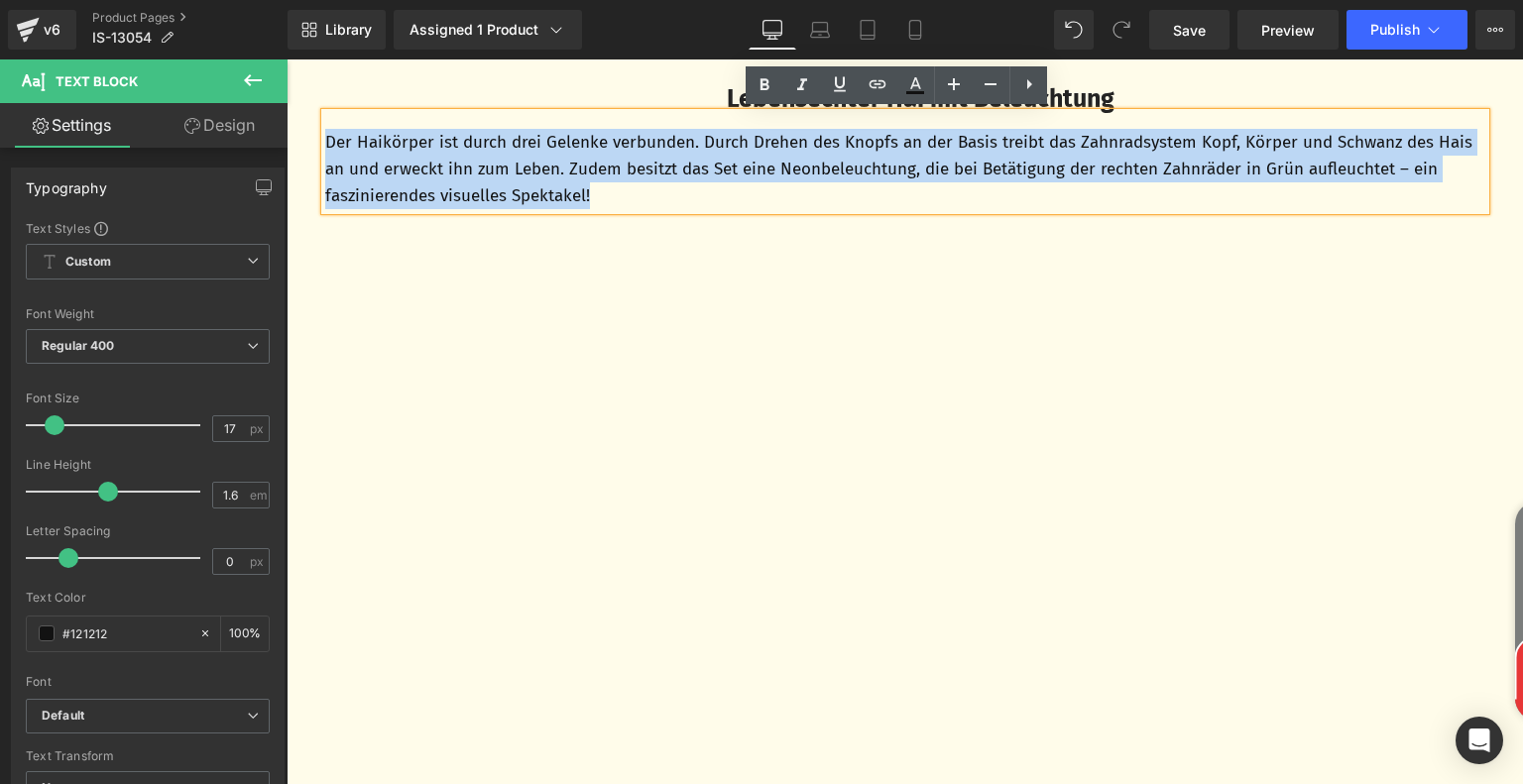 copy on "Der Haikörper ist durch drei Gelenke verbunden. Durch Drehen des Knopfs an der Basis treibt das Zahnradsystem Kopf, Körper und Schwanz des Hais an und erweckt ihn zum Leben. Zudem besitzt das Set eine Neonbeleuchtung, die bei Betätigung der rechten Zahnräder in Grün aufleuchtet – ein faszinierendes visuelles Spektakel!" 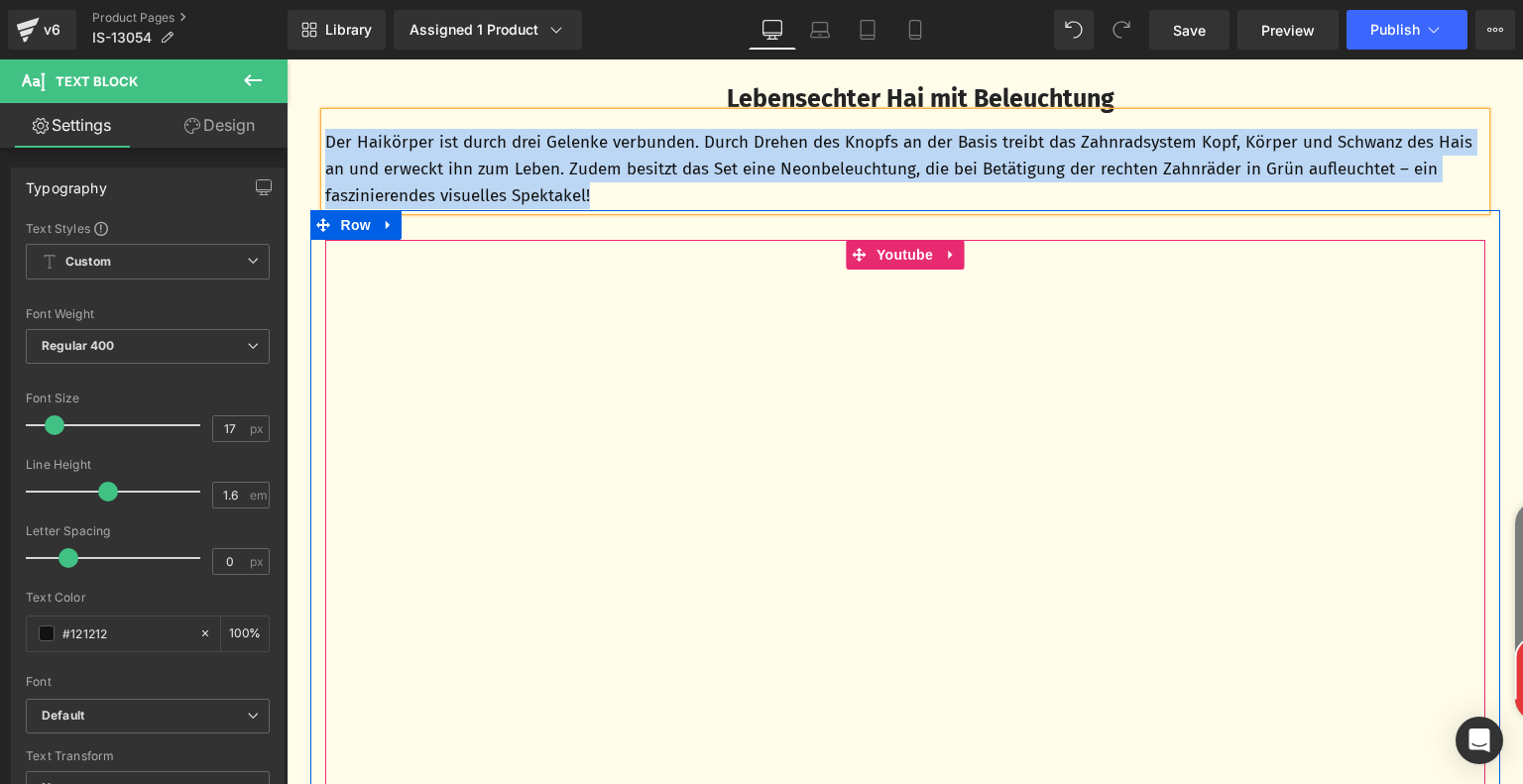drag, startPoint x: 888, startPoint y: 246, endPoint x: 757, endPoint y: 261, distance: 131.85598 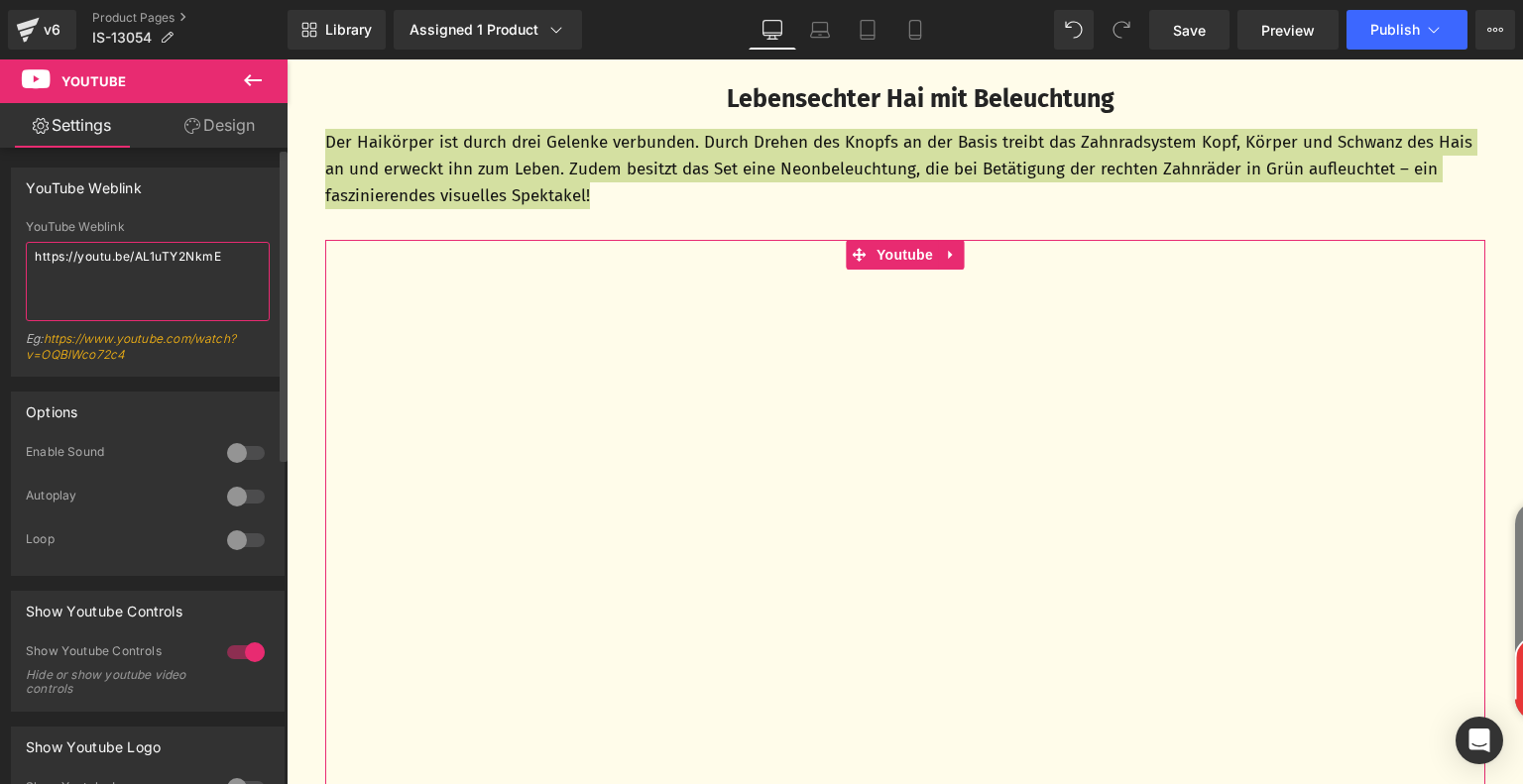 drag, startPoint x: 242, startPoint y: 260, endPoint x: 0, endPoint y: 247, distance: 242.34892 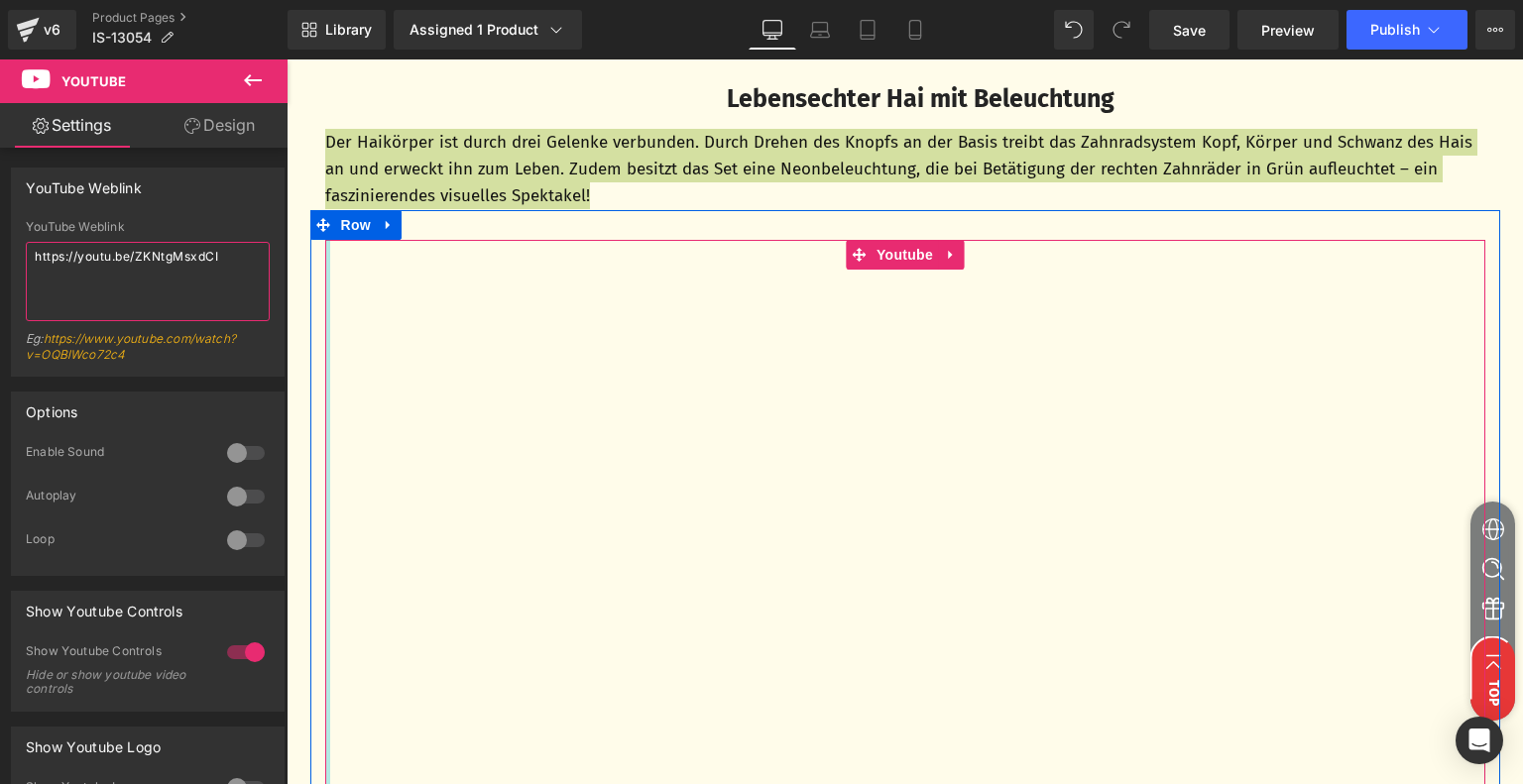 scroll, scrollTop: 4028, scrollLeft: 0, axis: vertical 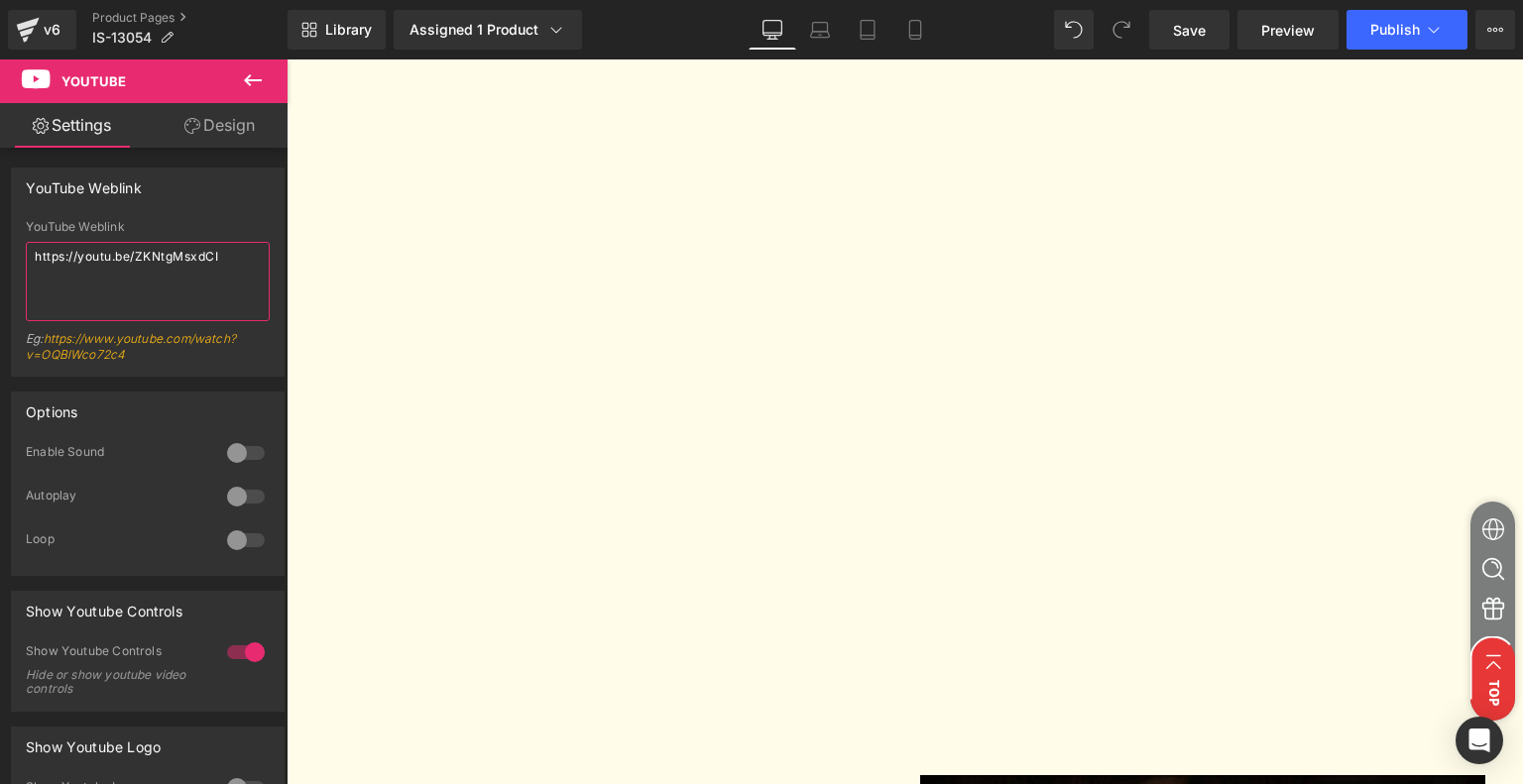 type on "https://youtu.be/ZKNtgMsxdCI" 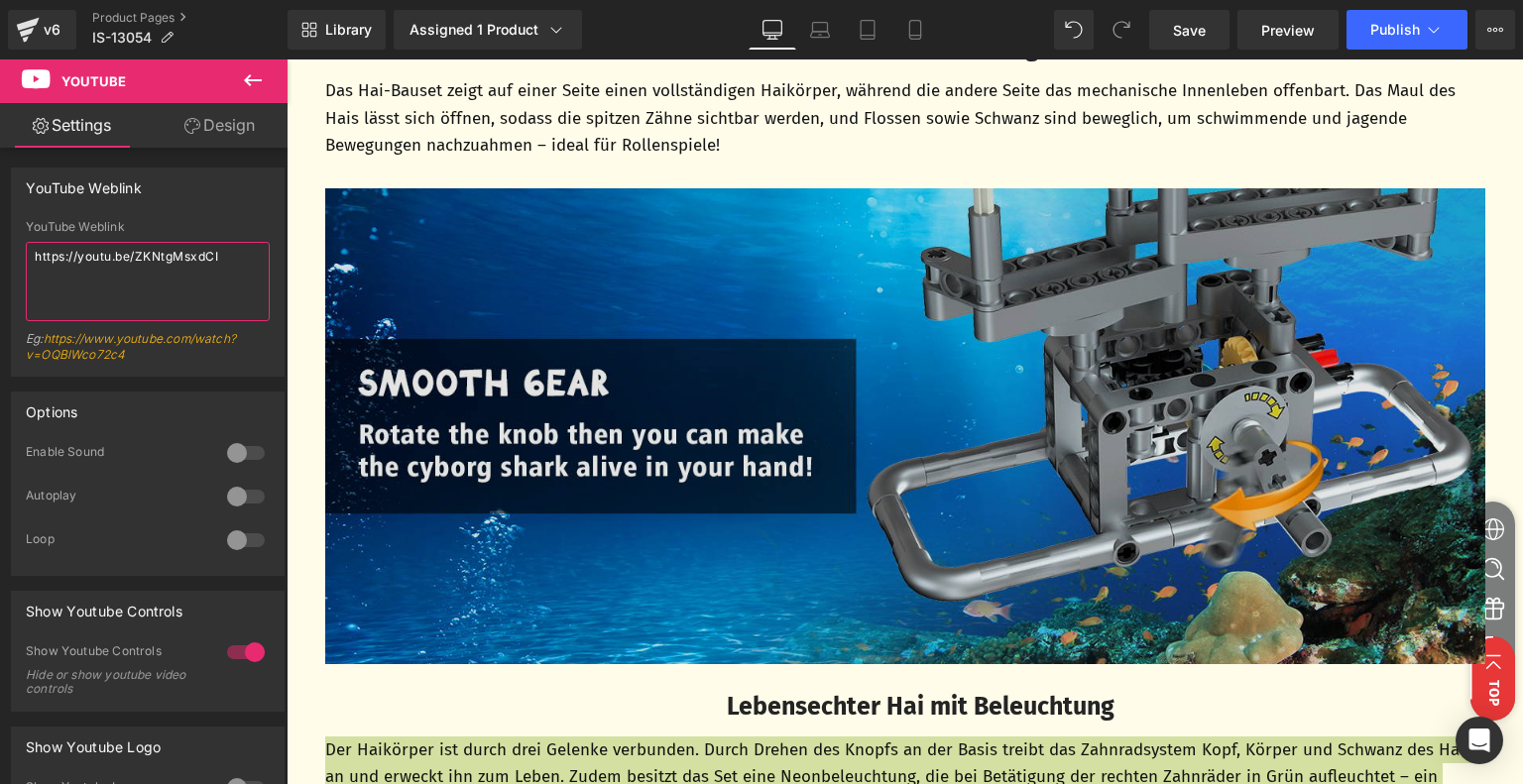 scroll, scrollTop: 3136, scrollLeft: 0, axis: vertical 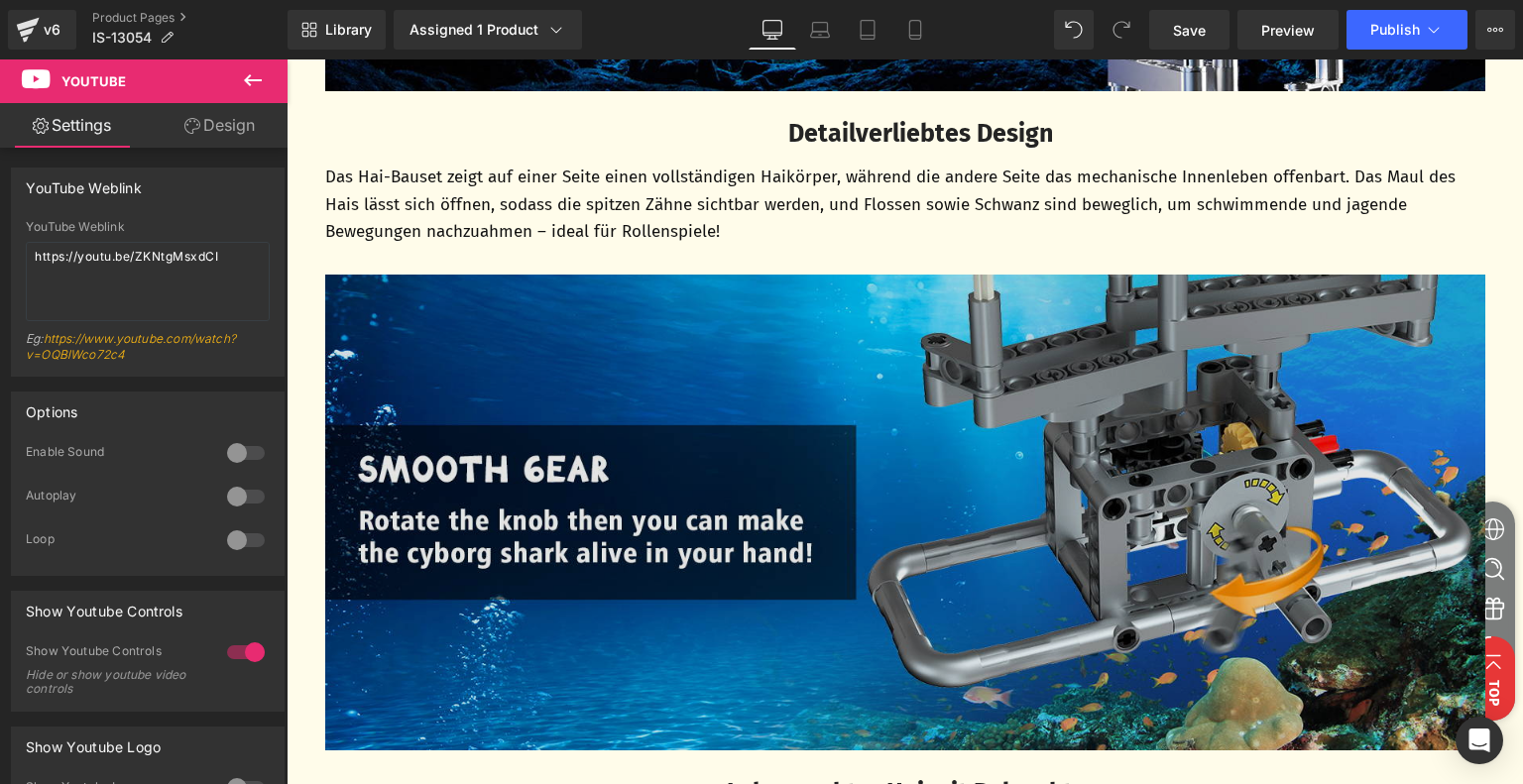 click at bounding box center [905, 512] 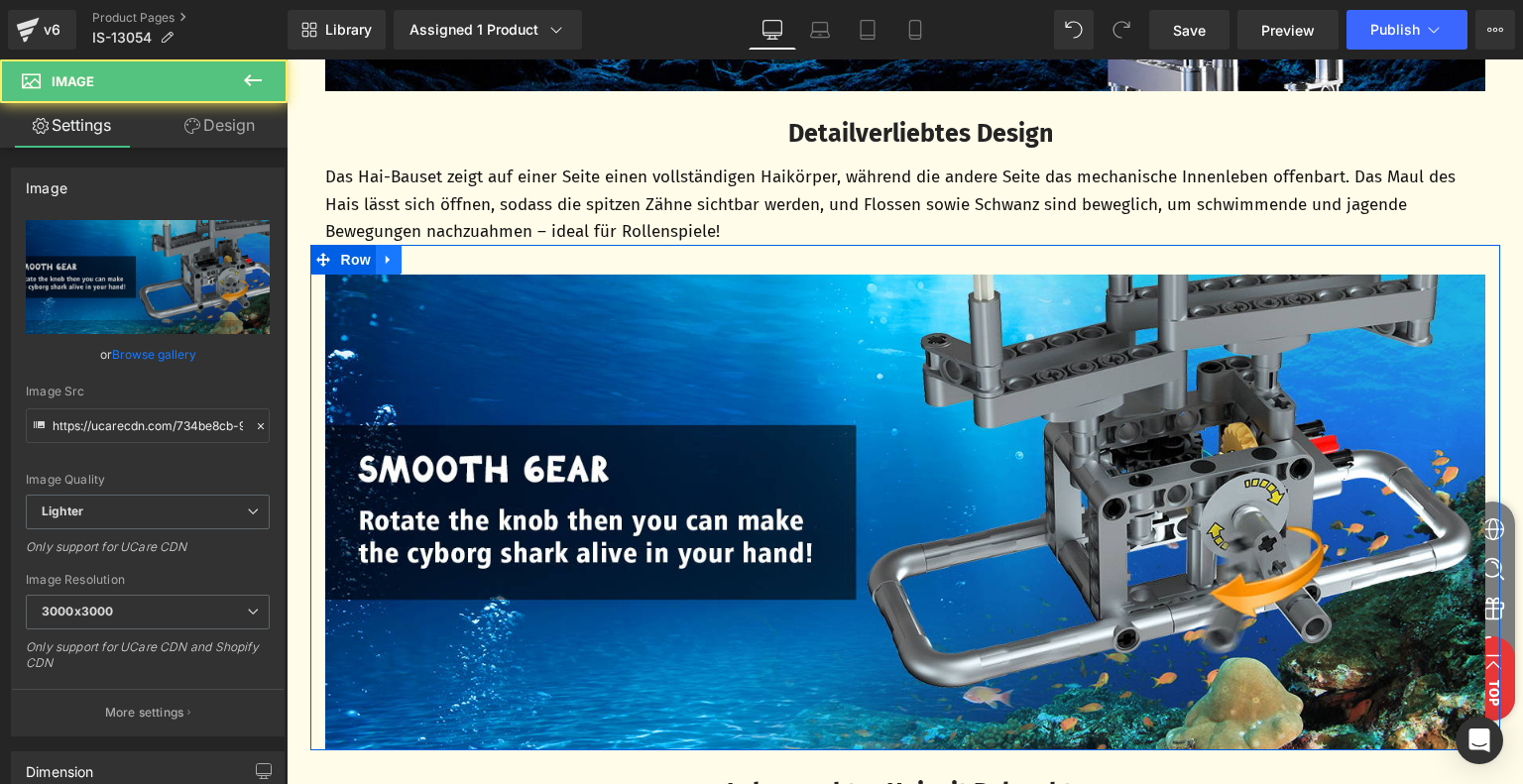 click at bounding box center (389, 260) 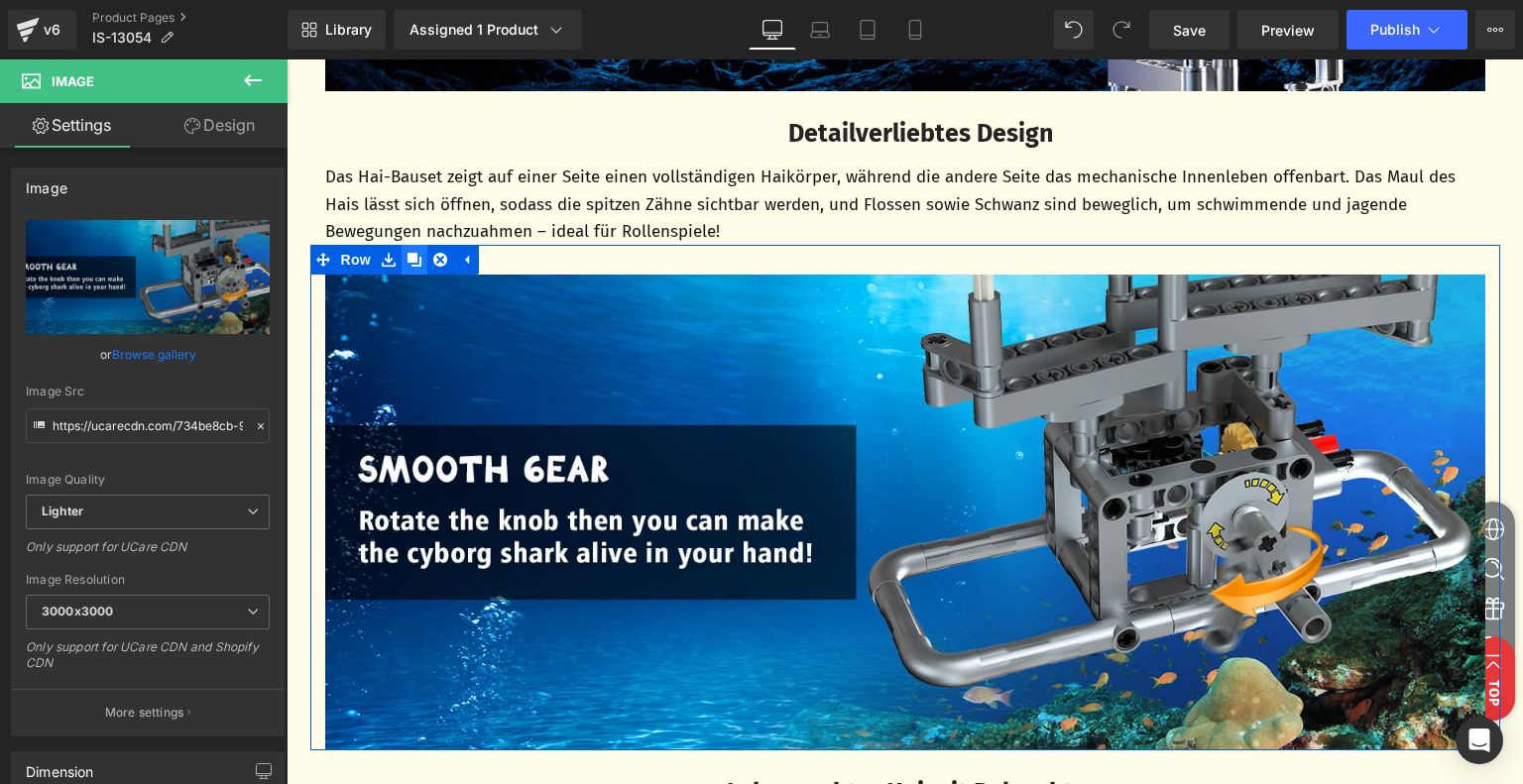 click 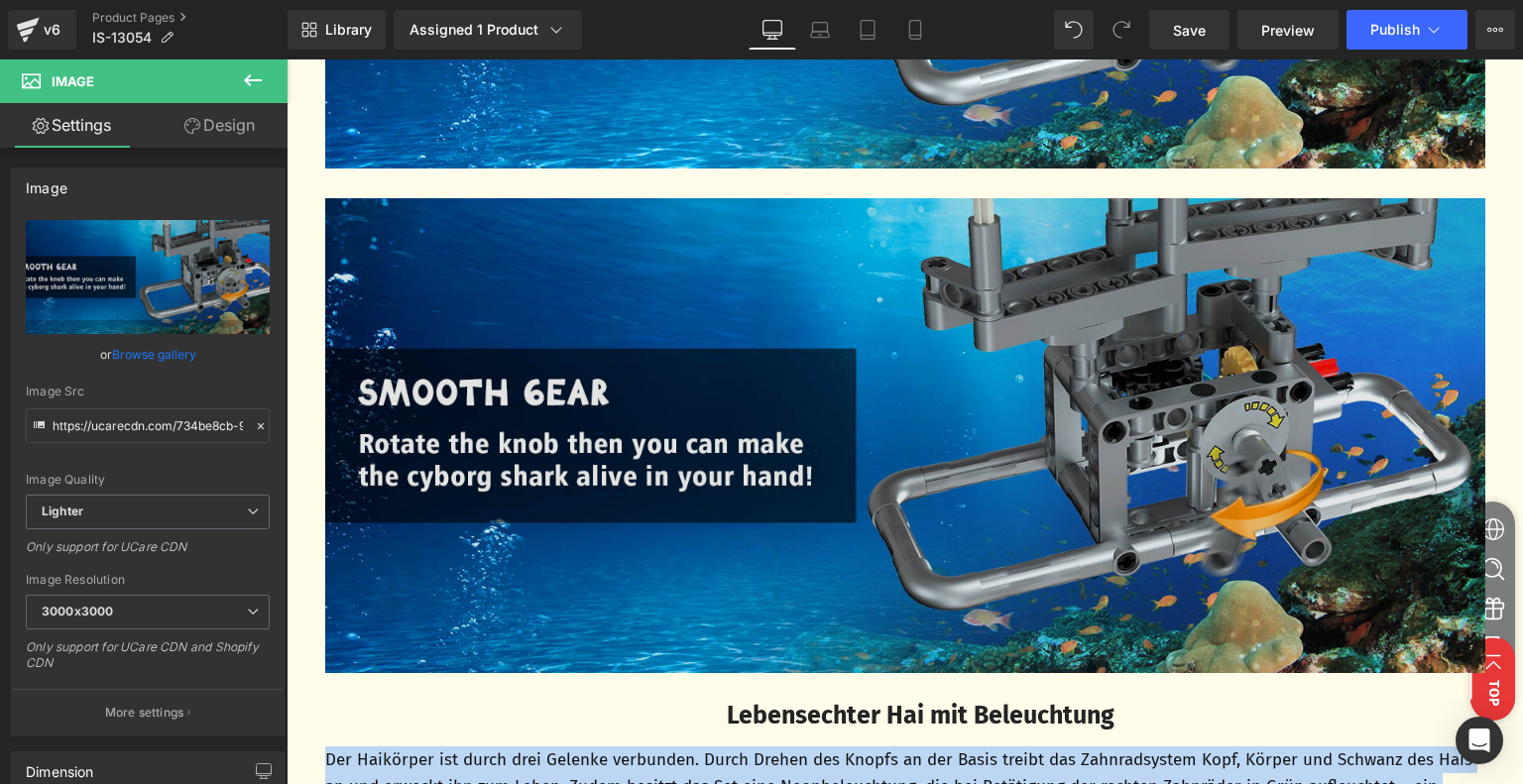 click at bounding box center (905, 436) 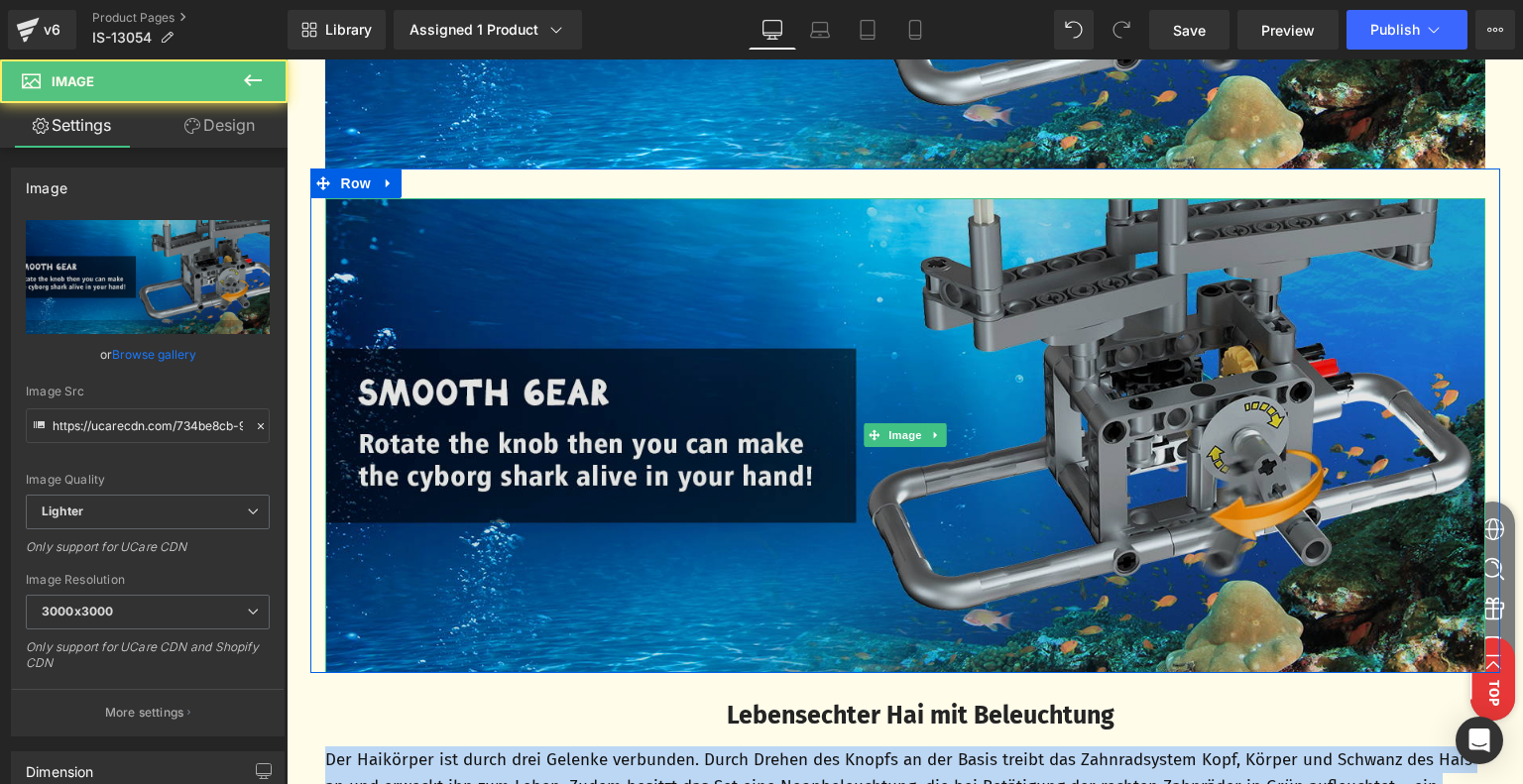 scroll, scrollTop: 3747, scrollLeft: 0, axis: vertical 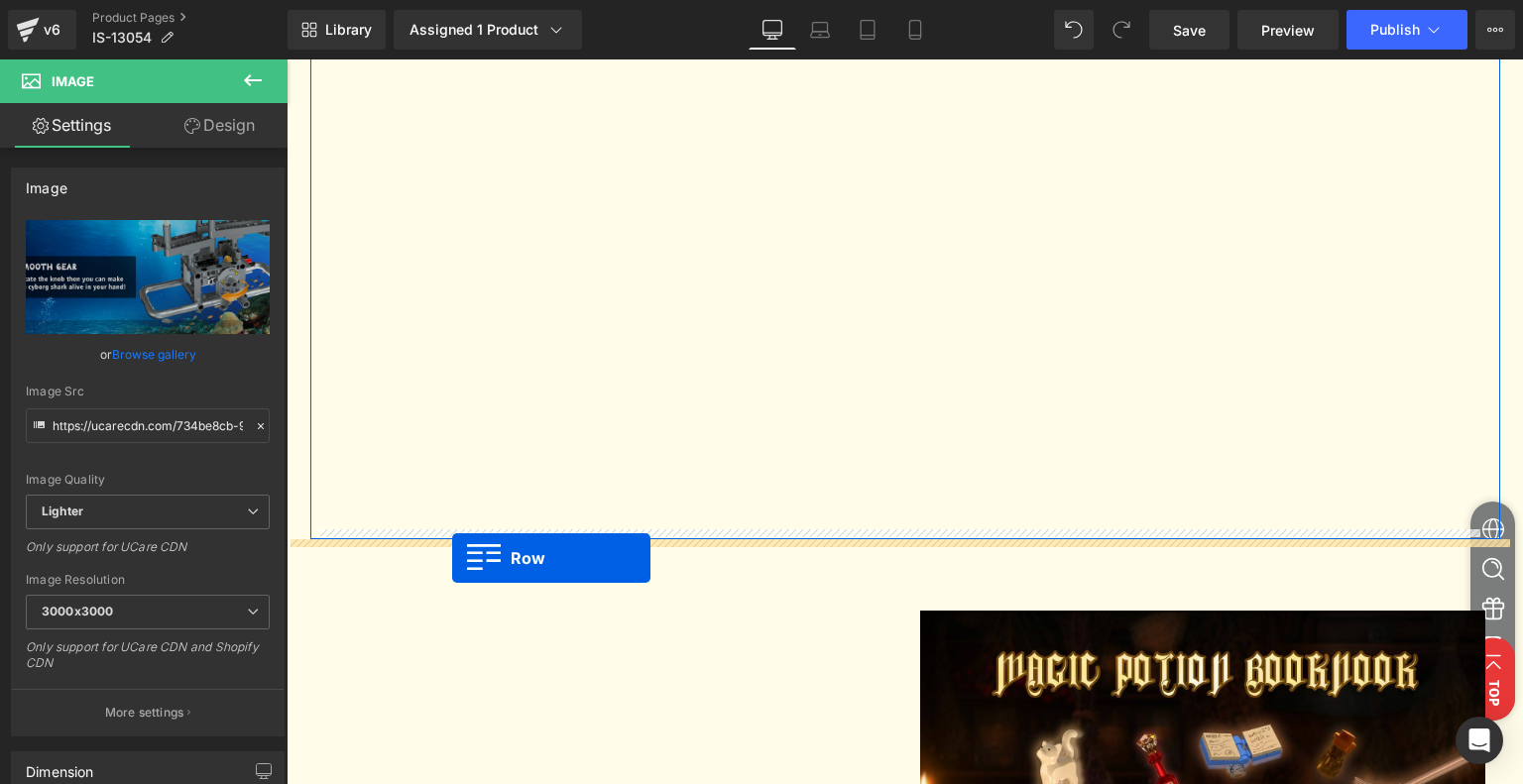 drag, startPoint x: 314, startPoint y: 175, endPoint x: 452, endPoint y: 558, distance: 407.10318 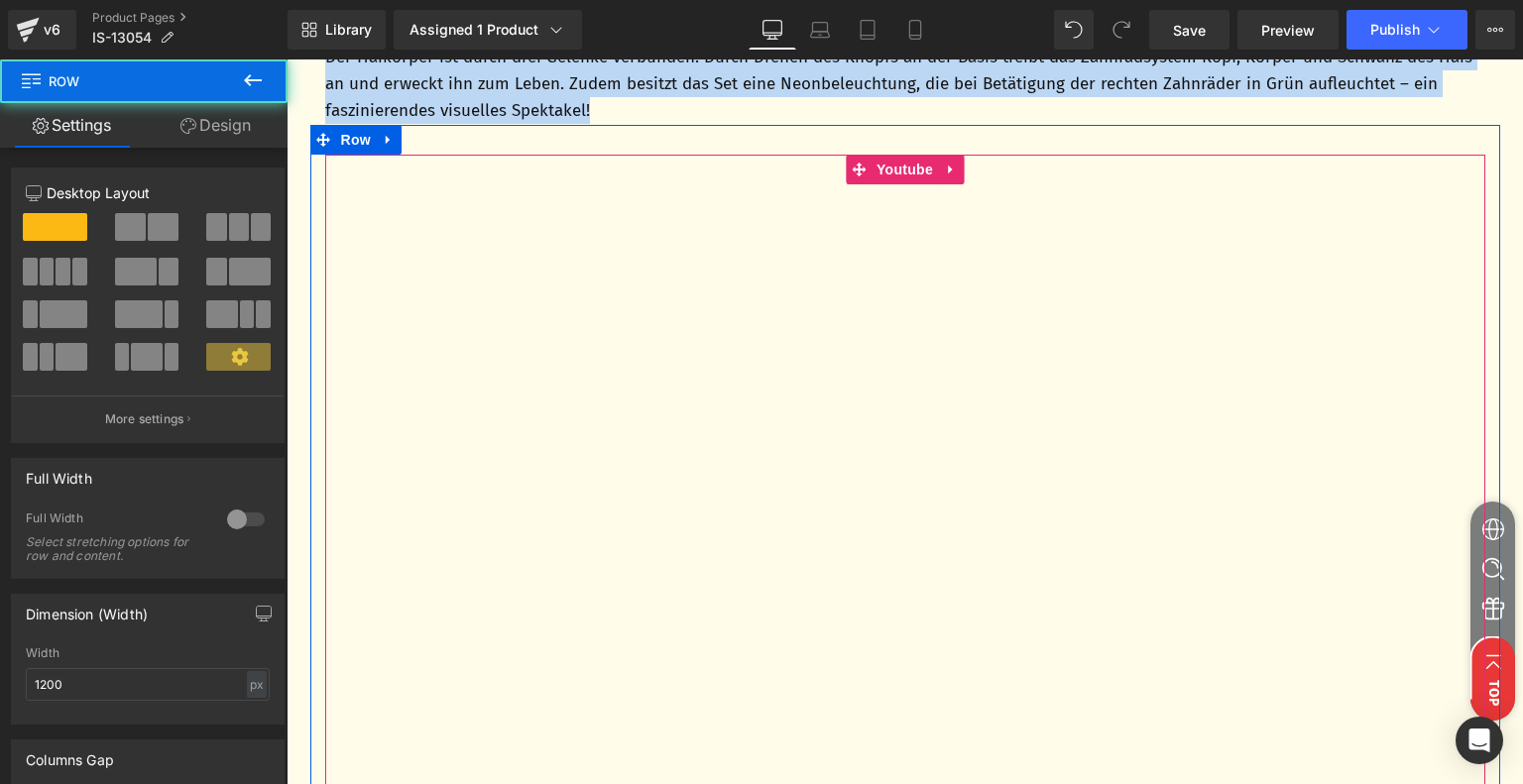 scroll, scrollTop: 3696, scrollLeft: 0, axis: vertical 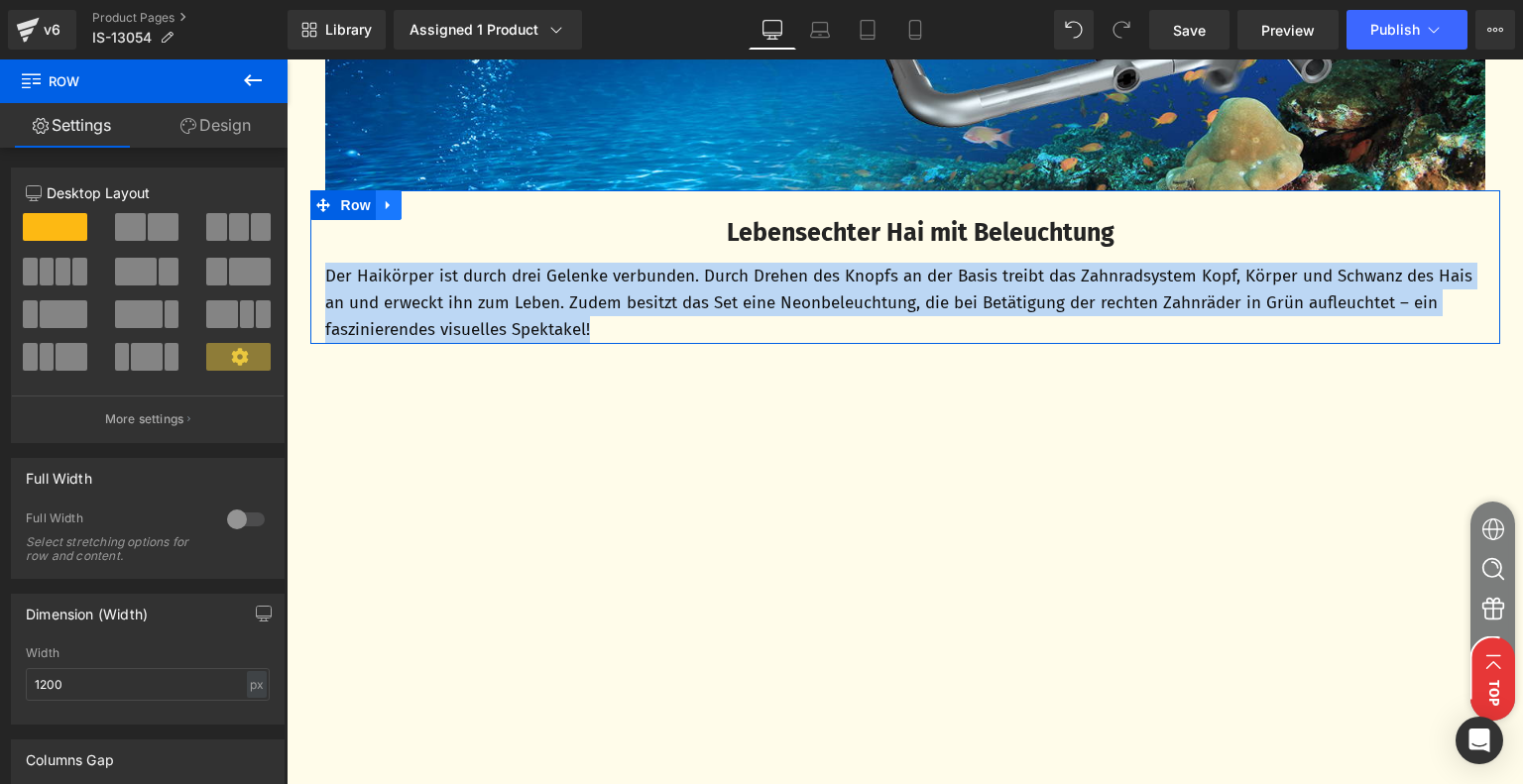 click 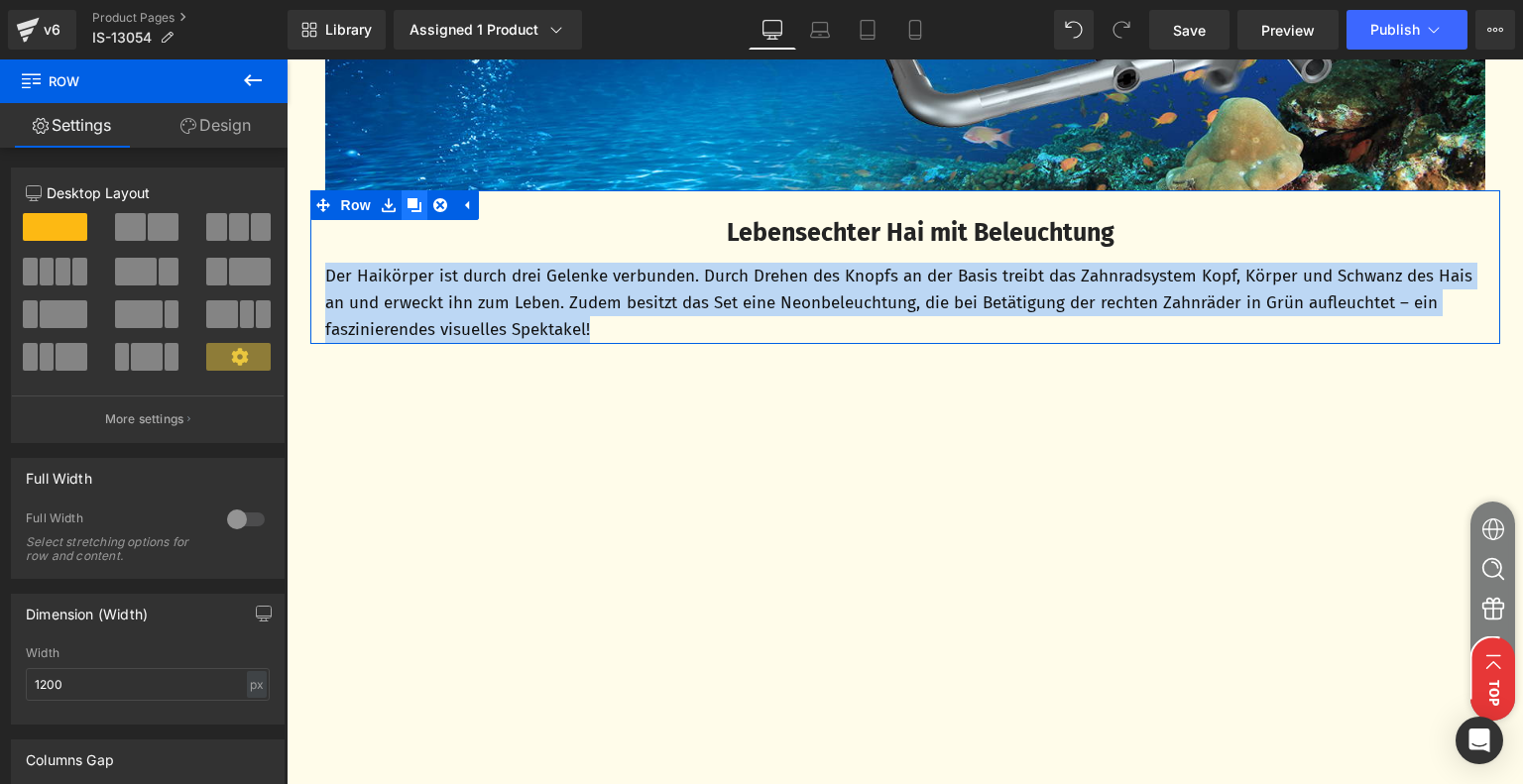click 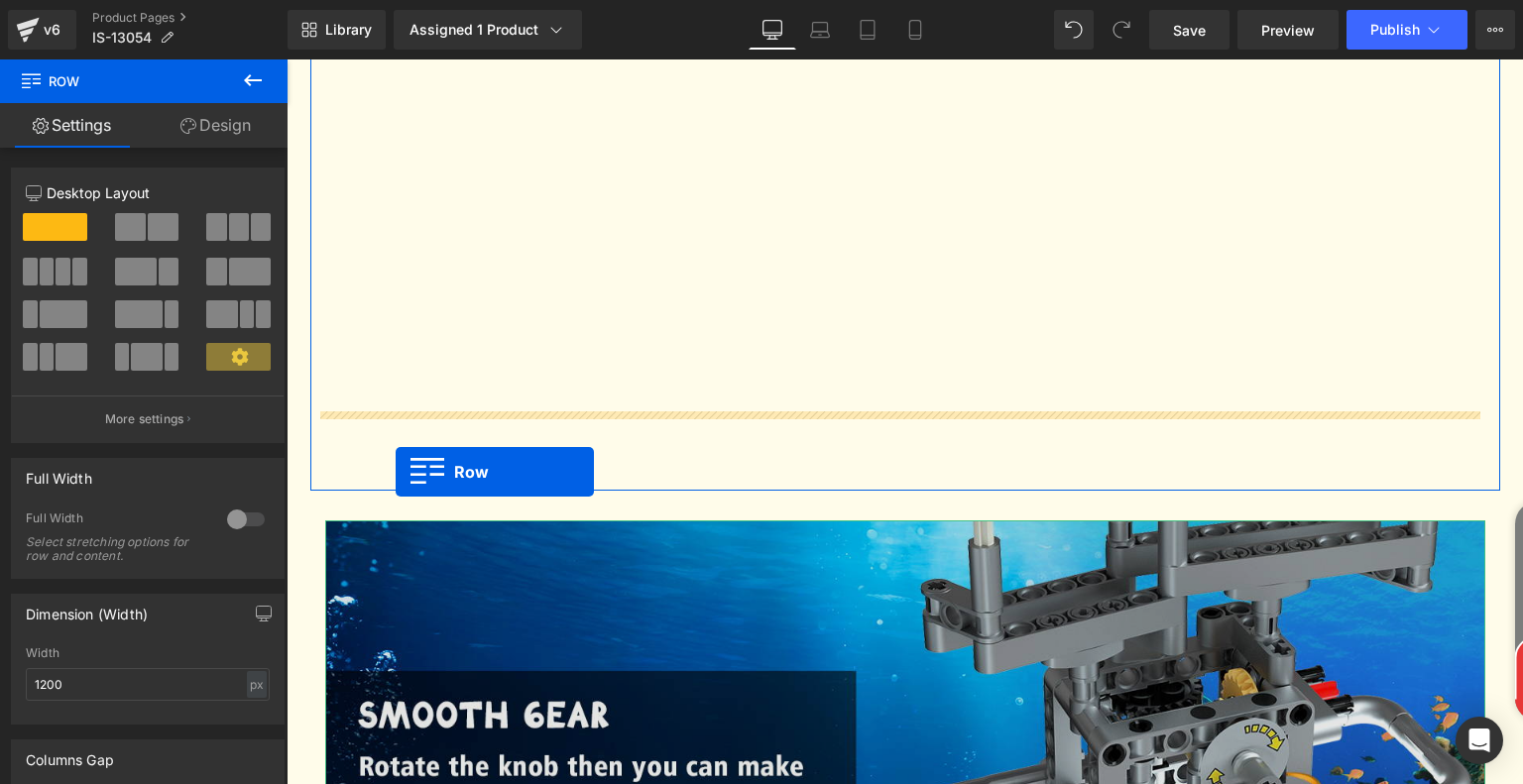 scroll, scrollTop: 4786, scrollLeft: 0, axis: vertical 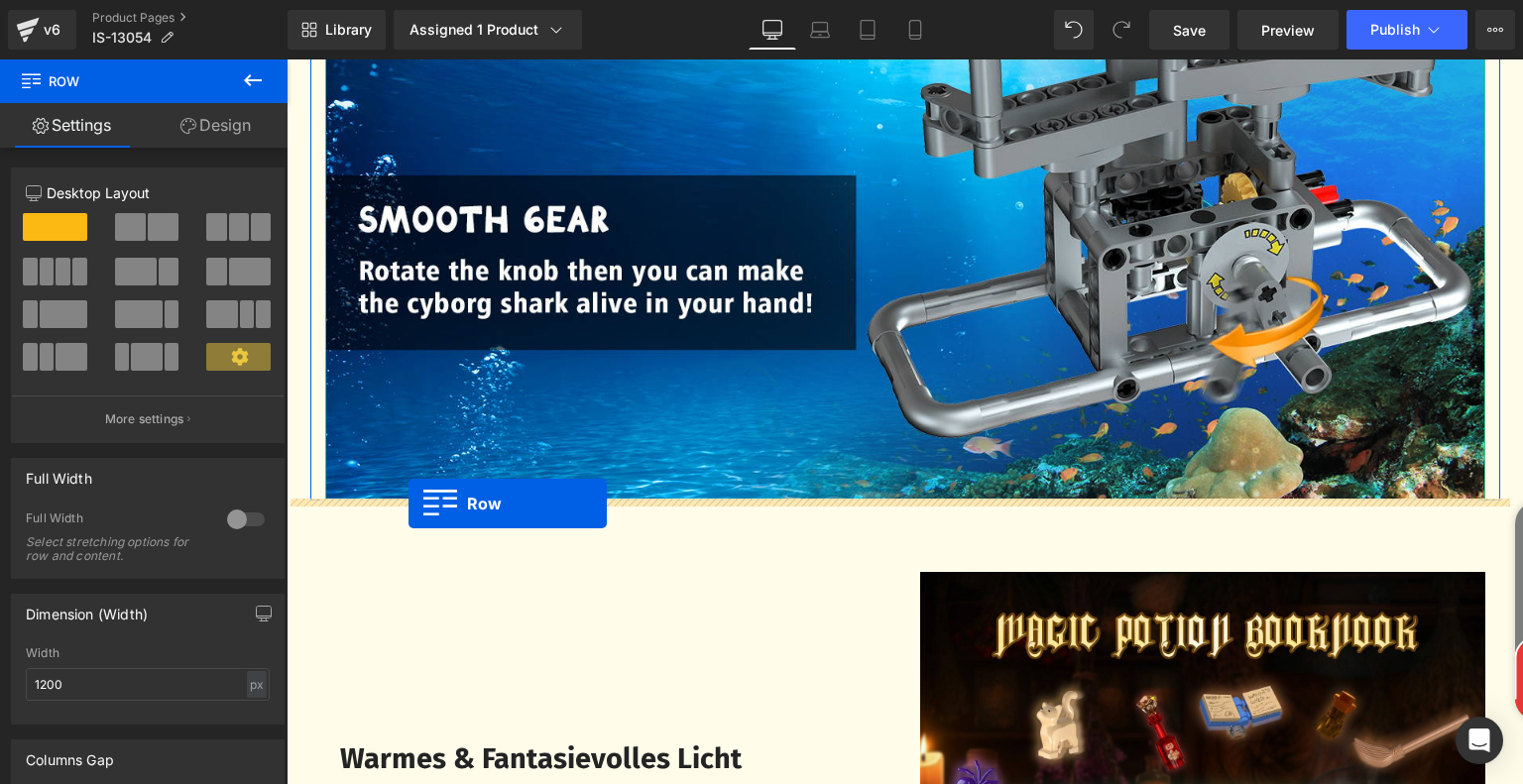 drag, startPoint x: 310, startPoint y: 360, endPoint x: 409, endPoint y: 504, distance: 174.74839 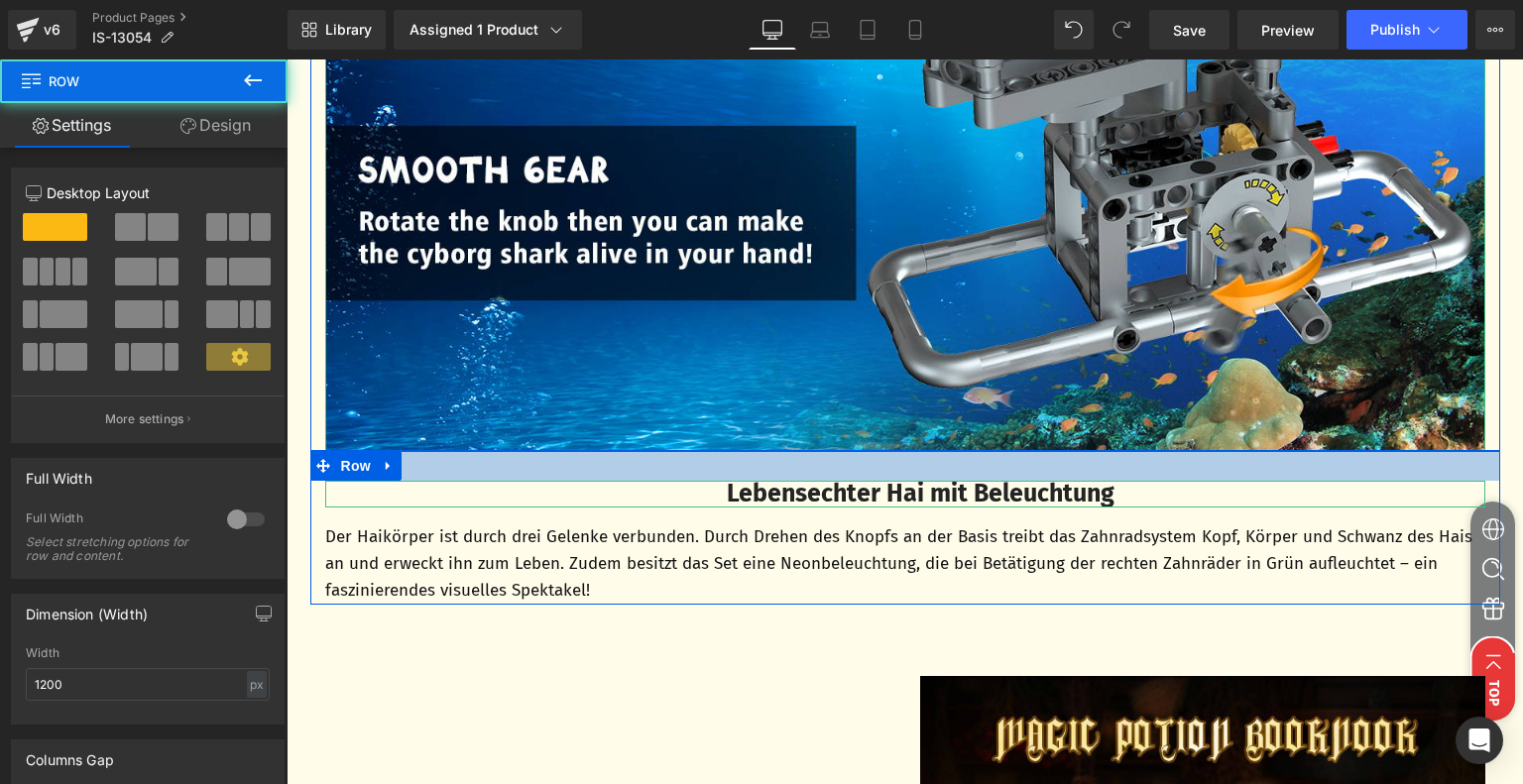 scroll, scrollTop: 4737, scrollLeft: 0, axis: vertical 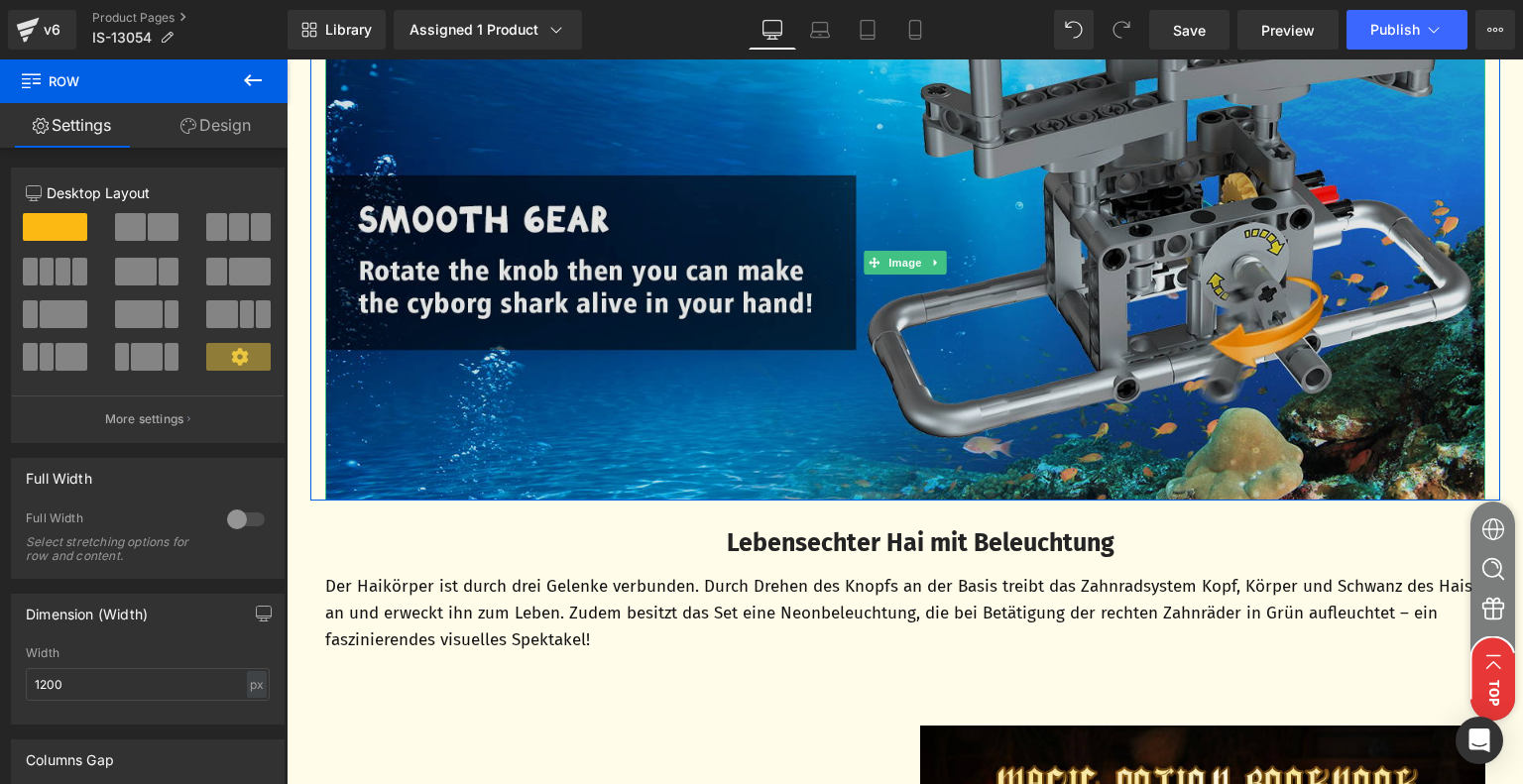 click at bounding box center [905, 263] 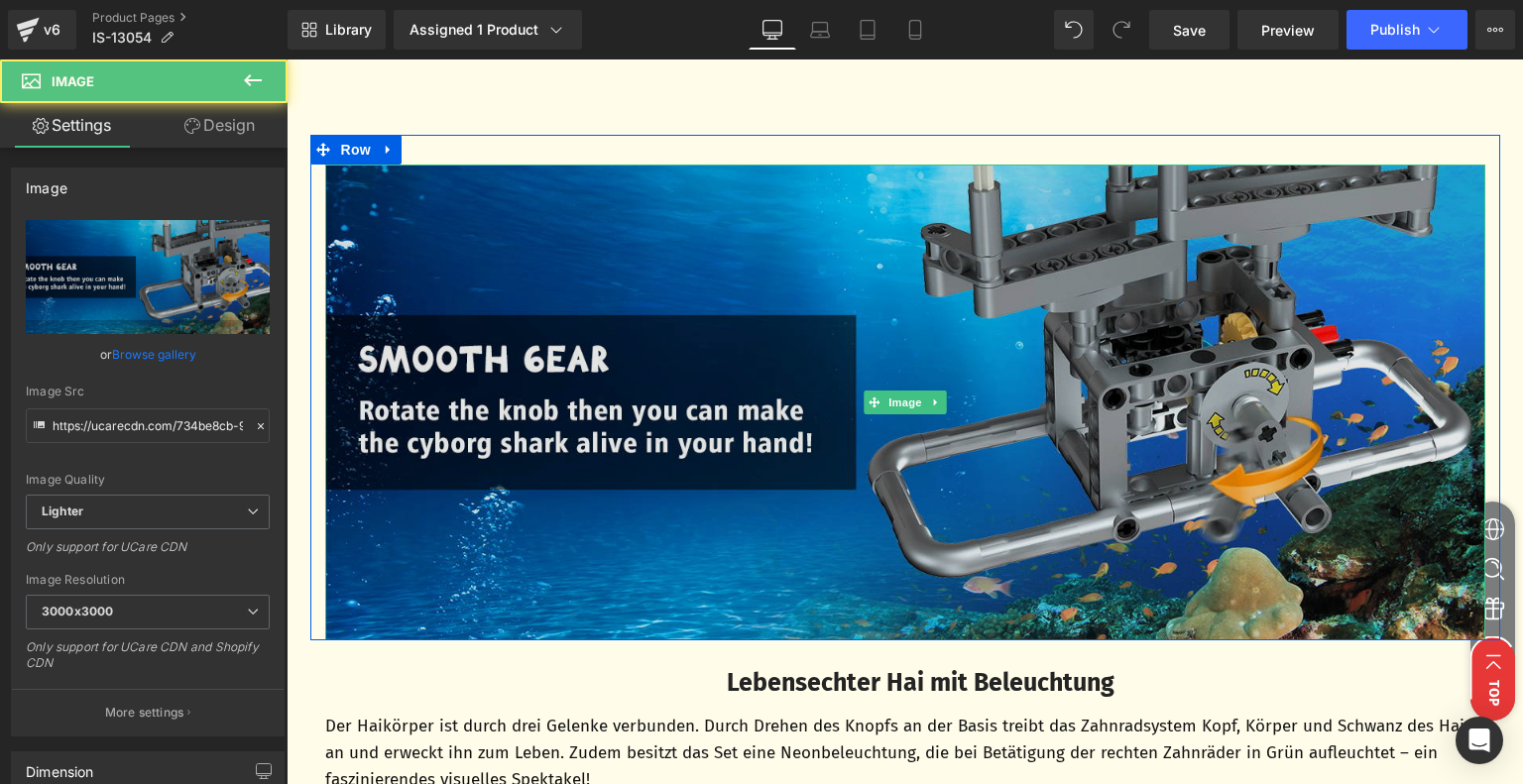 scroll, scrollTop: 4439, scrollLeft: 0, axis: vertical 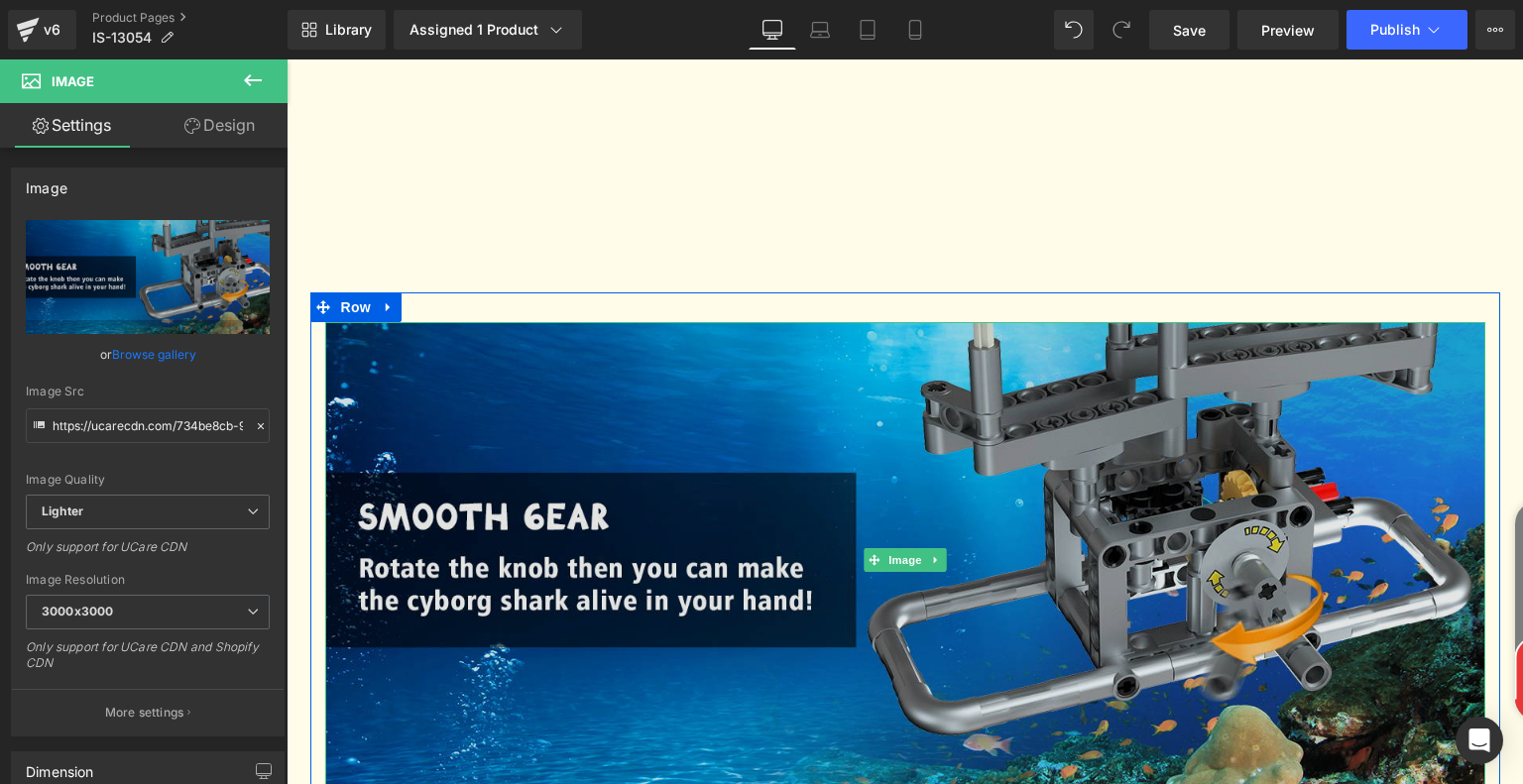click at bounding box center [905, 560] 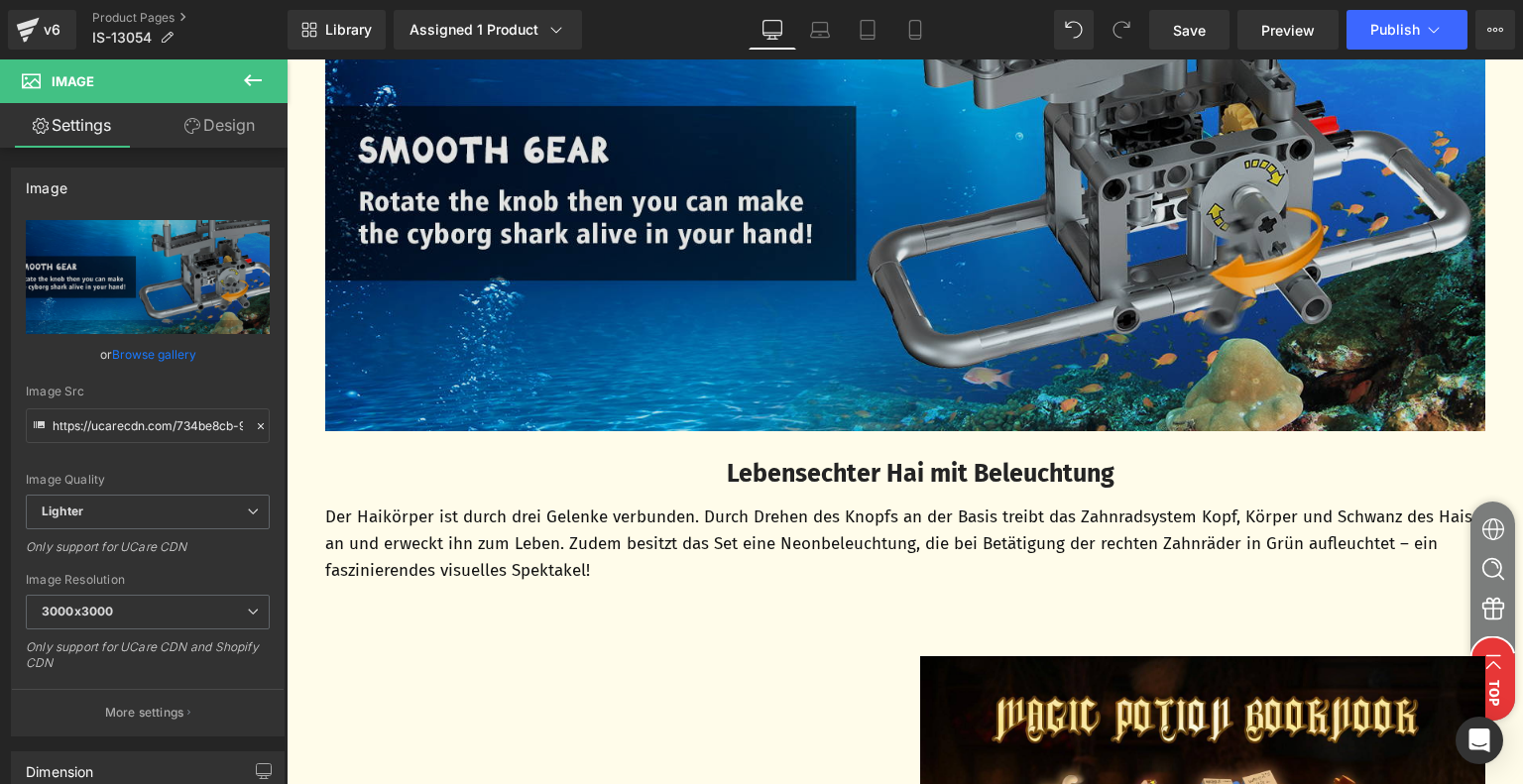 scroll, scrollTop: 4538, scrollLeft: 0, axis: vertical 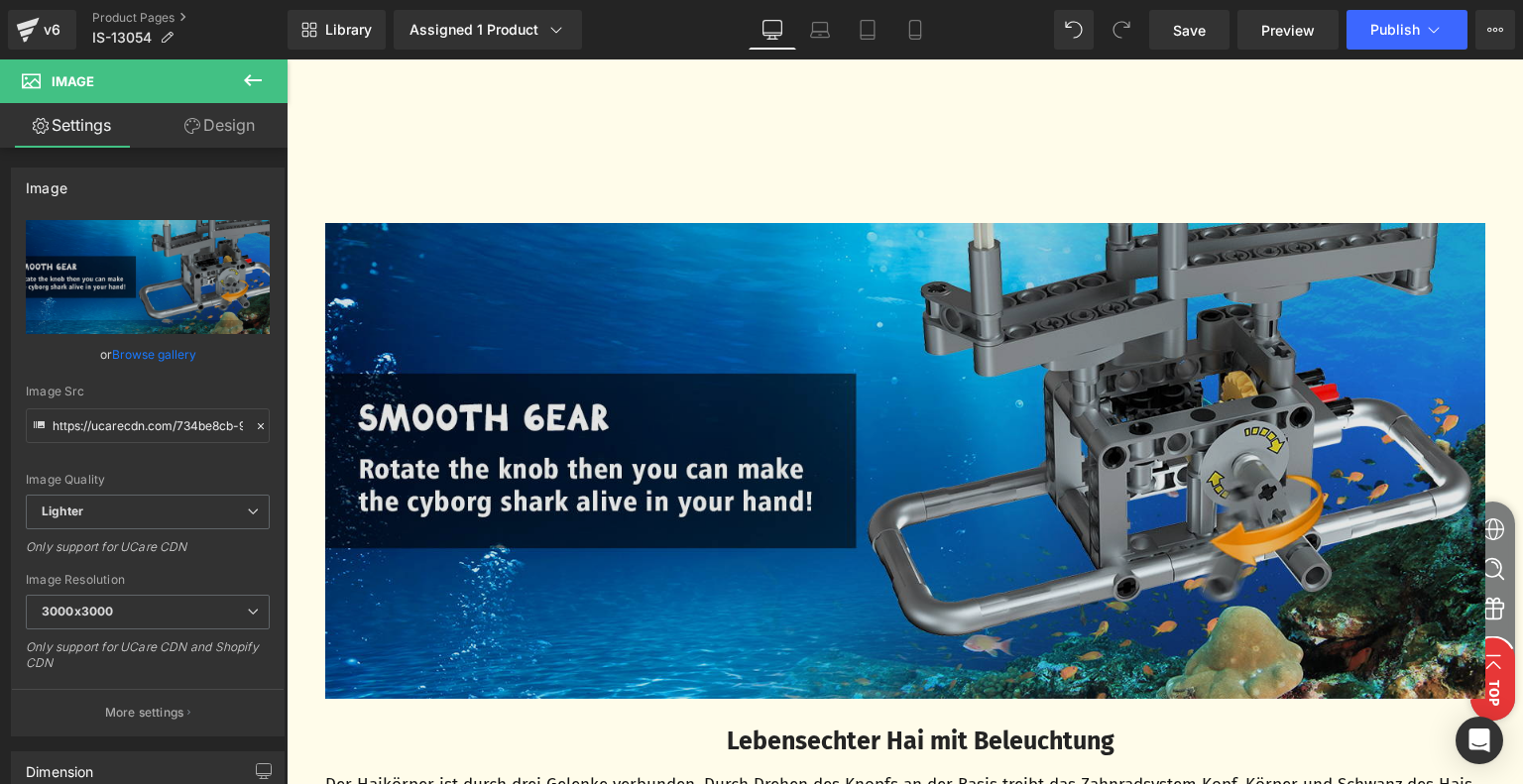 click at bounding box center [905, 461] 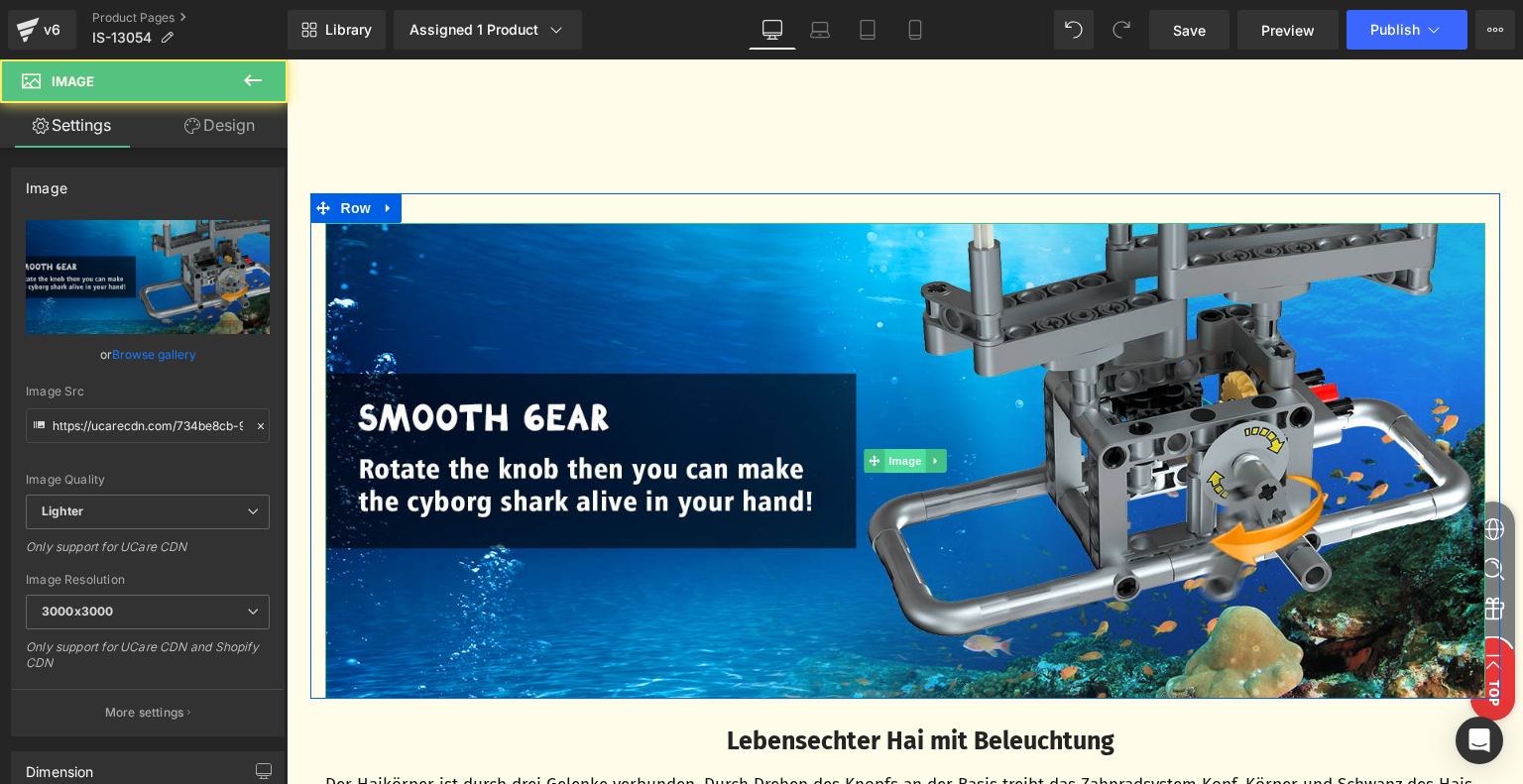 click on "Image" at bounding box center [905, 461] 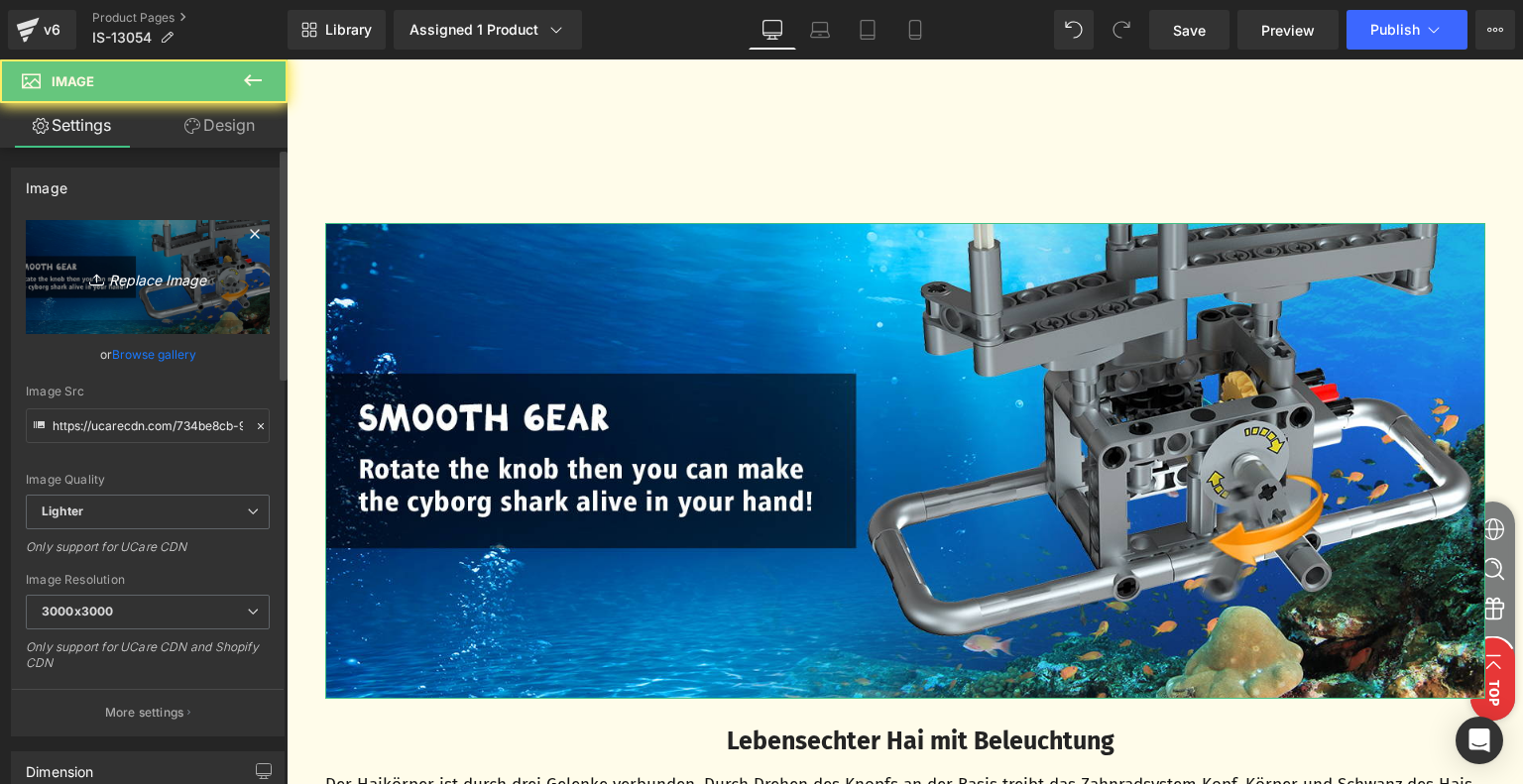 click on "Replace Image" at bounding box center (148, 277) 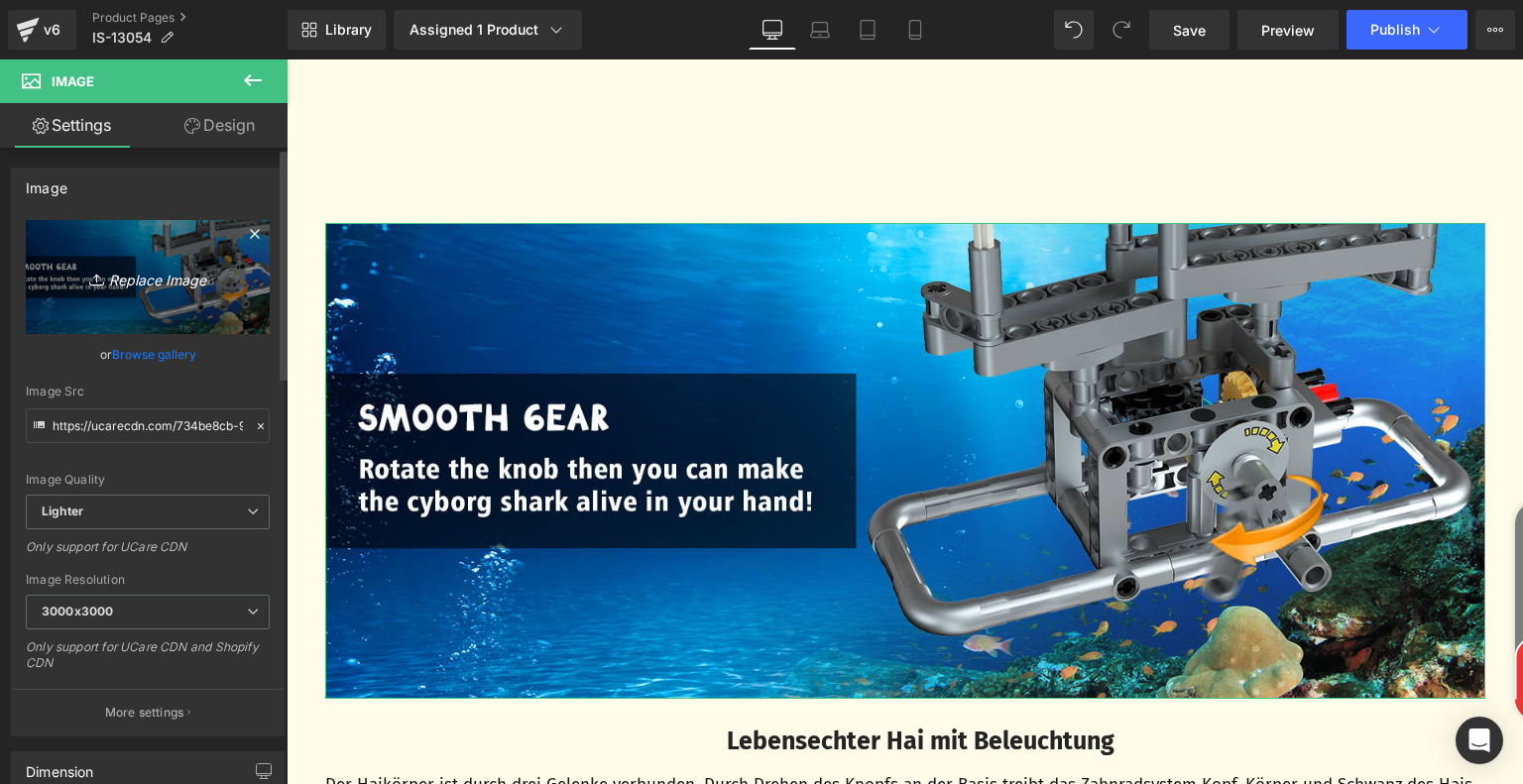 type on "C:\fakepath\9f80abcb-bc84-4719-a20f-e49eba105227.__CR0,0,1464,600_PT0_SX1464_V1___.jpg" 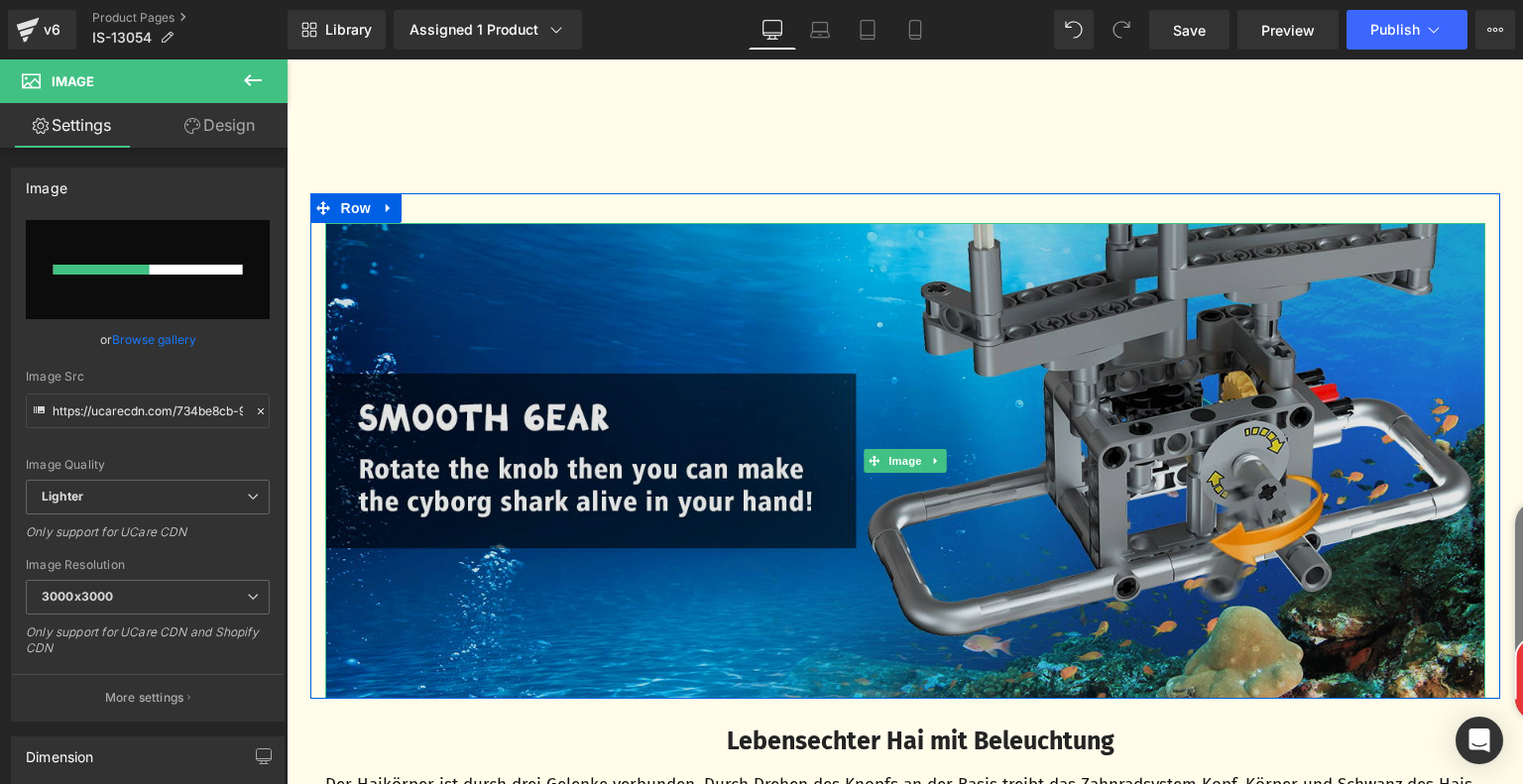 type 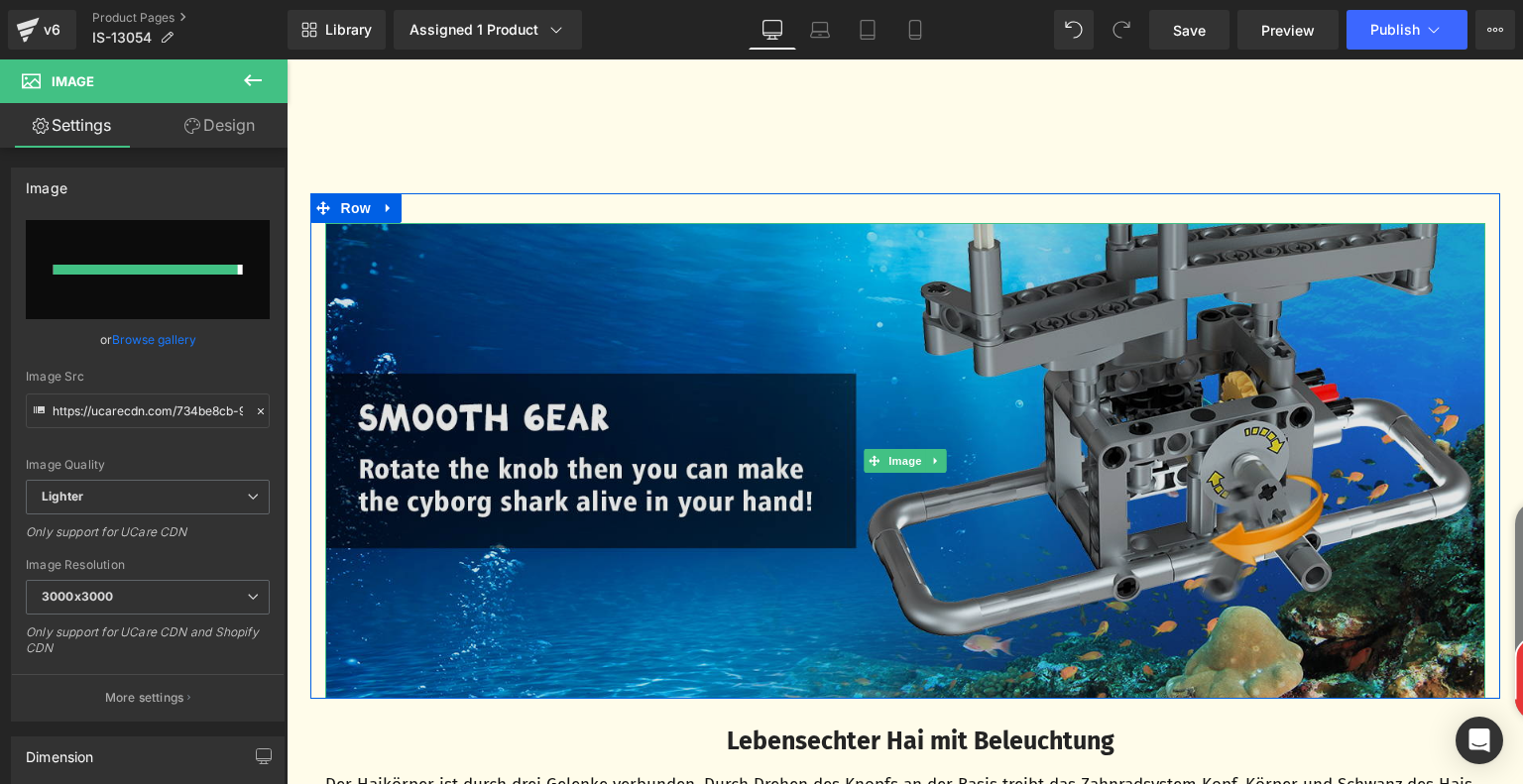 type on "https://ucarecdn.com/d5de2bee-9d73-4325-b4a8-3c87cdbc8863/-/format/auto/-/preview/3000x3000/-/quality/lighter/9f80abcb-bc84-4719-a20f-e49eba105227.__CR0,0,1464,600_PT0_SX1464_V1___.jpg" 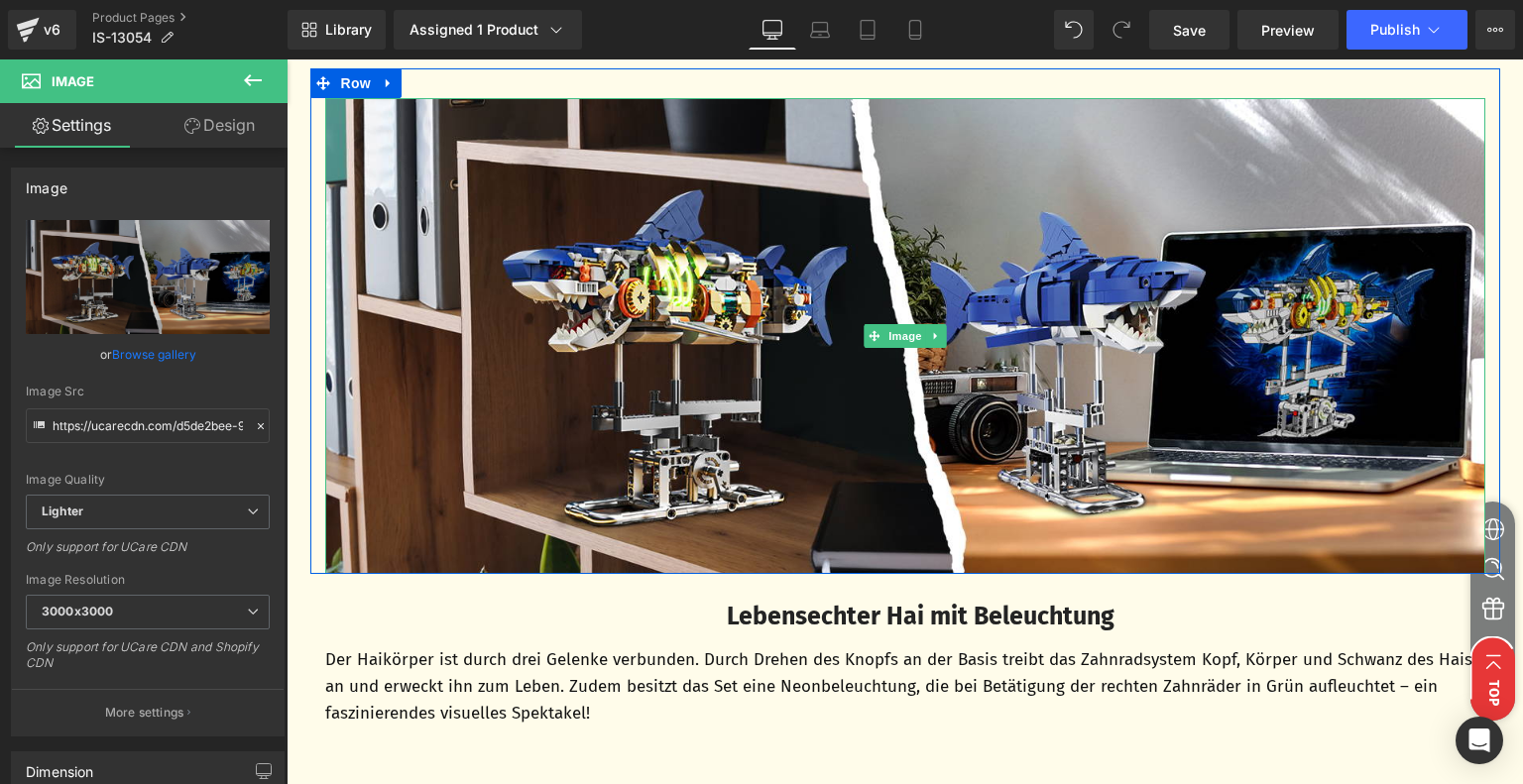 scroll, scrollTop: 4836, scrollLeft: 0, axis: vertical 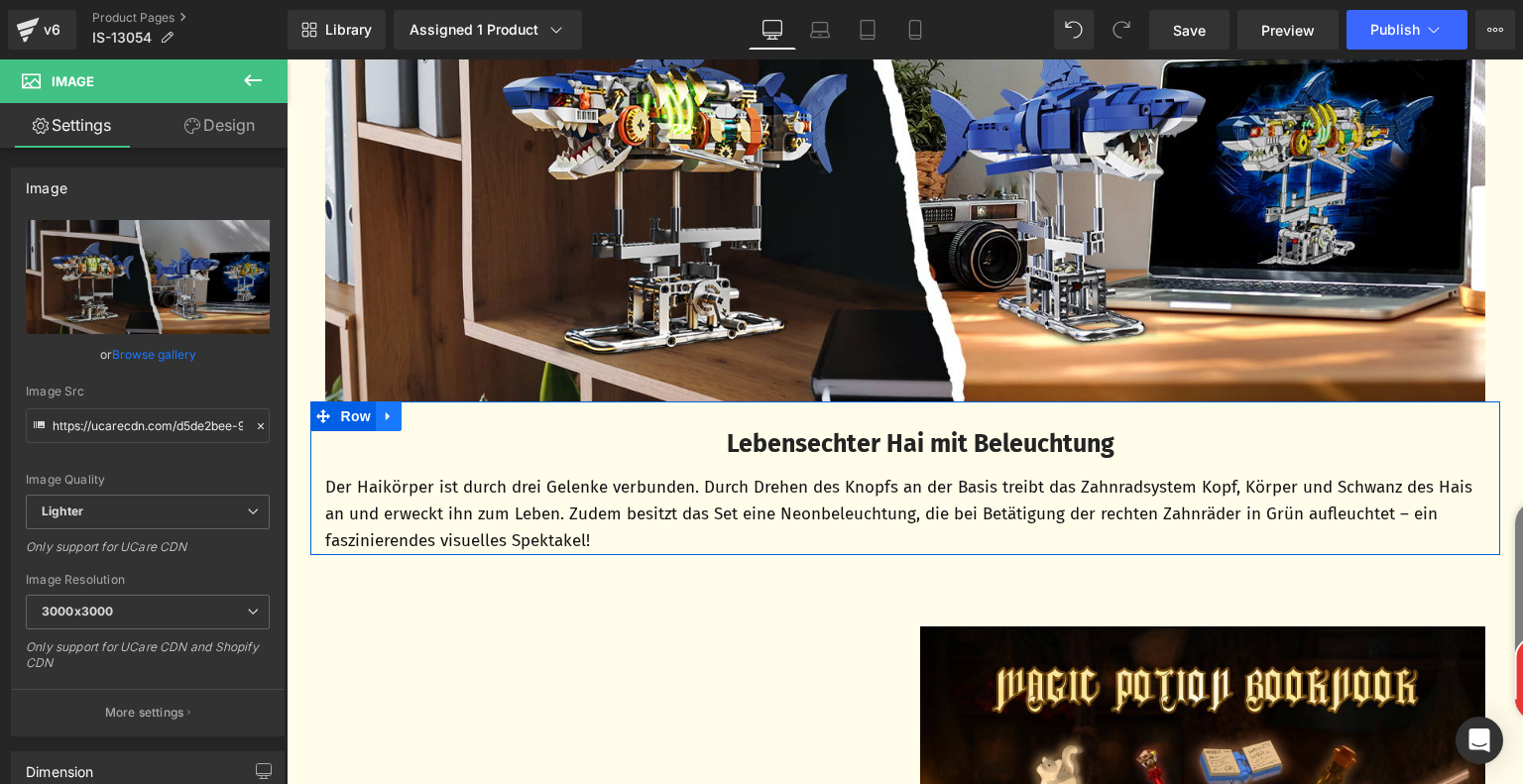 click 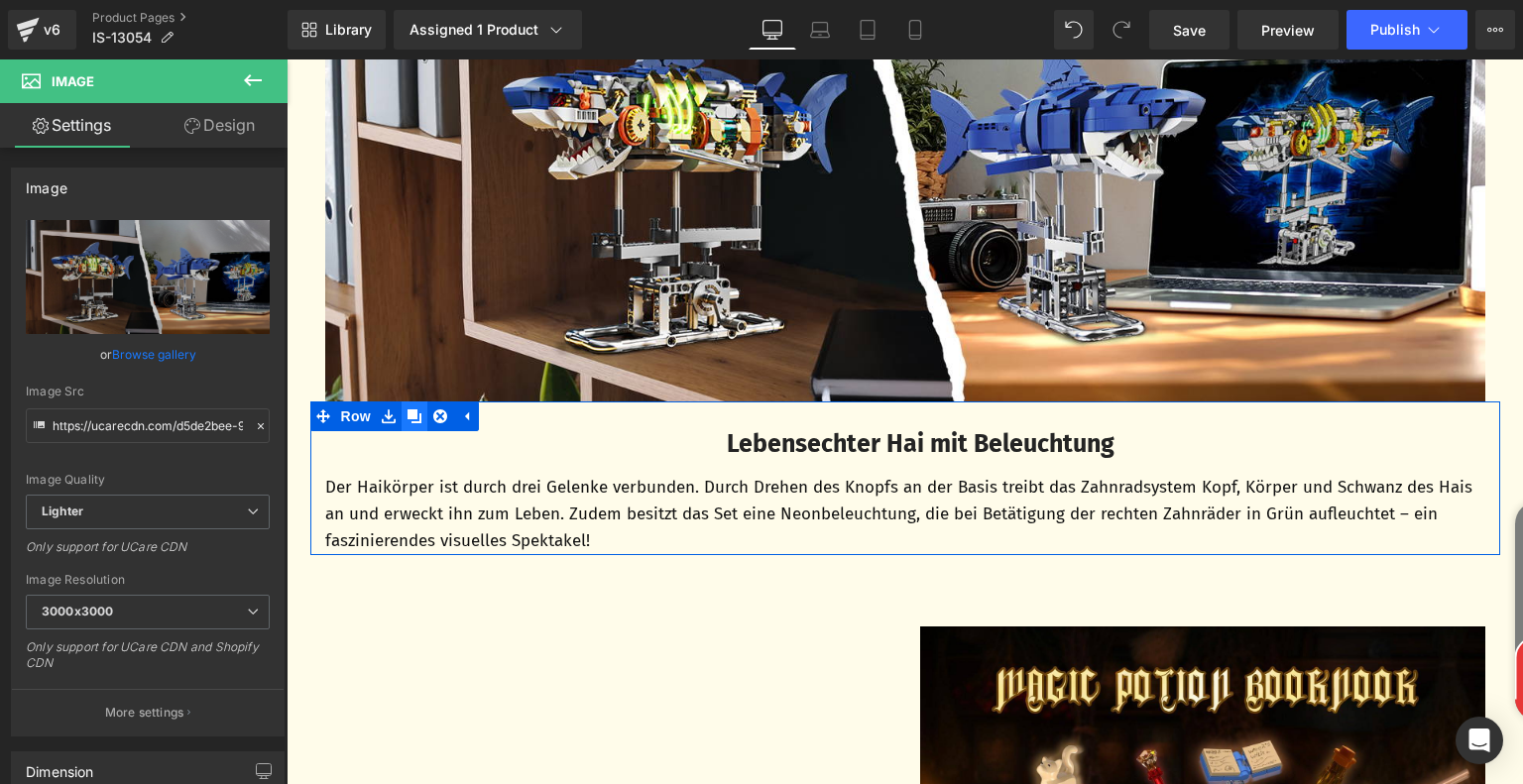 click 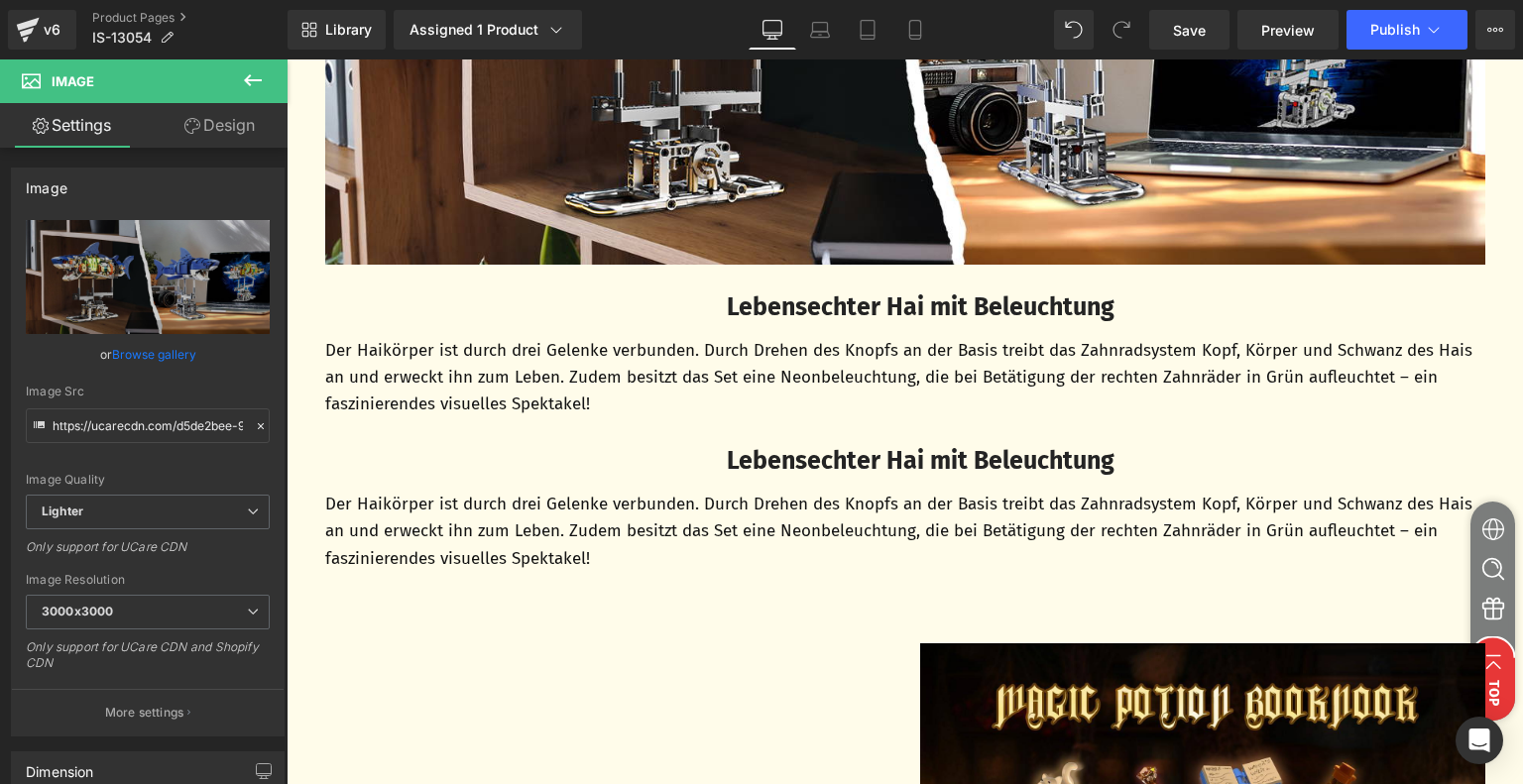 scroll, scrollTop: 4954, scrollLeft: 0, axis: vertical 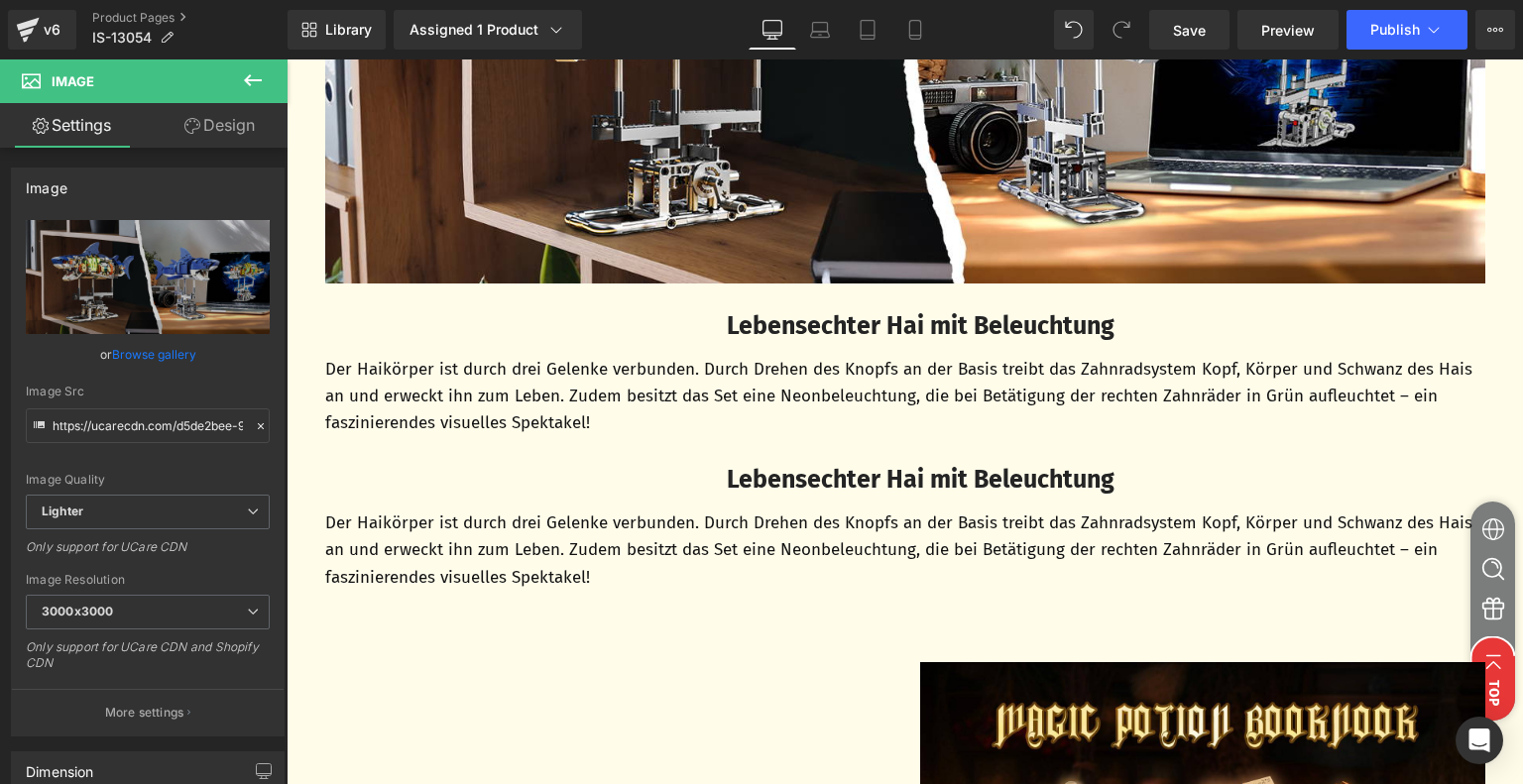 click on "Der Haikörper ist durch drei Gelenke verbunden. Durch Drehen des Knopfs an der Basis treibt das Zahnradsystem Kopf, Körper und Schwanz des Hais an und erweckt ihn zum Leben. Zudem besitzt das Set eine Neonbeleuchtung, die bei Betätigung der rechten Zahnräder in Grün aufleuchtet – ein faszinierendes visuelles Spektakel!" at bounding box center (905, 550) 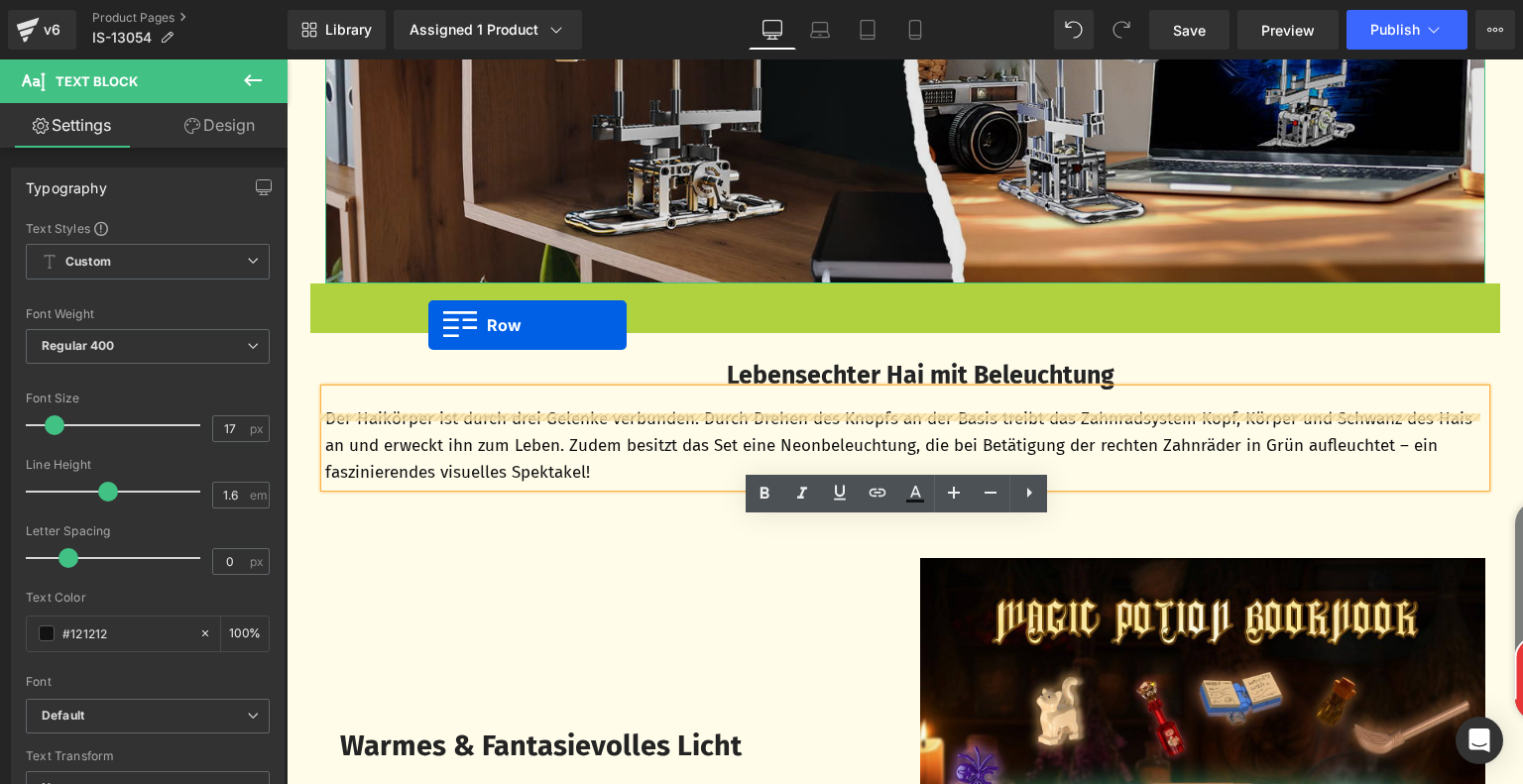 scroll, scrollTop: 4557, scrollLeft: 0, axis: vertical 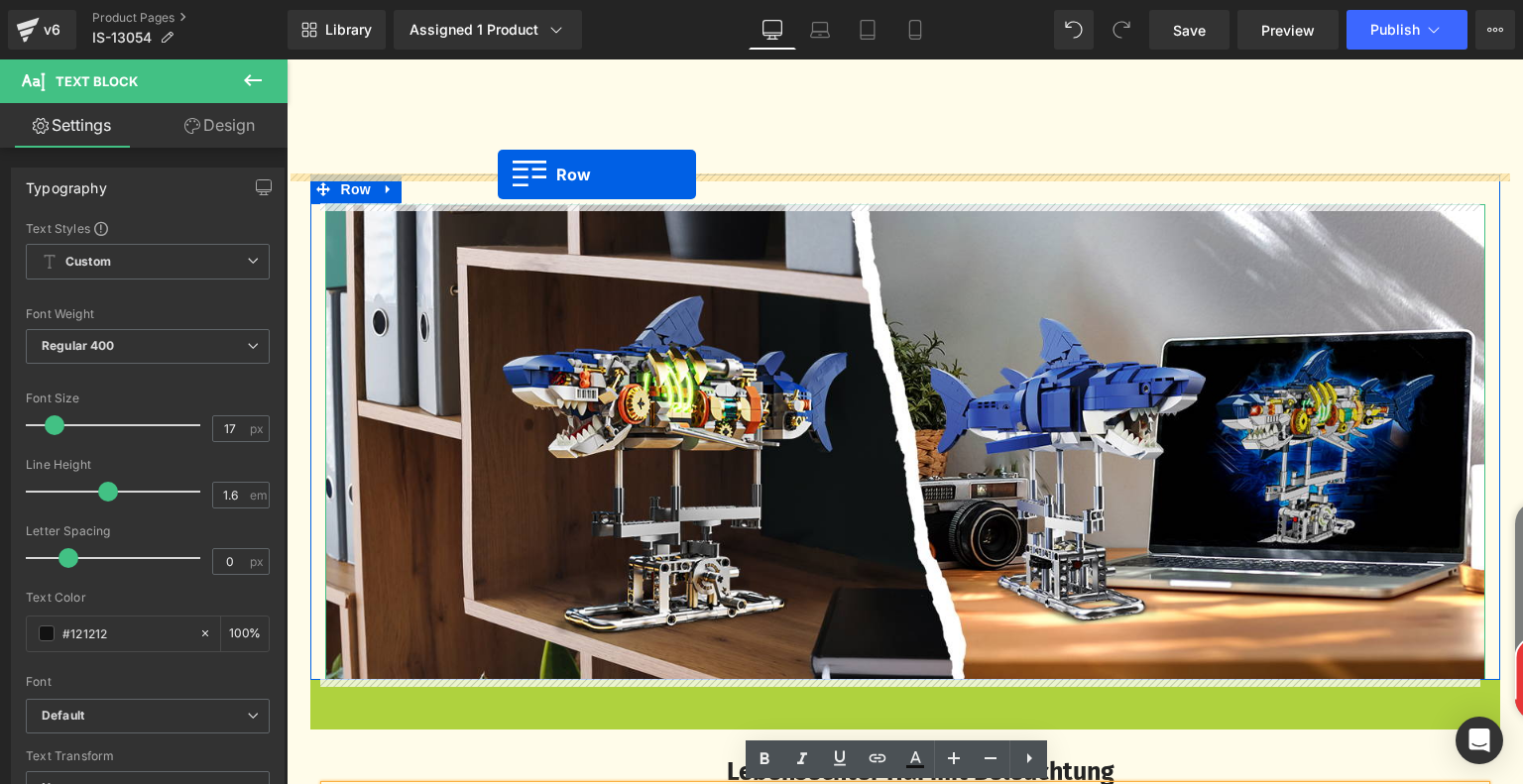 drag, startPoint x: 313, startPoint y: 293, endPoint x: 498, endPoint y: 173, distance: 220.51077 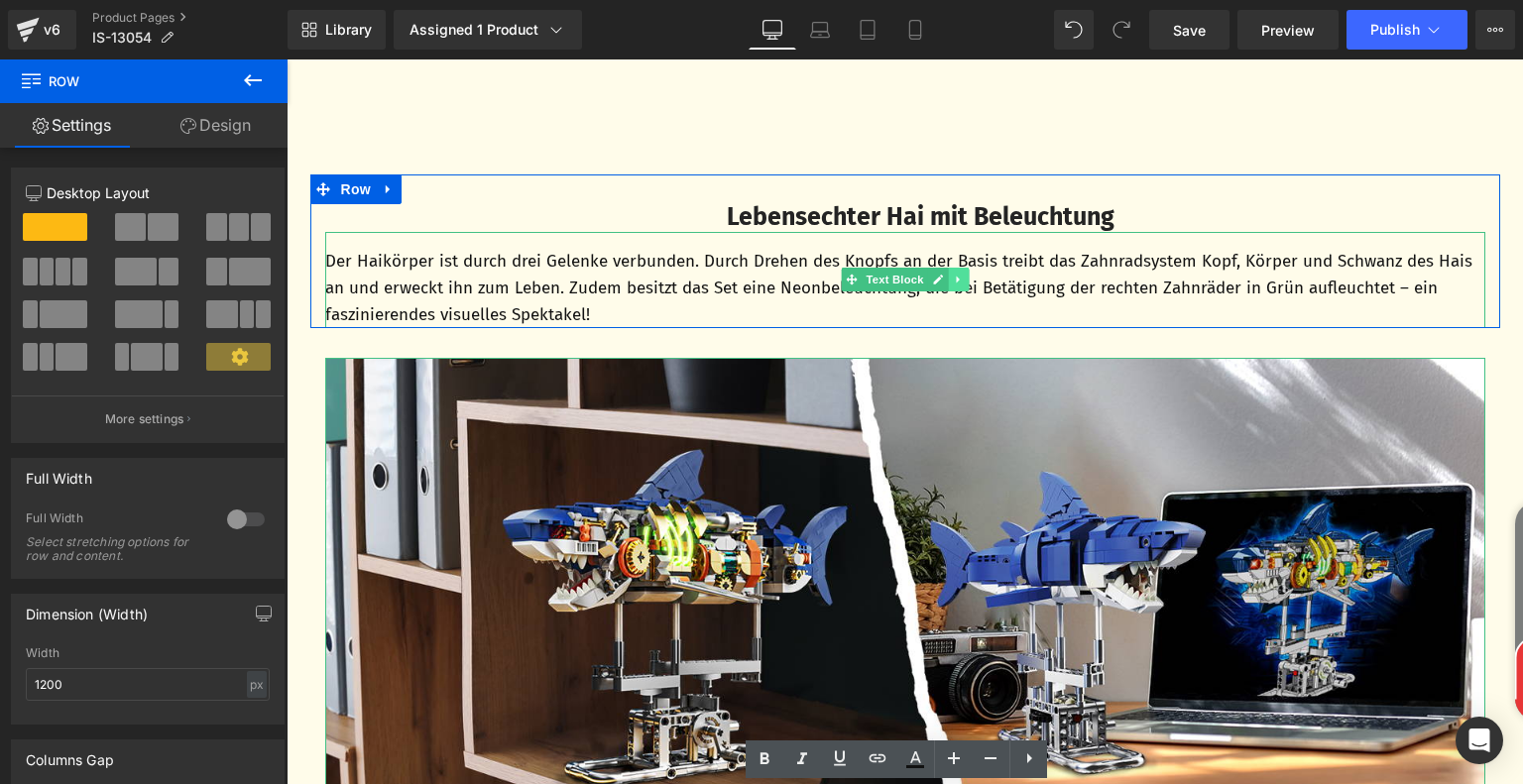 click 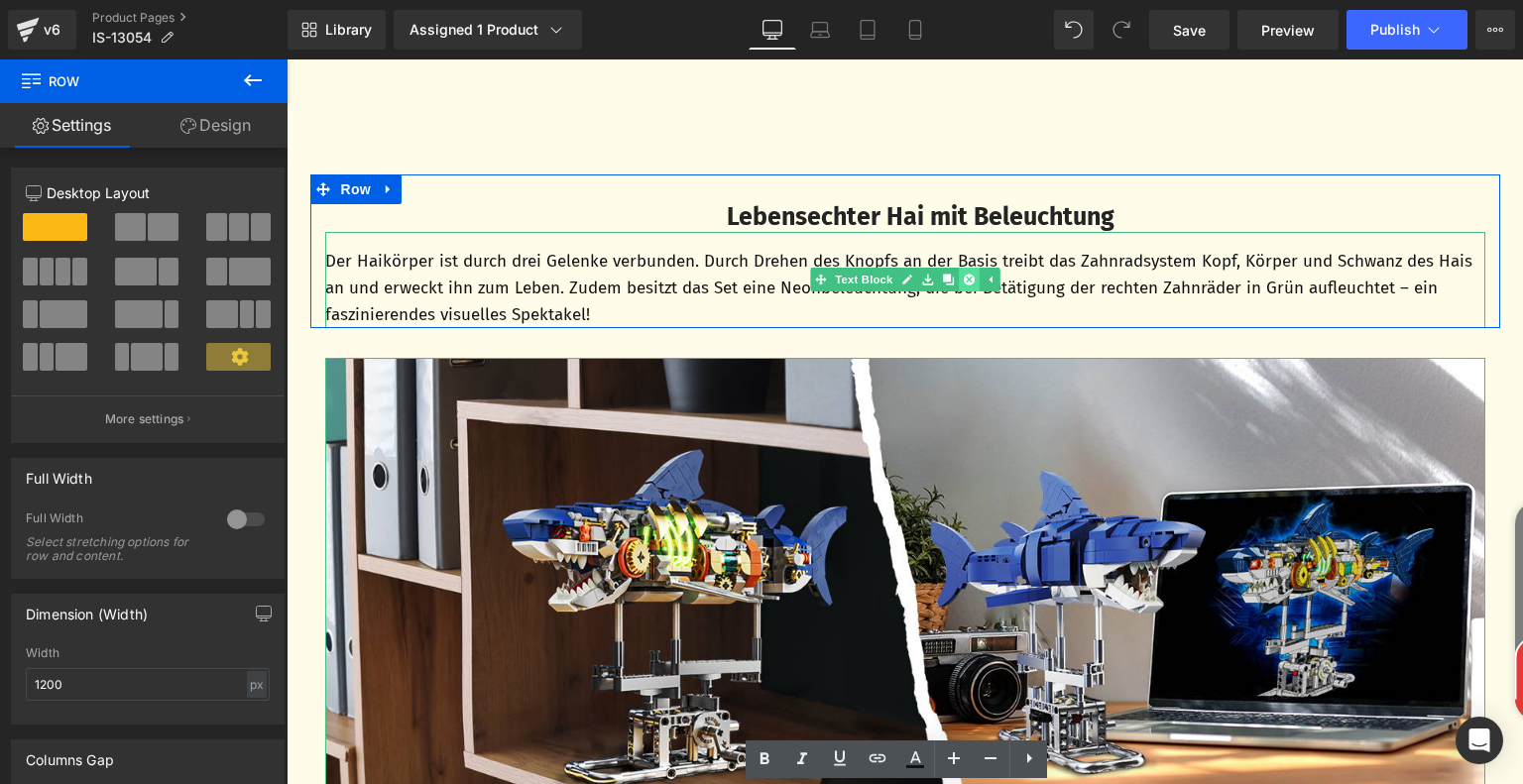 click 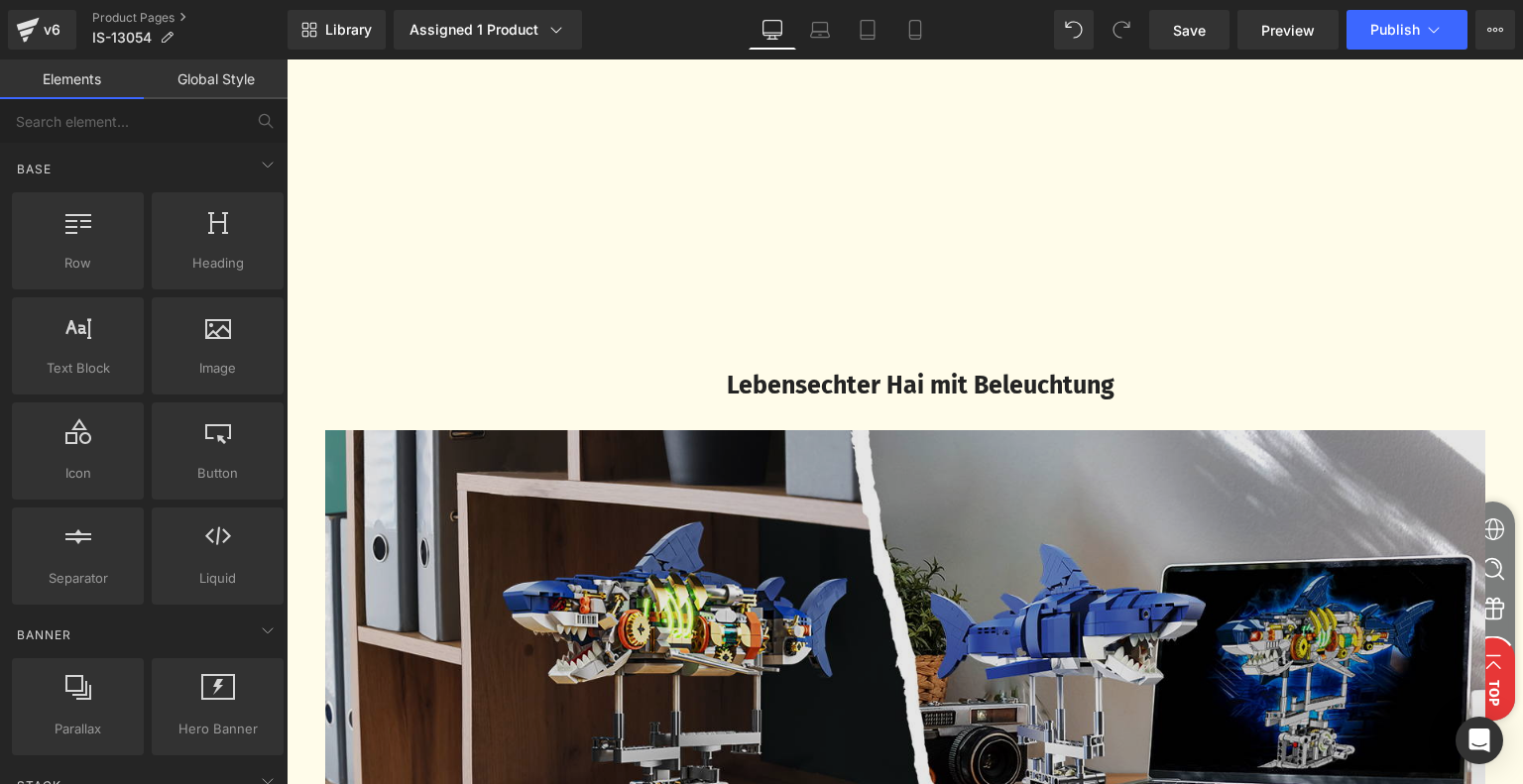scroll, scrollTop: 4557, scrollLeft: 0, axis: vertical 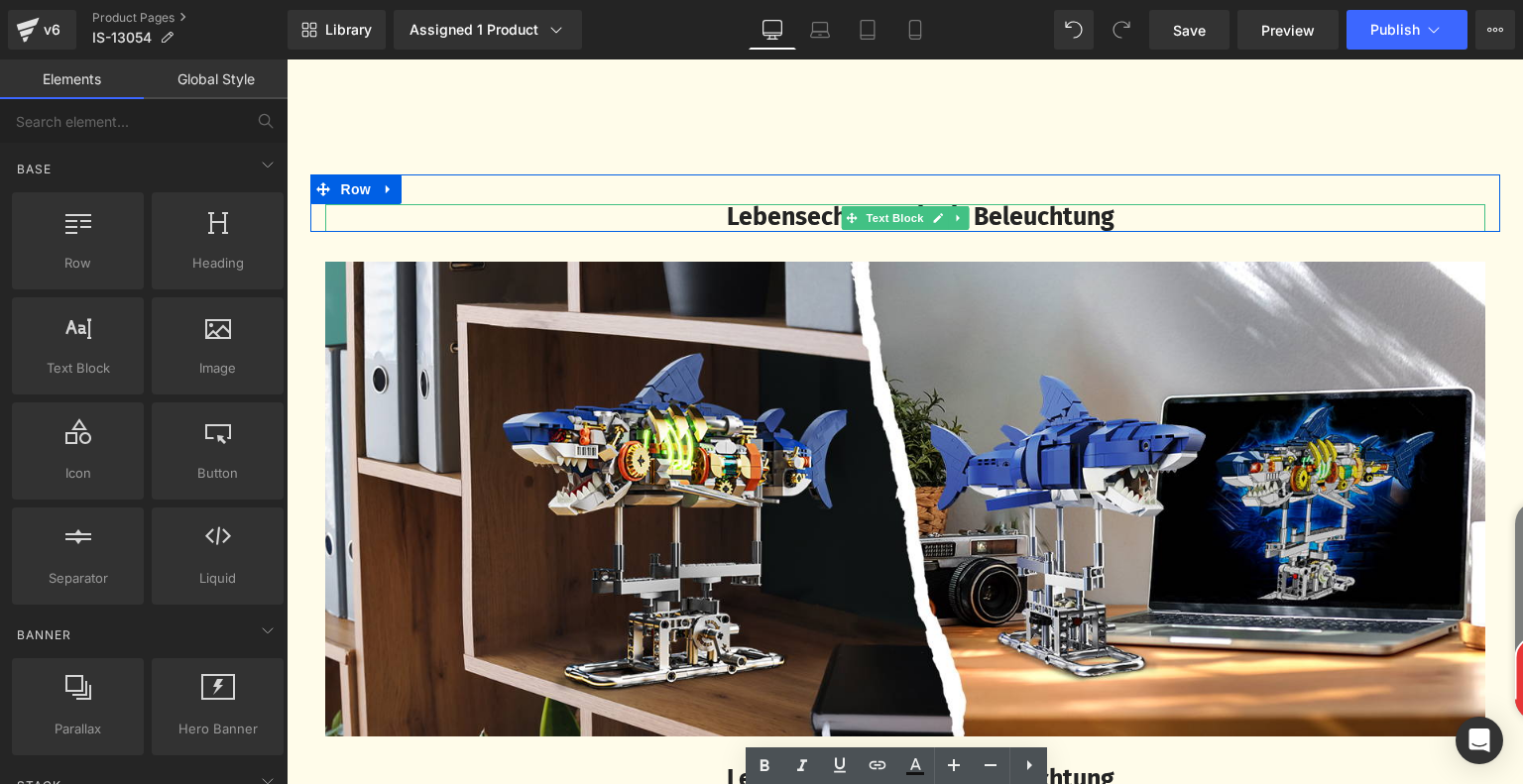 click on "Lebensechter Hai mit Beleuchtung" at bounding box center [920, 217] 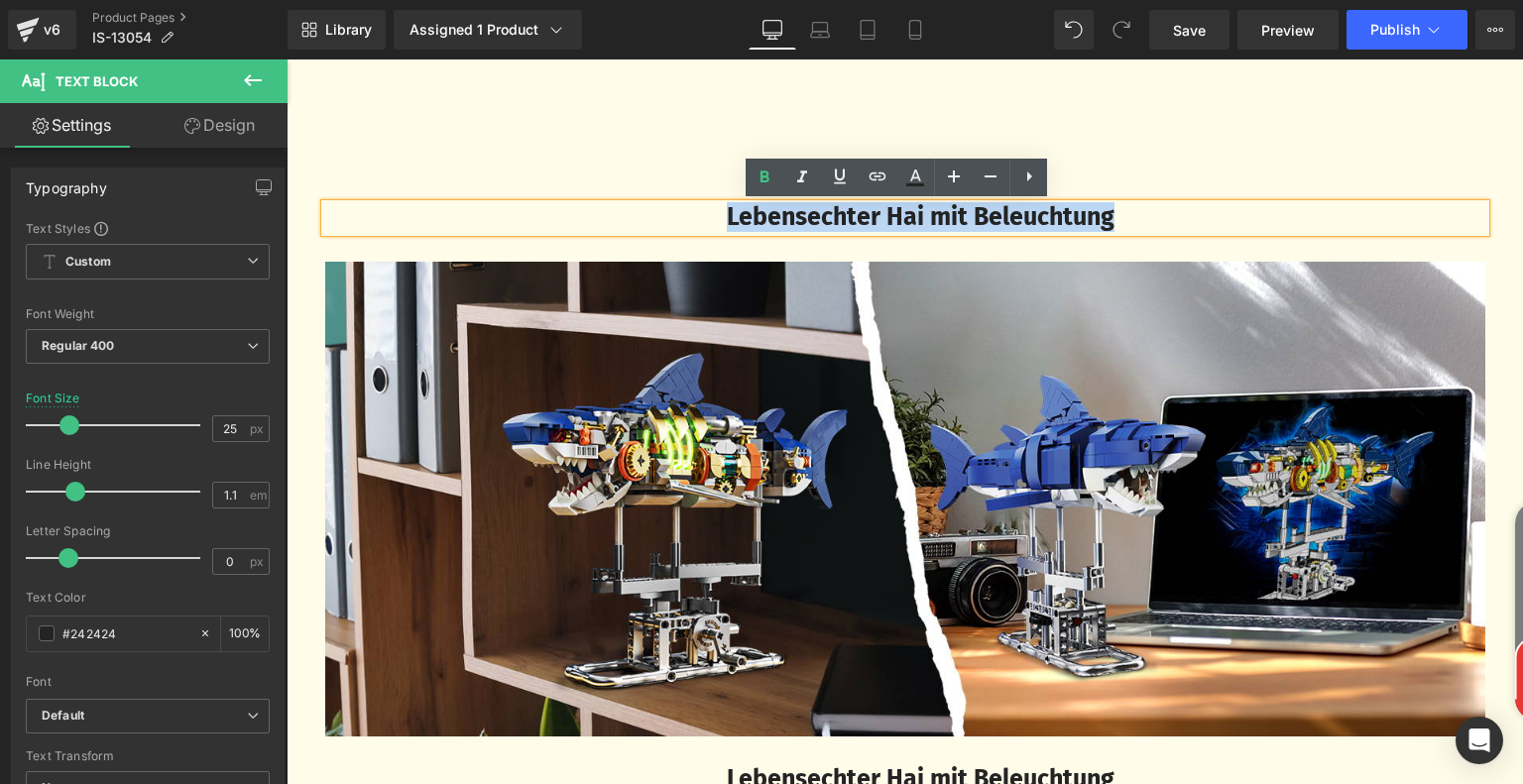 drag, startPoint x: 706, startPoint y: 218, endPoint x: 1151, endPoint y: 220, distance: 445.00449 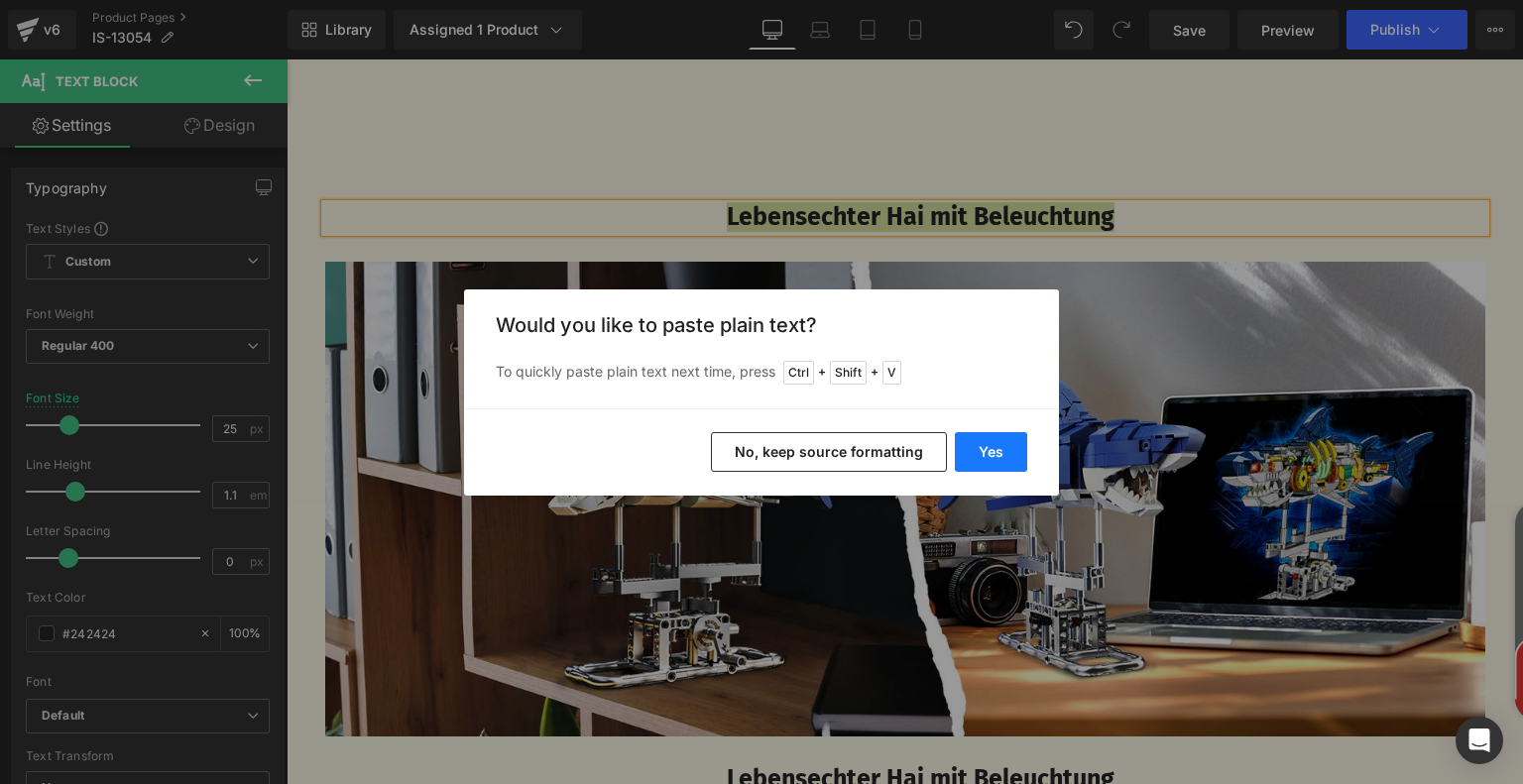 click on "Yes" at bounding box center [991, 452] 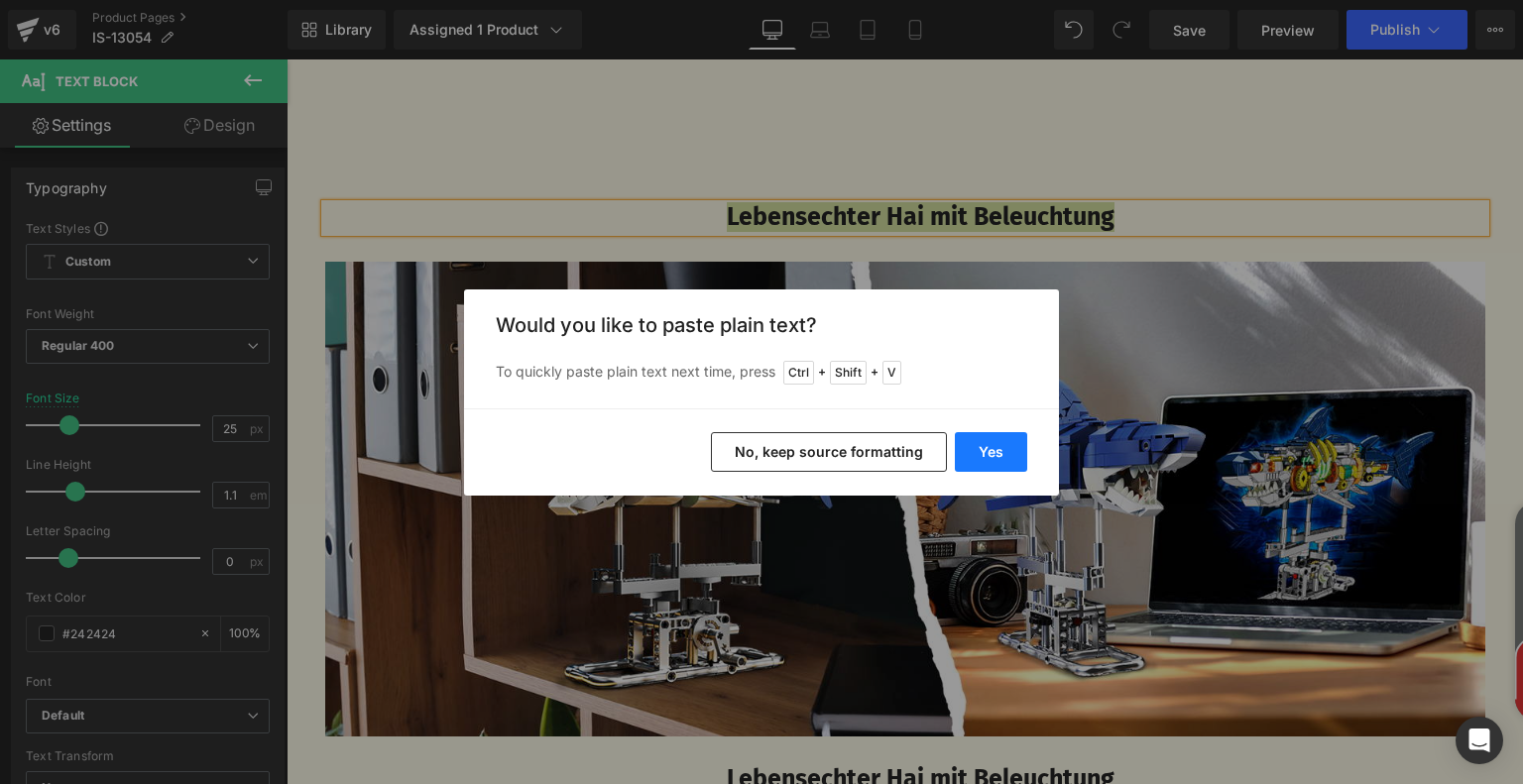type 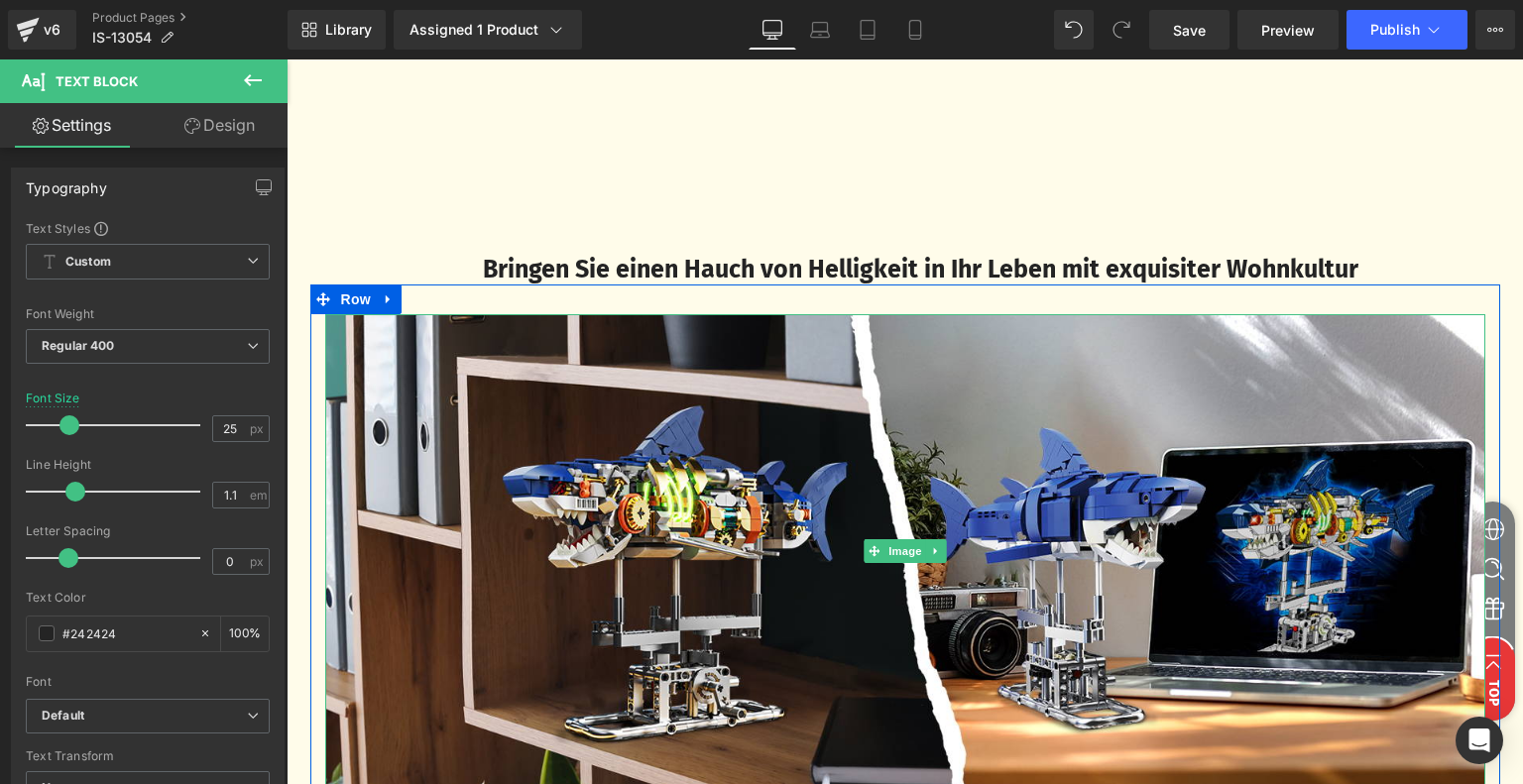 scroll, scrollTop: 4458, scrollLeft: 0, axis: vertical 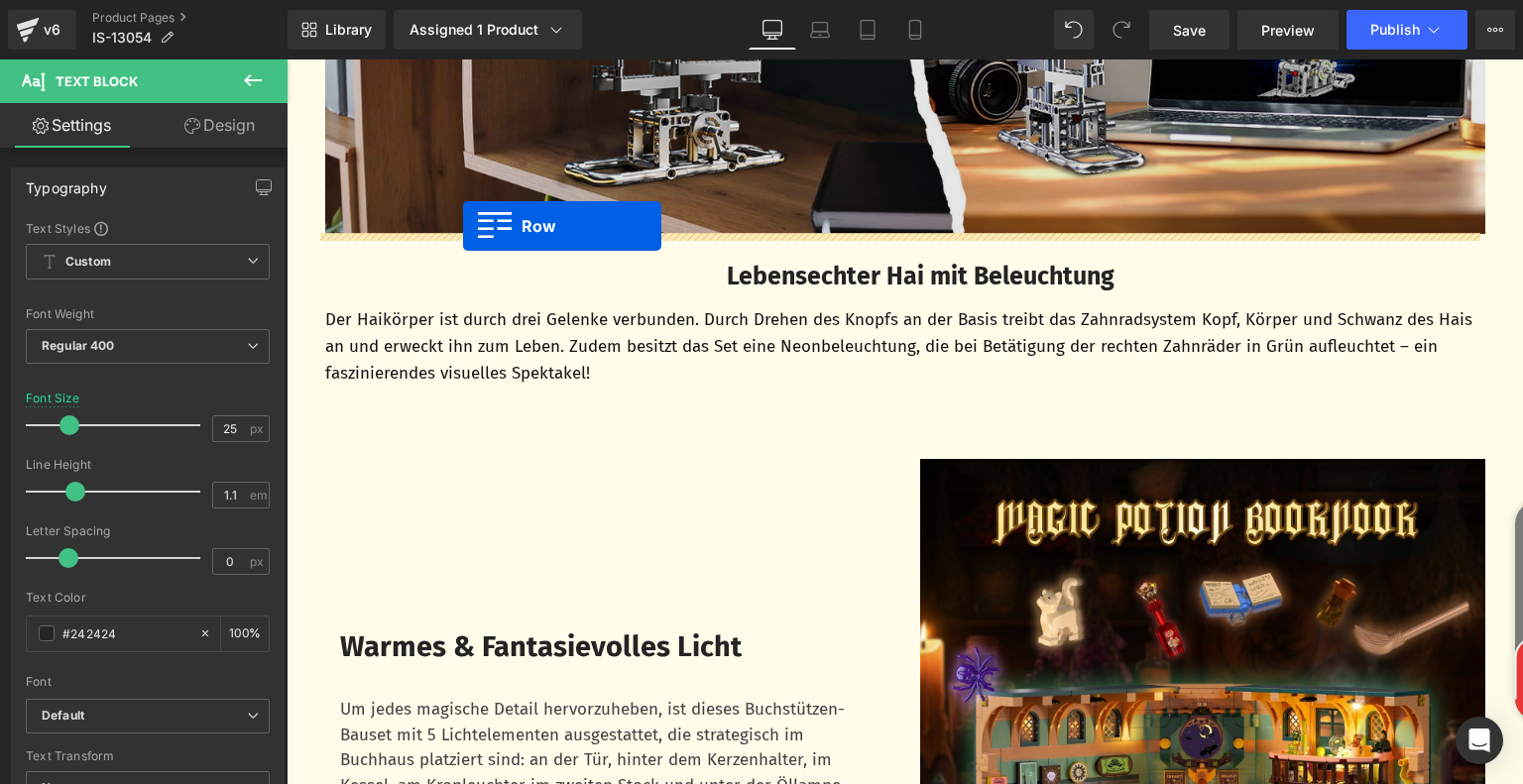 drag, startPoint x: 313, startPoint y: 288, endPoint x: 463, endPoint y: 225, distance: 162.69296 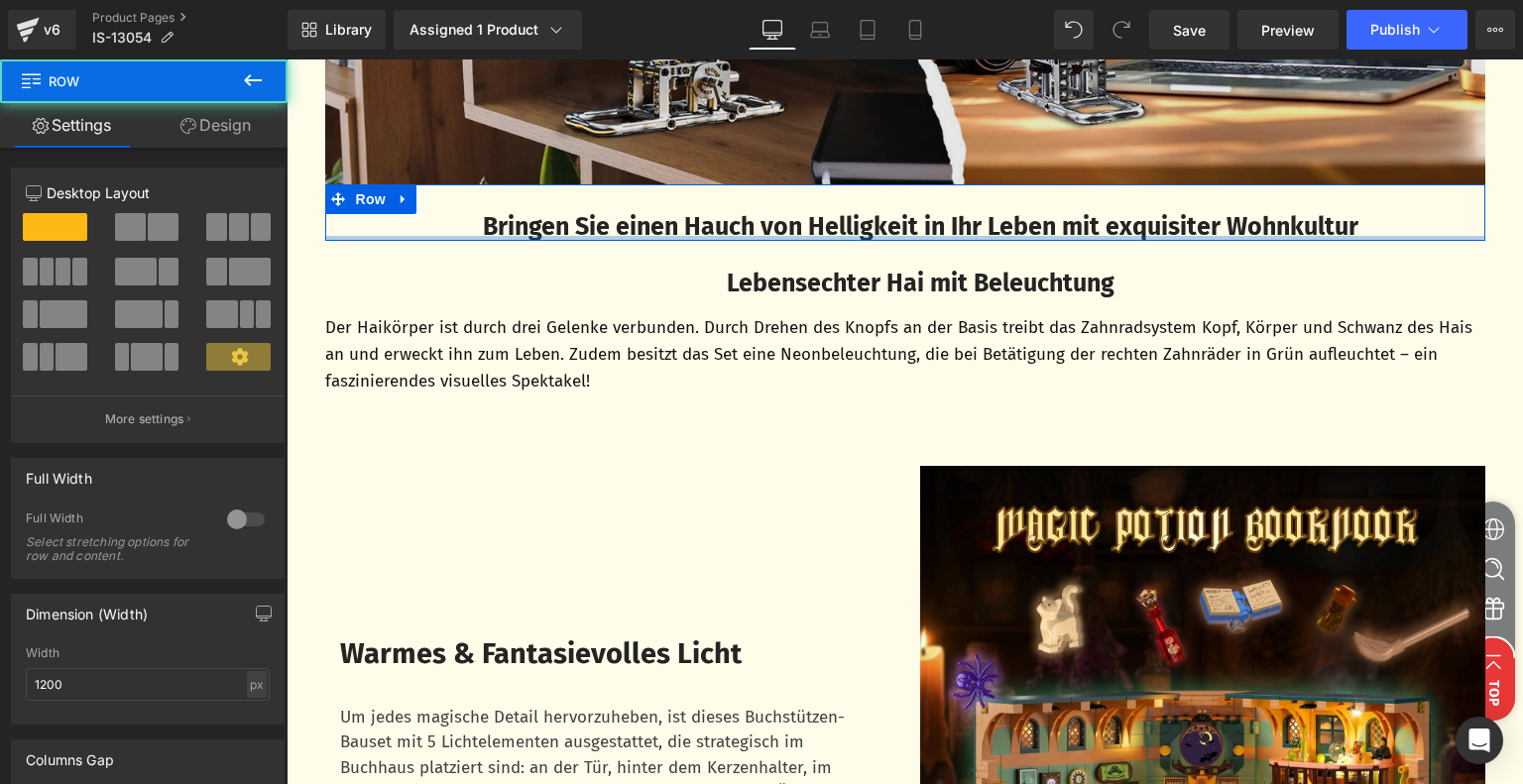 scroll, scrollTop: 5003, scrollLeft: 0, axis: vertical 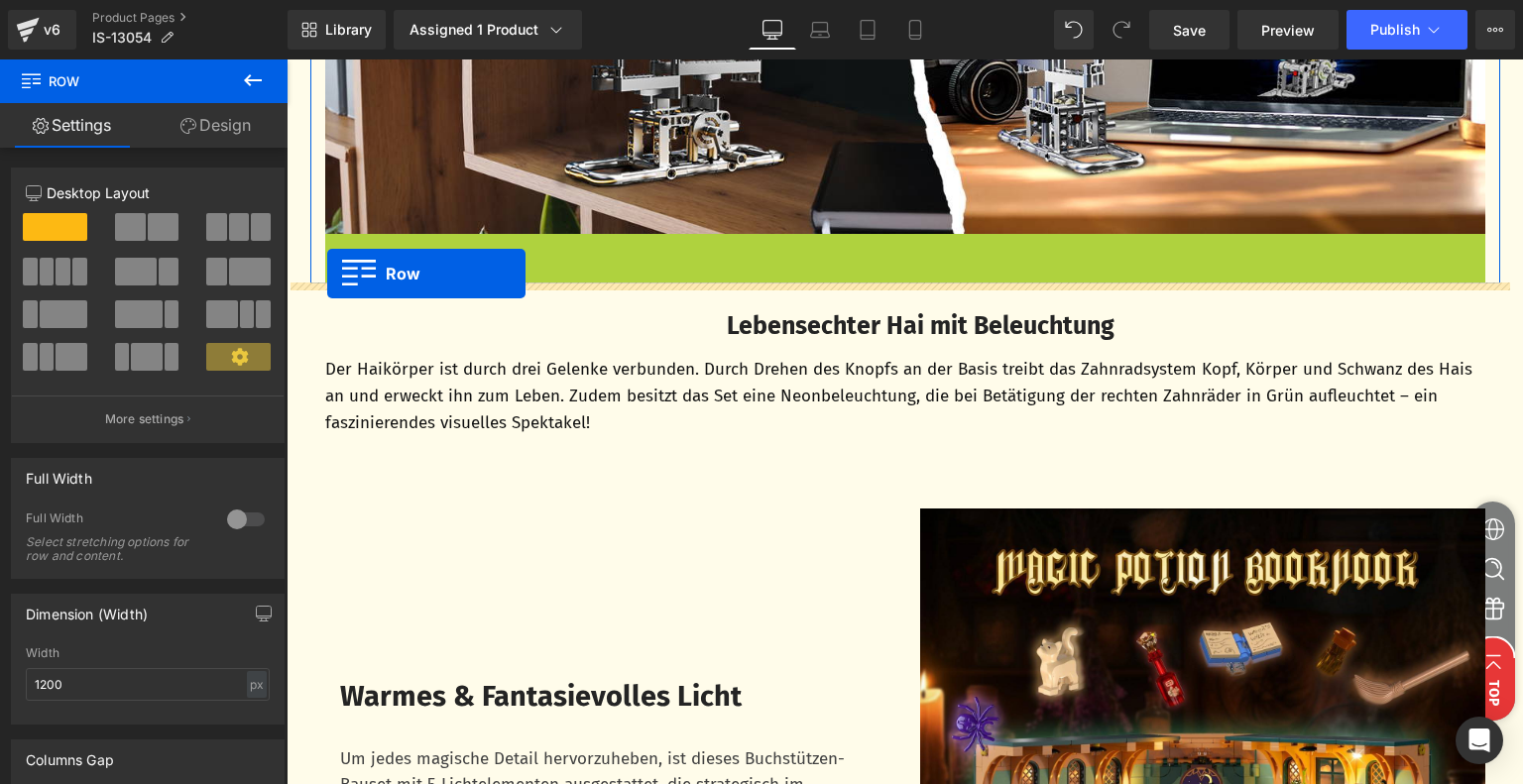 drag, startPoint x: 328, startPoint y: 250, endPoint x: 327, endPoint y: 274, distance: 24.020824 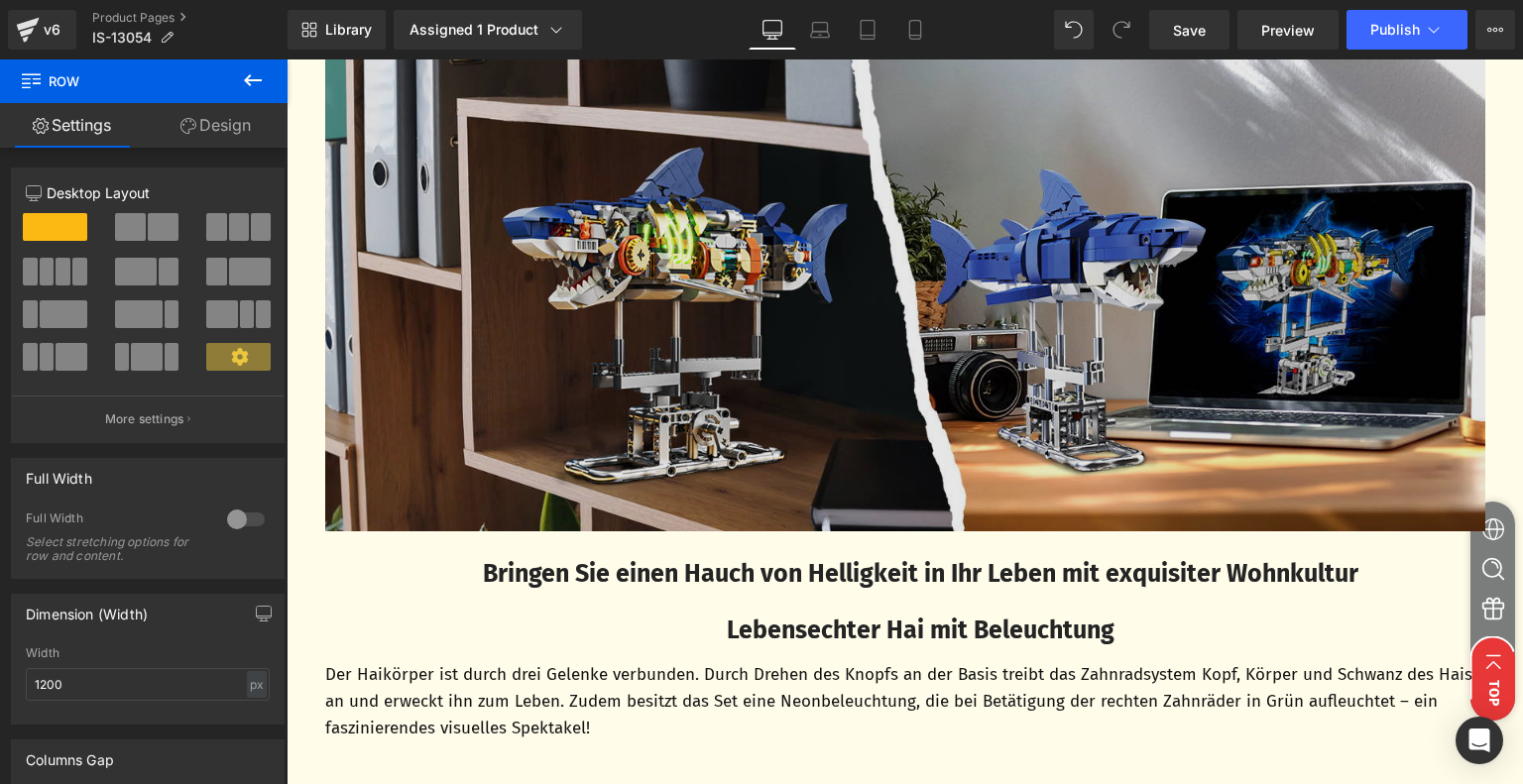 click at bounding box center [905, 293] 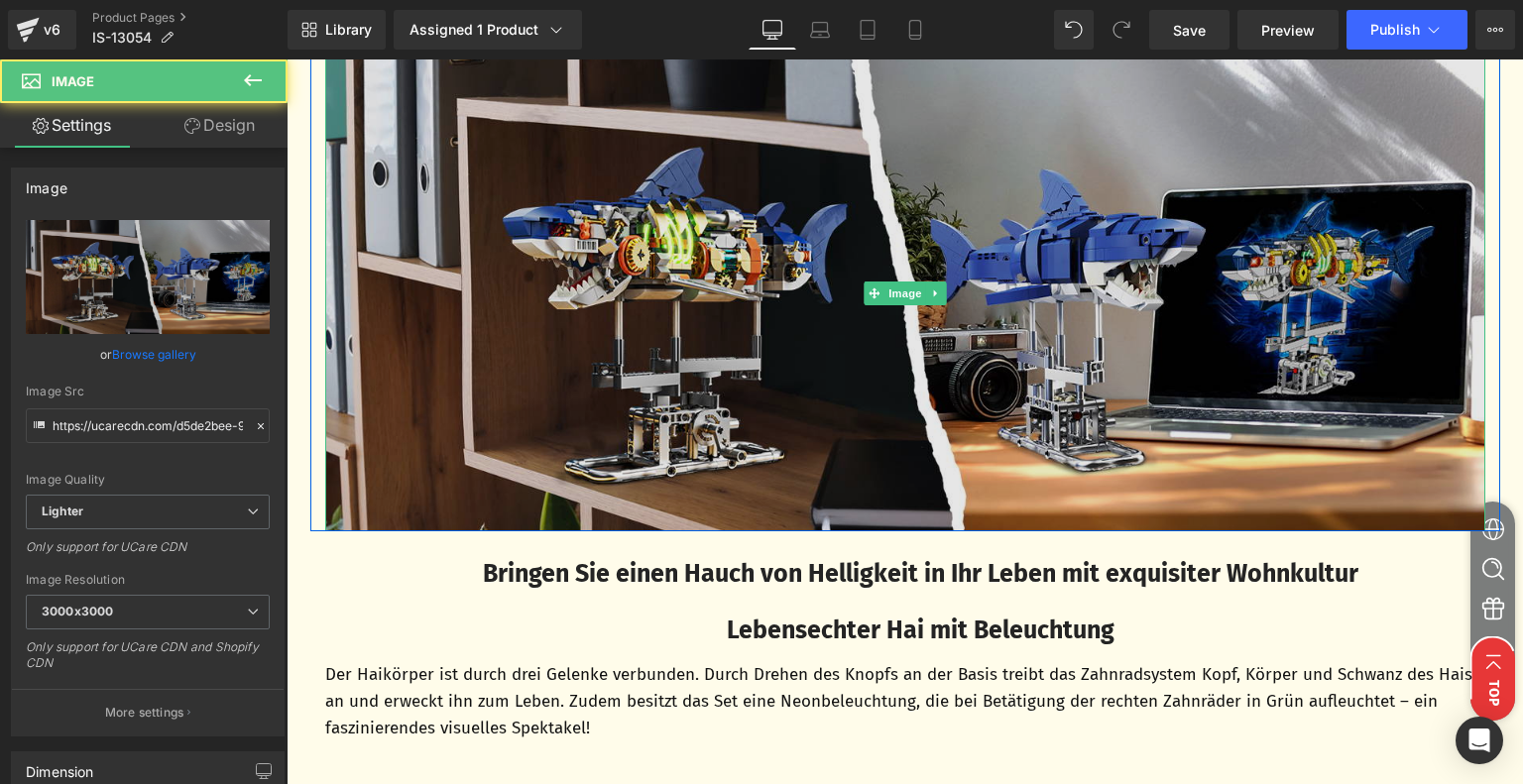 scroll, scrollTop: 4409, scrollLeft: 0, axis: vertical 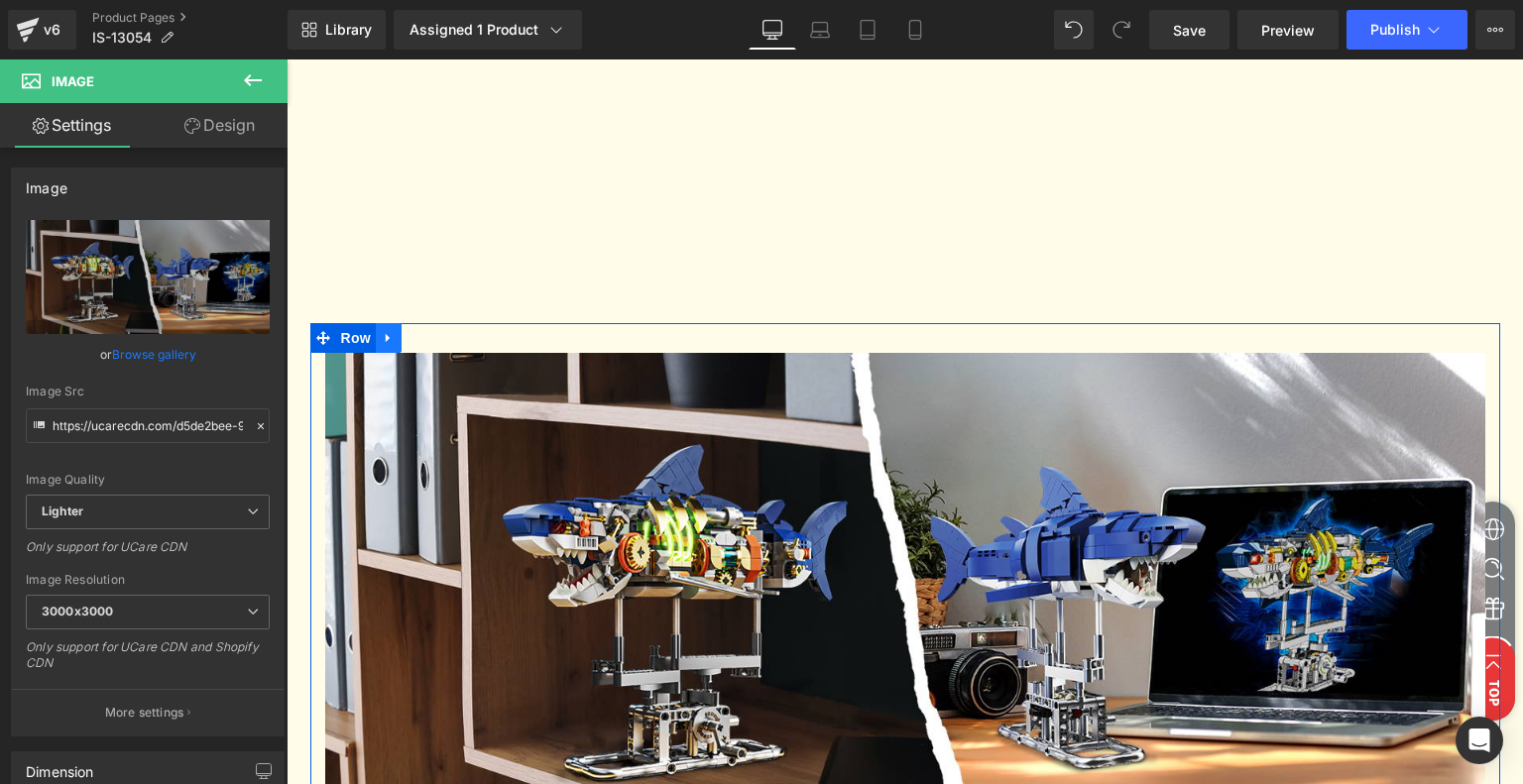click 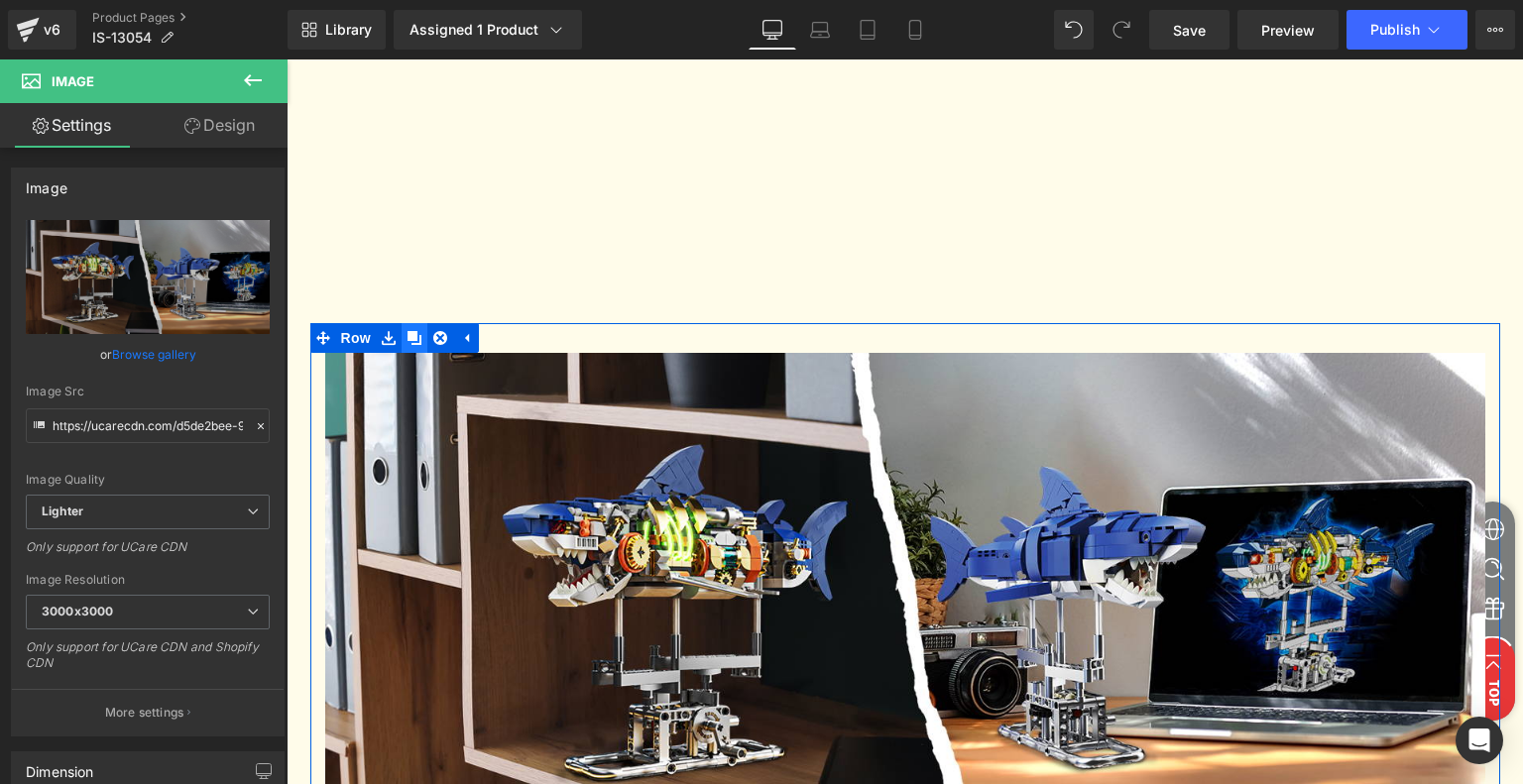 click at bounding box center (414, 338) 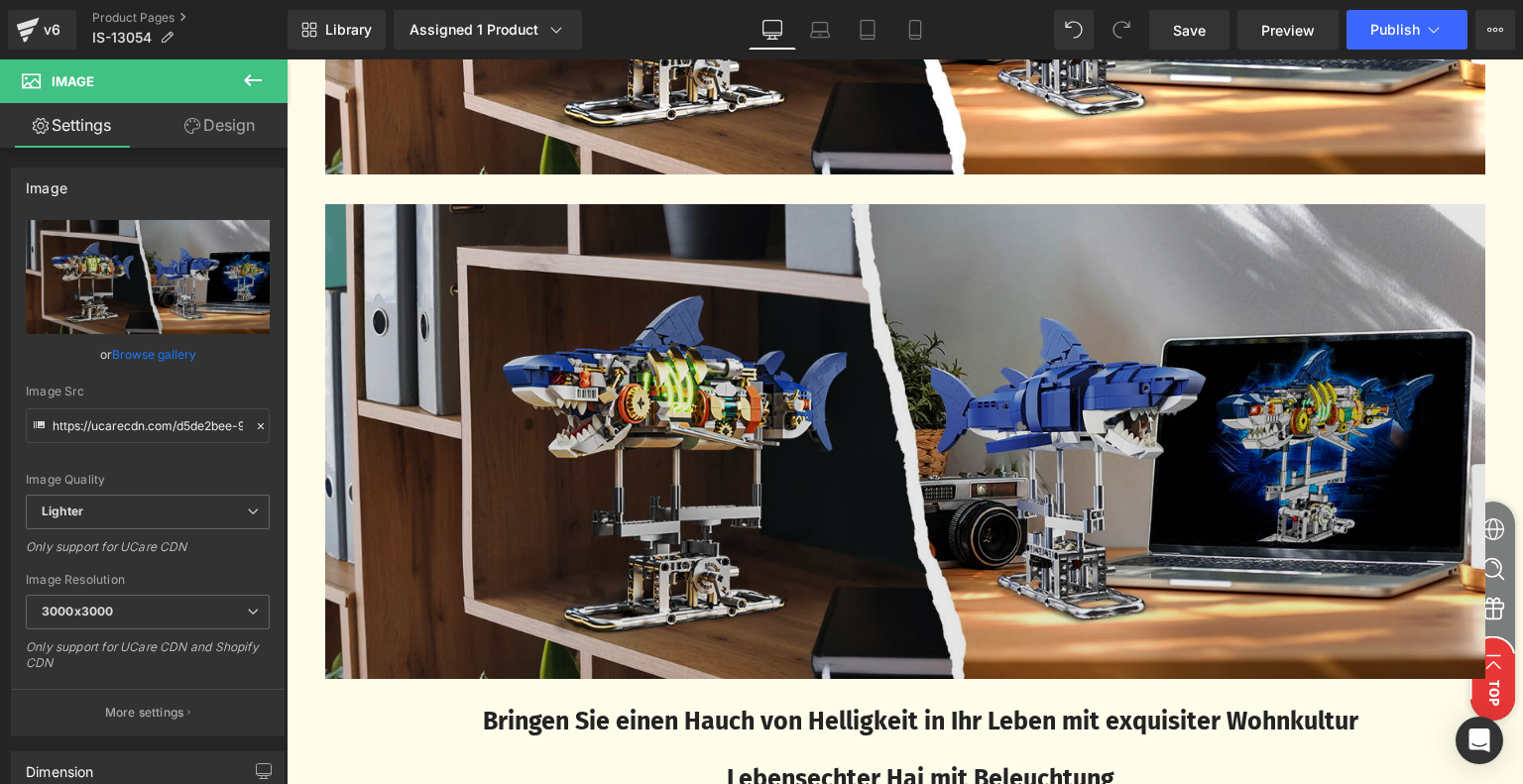 click at bounding box center [905, 442] 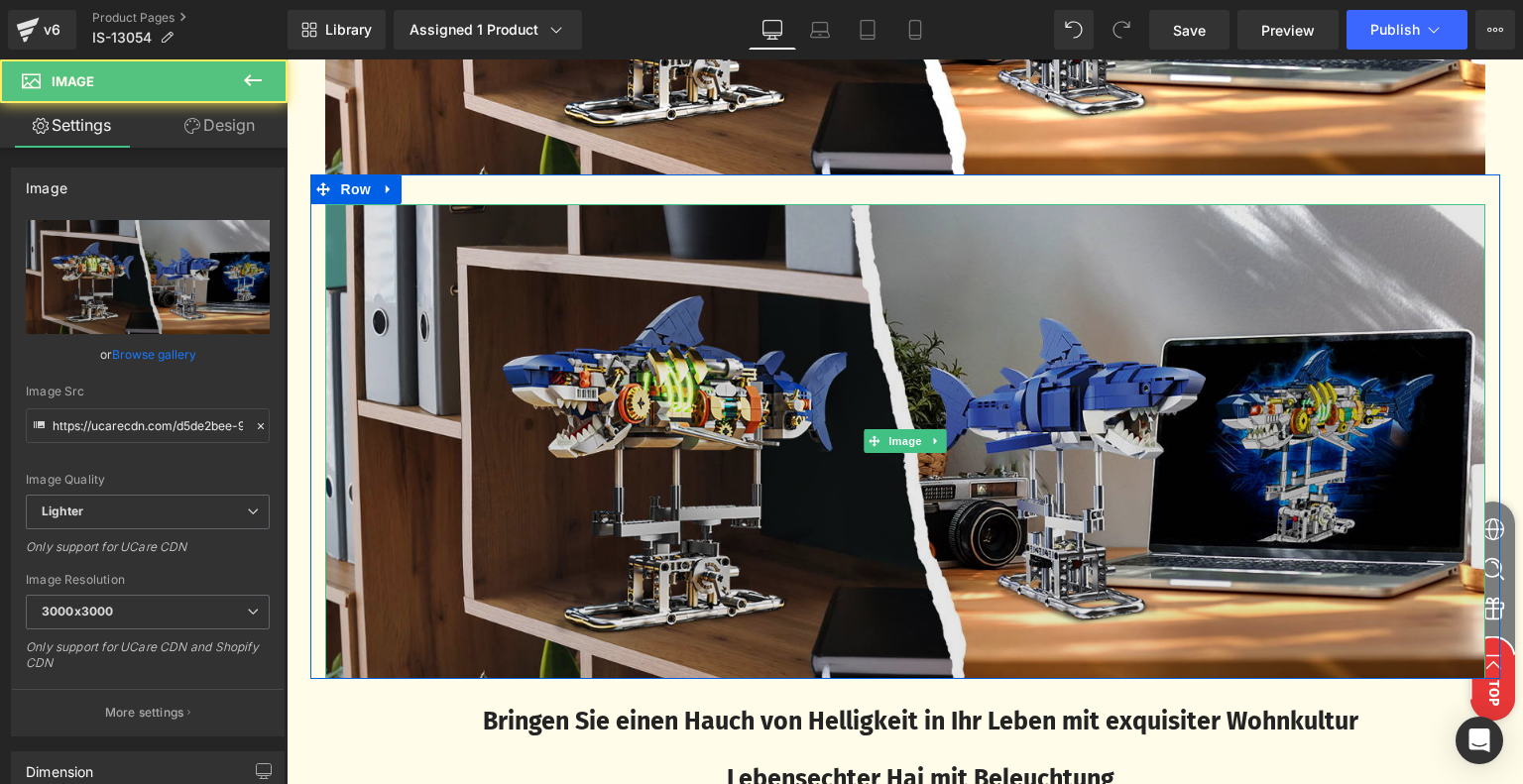 scroll, scrollTop: 5097, scrollLeft: 0, axis: vertical 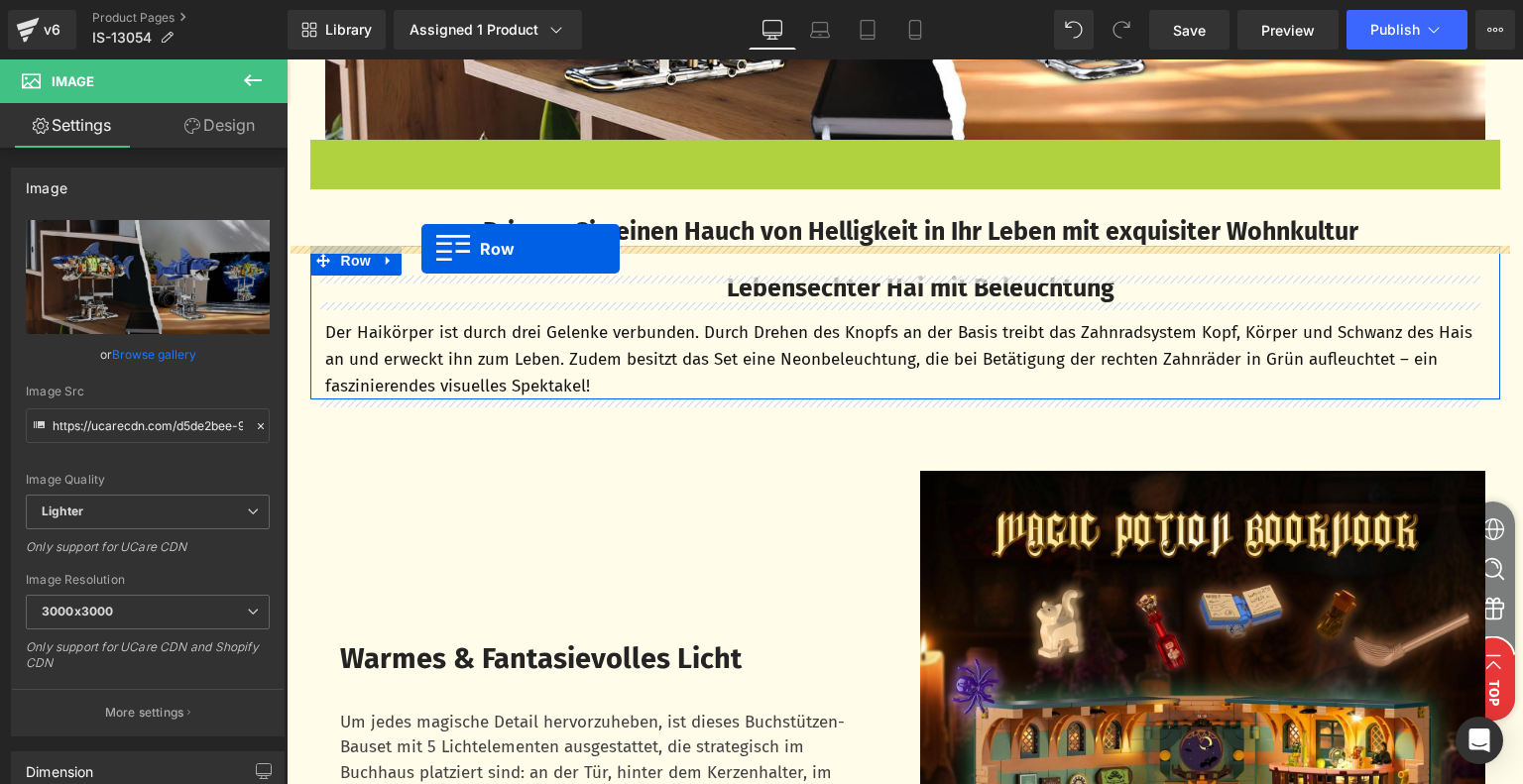 drag, startPoint x: 314, startPoint y: 154, endPoint x: 421, endPoint y: 249, distance: 143.08739 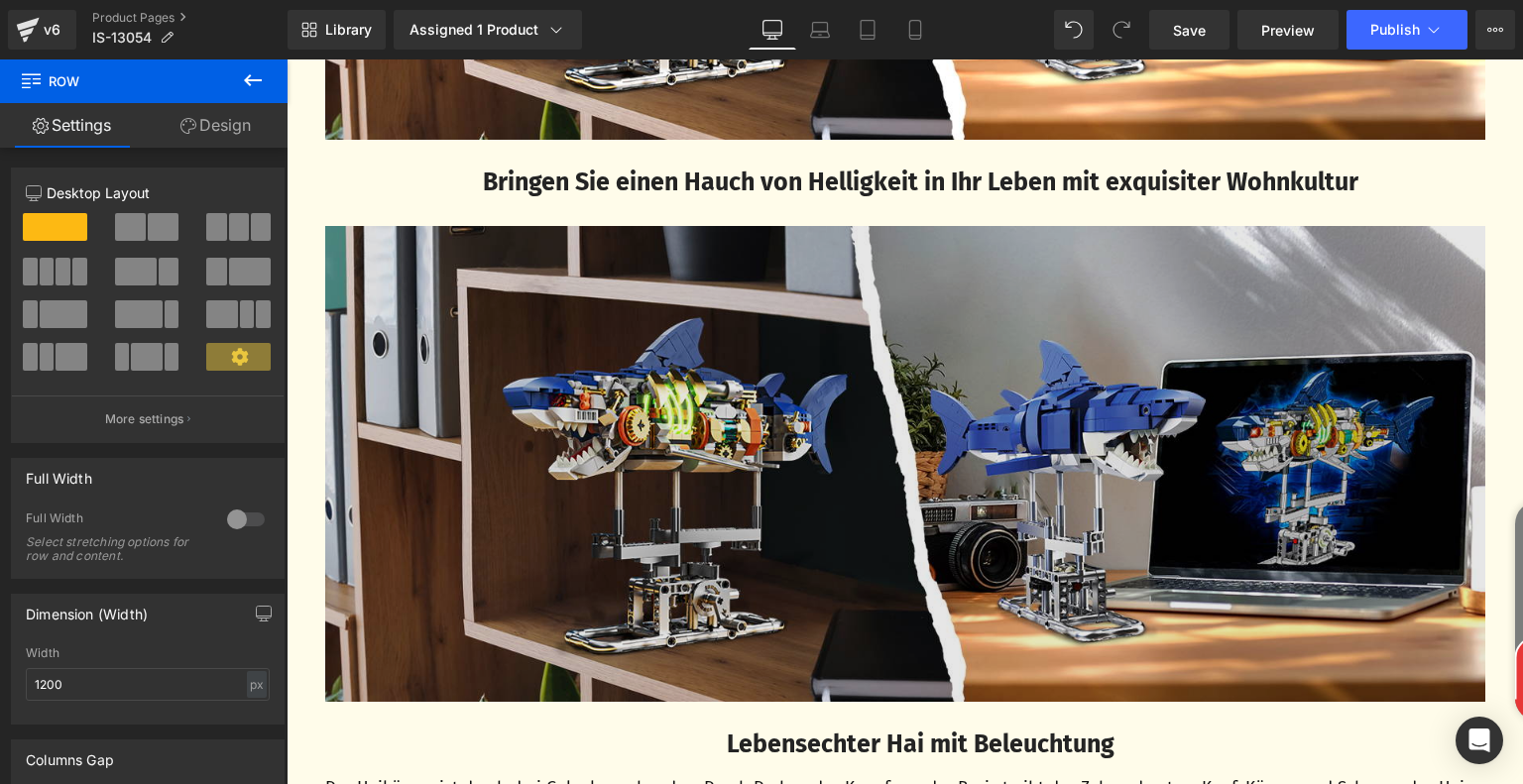 click at bounding box center [905, 464] 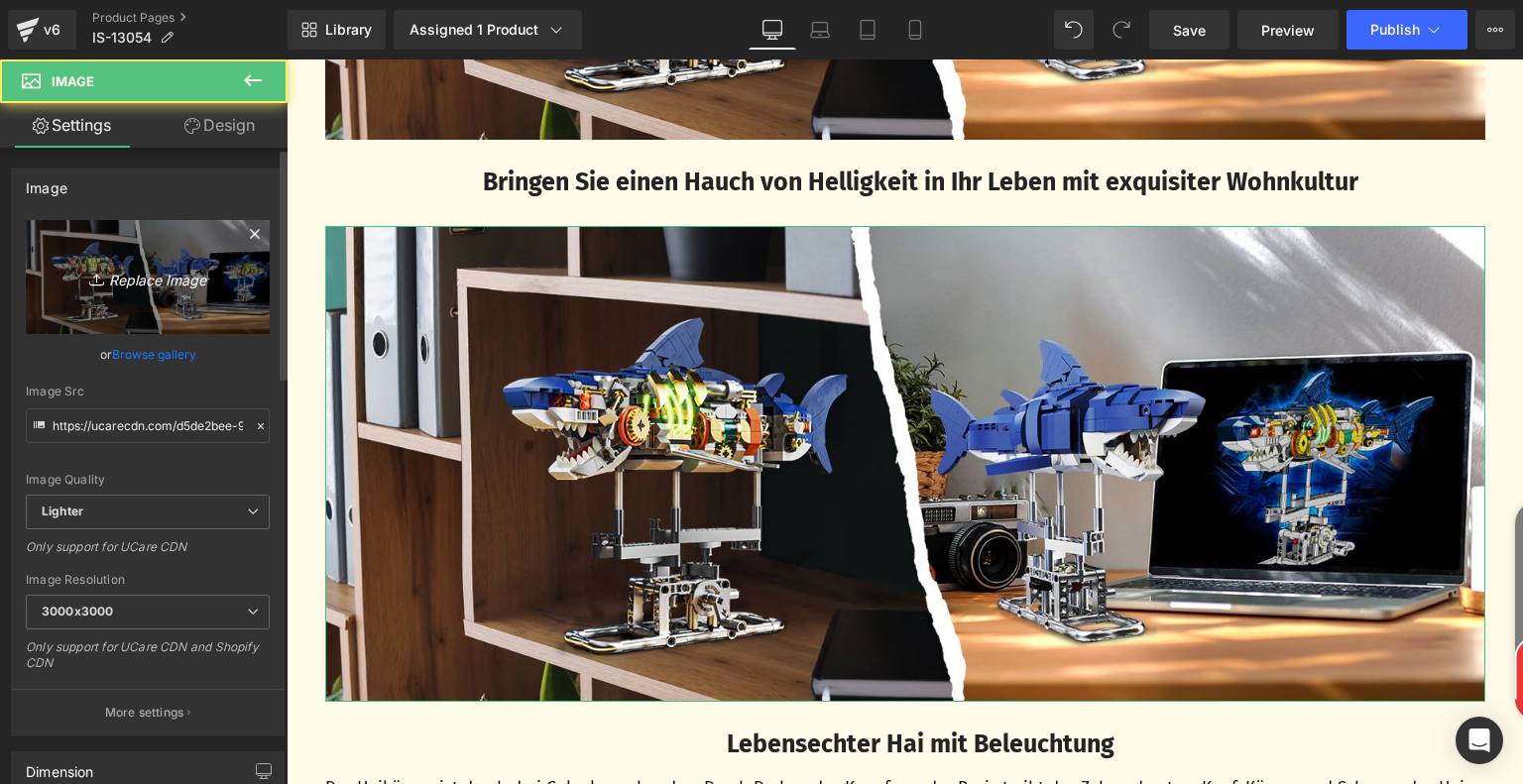 click on "Replace Image" at bounding box center (148, 277) 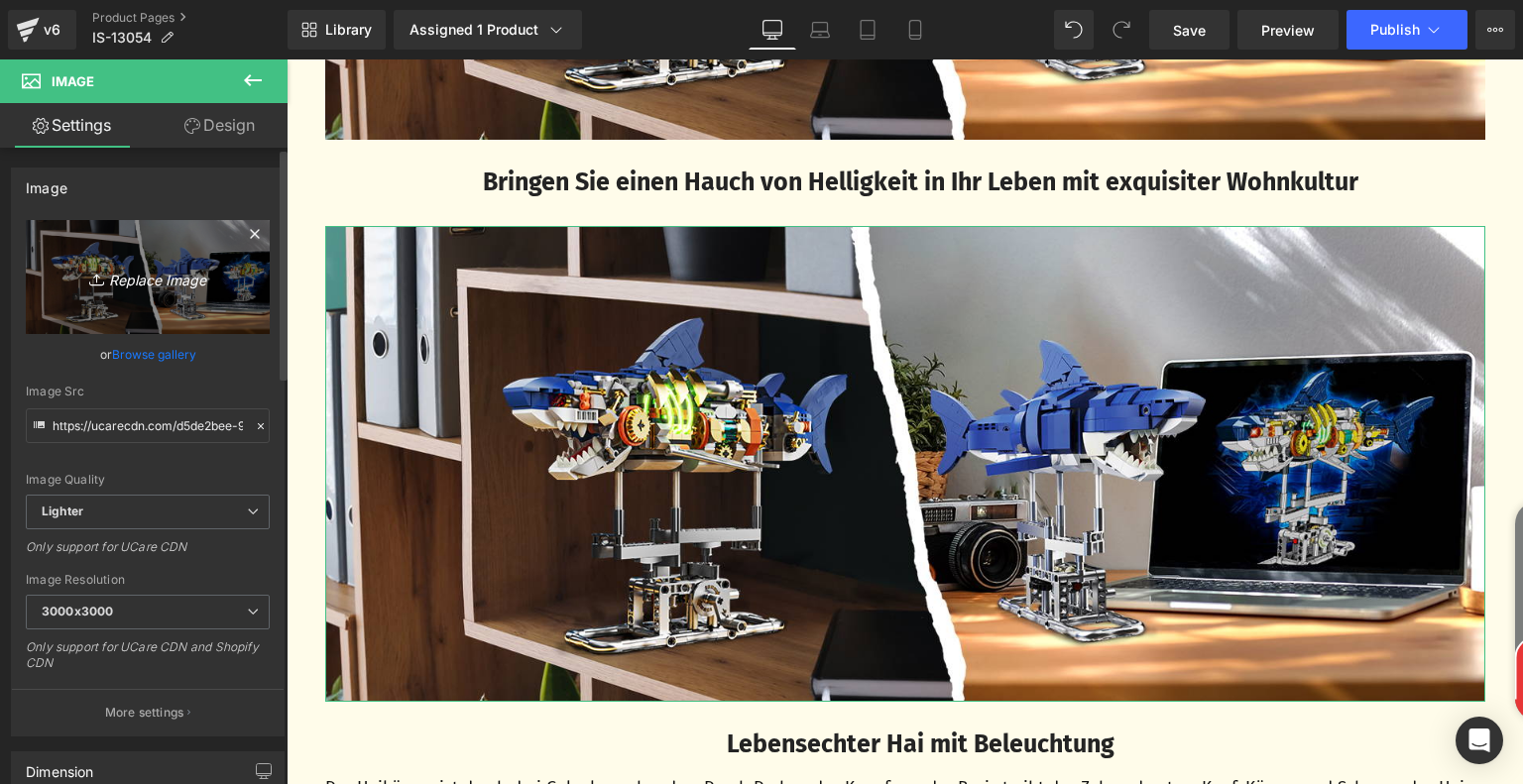 type on "C:\fakepath\518c3efb-78c2-4881-ab81-3c51cdbf59ef.__CR0,0,1464,600_PT0_SX1464_V1___.jpg" 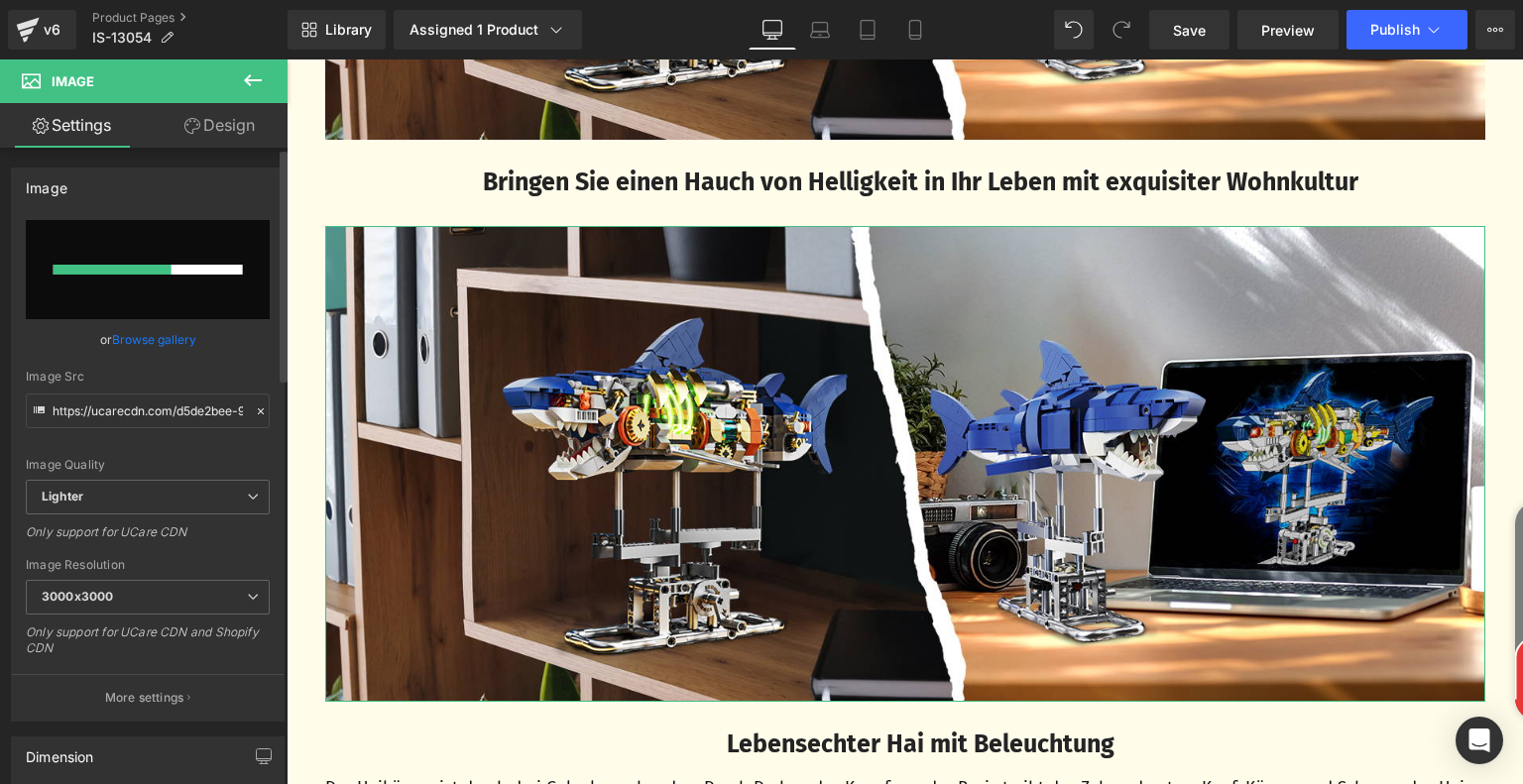 type 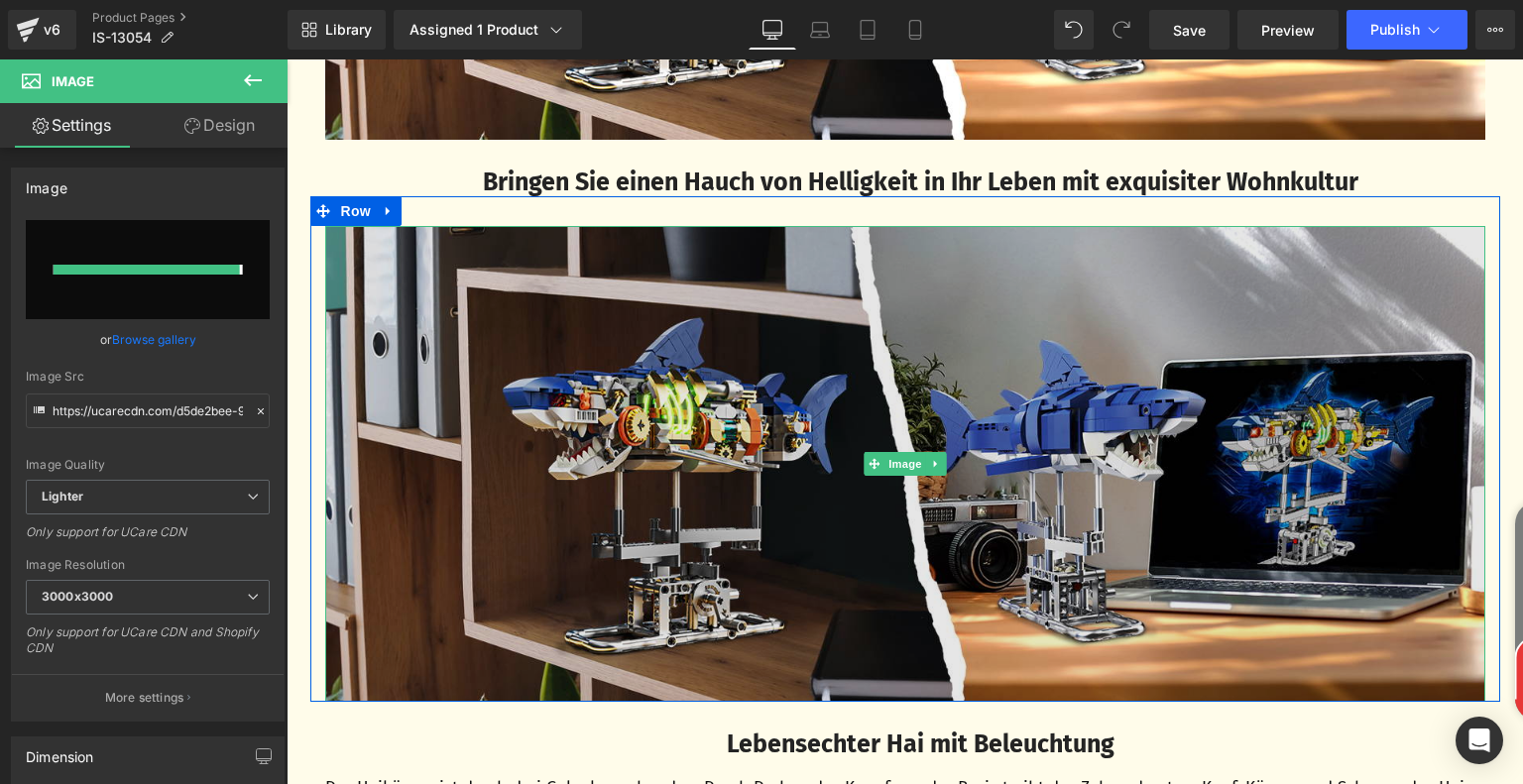 type on "https://ucarecdn.com/87f7e14f-5b8e-49d6-8c81-c7aa2714790e/-/format/auto/-/preview/3000x3000/-/quality/lighter/518c3efb-78c2-4881-ab81-3c51cdbf59ef.__CR0,0,1464,600_PT0_SX1464_V1___.jpg" 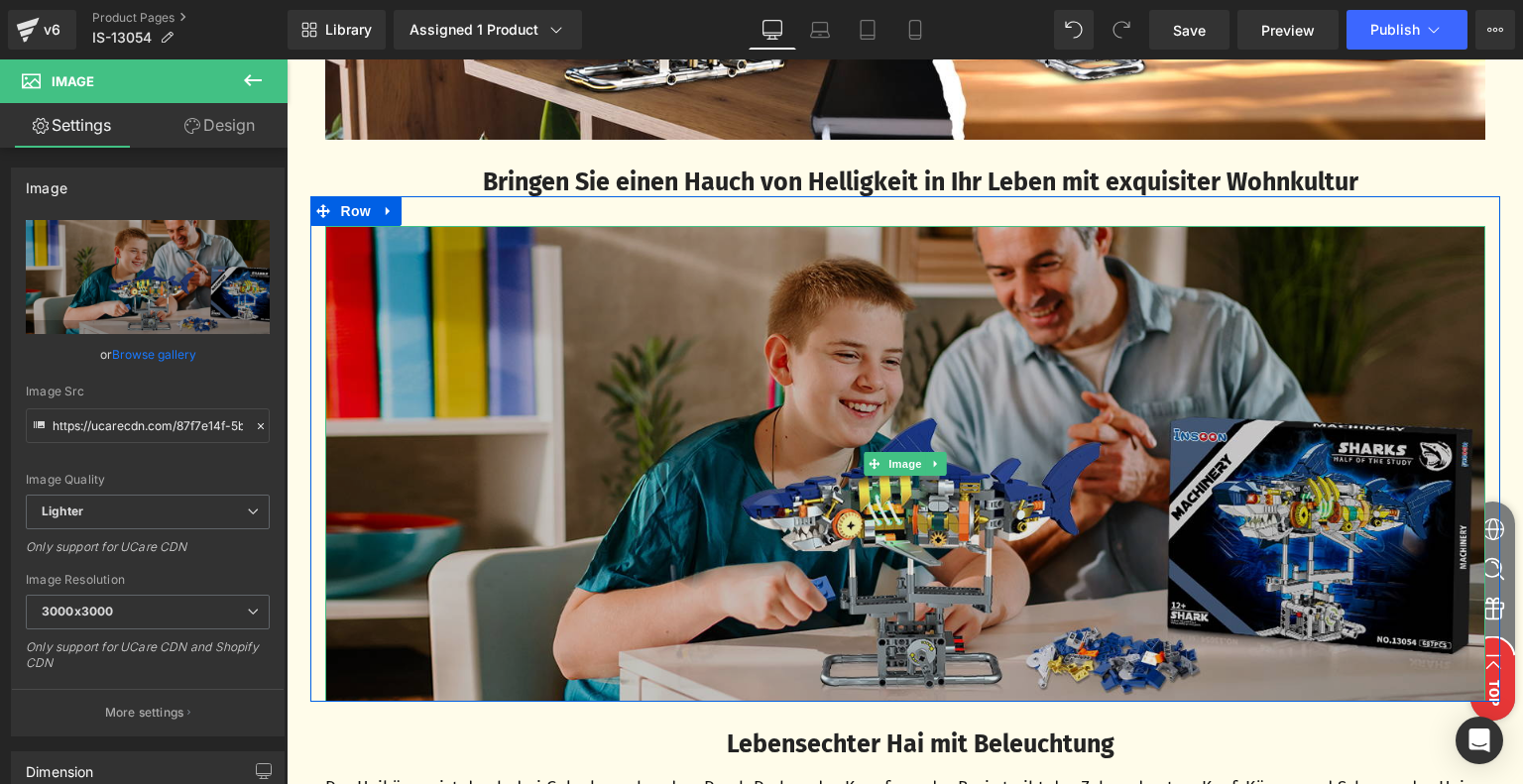 scroll, scrollTop: 5296, scrollLeft: 0, axis: vertical 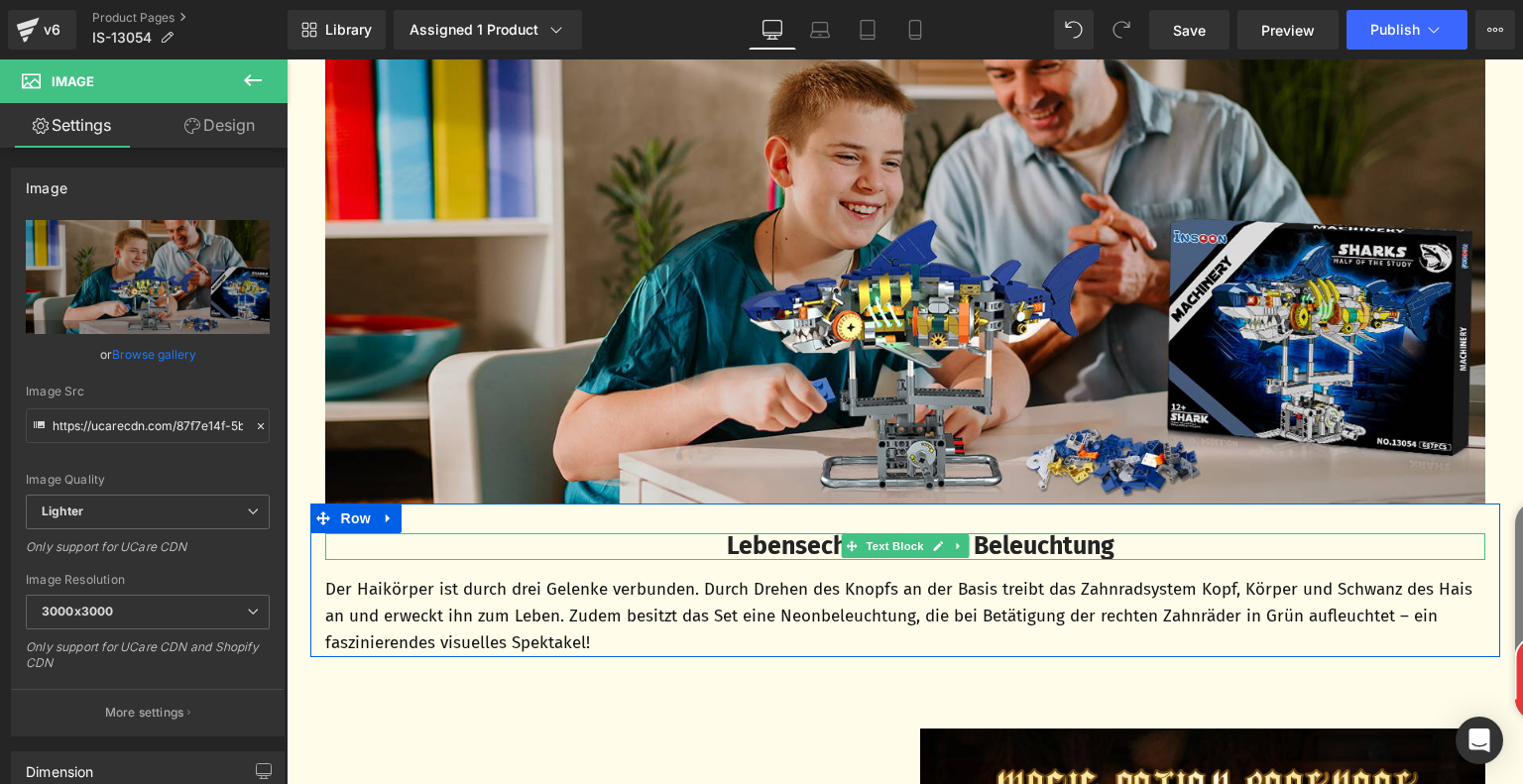 click on "Lebensechter Hai mit Beleuchtung" at bounding box center [920, 546] 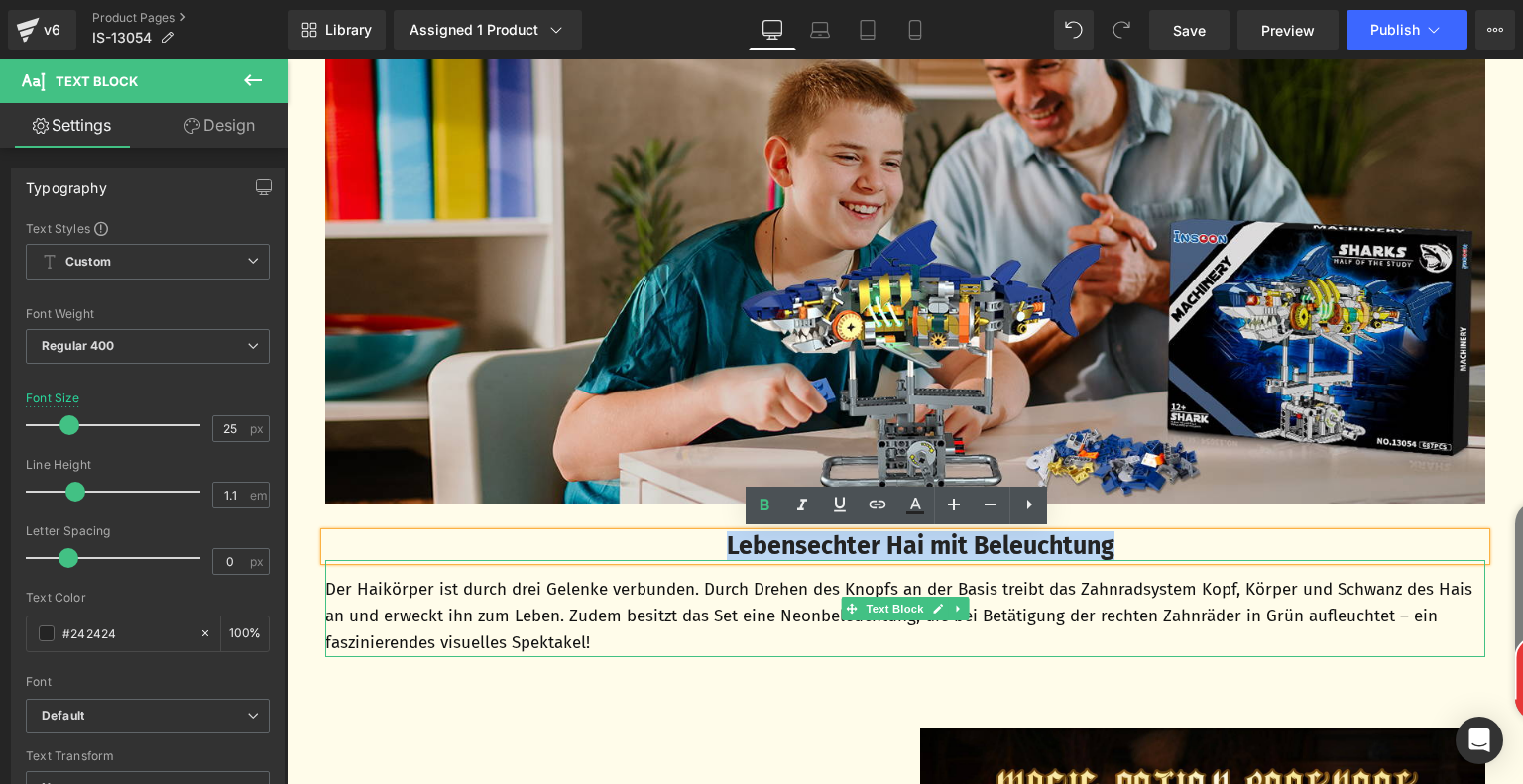 drag, startPoint x: 703, startPoint y: 547, endPoint x: 1157, endPoint y: 566, distance: 454.3974 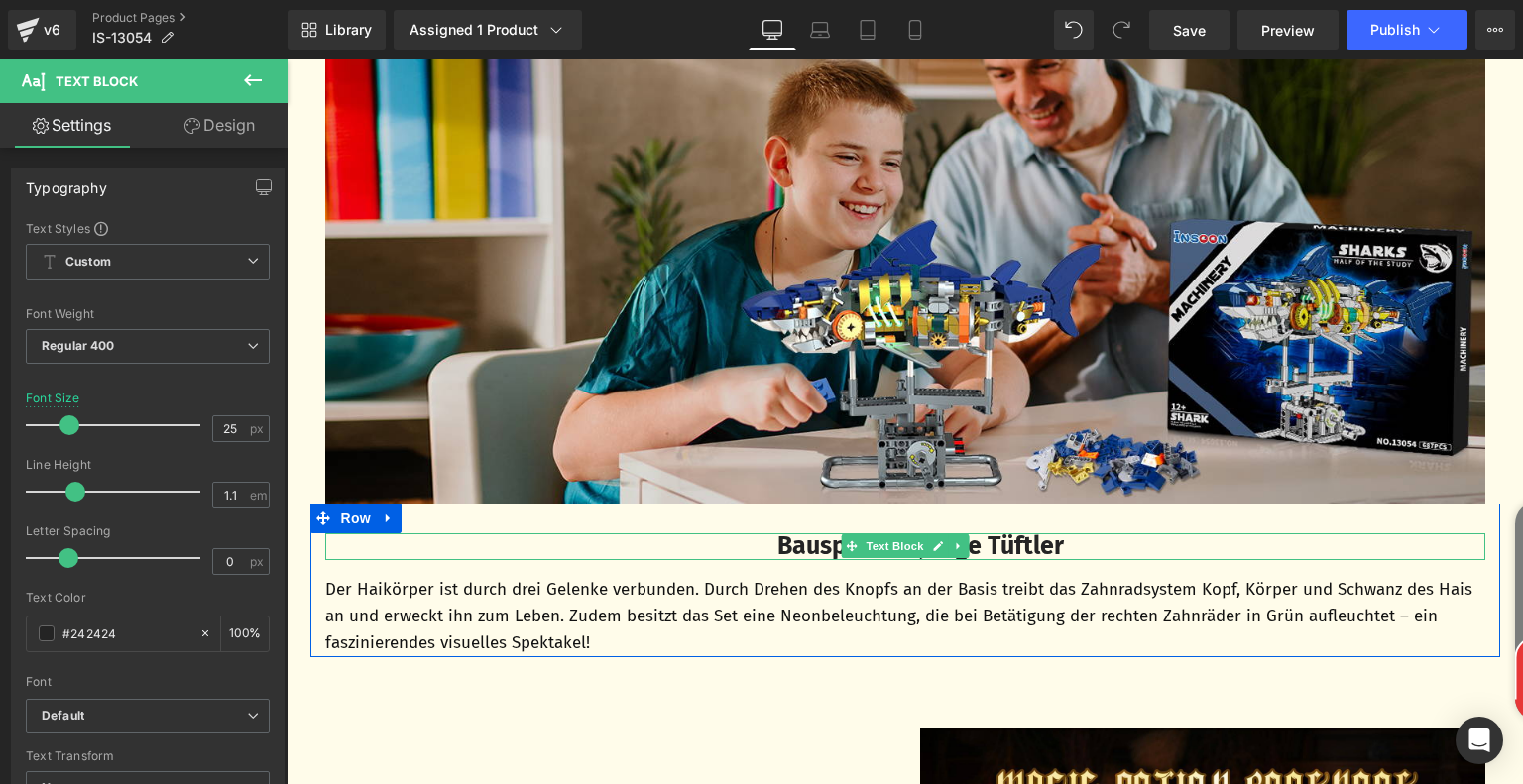 click on "Bauspaß für junge Tüftler" at bounding box center [920, 546] 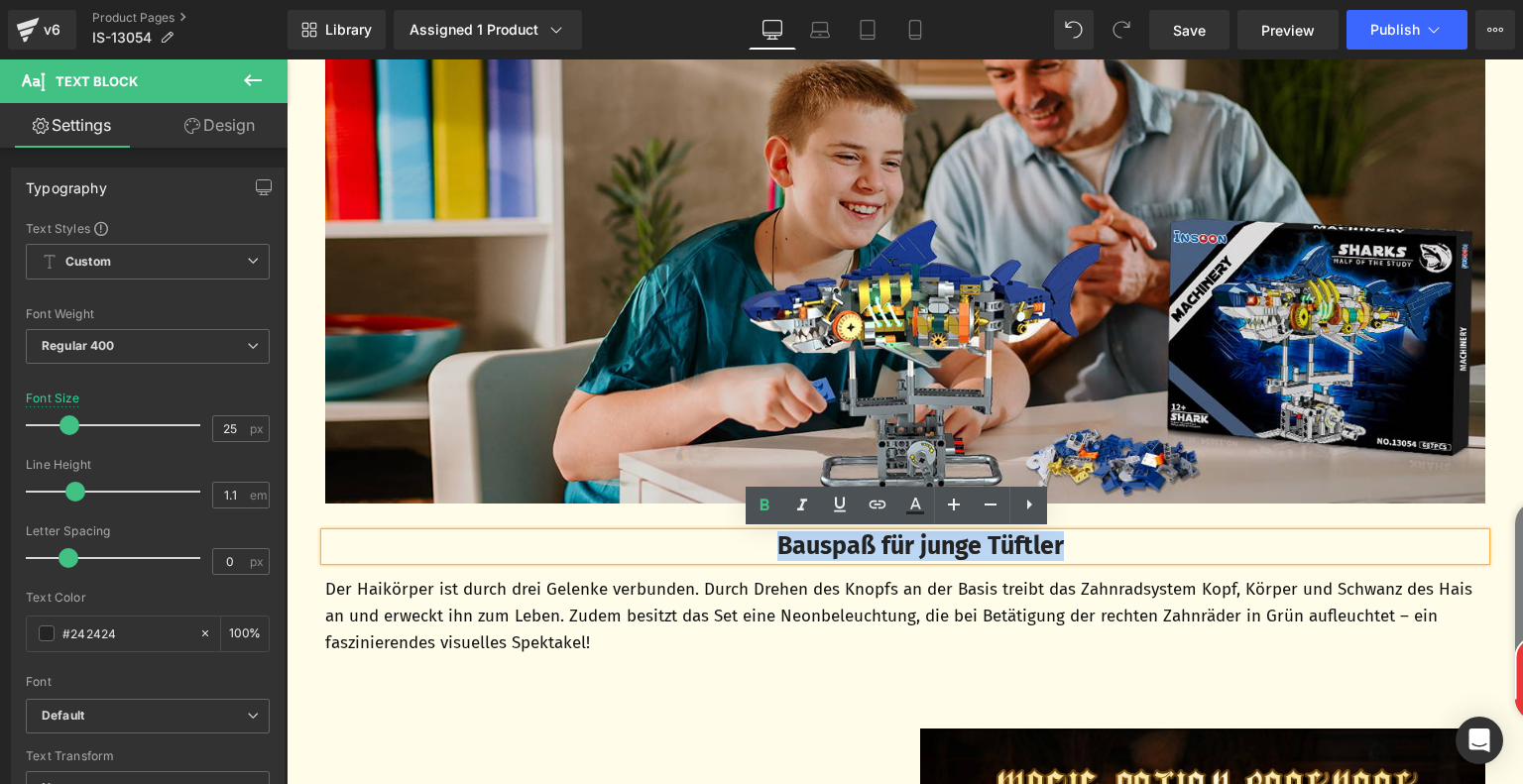 drag, startPoint x: 760, startPoint y: 550, endPoint x: 1114, endPoint y: 554, distance: 354.0226 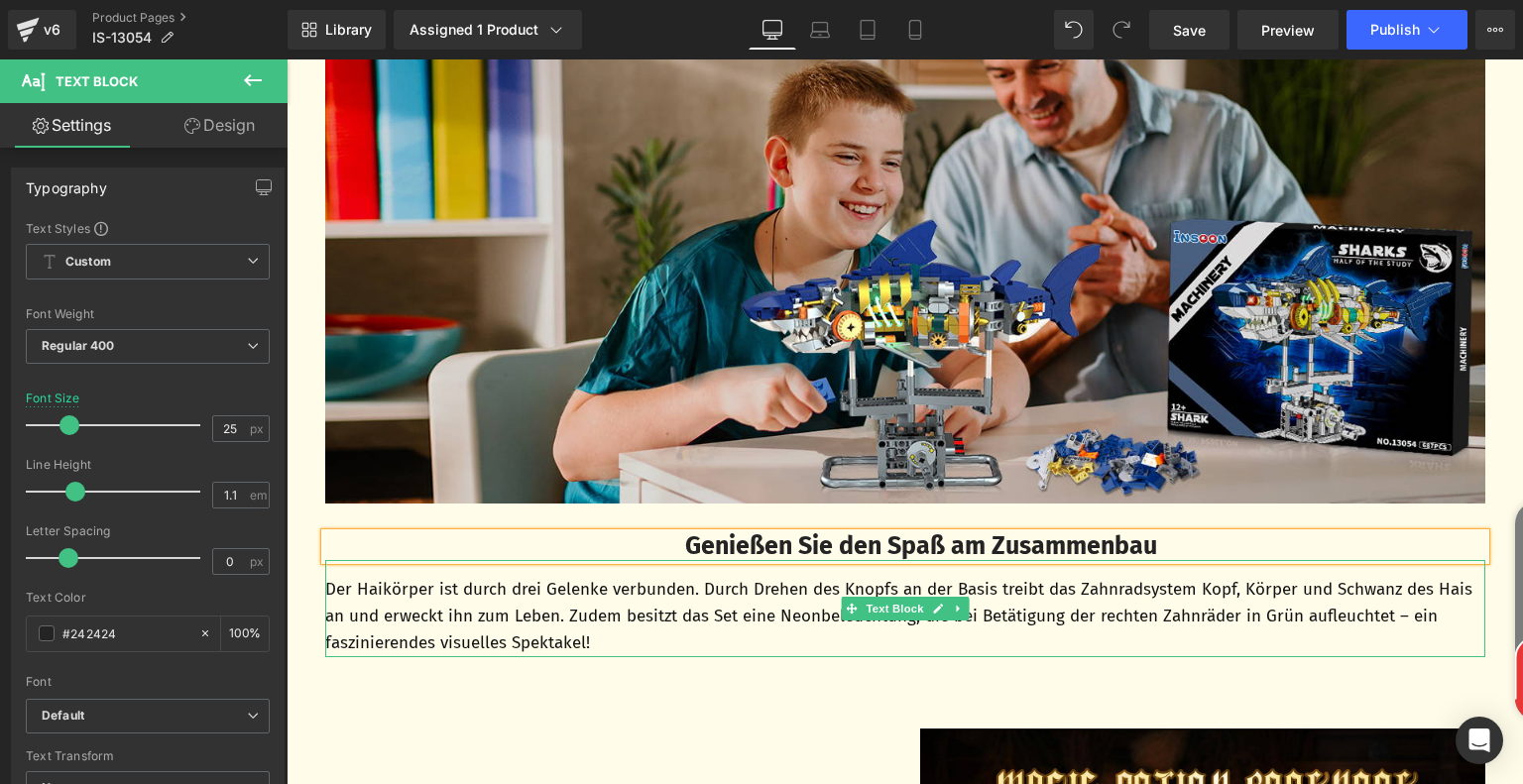 click on "Der Haikörper ist durch drei Gelenke verbunden. Durch Drehen des Knopfs an der Basis treibt das Zahnradsystem Kopf, Körper und Schwanz des Hais an und erweckt ihn zum Leben. Zudem besitzt das Set eine Neonbeleuchtung, die bei Betätigung der rechten Zahnräder in Grün aufleuchtet – ein faszinierendes visuelles Spektakel!" at bounding box center (905, 616) 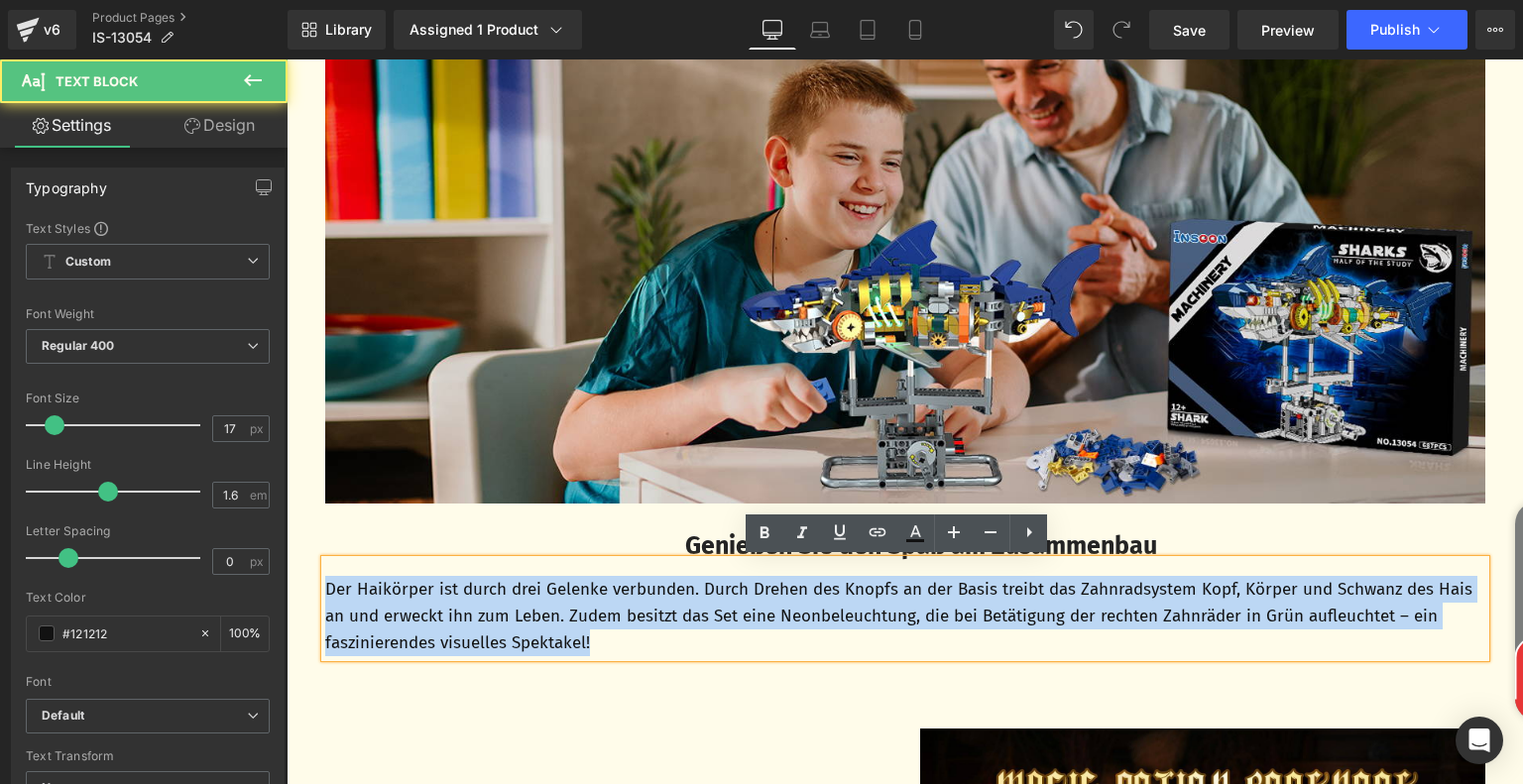 drag, startPoint x: 589, startPoint y: 644, endPoint x: 316, endPoint y: 590, distance: 278.28942 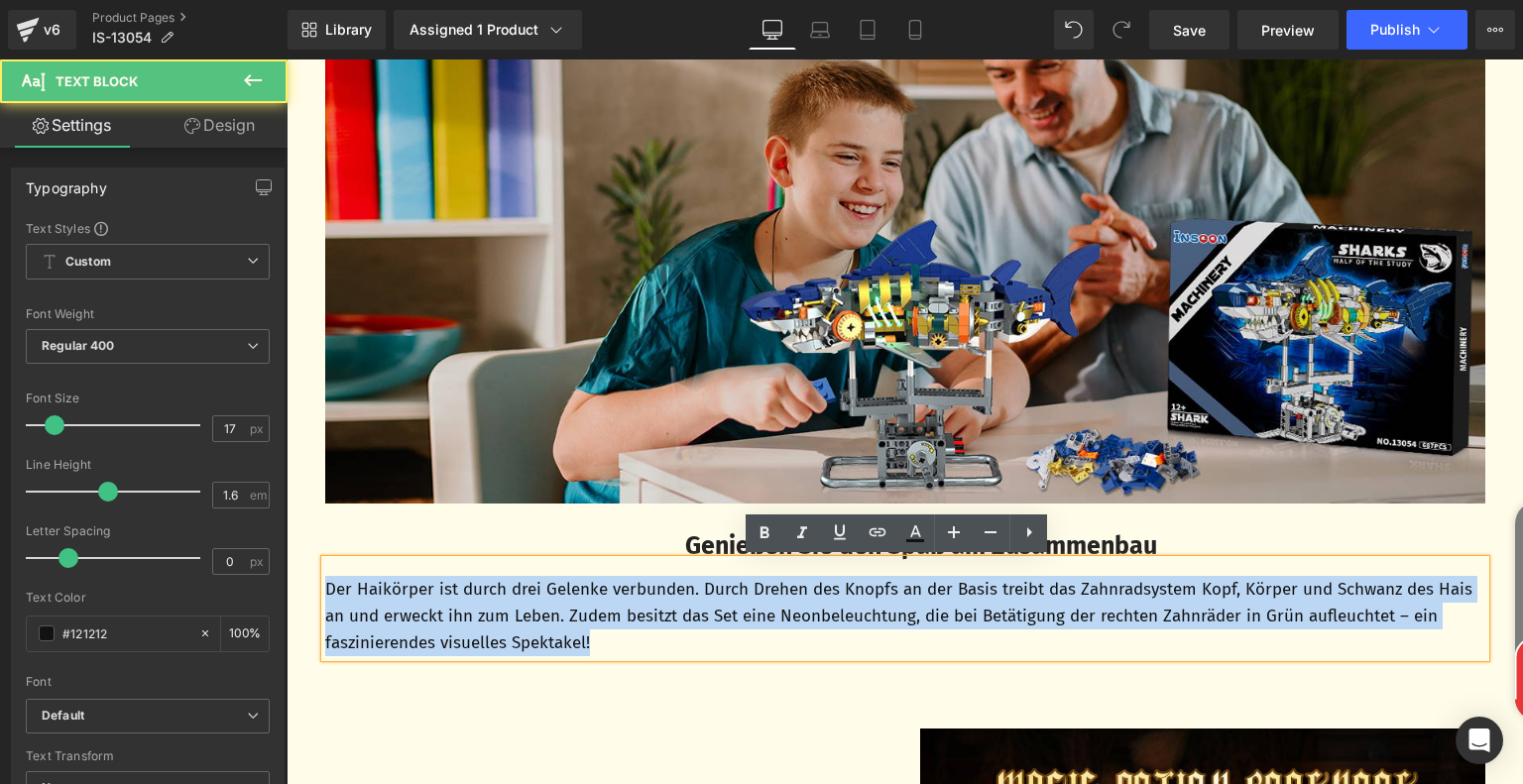type 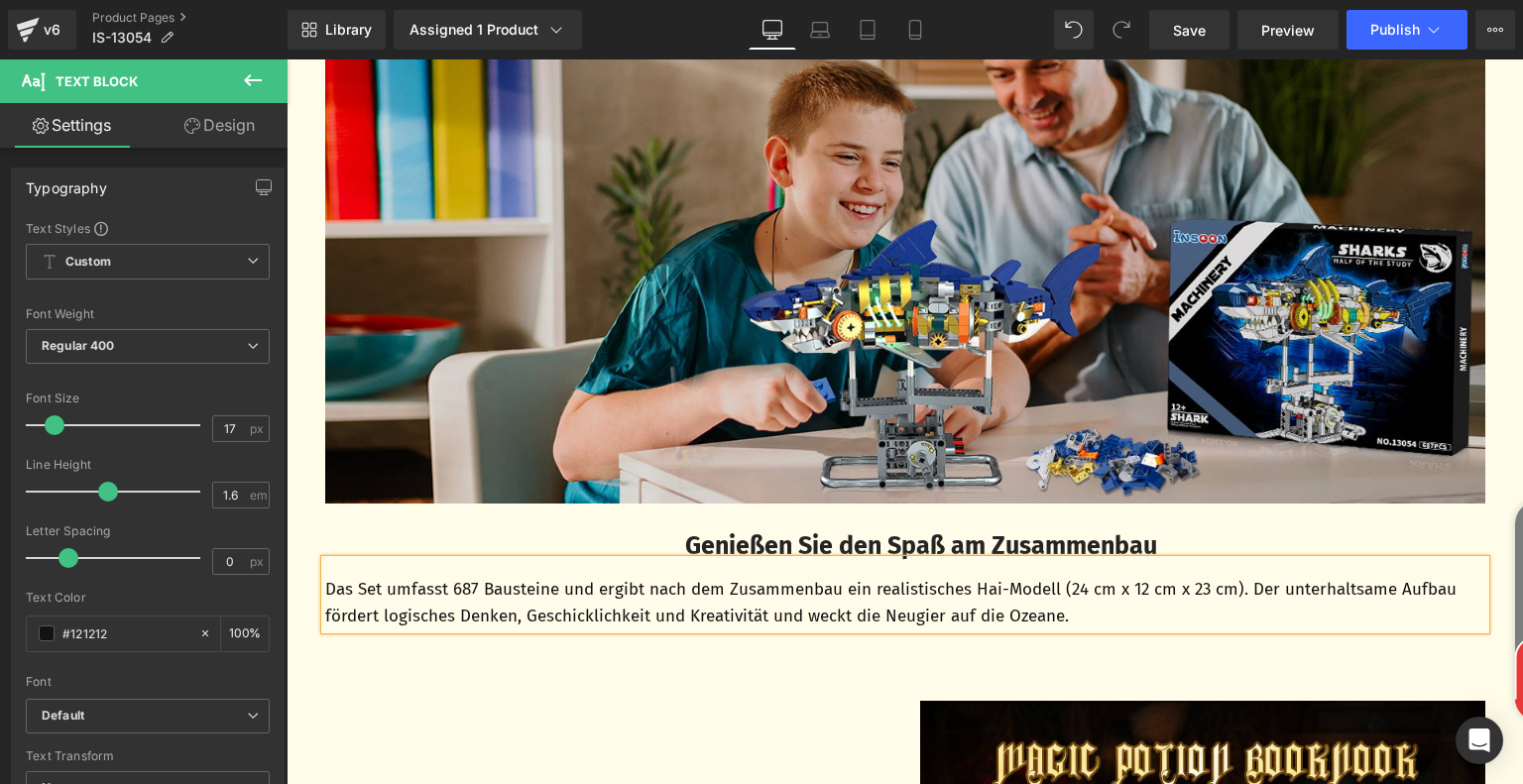 click on "Genießen Sie den Spaß am Zusammenbau" at bounding box center (921, 546) 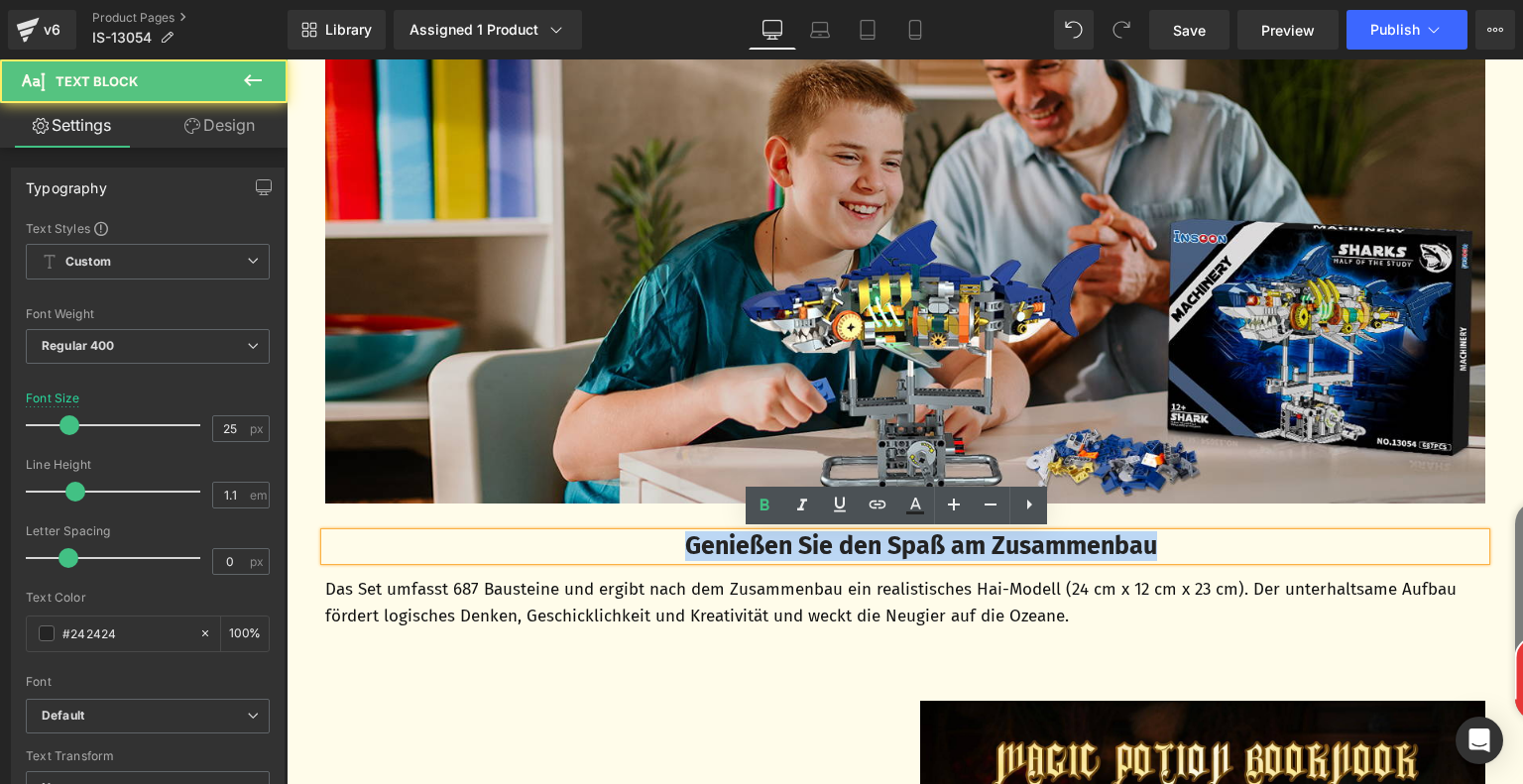 drag, startPoint x: 660, startPoint y: 550, endPoint x: 1184, endPoint y: 542, distance: 524.0611 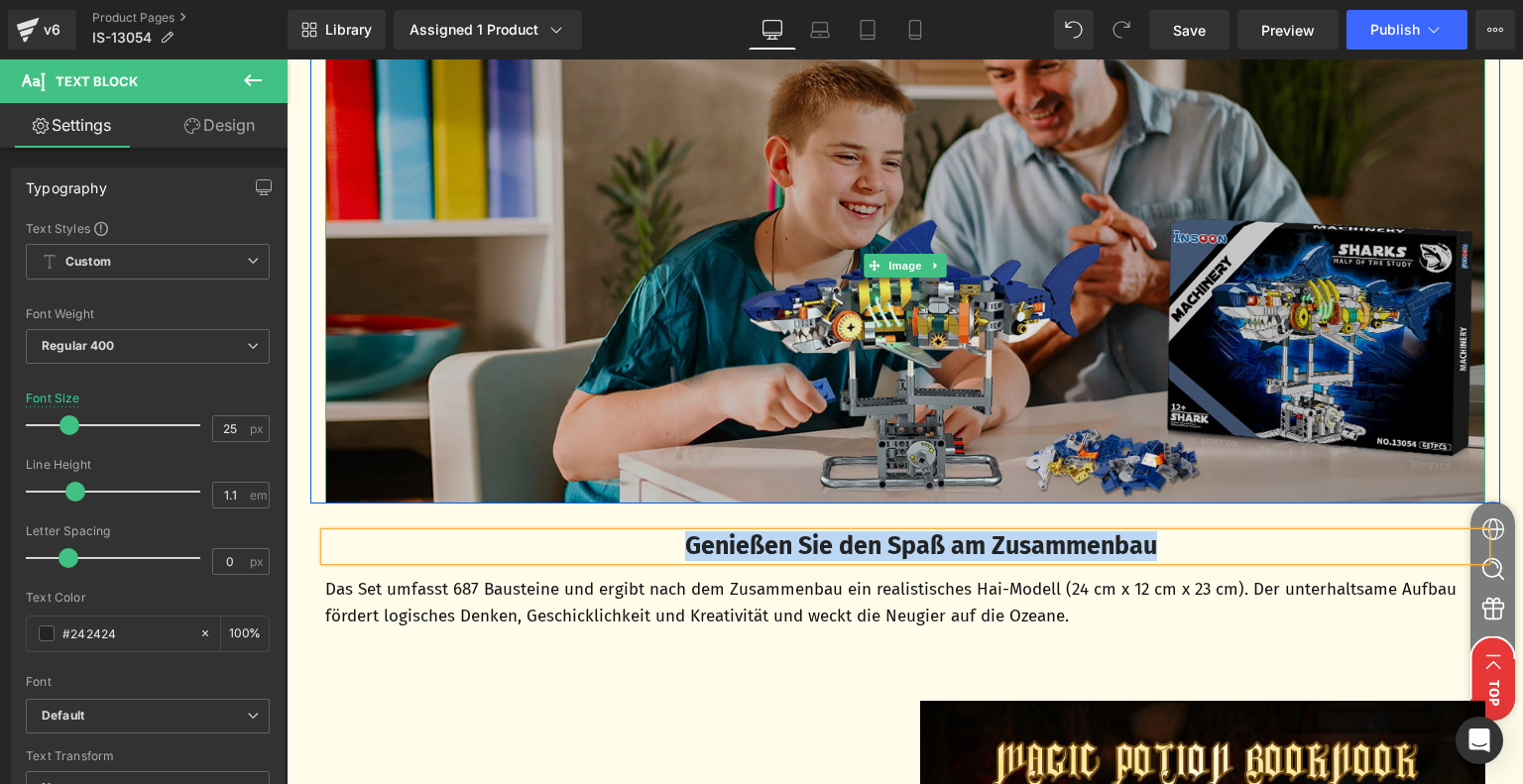 click at bounding box center [905, 266] 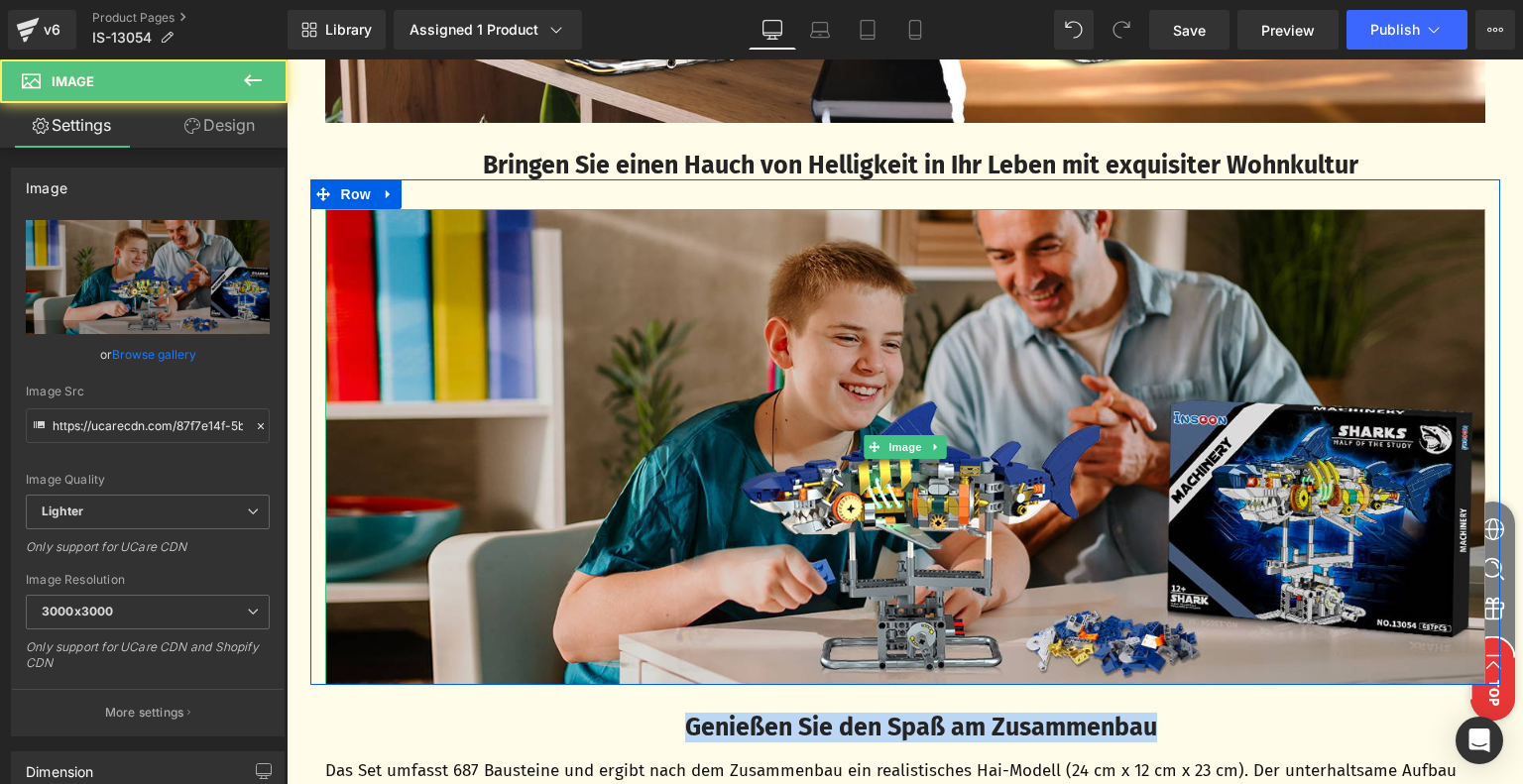 scroll, scrollTop: 4998, scrollLeft: 0, axis: vertical 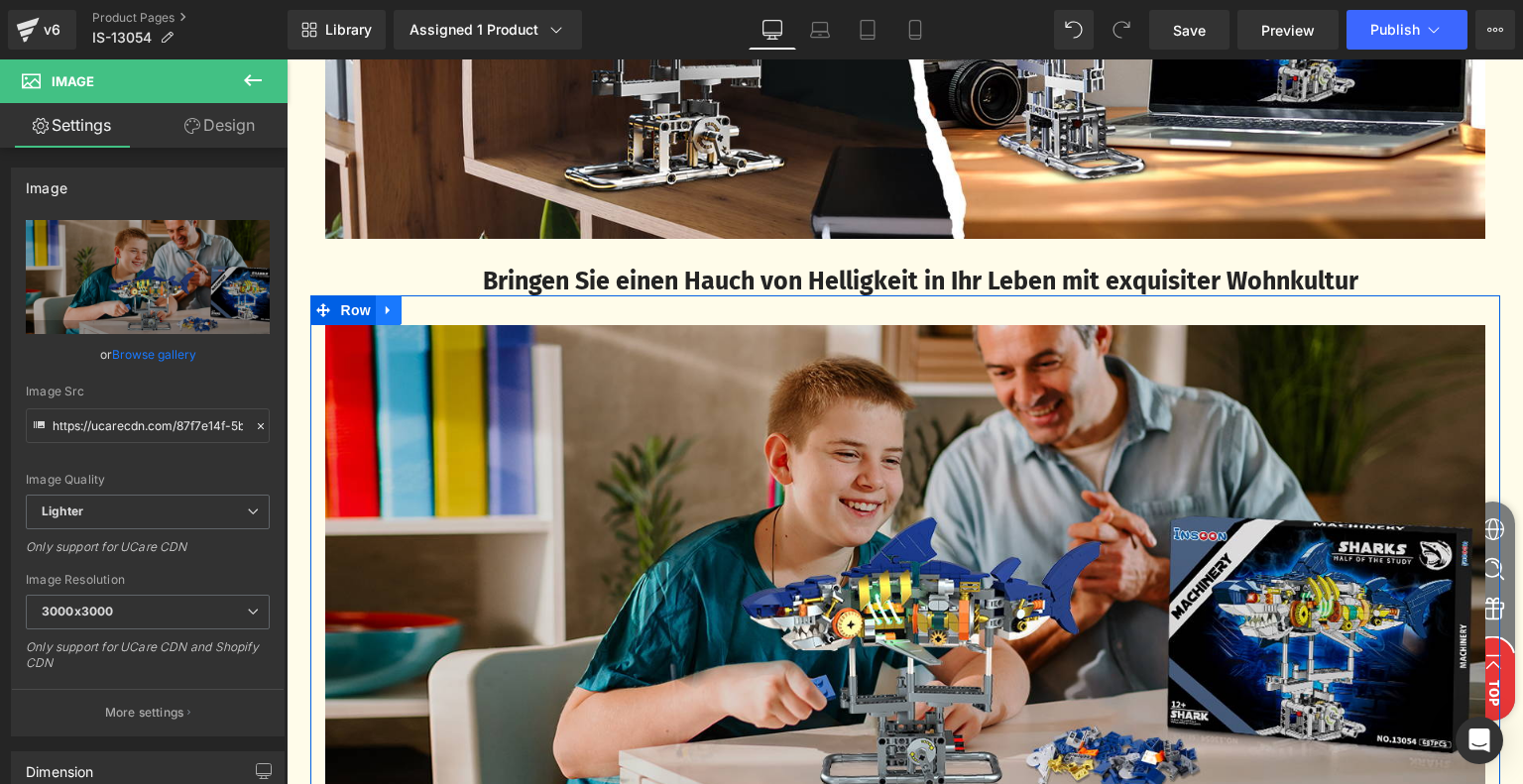 click 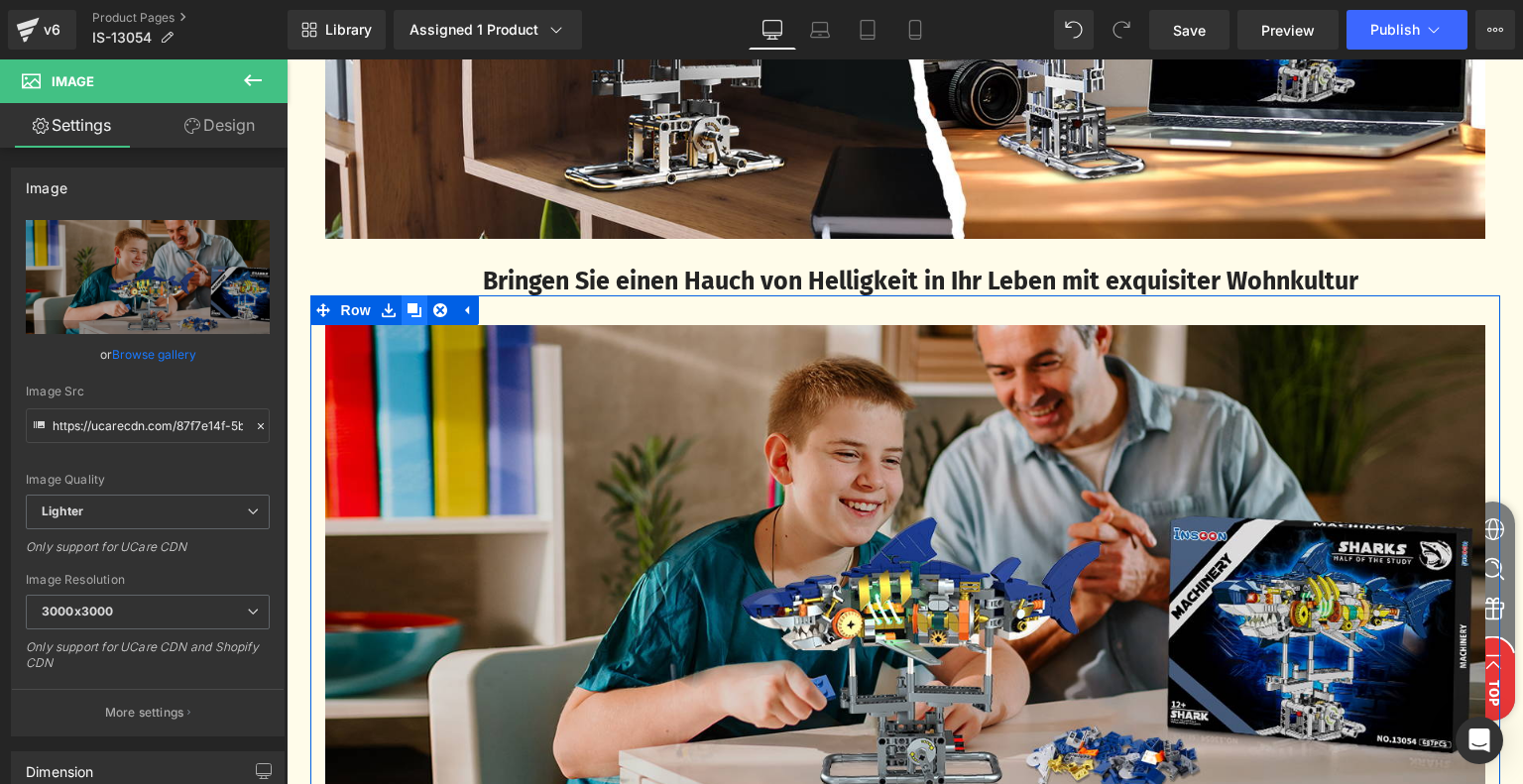 click 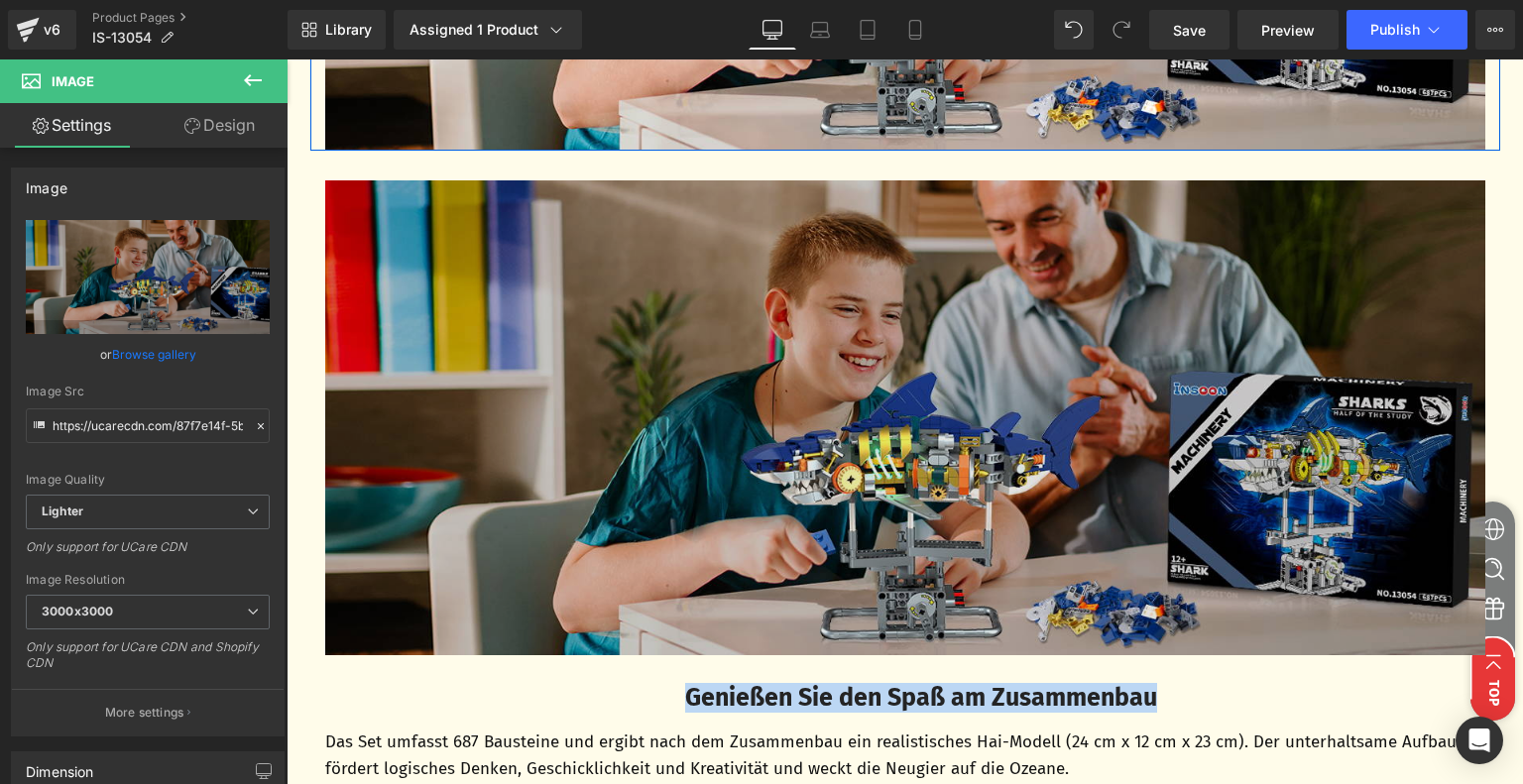 click at bounding box center [905, 418] 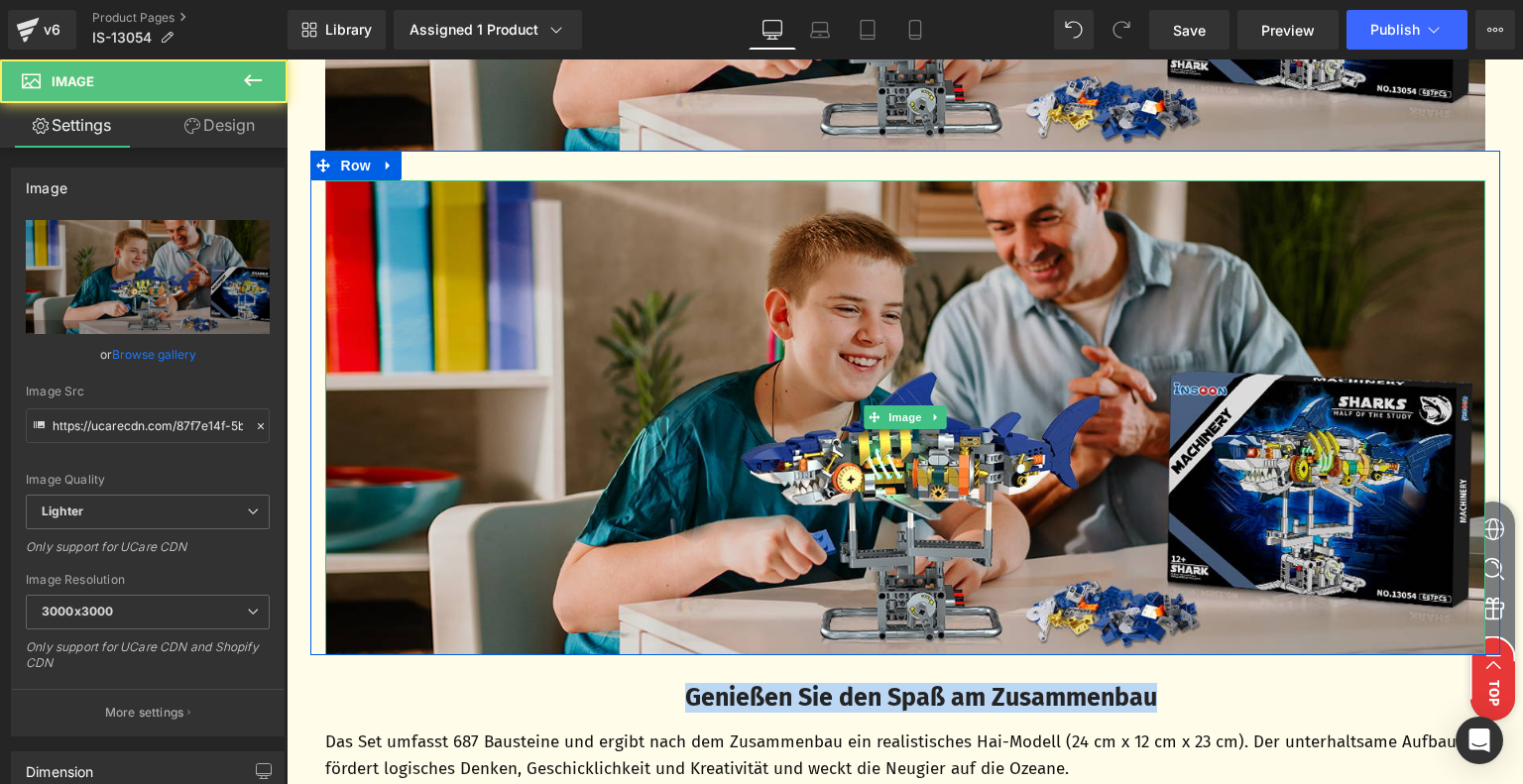 scroll, scrollTop: 5659, scrollLeft: 0, axis: vertical 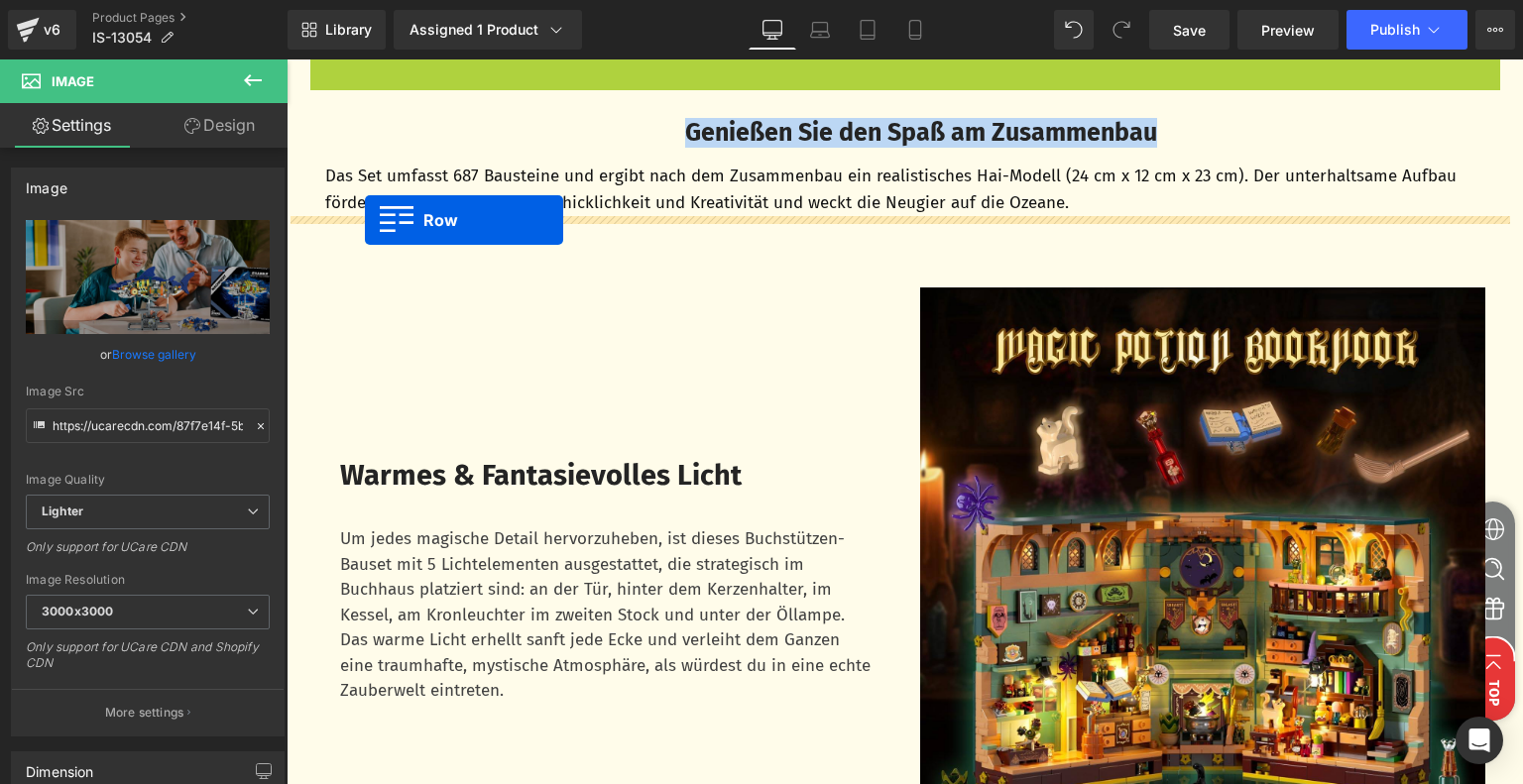 drag, startPoint x: 313, startPoint y: 155, endPoint x: 365, endPoint y: 220, distance: 83.2406 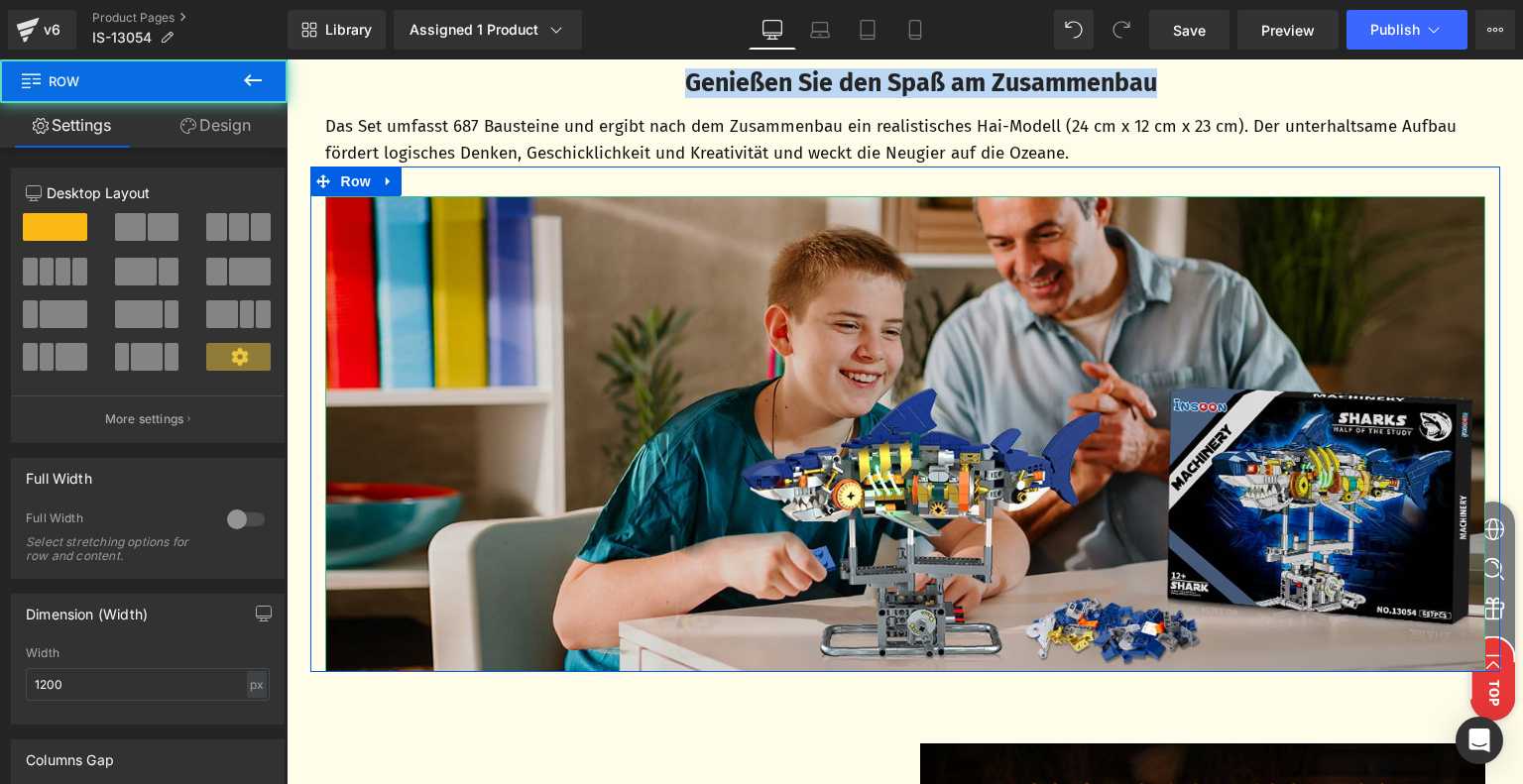 scroll, scrollTop: 5709, scrollLeft: 0, axis: vertical 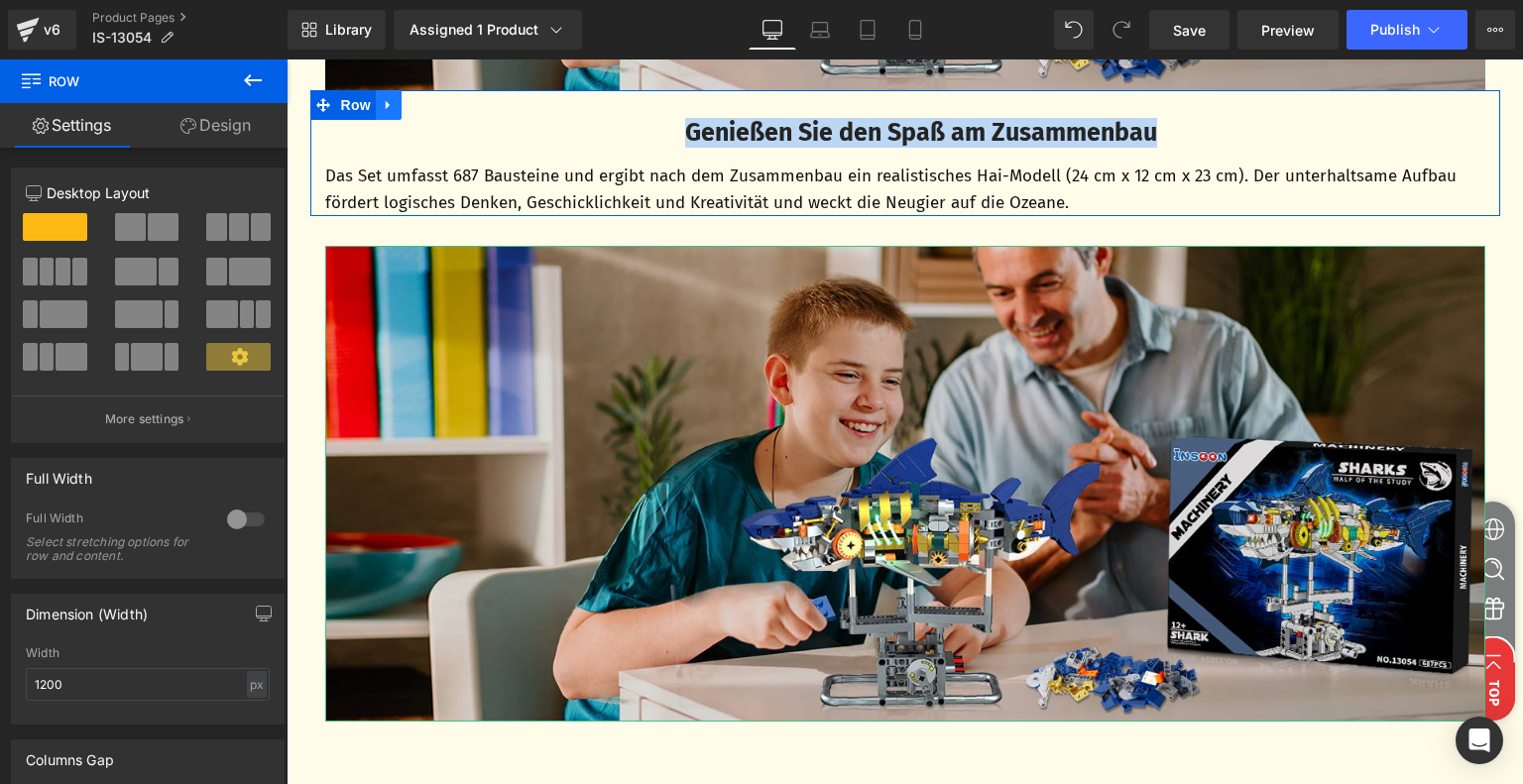click 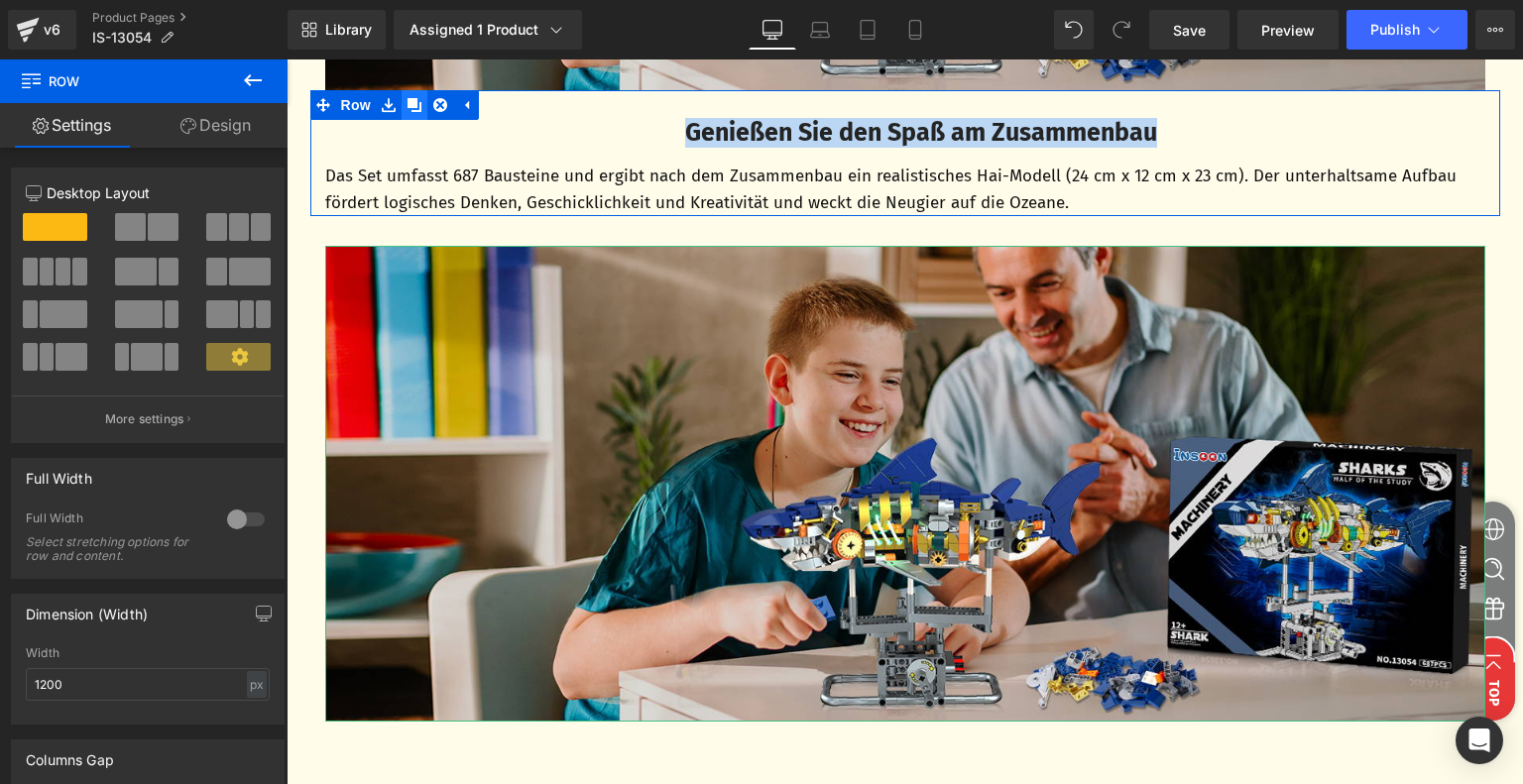 click 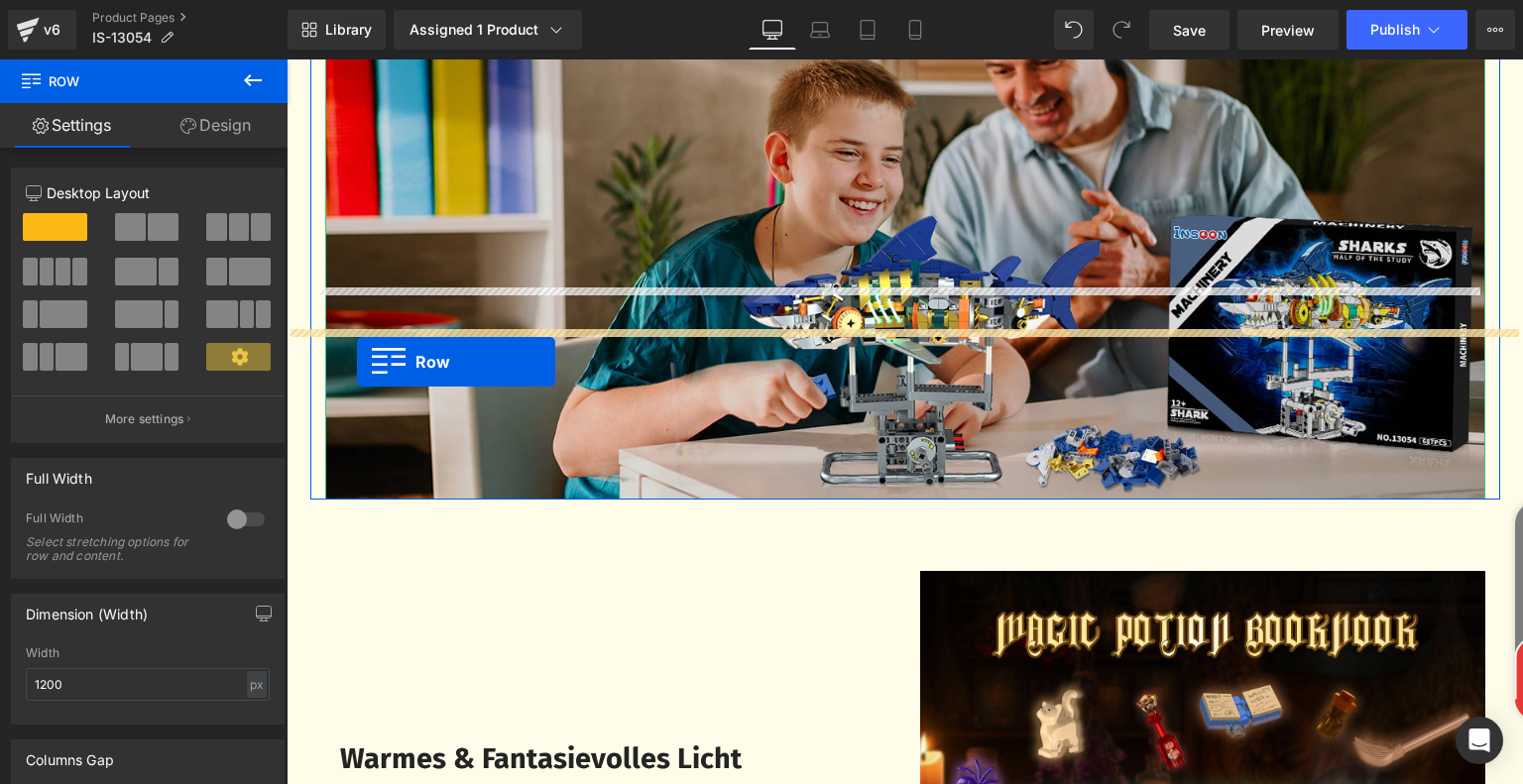 scroll, scrollTop: 6205, scrollLeft: 0, axis: vertical 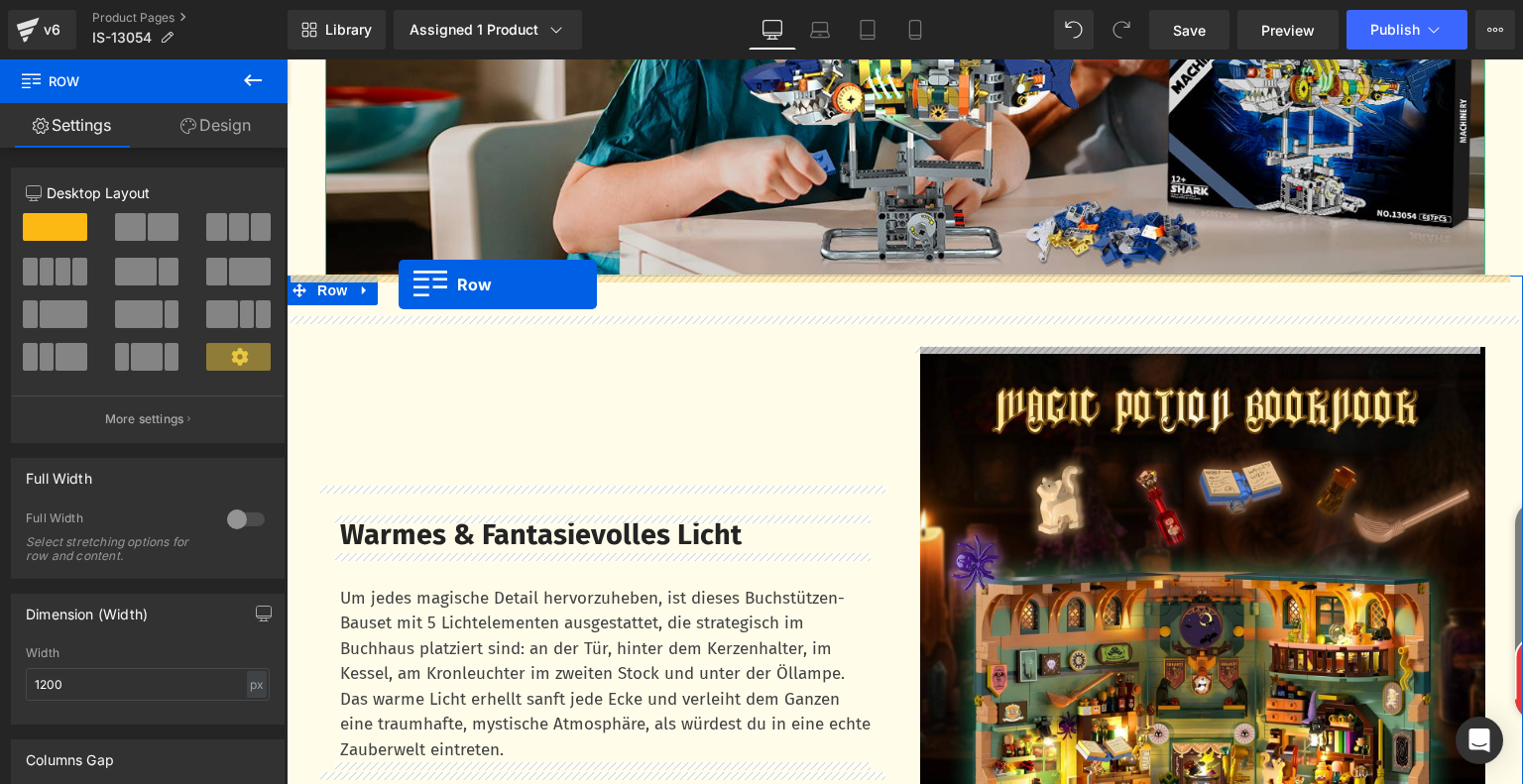 drag, startPoint x: 317, startPoint y: 229, endPoint x: 399, endPoint y: 284, distance: 98.73702 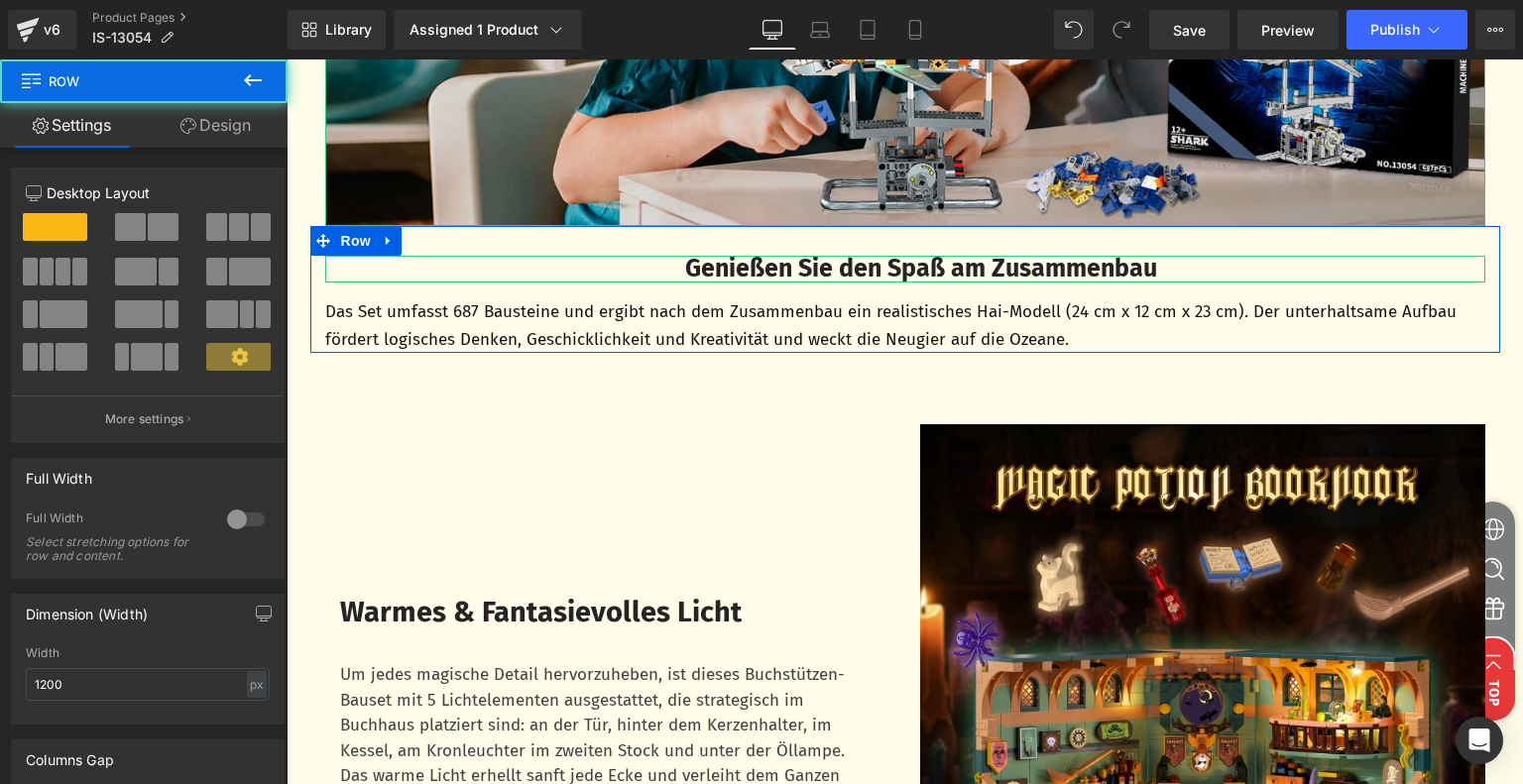 scroll, scrollTop: 6155, scrollLeft: 0, axis: vertical 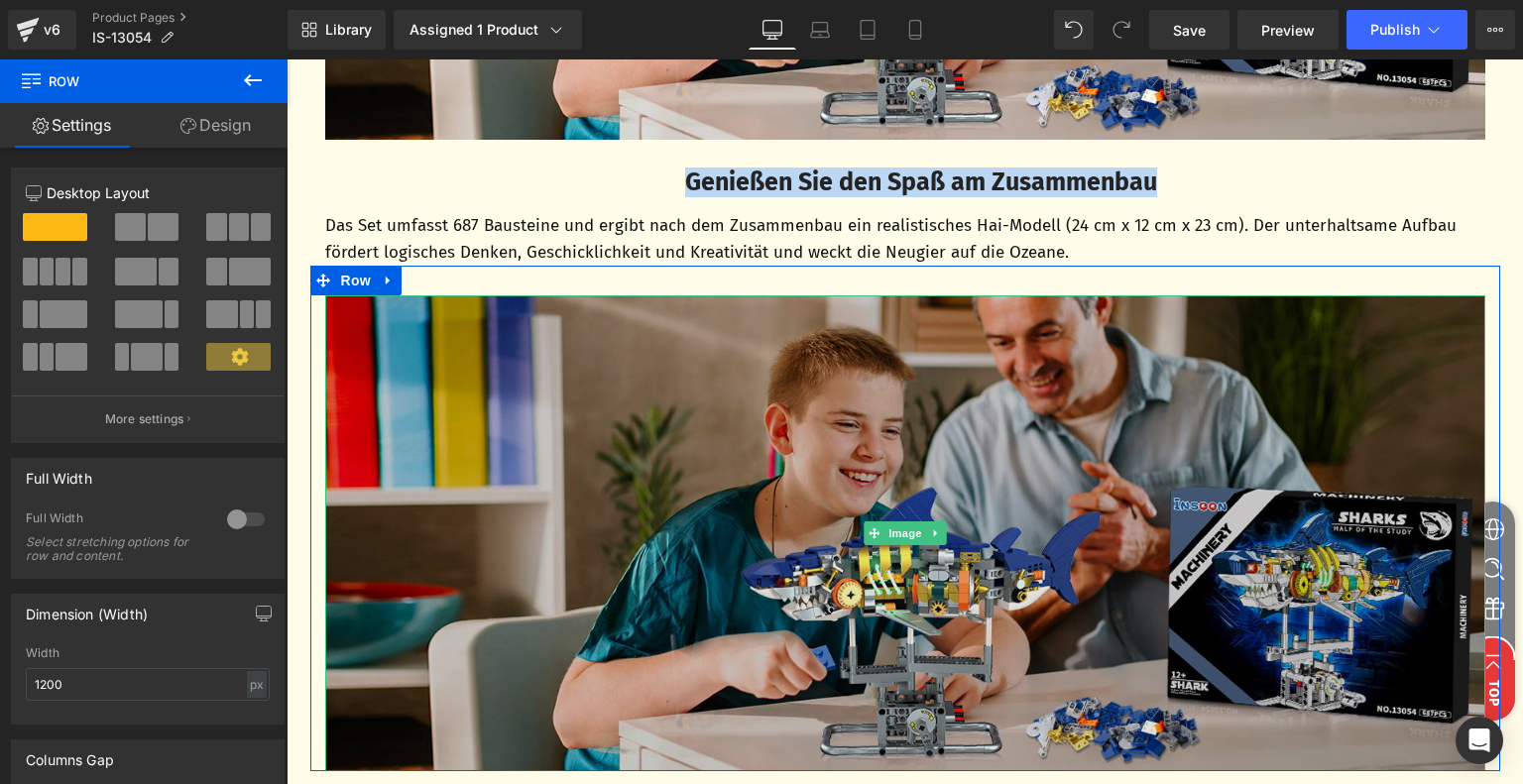 click at bounding box center (905, 533) 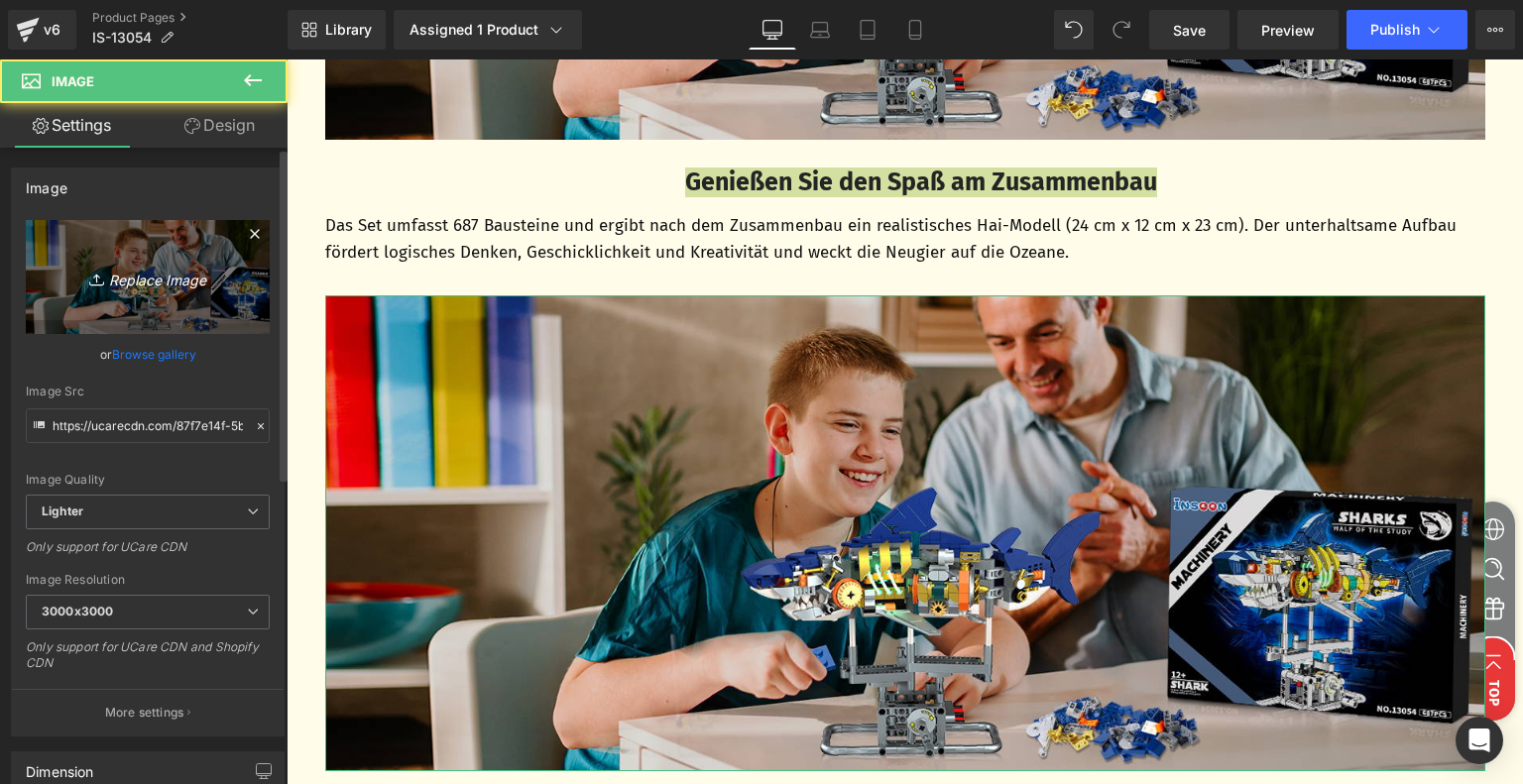 click on "Replace Image" at bounding box center (148, 277) 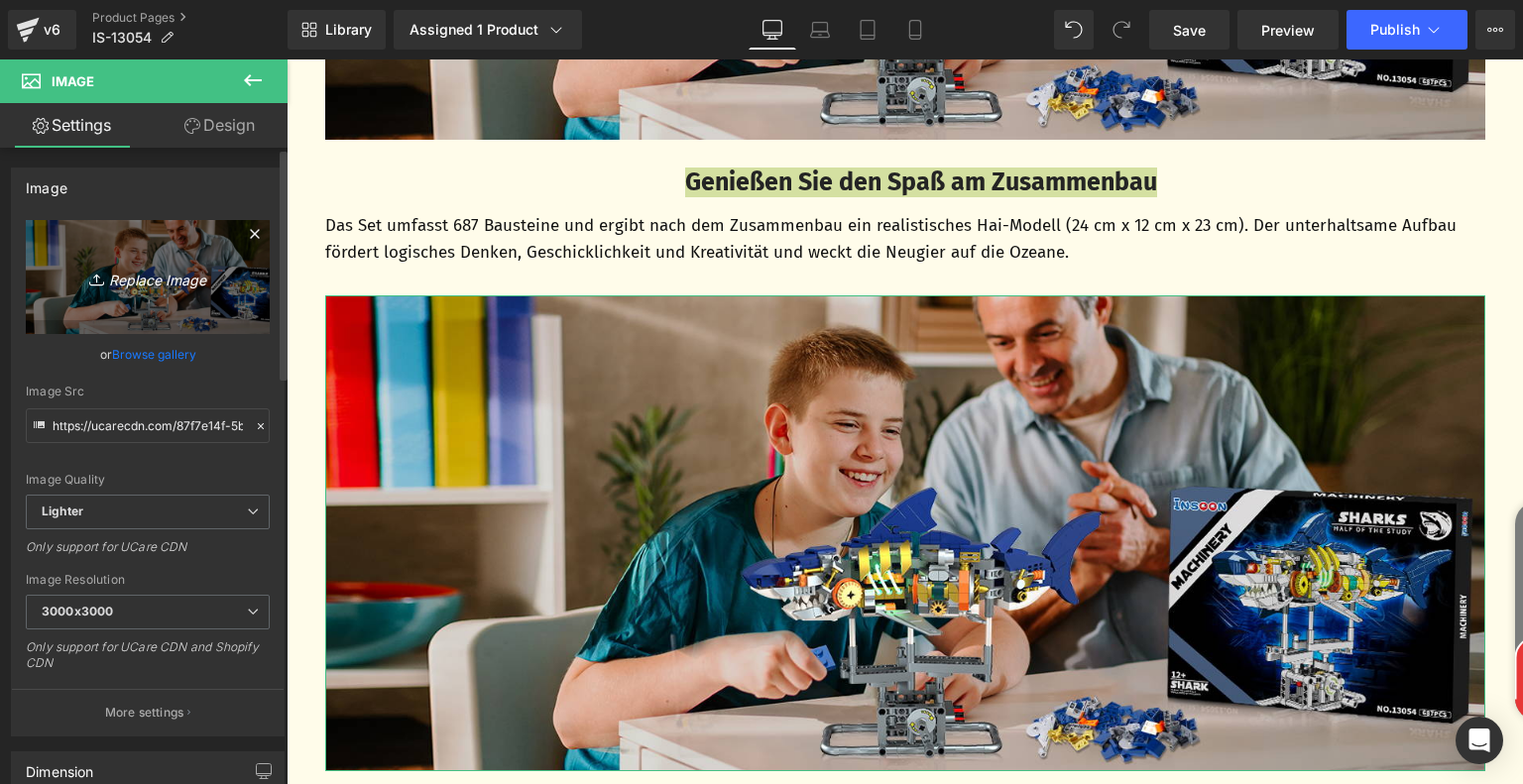 type on "C:\fakepath\555dddaf-a0ee-4a6b-9d43-45c52cb05157.__CR0,0,1464,600_PT0_SX1464_V1___.jpg" 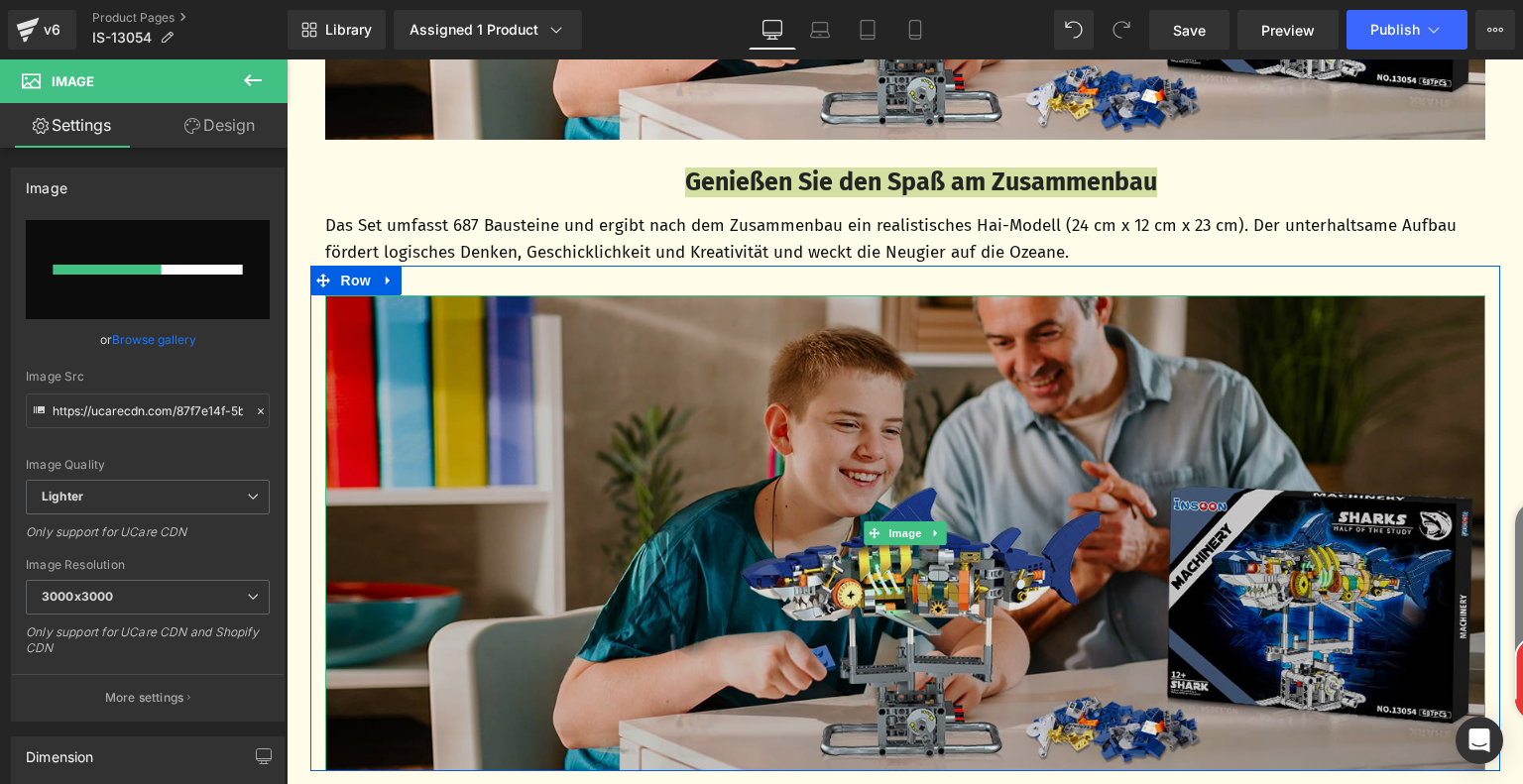 type 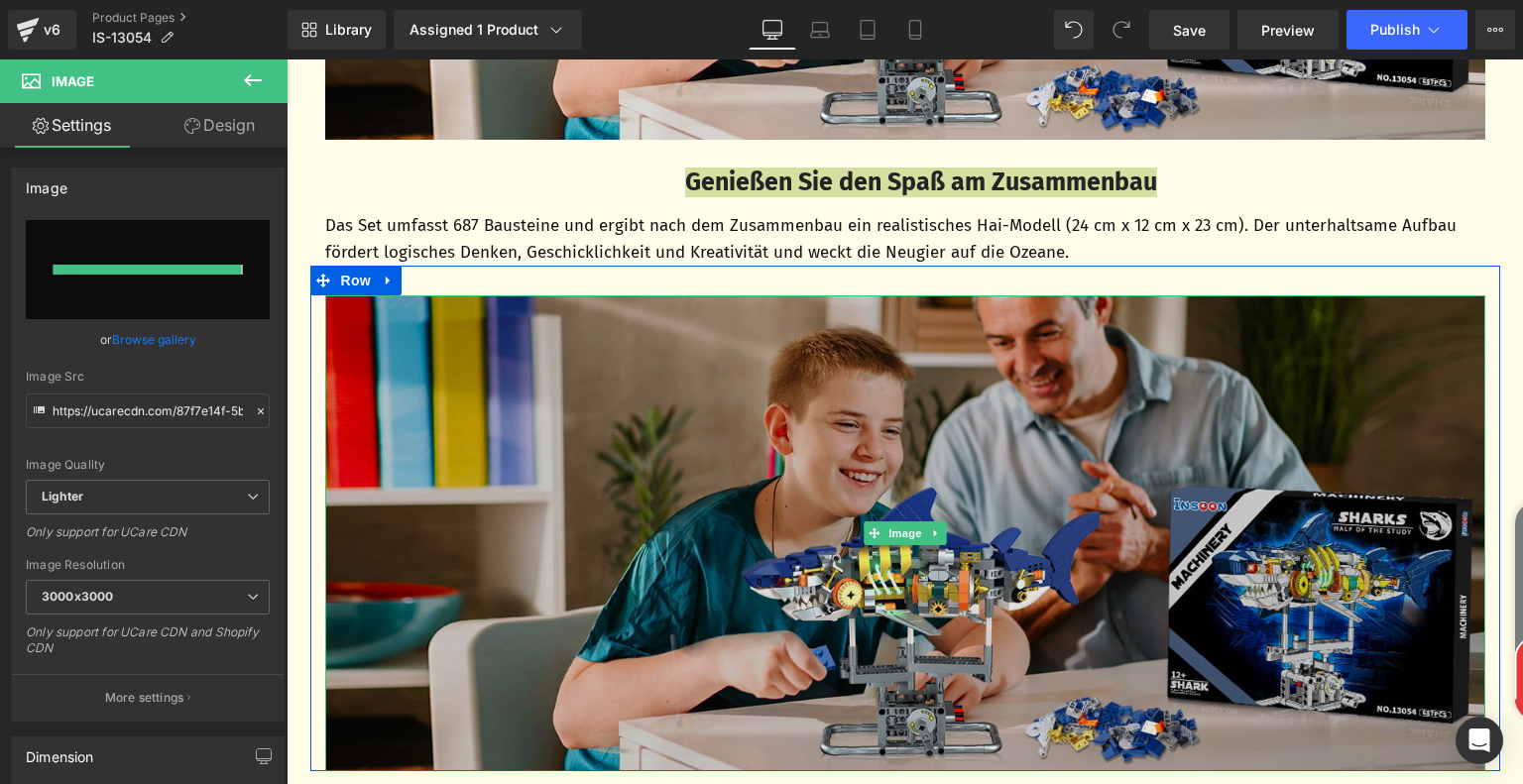 type on "https://ucarecdn.com/eecbedd7-b4f7-418b-a712-5feba9d230df/-/format/auto/-/preview/3000x3000/-/quality/lighter/555dddaf-a0ee-4a6b-9d43-45c52cb05157.__CR0,0,1464,600_PT0_SX1464_V1___.jpg" 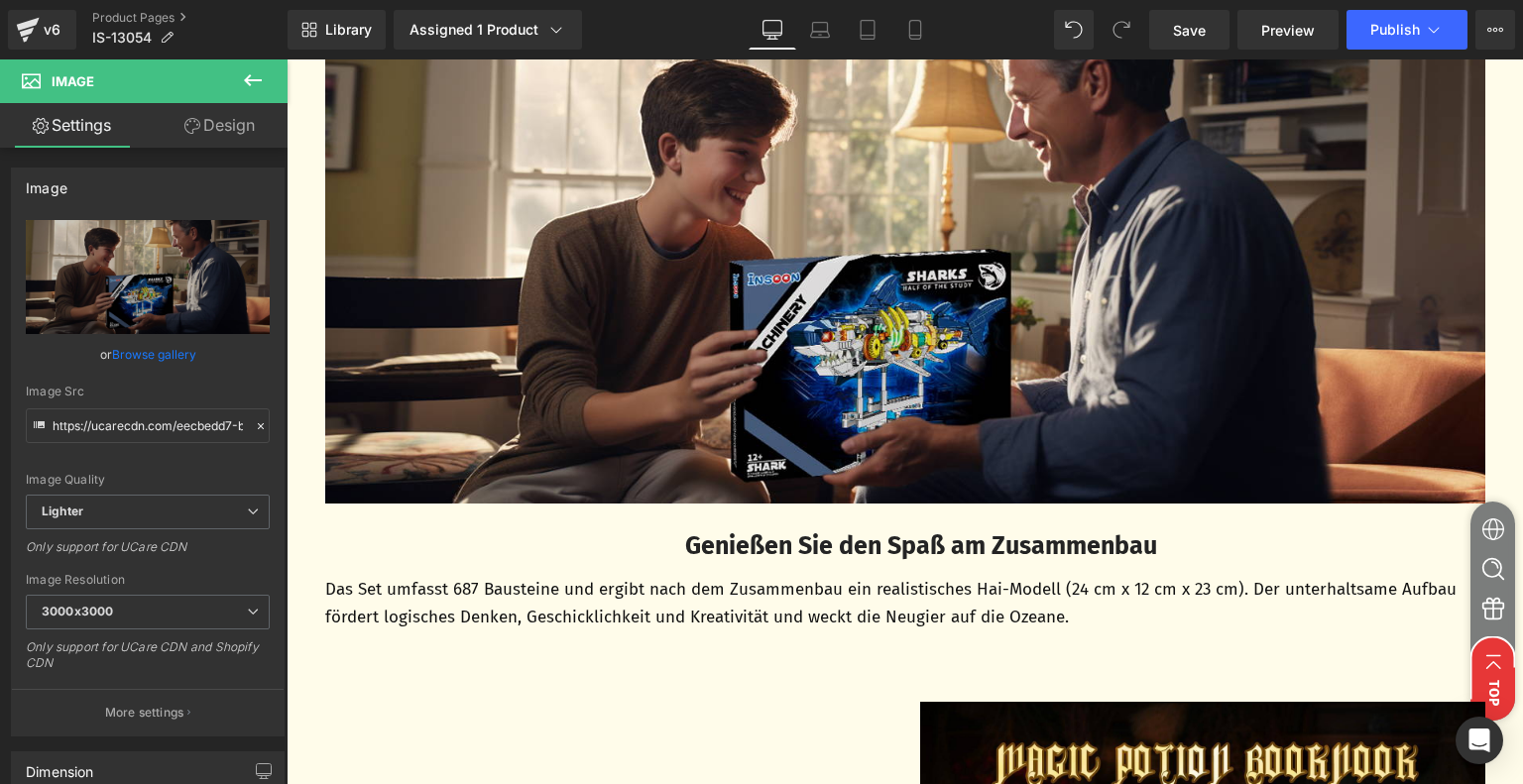 scroll, scrollTop: 6056, scrollLeft: 0, axis: vertical 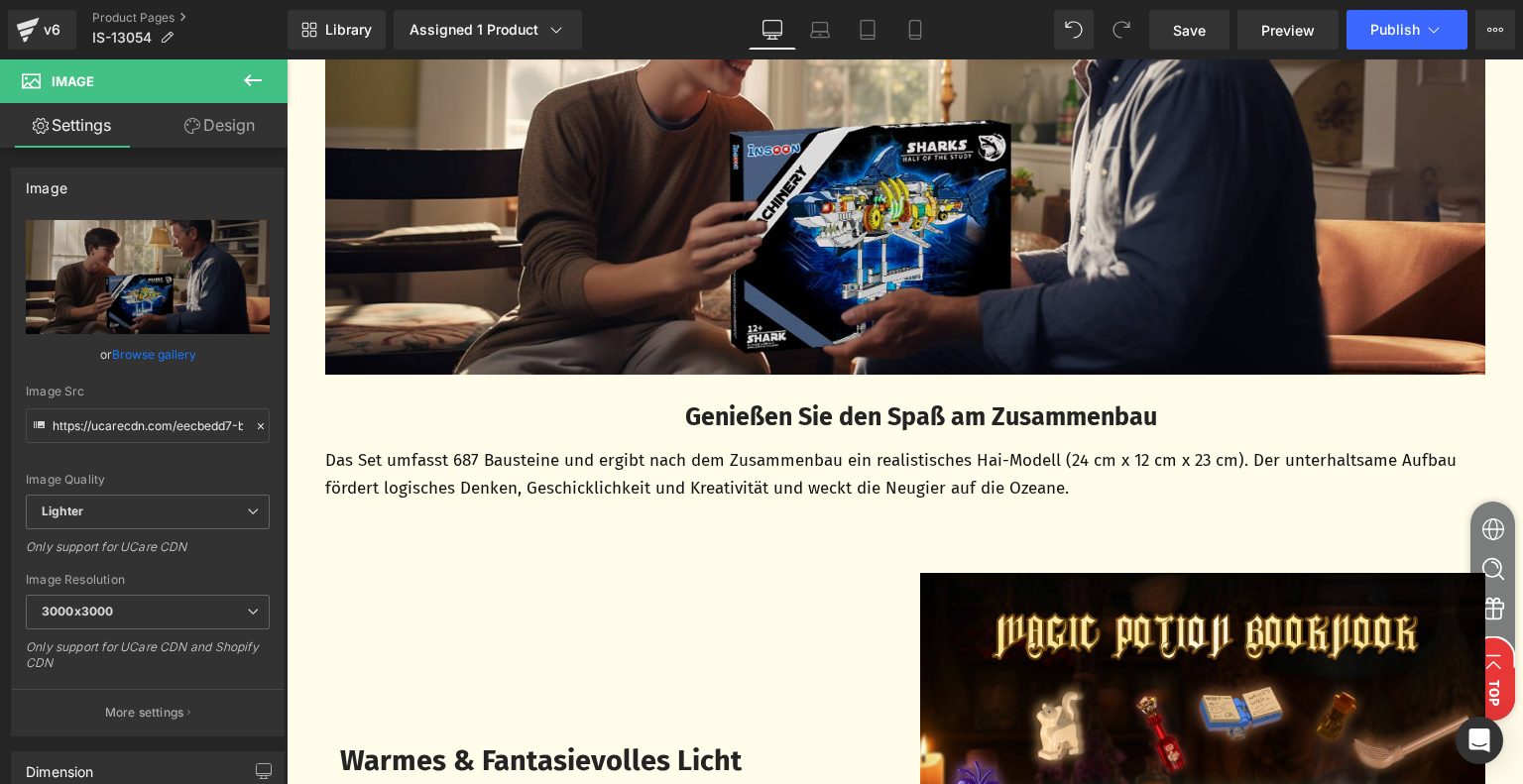 click on "Genießen Sie den Spaß am Zusammenbau" at bounding box center [921, 417] 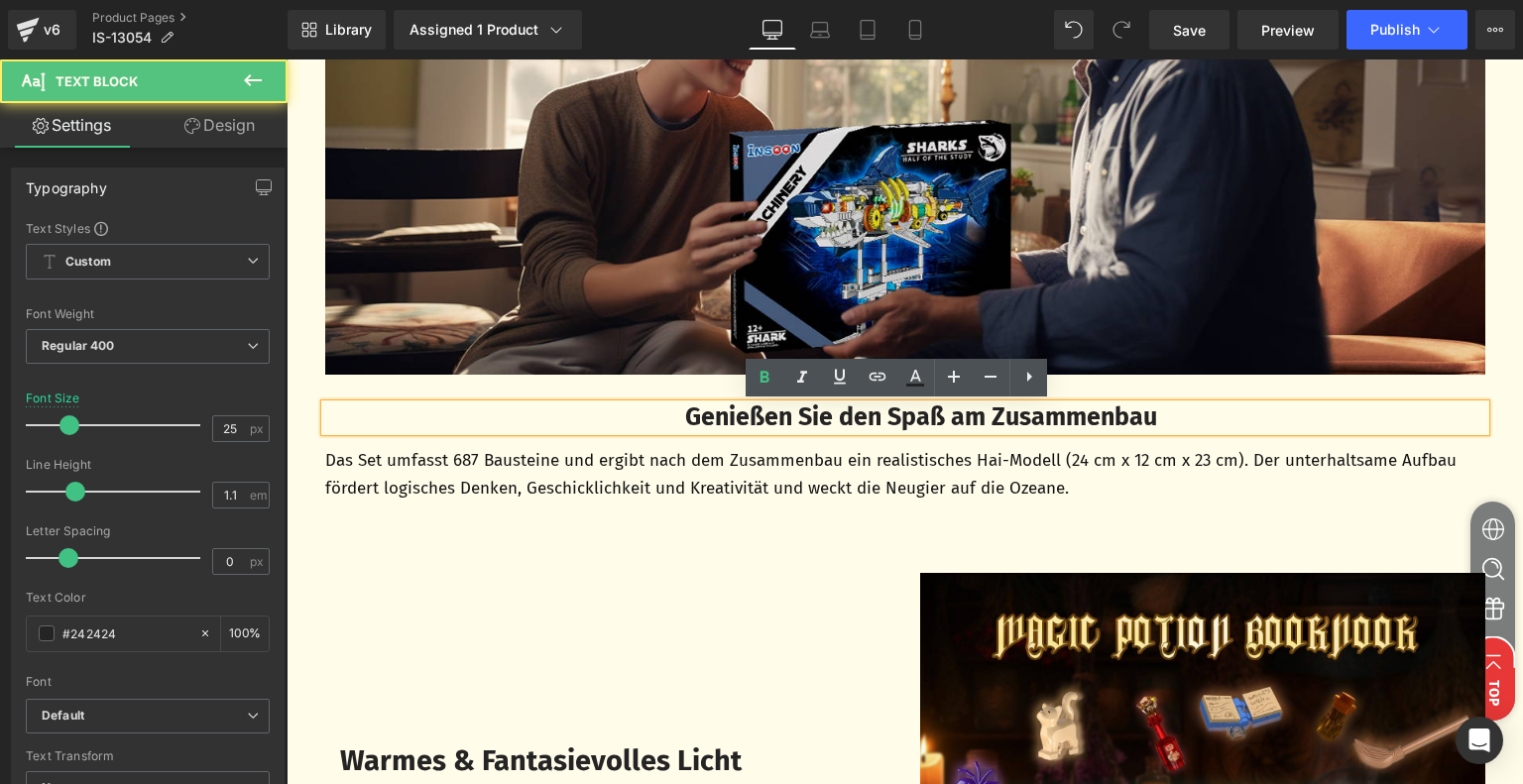 click on "Genießen Sie den Spaß am Zusammenbau" at bounding box center [921, 417] 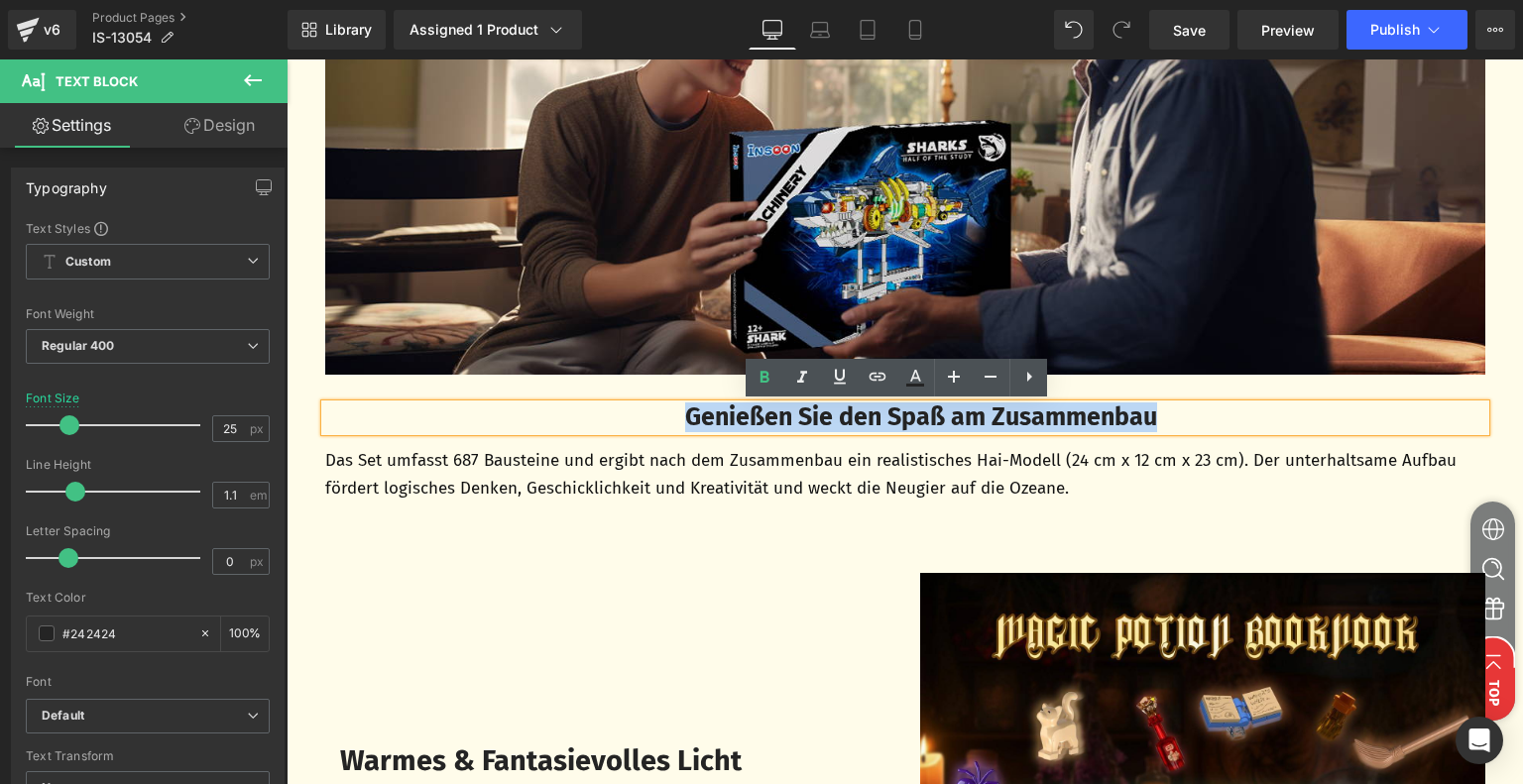 drag, startPoint x: 661, startPoint y: 423, endPoint x: 1175, endPoint y: 423, distance: 514 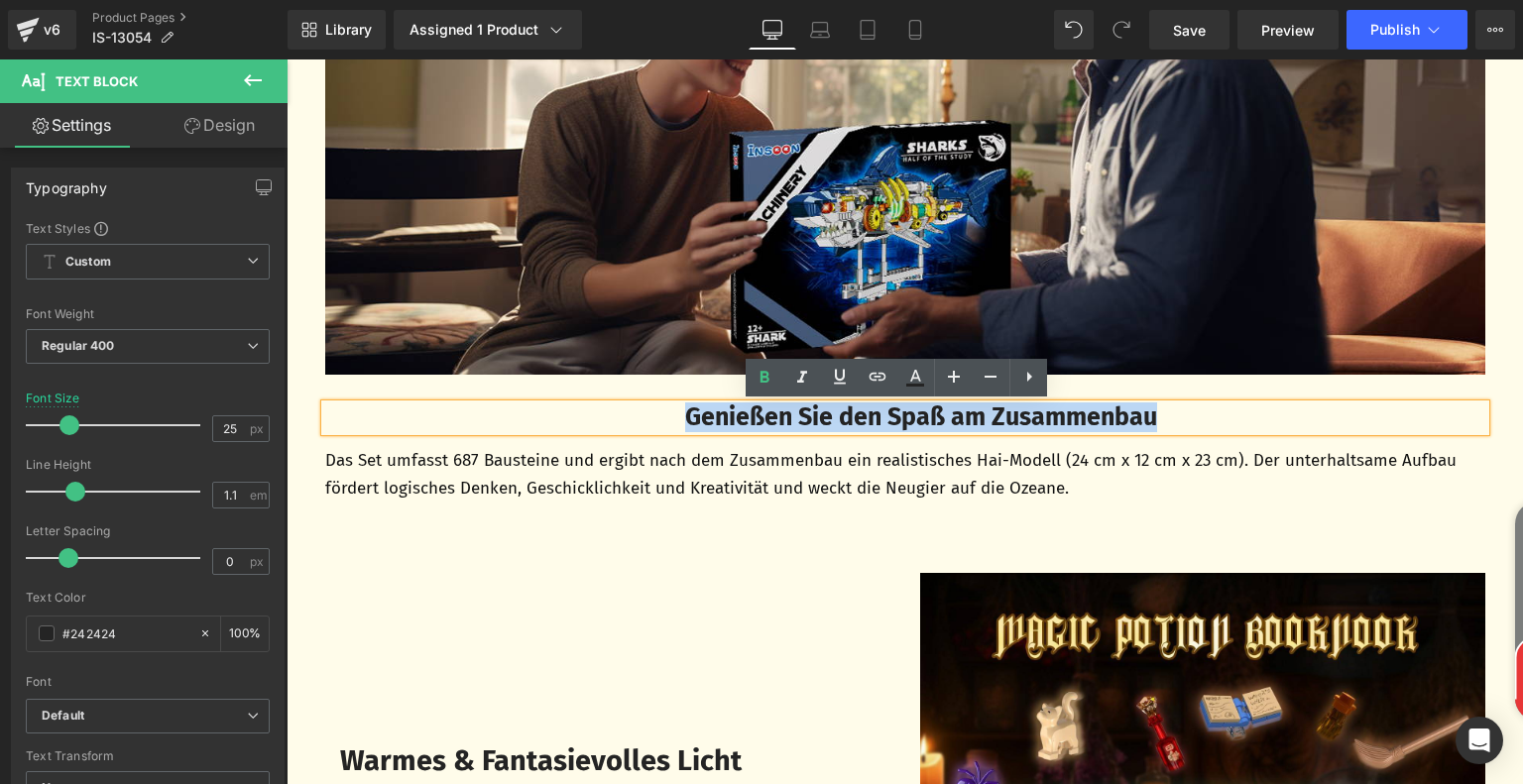paste 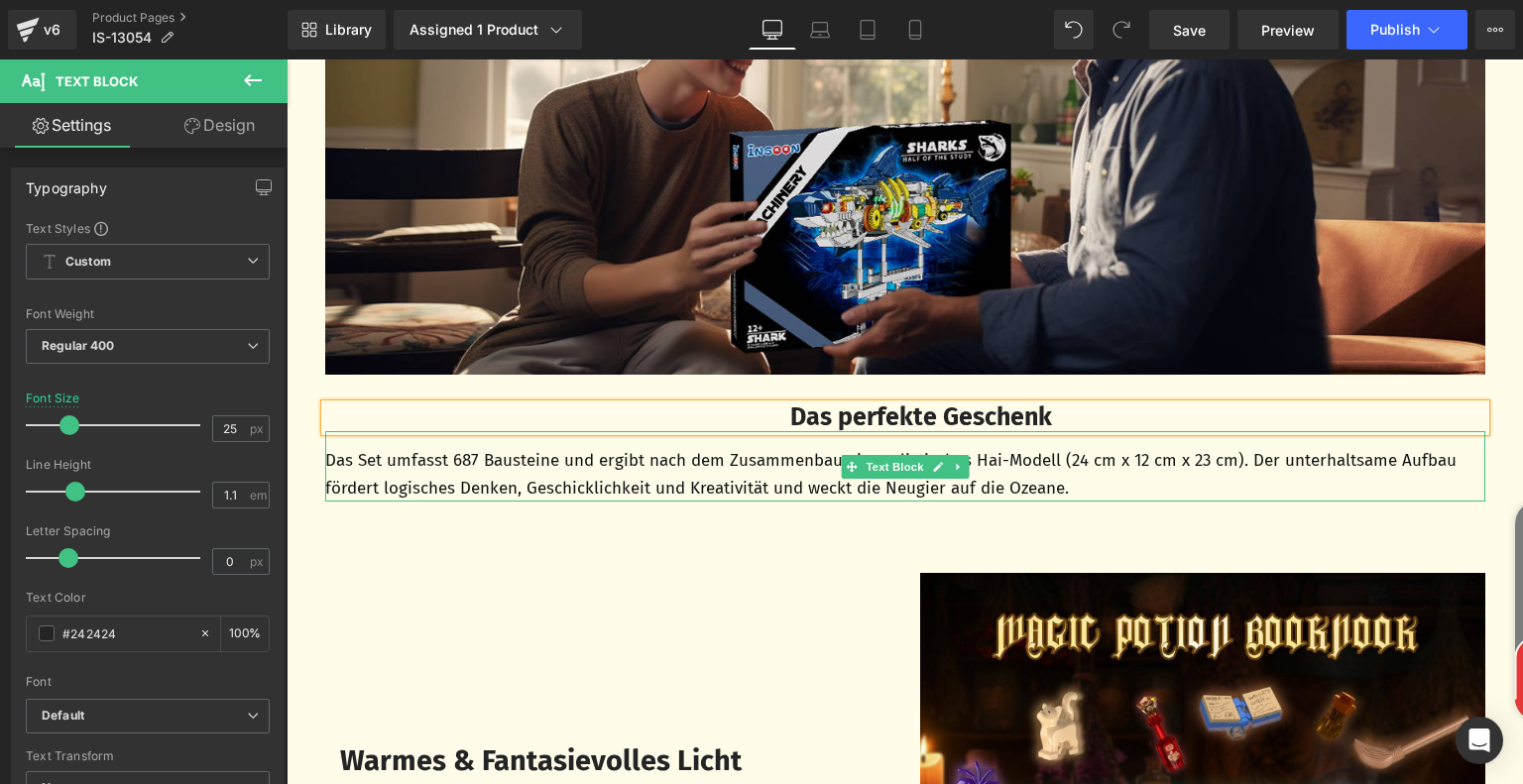 click on "Das Set umfasst 687 Bausteine und ergibt nach dem Zusammenbau ein realistisches Hai-Modell (24 cm x 12 cm x 23 cm). Der unterhaltsame Aufbau fördert logisches Denken, Geschicklichkeit und Kreativität und weckt die Neugier auf die Ozeane." at bounding box center (905, 474) 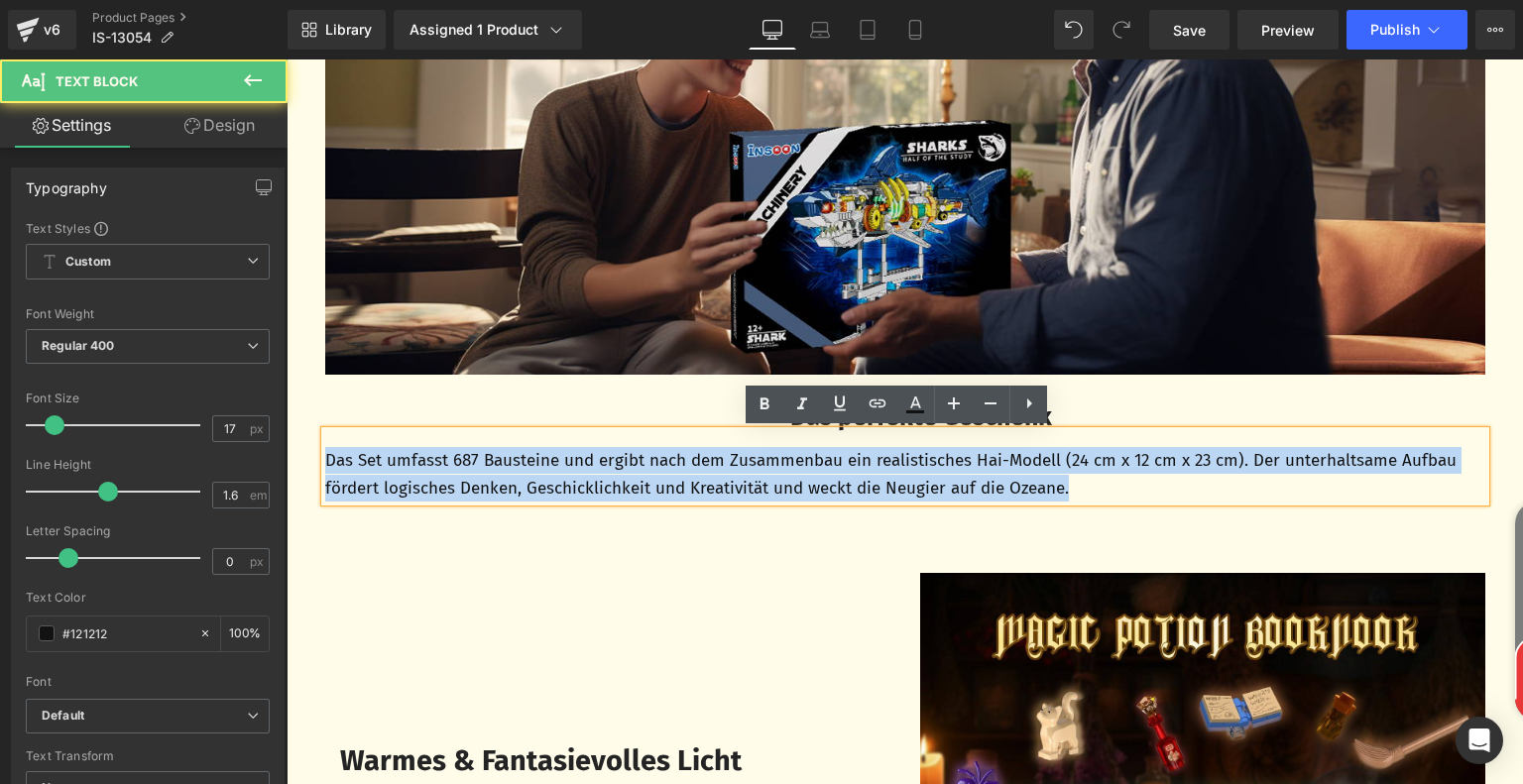 drag, startPoint x: 318, startPoint y: 463, endPoint x: 1123, endPoint y: 495, distance: 805.6358 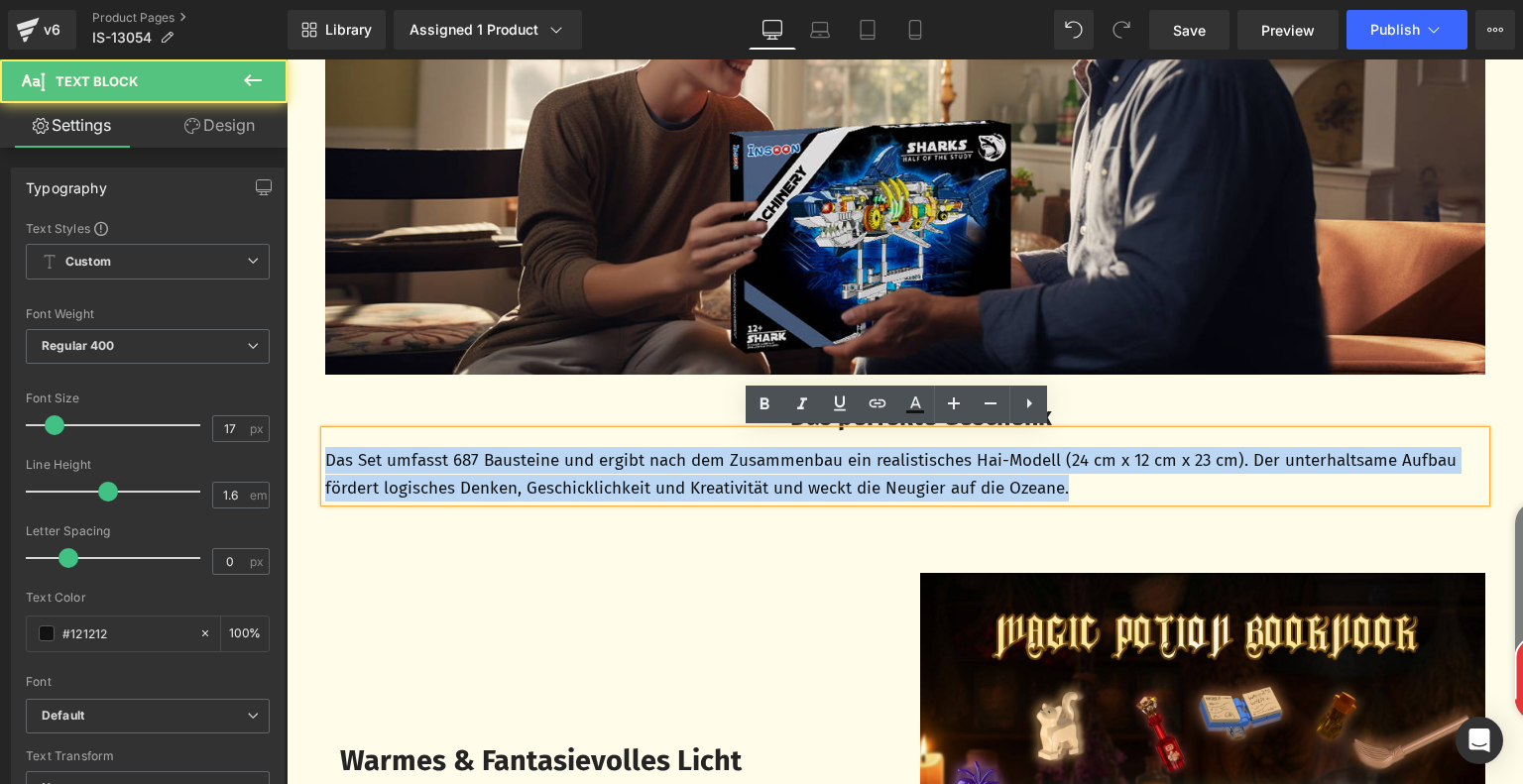 click on "Das Set umfasst 687 Bausteine und ergibt nach dem Zusammenbau ein realistisches Hai-Modell (24 cm x 12 cm x 23 cm). Der unterhaltsame Aufbau fördert logisches Denken, Geschicklichkeit und Kreativität und weckt die Neugier auf die Ozeane." at bounding box center (905, 474) 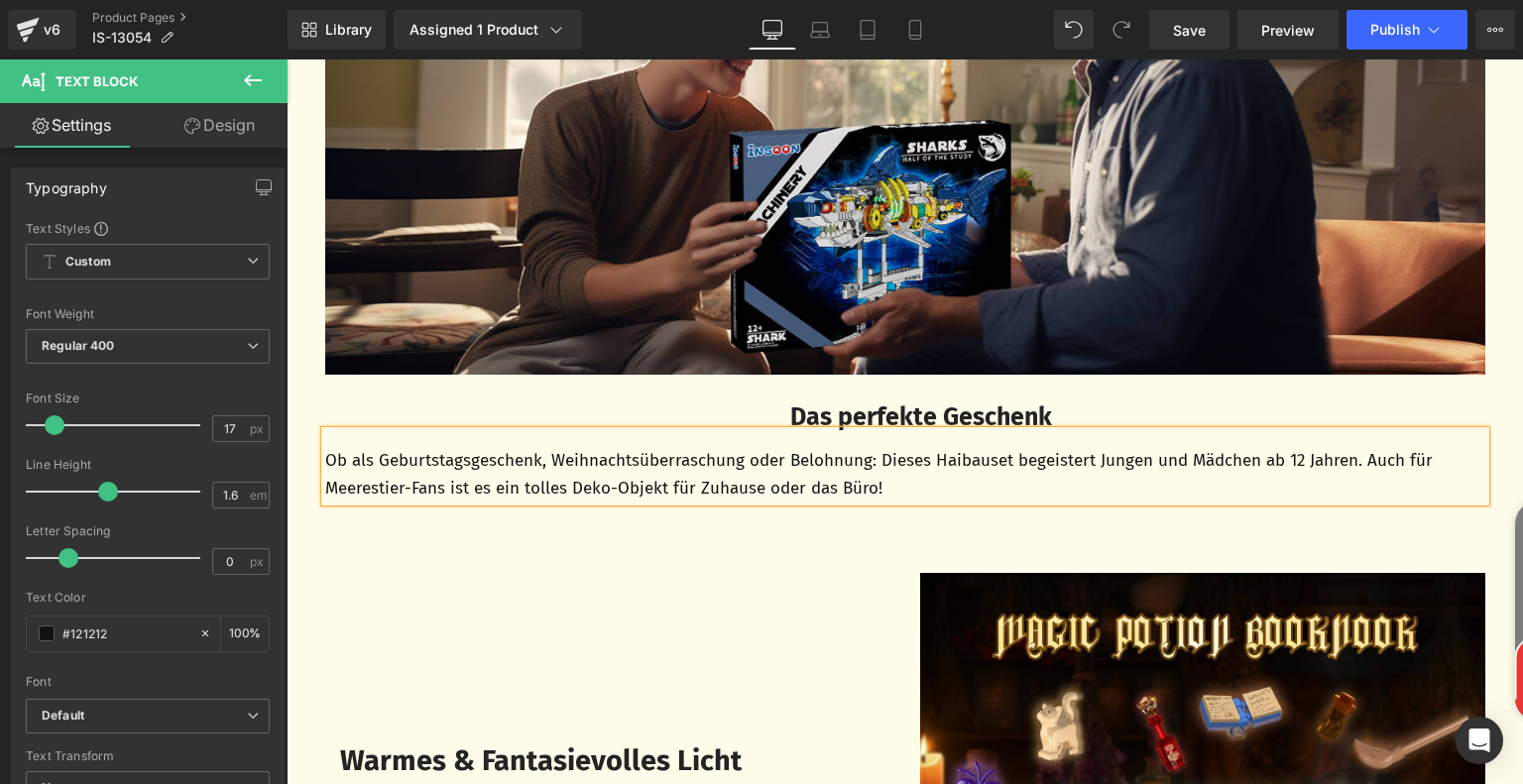 click at bounding box center (905, 137) 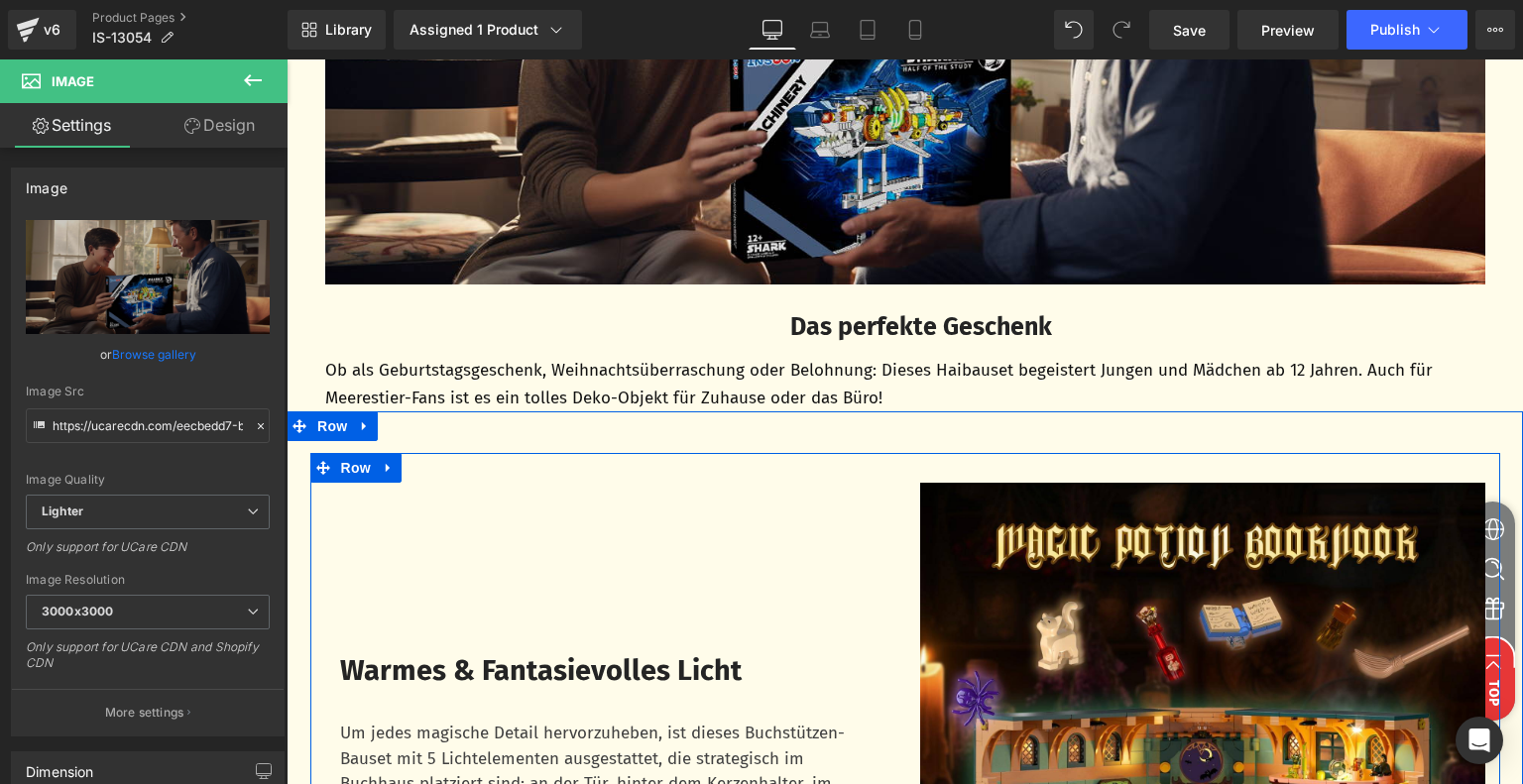 scroll, scrollTop: 6254, scrollLeft: 0, axis: vertical 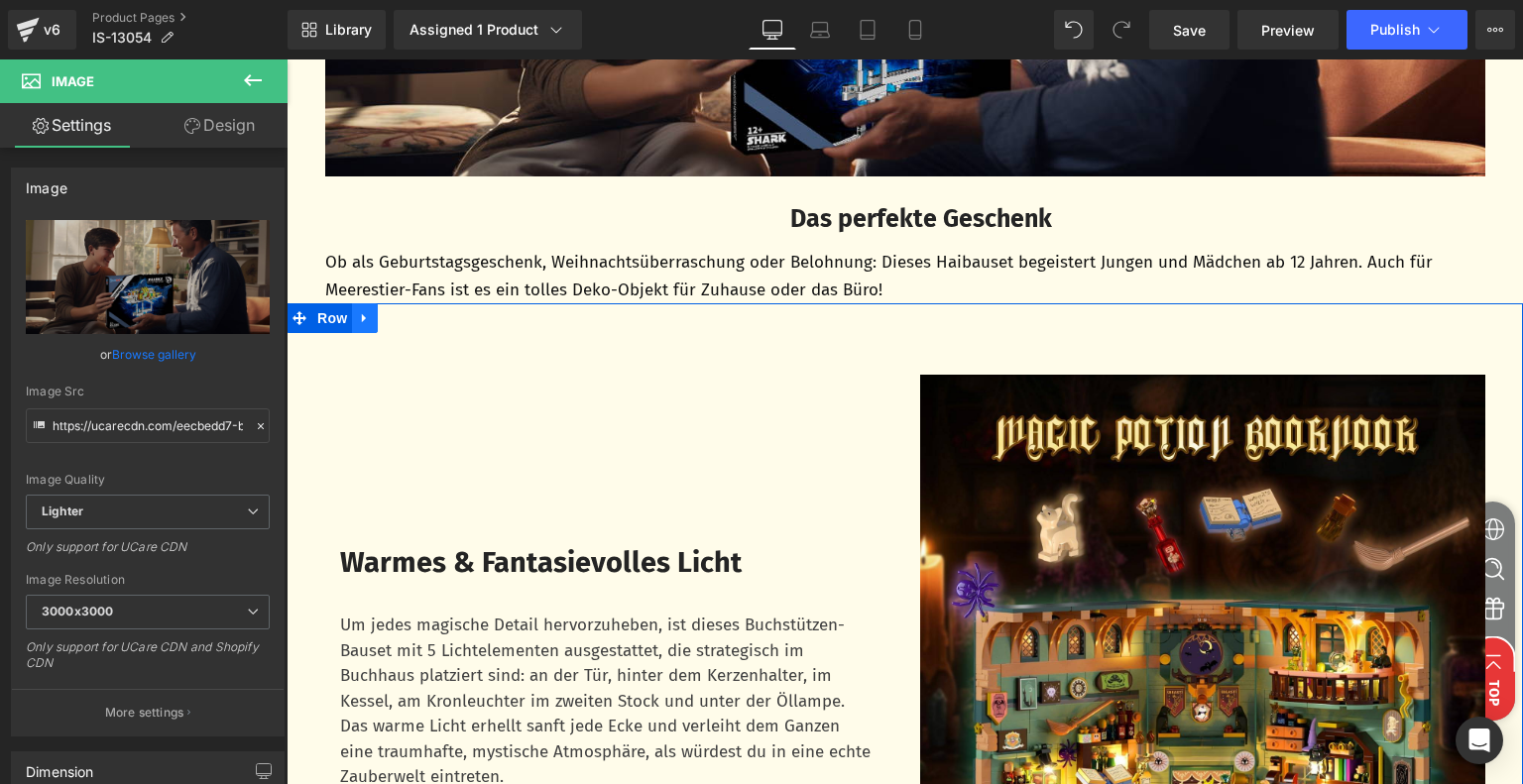 click 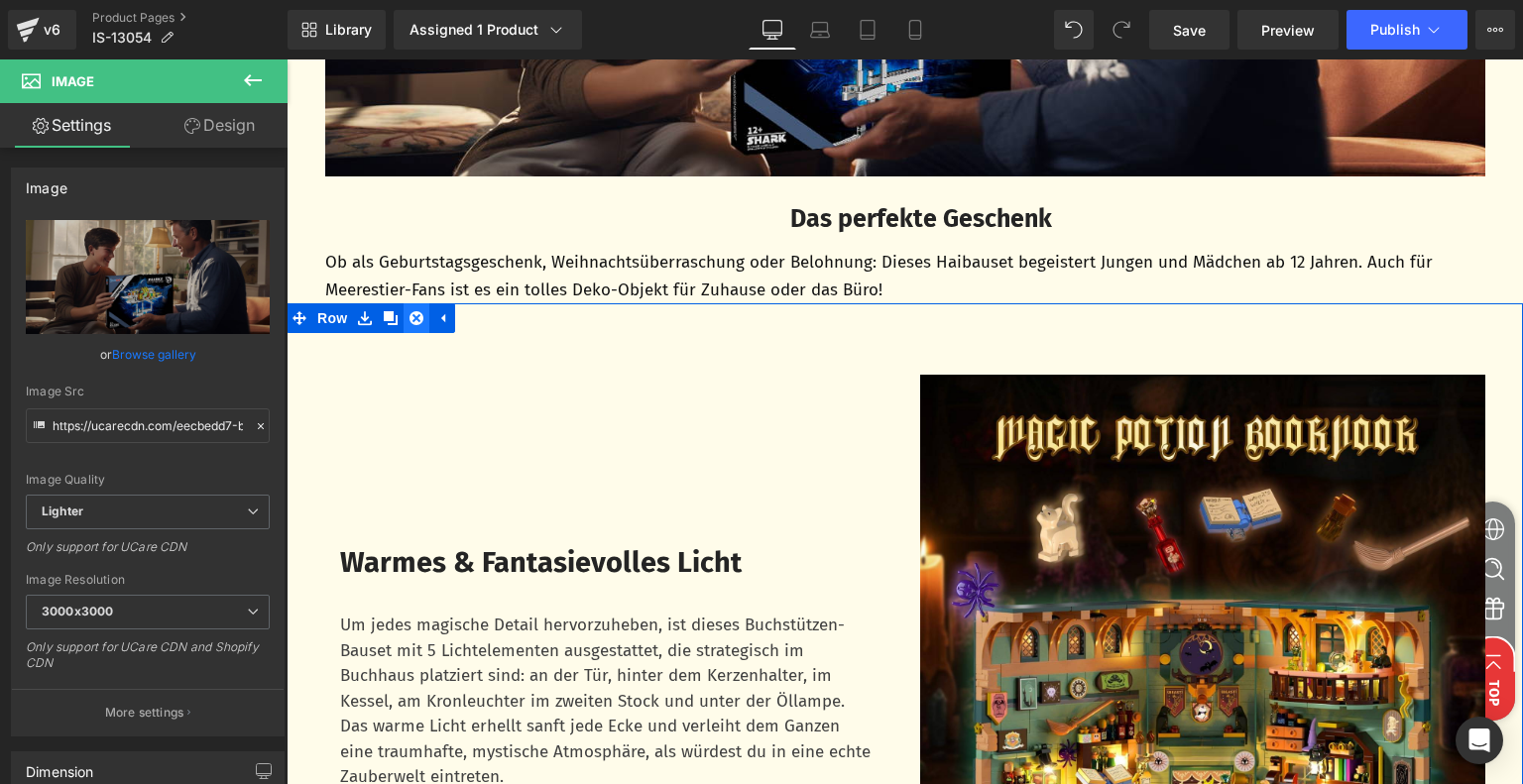 click 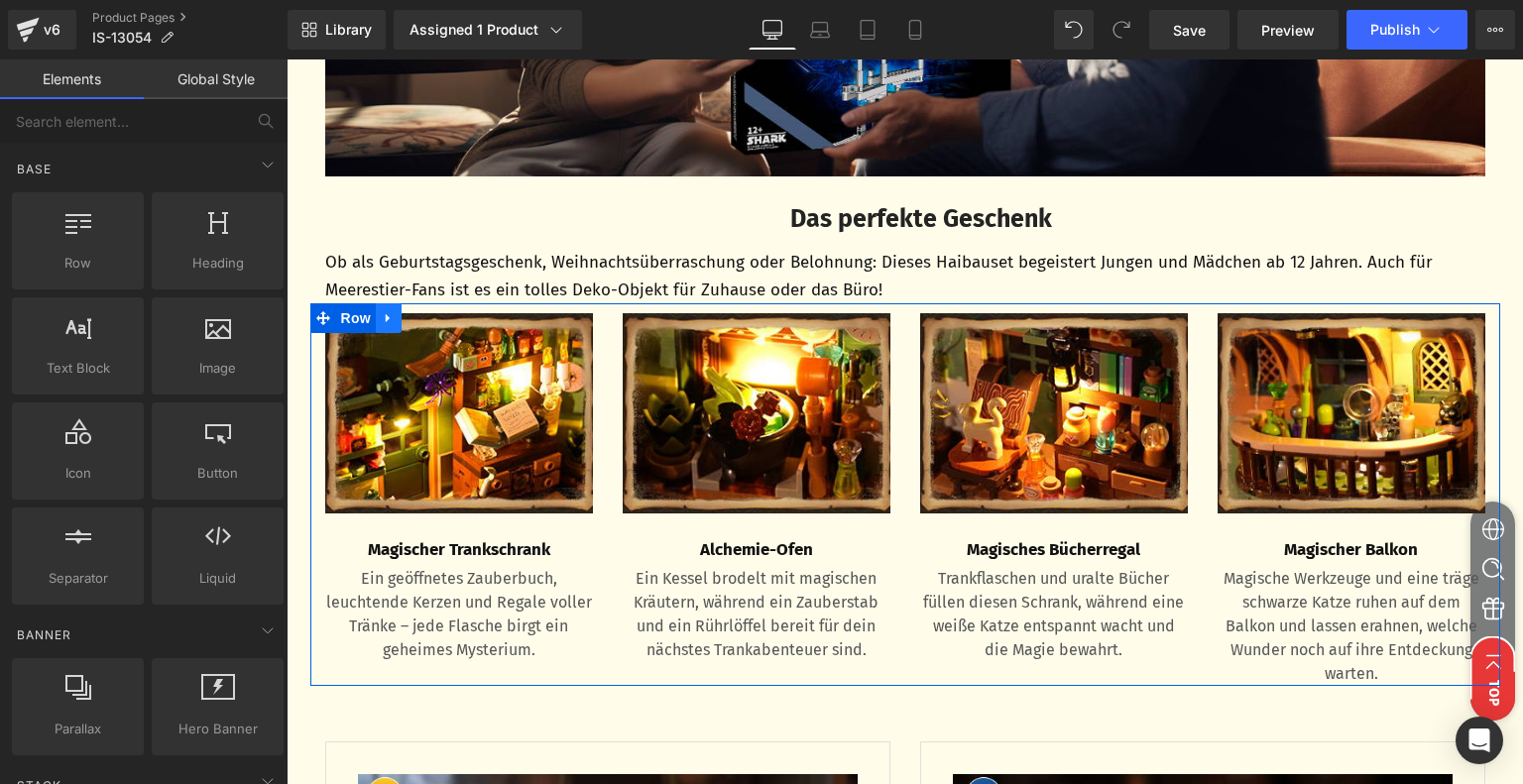 click 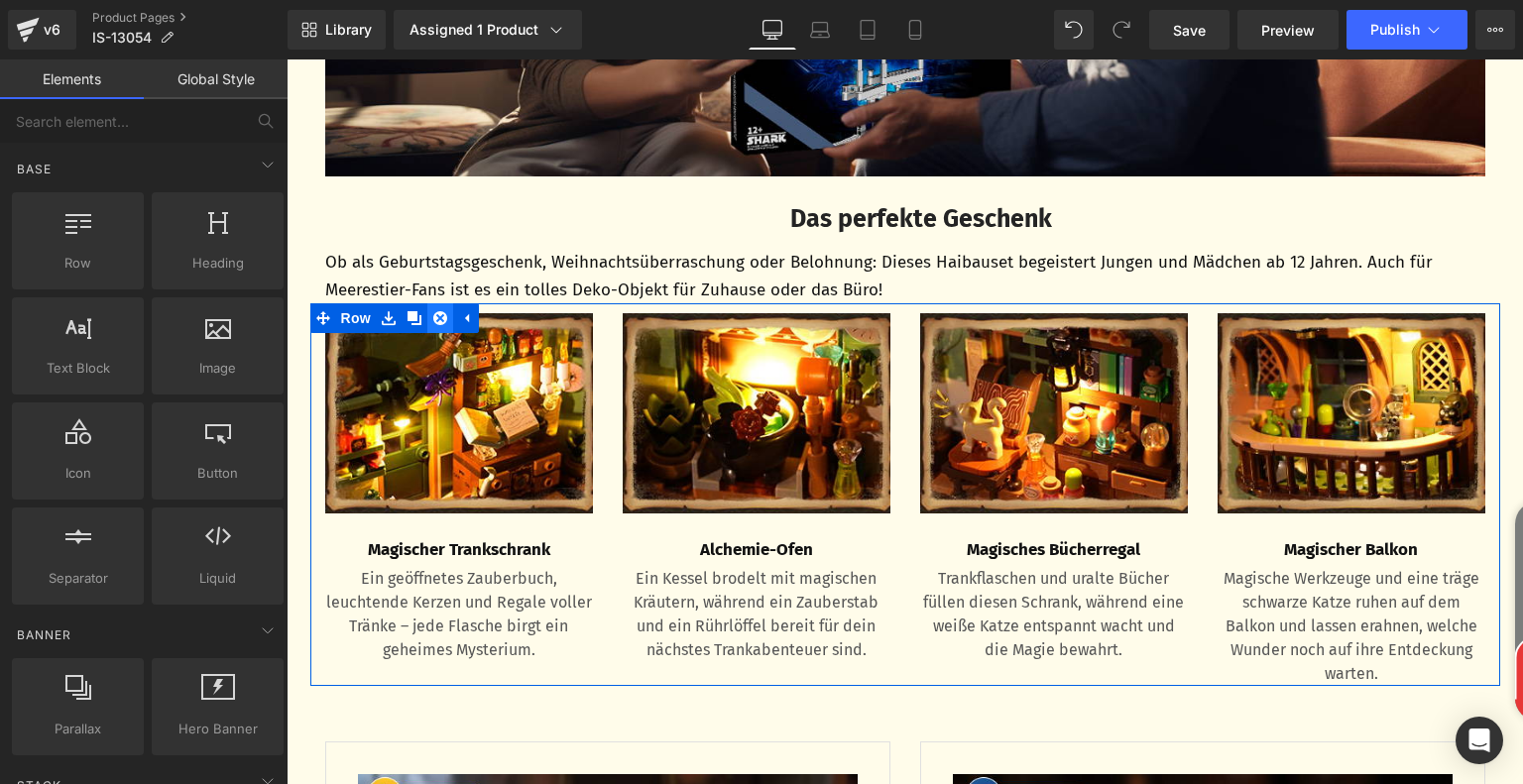 click 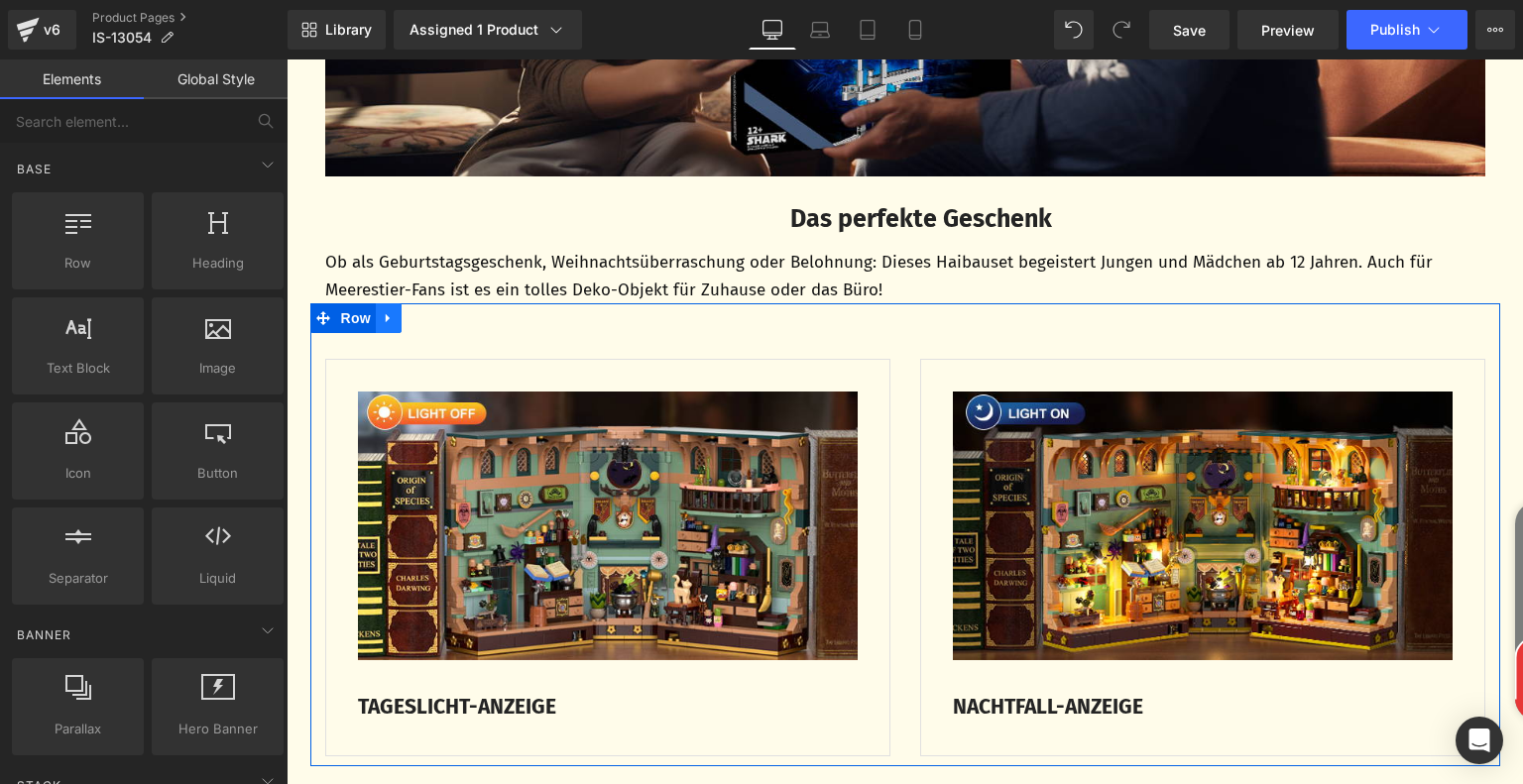 click 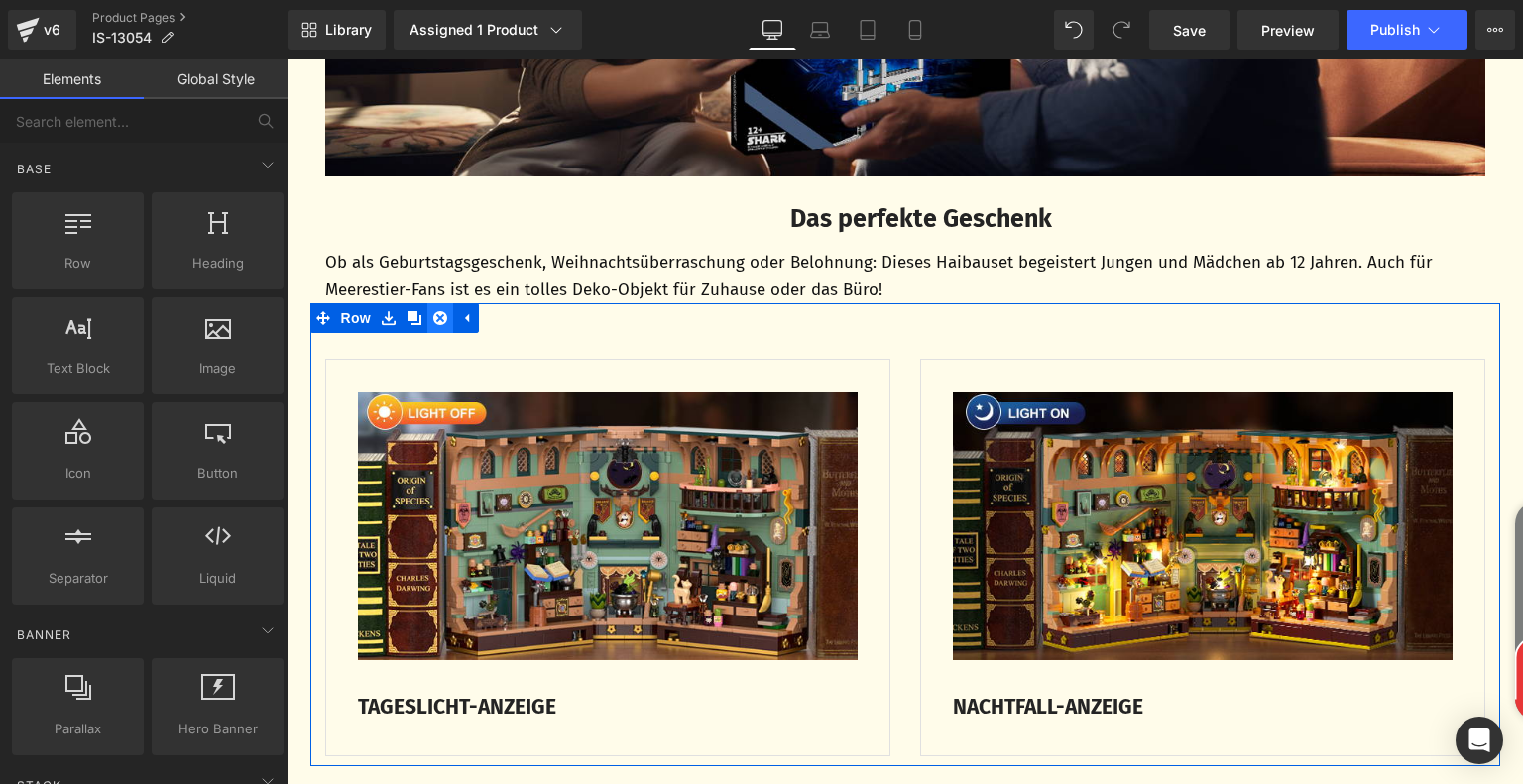 click 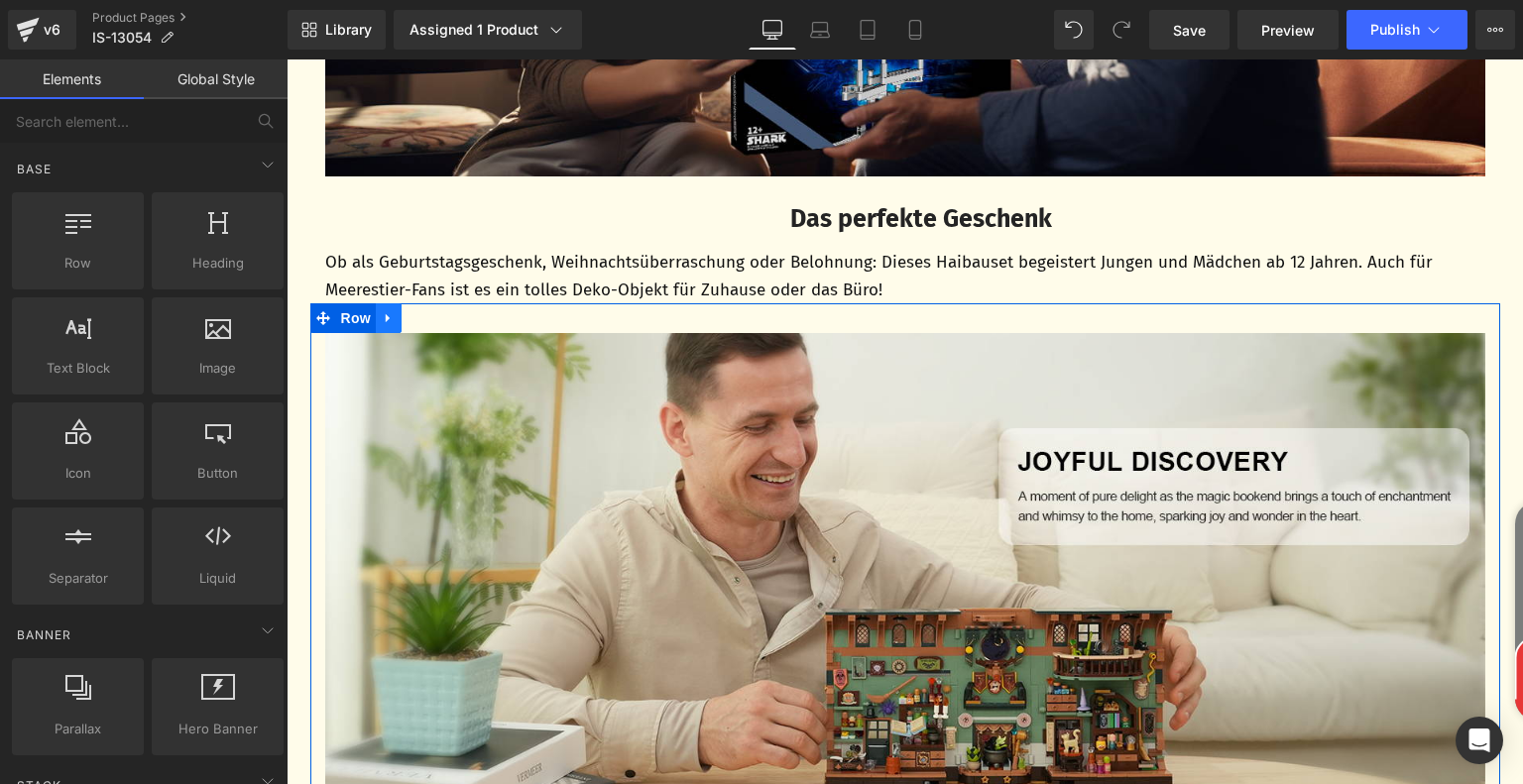 click 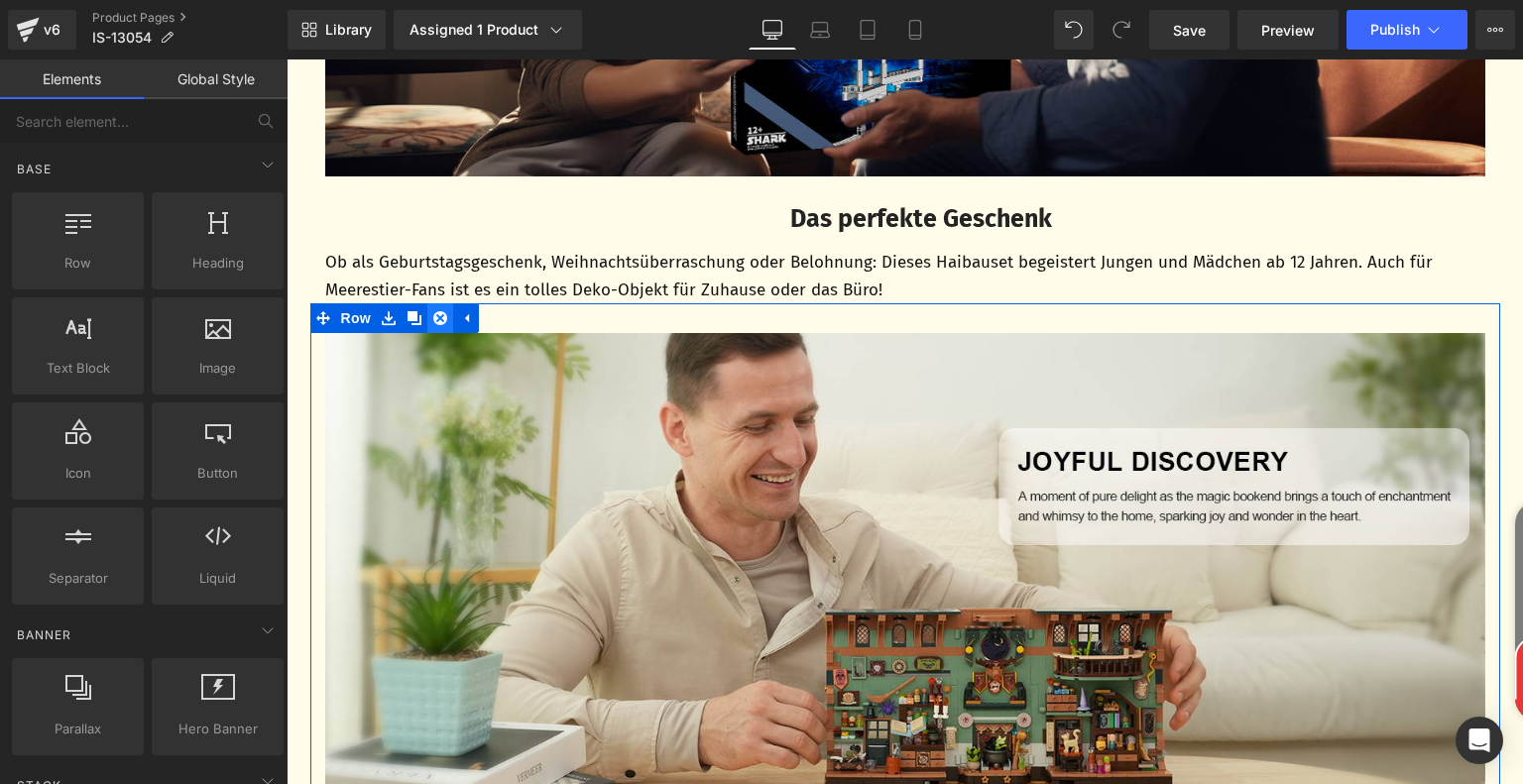 click 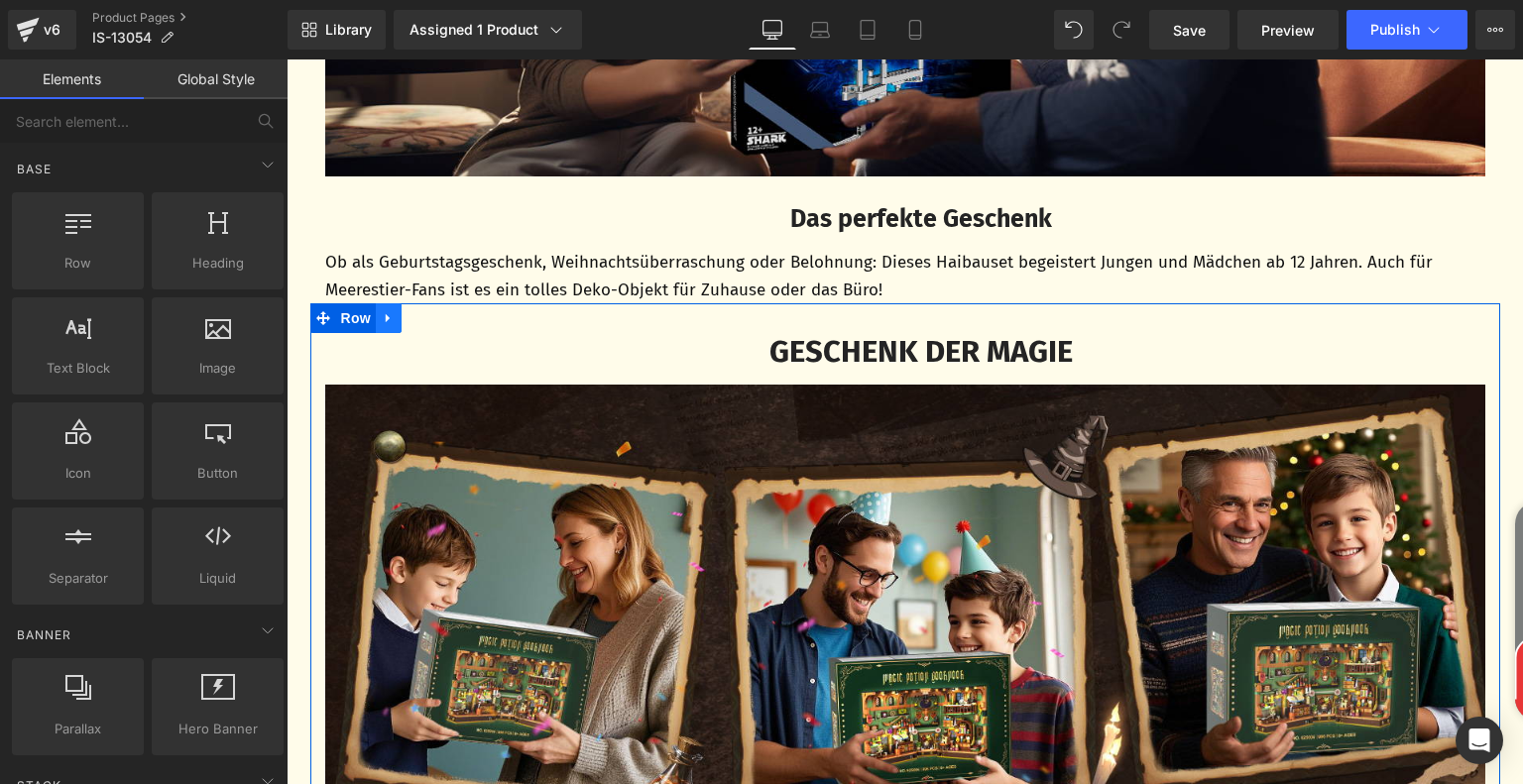 click 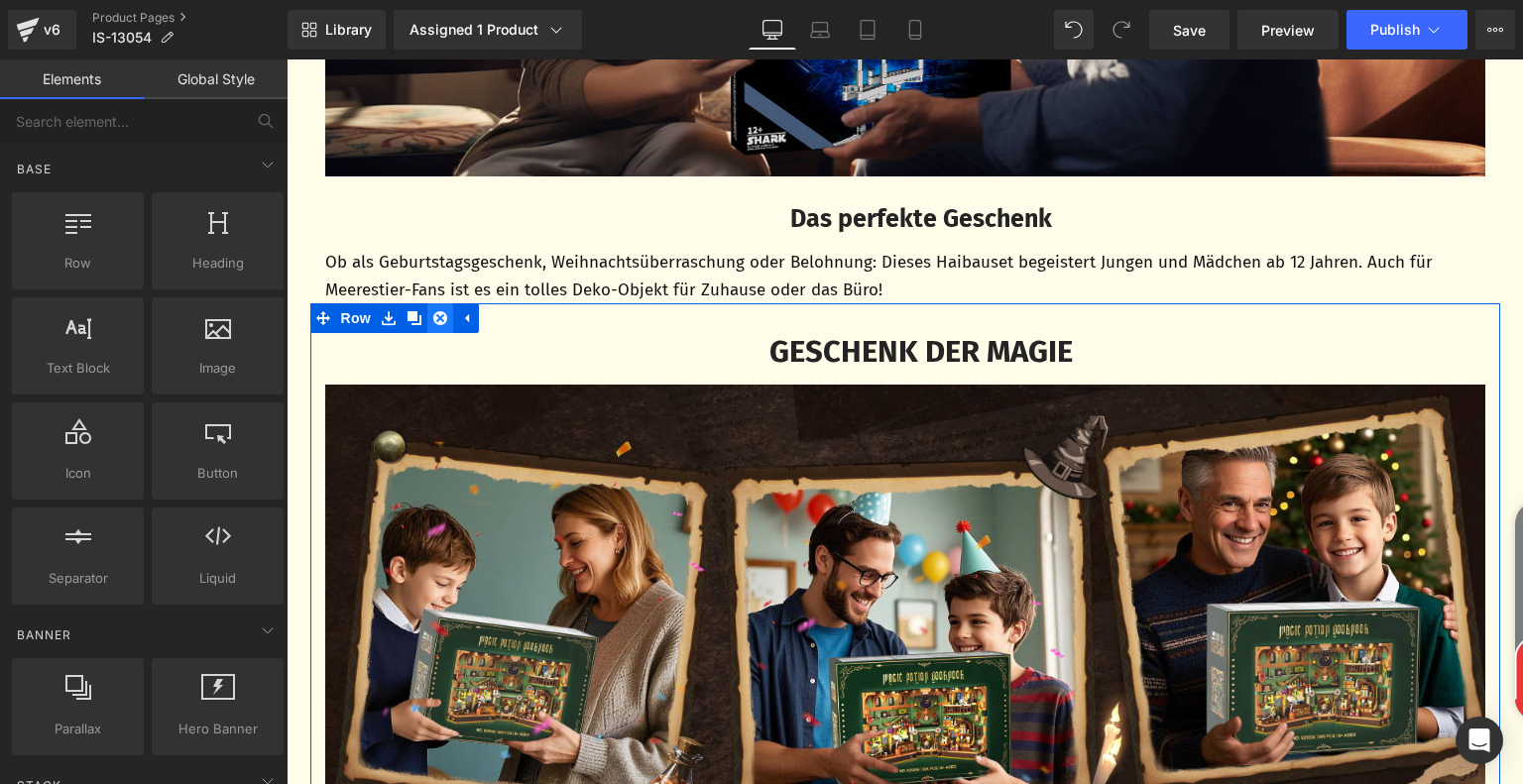 click 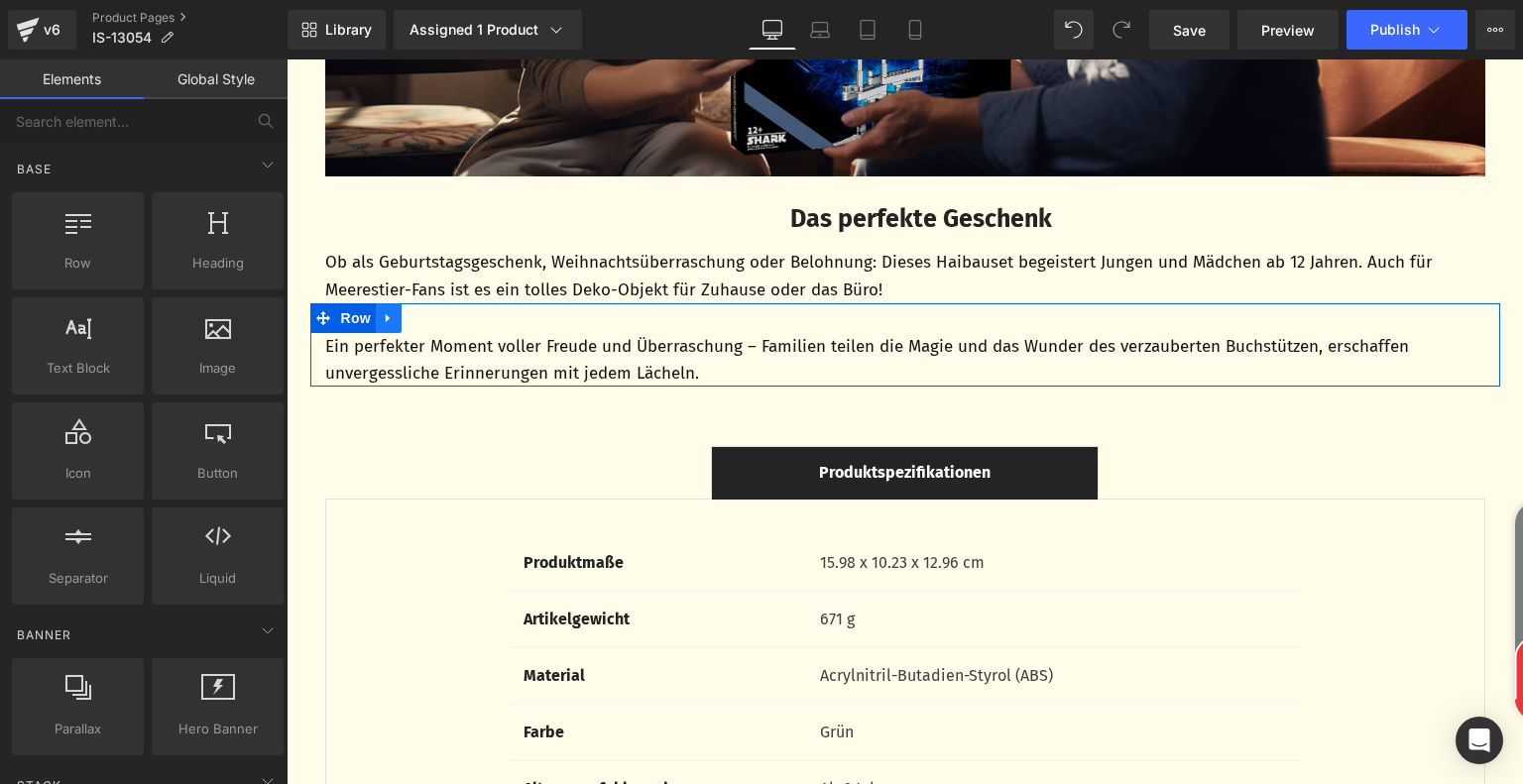 click 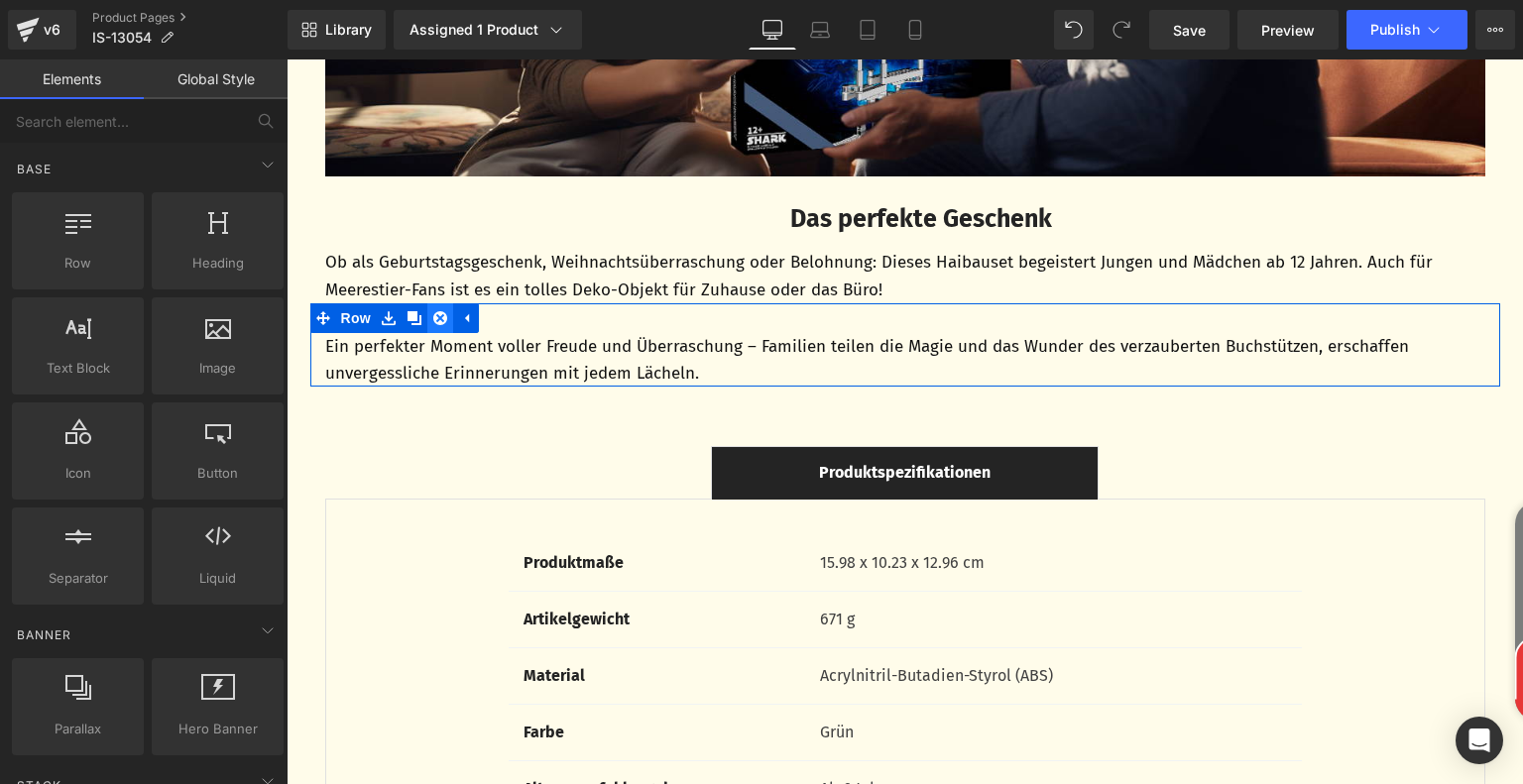 click 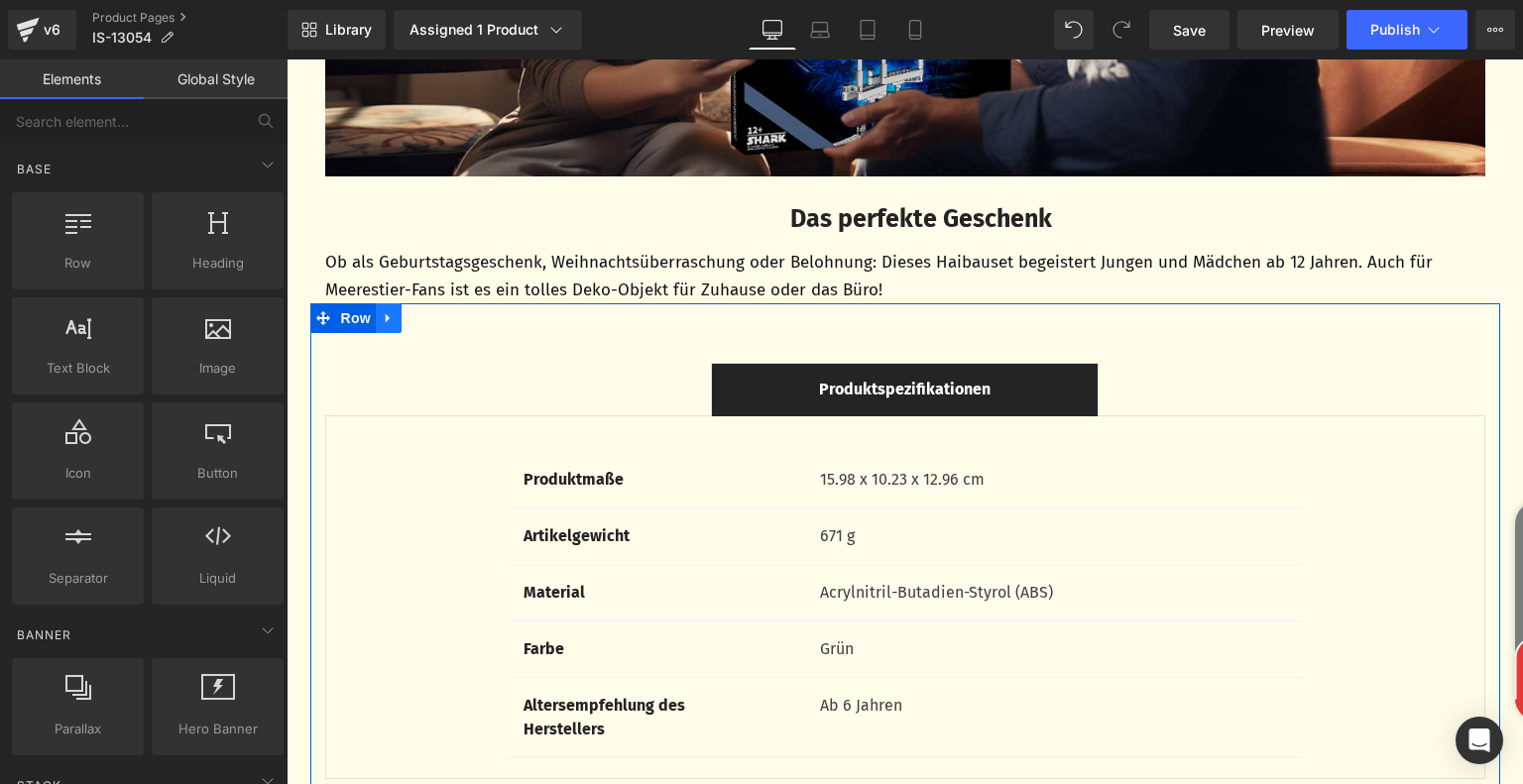 click 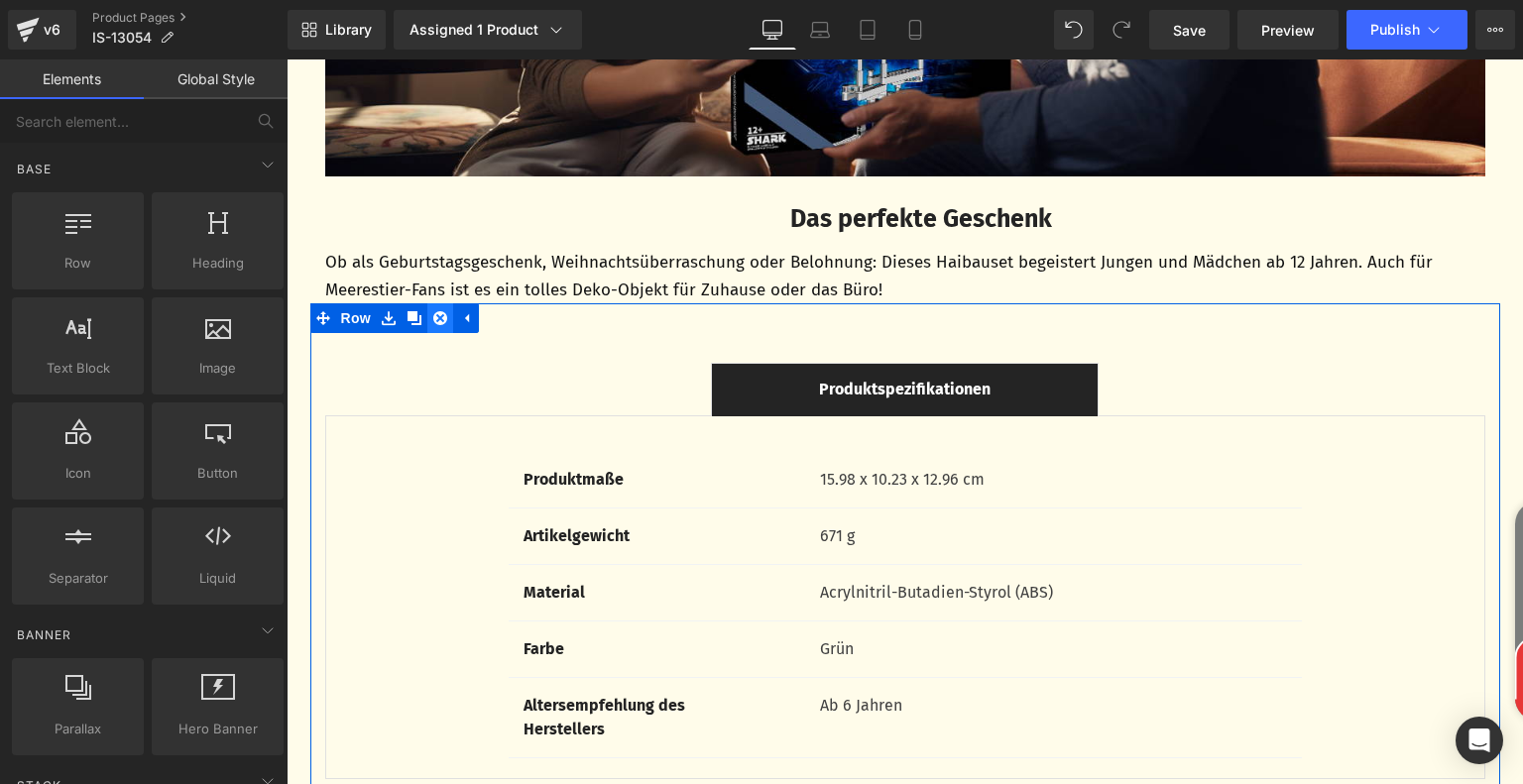 click 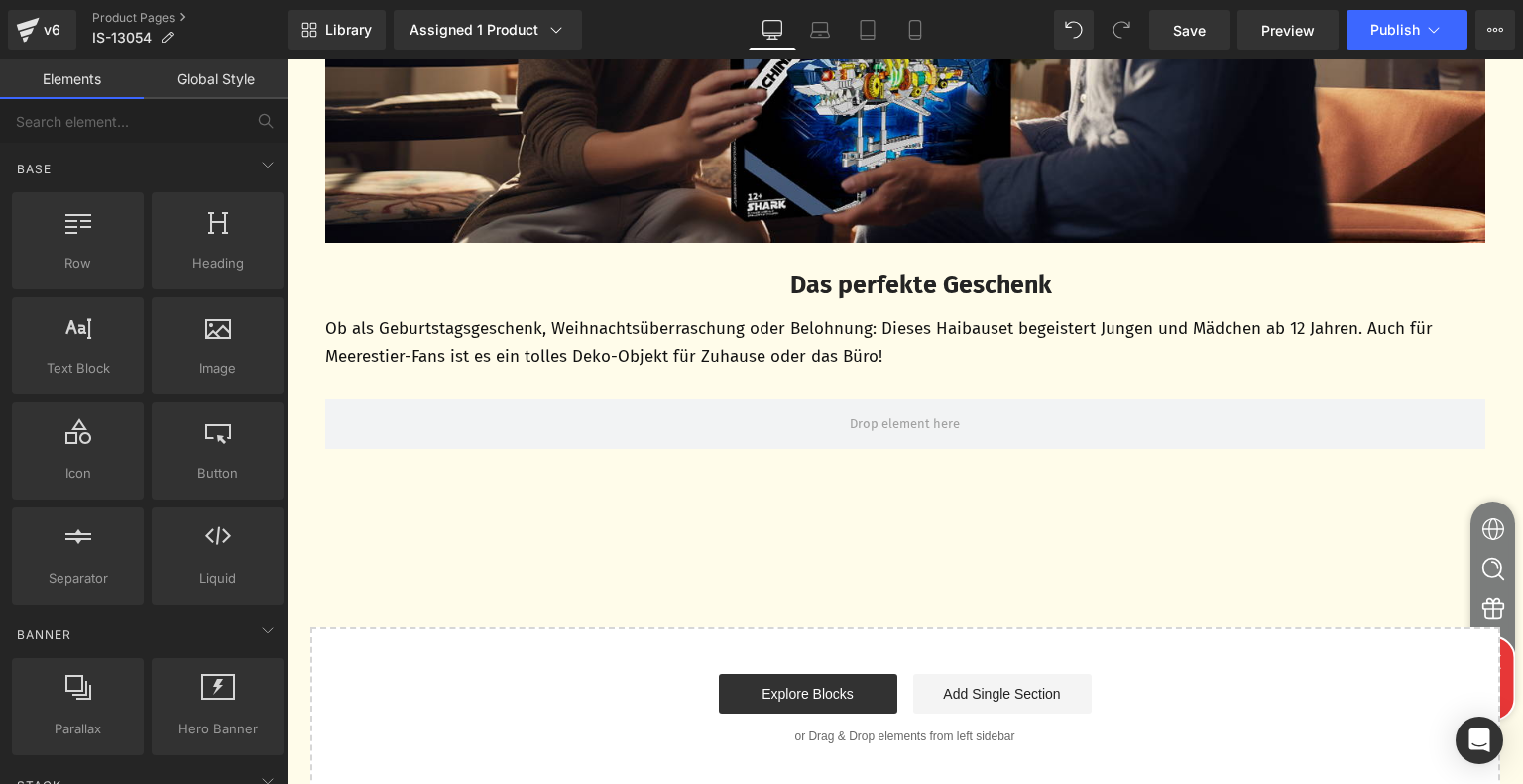scroll, scrollTop: 6343, scrollLeft: 0, axis: vertical 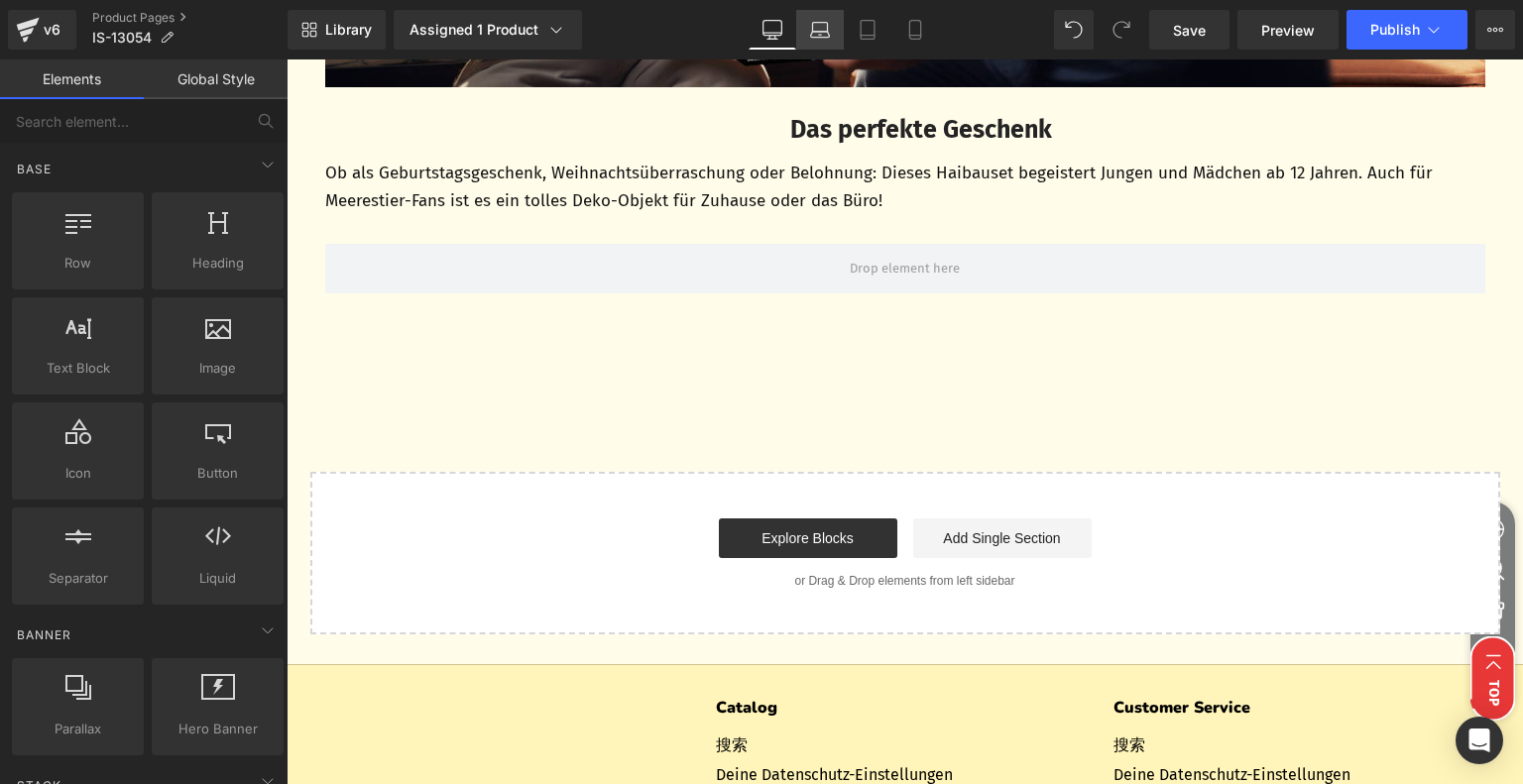 click on "Laptop" at bounding box center (820, 30) 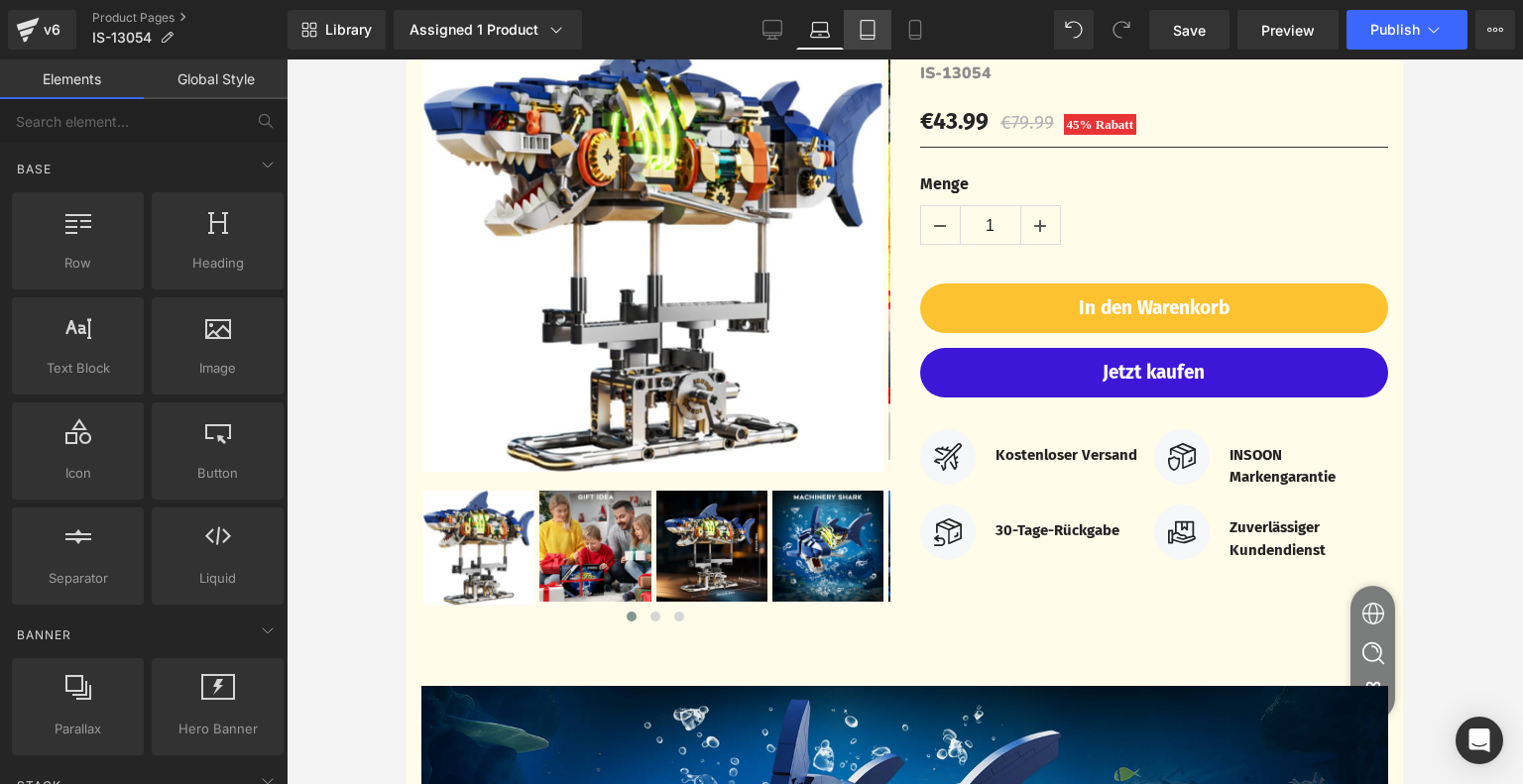 click 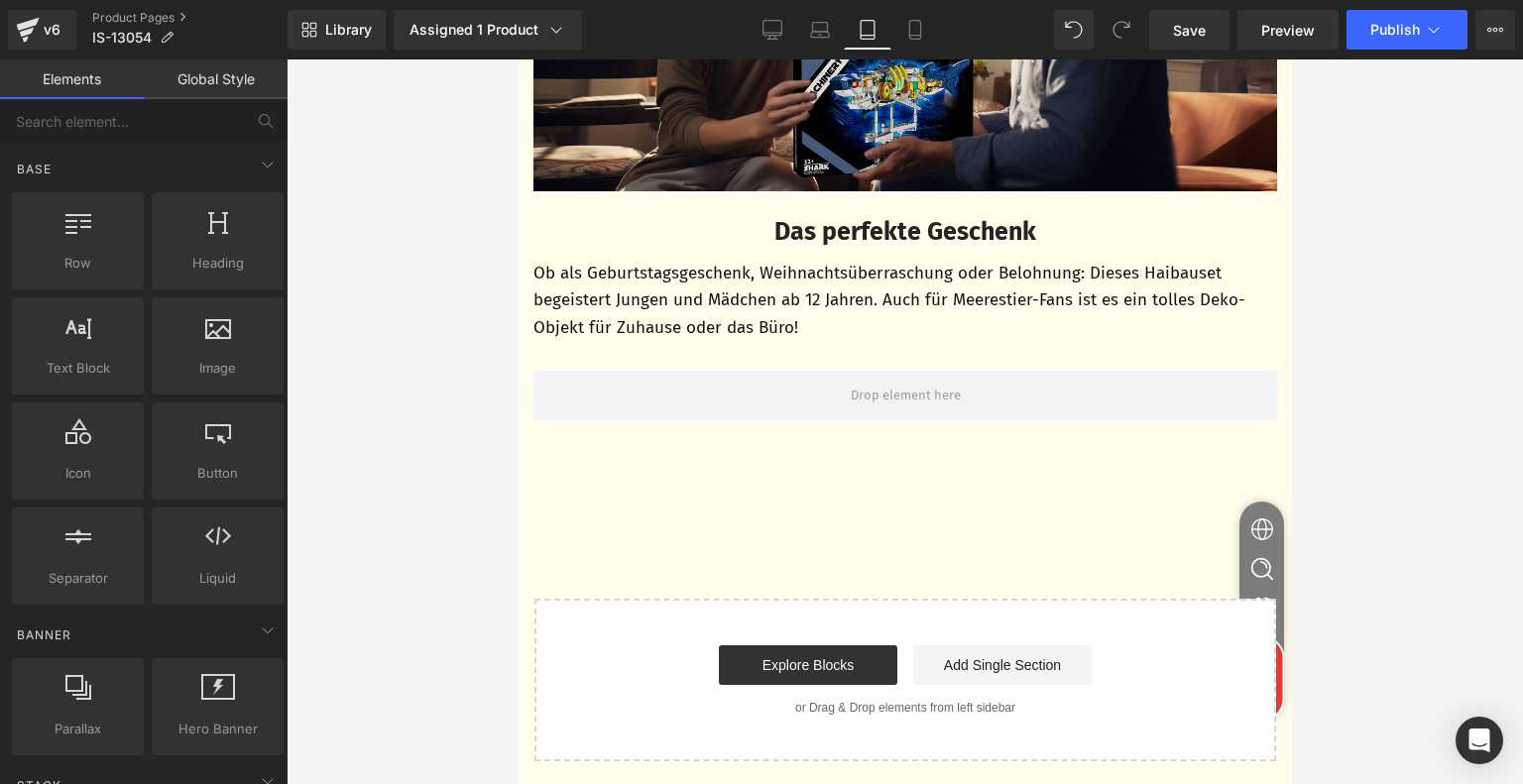 scroll, scrollTop: 4758, scrollLeft: 0, axis: vertical 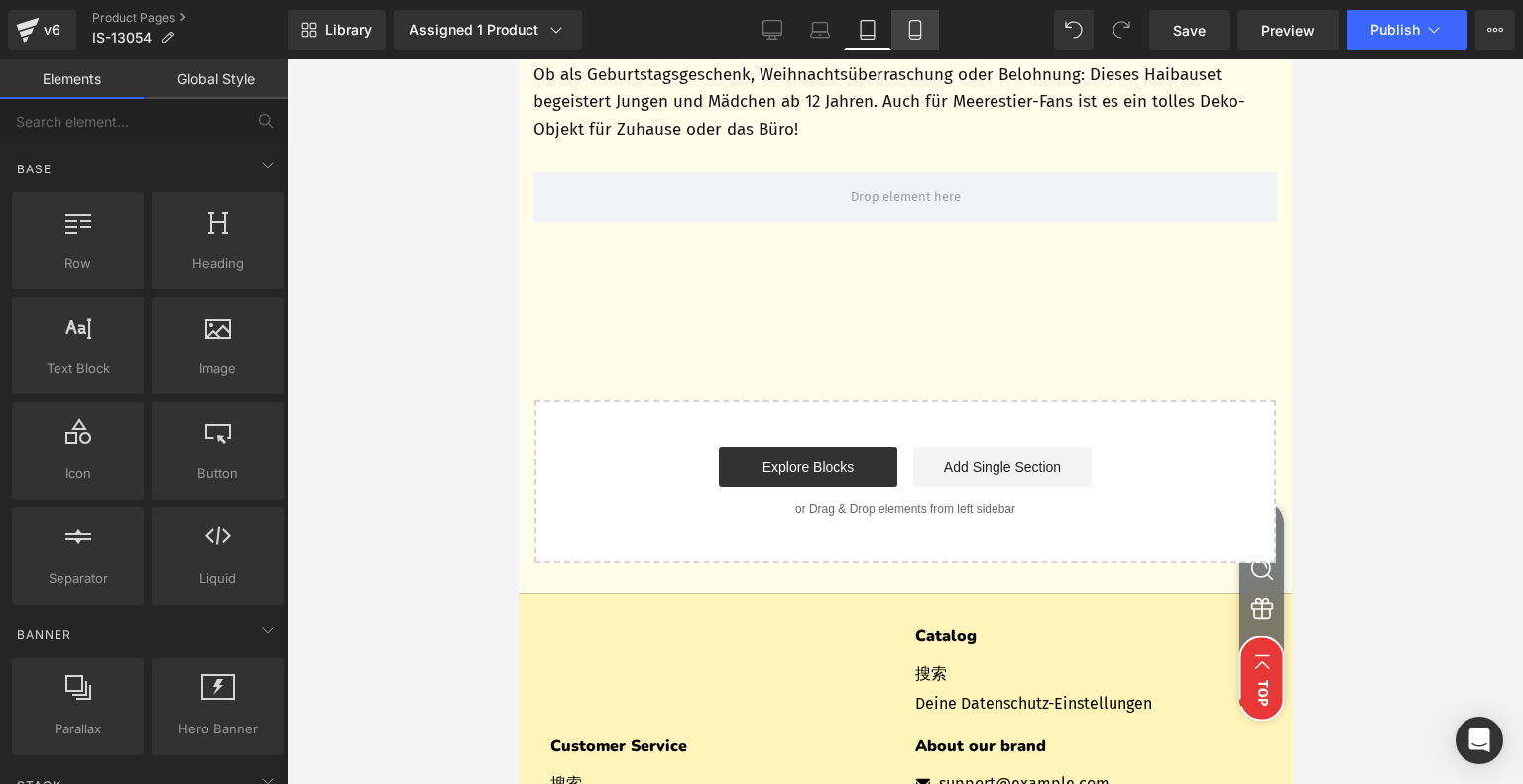 click on "Mobile" at bounding box center [915, 30] 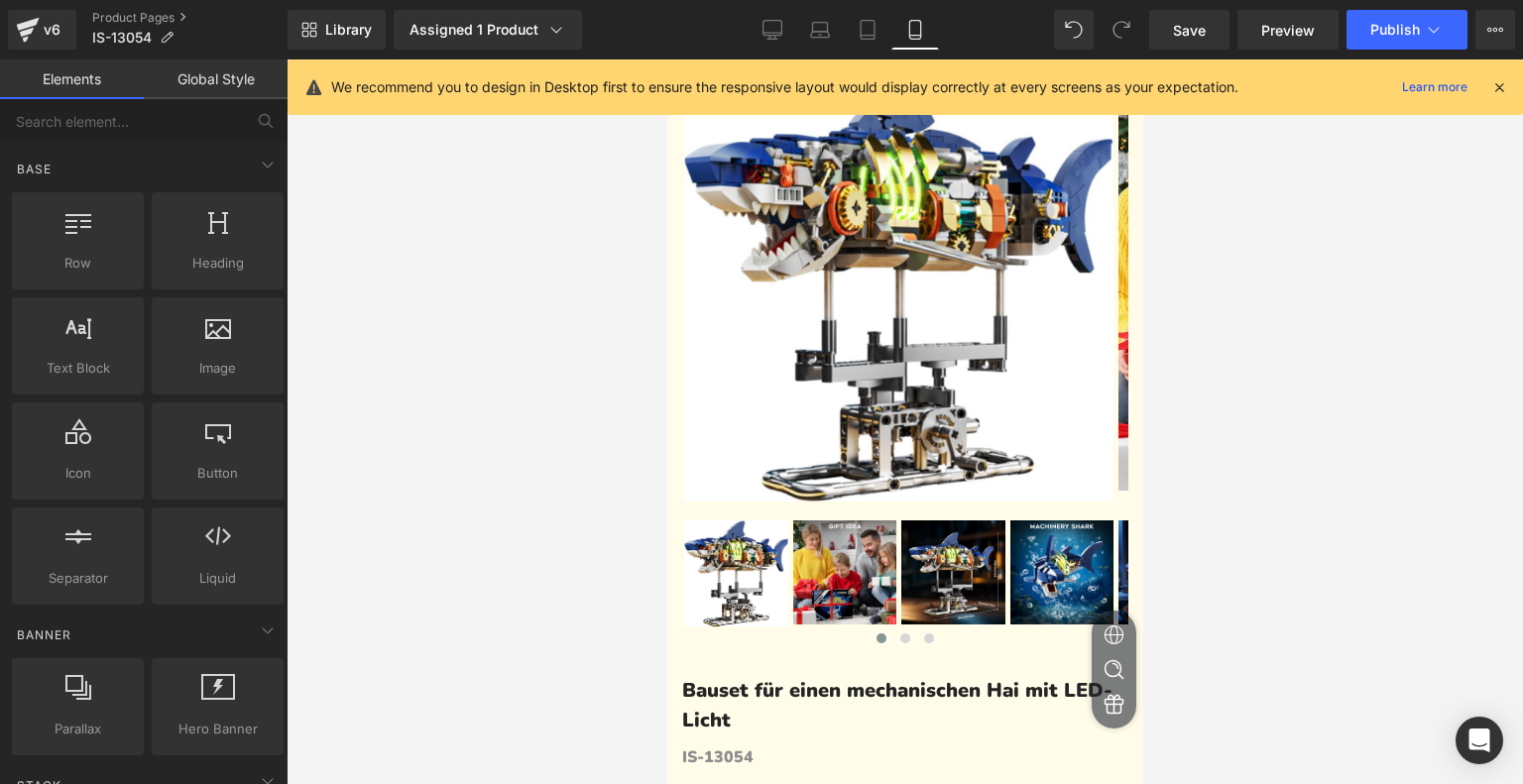 scroll, scrollTop: 0, scrollLeft: 0, axis: both 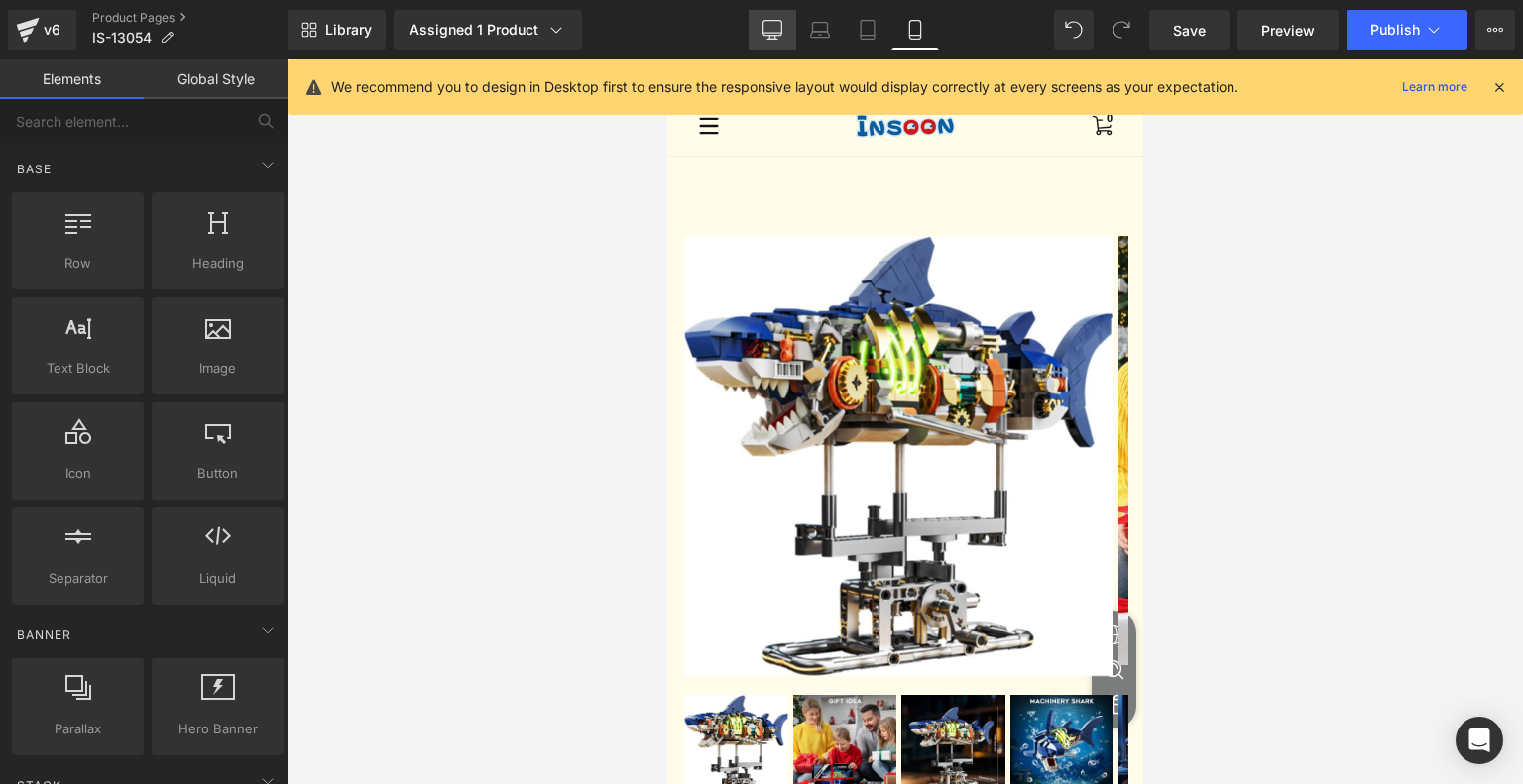 click on "Desktop" at bounding box center (772, 30) 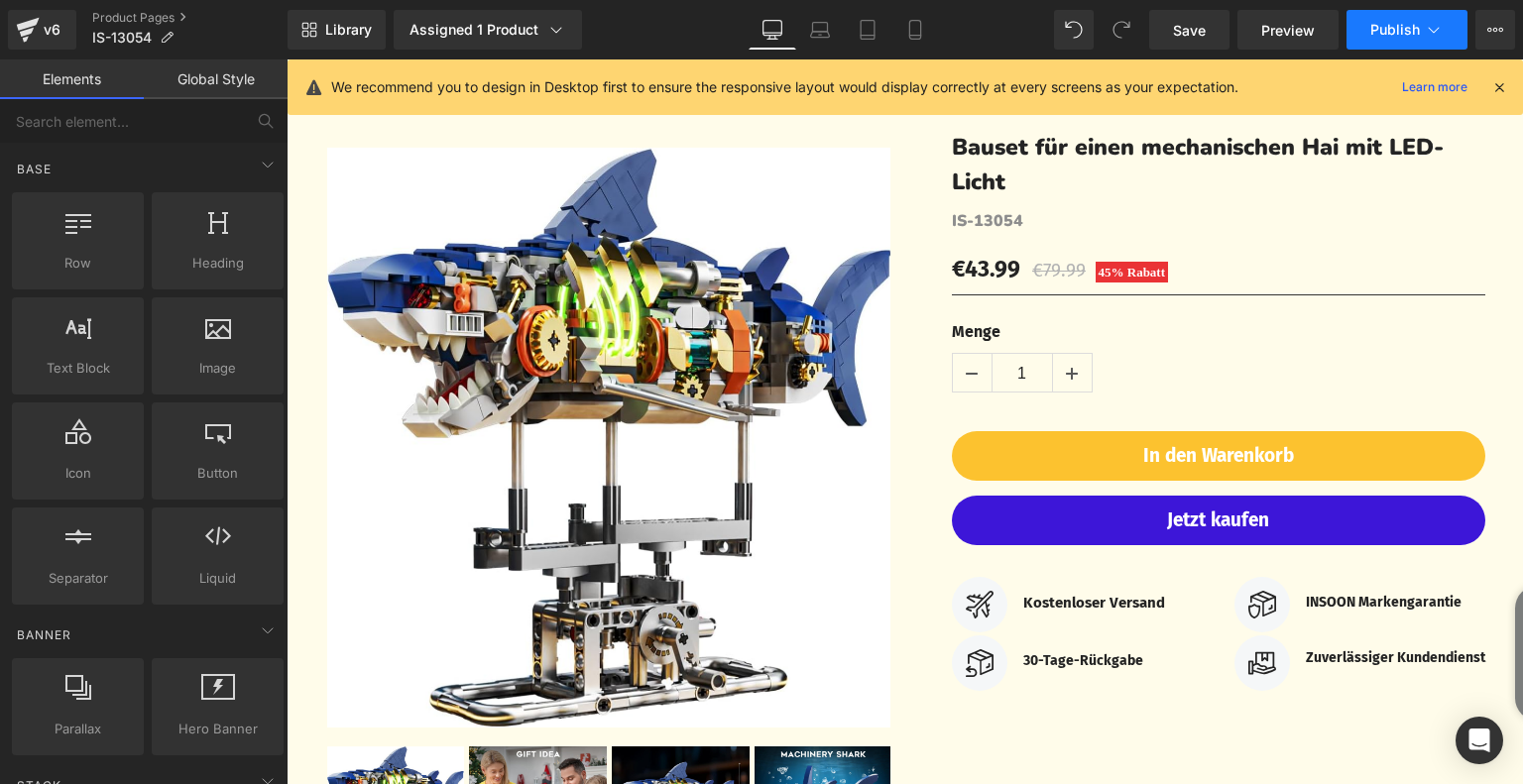 click 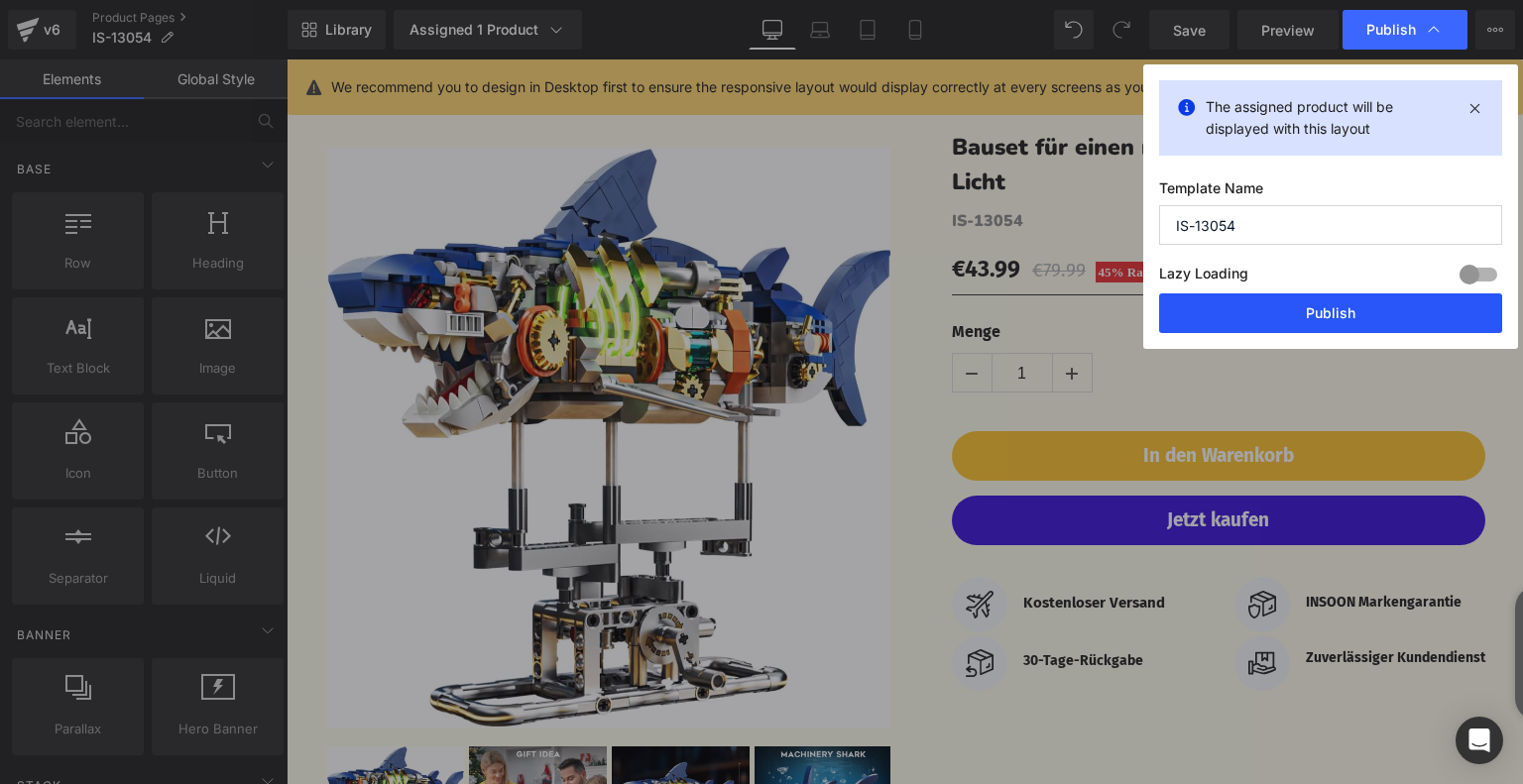 click on "Publish" at bounding box center (1331, 313) 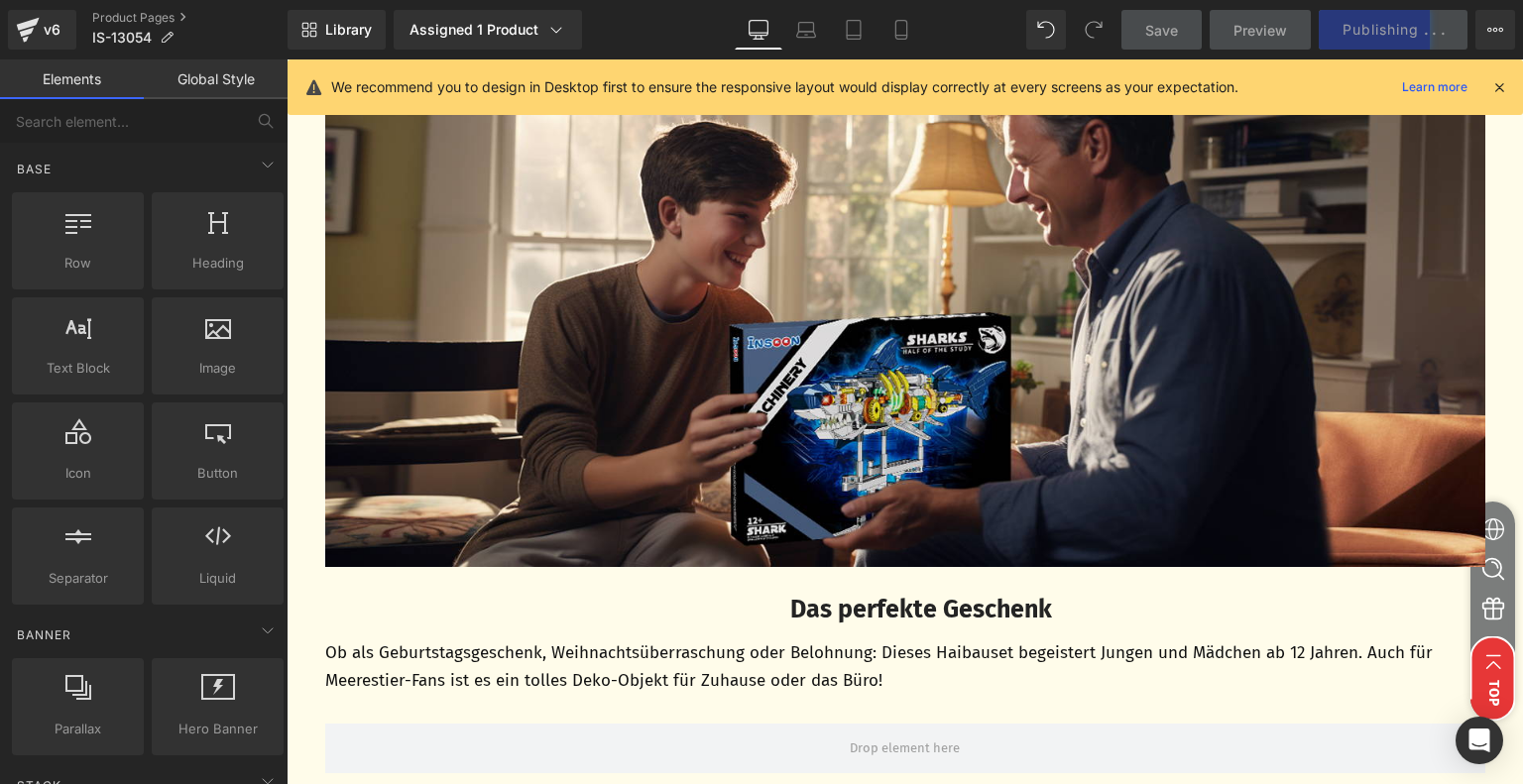 scroll, scrollTop: 6161, scrollLeft: 0, axis: vertical 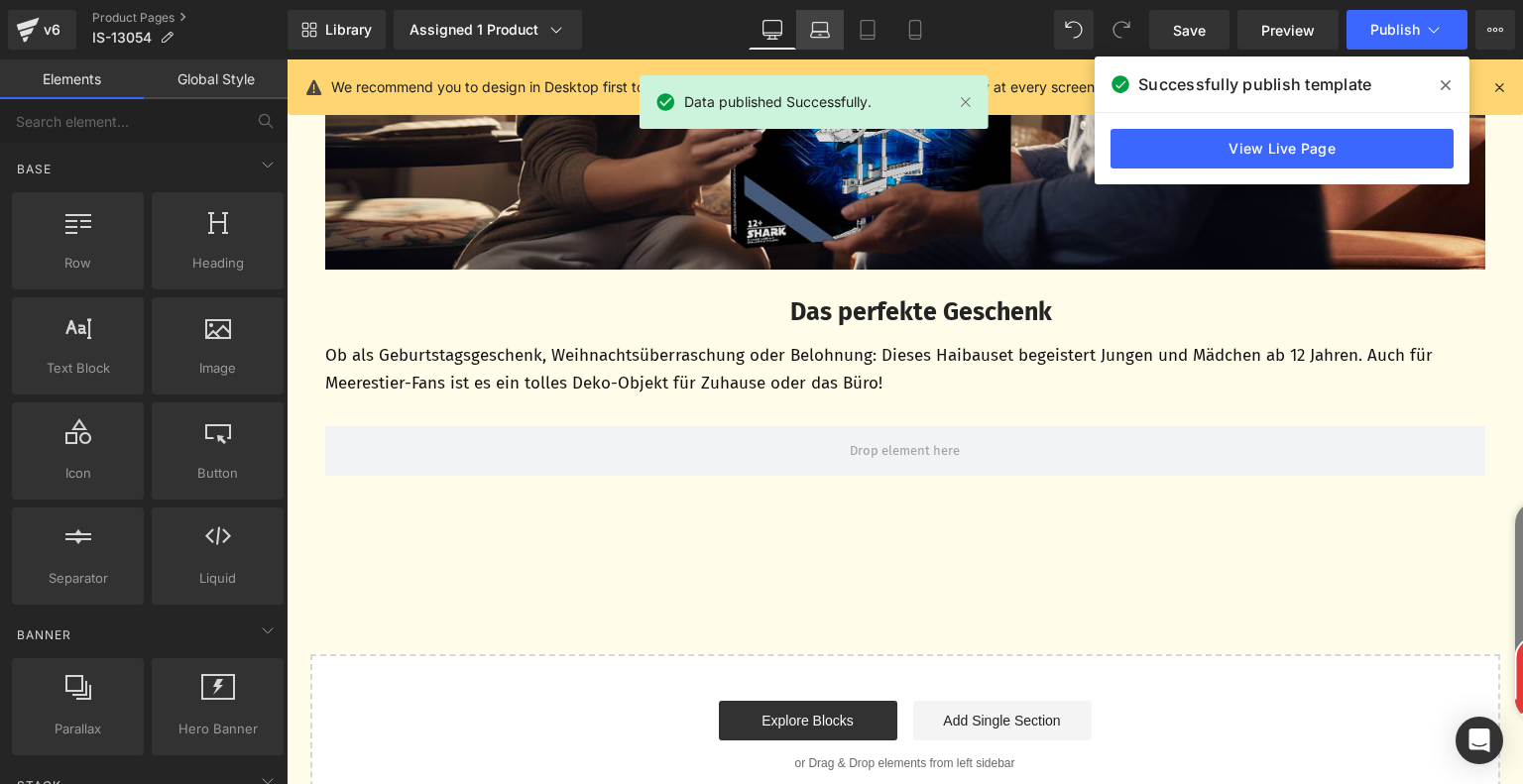 click 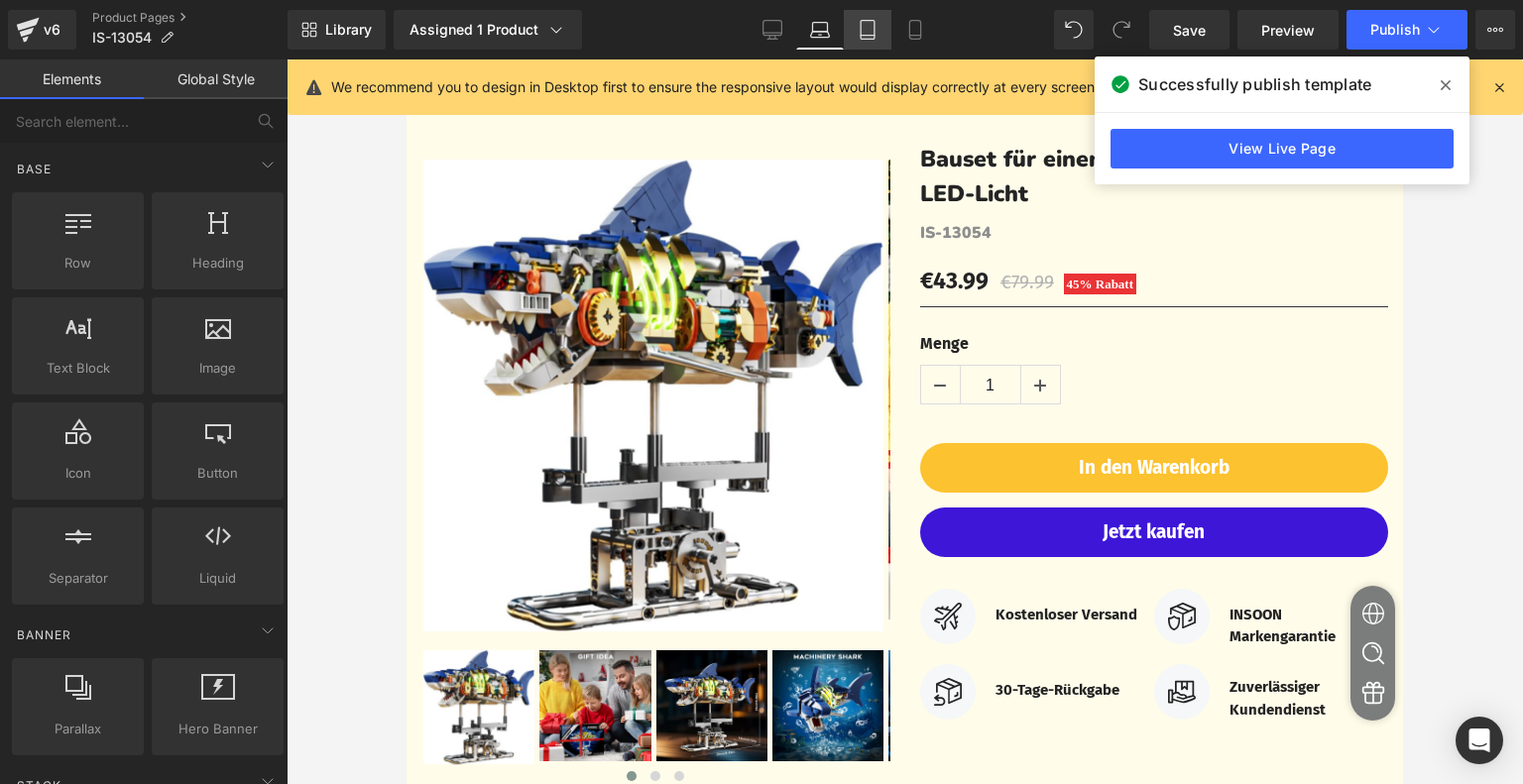 click 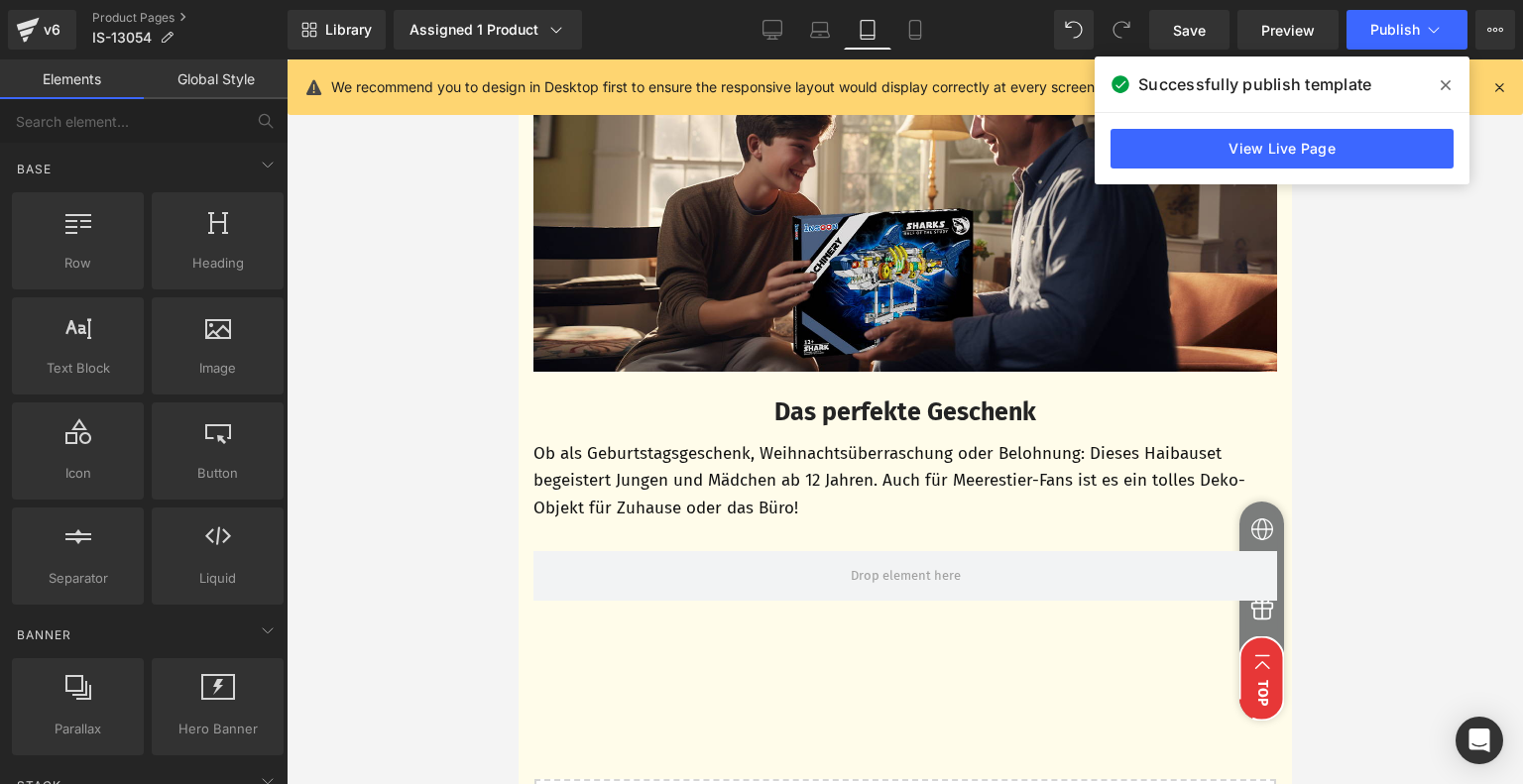 scroll, scrollTop: 4670, scrollLeft: 0, axis: vertical 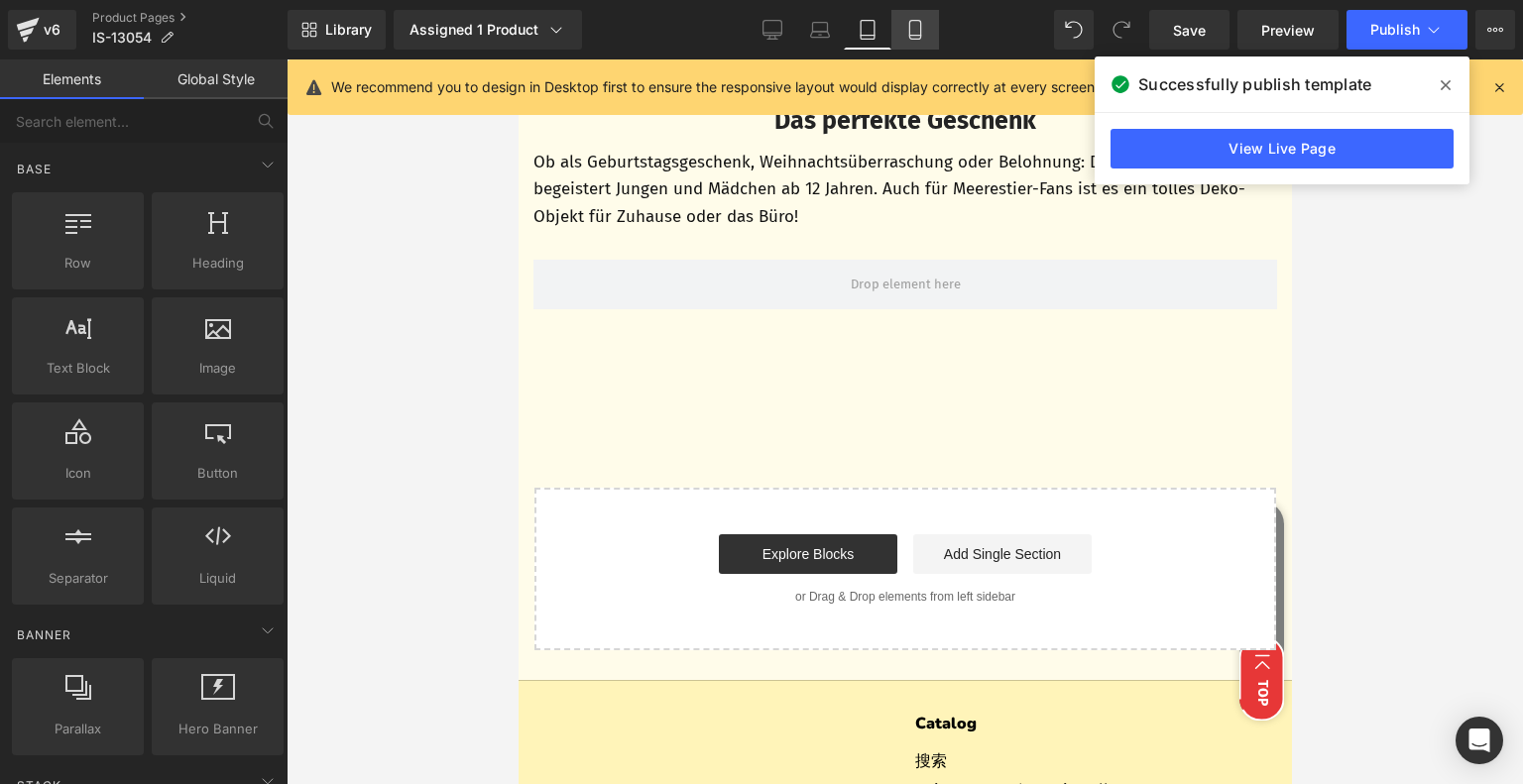 click 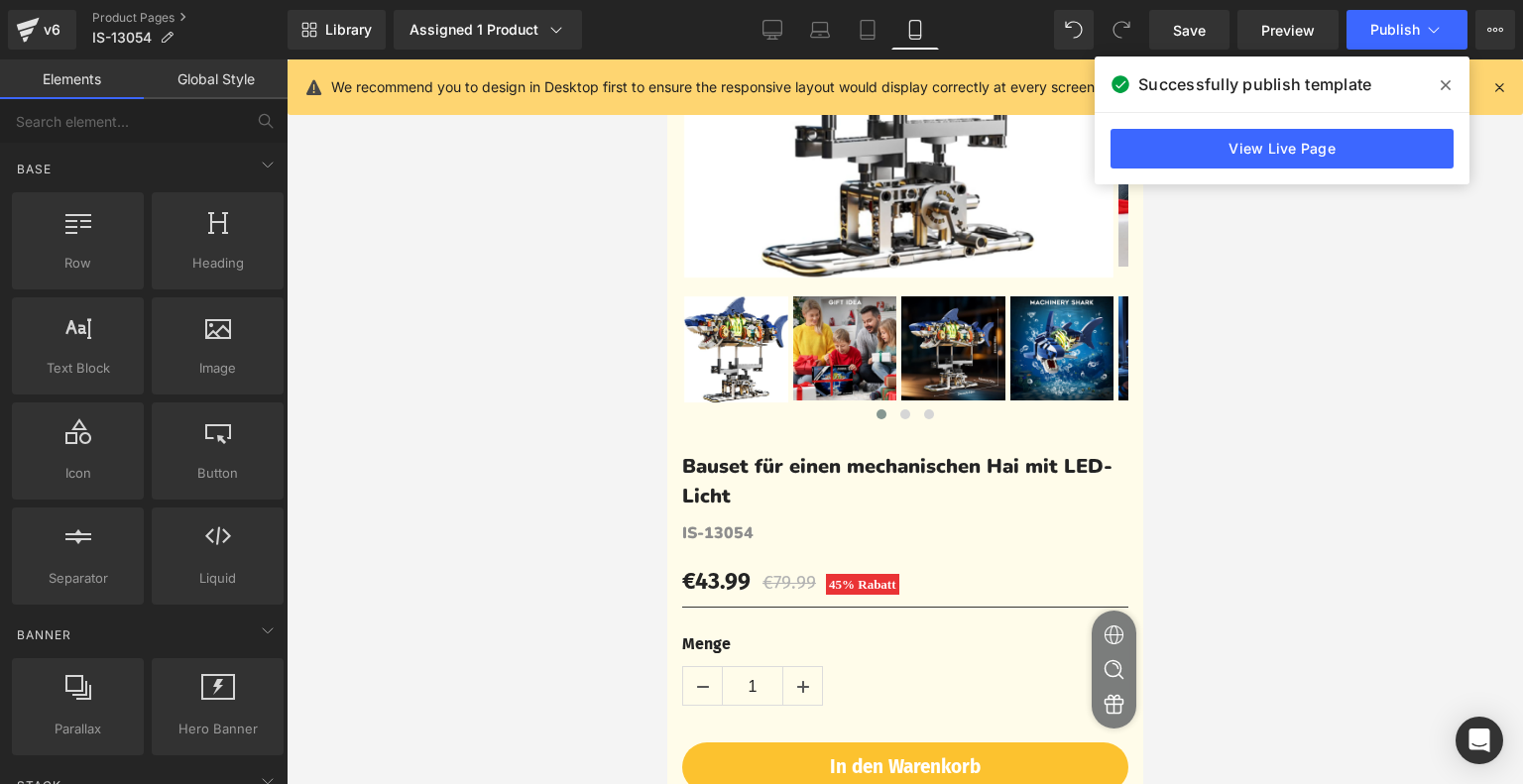 scroll, scrollTop: 0, scrollLeft: 0, axis: both 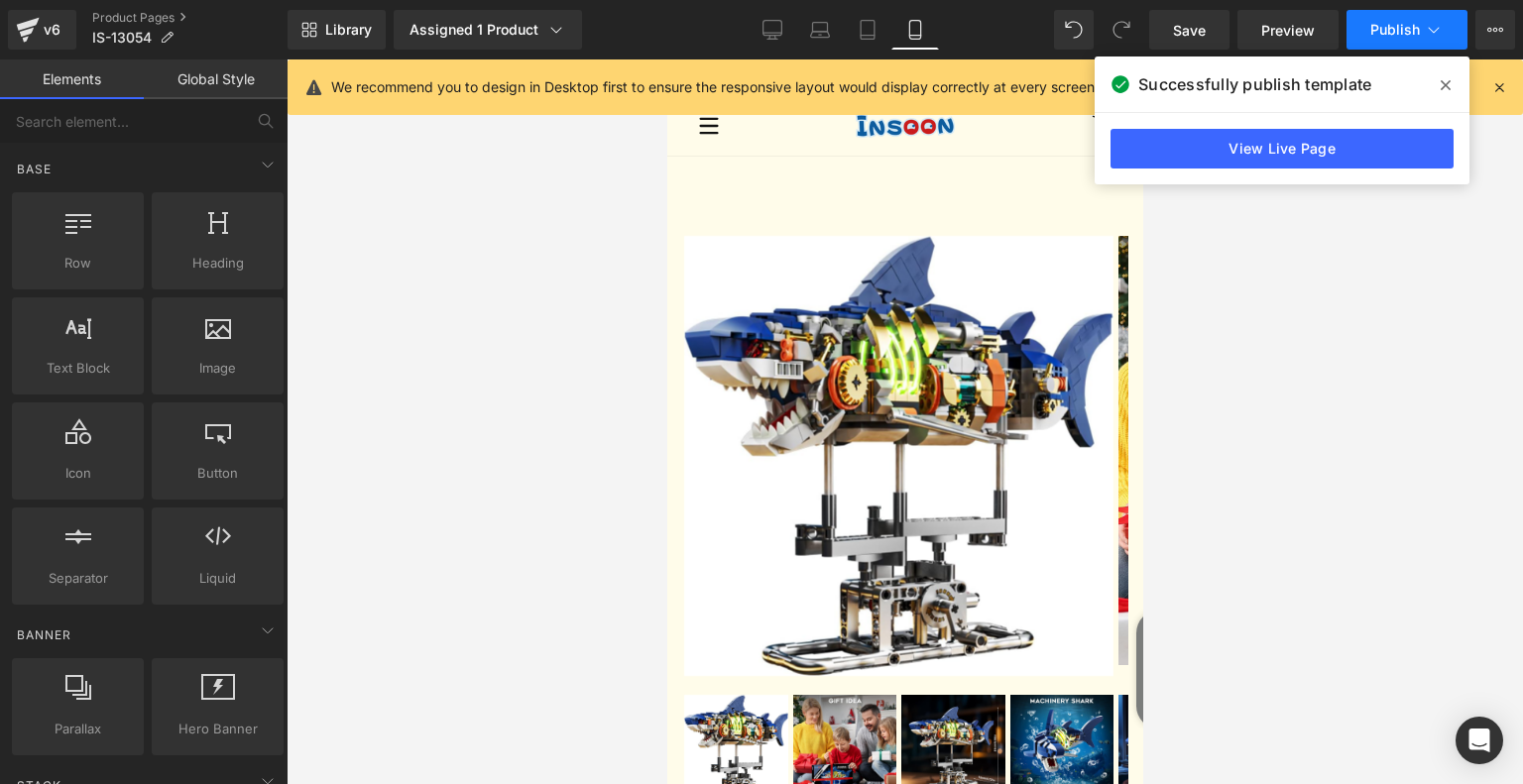 click 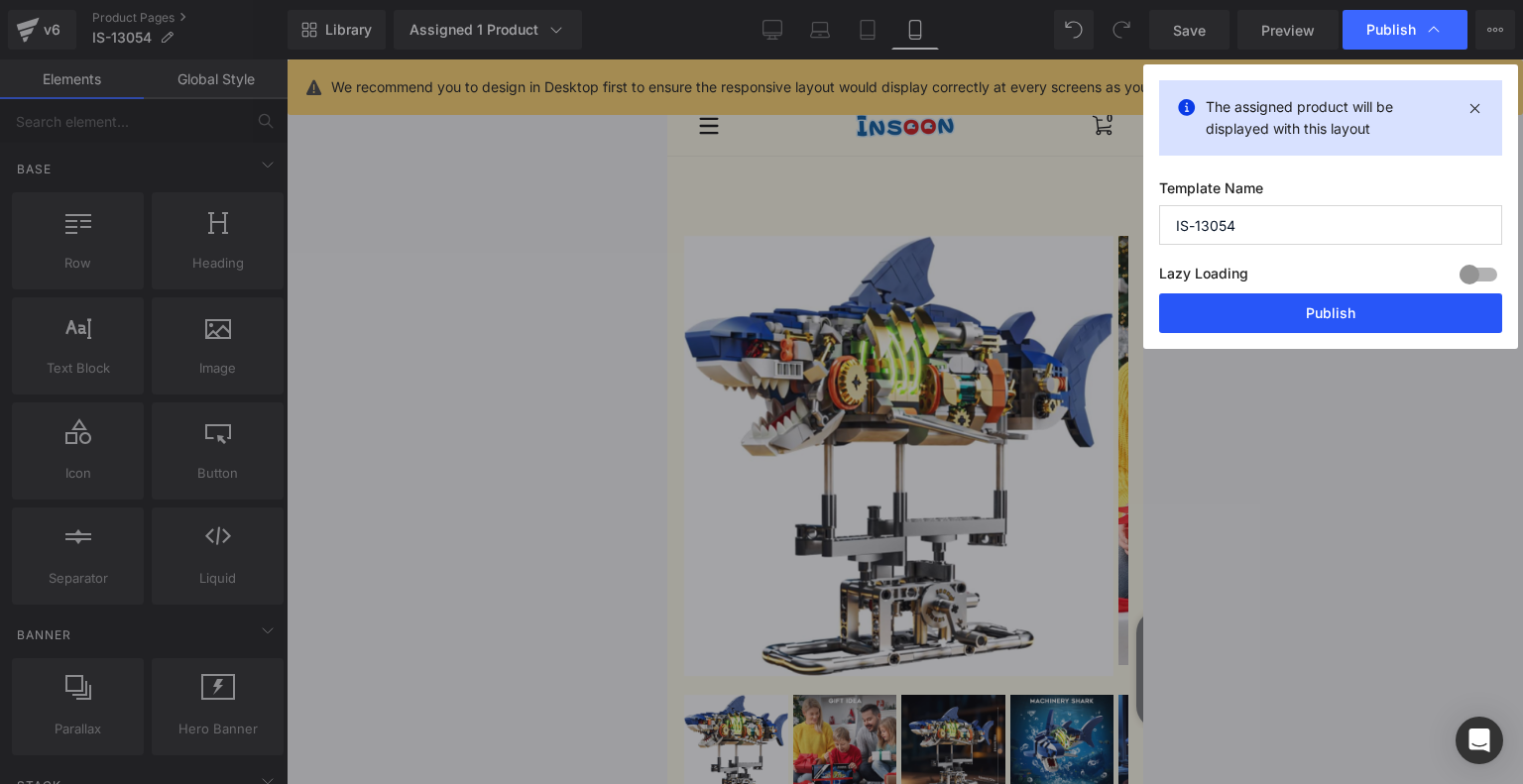 click on "Publish" at bounding box center (1331, 313) 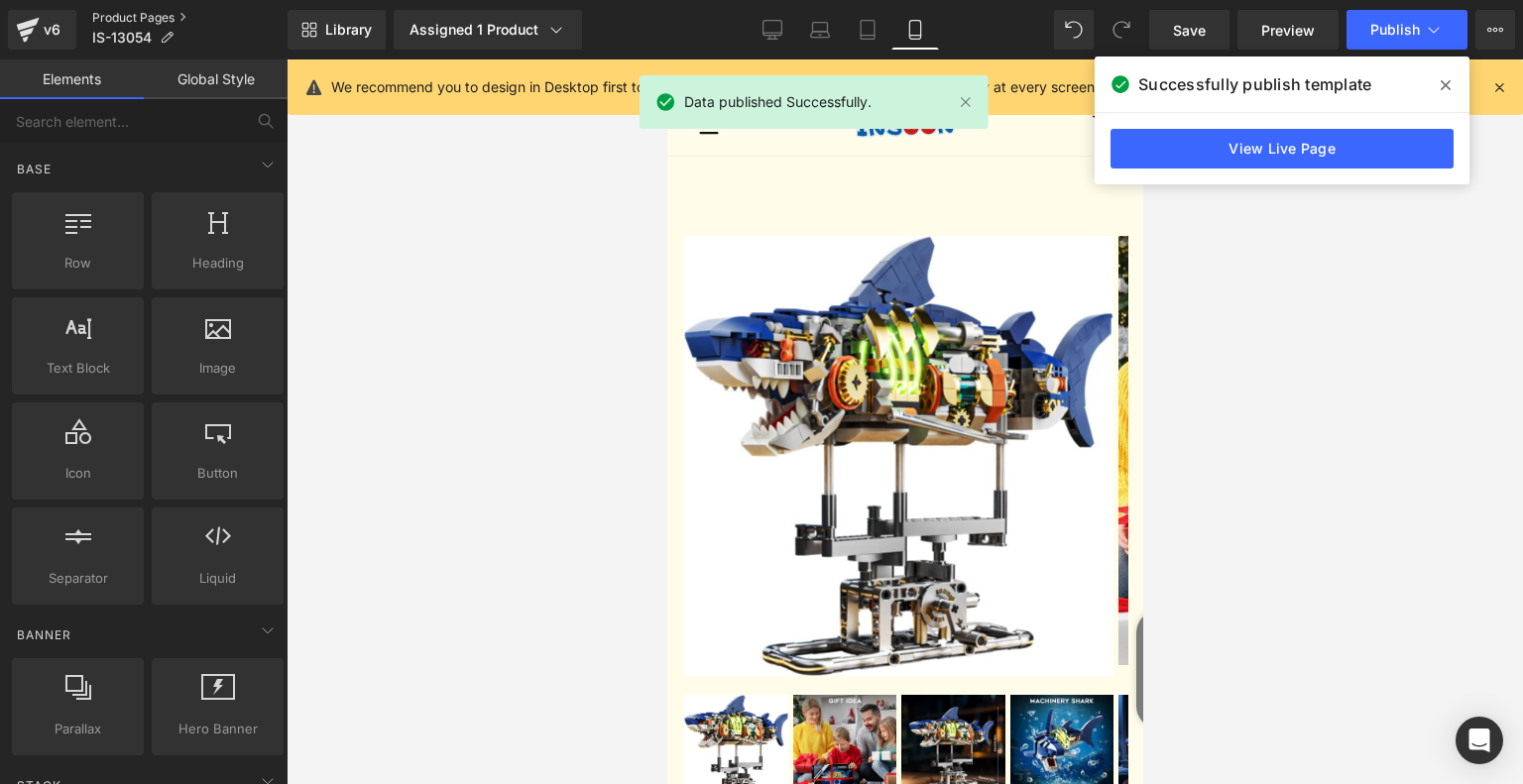 click on "Product Pages" at bounding box center (189, 18) 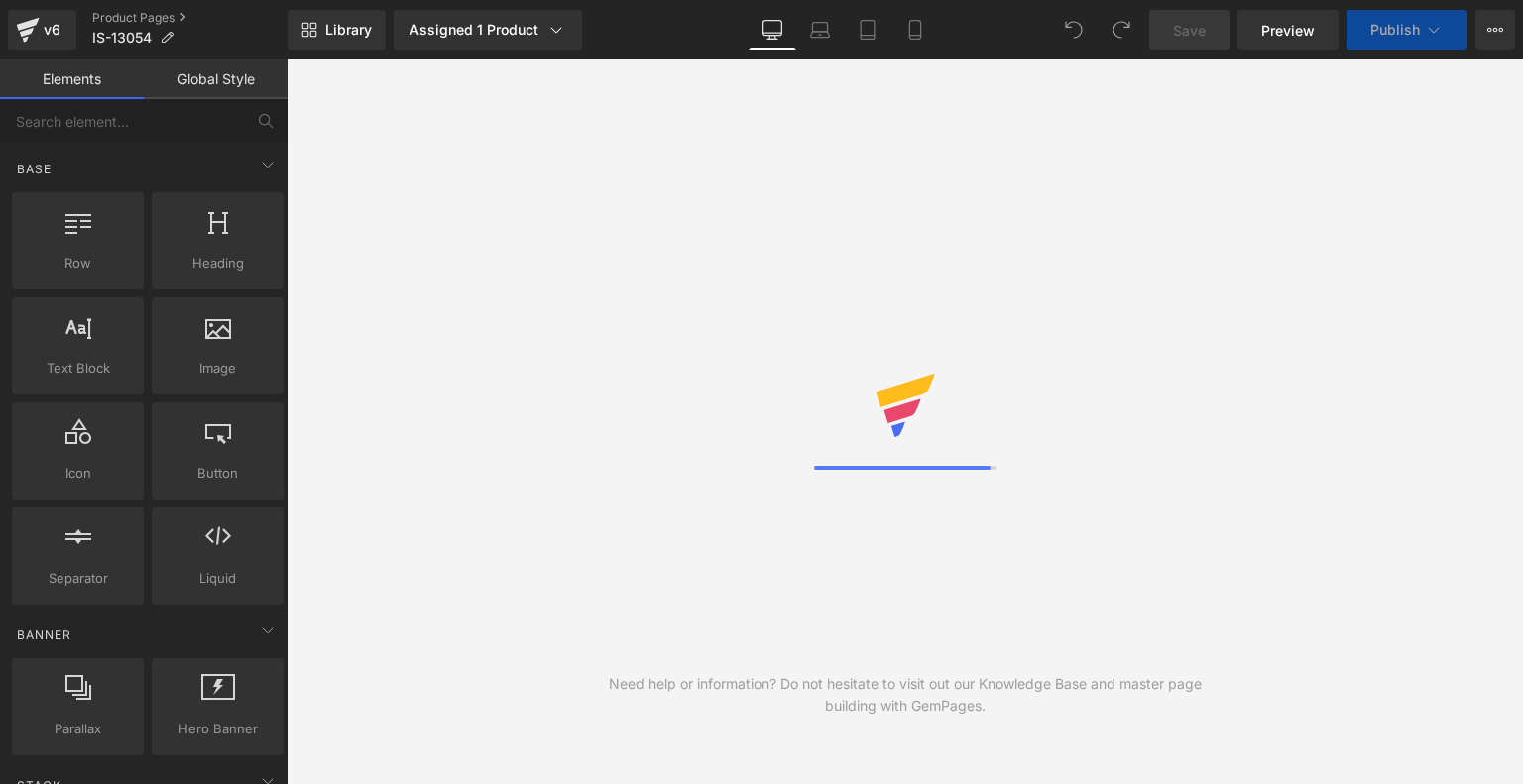 scroll, scrollTop: 0, scrollLeft: 0, axis: both 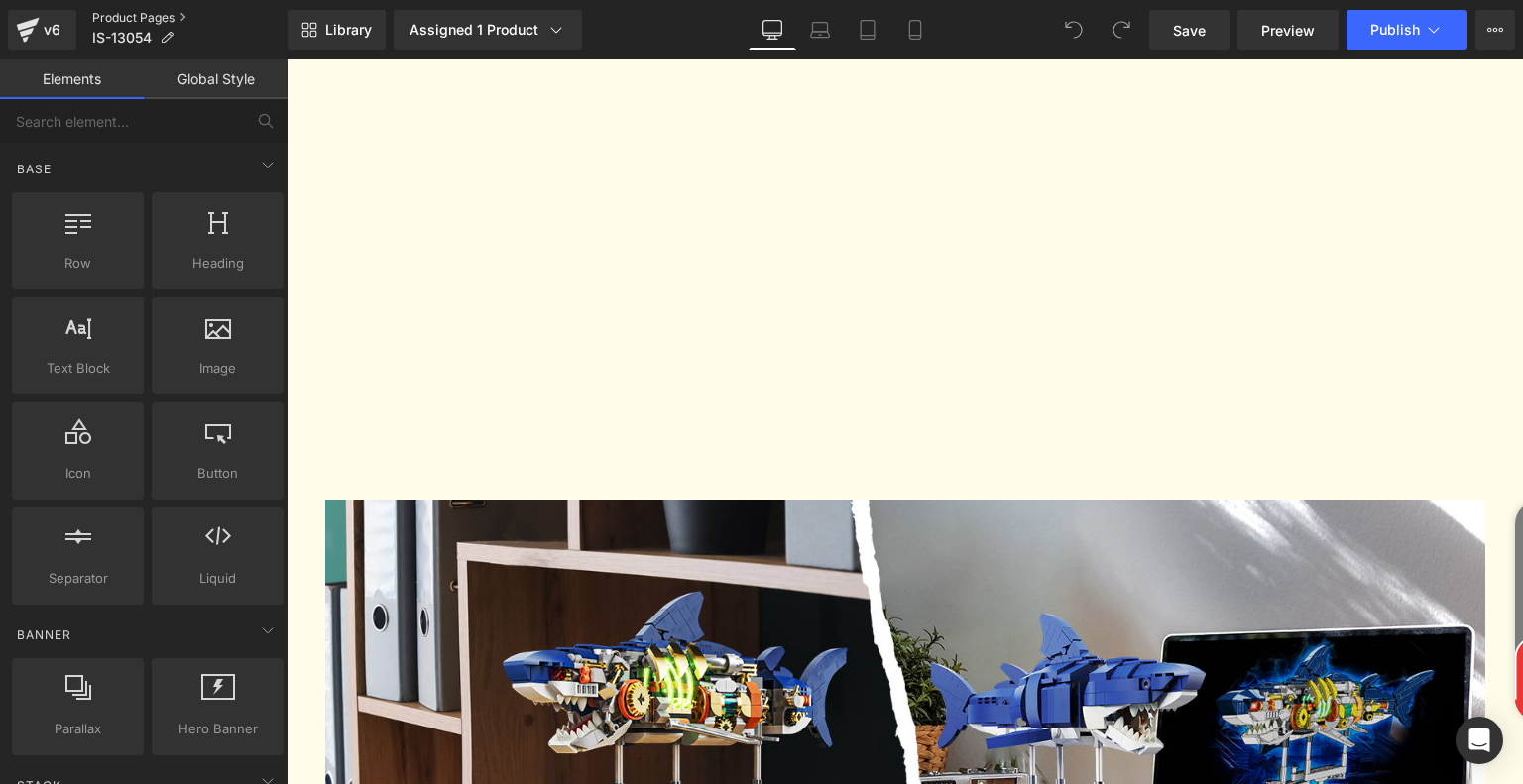 click on "Product Pages" at bounding box center [189, 18] 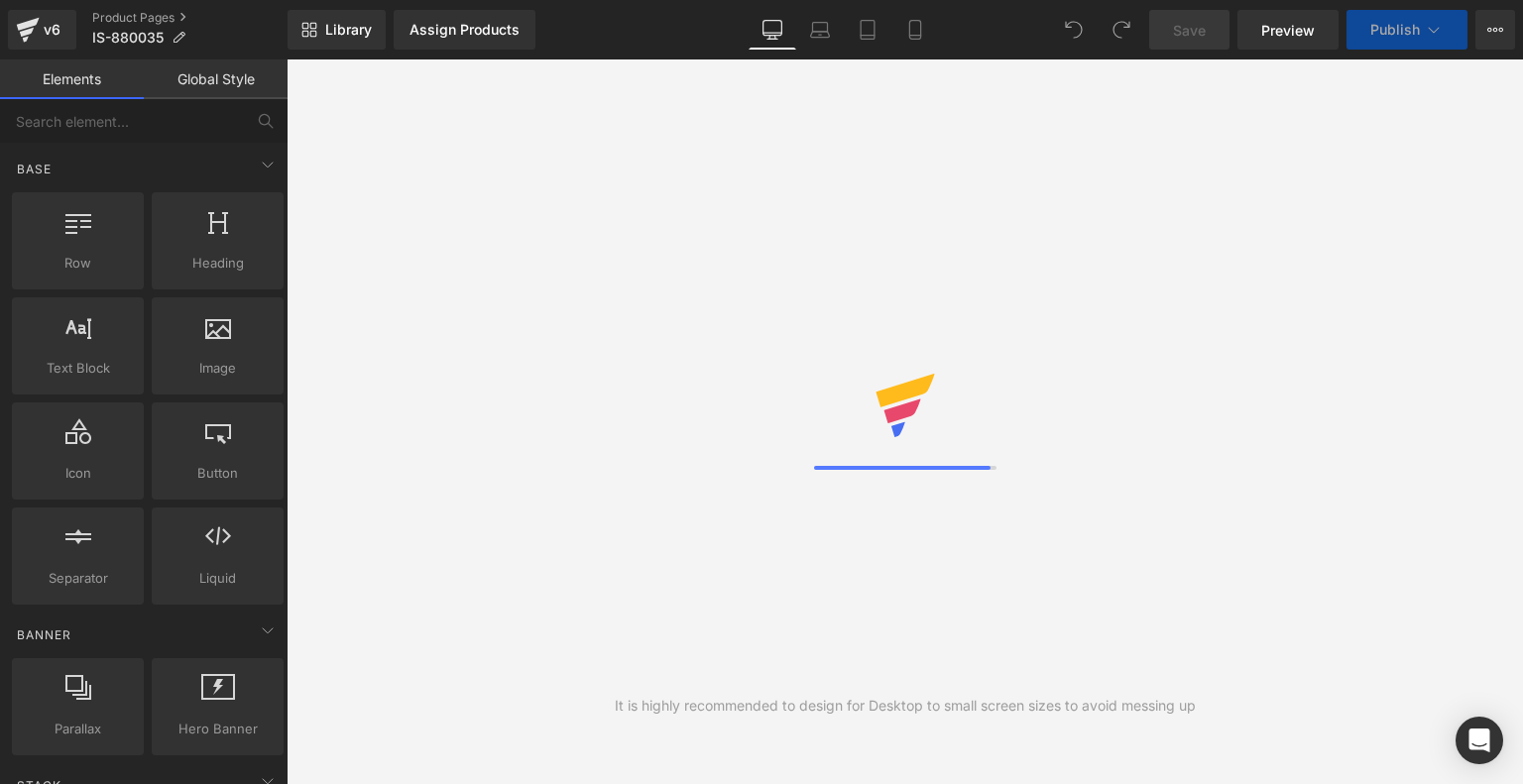 scroll, scrollTop: 0, scrollLeft: 0, axis: both 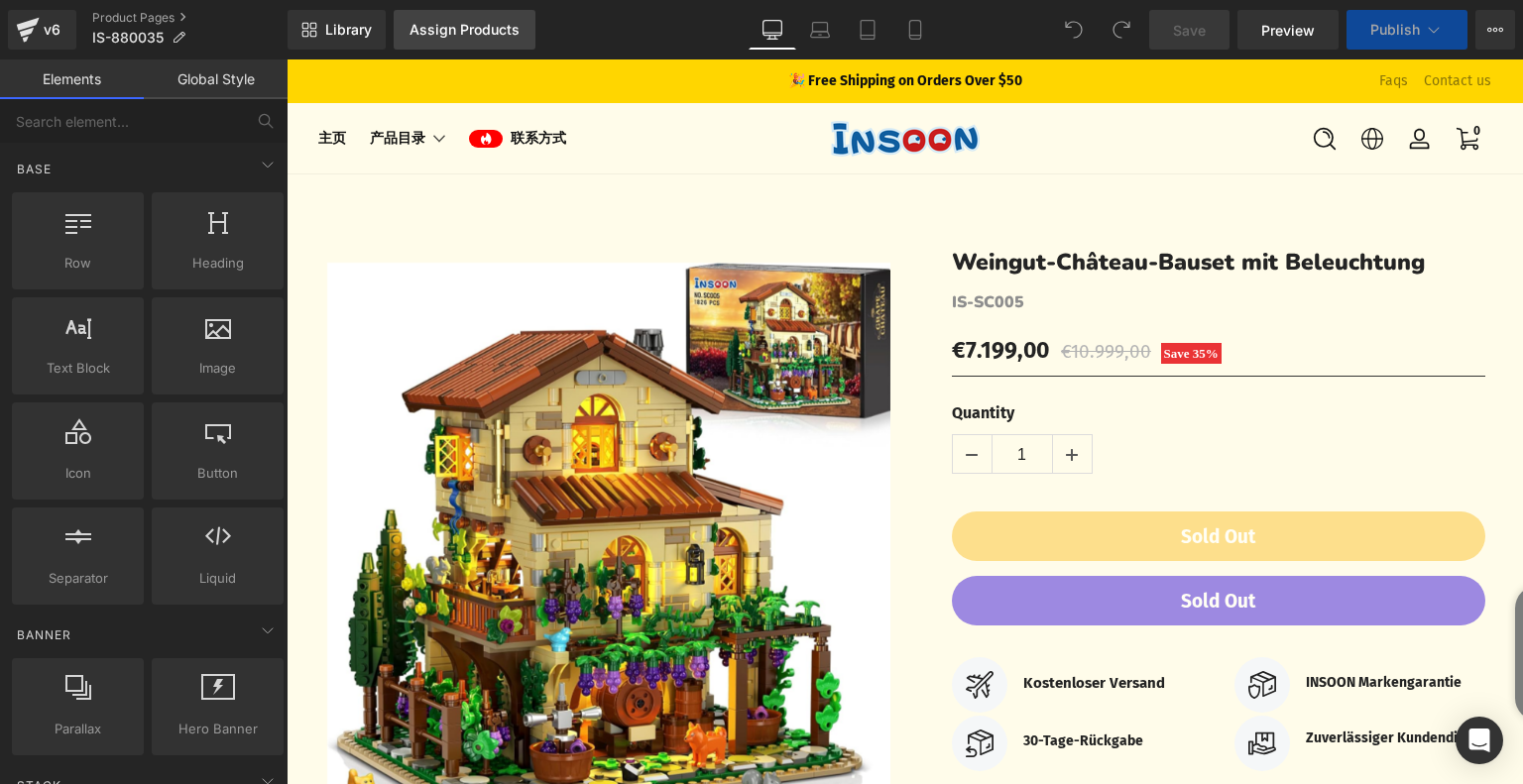 click on "Assign Products" at bounding box center (464, 30) 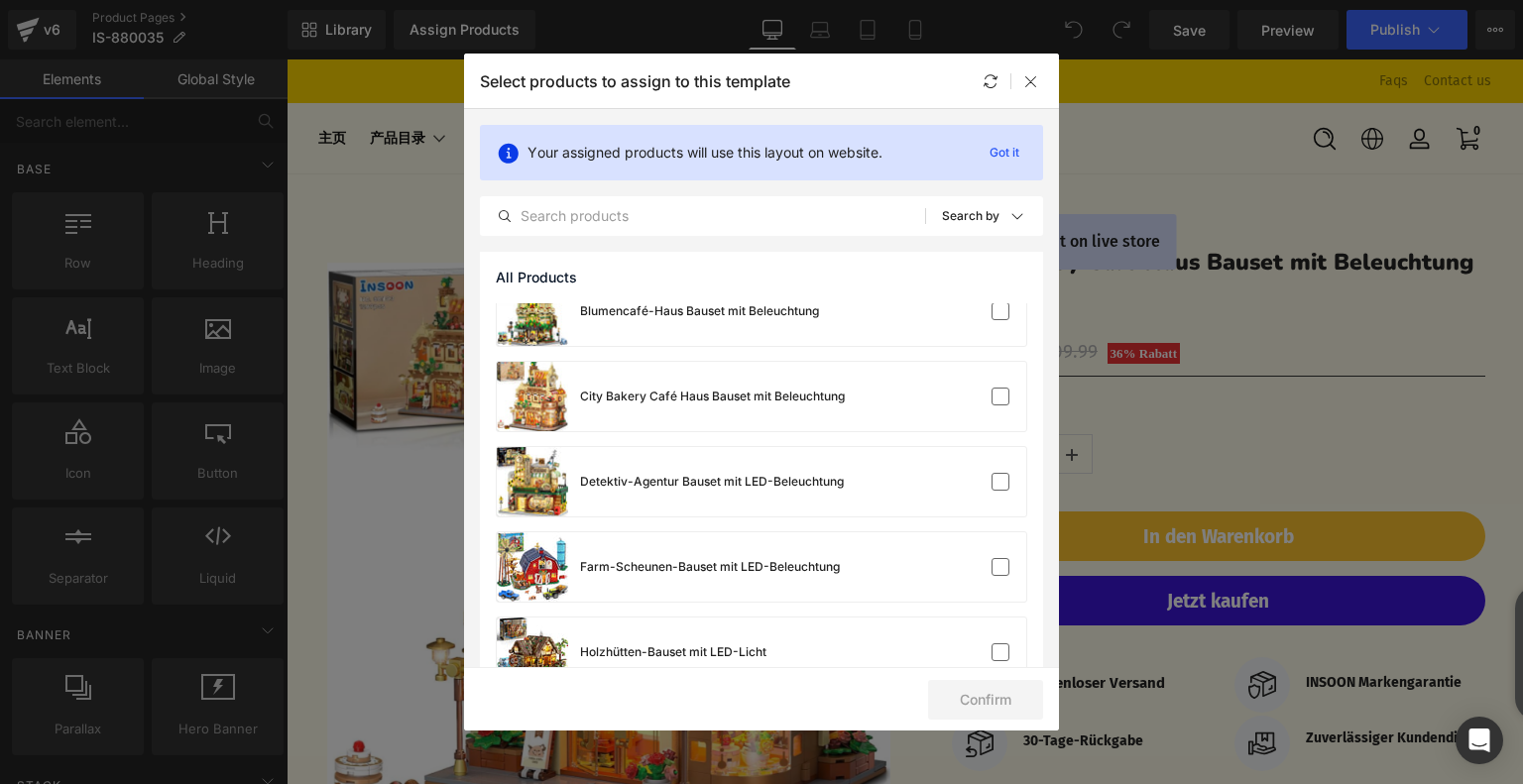 scroll, scrollTop: 297, scrollLeft: 0, axis: vertical 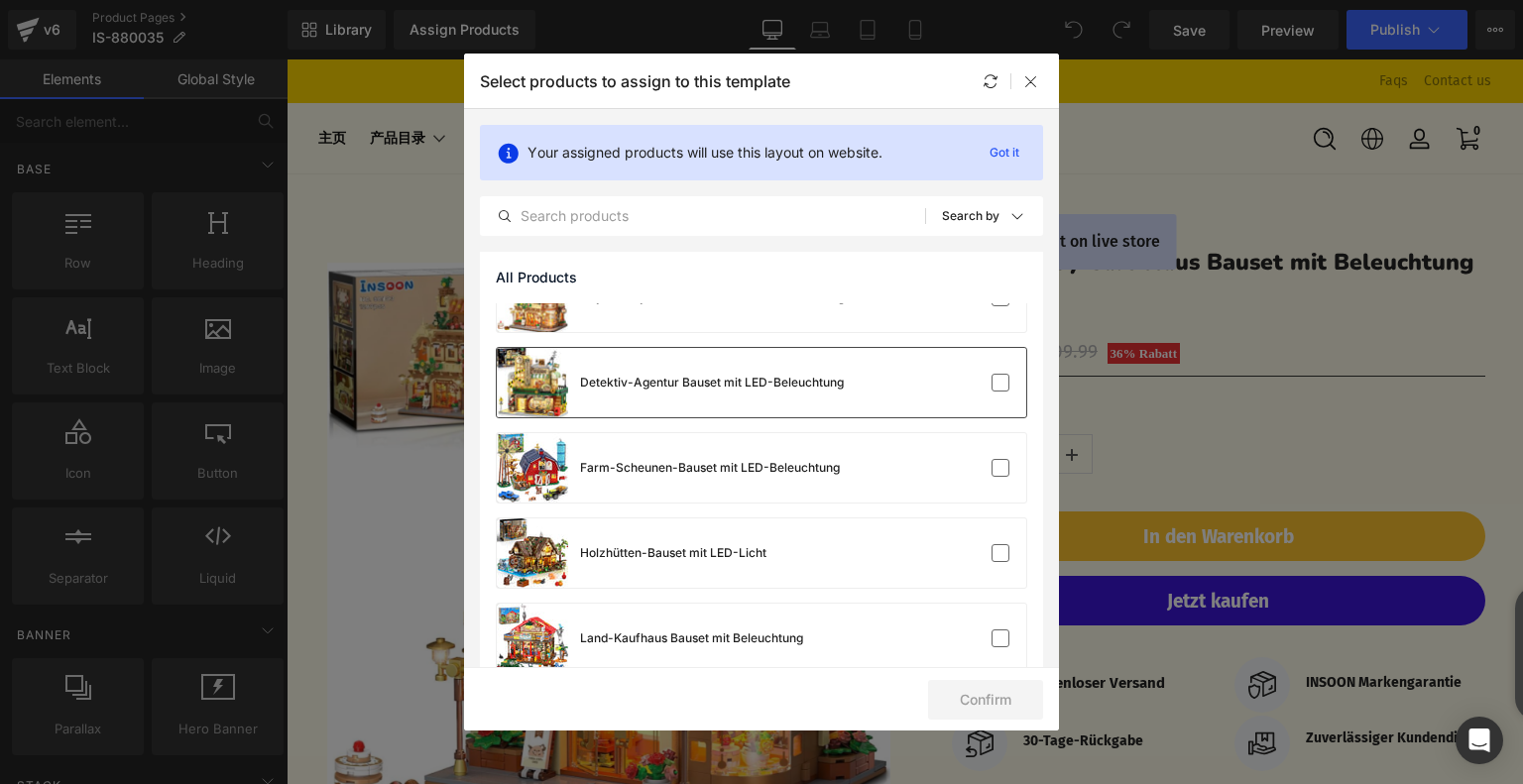 click on "Detektiv-Agentur Bauset mit LED-Beleuchtung" at bounding box center [670, 383] 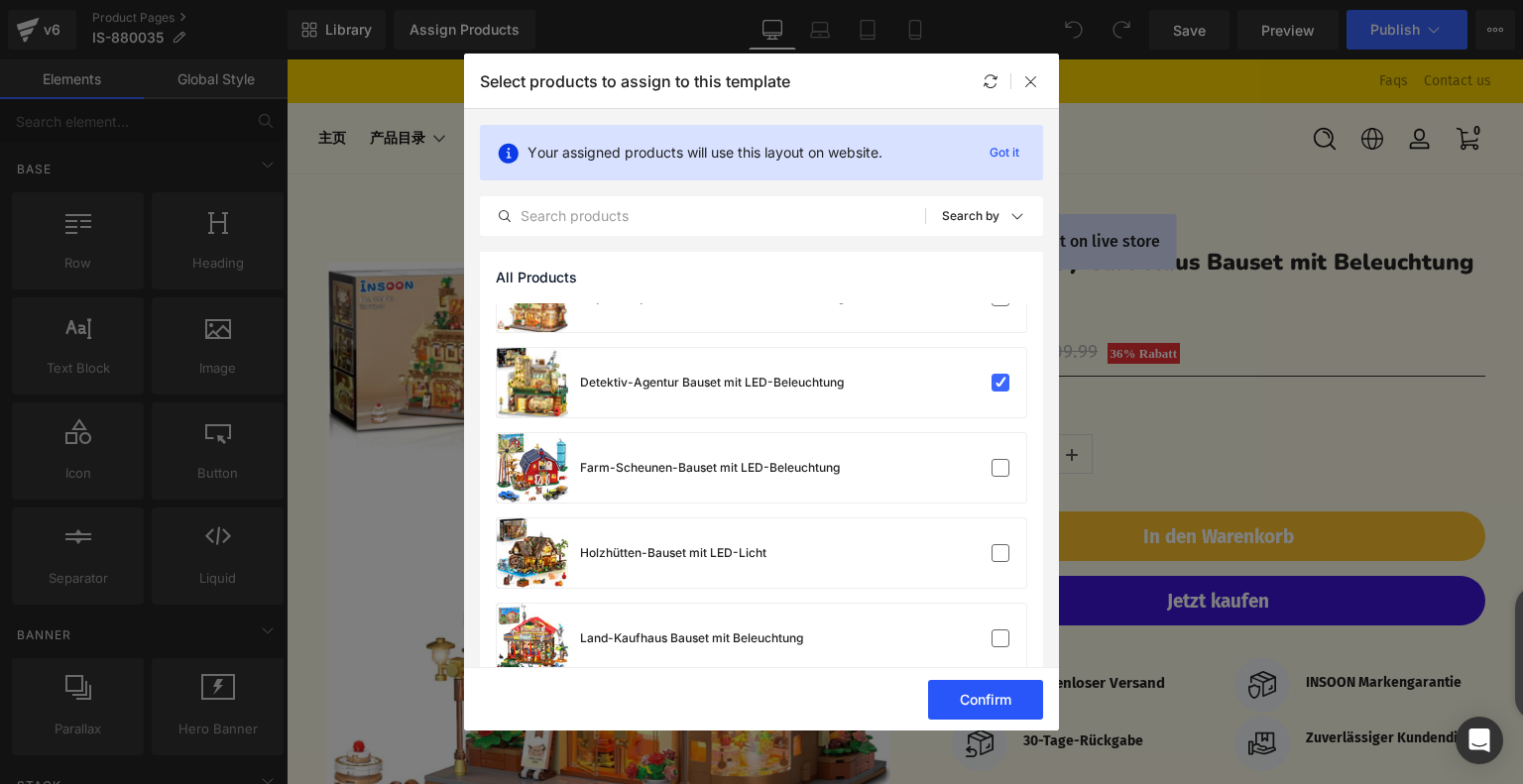 click on "Confirm" at bounding box center (986, 700) 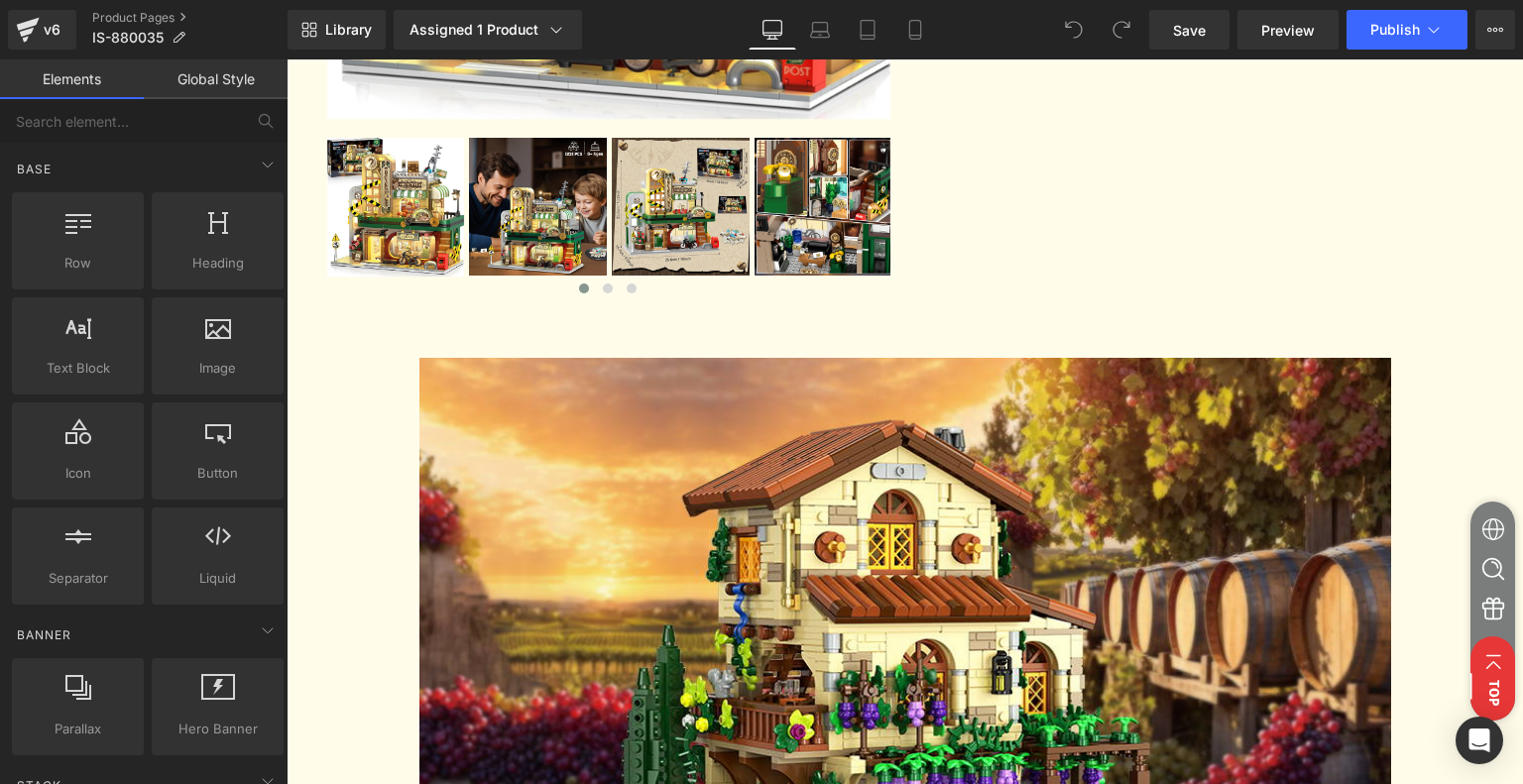 scroll, scrollTop: 892, scrollLeft: 0, axis: vertical 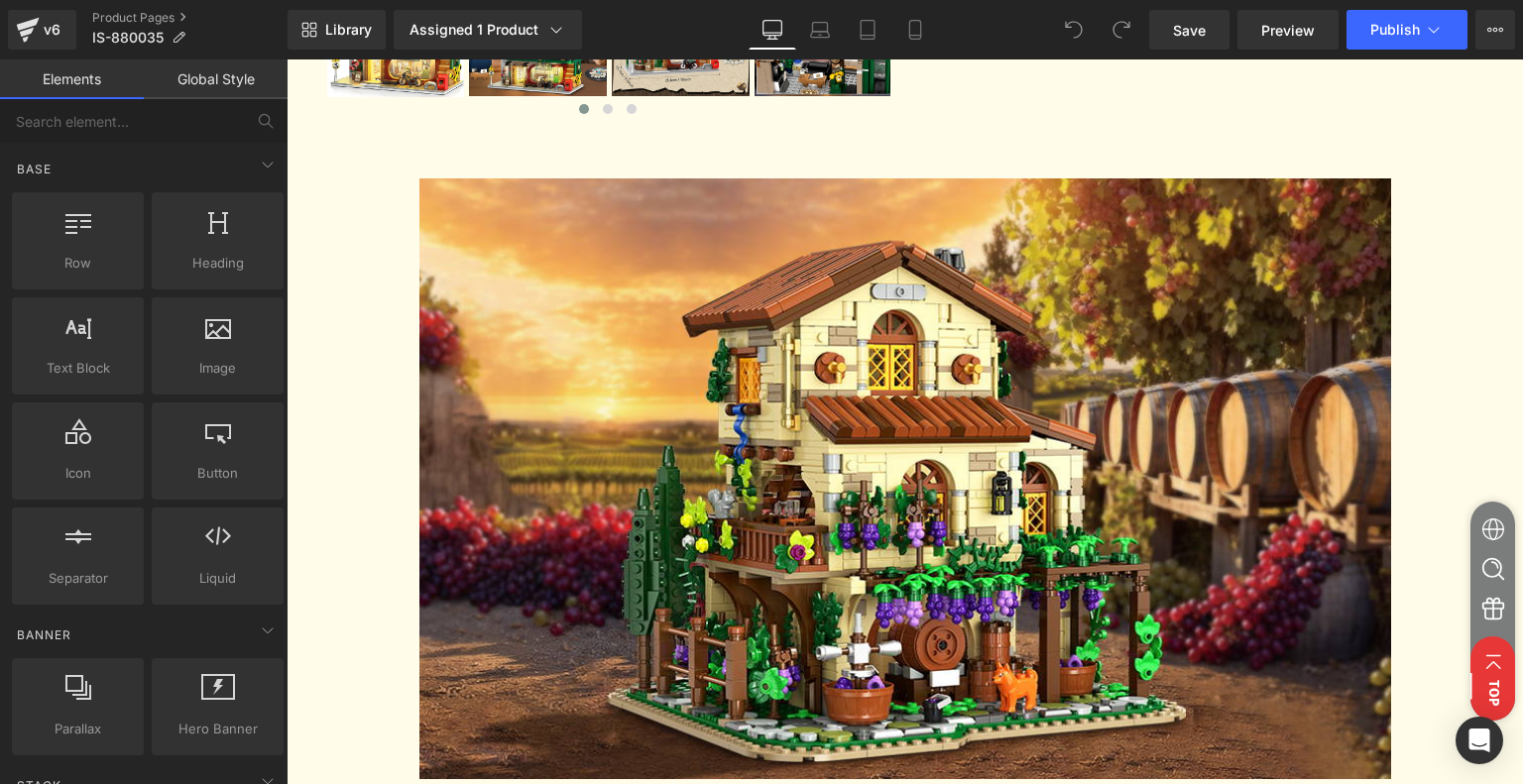 click on "Image" at bounding box center [905, 479] 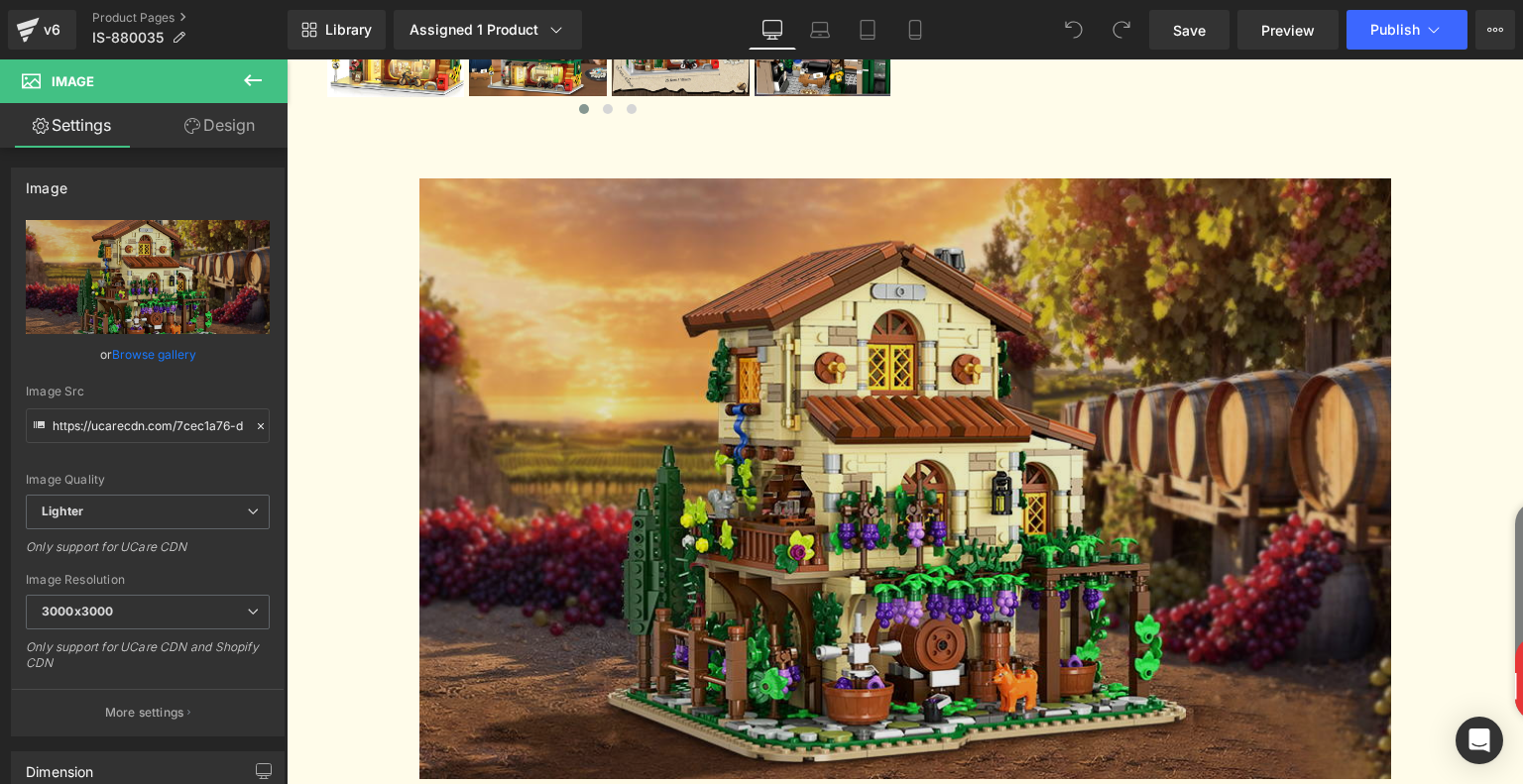 click at bounding box center [905, 479] 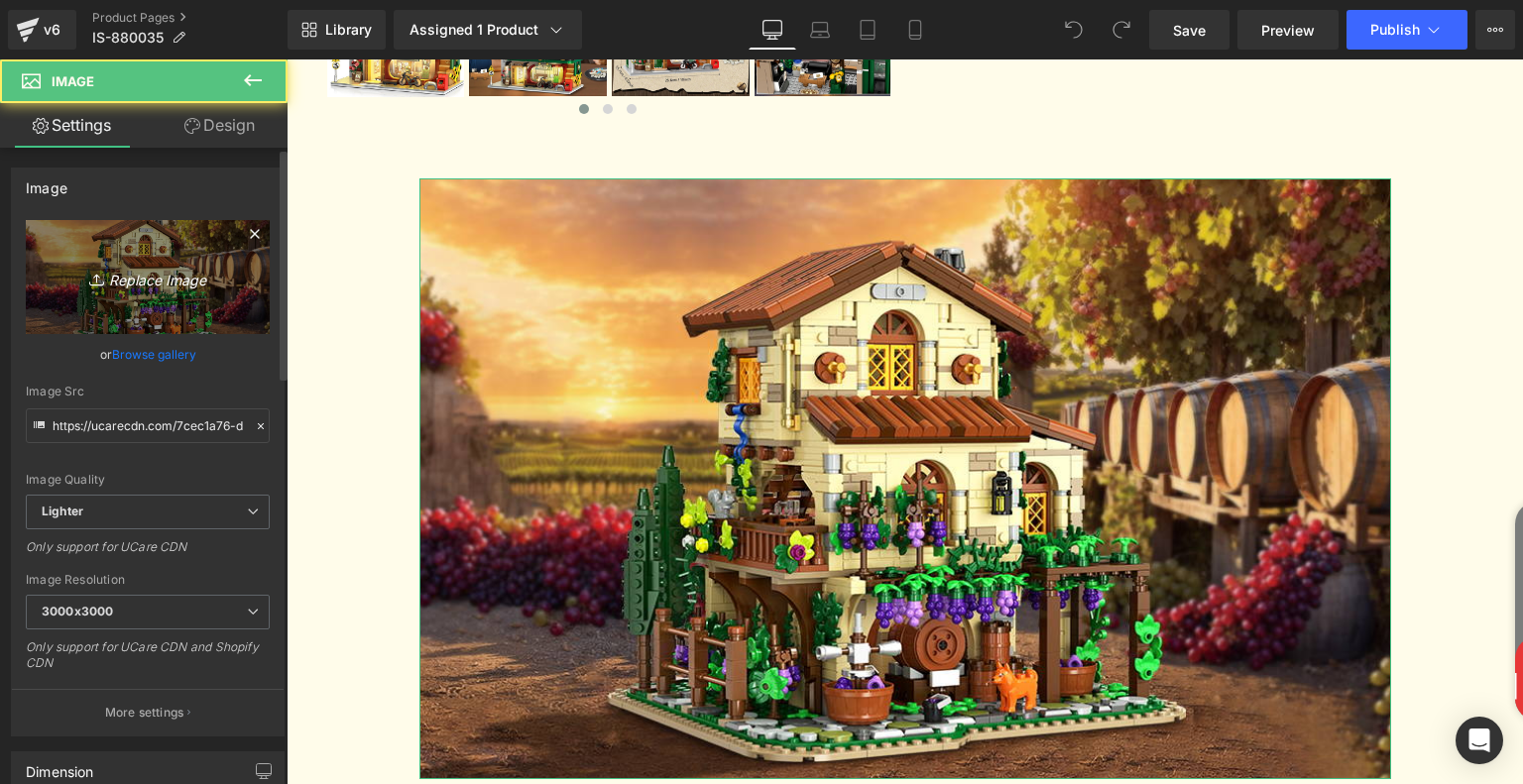 click on "Replace Image" at bounding box center [148, 277] 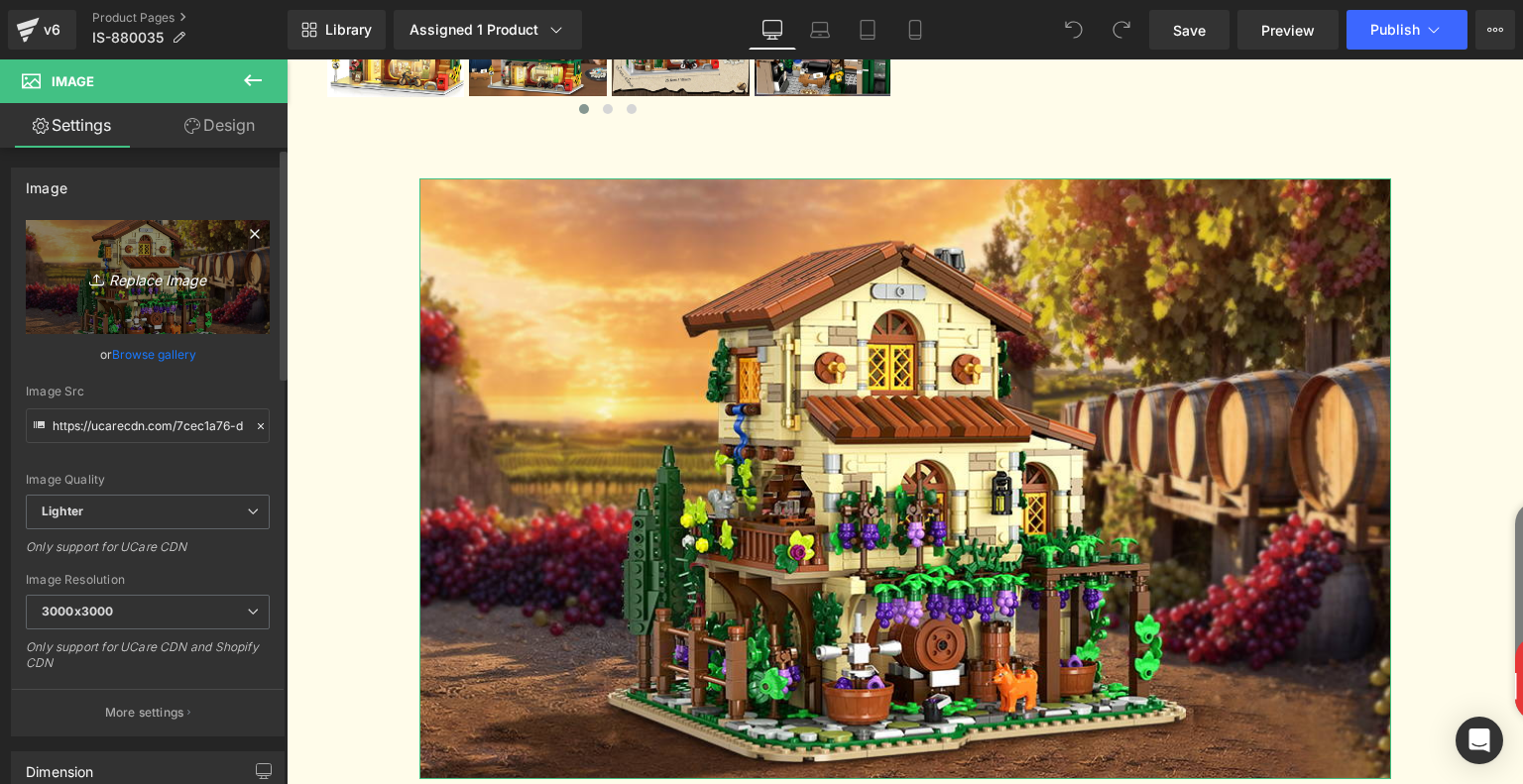 type on "C:\fakepath\24e9a4a5-27a3-408f-b866-2a9eb3bad02a.__CR0,0,970,600_PT0_SX970_V1___.jpg" 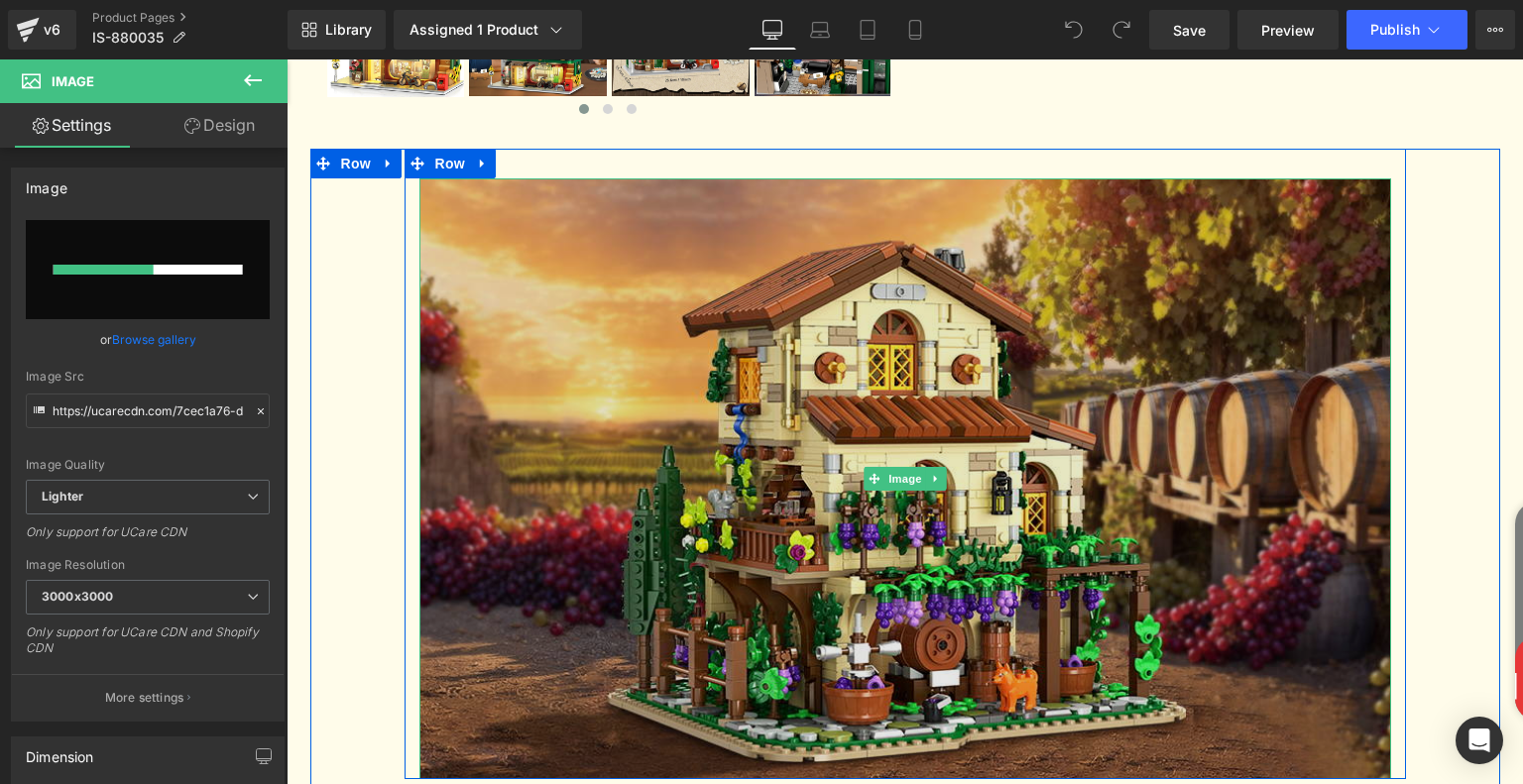 type 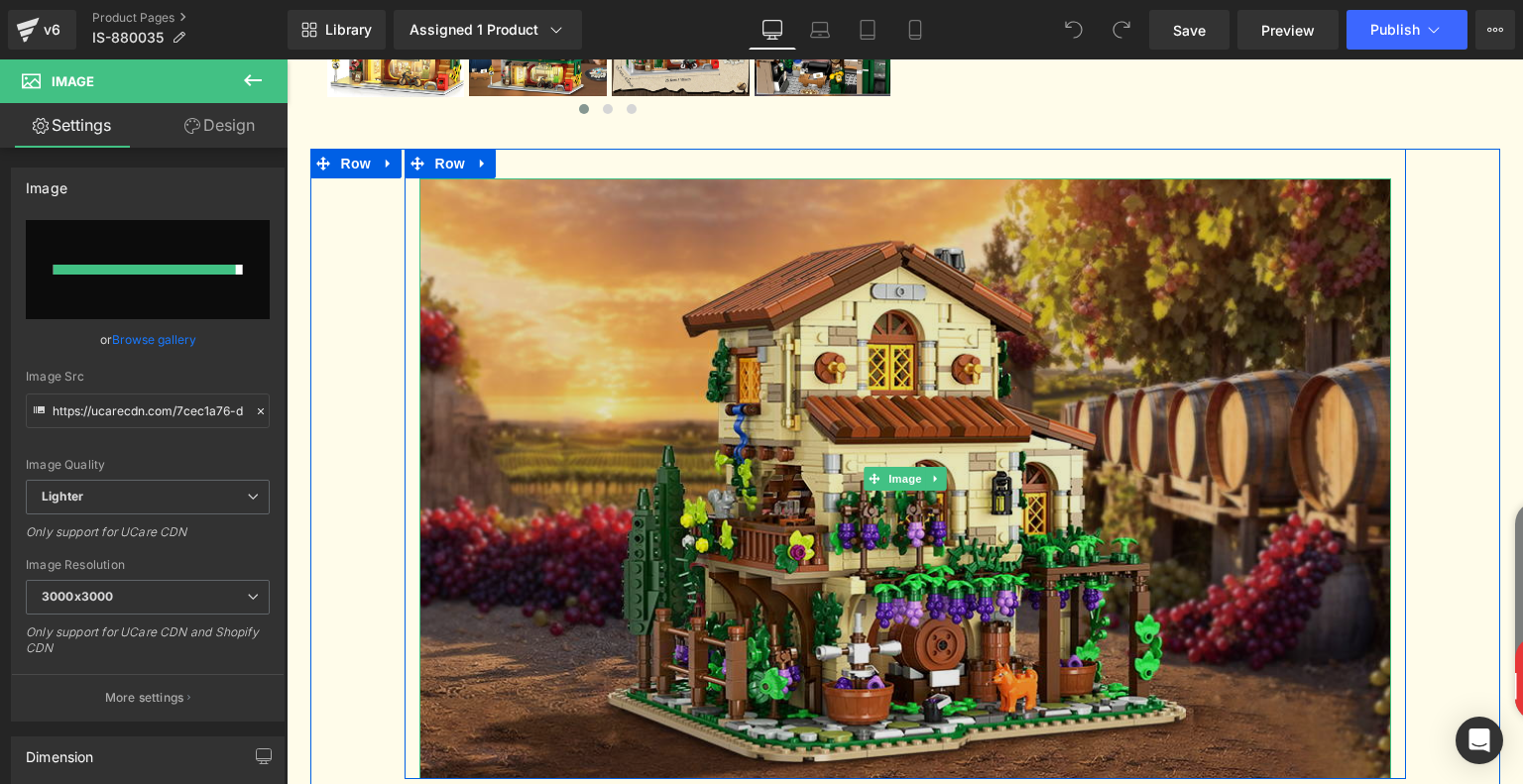 type on "https://ucarecdn.com/dc1a152f-4564-4f26-9bdc-58ef4653941c/-/format/auto/-/preview/3000x3000/-/quality/lighter/24e9a4a5-27a3-408f-b866-2a9eb3bad02a.__CR0,0,970,600_PT0_SX970_V1___.jpg" 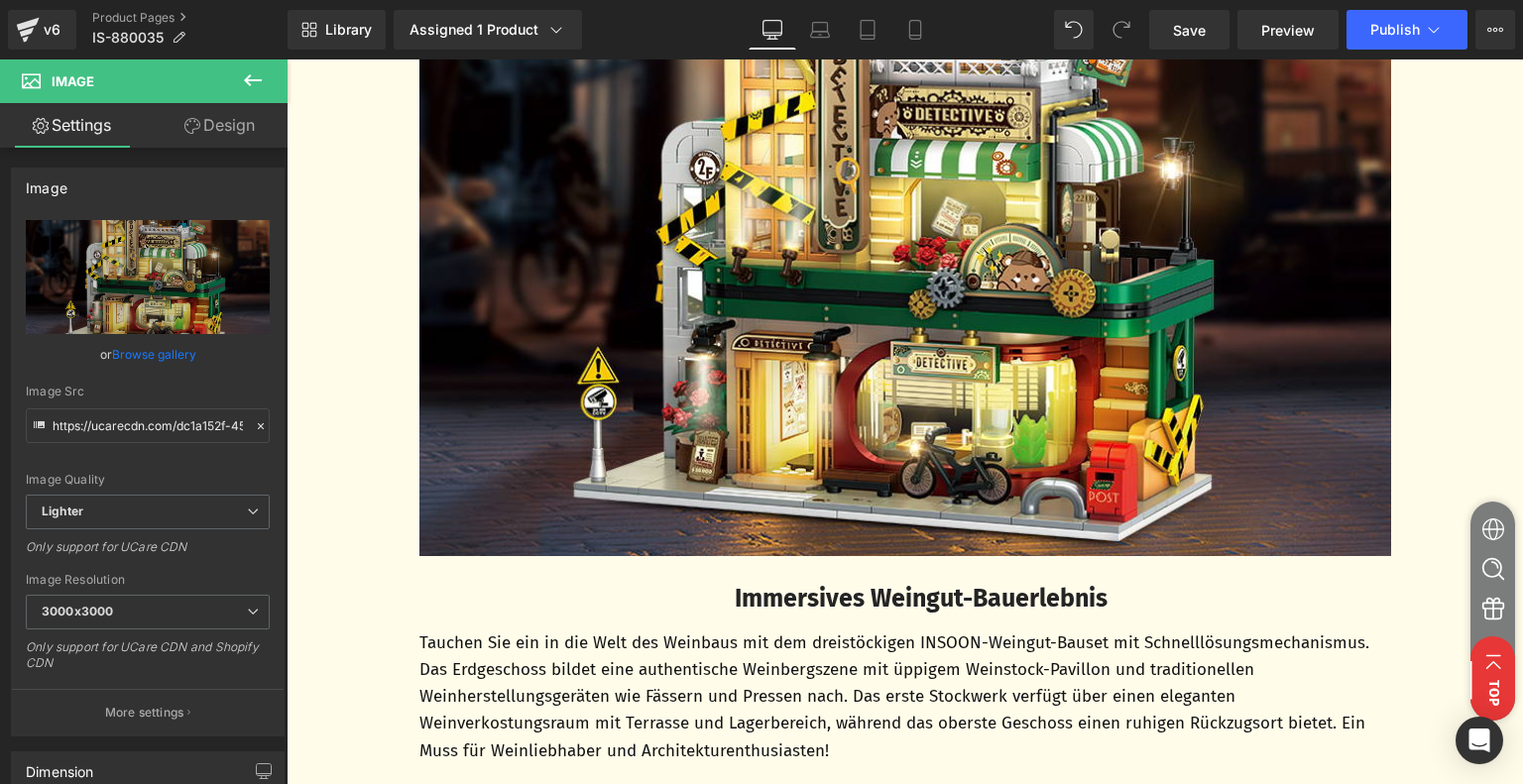 scroll, scrollTop: 1388, scrollLeft: 0, axis: vertical 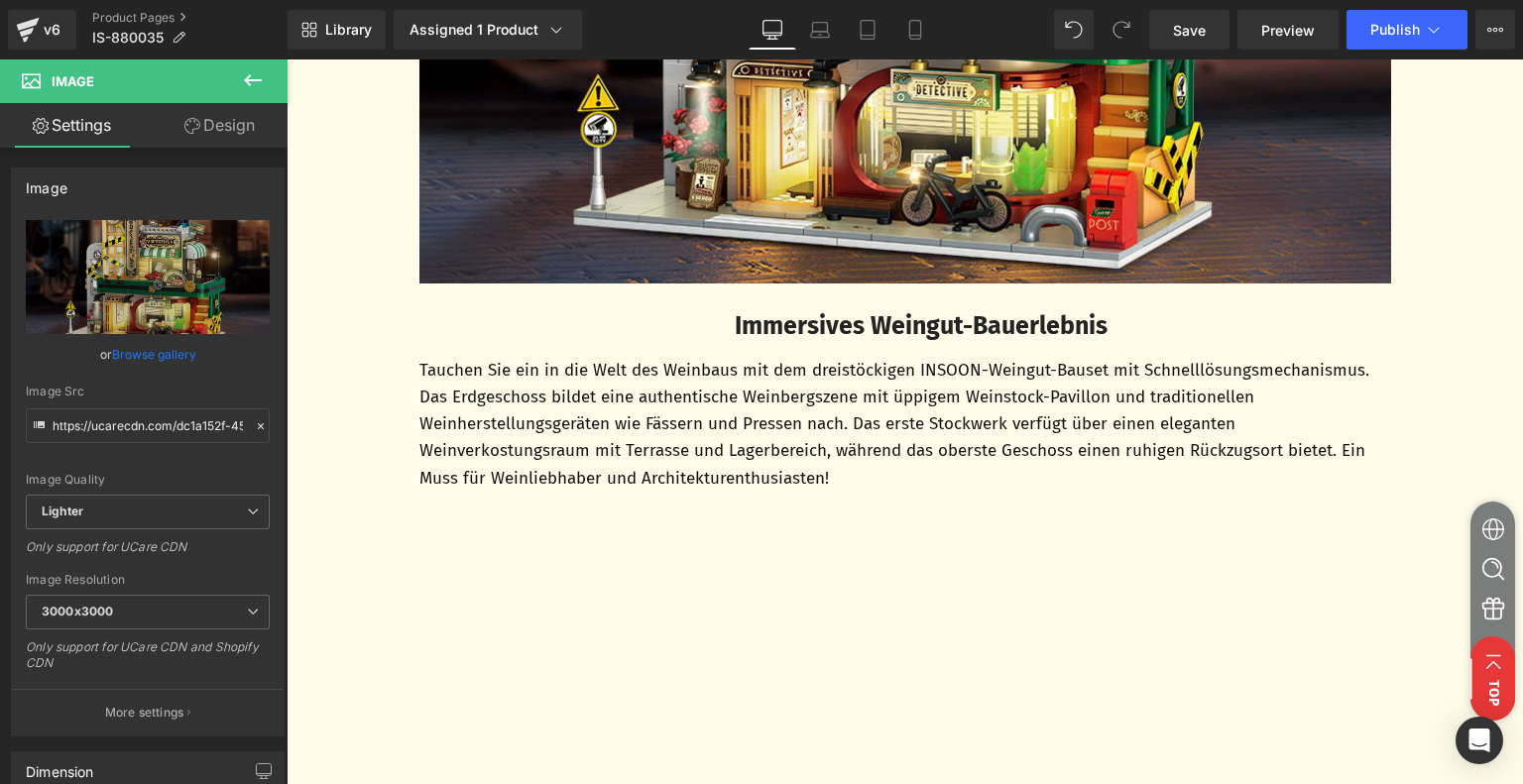 click on "Immersives Weingut-Bauerlebnis" at bounding box center [921, 326] 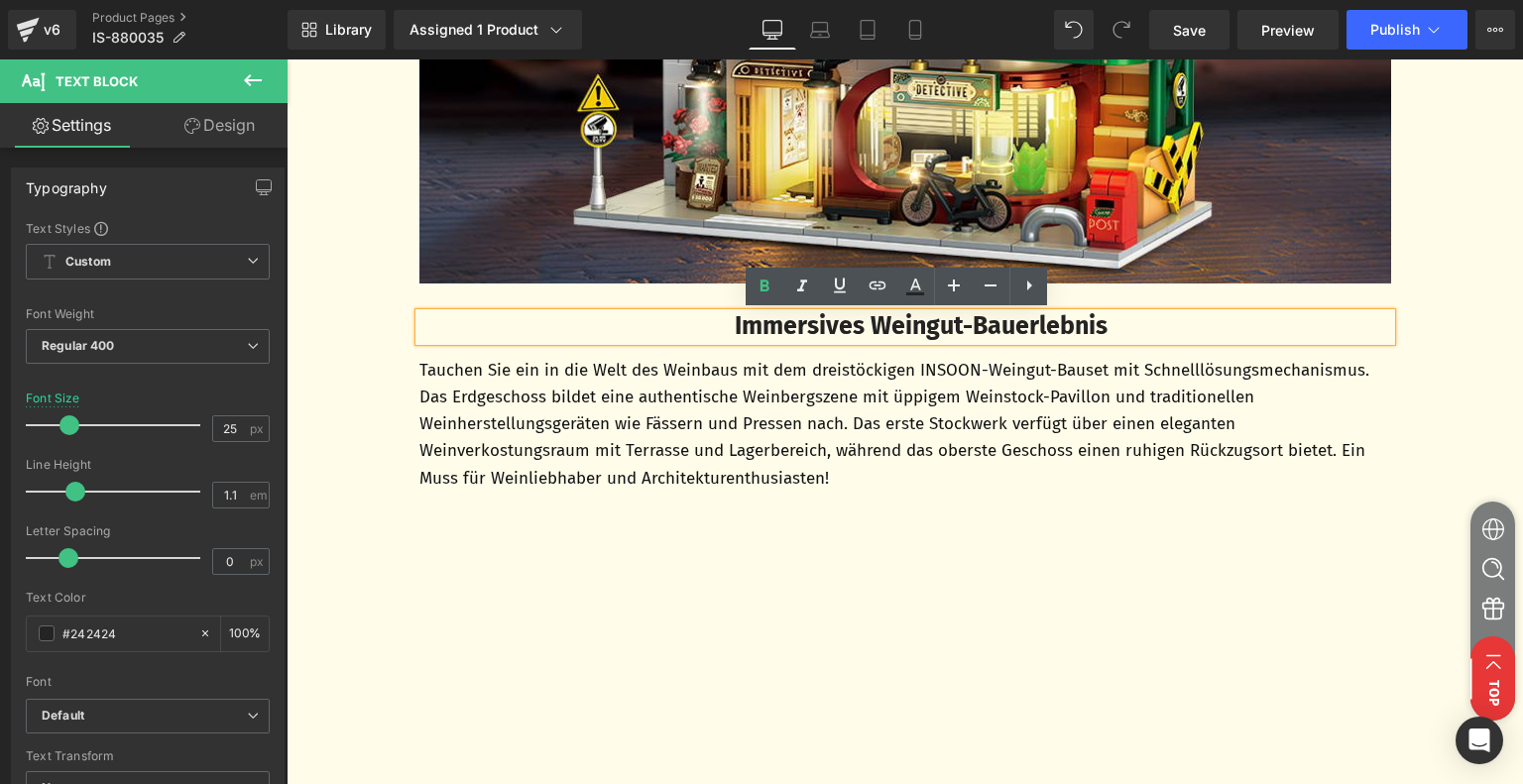 drag, startPoint x: 714, startPoint y: 327, endPoint x: 1111, endPoint y: 337, distance: 397.12592 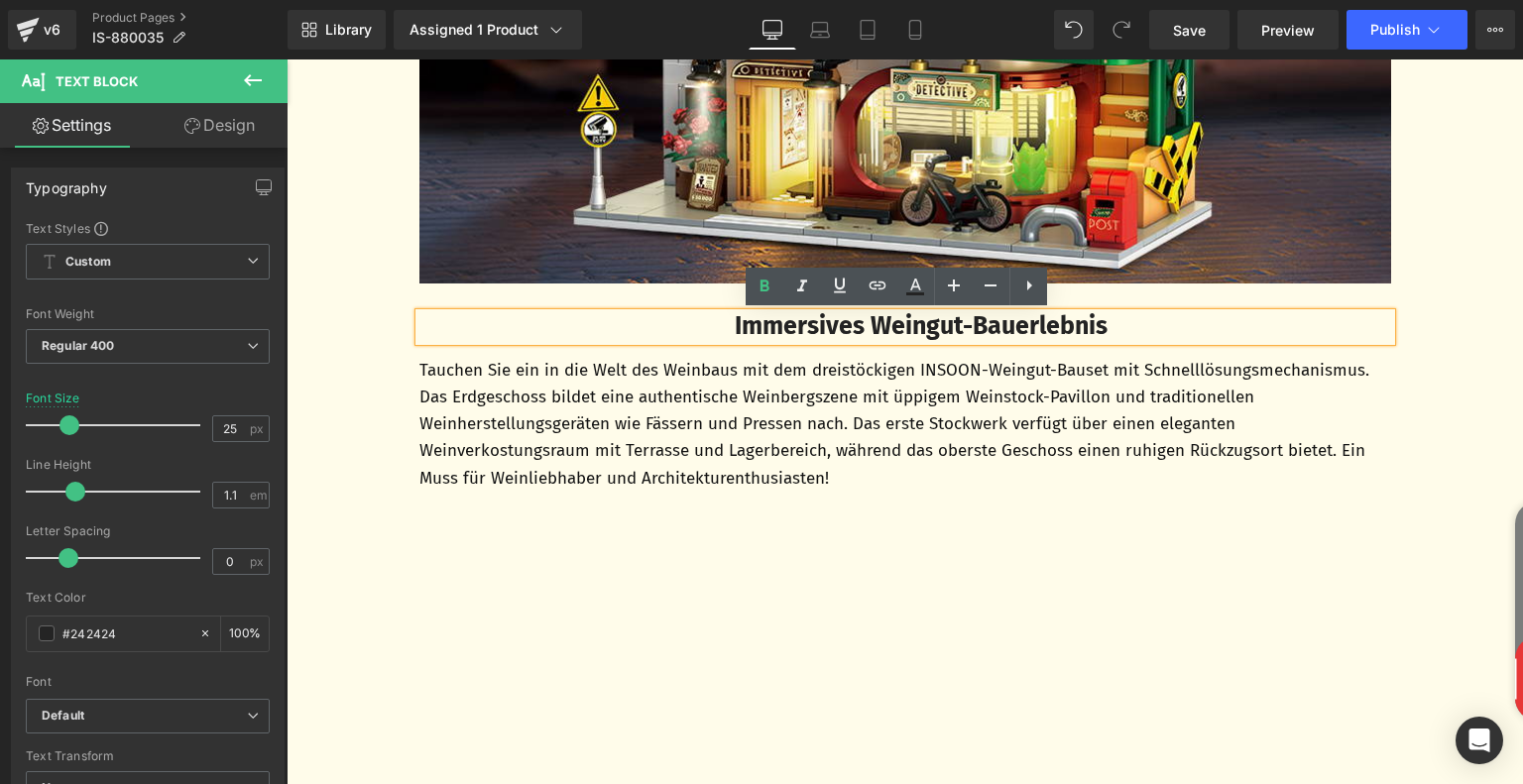 click on "Immersives Weingut-Bauerlebnis" at bounding box center [921, 327] 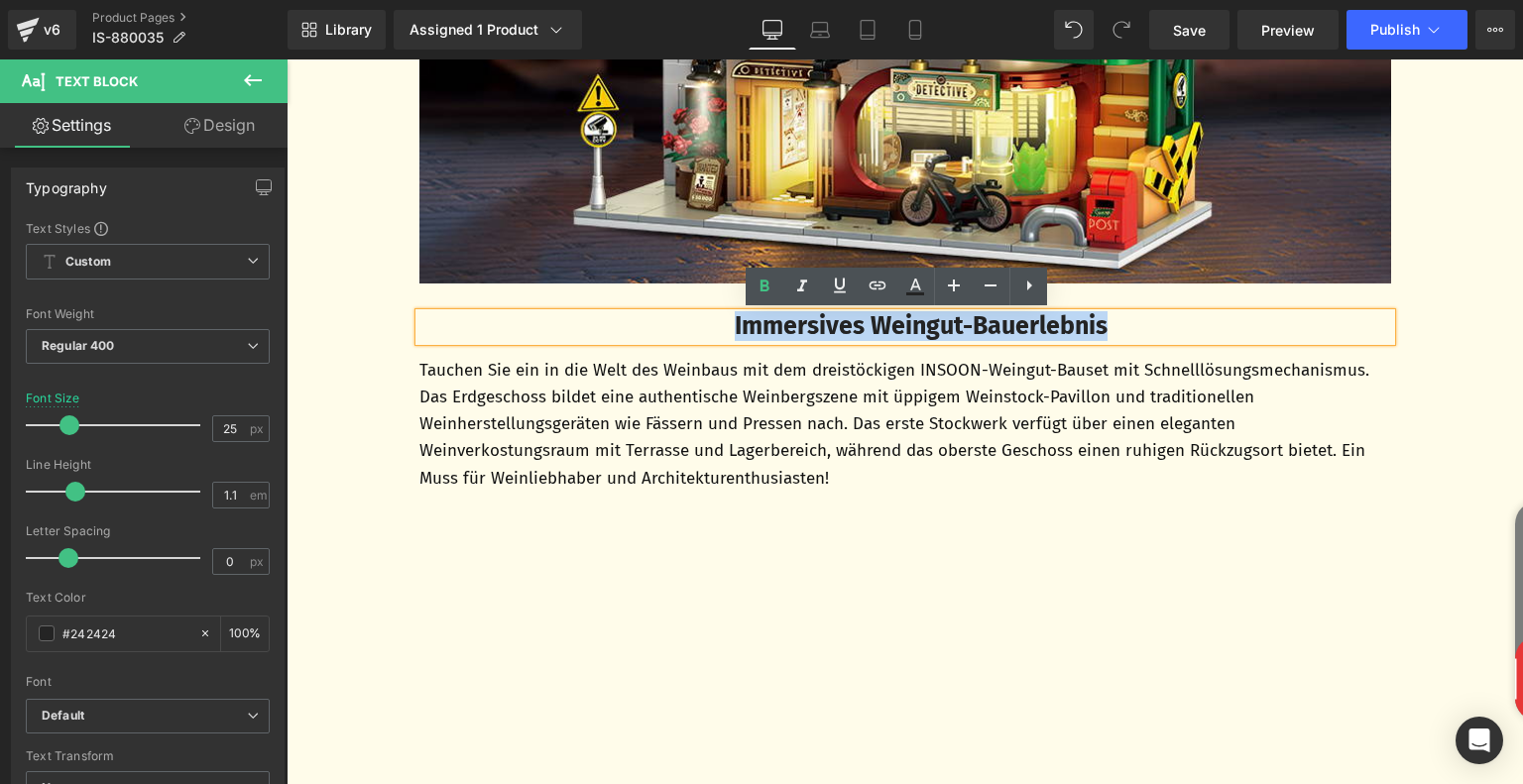 drag, startPoint x: 1112, startPoint y: 328, endPoint x: 702, endPoint y: 334, distance: 410.0439 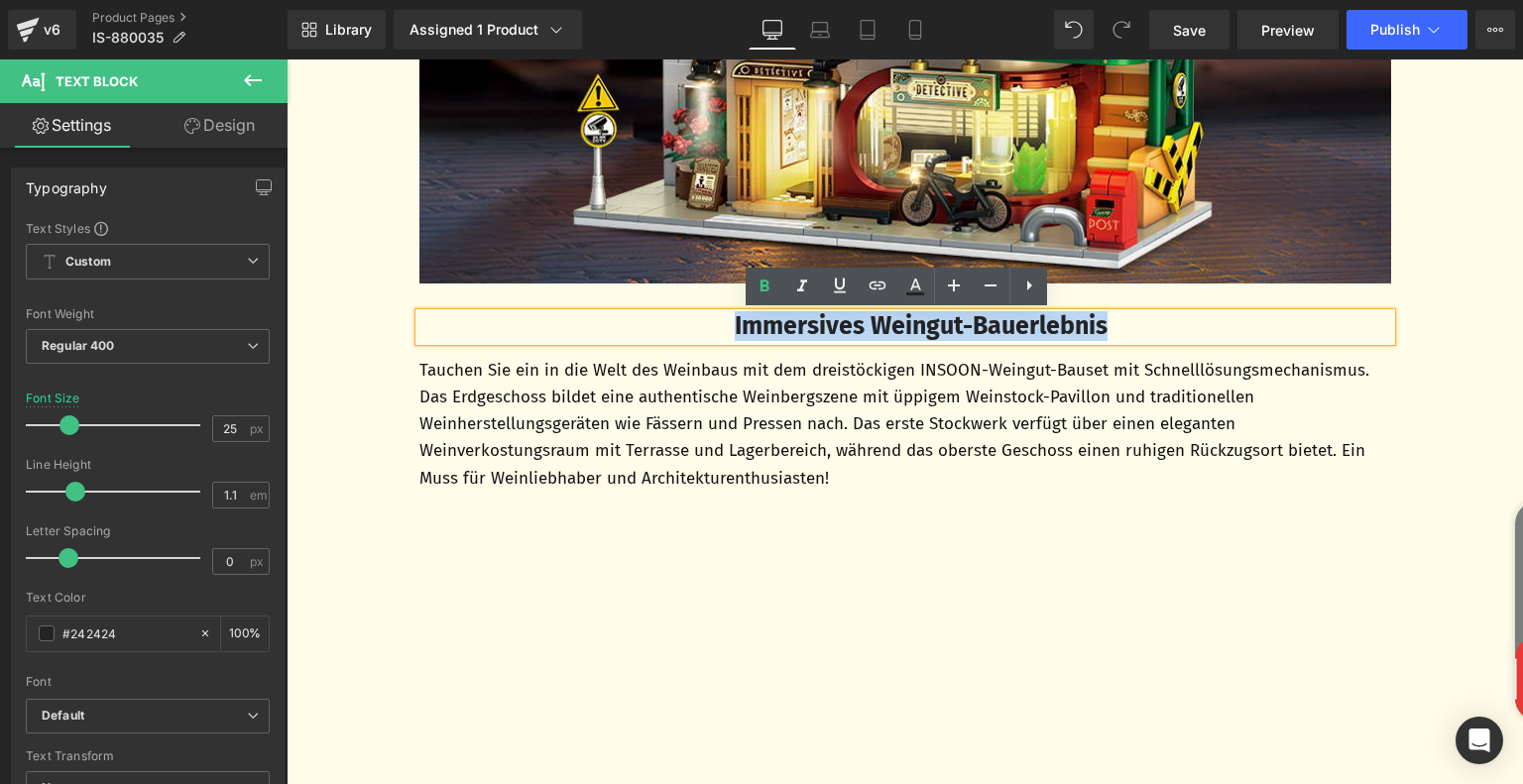 click on "Immersives Weingut-Bauerlebnis" at bounding box center (921, 327) 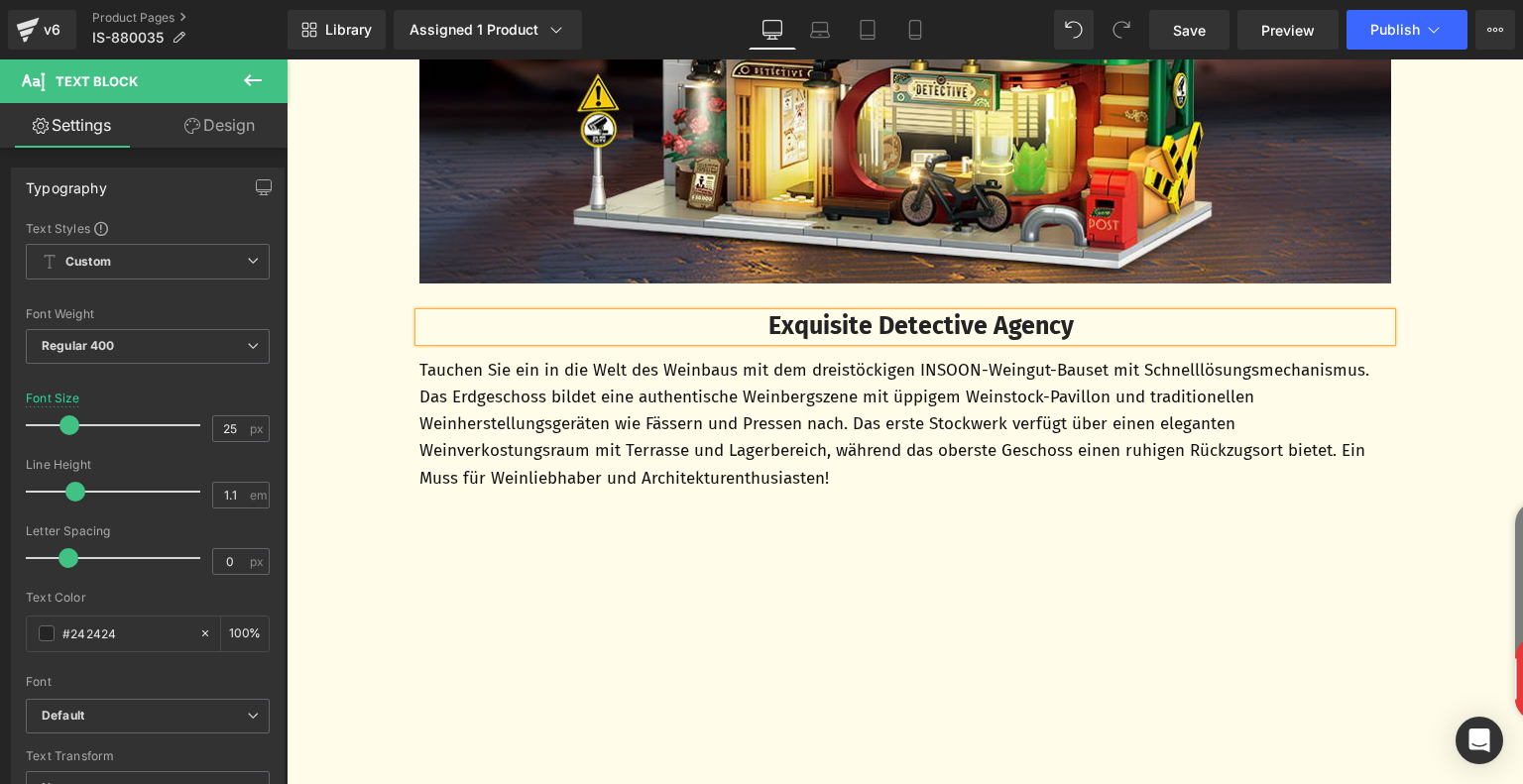 click on "Tauchen Sie ein in die Welt des Weinbaus mit dem dreistöckigen INSOON-Weingut-Bauset mit Schnelllösungsmechanismus. Das Erdgeschoss bildet eine authentische Weinbergszene mit üppigem Weinstock-Pavillon und traditionellen Weinherstellungsgeräten wie Fässern und Pressen nach. Das erste Stockwerk verfügt über einen eleganten Weinverkostungsraum mit Terrasse und Lagerbereich, während das oberste Geschoss einen ruhigen Rückzugsort bietet. Ein Muss für Weinliebhaber und Architekturenthusiasten!" at bounding box center (905, 424) 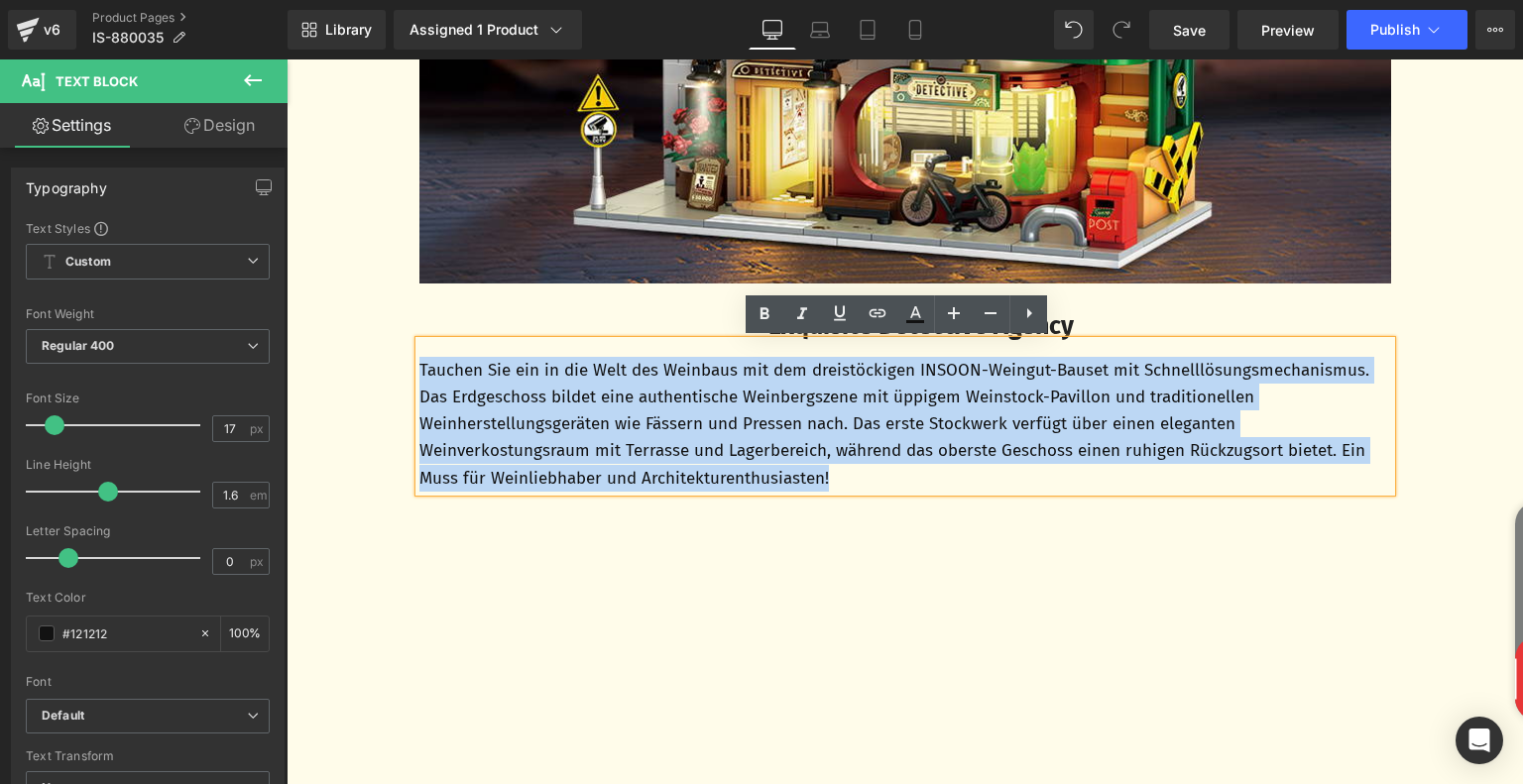 drag, startPoint x: 827, startPoint y: 475, endPoint x: 410, endPoint y: 375, distance: 428.8228 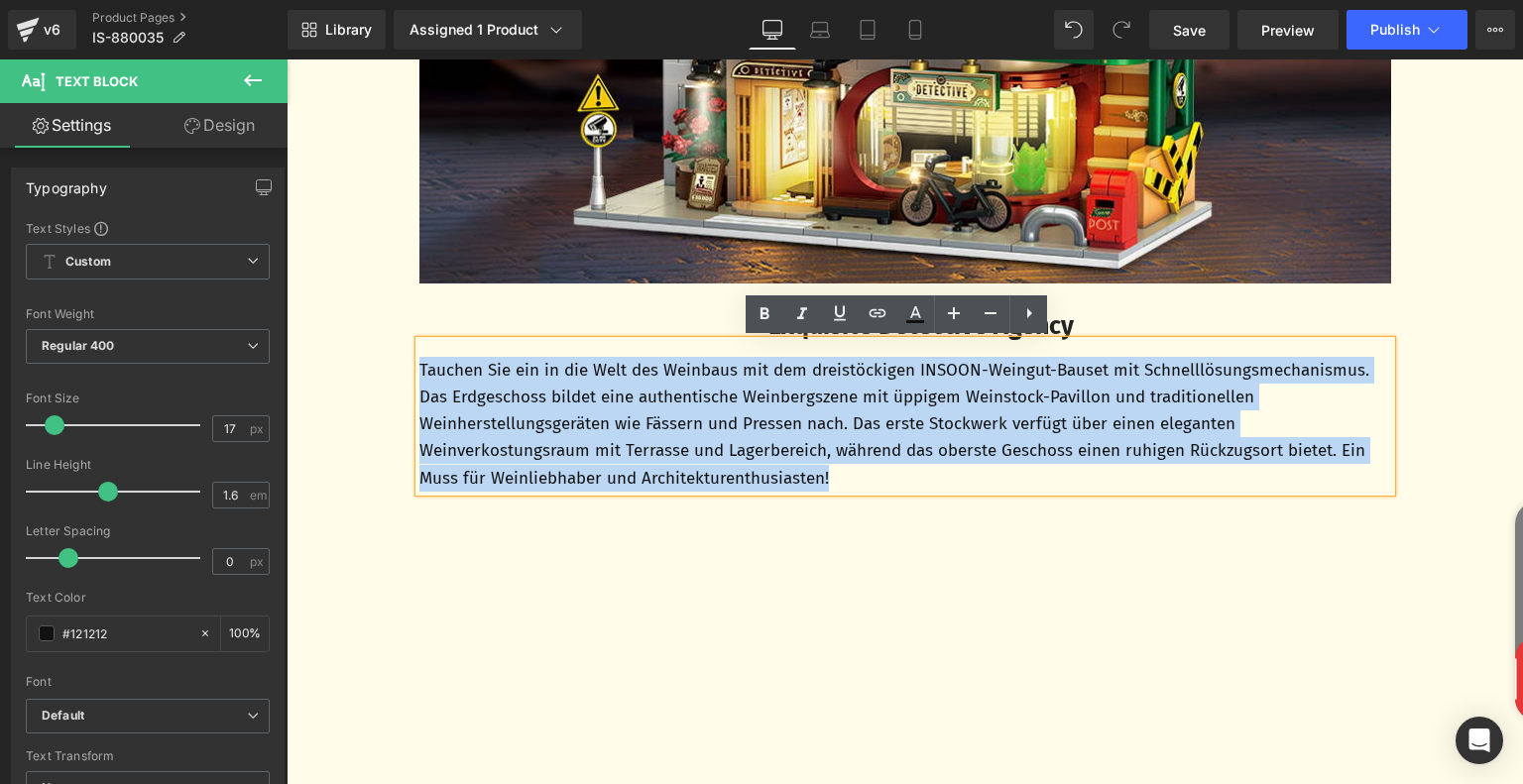 click on "Tauchen Sie ein in die Welt des Weinbaus mit dem dreistöckigen INSOON-Weingut-Bauset mit Schnelllösungsmechanismus. Das Erdgeschoss bildet eine authentische Weinbergszene mit üppigem Weinstock-Pavillon und traditionellen Weinherstellungsgeräten wie Fässern und Pressen nach. Das erste Stockwerk verfügt über einen eleganten Weinverkostungsraum mit Terrasse und Lagerbereich, während das oberste Geschoss einen ruhigen Rückzugsort bietet. Ein Muss für Weinliebhaber und Architekturenthusiasten!" at bounding box center (905, 424) 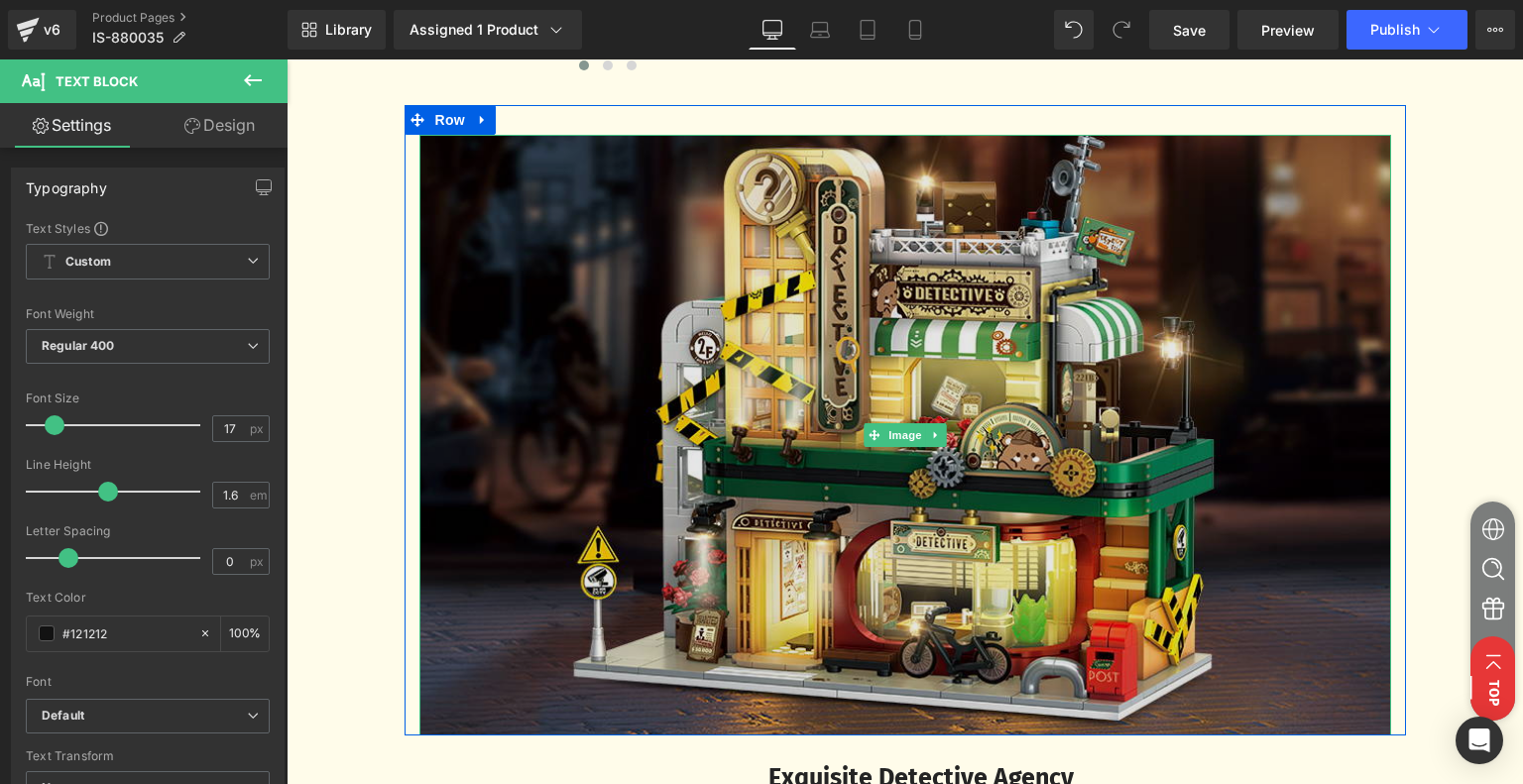 scroll, scrollTop: 793, scrollLeft: 0, axis: vertical 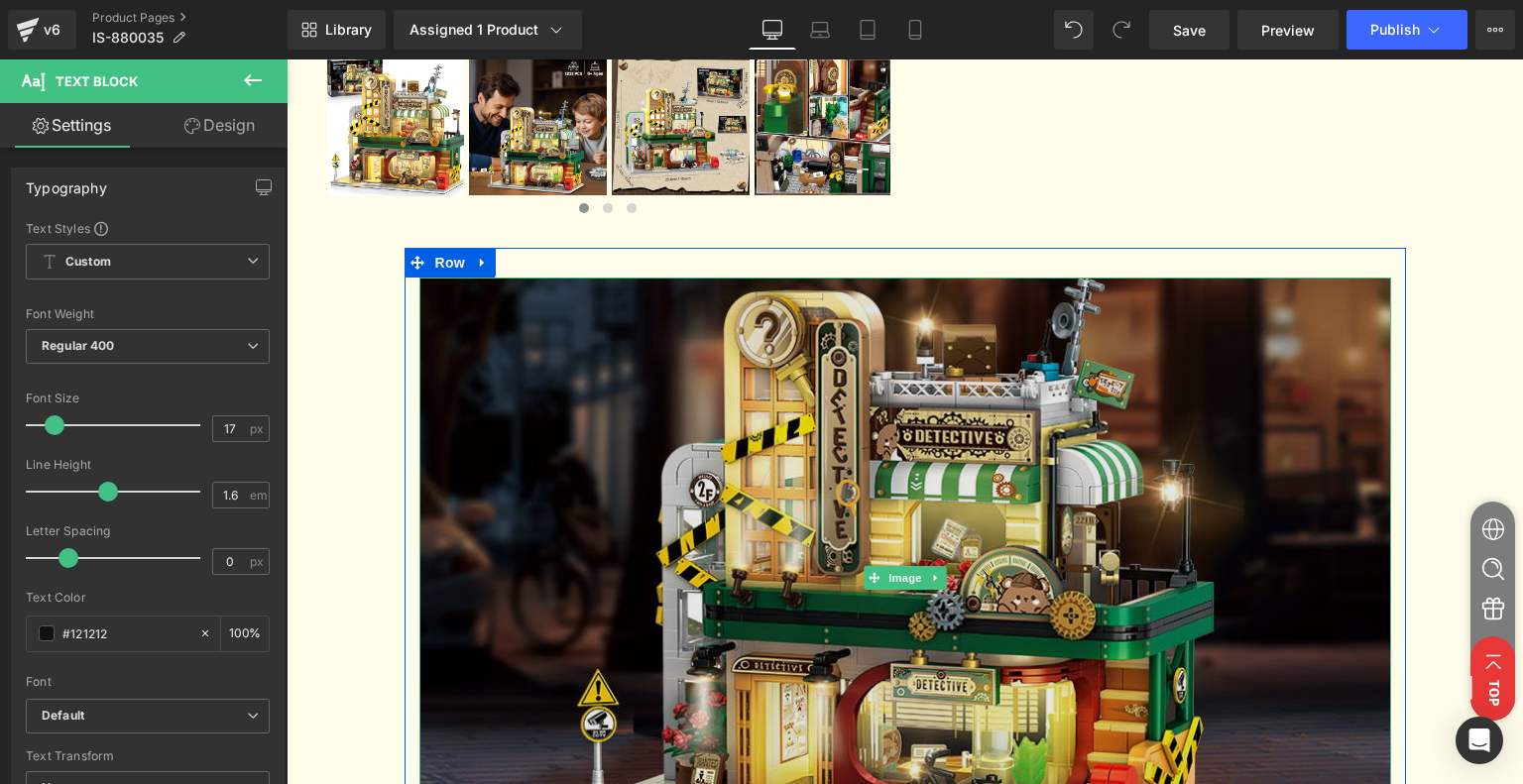 click at bounding box center (905, 578) 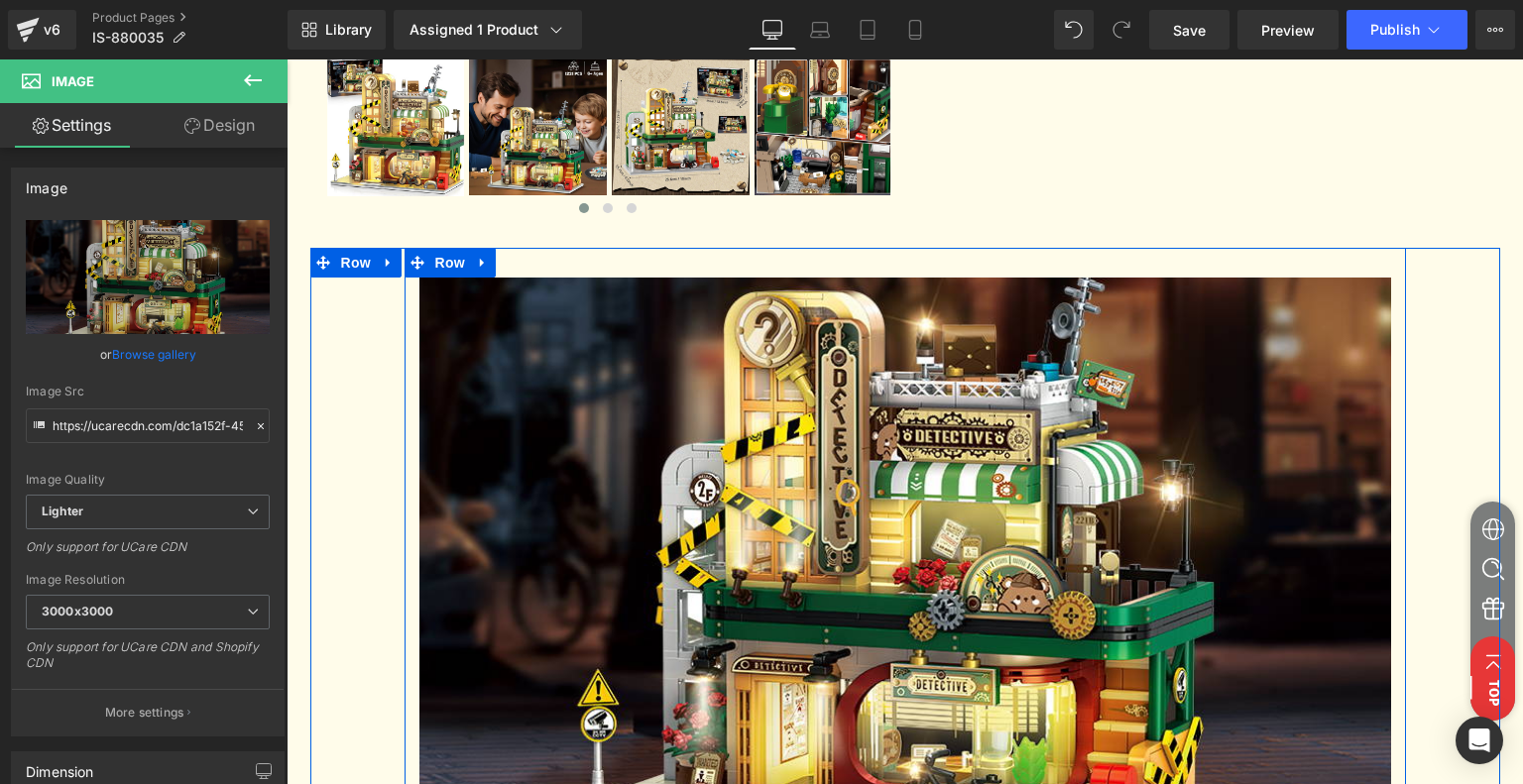 click 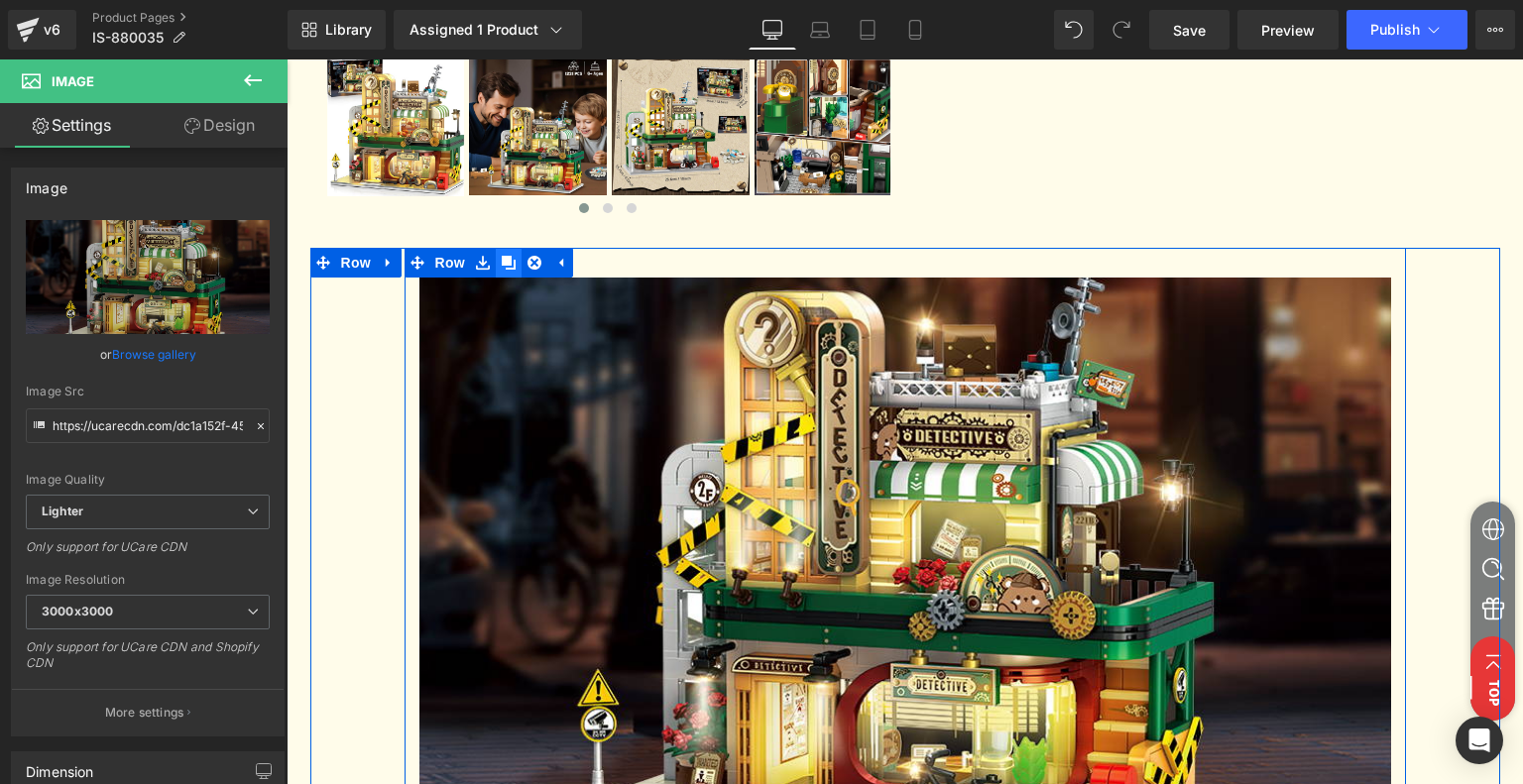 click 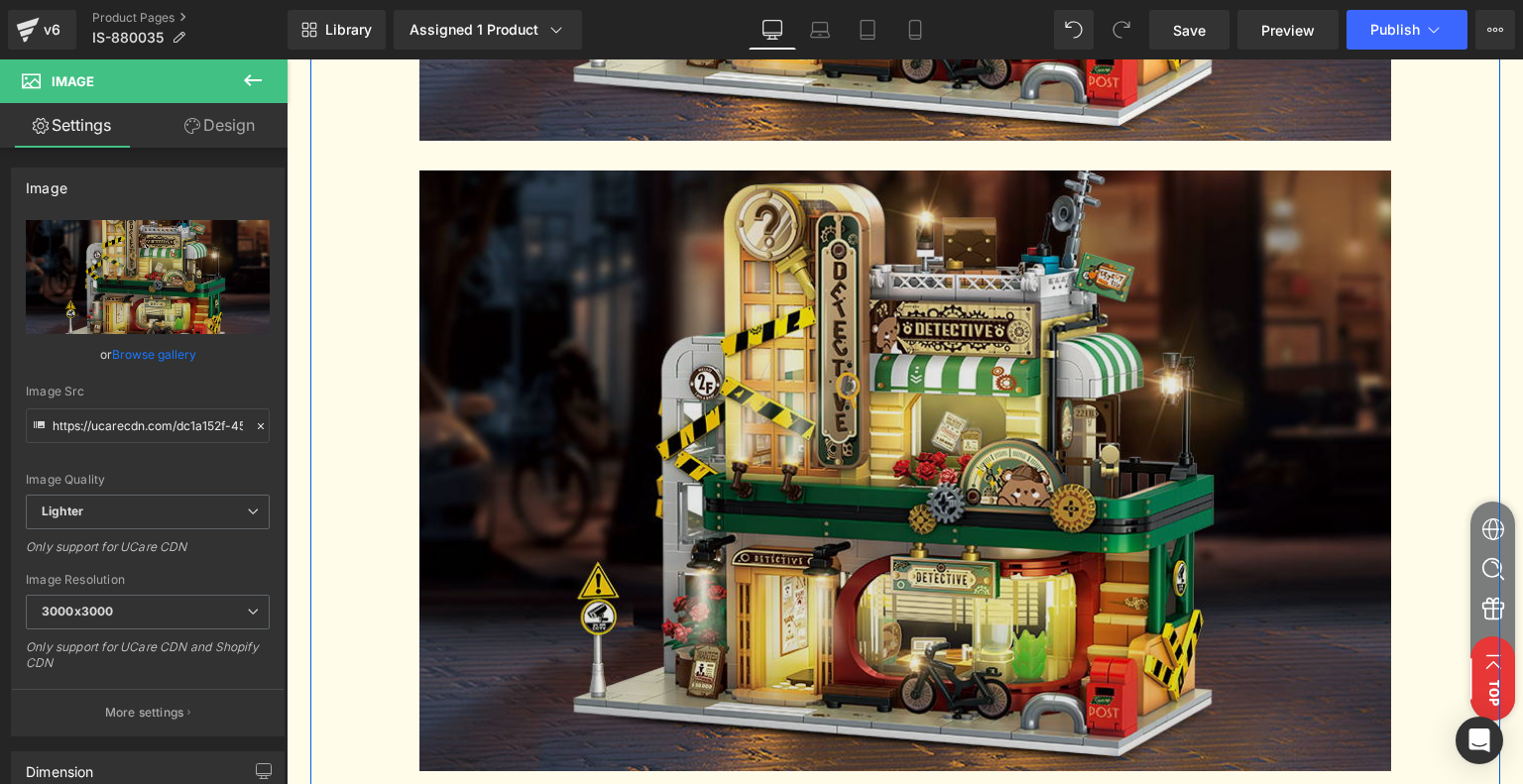 click at bounding box center [905, 471] 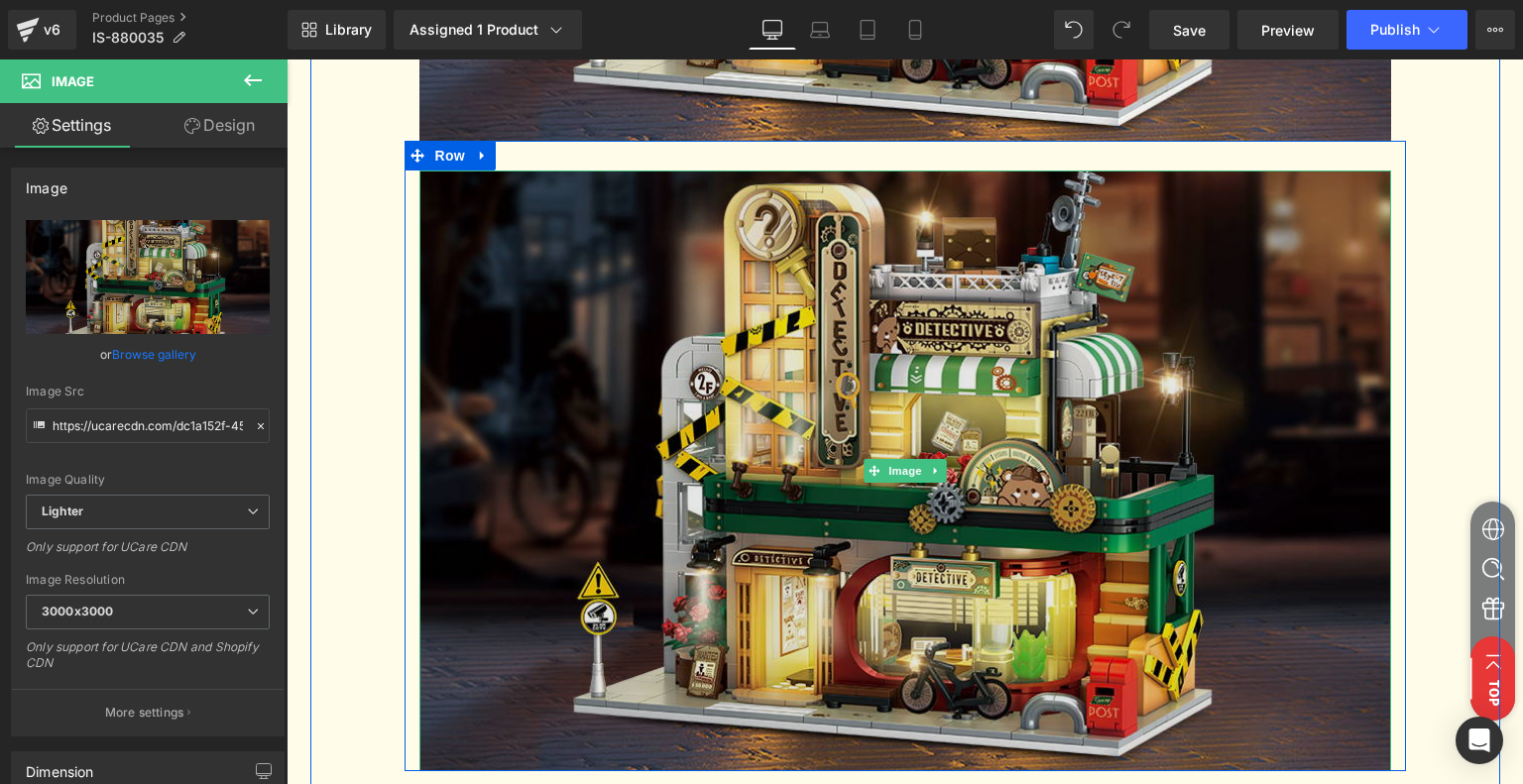 scroll, scrollTop: 1531, scrollLeft: 0, axis: vertical 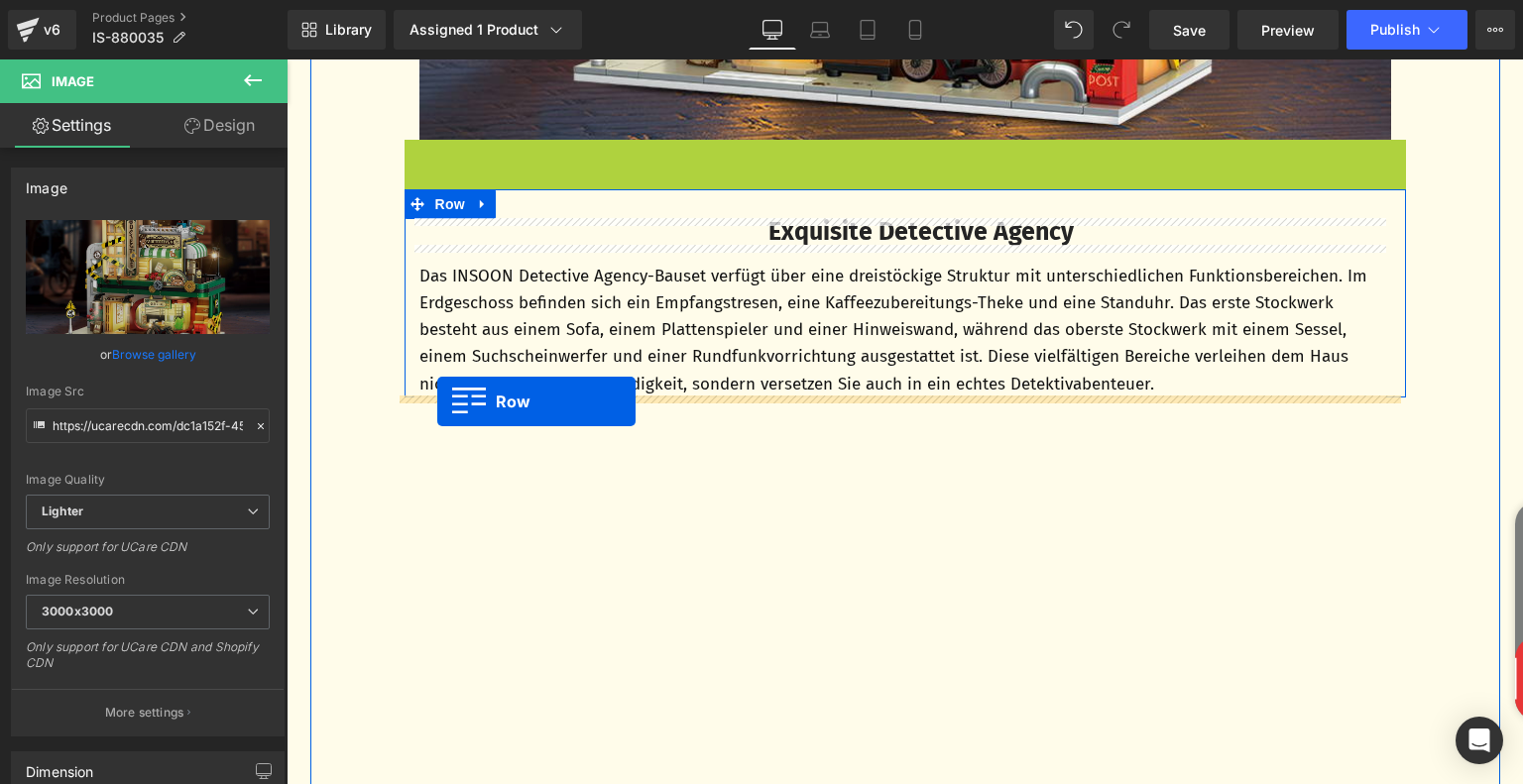 drag, startPoint x: 408, startPoint y: 150, endPoint x: 437, endPoint y: 402, distance: 253.66316 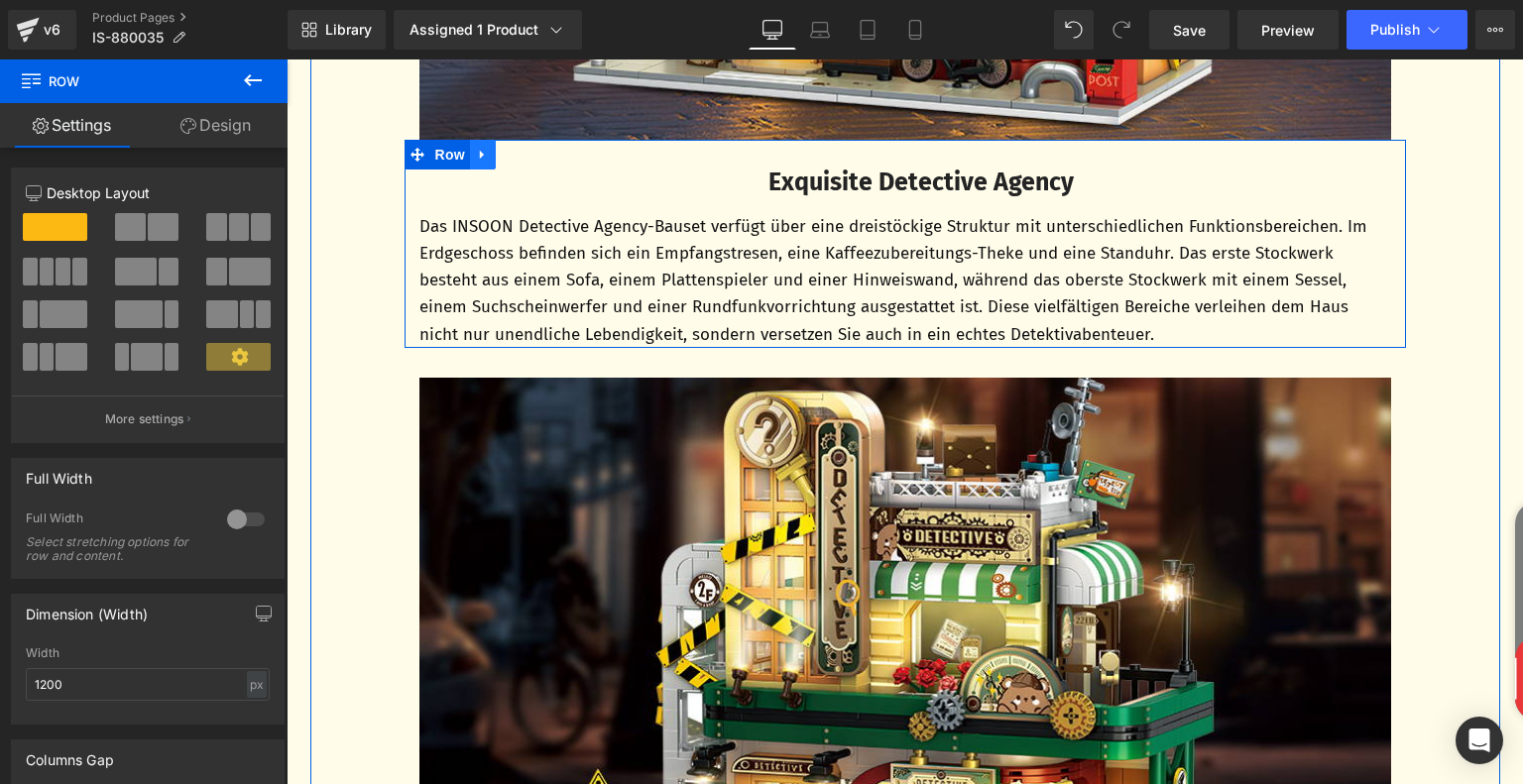 click 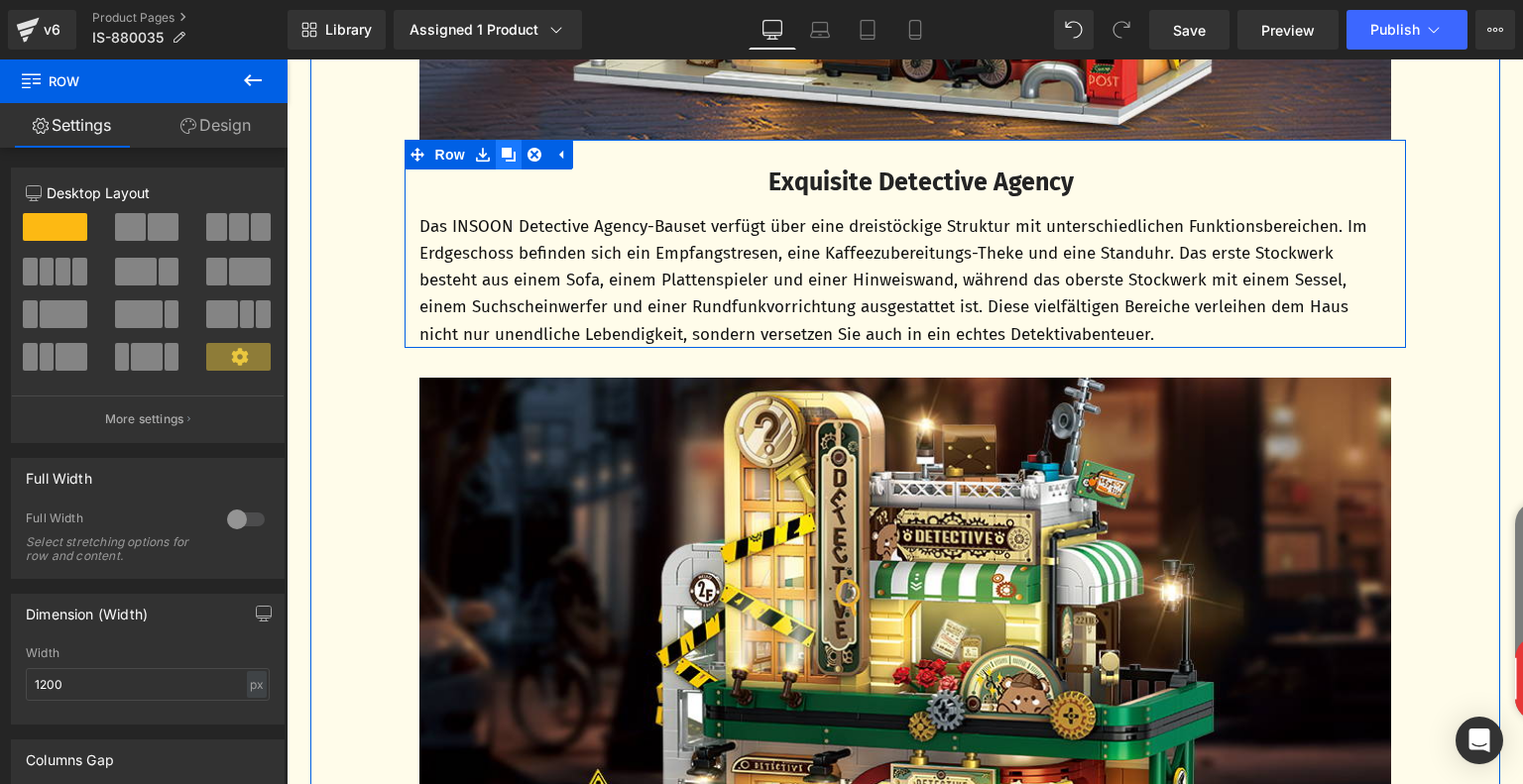 click 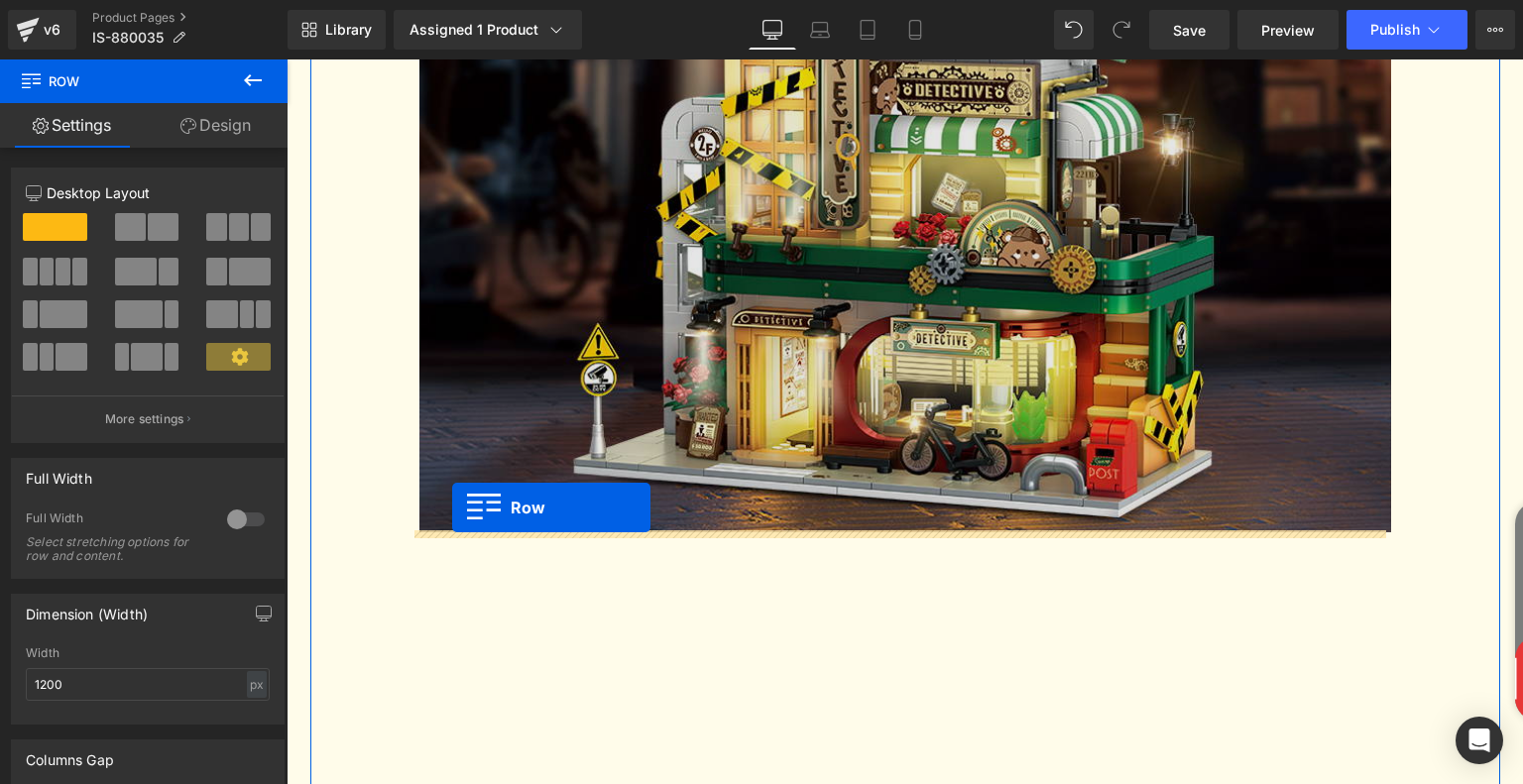 drag, startPoint x: 410, startPoint y: 376, endPoint x: 452, endPoint y: 507, distance: 137.56816 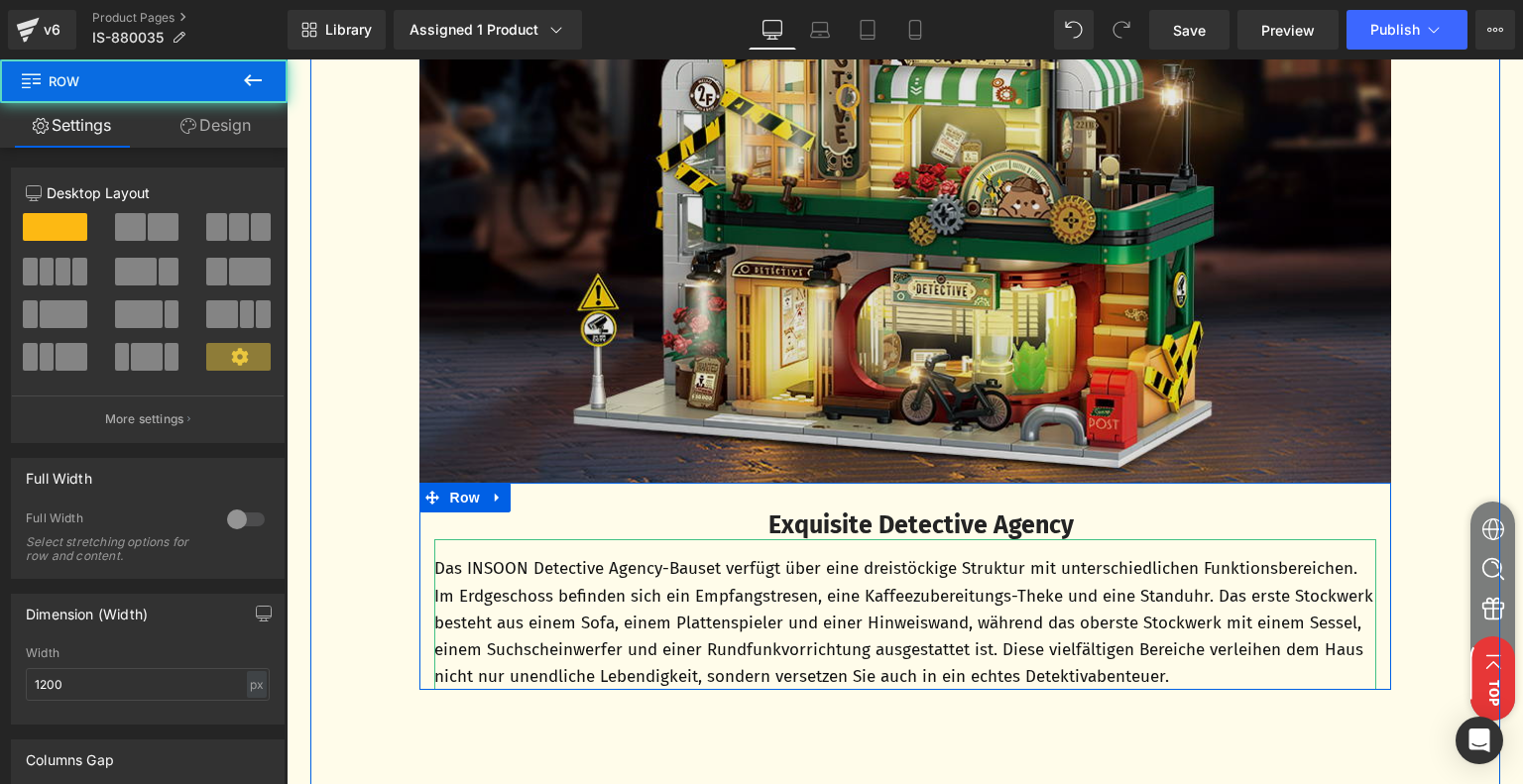 scroll, scrollTop: 1977, scrollLeft: 0, axis: vertical 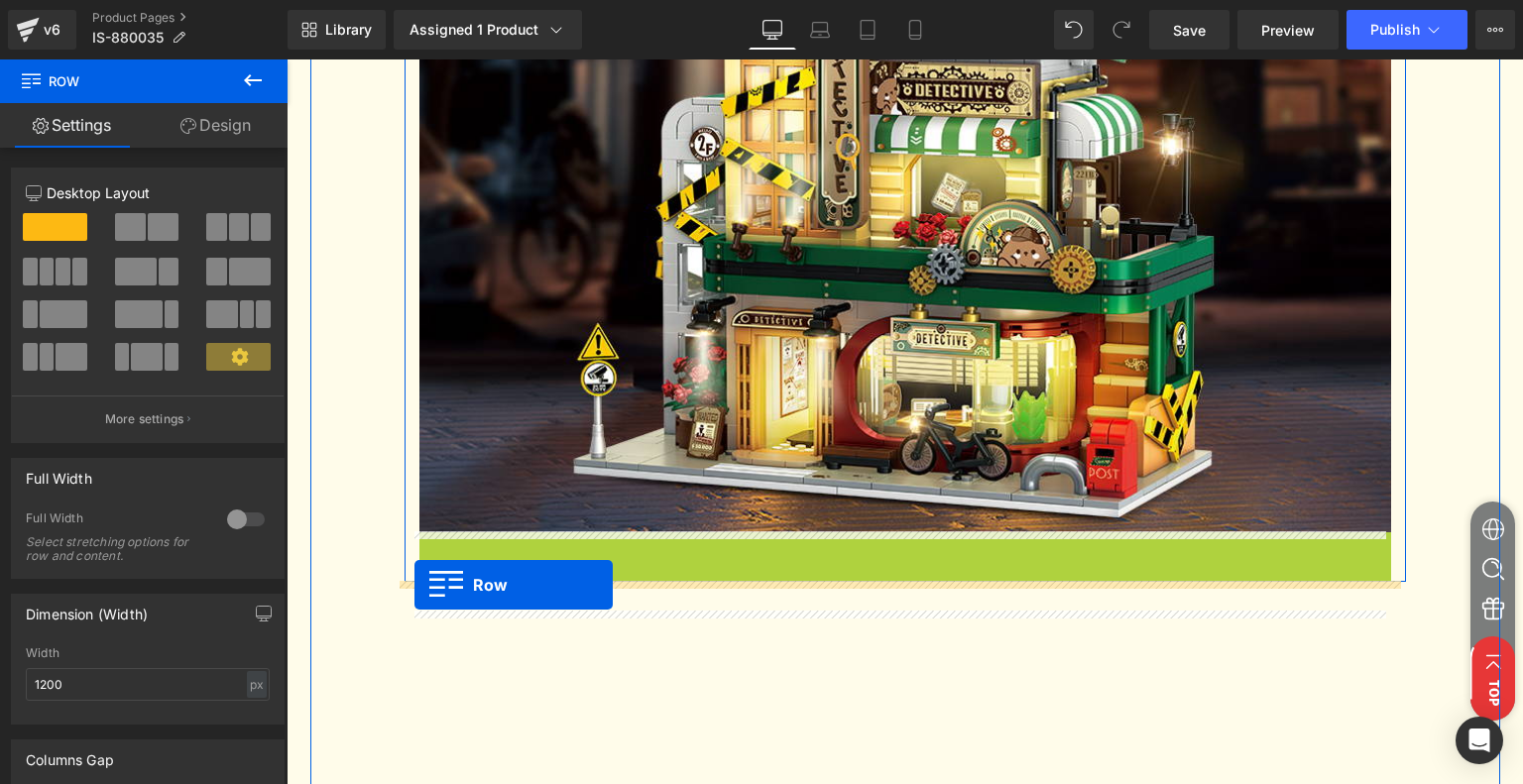 drag, startPoint x: 424, startPoint y: 546, endPoint x: 414, endPoint y: 585, distance: 40.261644 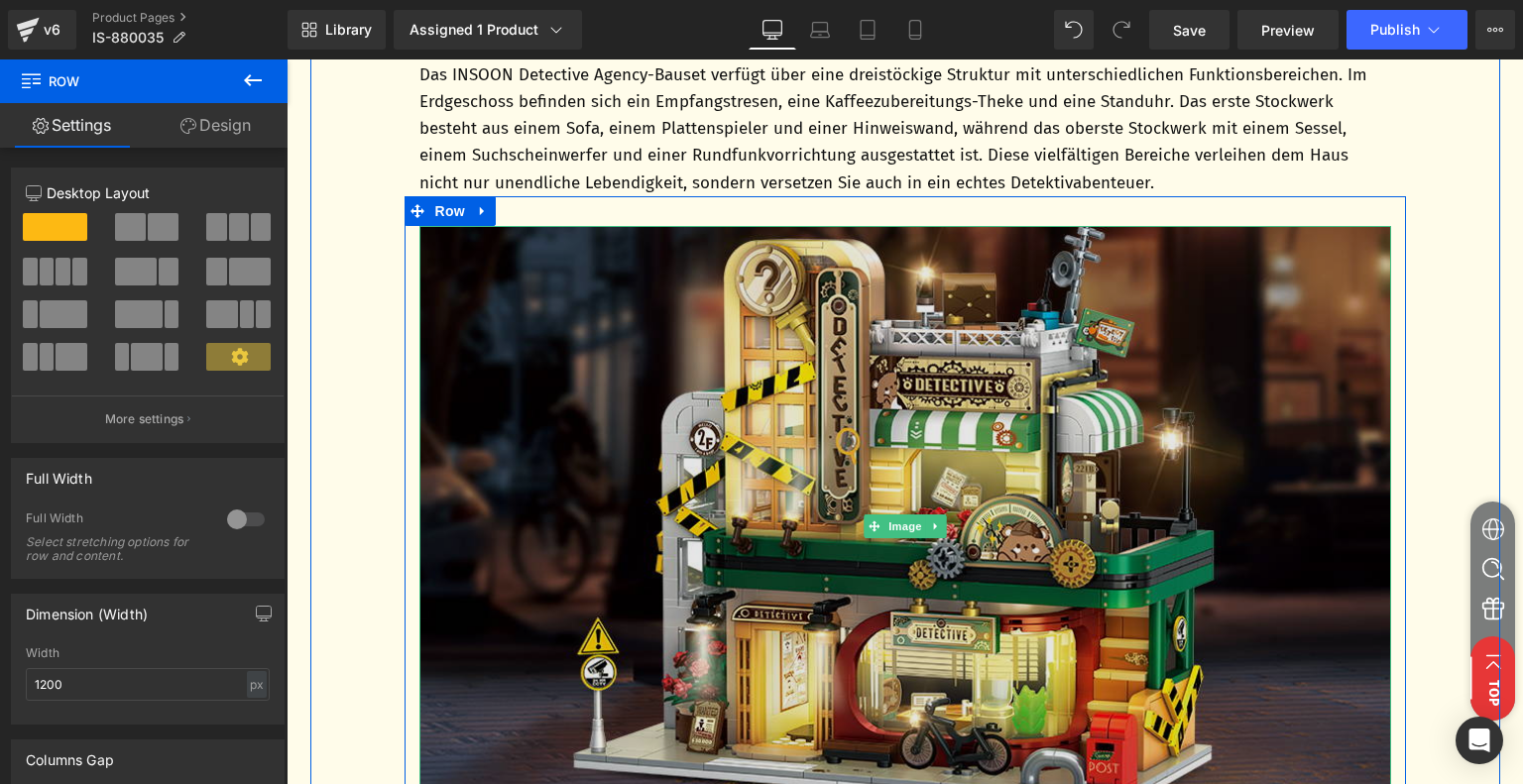 scroll, scrollTop: 1878, scrollLeft: 0, axis: vertical 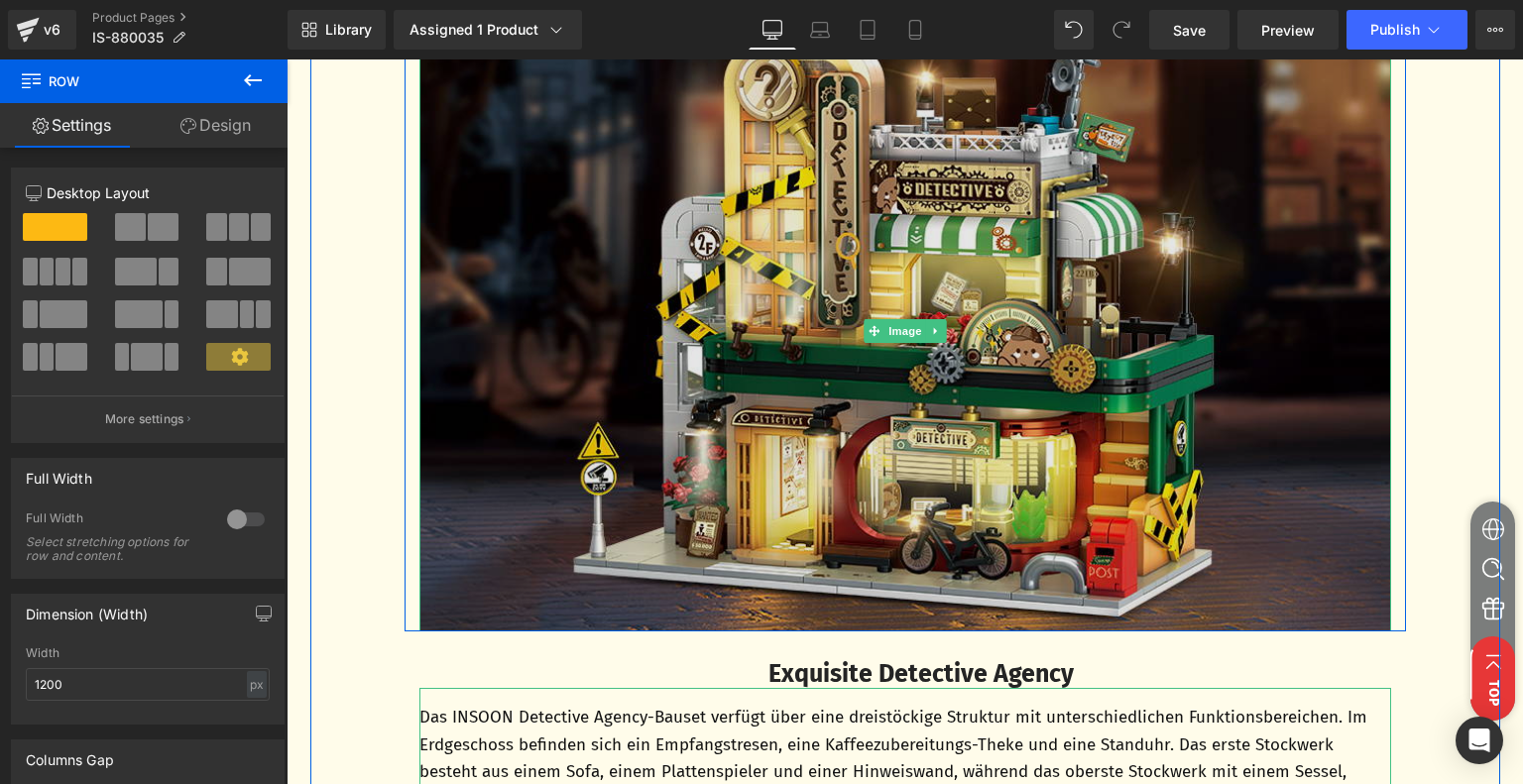 click at bounding box center [905, 331] 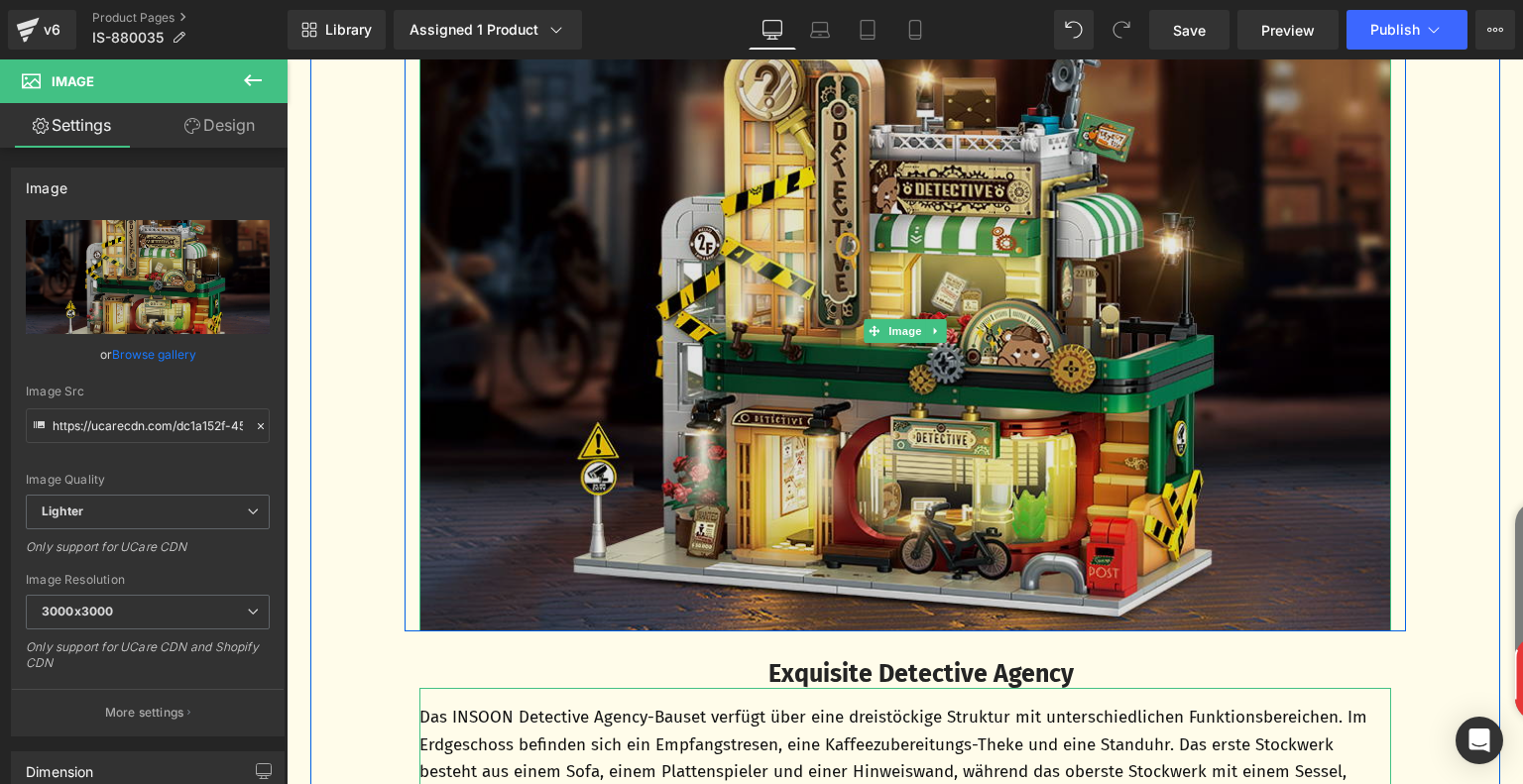 click at bounding box center (905, 331) 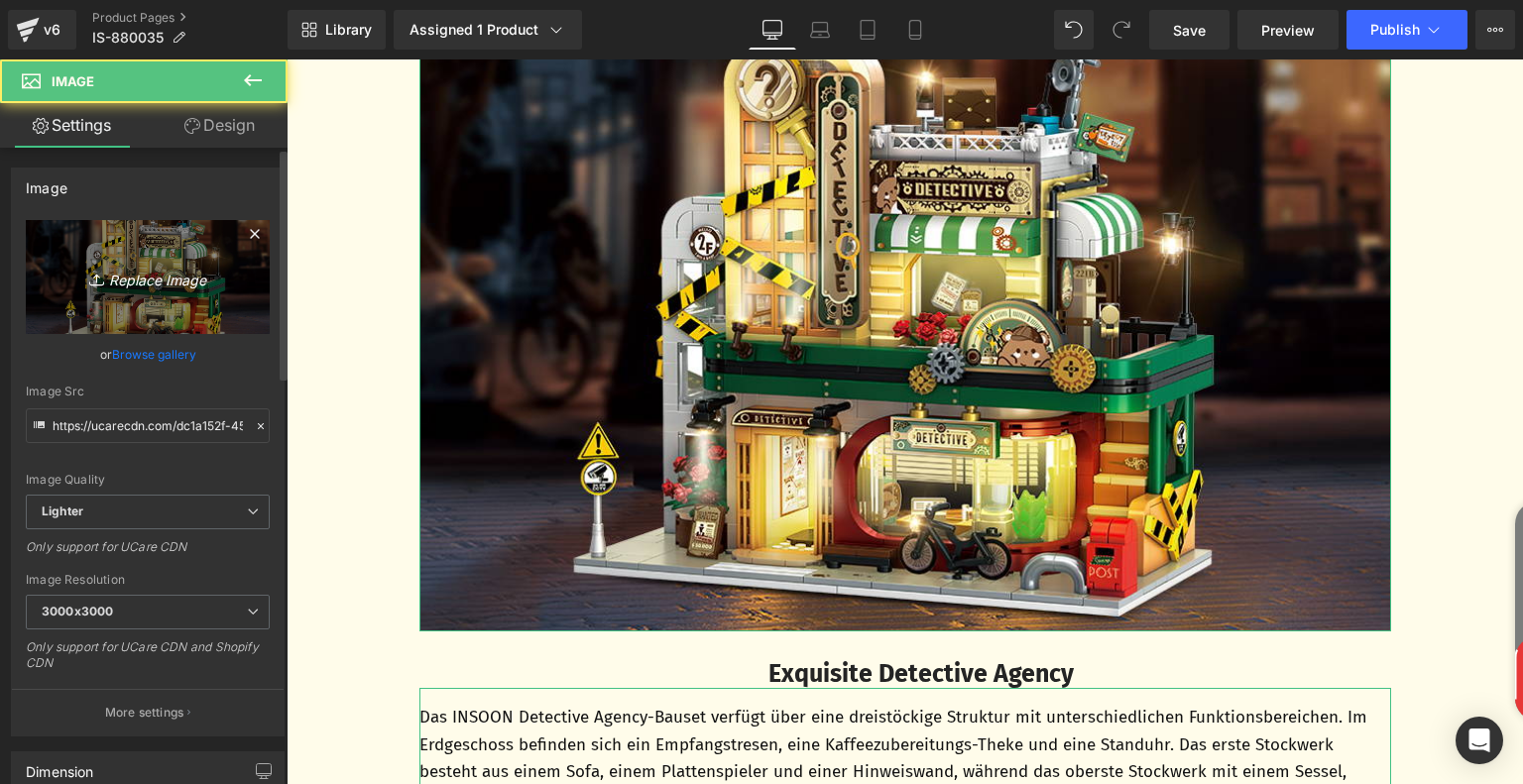 click on "Replace Image" at bounding box center [148, 277] 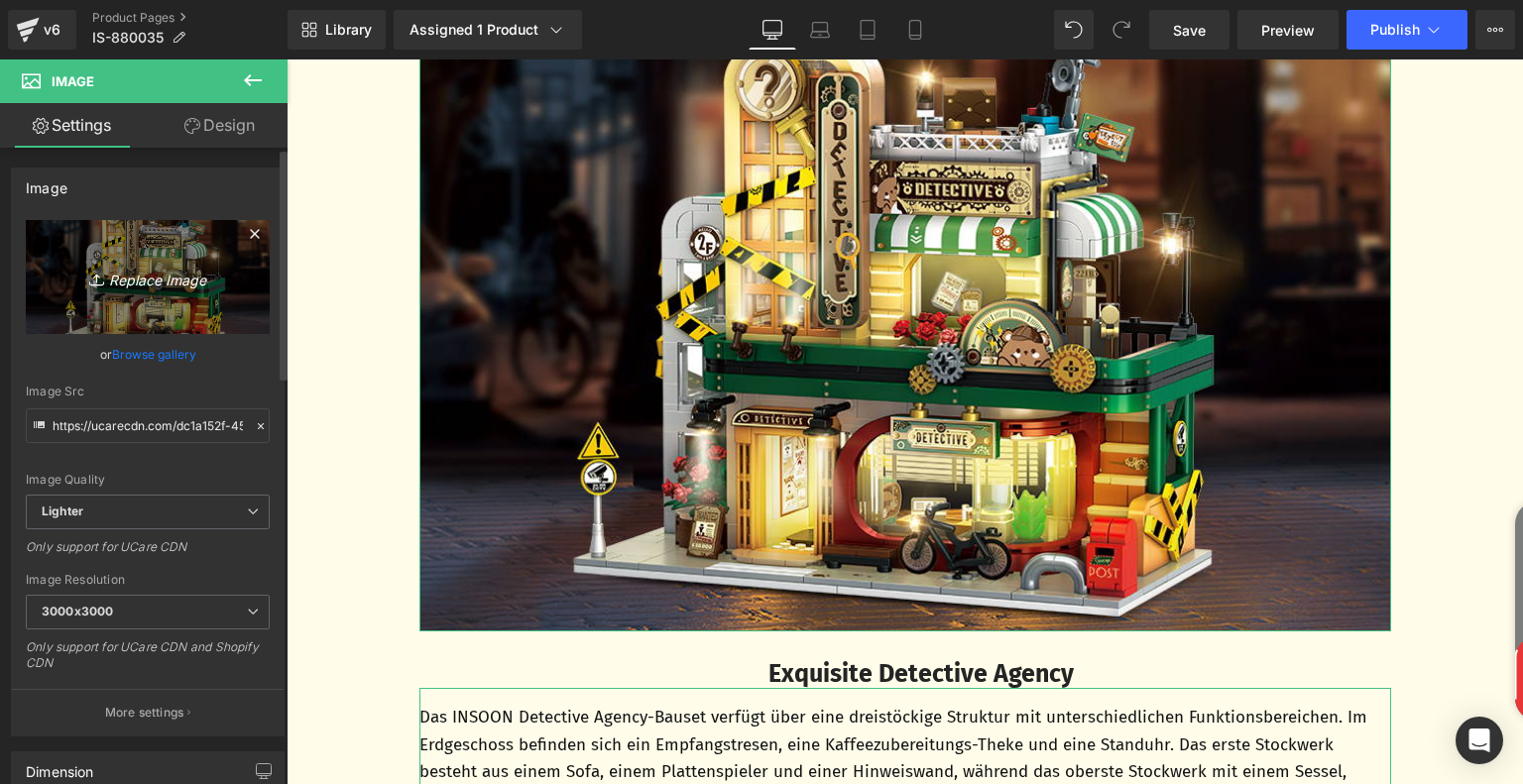 type on "C:\fakepath\b26eb6b5-6df8-4aeb-9343-c0b104f0df95.__CR0,0,970,600_PT0_SX970_V1___.jpg" 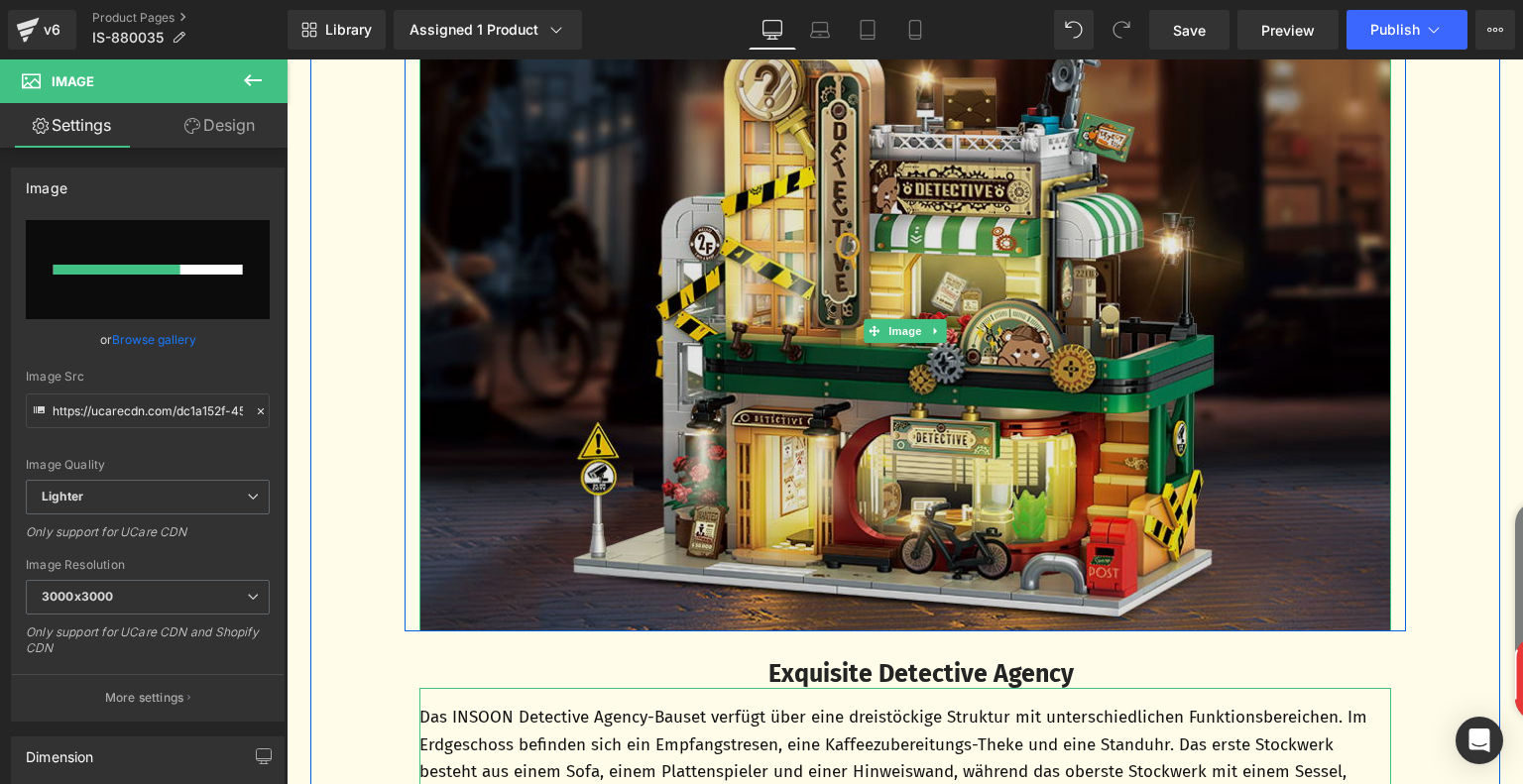 type 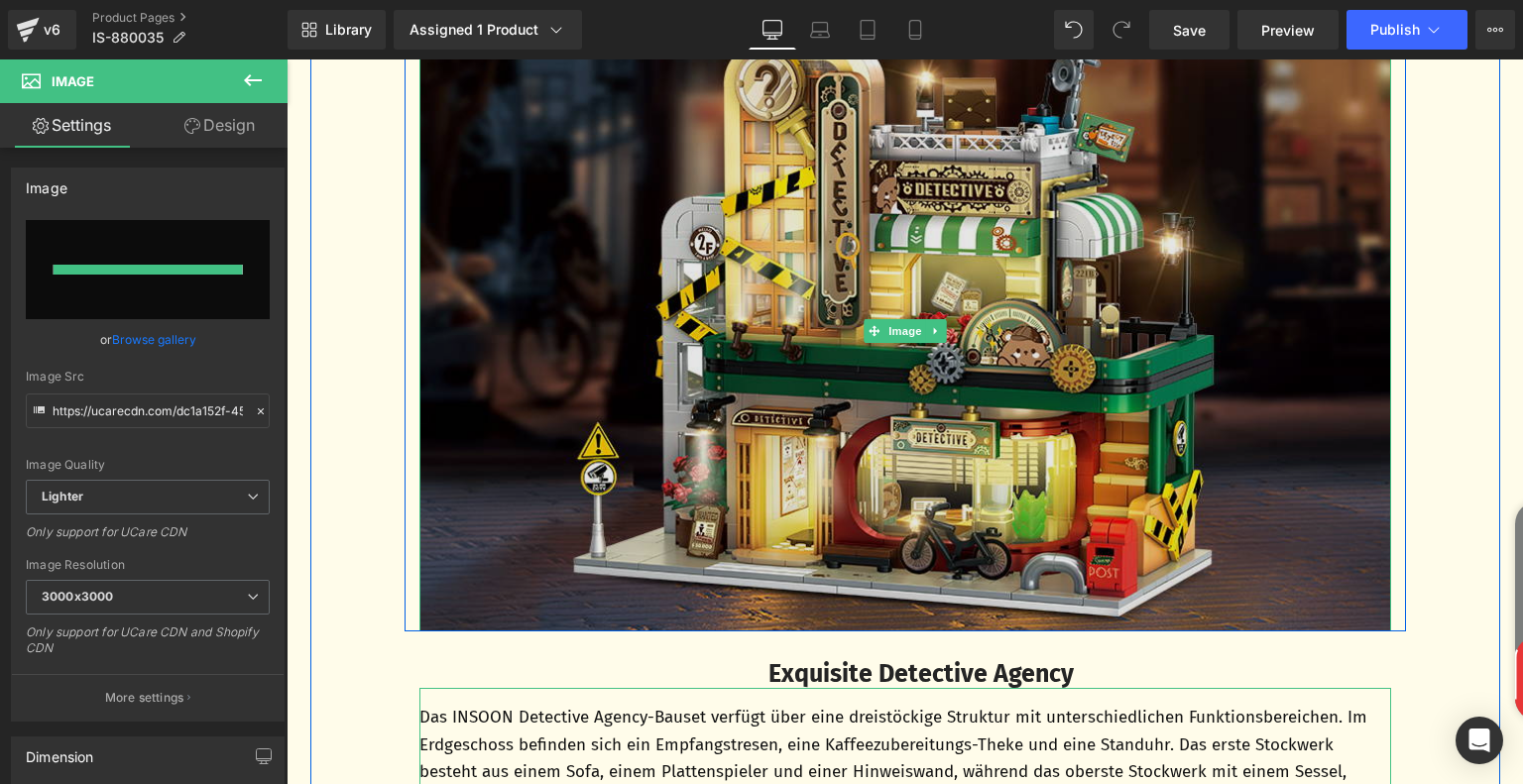type on "https://ucarecdn.com/69b2bbf4-d68e-4d3c-b1cf-b52a5ed04a97/-/format/auto/-/preview/3000x3000/-/quality/lighter/b26eb6b5-6df8-4aeb-9343-c0b104f0df95.__CR0,0,970,600_PT0_SX970_V1___.jpg" 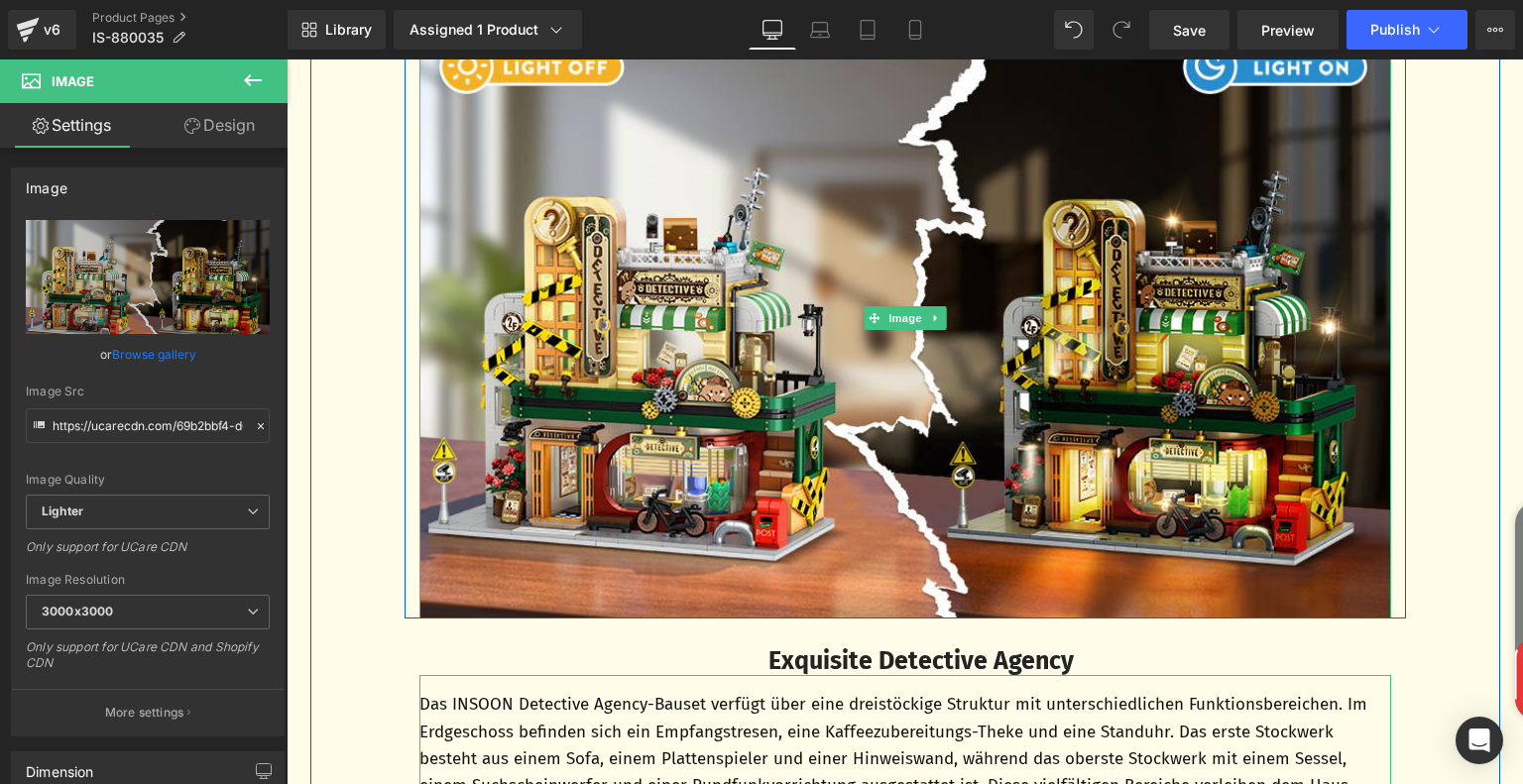 scroll, scrollTop: 2176, scrollLeft: 0, axis: vertical 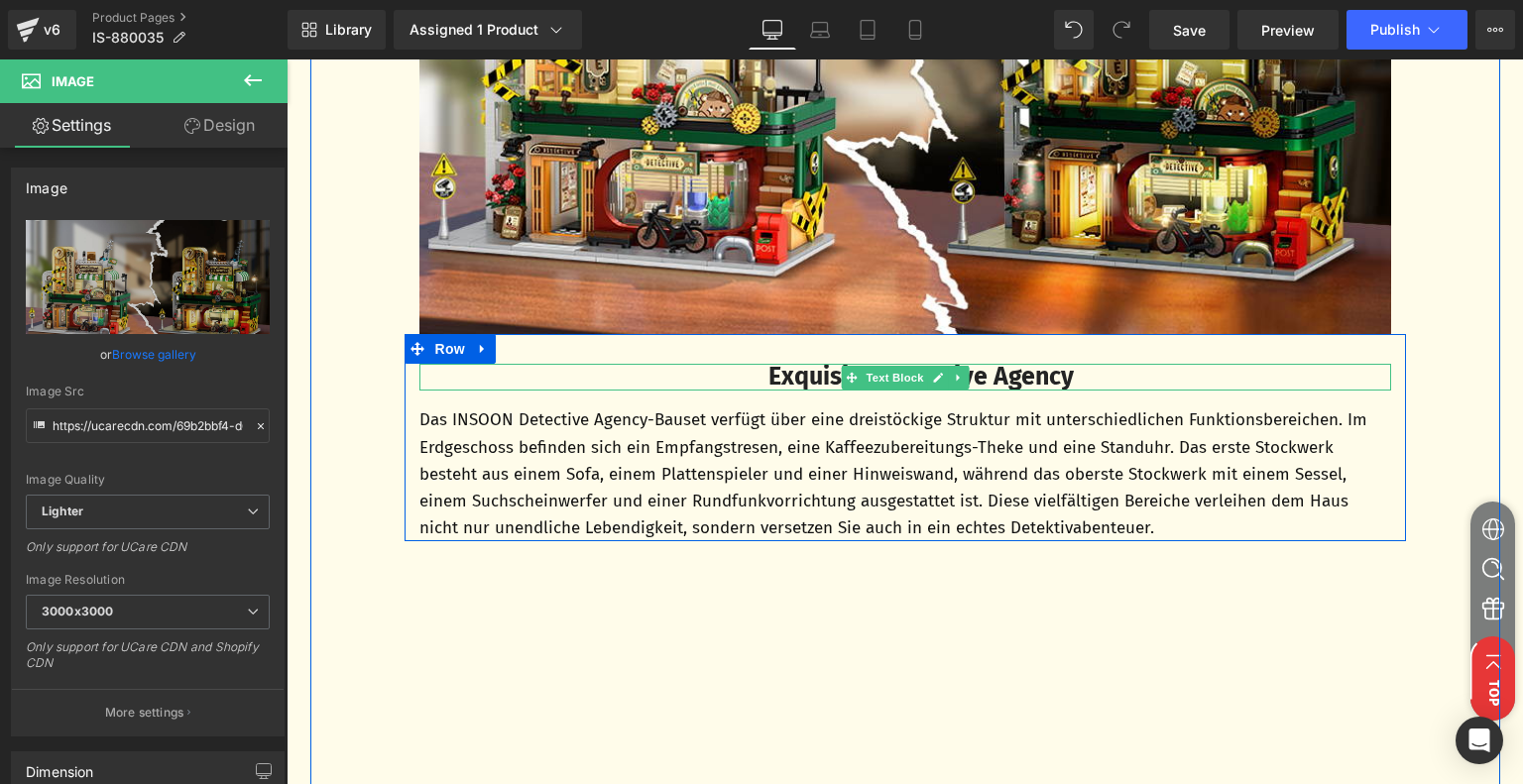 click on "Exquisite Detective Agency" at bounding box center (921, 377) 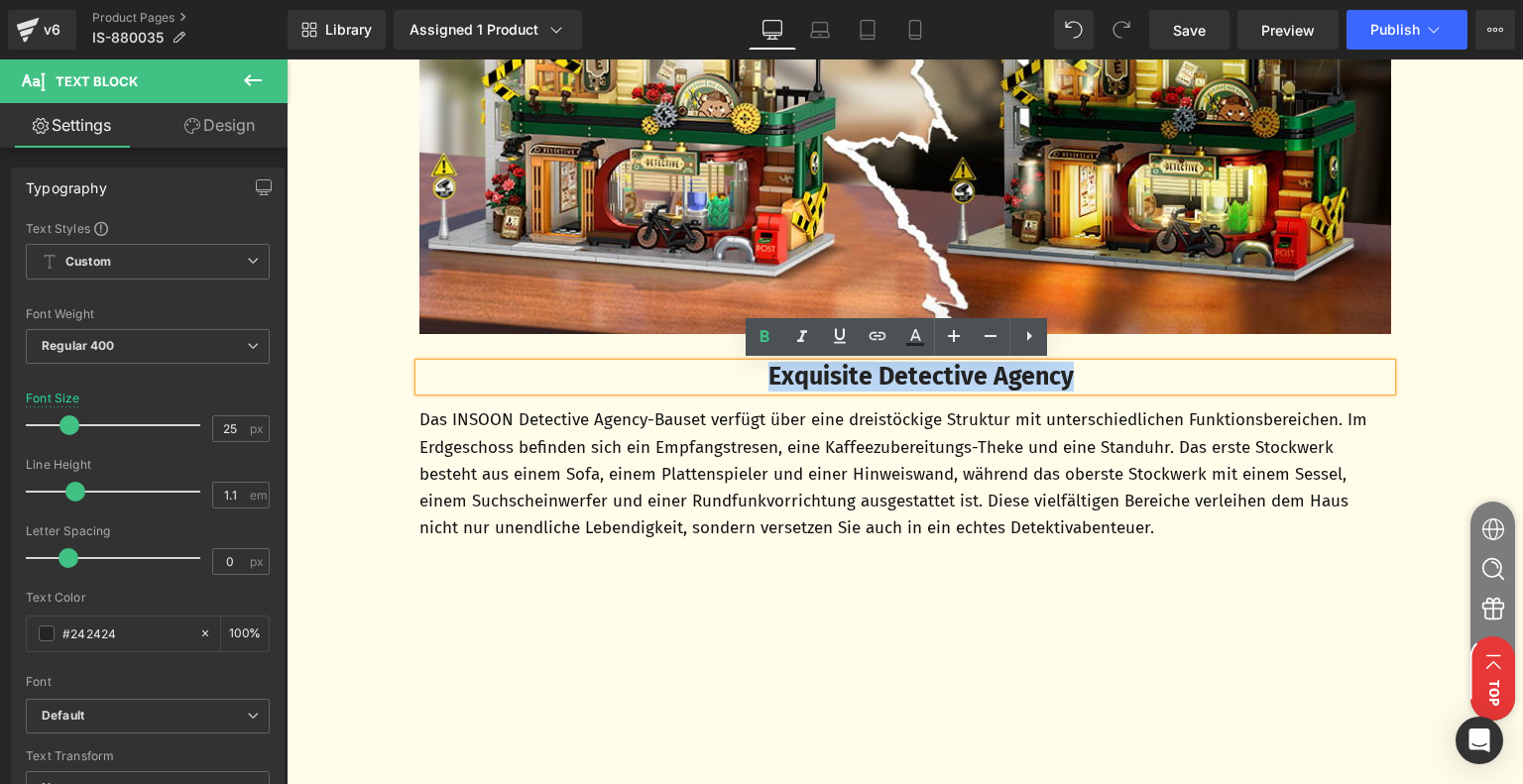 drag, startPoint x: 755, startPoint y: 379, endPoint x: 1079, endPoint y: 385, distance: 324.05555 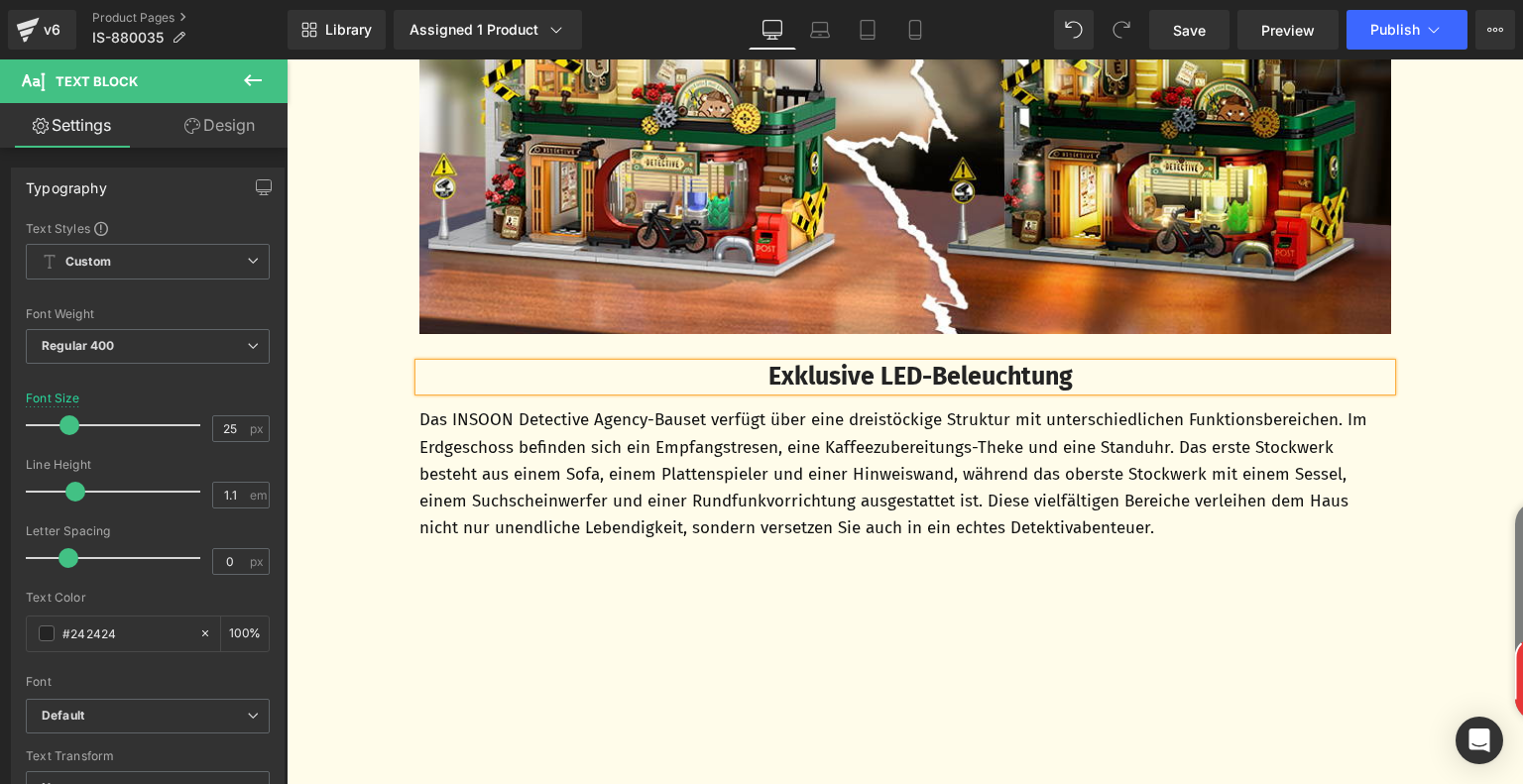 click on "Das INSOON Detective Agency-Bauset verfügt über eine dreistöckige Struktur mit unterschiedlichen Funktionsbereichen. Im Erdgeschoss befinden sich ein Empfangstresen, eine Kaffeezubereitungs-Theke und eine Standuhr. Das erste Stockwerk besteht aus einem Sofa, einem Plattenspieler und einer Hinweiswand, während das oberste Stockwerk mit einem Sessel, einem Suchscheinwerfer und einer Rundfunkvorrichtung ausgestattet ist. Diese vielfältigen Bereiche verleihen dem Haus nicht nur unendliche Lebendigkeit, sondern versetzen Sie auch in ein echtes Detektivabenteuer." at bounding box center (905, 474) 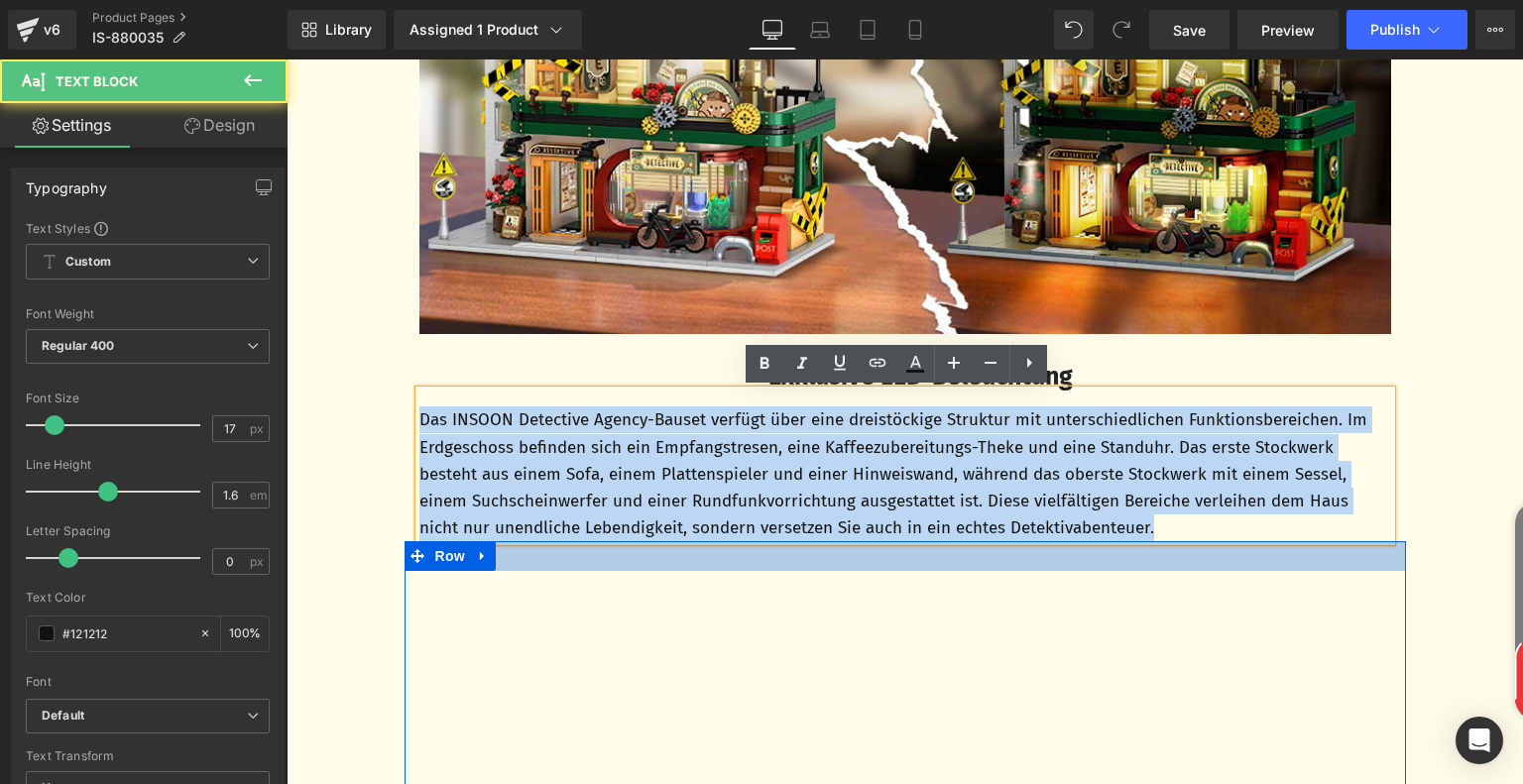drag, startPoint x: 414, startPoint y: 419, endPoint x: 1174, endPoint y: 544, distance: 770.21101 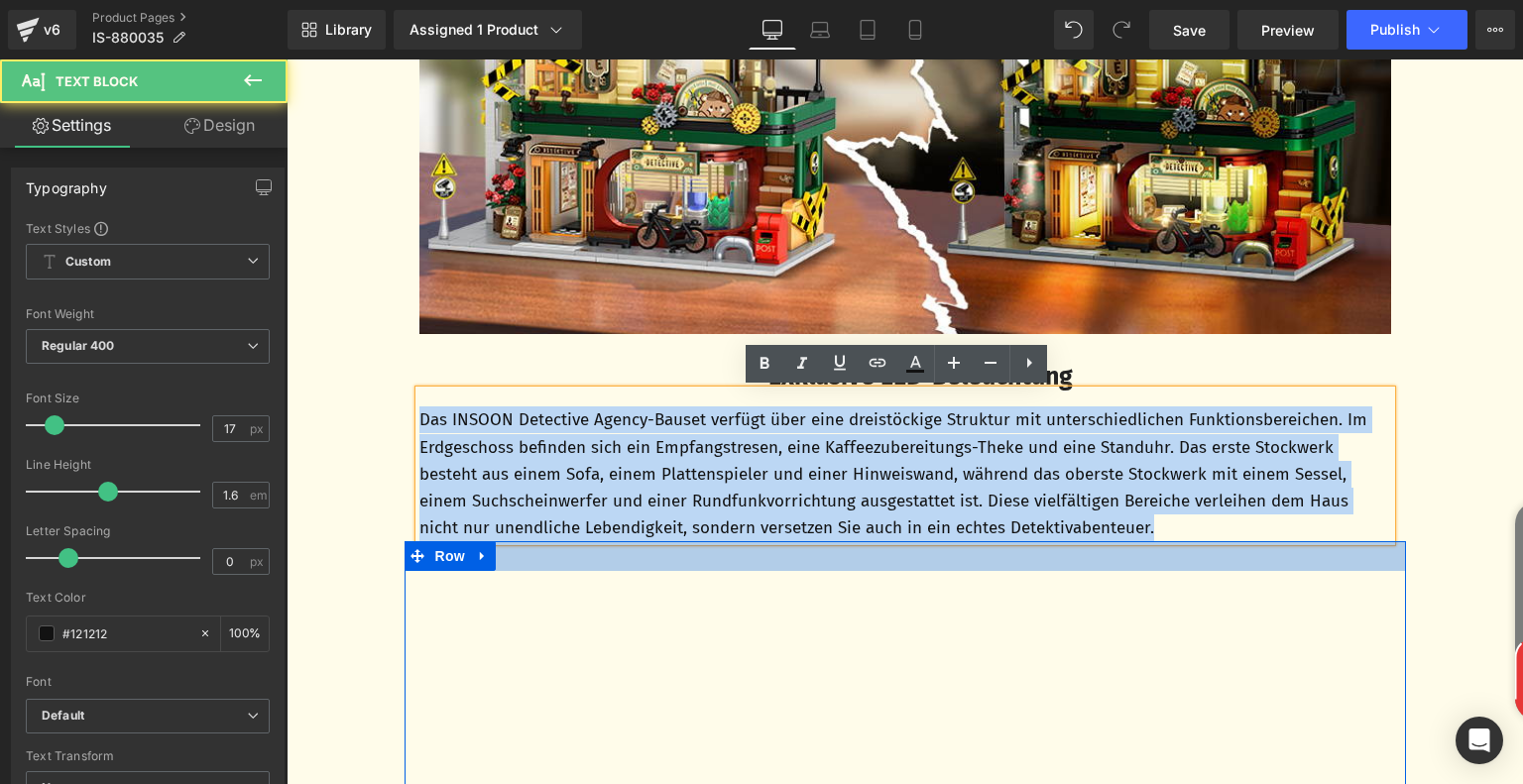 click on "Image Row Exquisite Detective Agency Text Block Das INSOON Detective Agency-Bauset verfügt über eine dreistöckige Struktur mit unterschiedlichen Funktionsbereichen. Im Erdgeschoss befinden sich ein Empfangstresen, eine Kaffeezubereitungs-Theke und eine Standuhr. Das erste Stockwerk besteht aus einem Sofa, einem Plattenspieler und einer Hinweiswand, während das oberste Stockwerk mit einem Sessel, einem Suchscheinwerfer und einer Rundfunkvorrichtung ausgestattet ist. Diese vielfältigen Bereiche verleihen dem Haus nicht nur unendliche Lebendigkeit, sondern versetzen Sie auch in ein echtes Detektivabenteuer. Text Block Row Image Row Exklusive LED-Beleuchtung Text Block Text Block Row Youtube Row Hochwertiges Material & Bauerlebnis Text Block Text Block Row Image Row Klassisches europäisches Weingut-Design Text Block Text Block Row Image Row" at bounding box center [905, 2391] 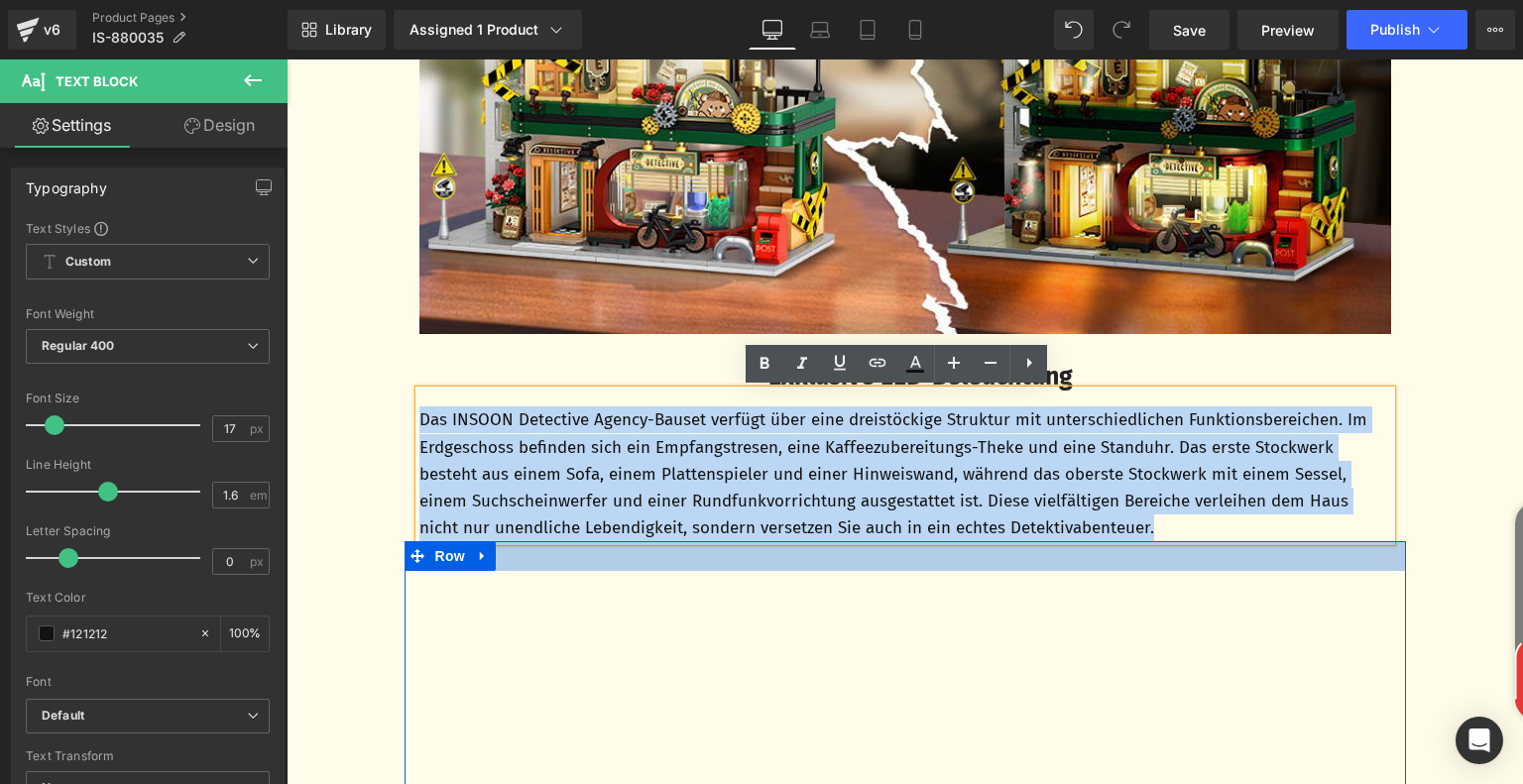 paste 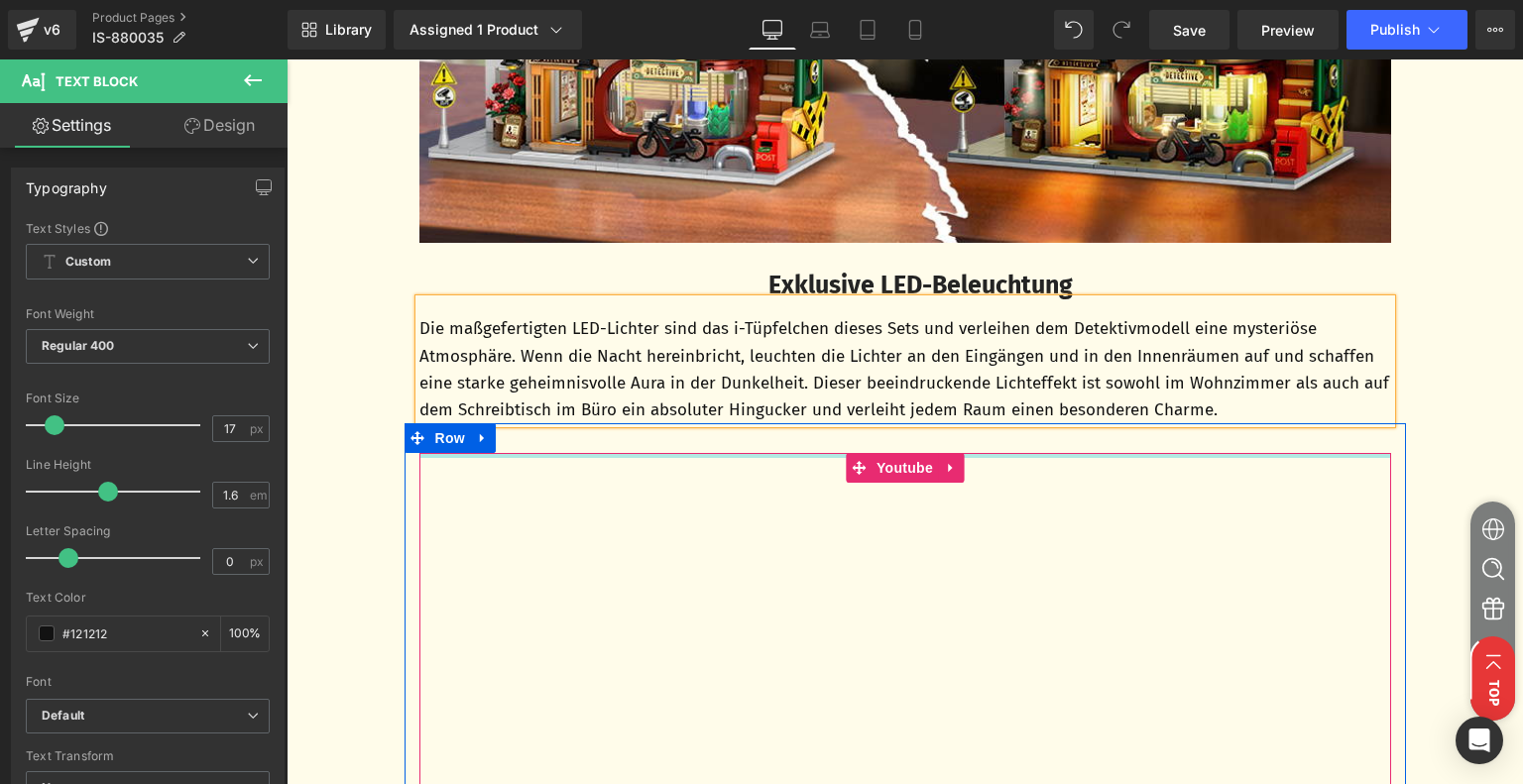 scroll, scrollTop: 2374, scrollLeft: 0, axis: vertical 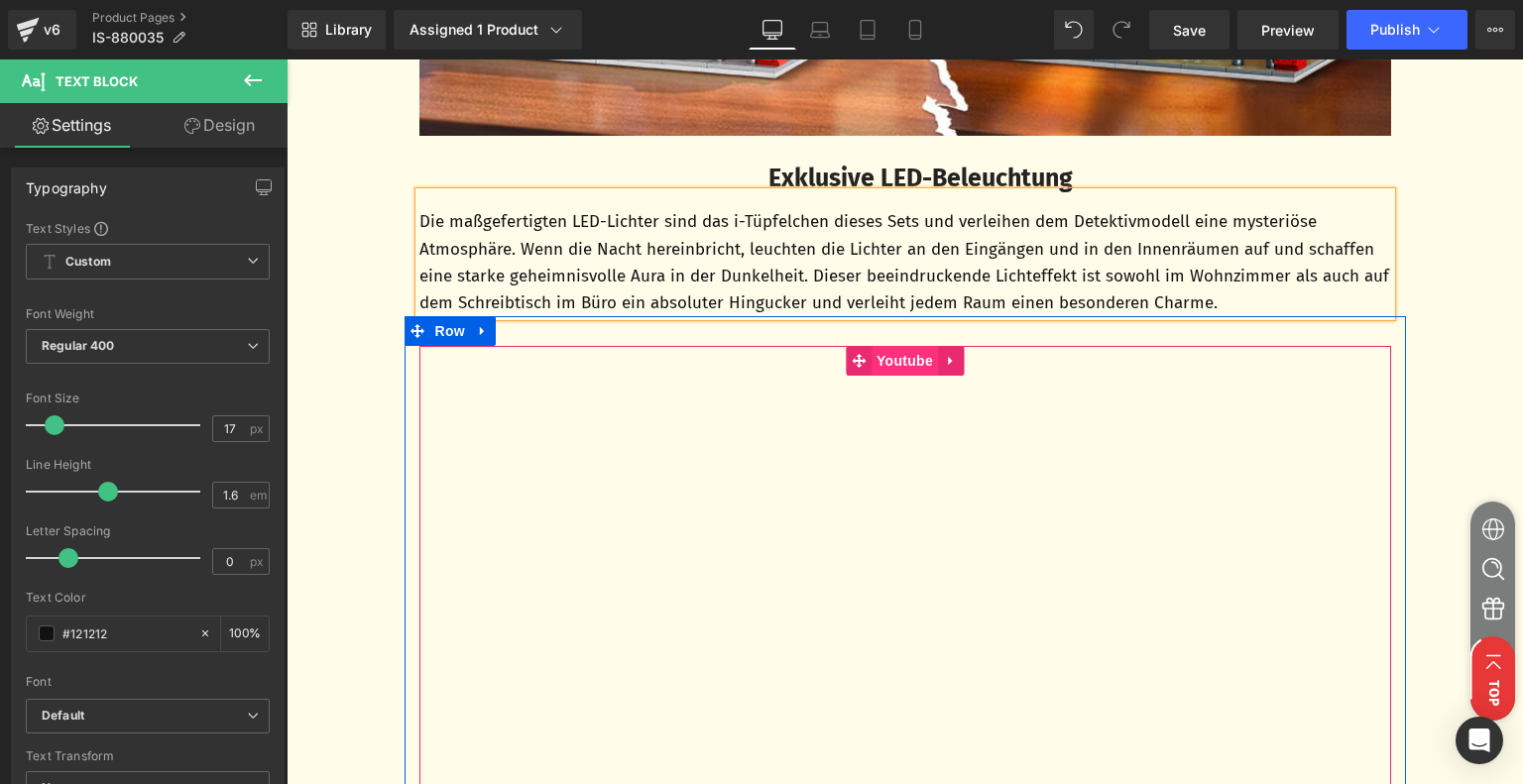 click on "Youtube" at bounding box center (904, 361) 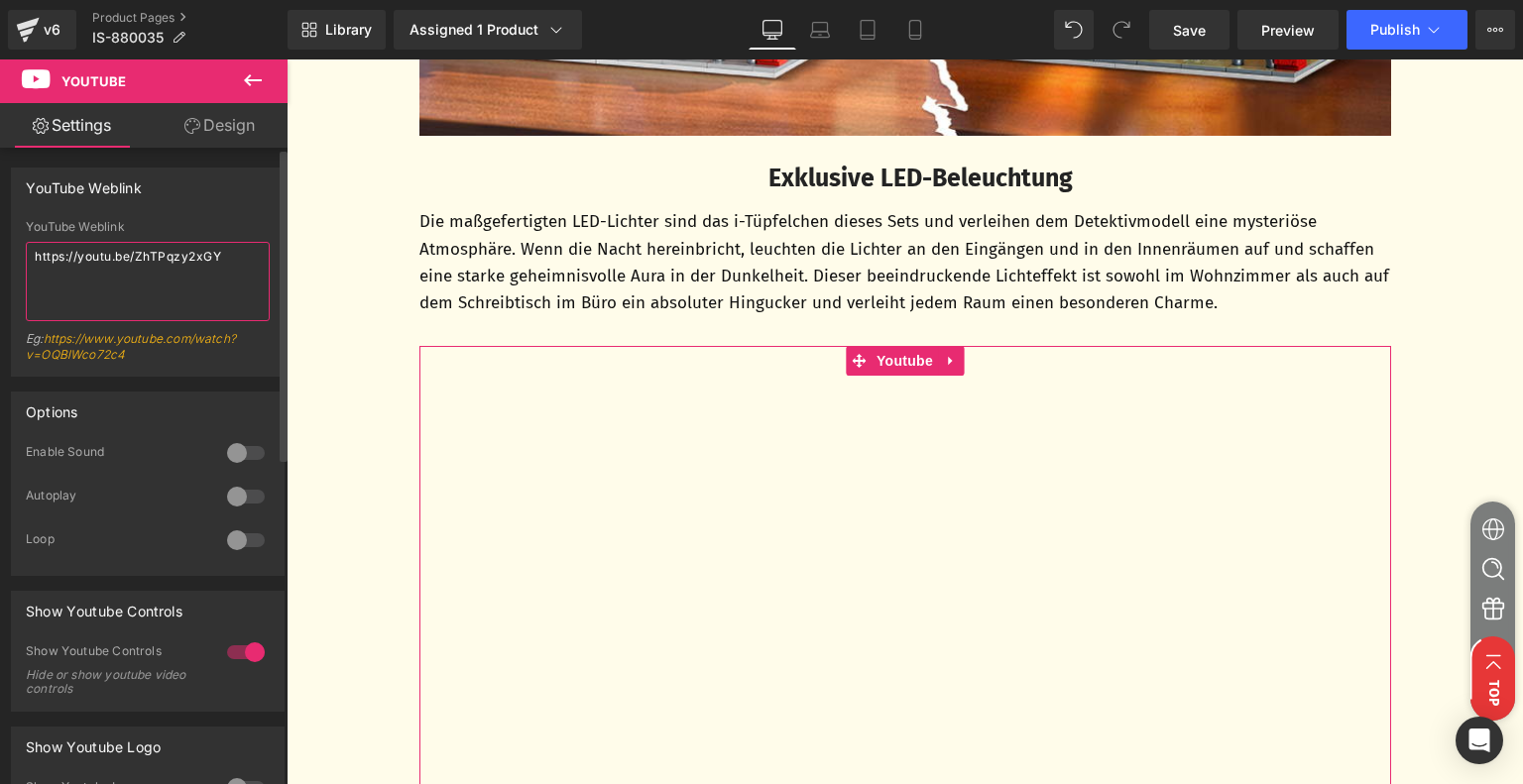 drag, startPoint x: 232, startPoint y: 260, endPoint x: 0, endPoint y: 250, distance: 232.21542 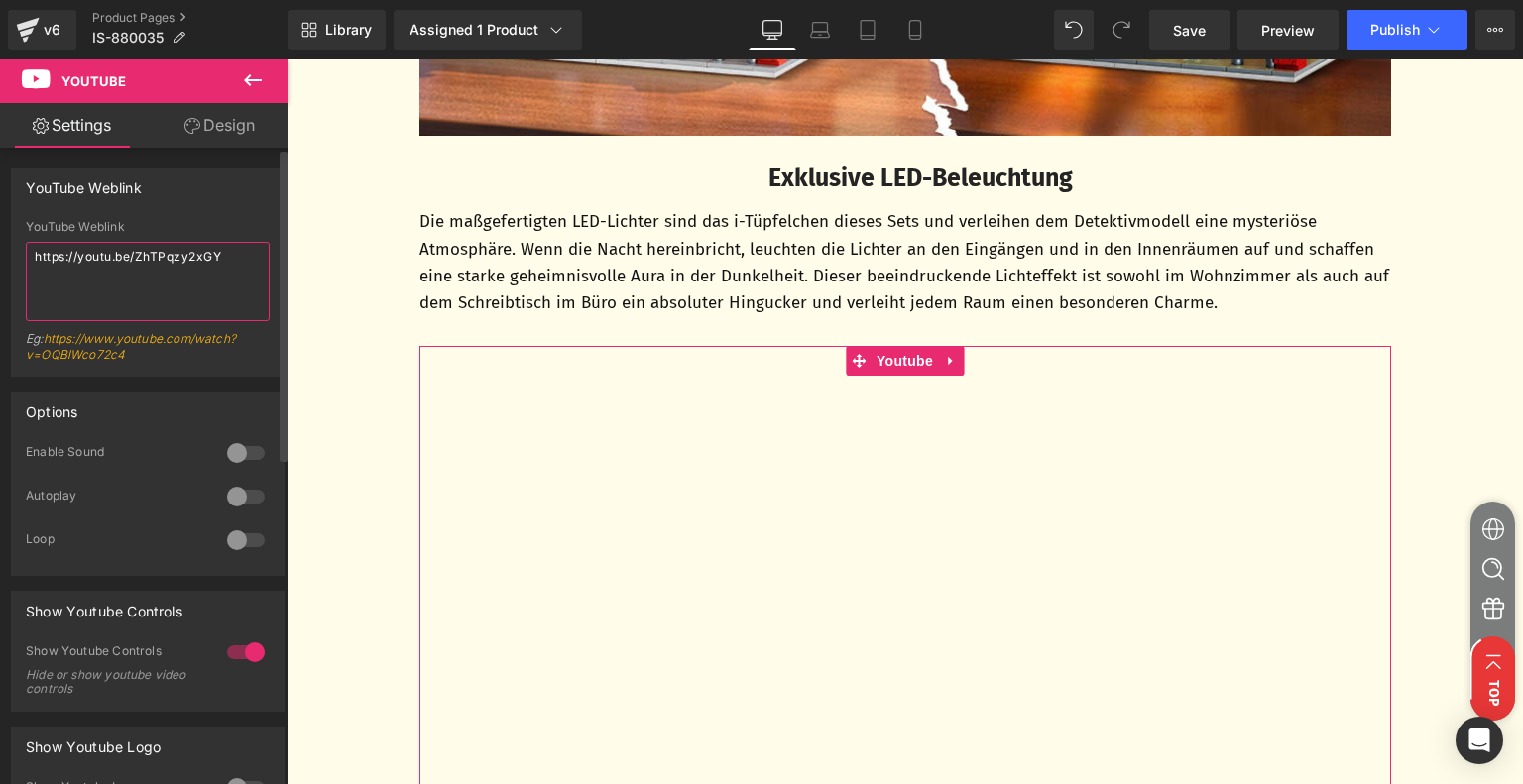 paste on "qjAzapouZyc" 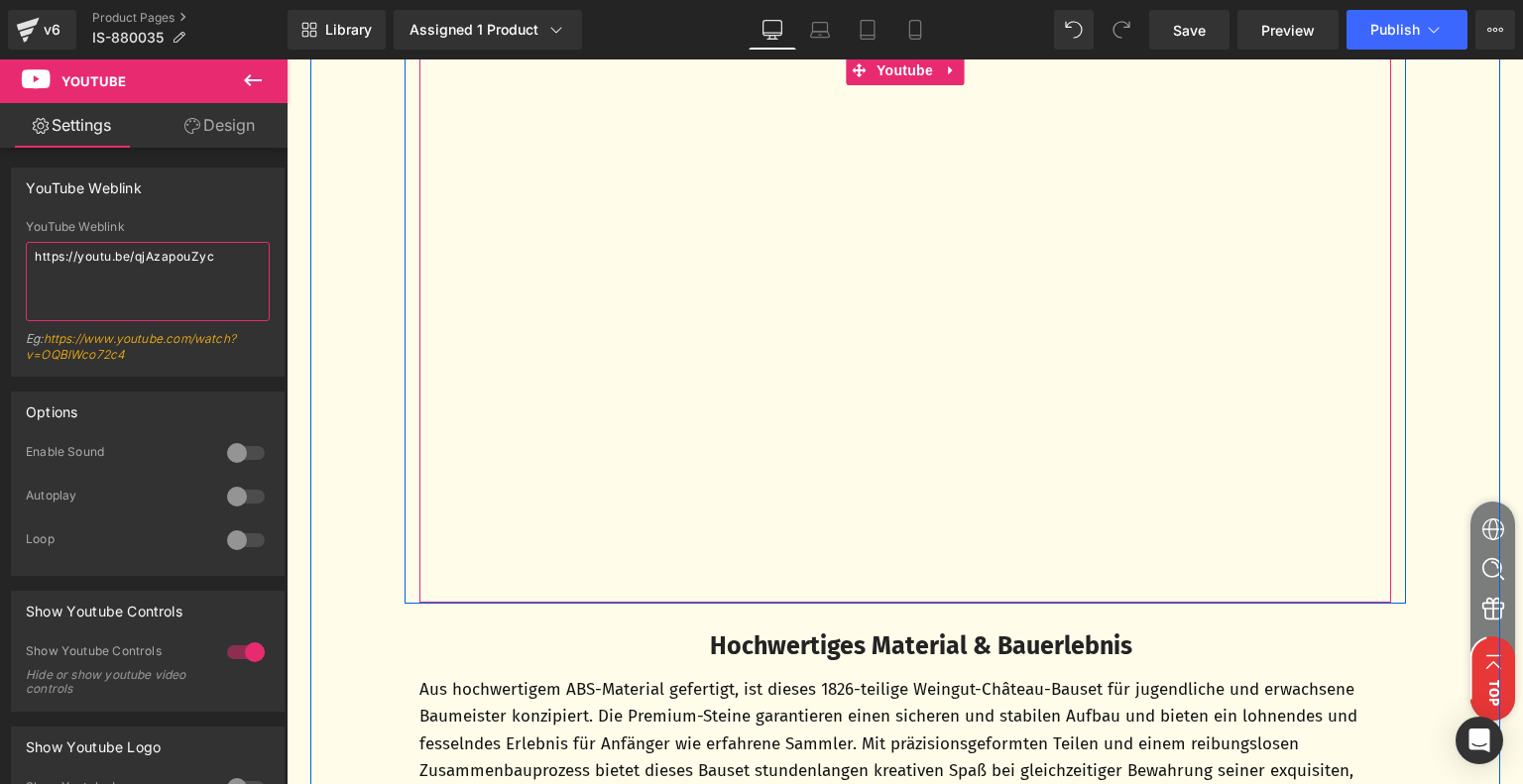 scroll, scrollTop: 2671, scrollLeft: 0, axis: vertical 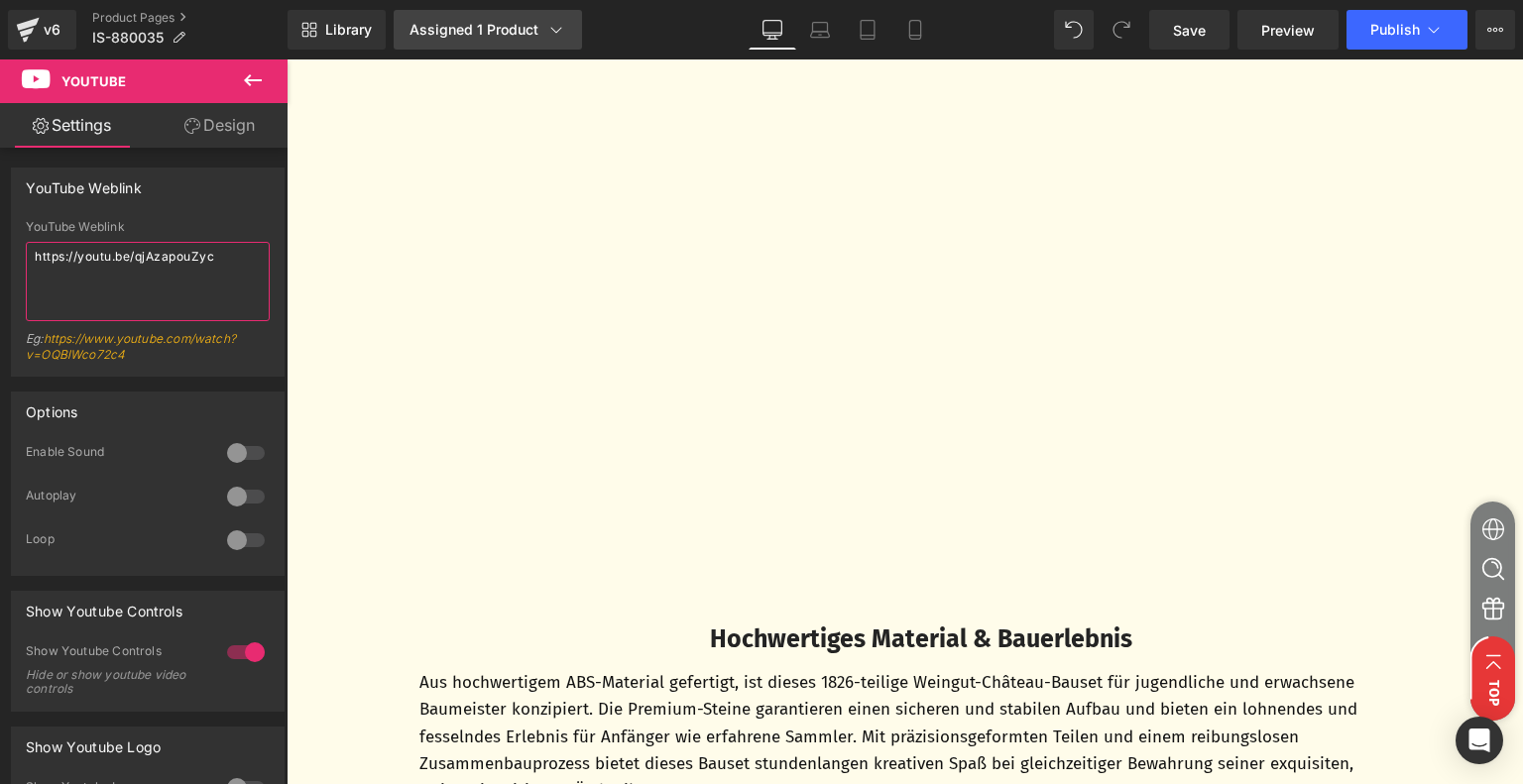 type on "https://youtu.be/qjAzapouZyc" 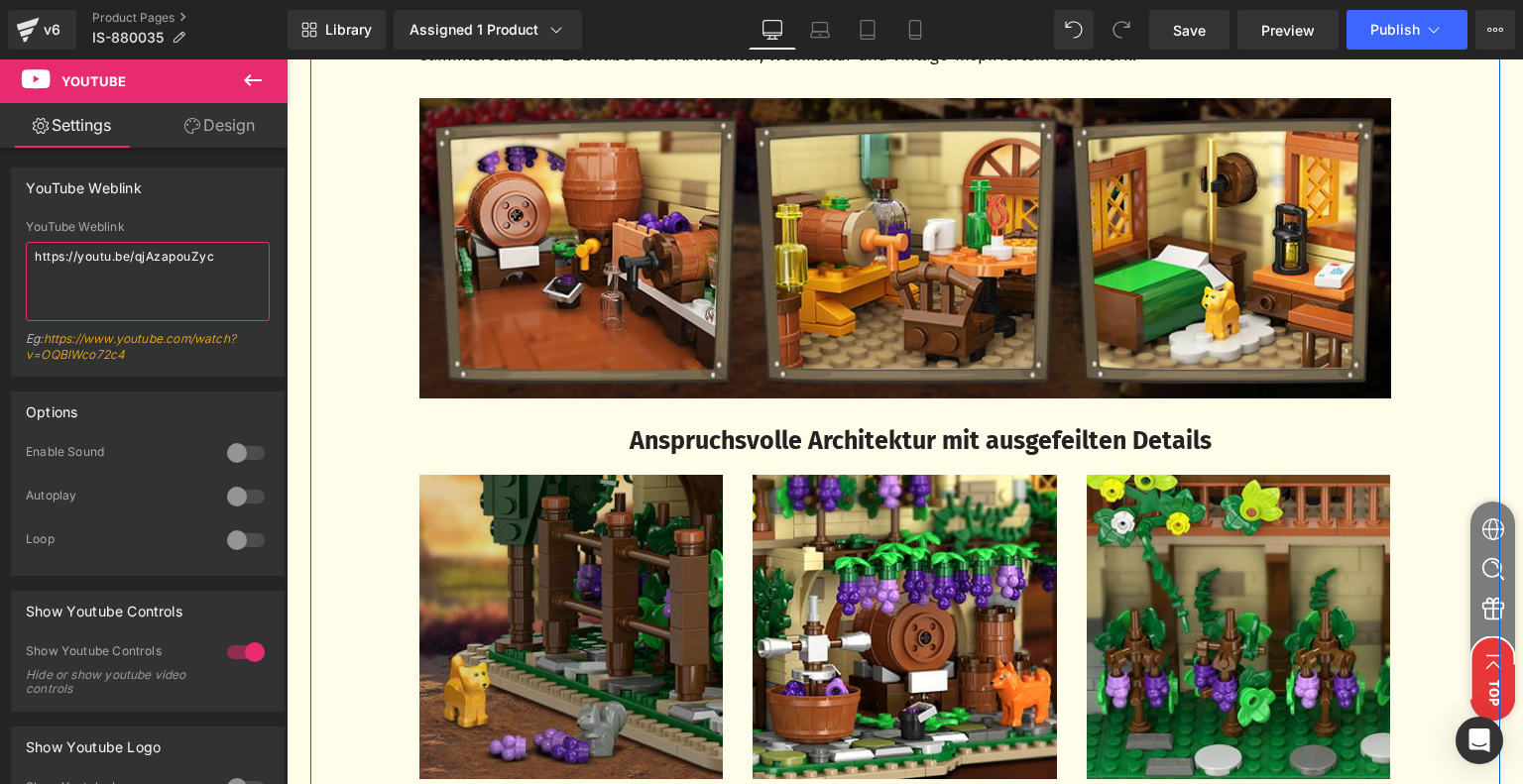 scroll, scrollTop: 4356, scrollLeft: 0, axis: vertical 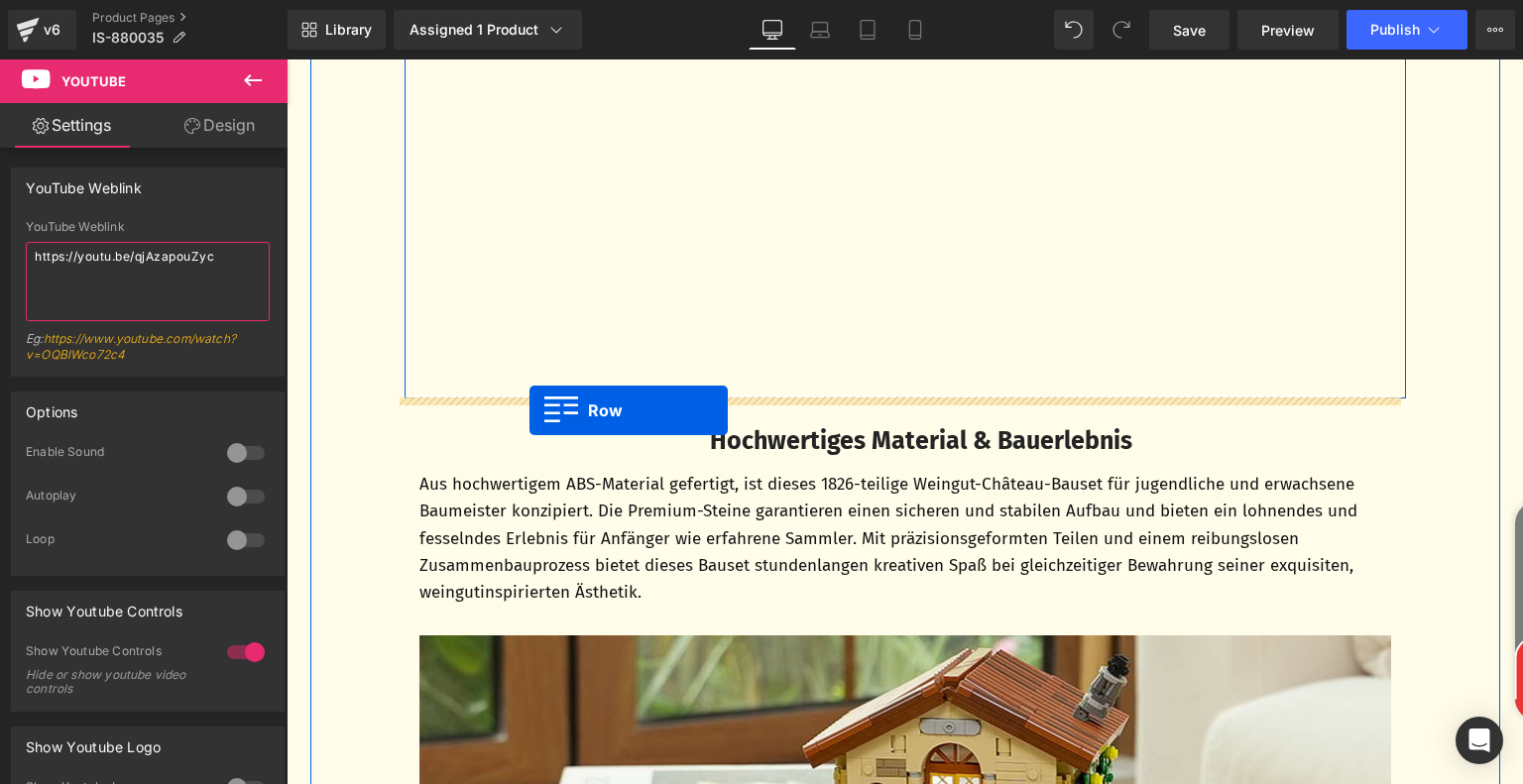 drag, startPoint x: 401, startPoint y: 337, endPoint x: 529, endPoint y: 410, distance: 147.35332 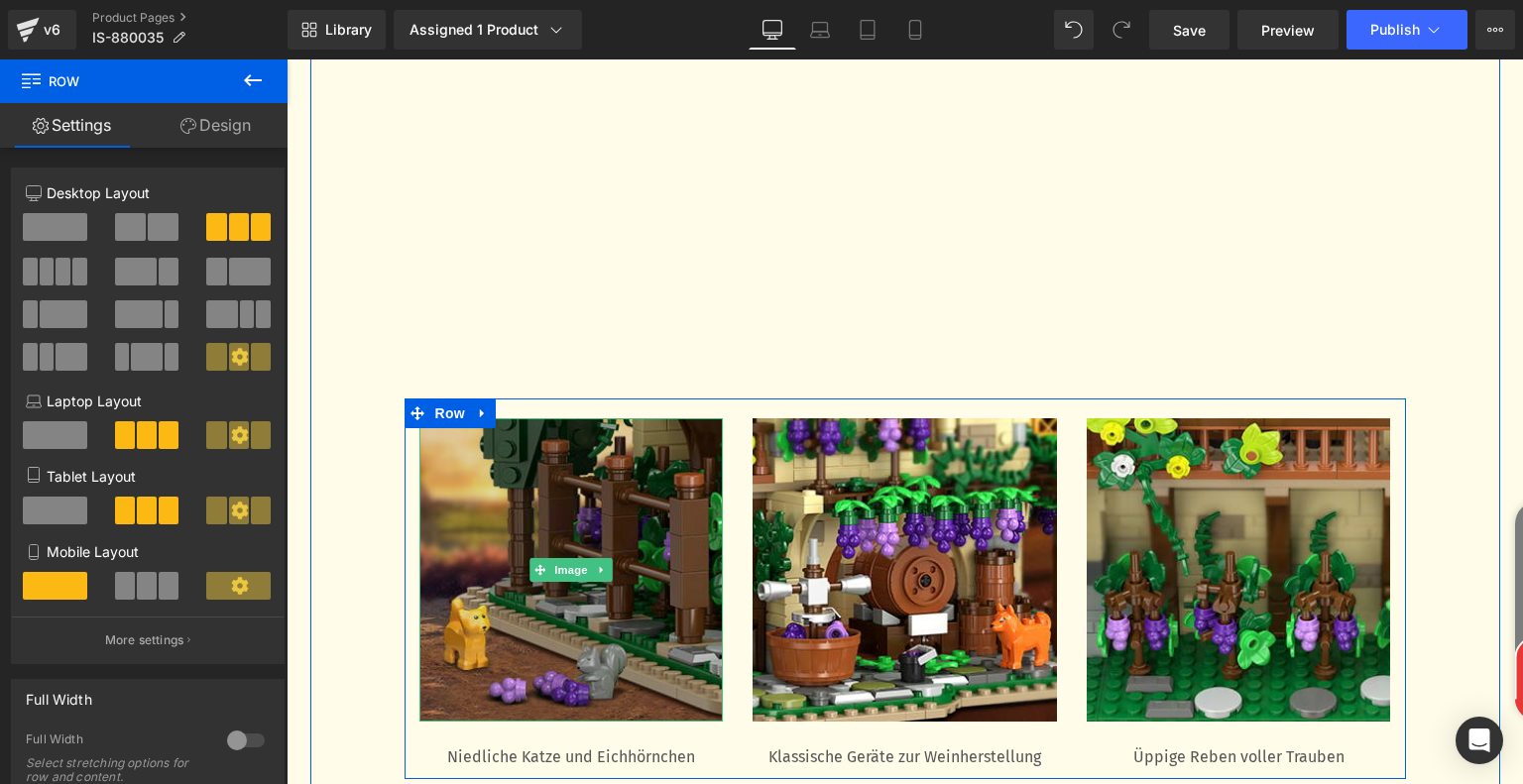 click at bounding box center (571, 570) 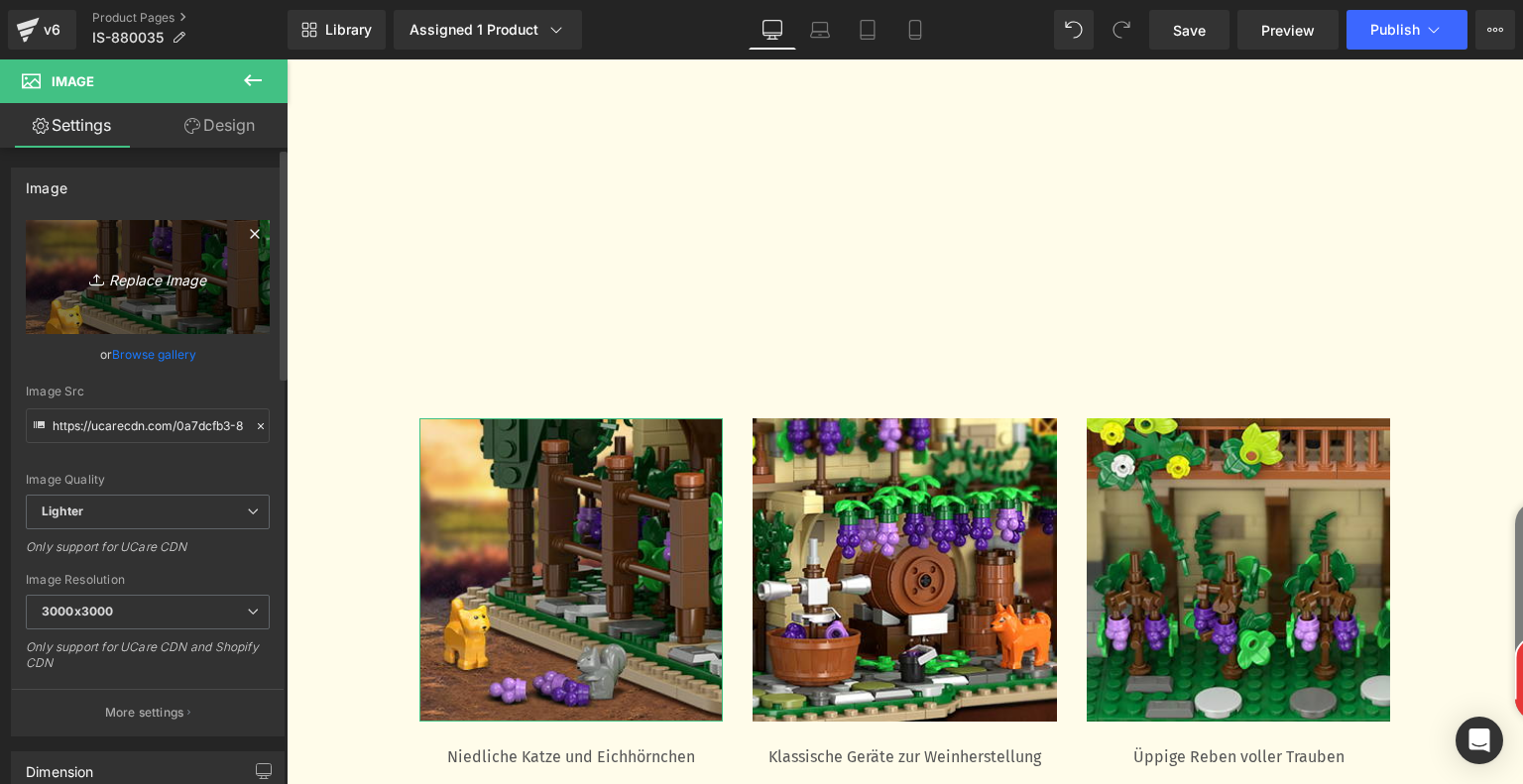click on "Replace Image" at bounding box center [148, 277] 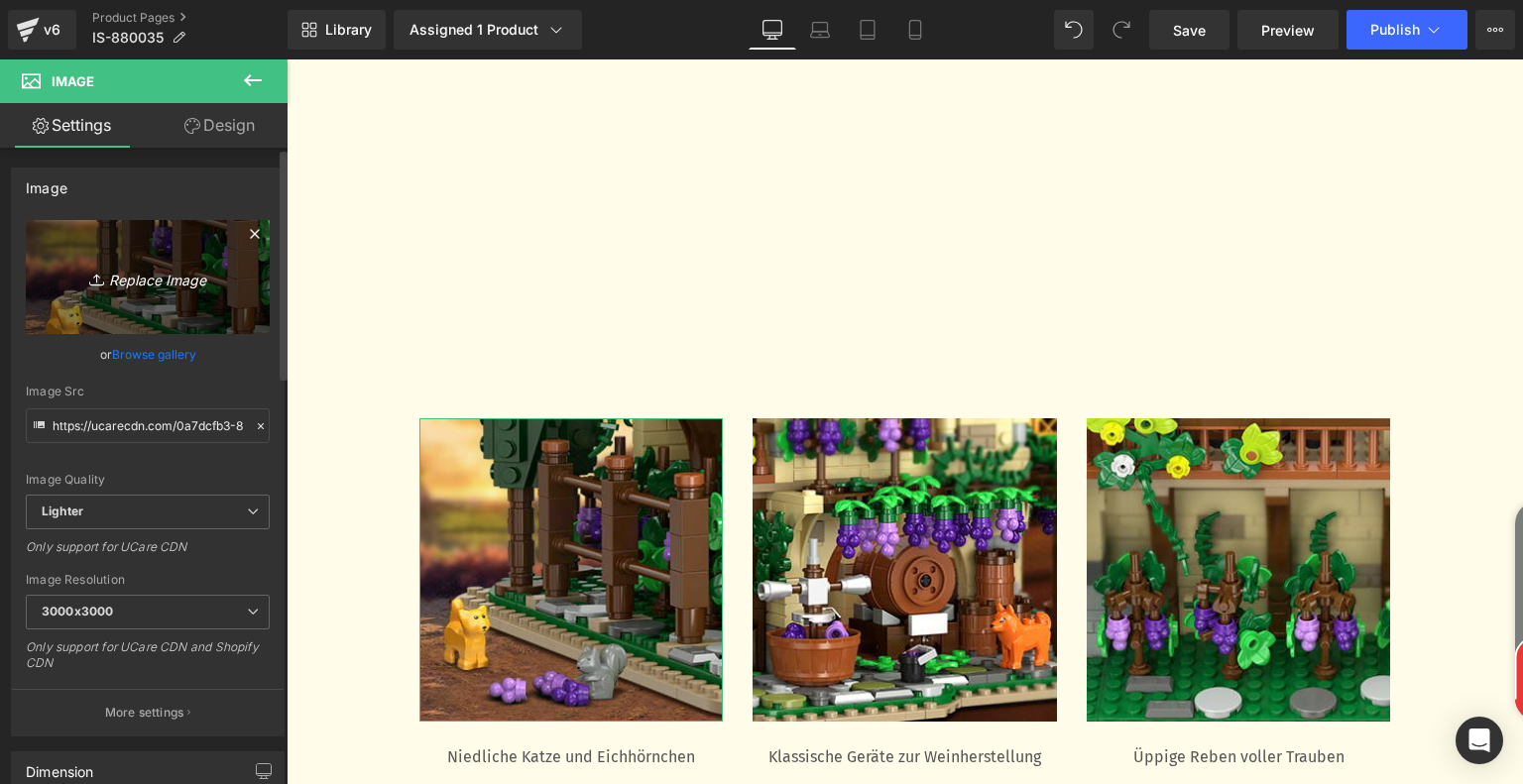 click on "Replace Image" at bounding box center (148, 277) 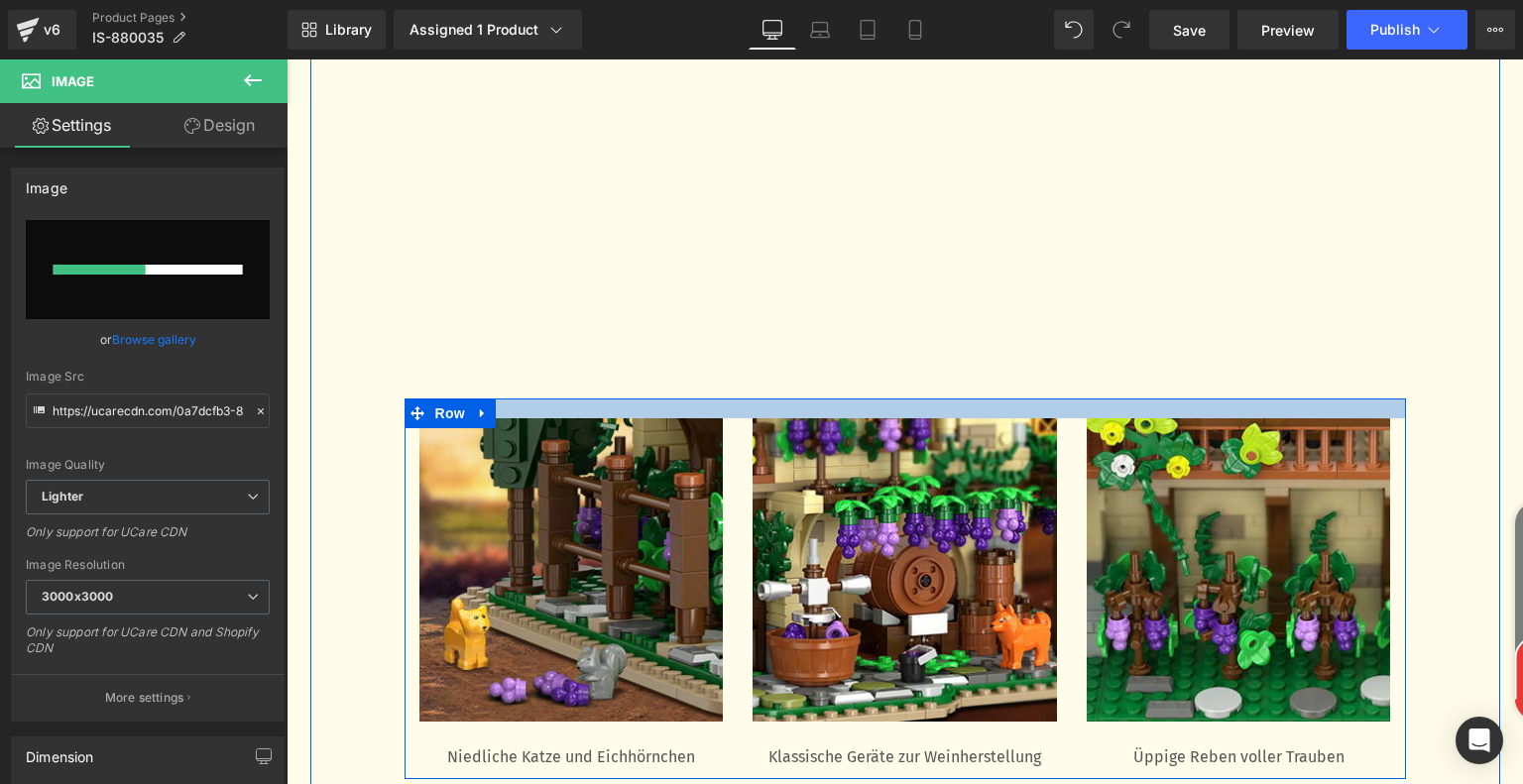 type 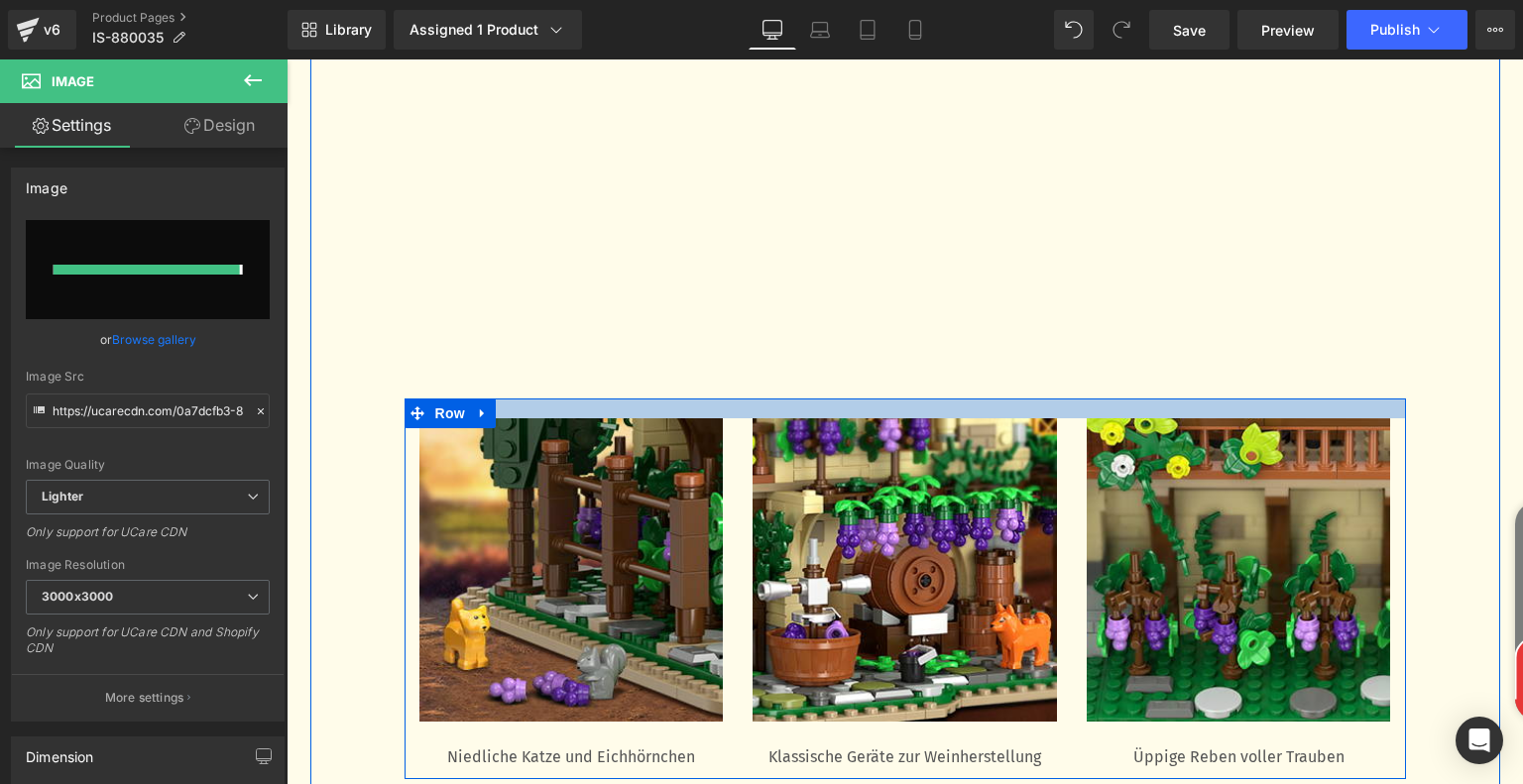 type on "https://ucarecdn.com/30c3f808-4ab2-4437-b615-f129fb80b00e/-/format/auto/-/preview/3000x3000/-/quality/lighter/53dd4c0d-98c3-489a-91d4-a2f594922d71.__CR0,0,300,300_PT0_SX300_V1___.jpg" 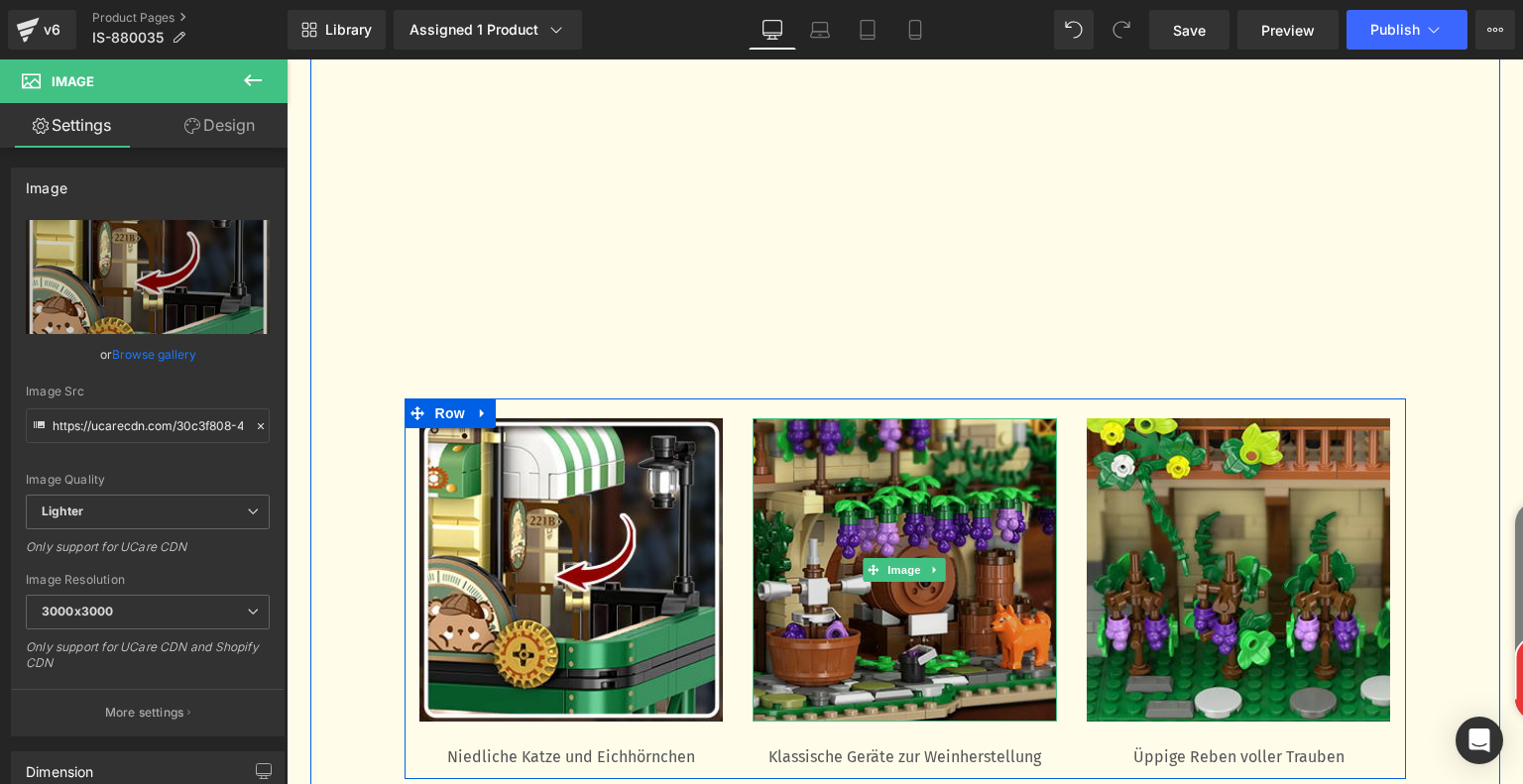click at bounding box center [904, 570] 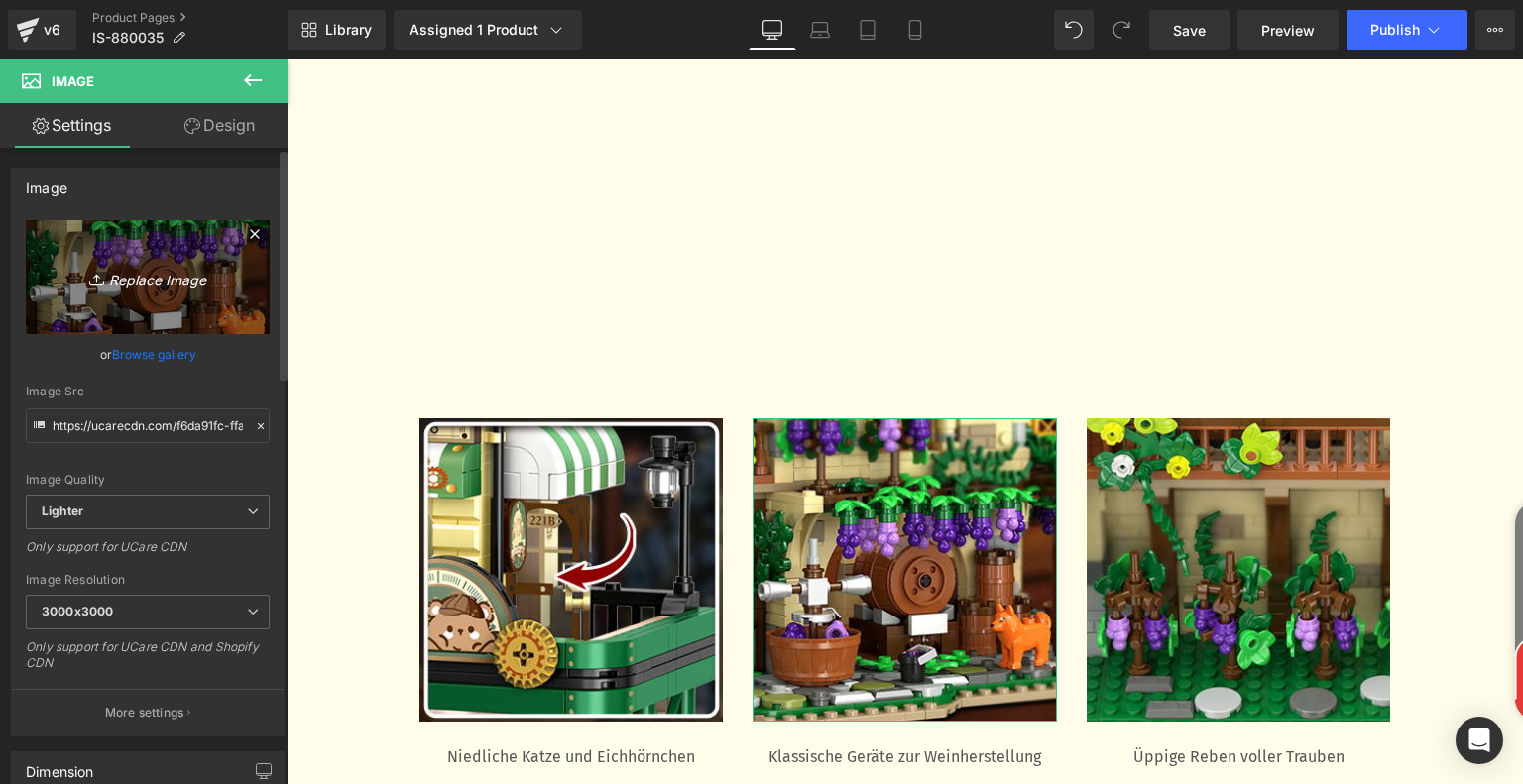 click on "Replace Image" at bounding box center [148, 277] 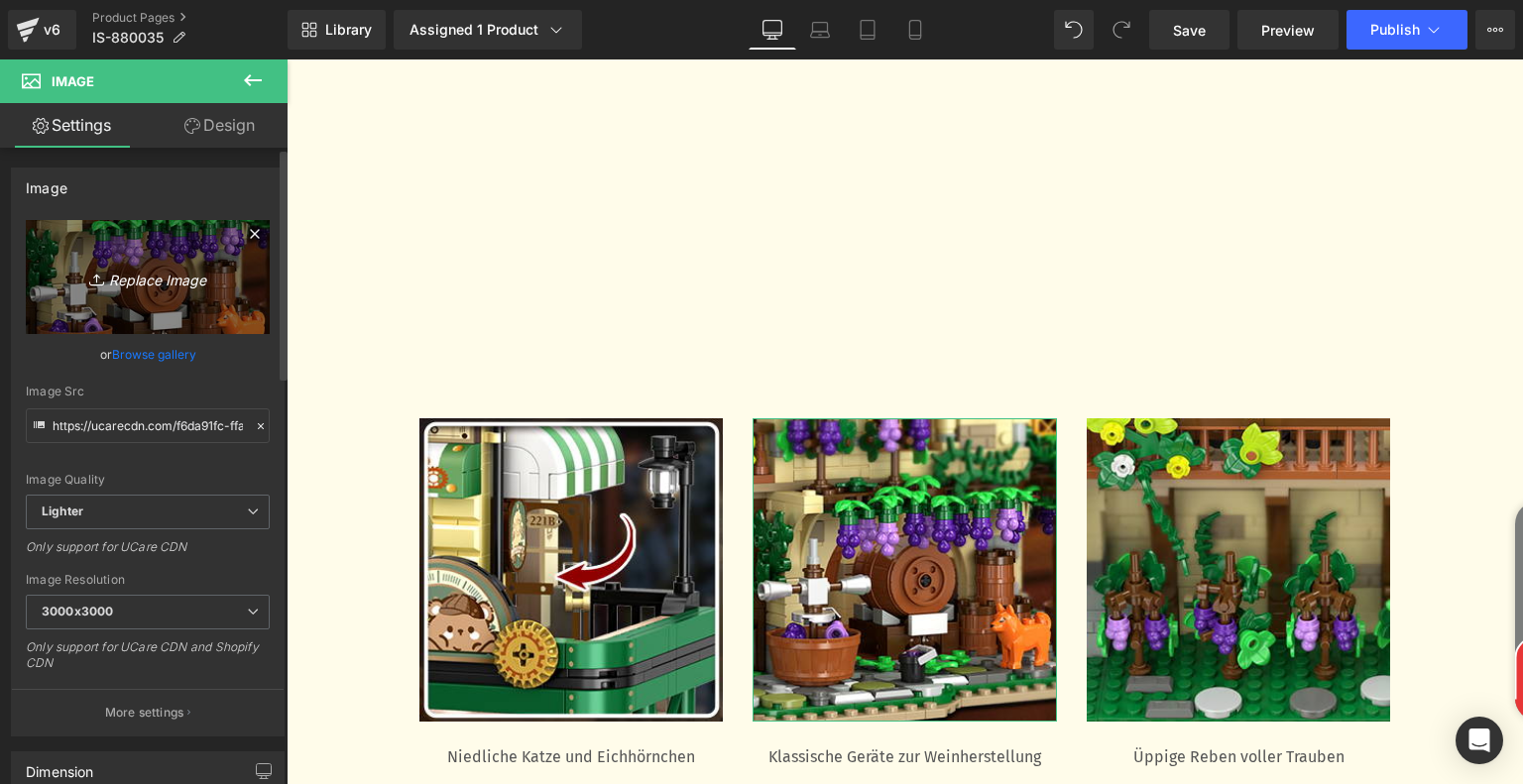 type on "C:\fakepath\6c207321-3447-4c39-b081-af9243d66baa.__CR0,0,300,300_PT0_SX300_V1___.jpg" 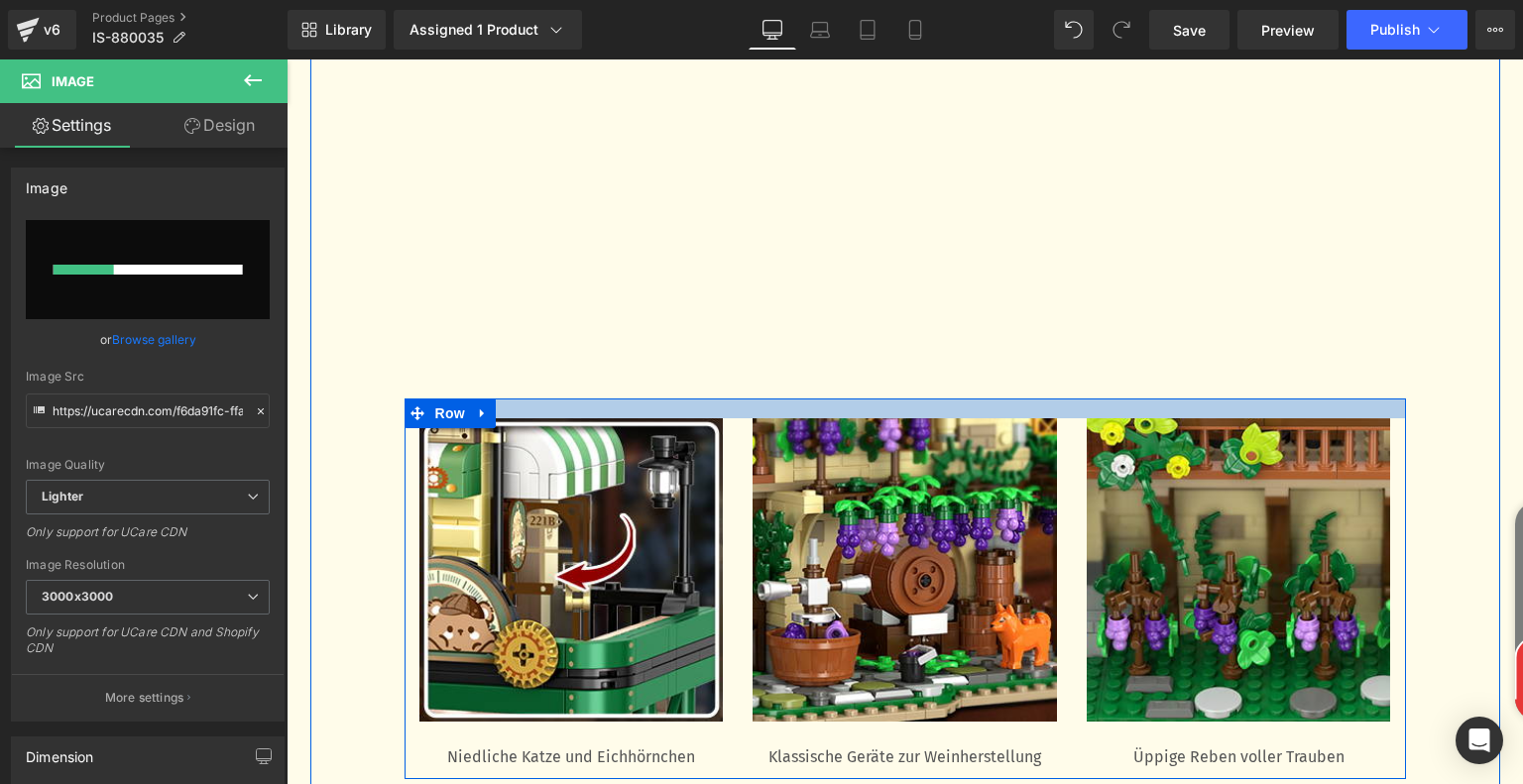 type 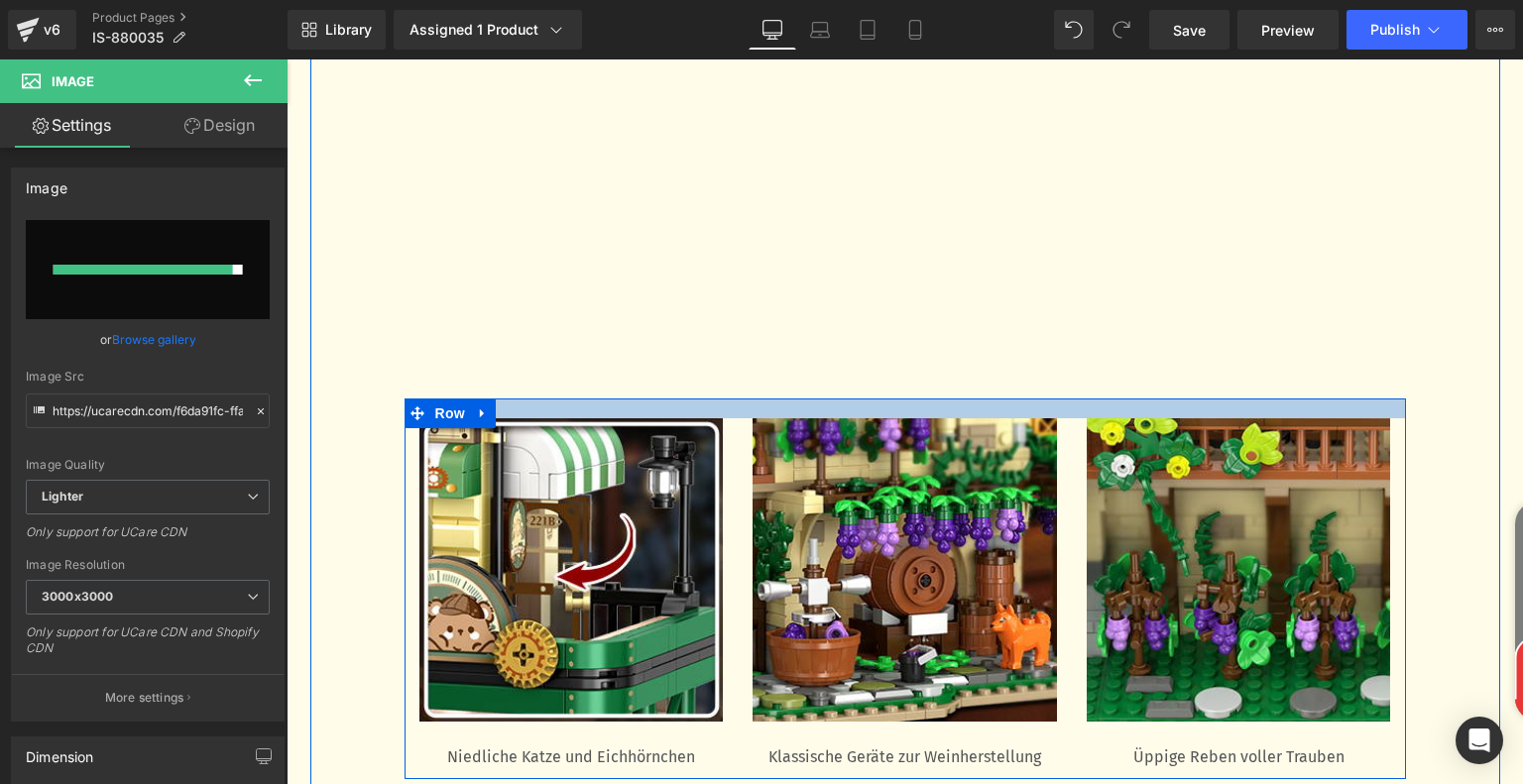 type on "https://ucarecdn.com/c792a41e-d55d-42e0-99a2-93f46ee360f1/-/format/auto/-/preview/3000x3000/-/quality/lighter/6c207321-3447-4c39-b081-af9243d66baa.__CR0,0,300,300_PT0_SX300_V1___.jpg" 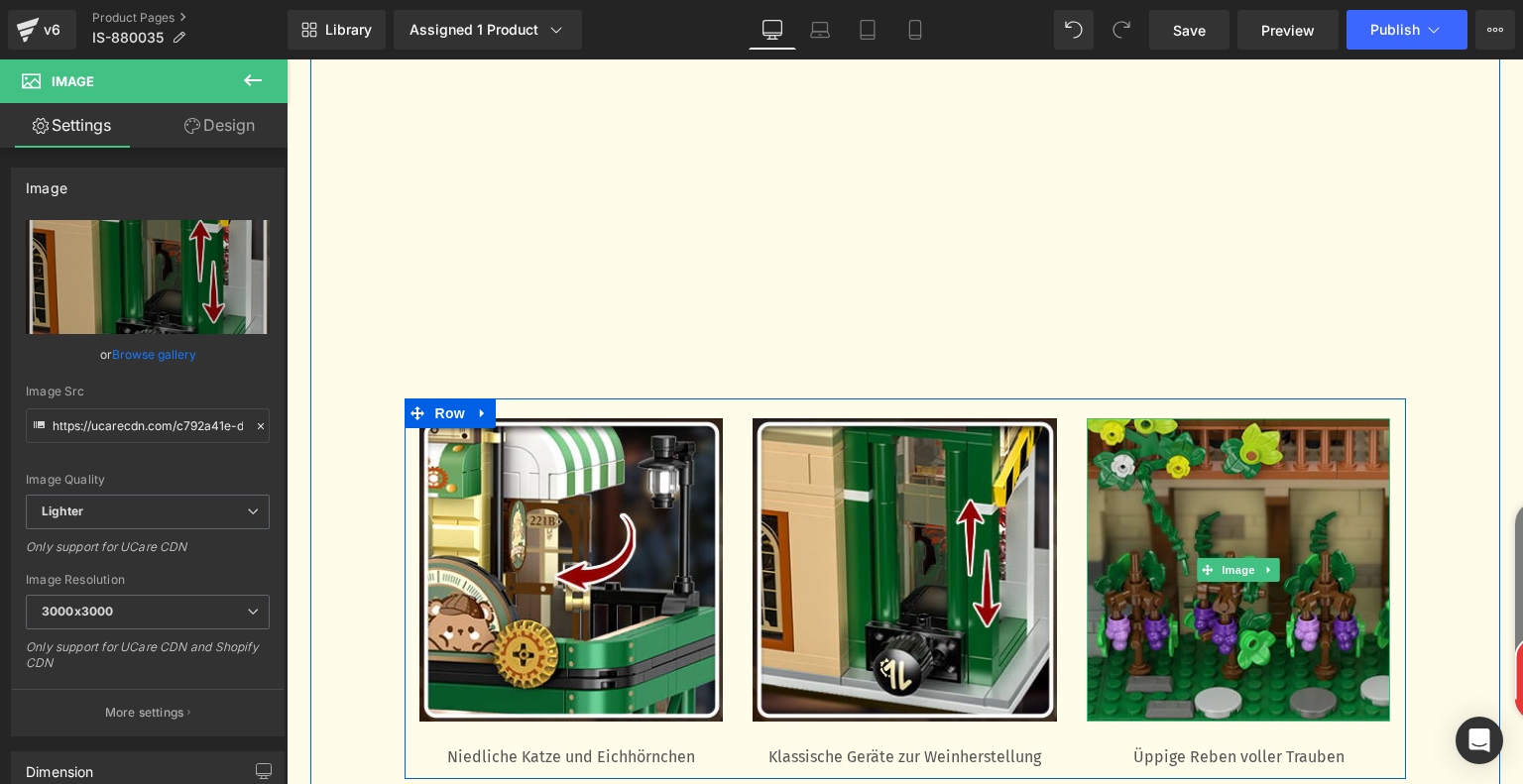 click at bounding box center [1238, 570] 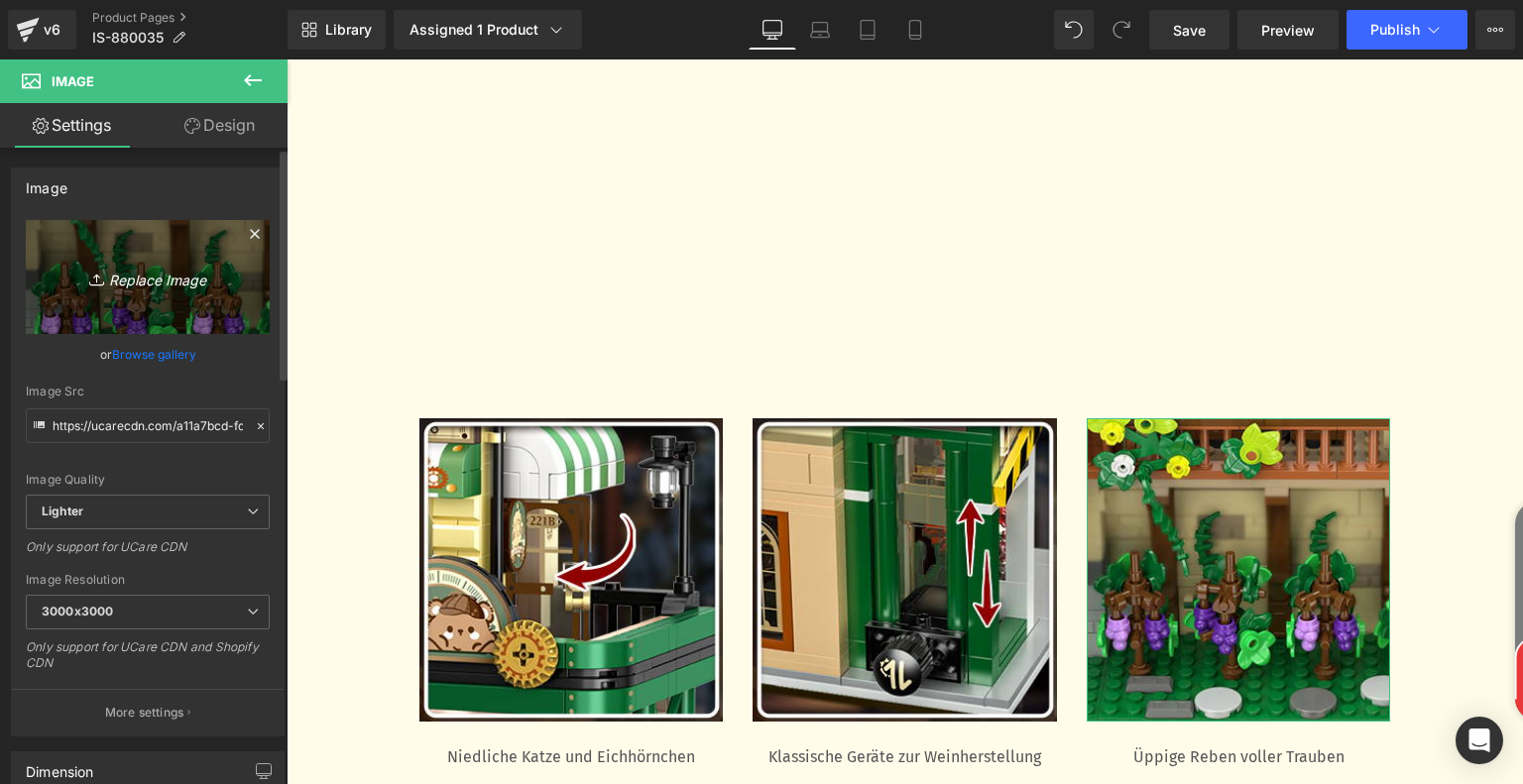 click on "Replace Image" at bounding box center (148, 277) 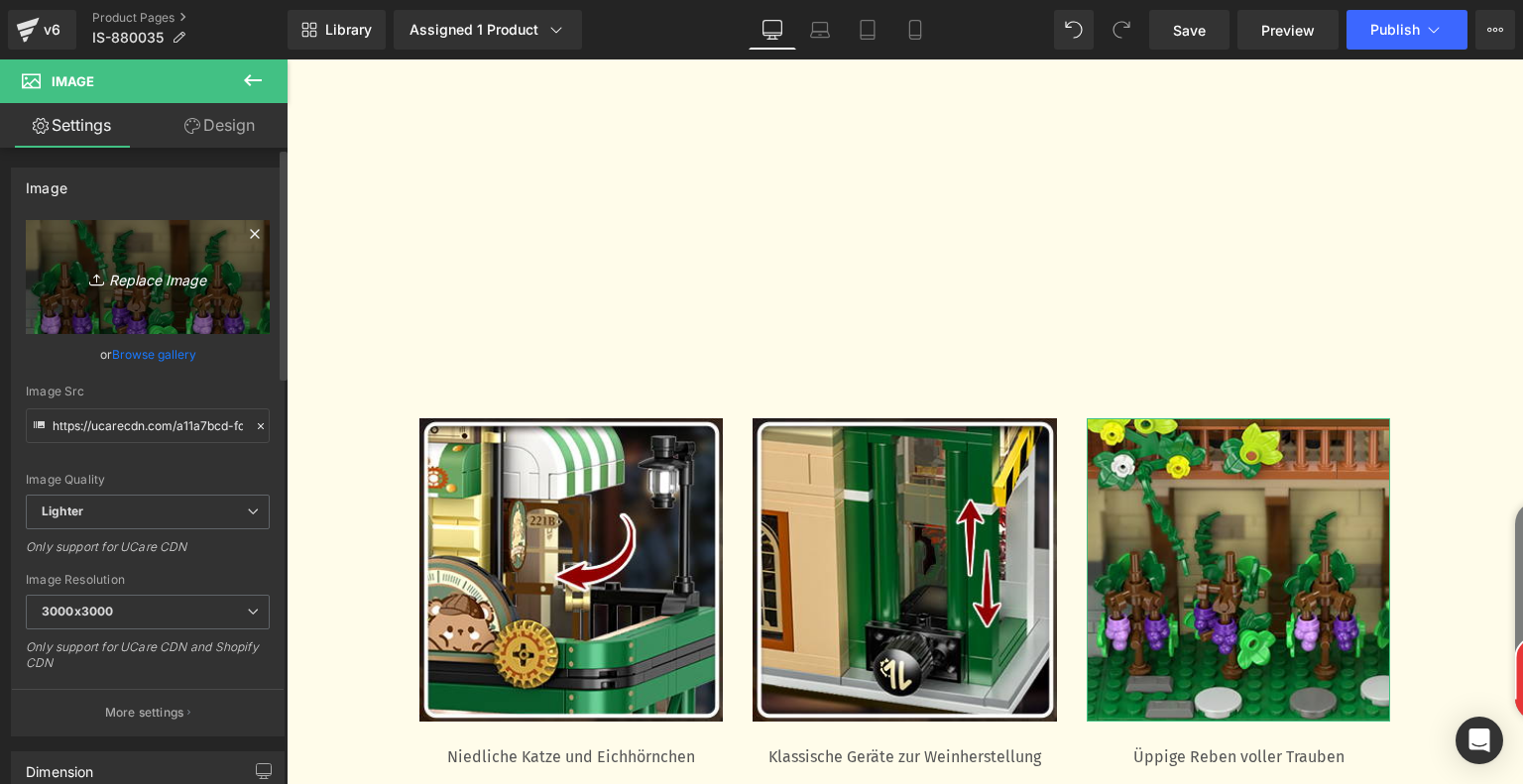 type on "C:\fakepath\92deeda9-338a-4477-bf54-96656948c0dc.__CR0,0,300,300_PT0_SX300_V1___.jpg" 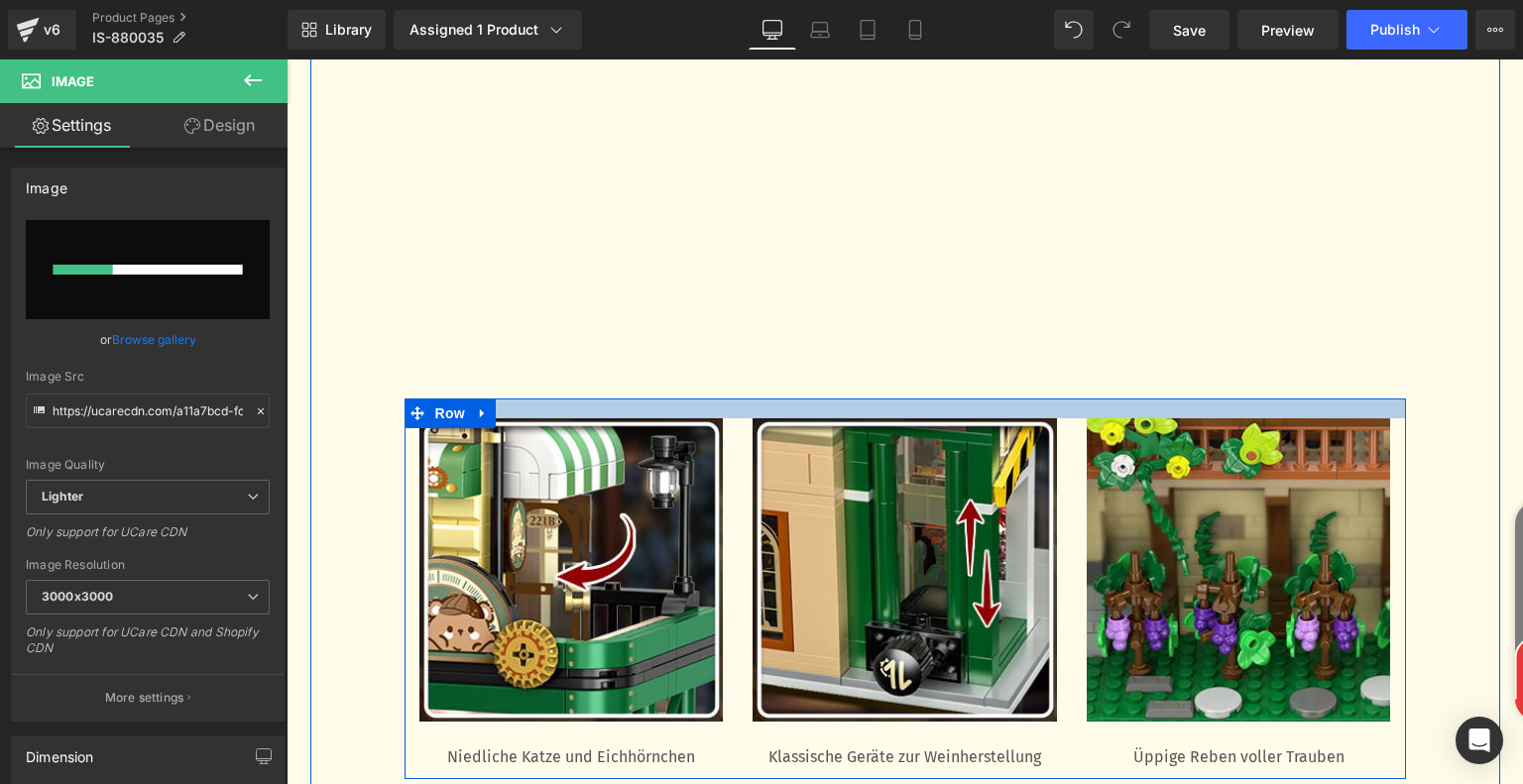 type 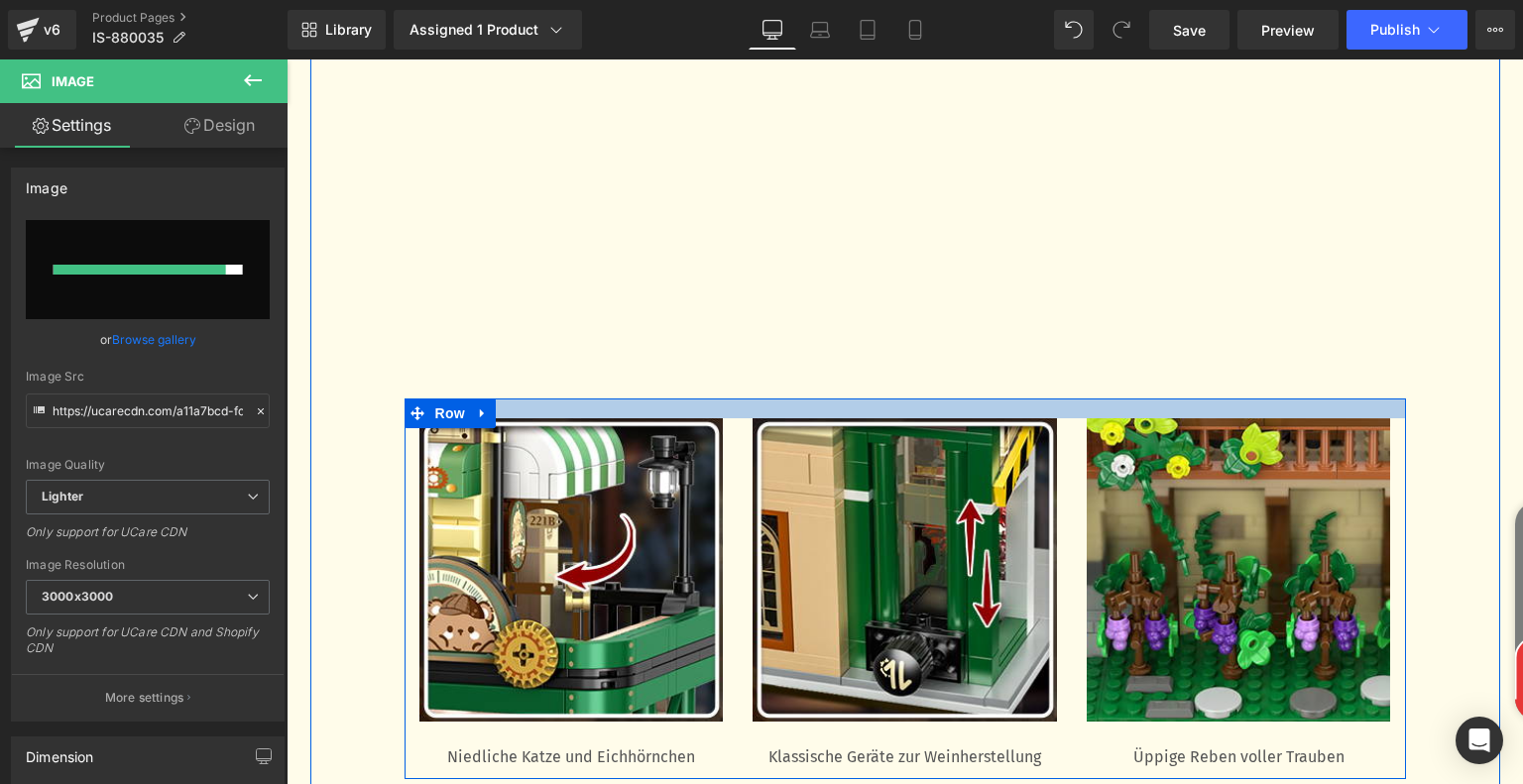 type on "https://ucarecdn.com/3c00e16b-ffe3-44aa-9446-8bc4a2ae8afb/-/format/auto/-/preview/3000x3000/-/quality/lighter/92deeda9-338a-4477-bf54-96656948c0dc.__CR0,0,300,300_PT0_SX300_V1___.jpg" 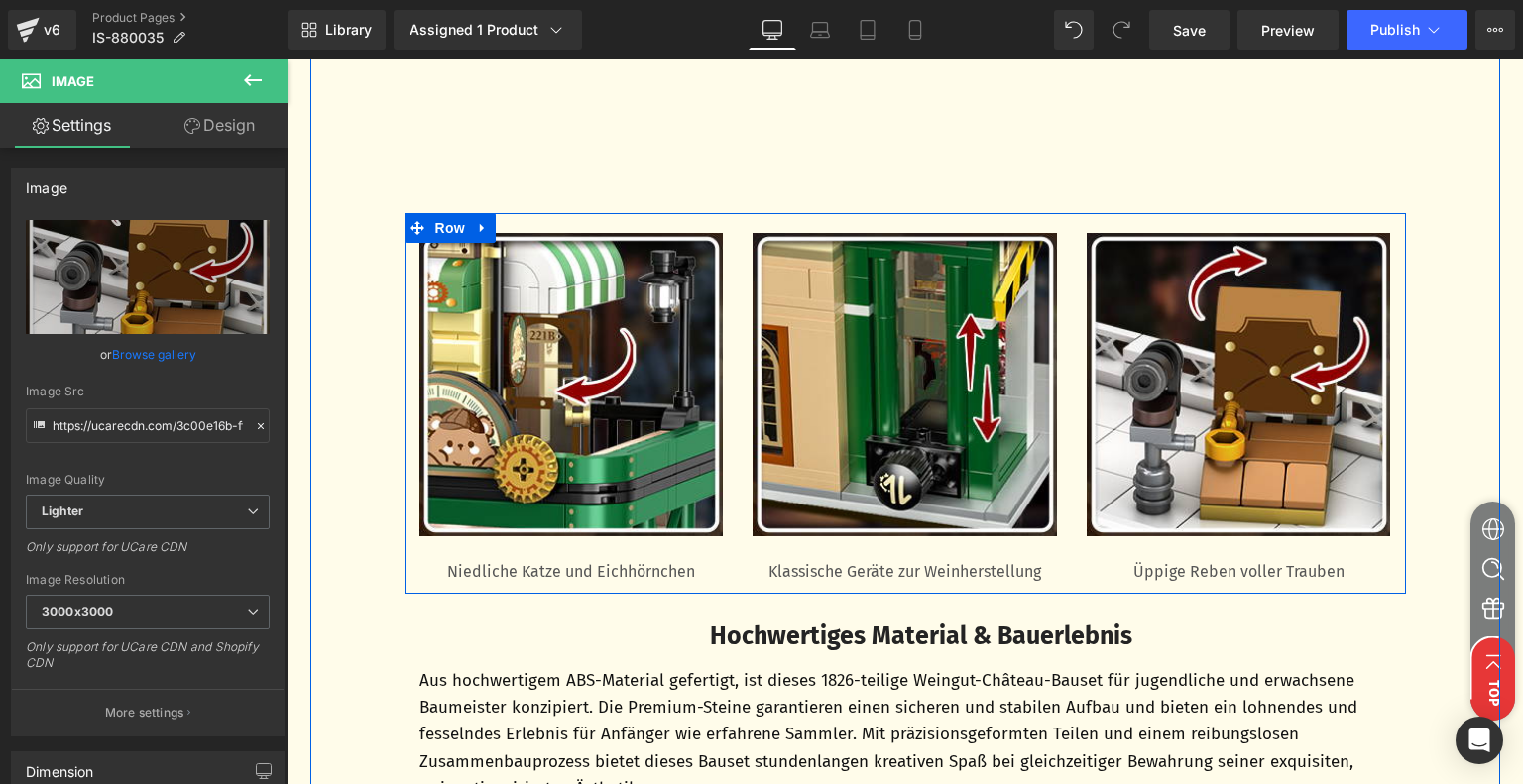 scroll, scrollTop: 3068, scrollLeft: 0, axis: vertical 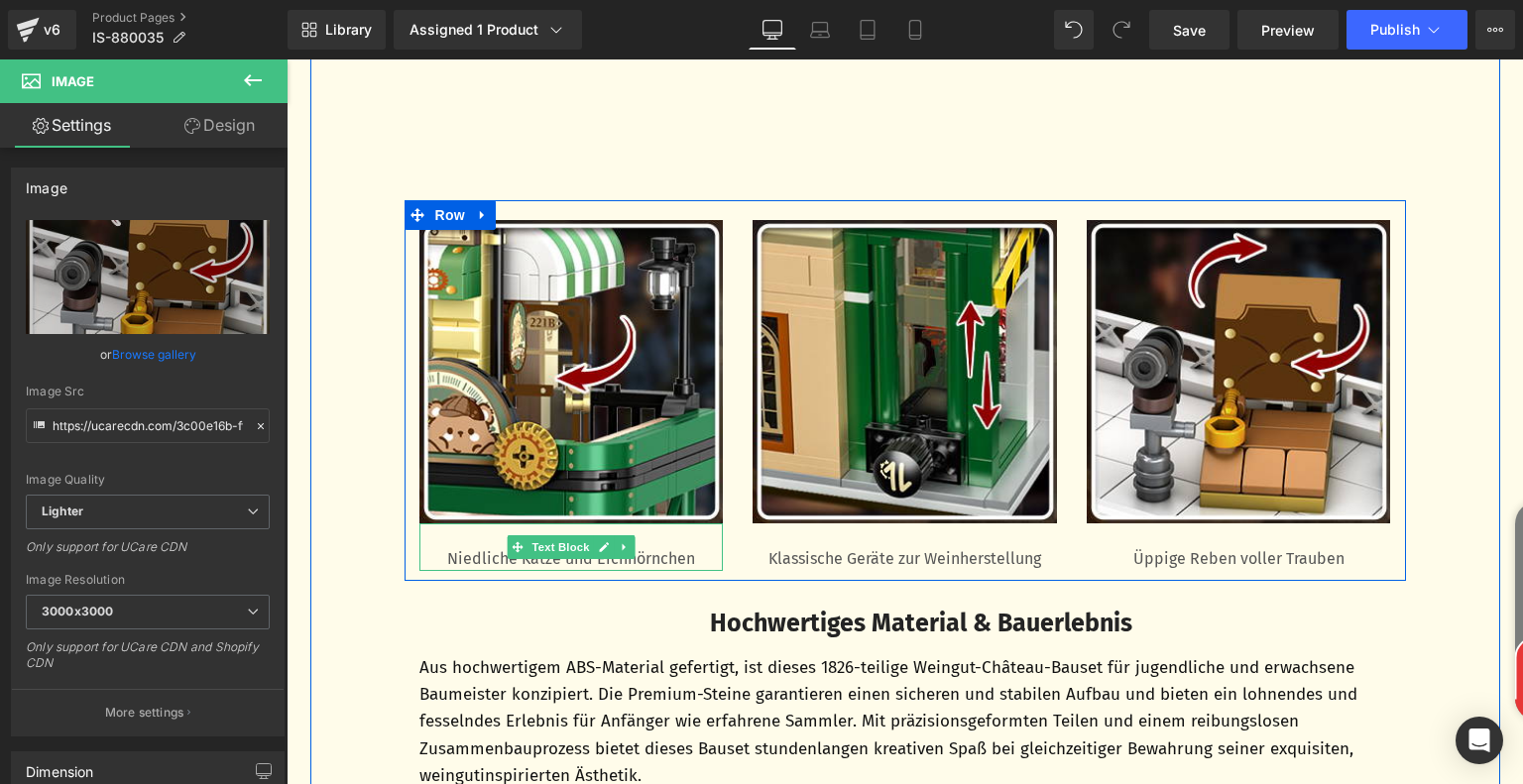 click on "Niedliche Katze und Eichhörnchen" at bounding box center [571, 559] 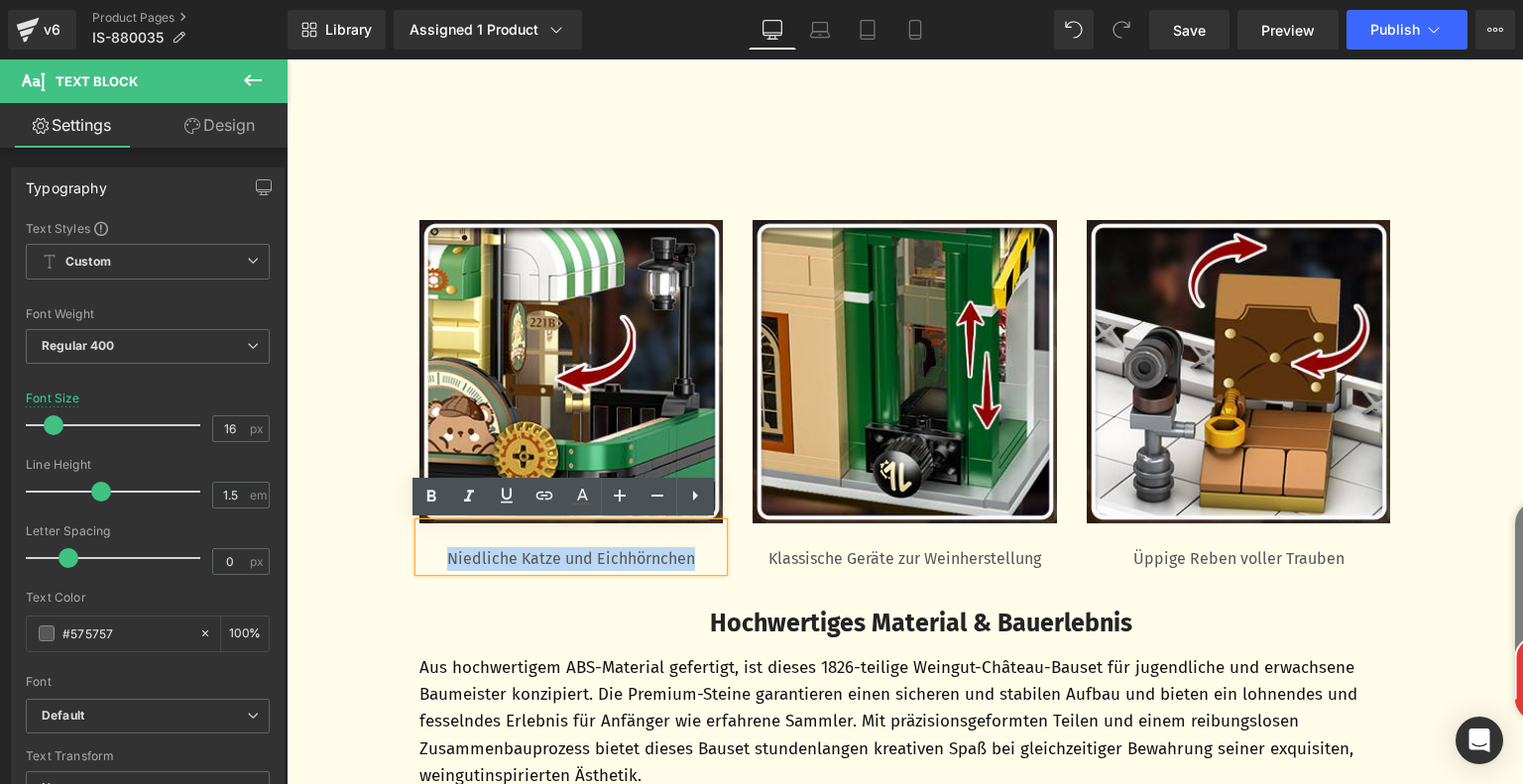 drag, startPoint x: 436, startPoint y: 562, endPoint x: 686, endPoint y: 558, distance: 250.032 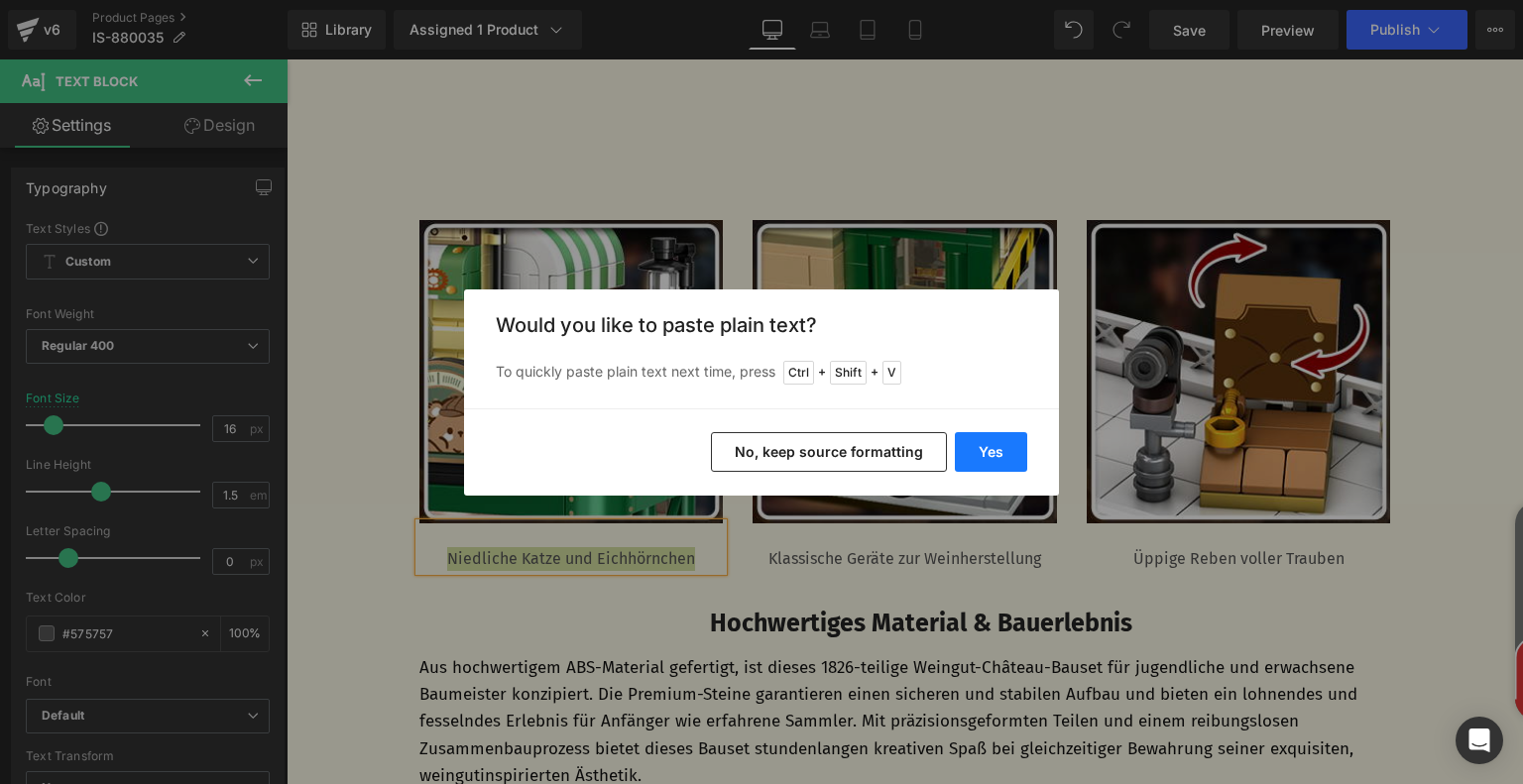 click on "Yes" at bounding box center [991, 452] 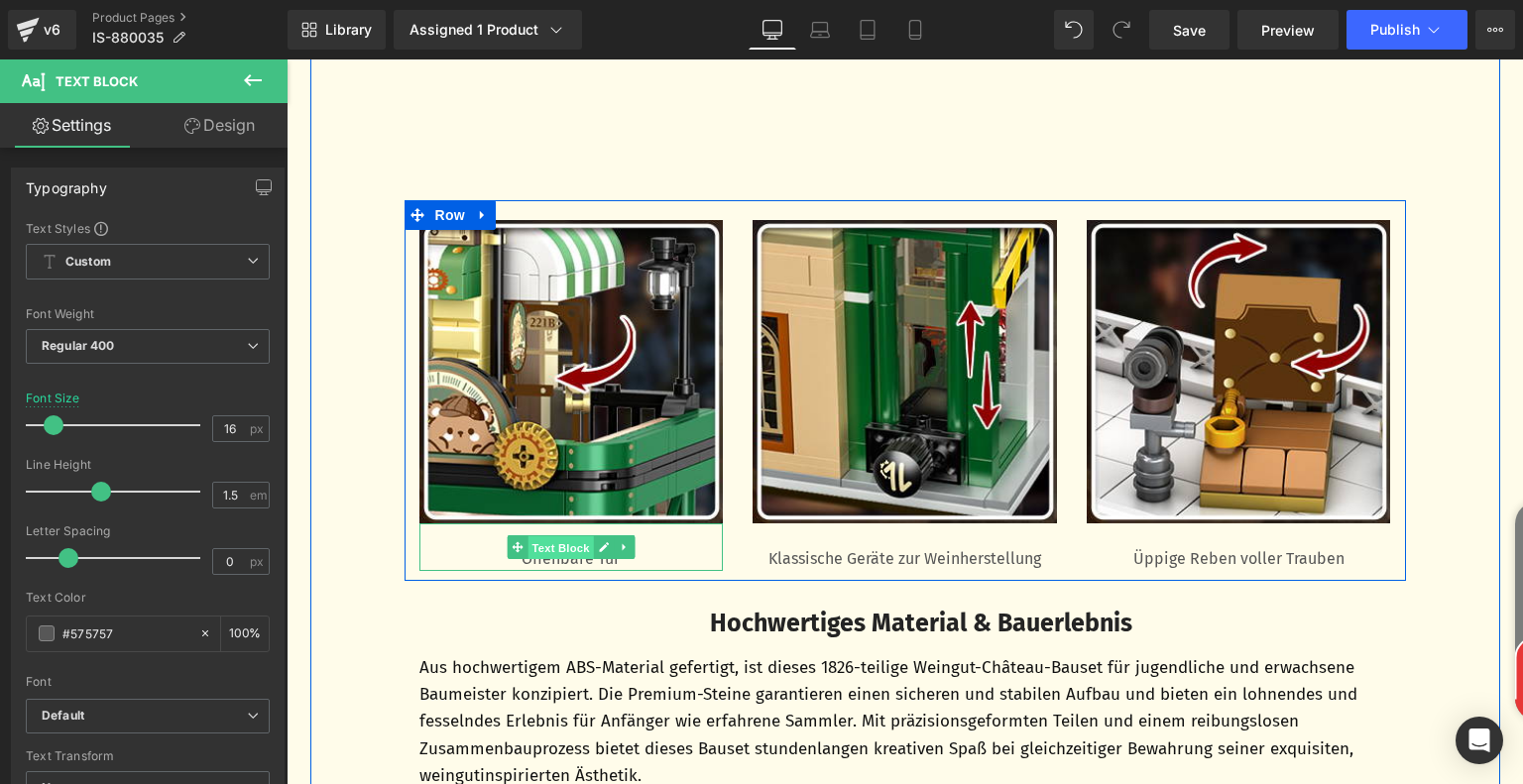 click on "Text Block" at bounding box center [560, 548] 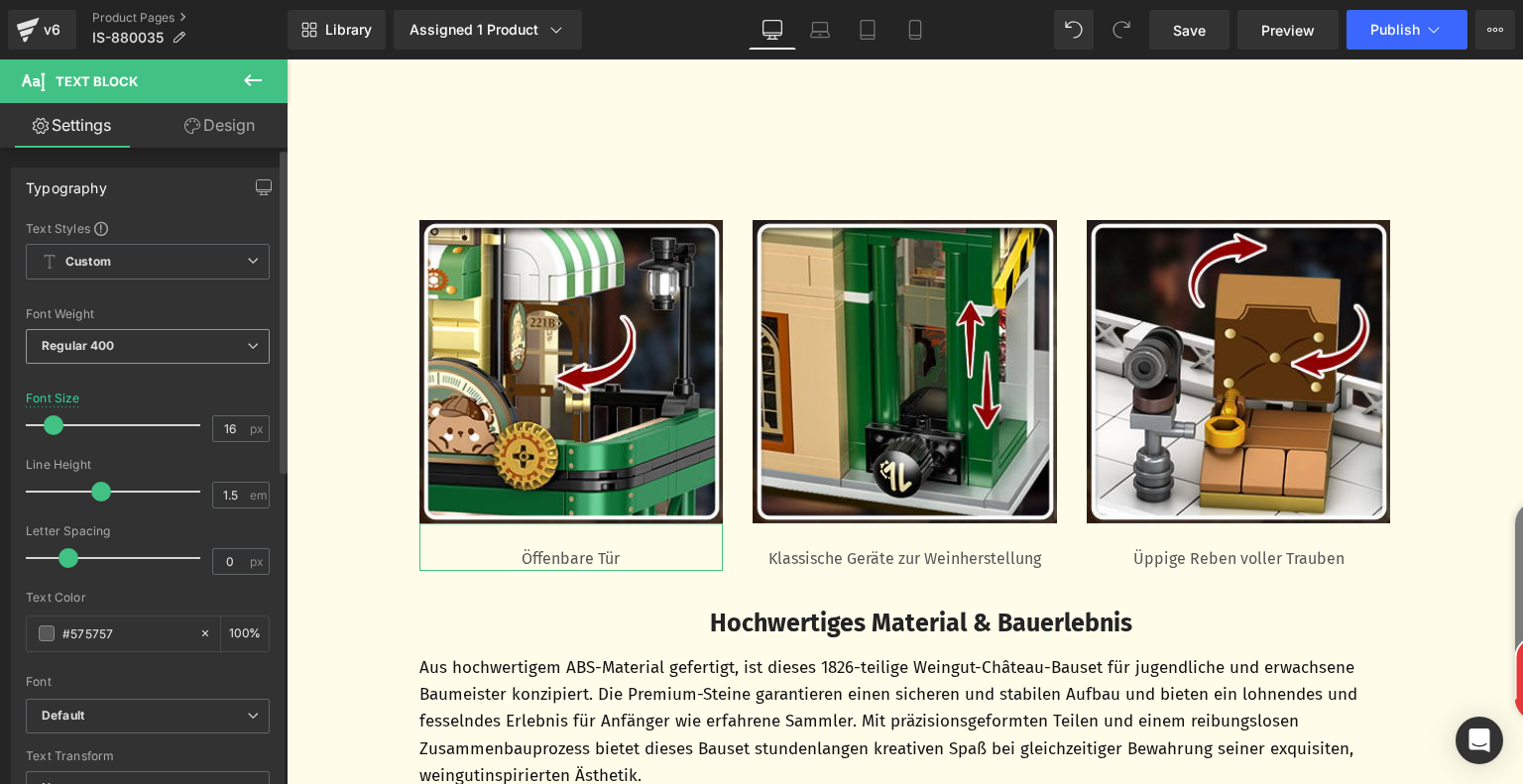 click on "Regular 400" at bounding box center (148, 346) 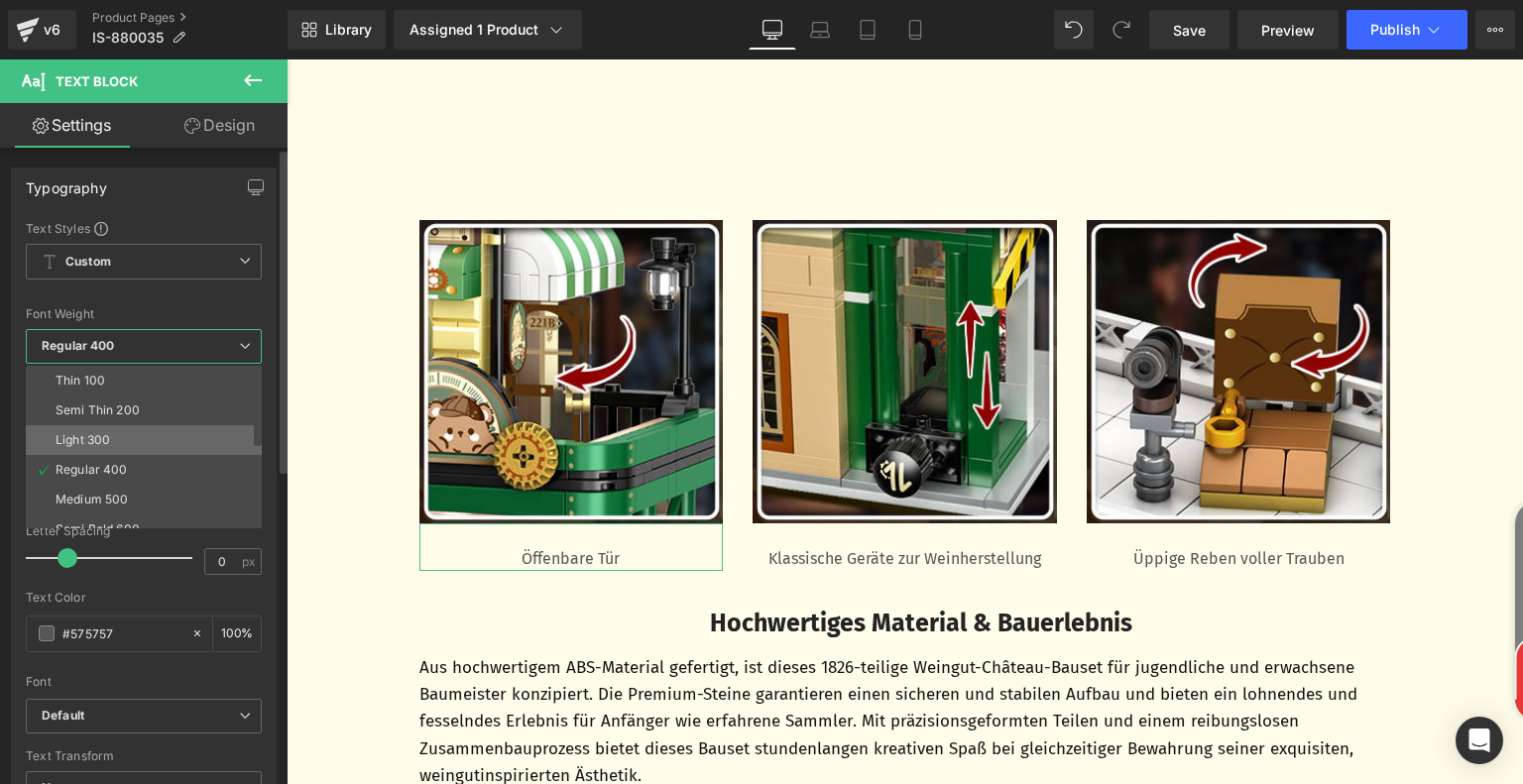 click on "Light 300" at bounding box center (148, 440) 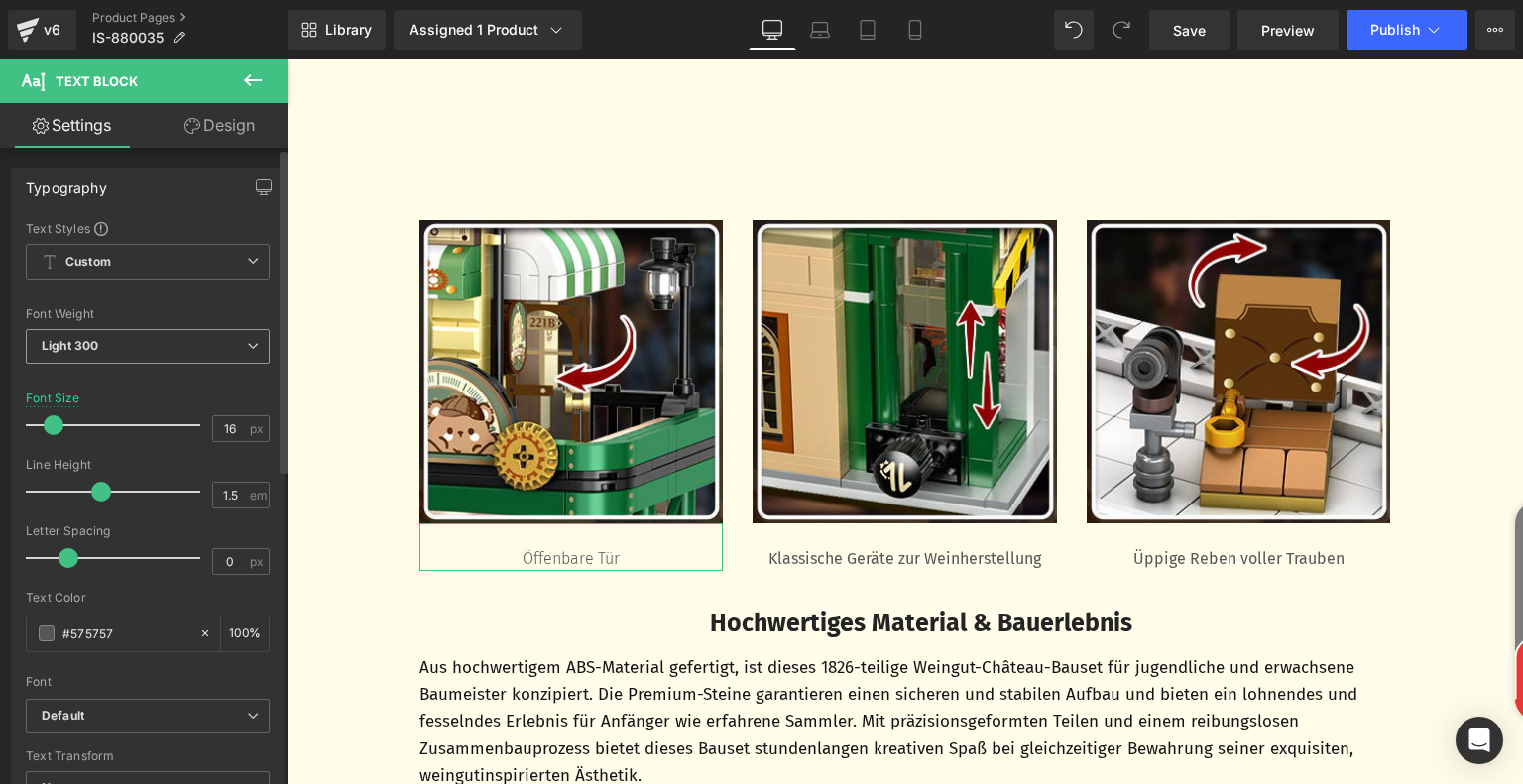 click on "Light 300" at bounding box center (148, 346) 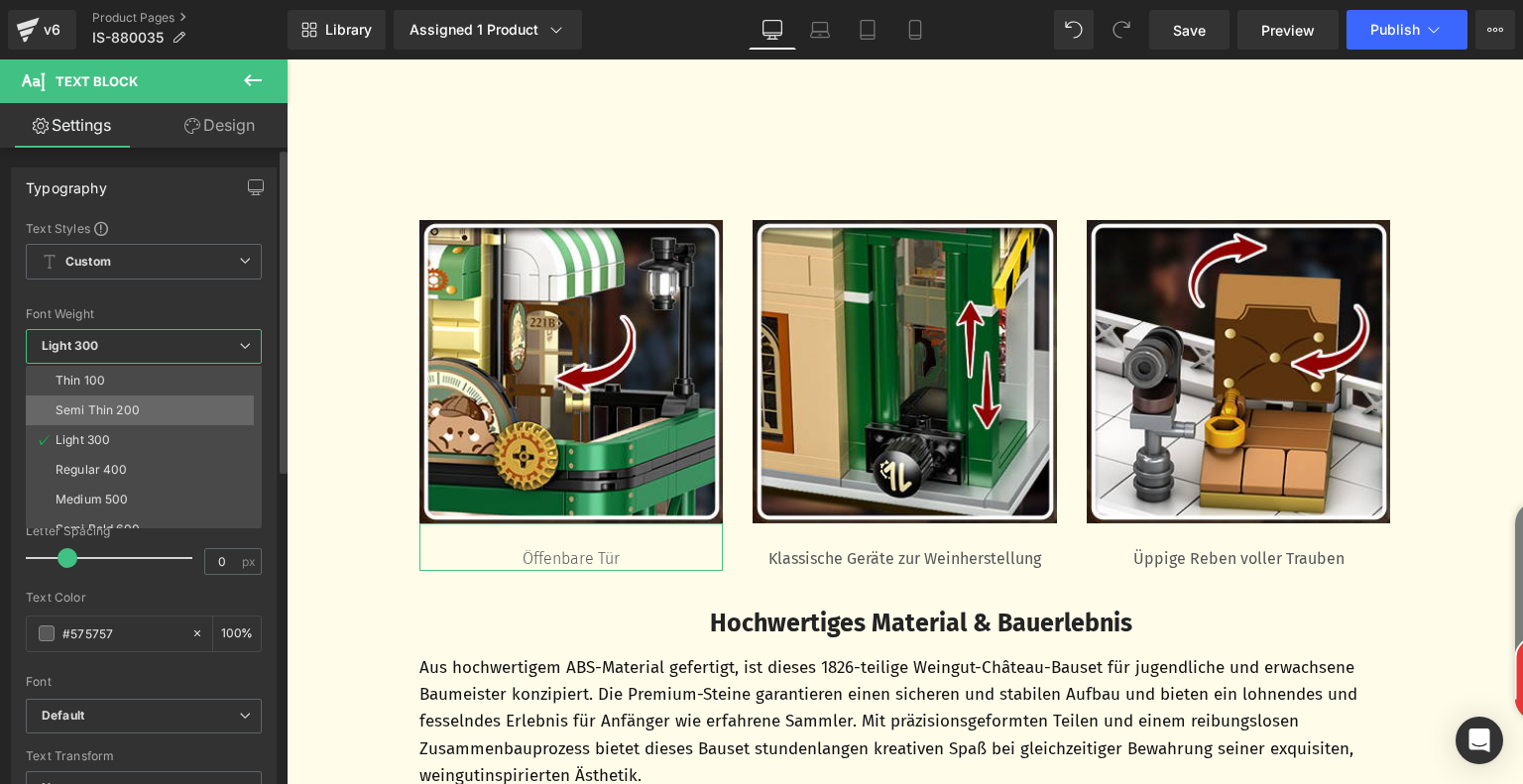 click on "Semi Thin 200" at bounding box center (148, 410) 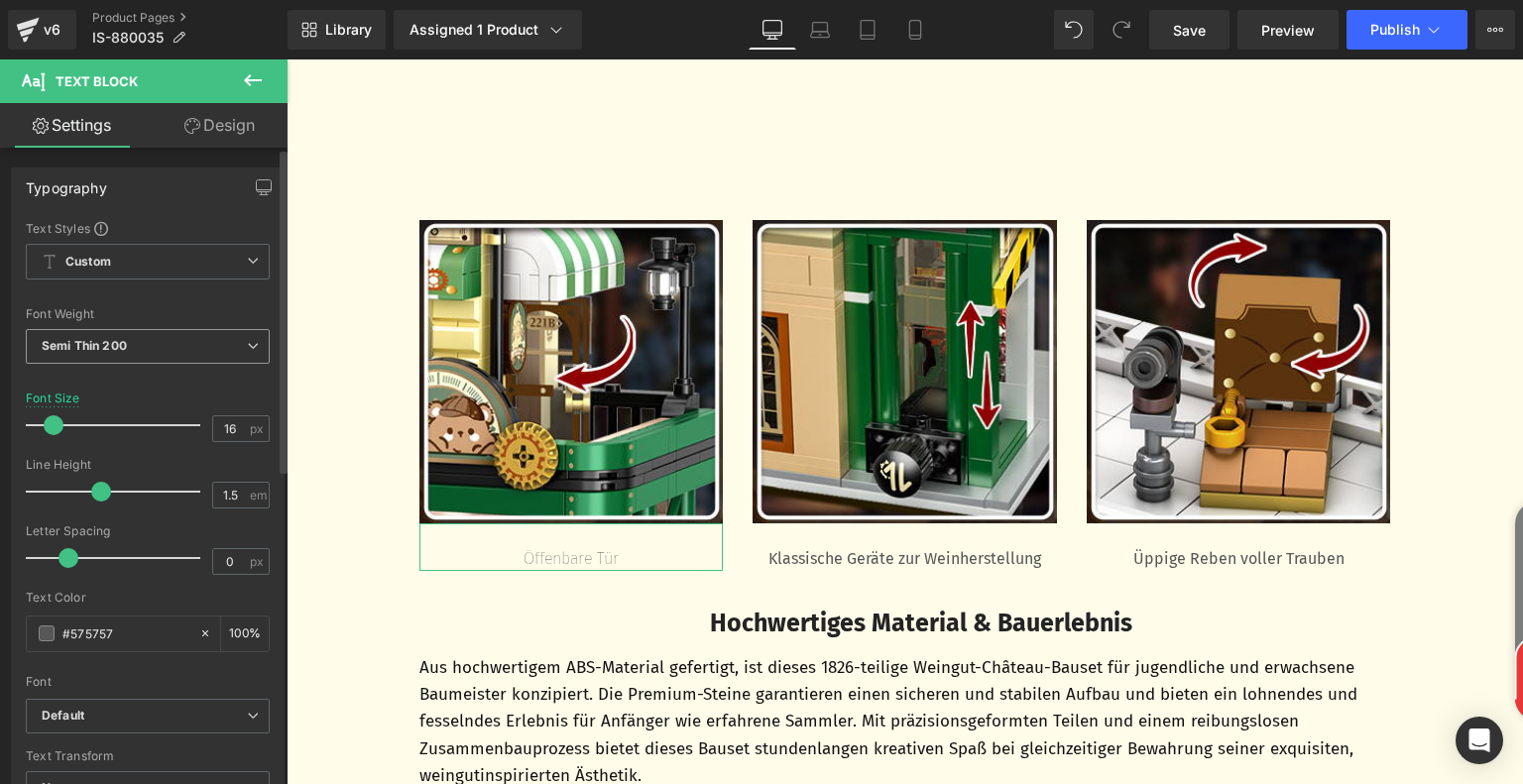 click on "Semi Thin 200" at bounding box center (148, 346) 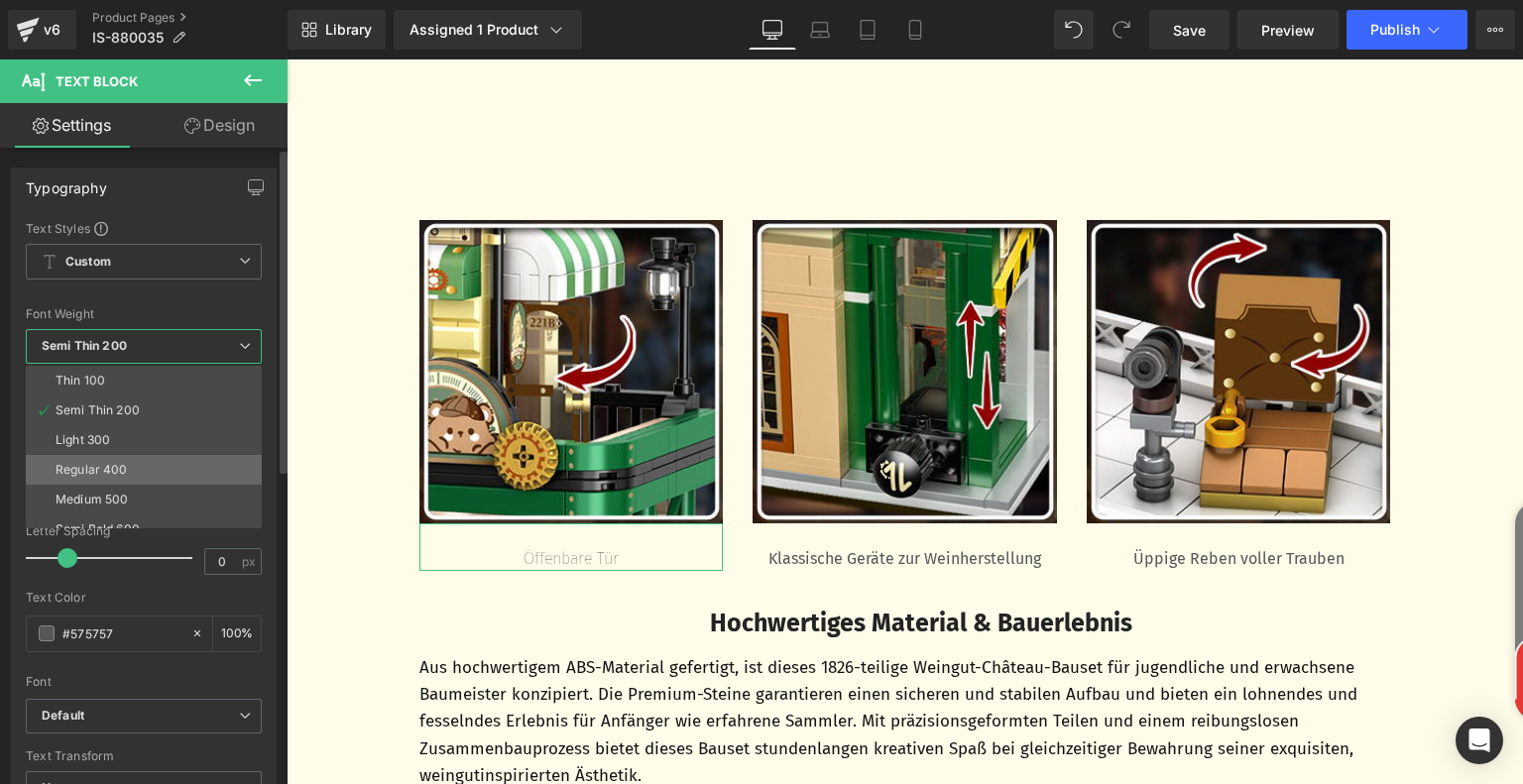 click on "Regular 400" at bounding box center (148, 470) 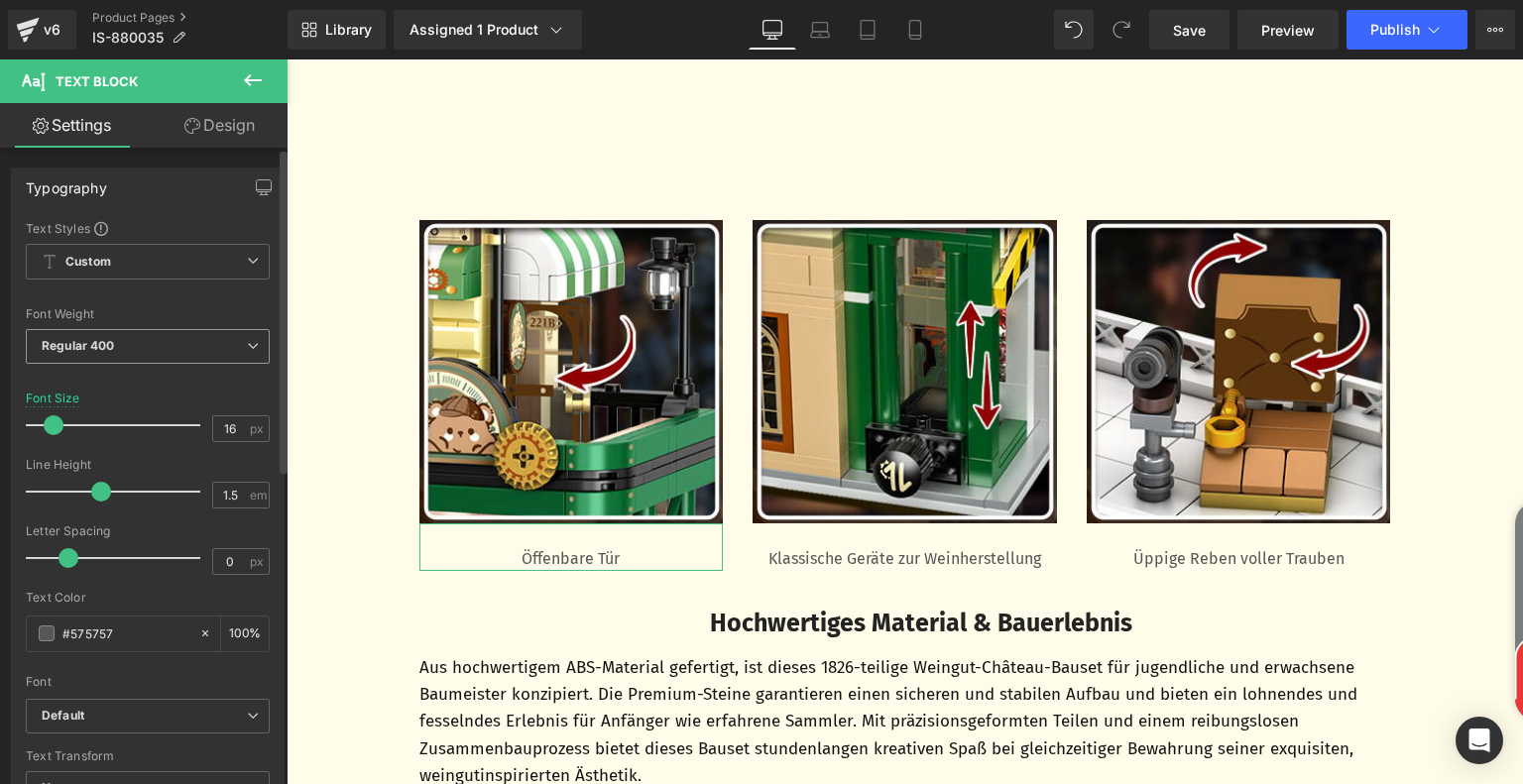 click on "Regular 400" at bounding box center [148, 346] 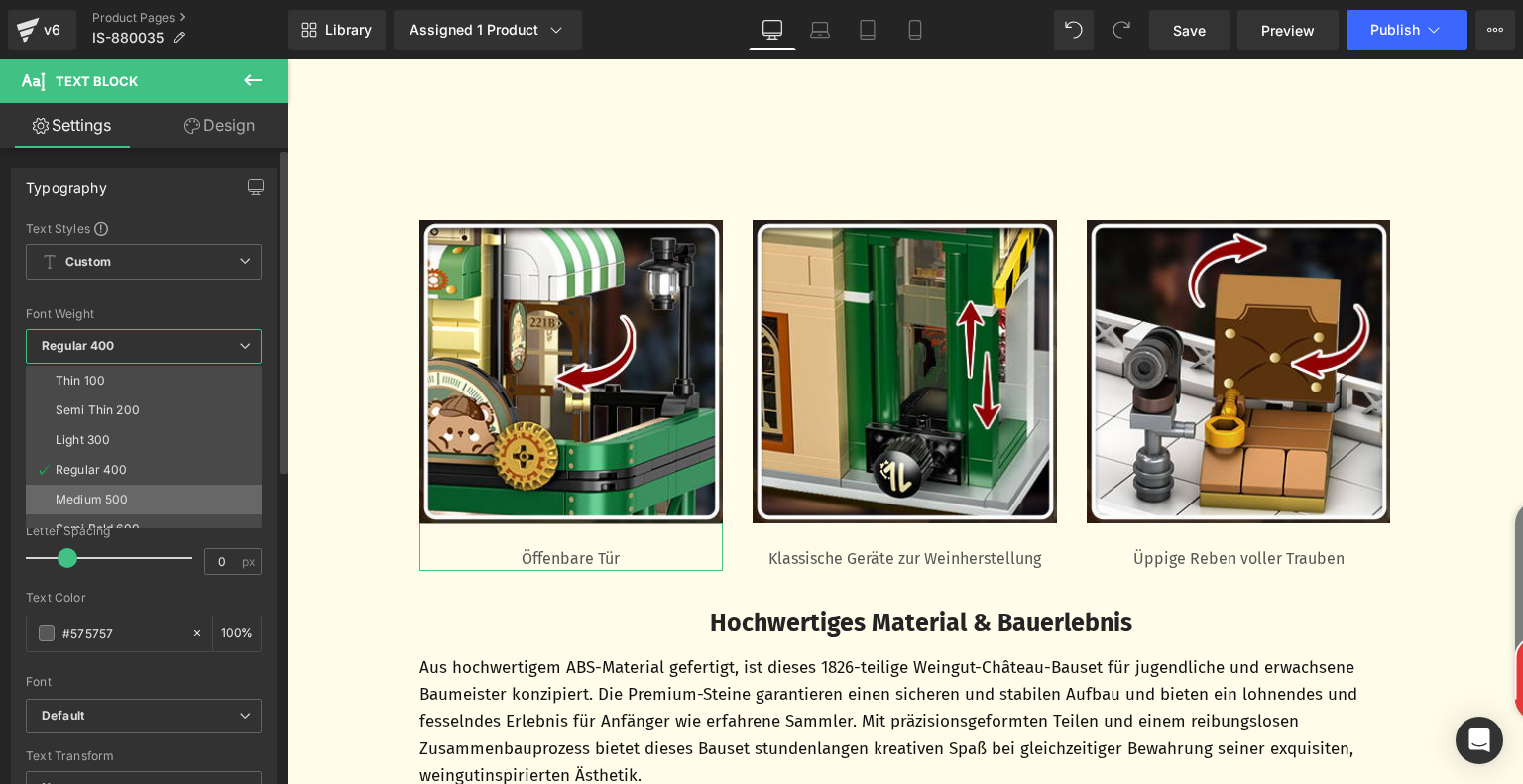 scroll, scrollTop: 99, scrollLeft: 0, axis: vertical 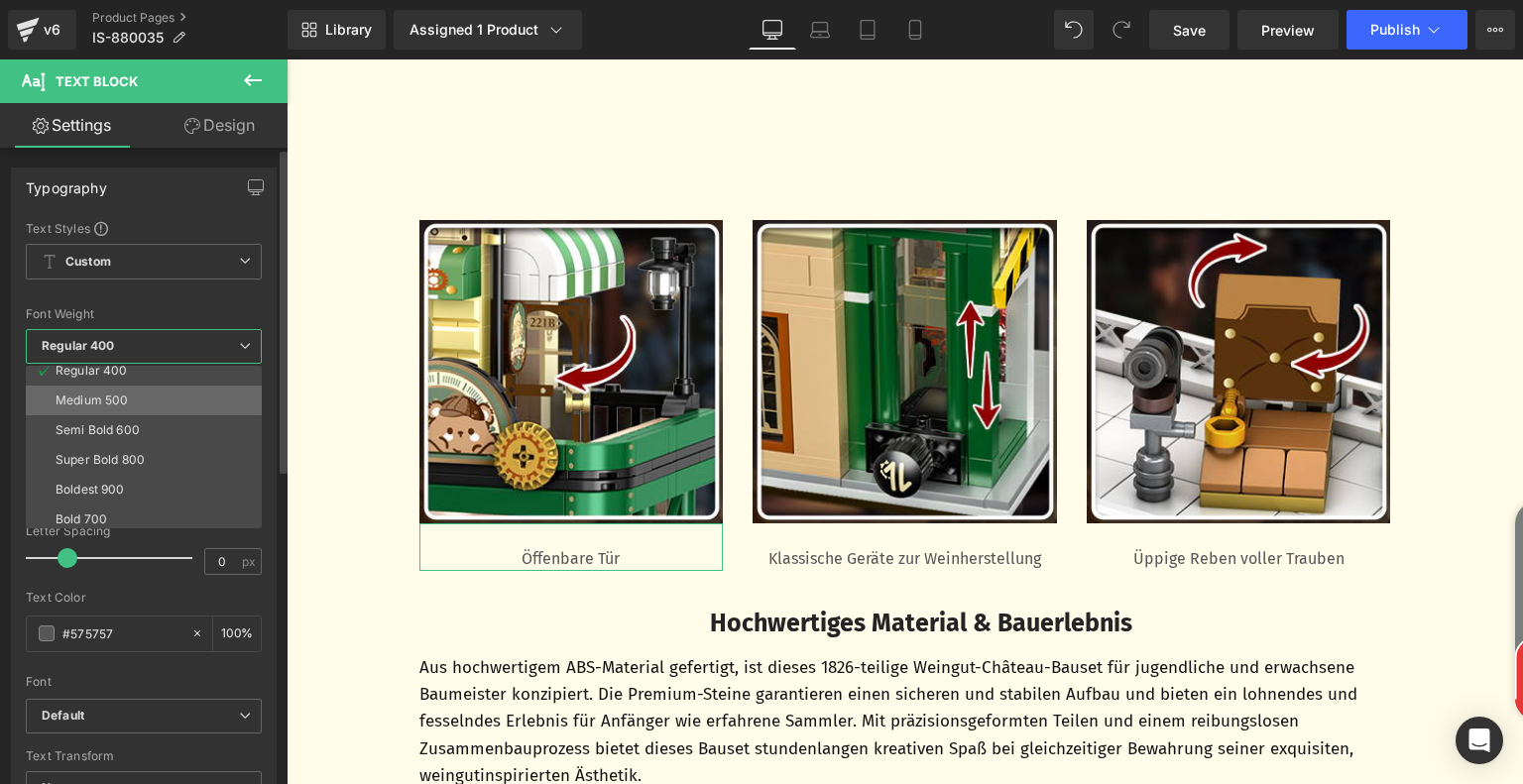 click on "Medium 500" at bounding box center [148, 400] 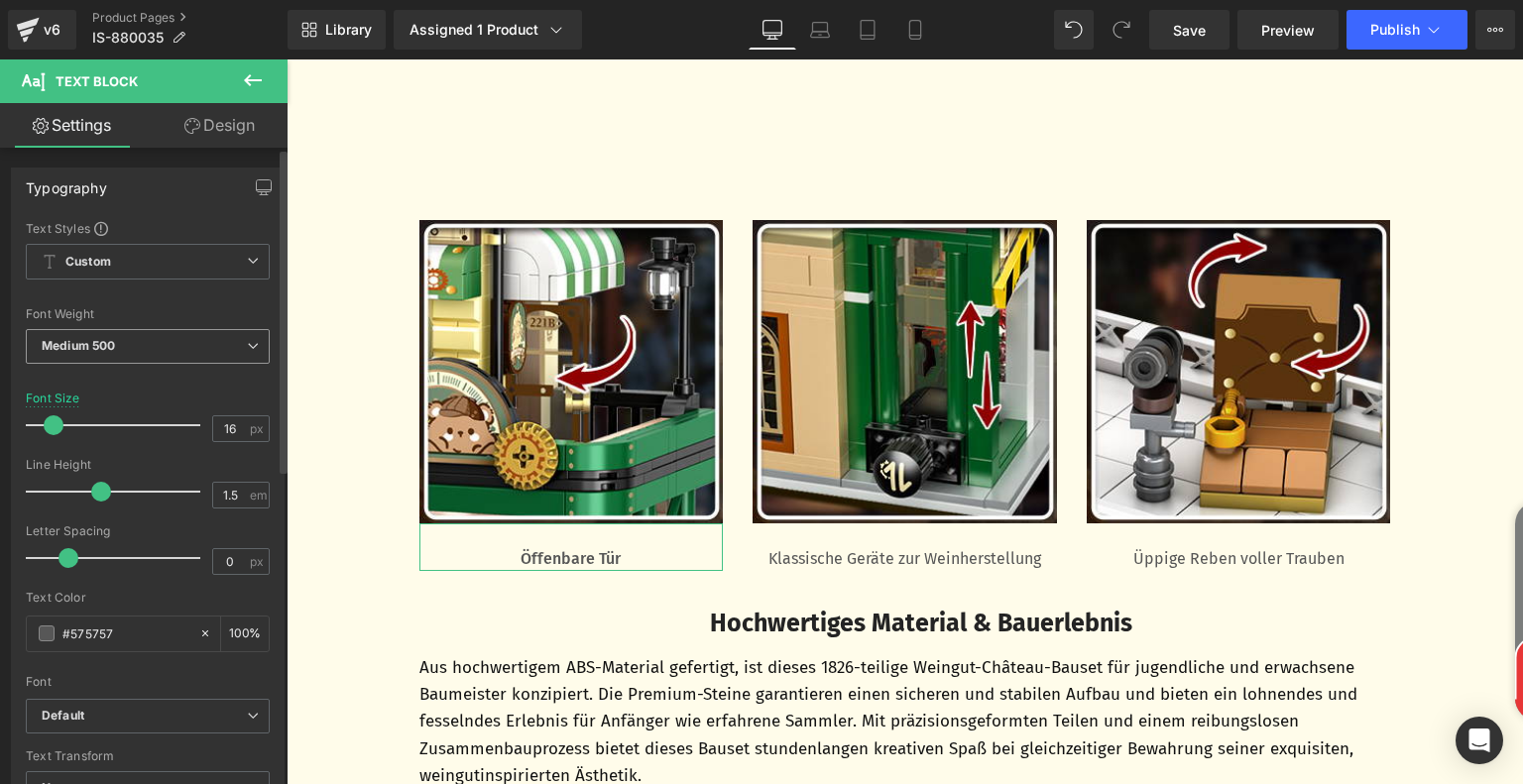 click on "Medium 500" at bounding box center [148, 346] 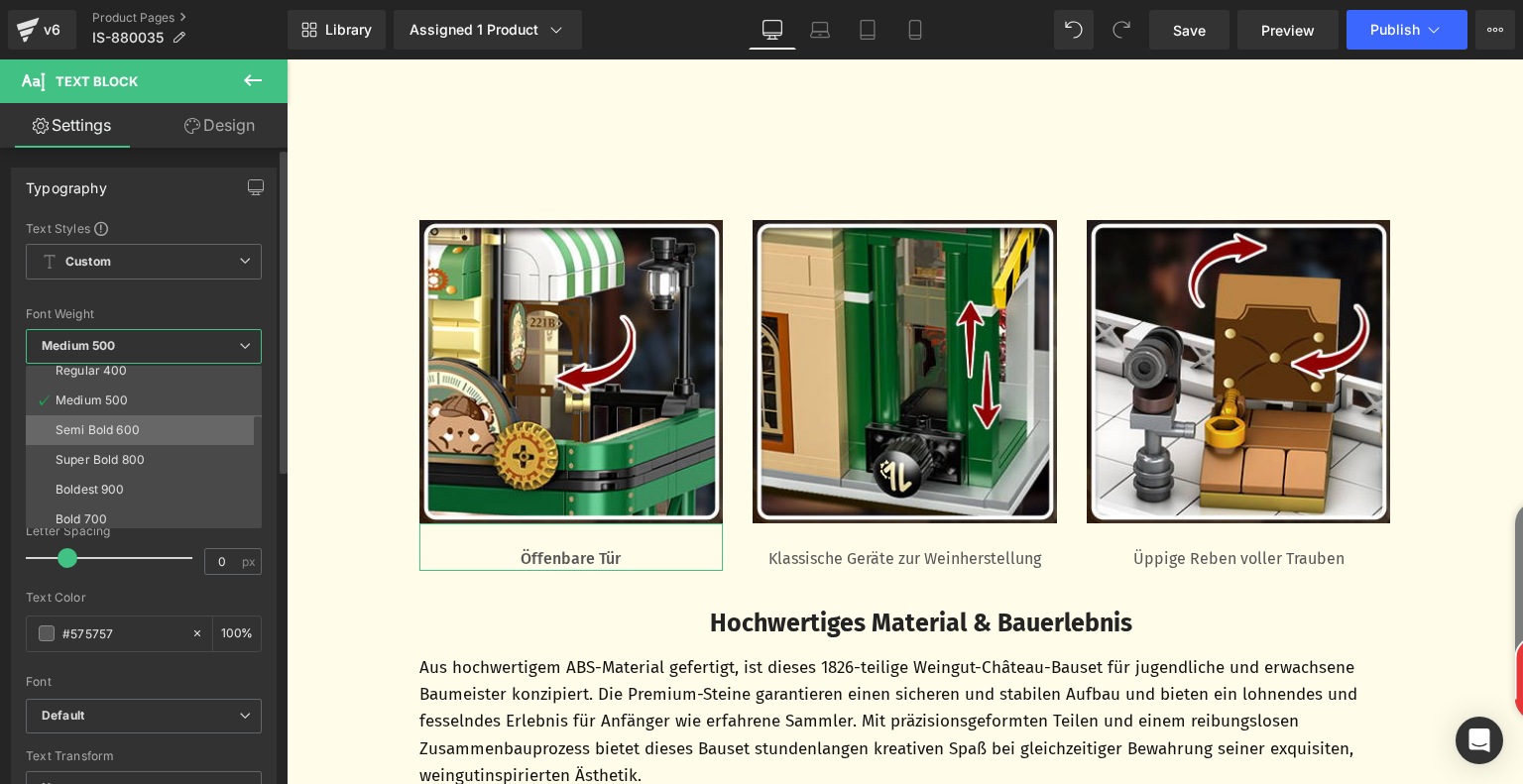 click on "Semi Bold 600" at bounding box center [97, 430] 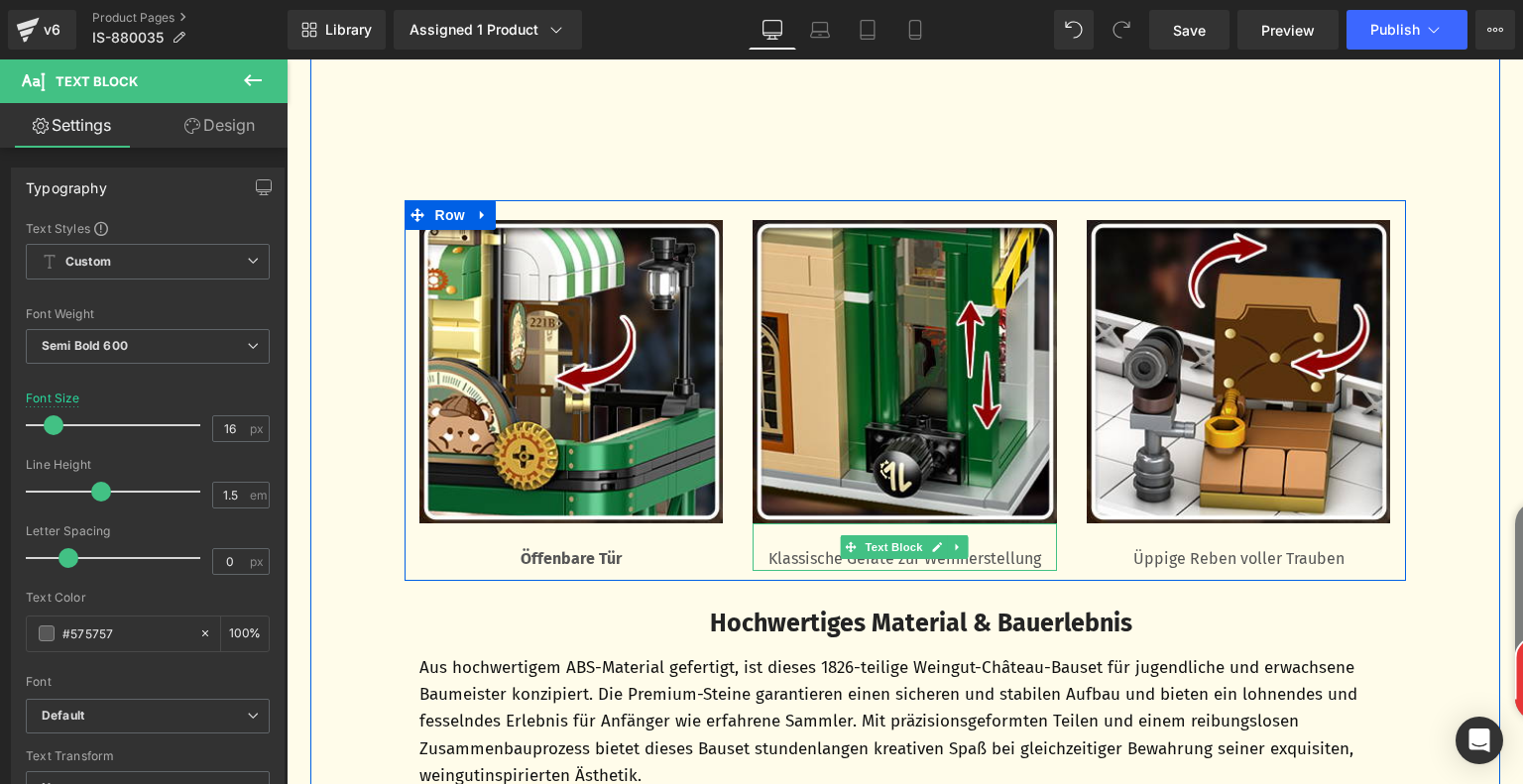 click on "Klassische Geräte zur Weinherstellung" at bounding box center (904, 559) 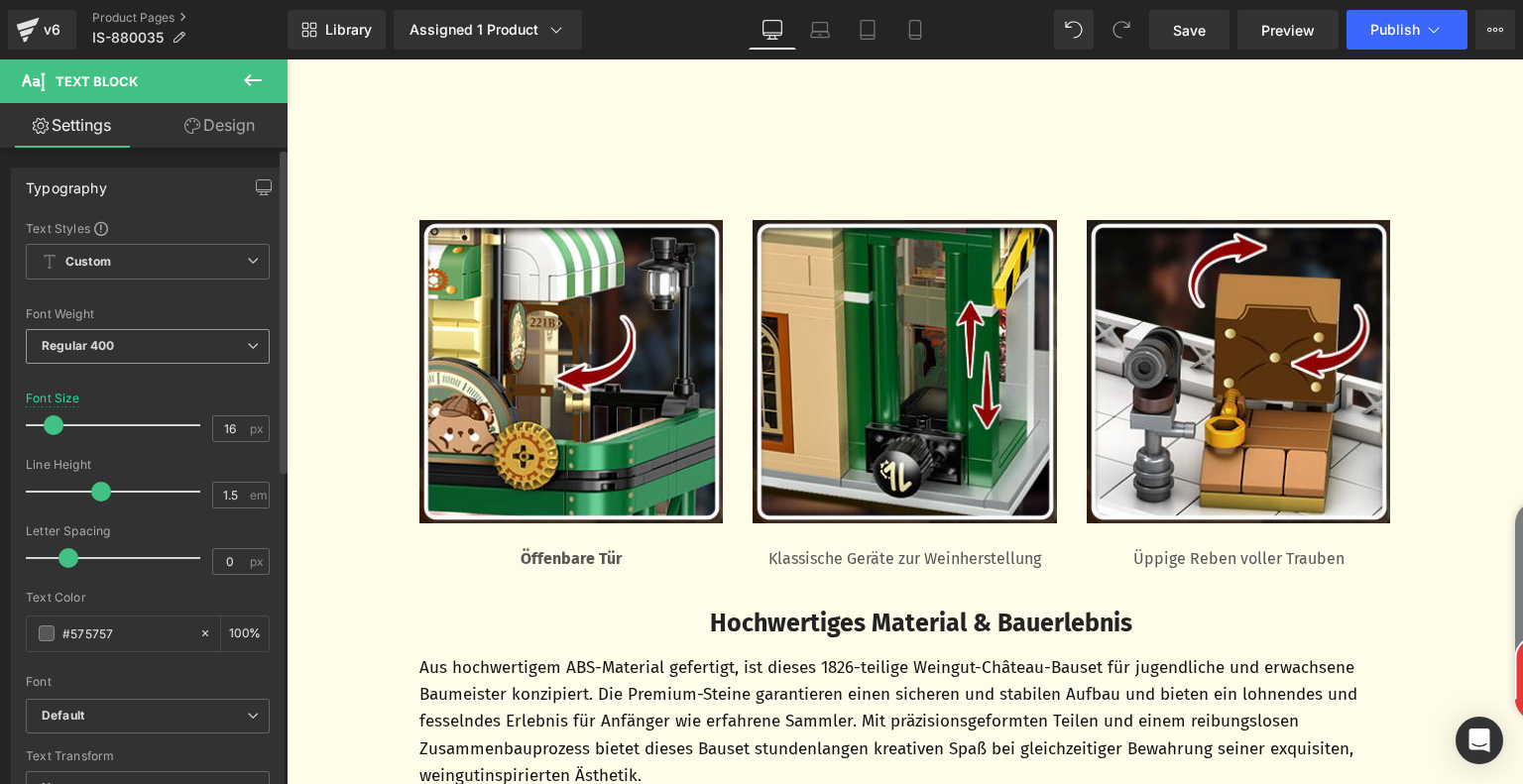 click on "Regular 400" at bounding box center (148, 346) 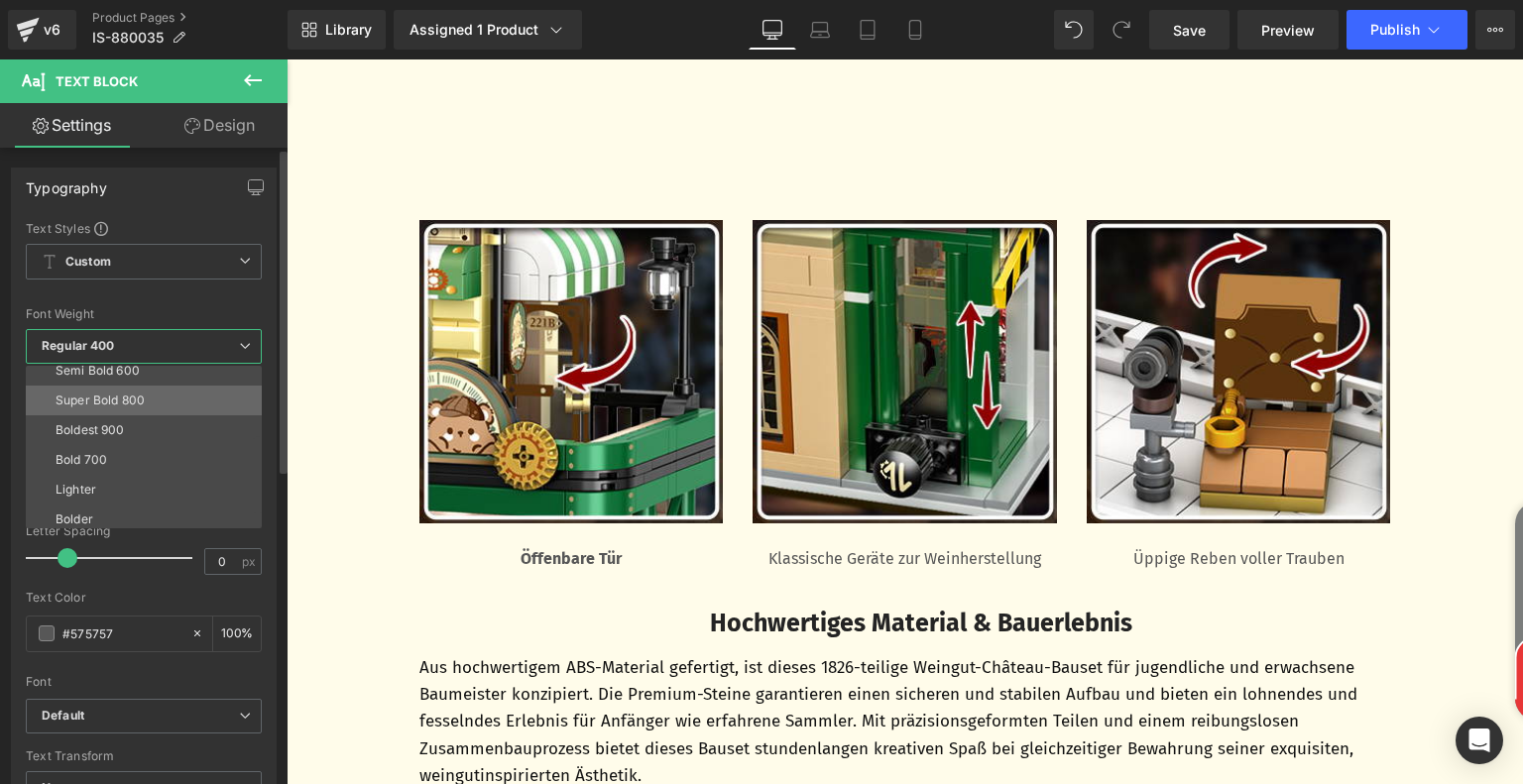 scroll, scrollTop: 164, scrollLeft: 0, axis: vertical 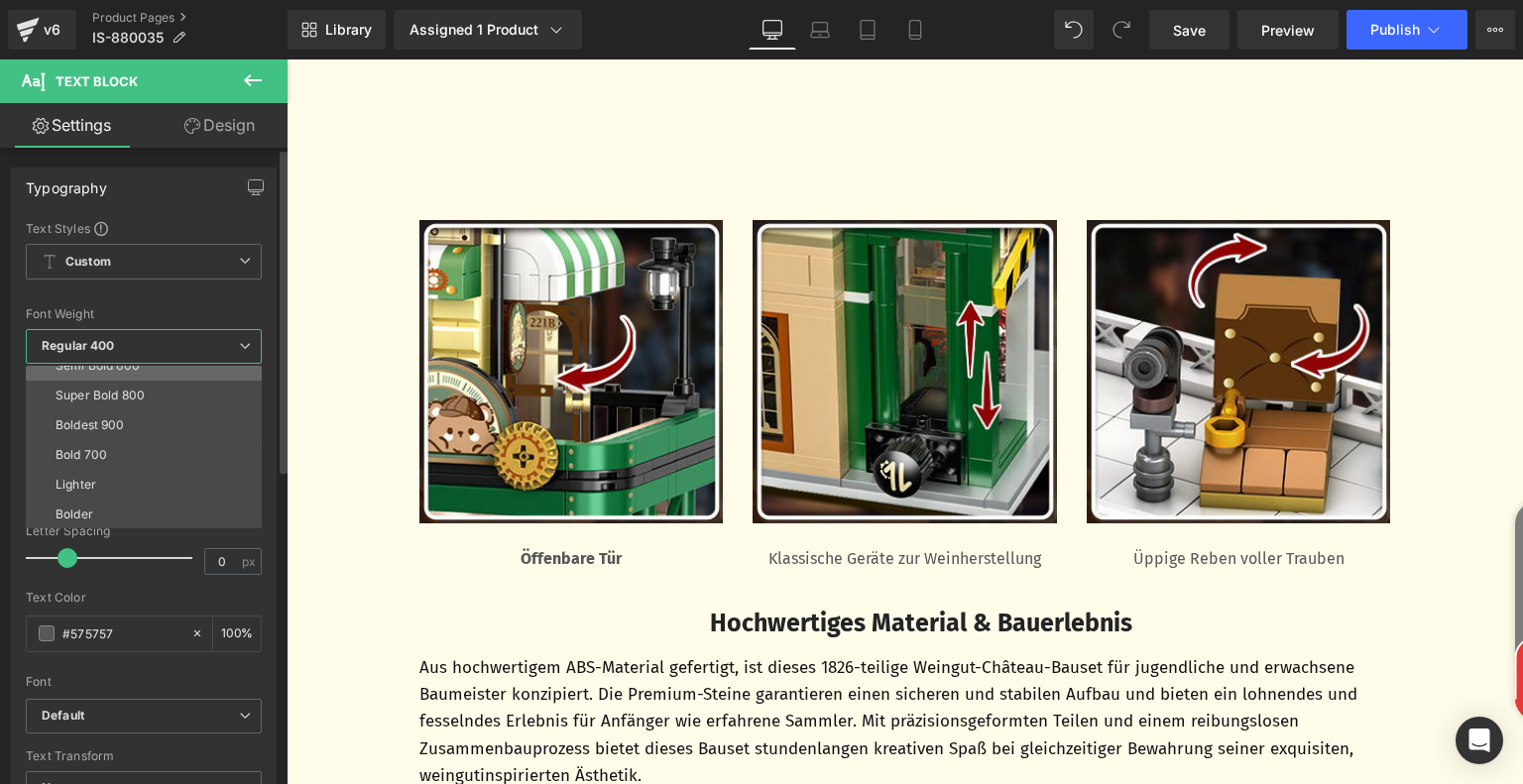 click on "Semi Bold 600" at bounding box center (148, 366) 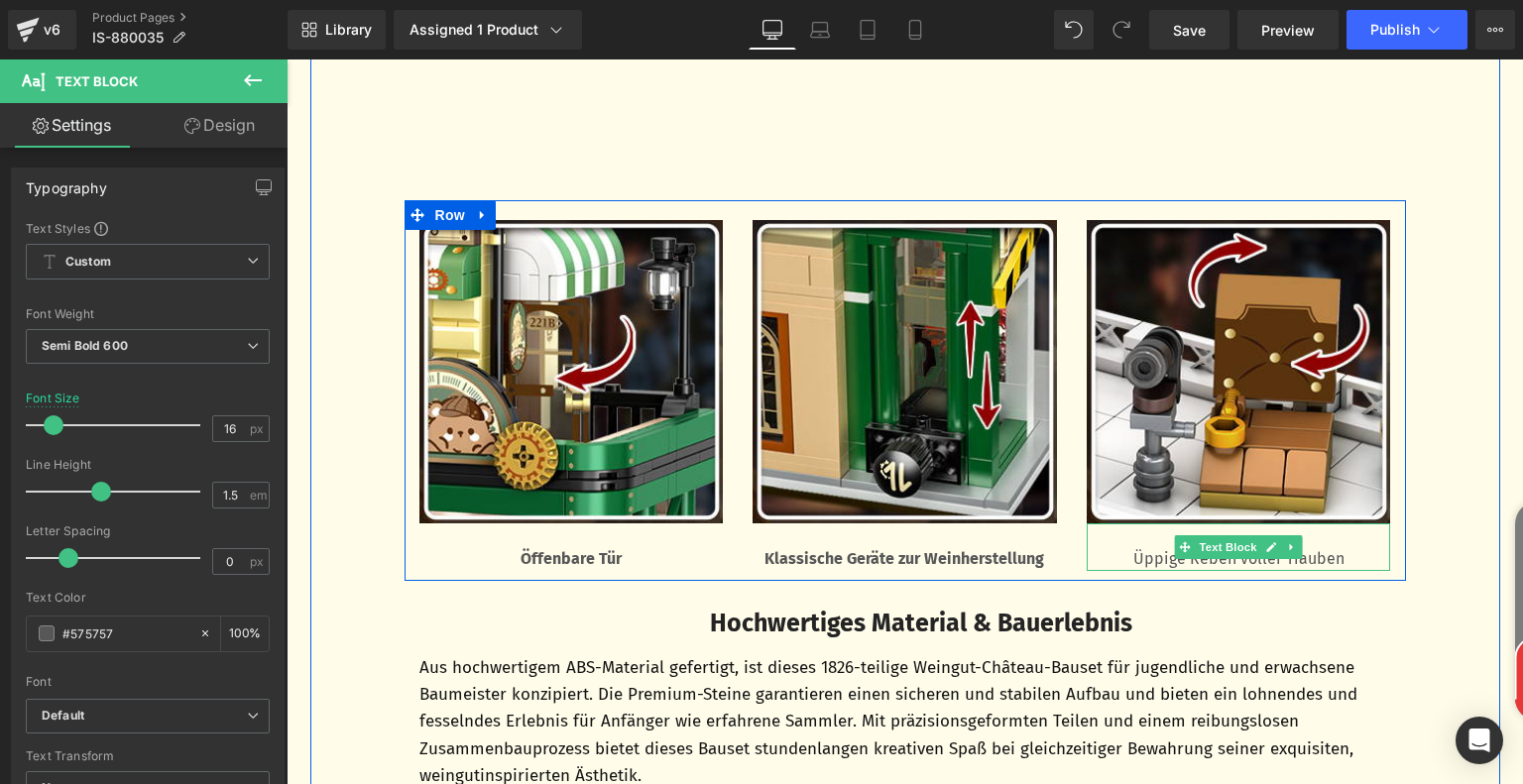 click on "Üppige Reben voller Trauben" at bounding box center [1238, 559] 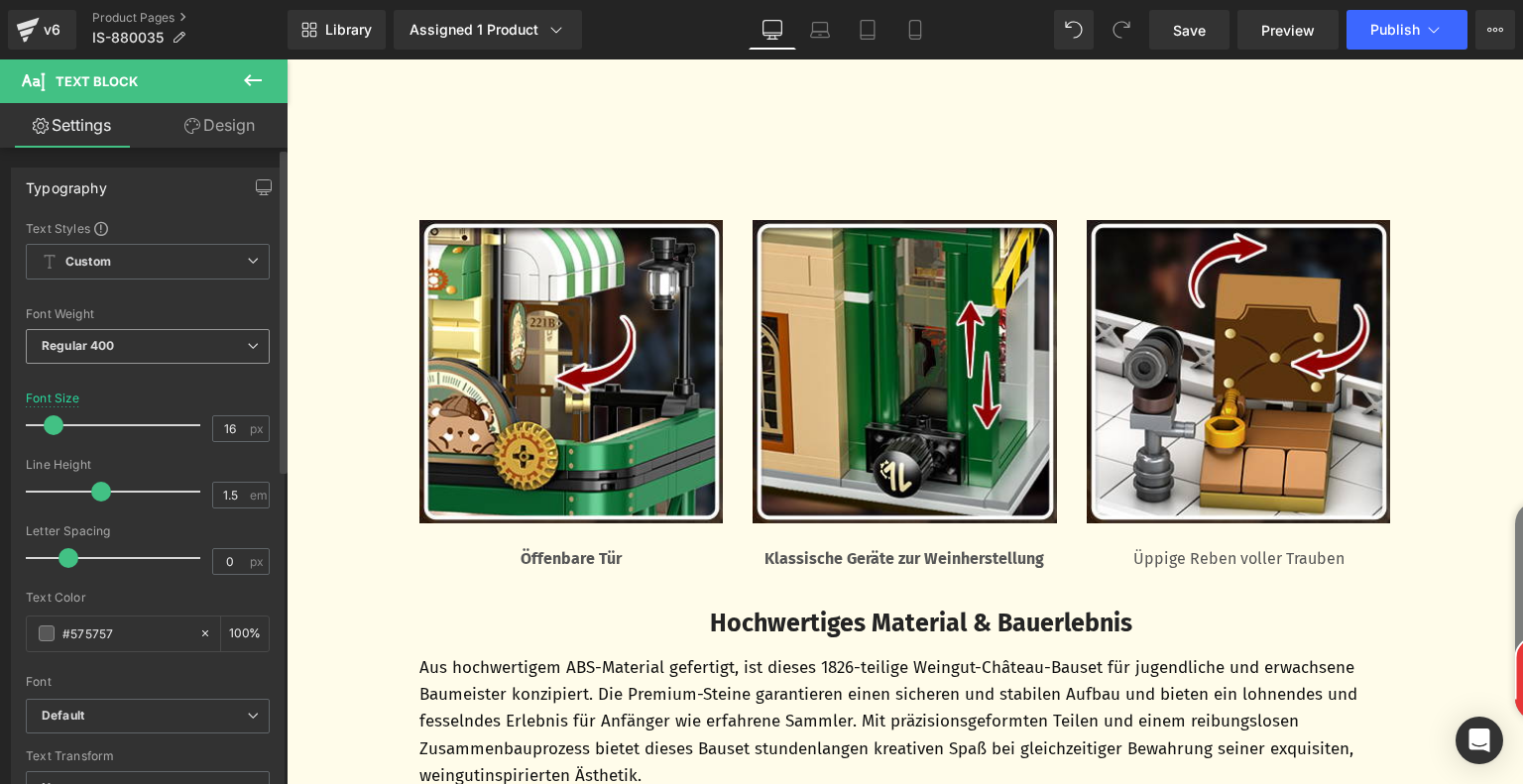 click on "Regular 400" at bounding box center (148, 346) 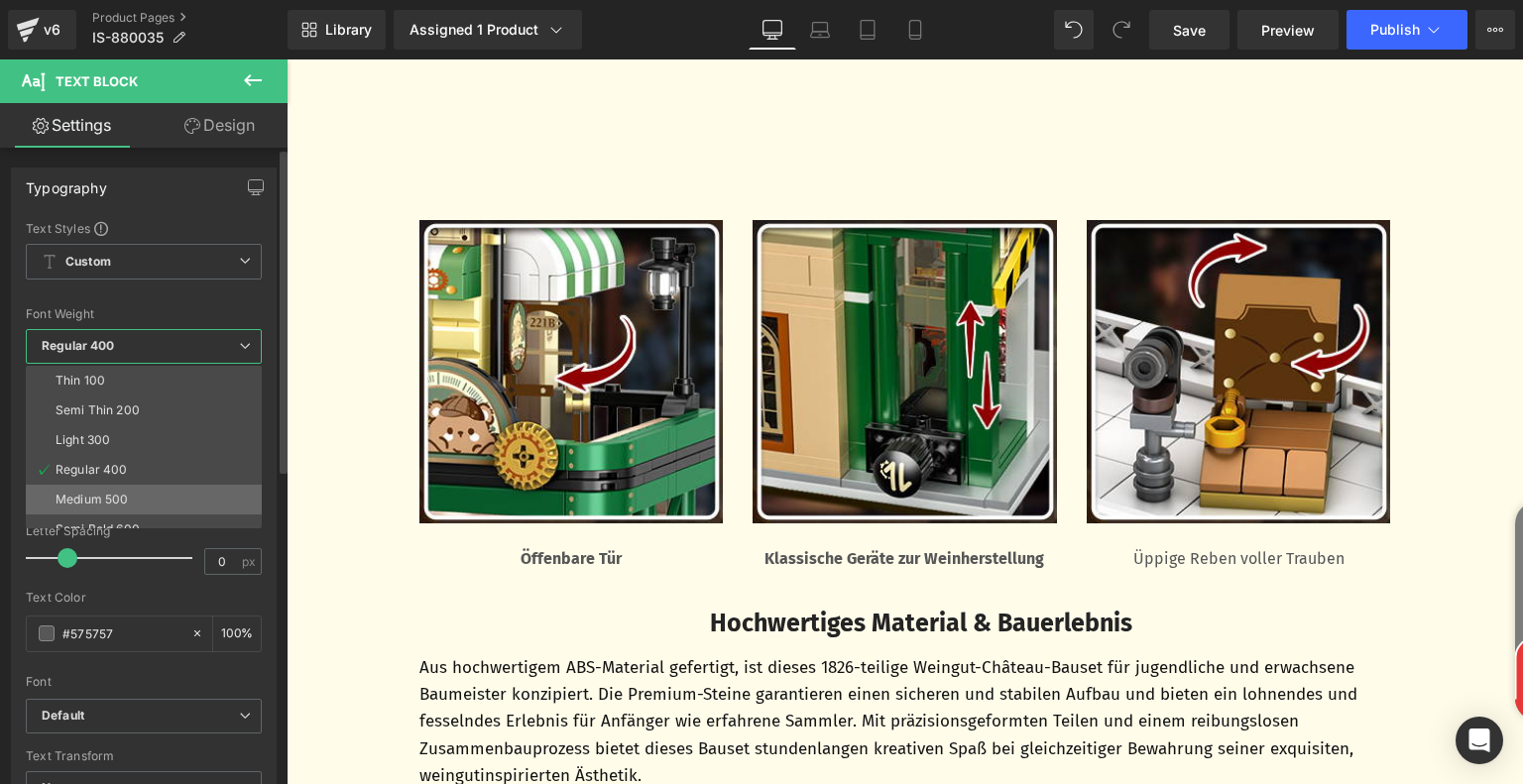 click on "Medium 500" at bounding box center (148, 500) 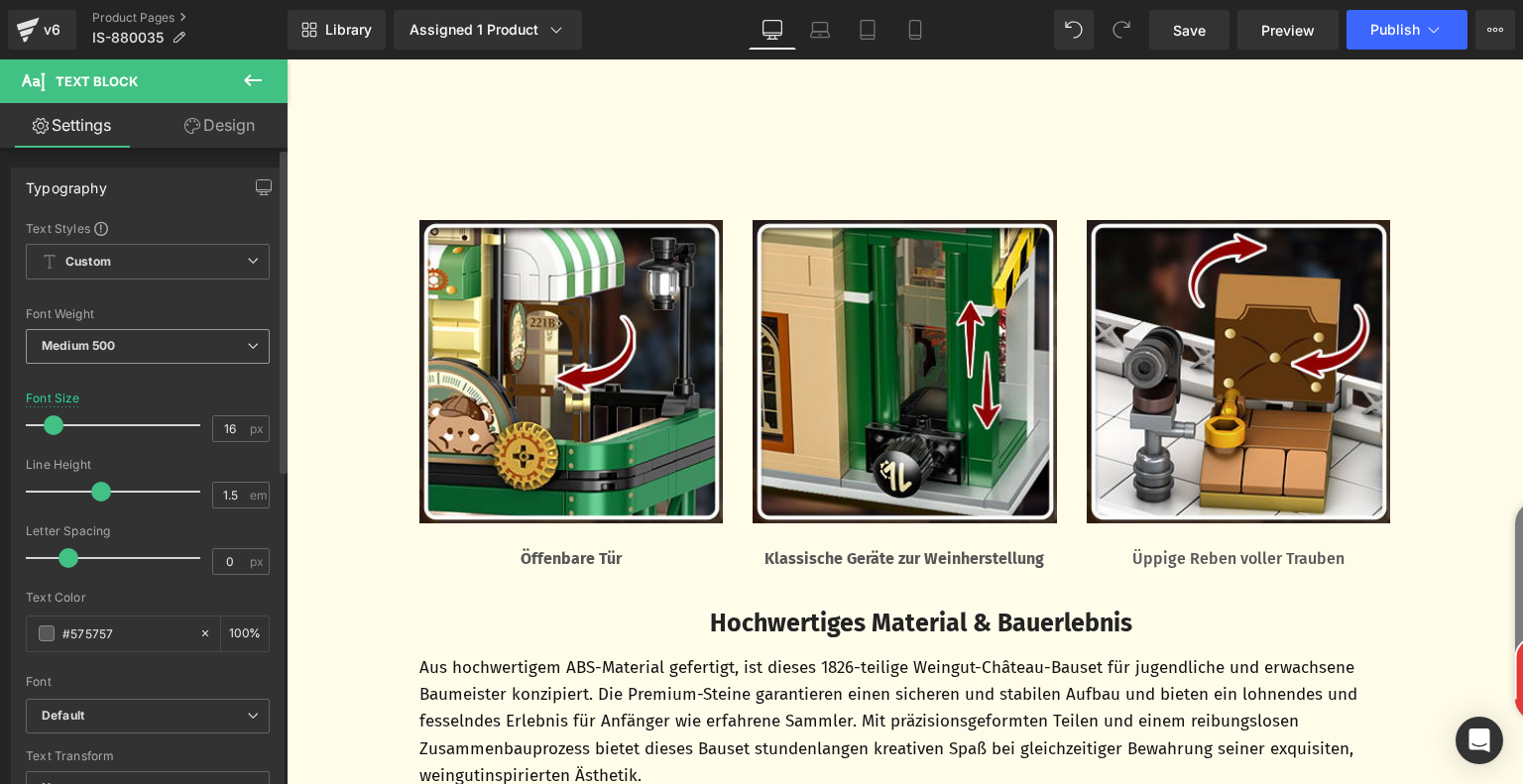 click on "Medium 500" at bounding box center [148, 346] 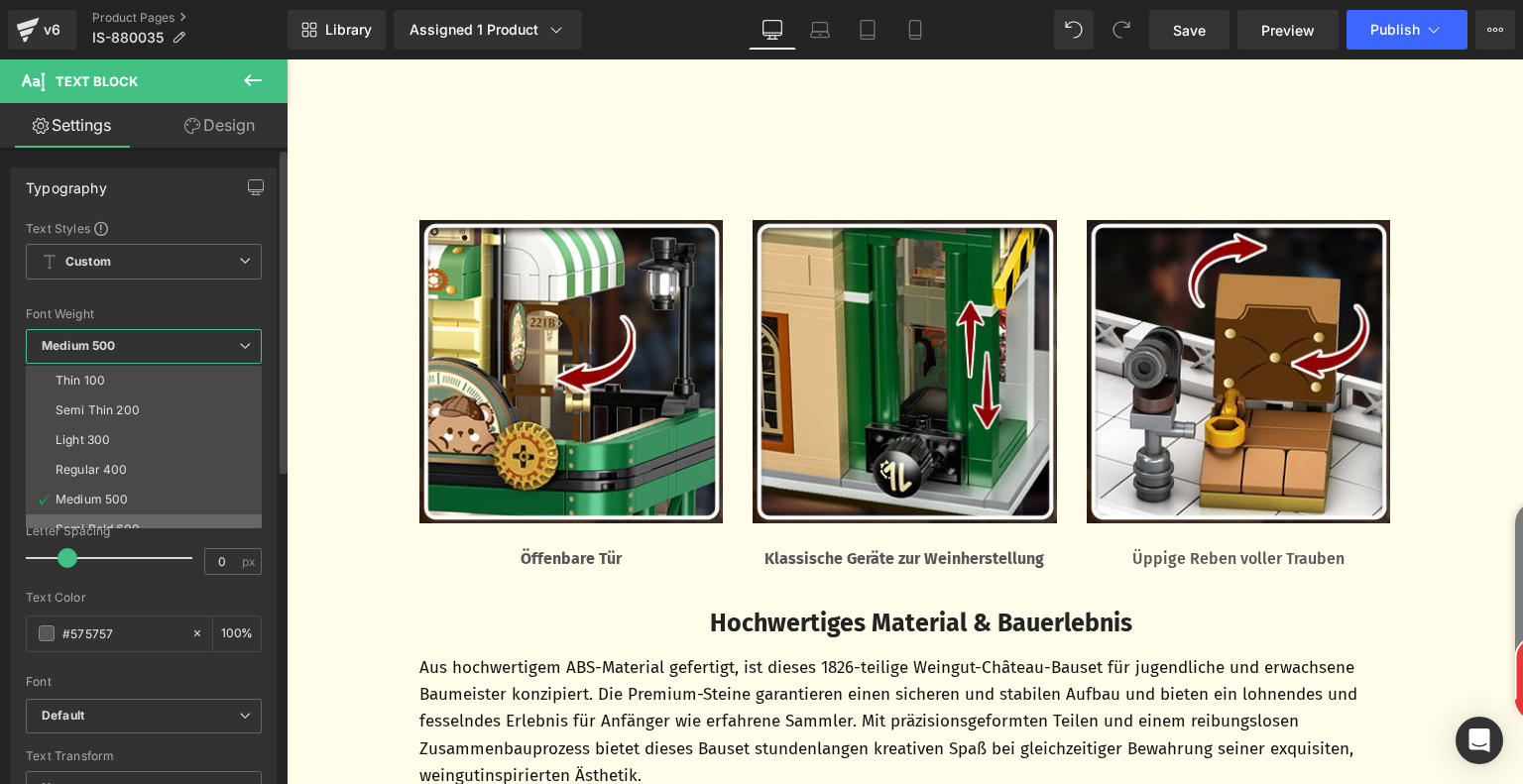 click on "Semi Bold 600" at bounding box center (148, 529) 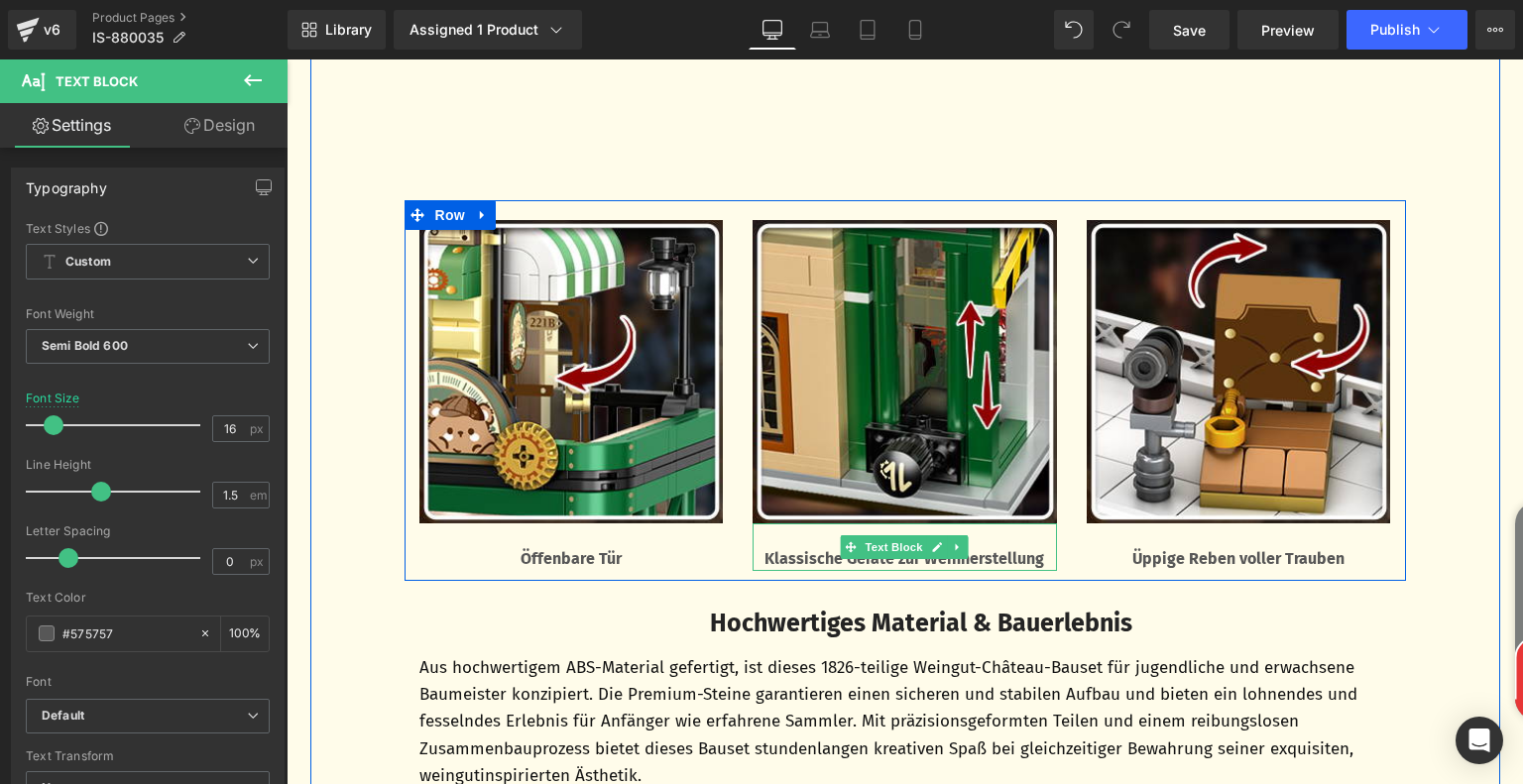 click on "Klassische Geräte zur Weinherstellung" at bounding box center [904, 559] 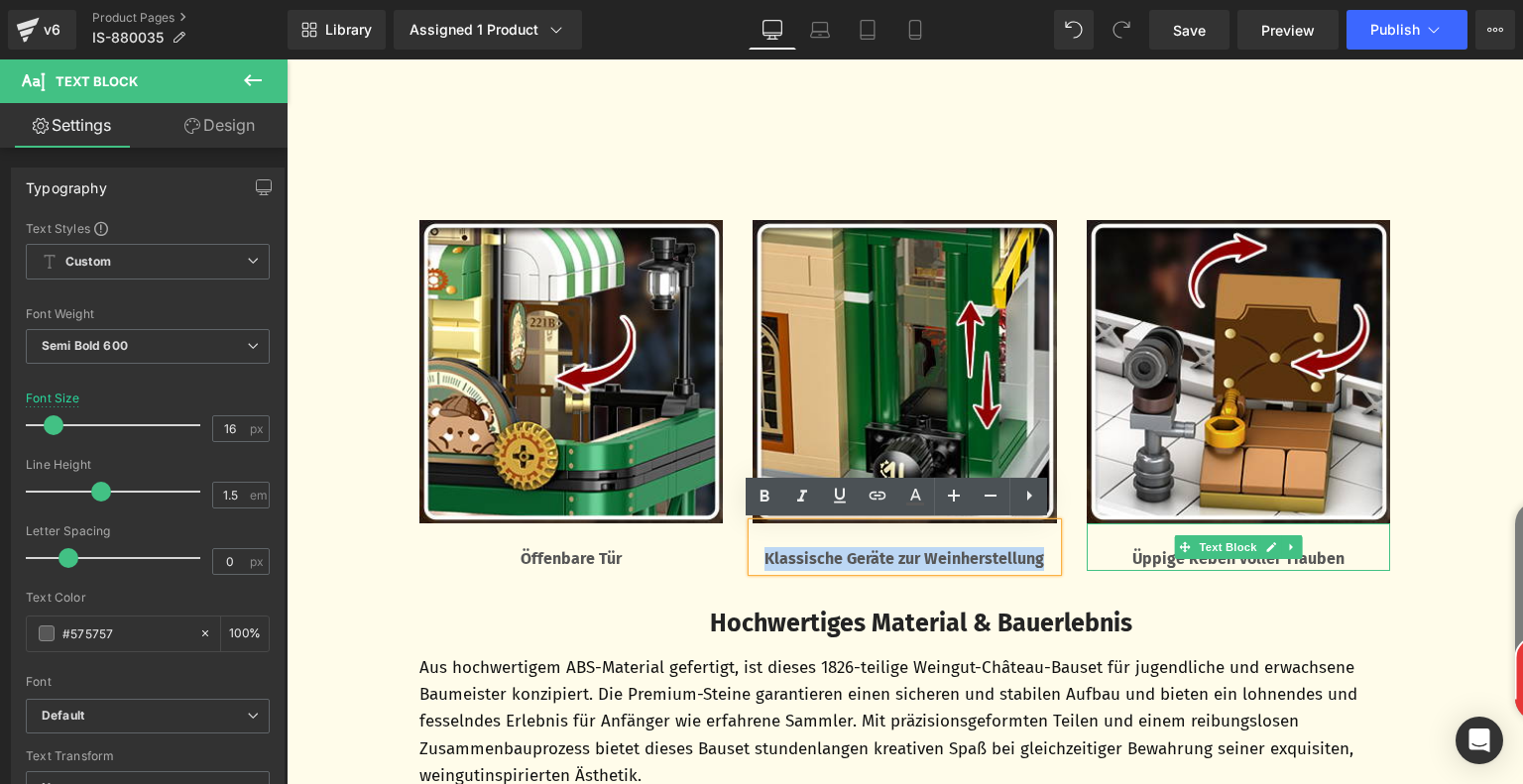drag, startPoint x: 751, startPoint y: 559, endPoint x: 1102, endPoint y: 559, distance: 351 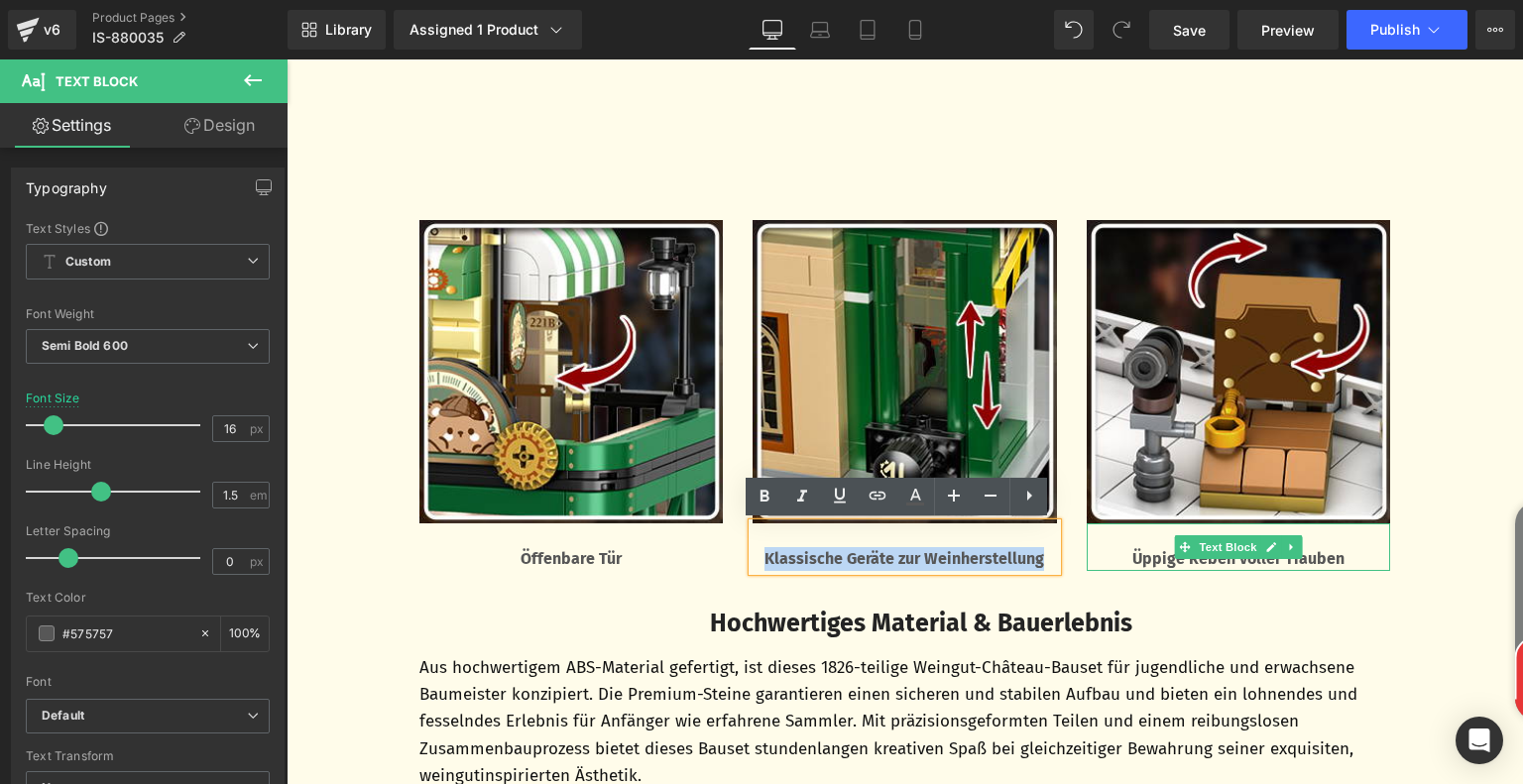 click on "Image         Öffenbare Tür Text Block         Image         Klassische Geräte zur Weinherstellung Text Block         Image         Üppige Reben voller Trauben Text Block         Row" at bounding box center (905, 391) 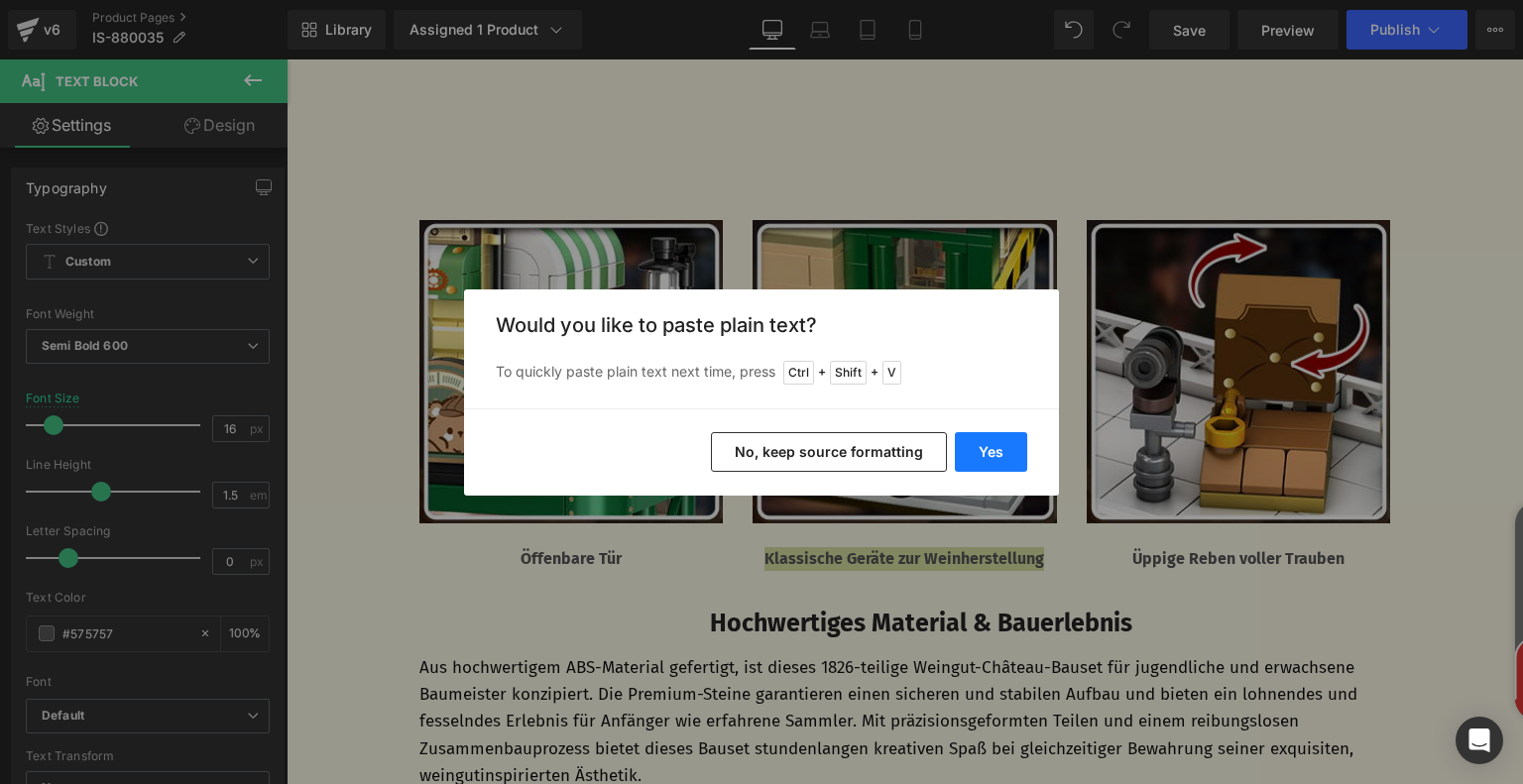 click on "Yes" at bounding box center [991, 452] 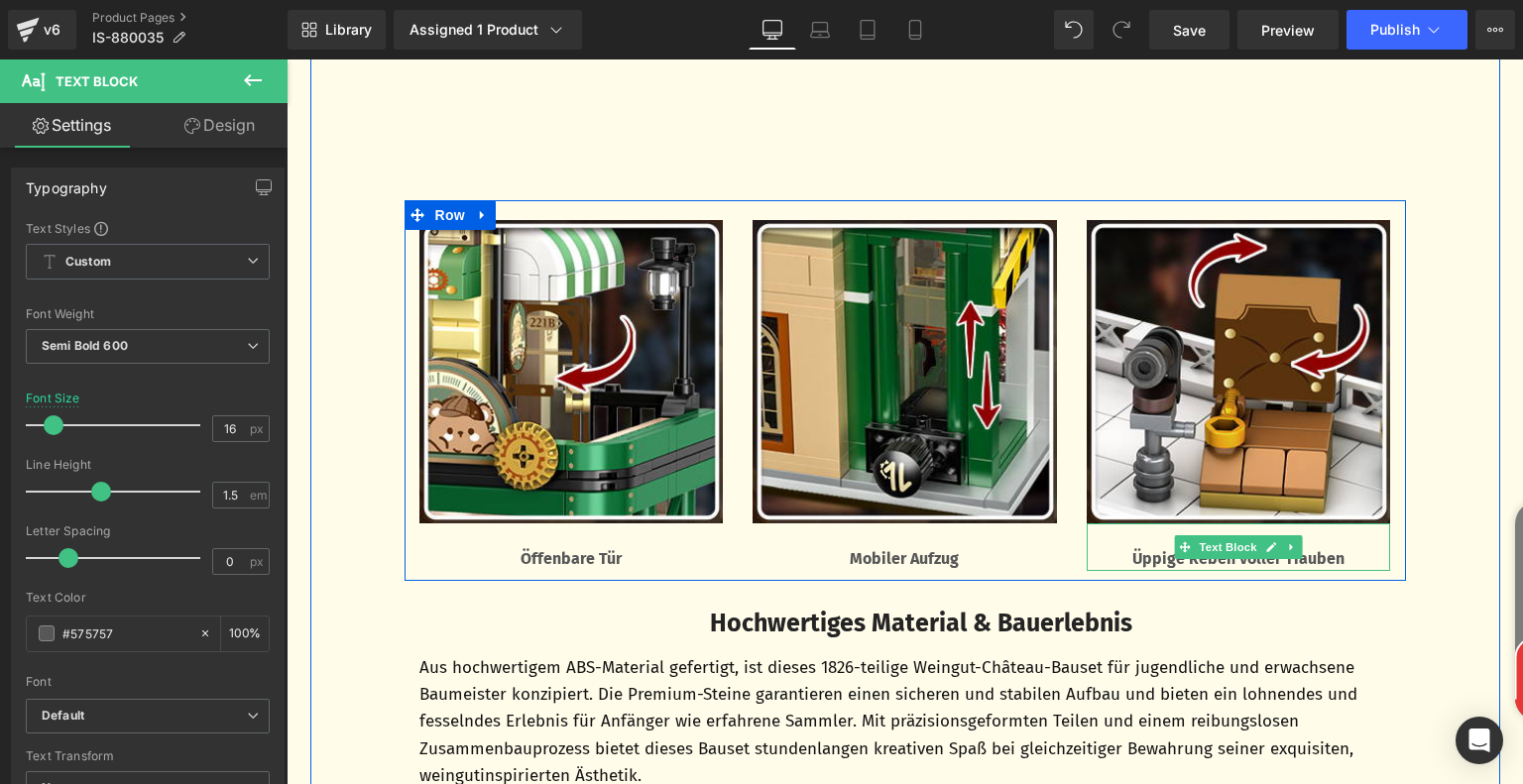 click on "Üppige Reben voller Trauben" at bounding box center (1238, 559) 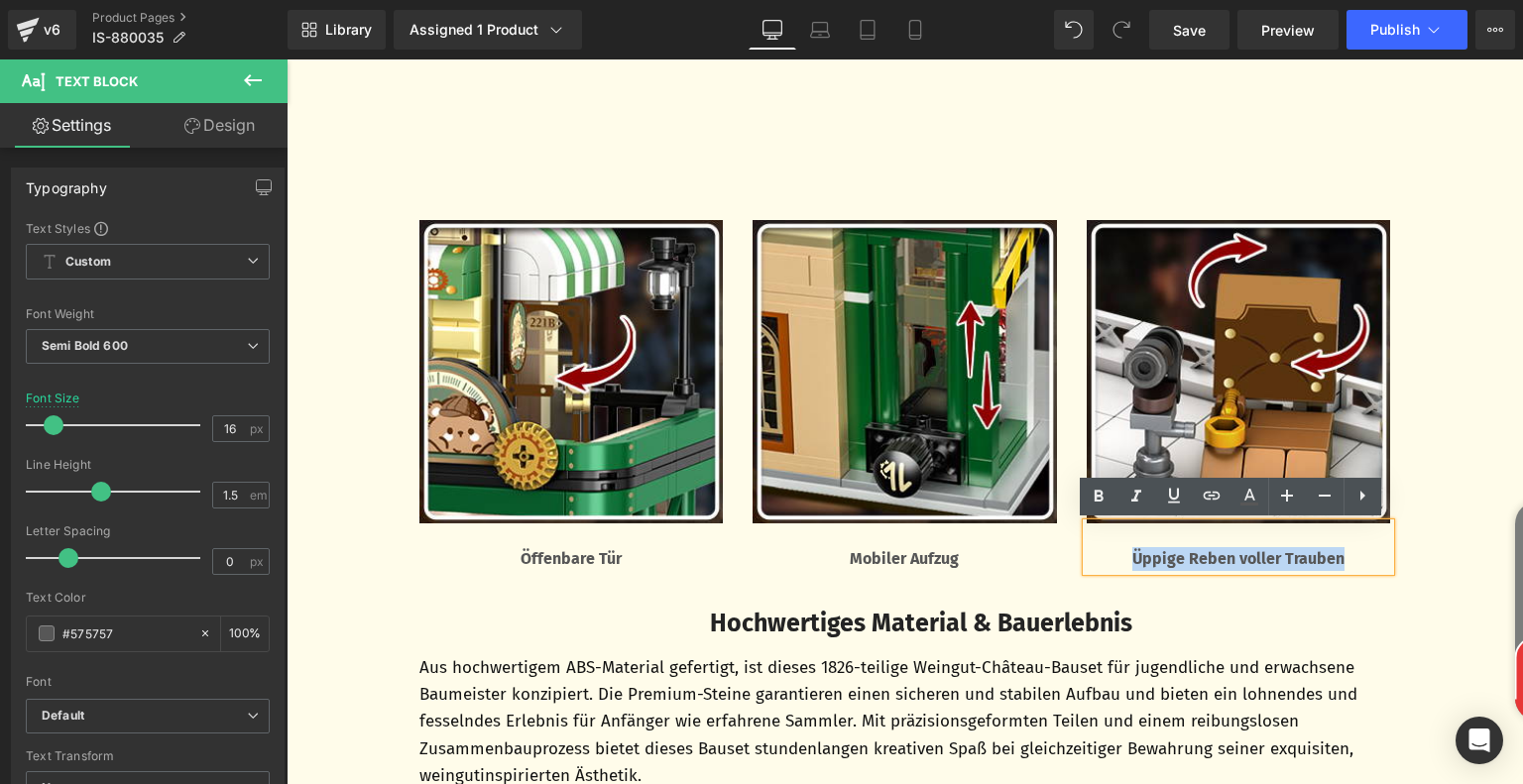 drag, startPoint x: 1120, startPoint y: 559, endPoint x: 1352, endPoint y: 562, distance: 232.0194 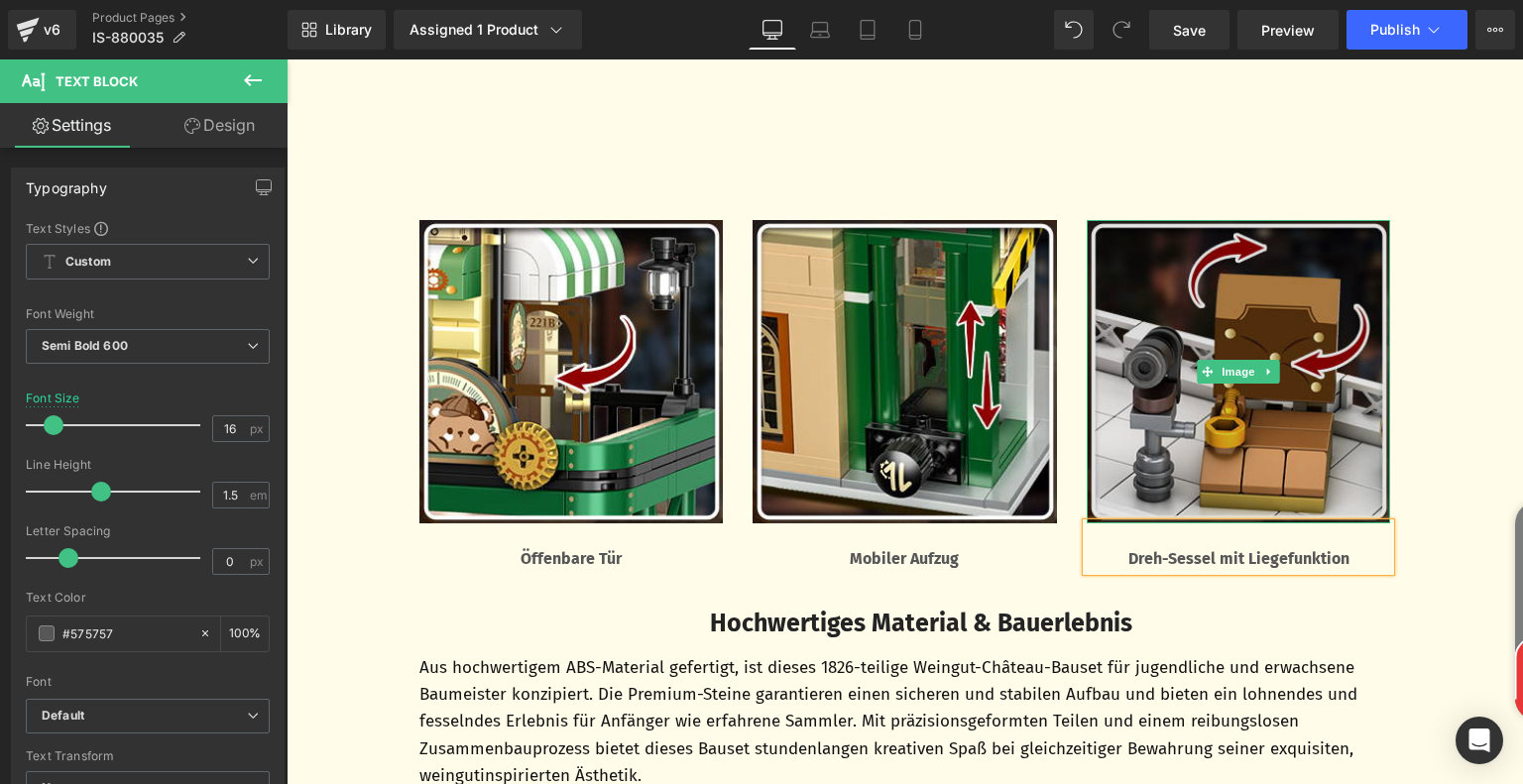 click at bounding box center (1238, 372) 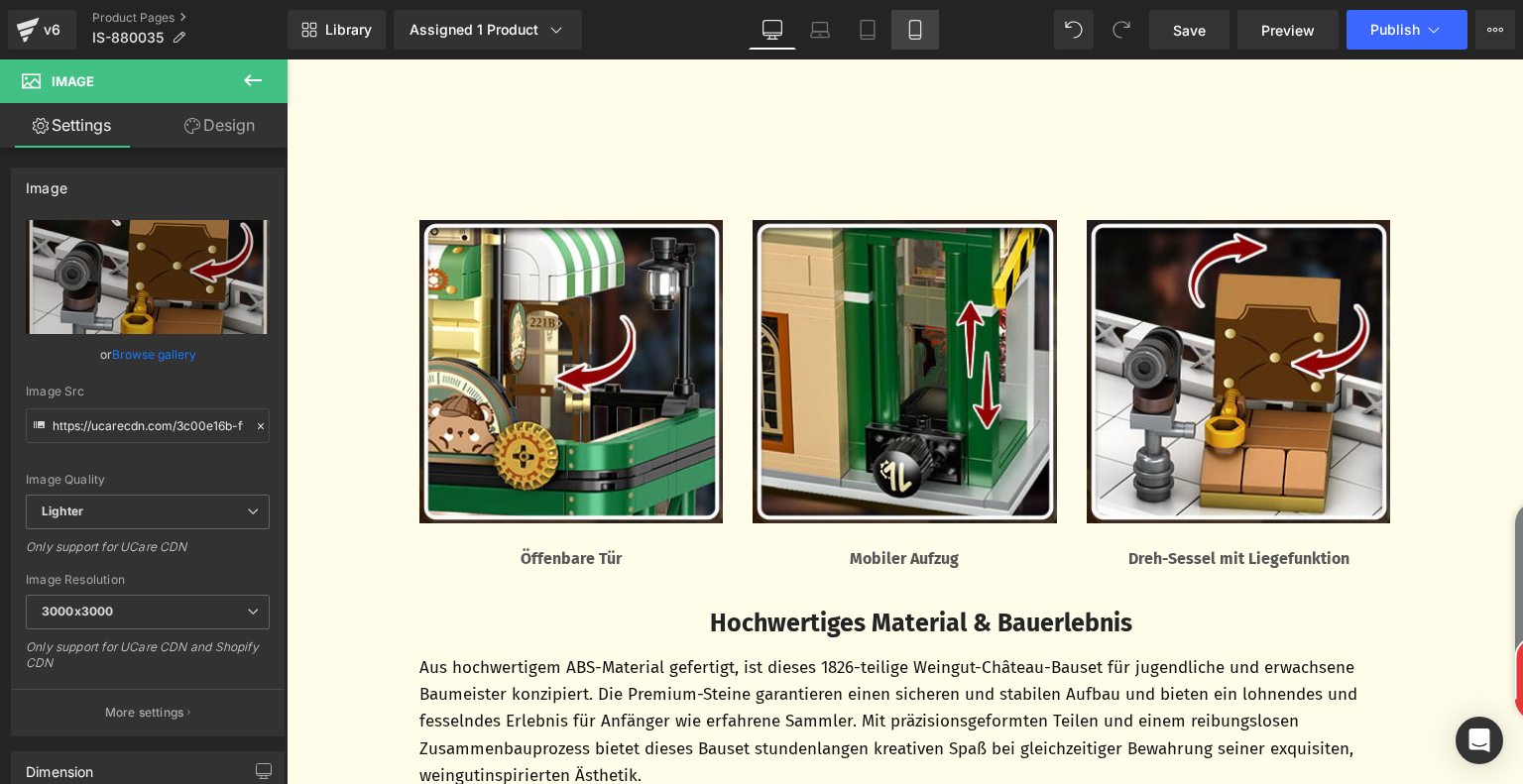 click 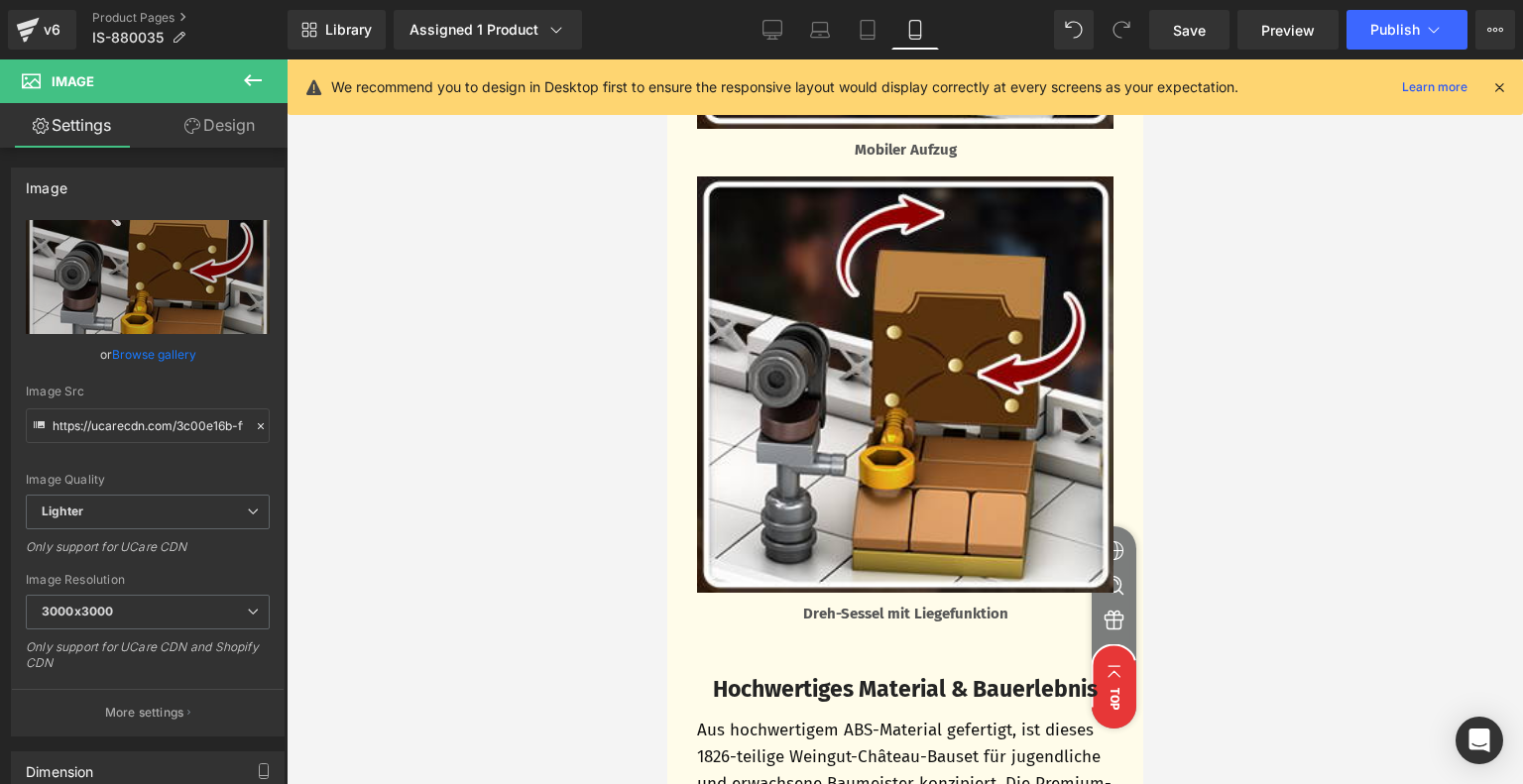 scroll, scrollTop: 3638, scrollLeft: 0, axis: vertical 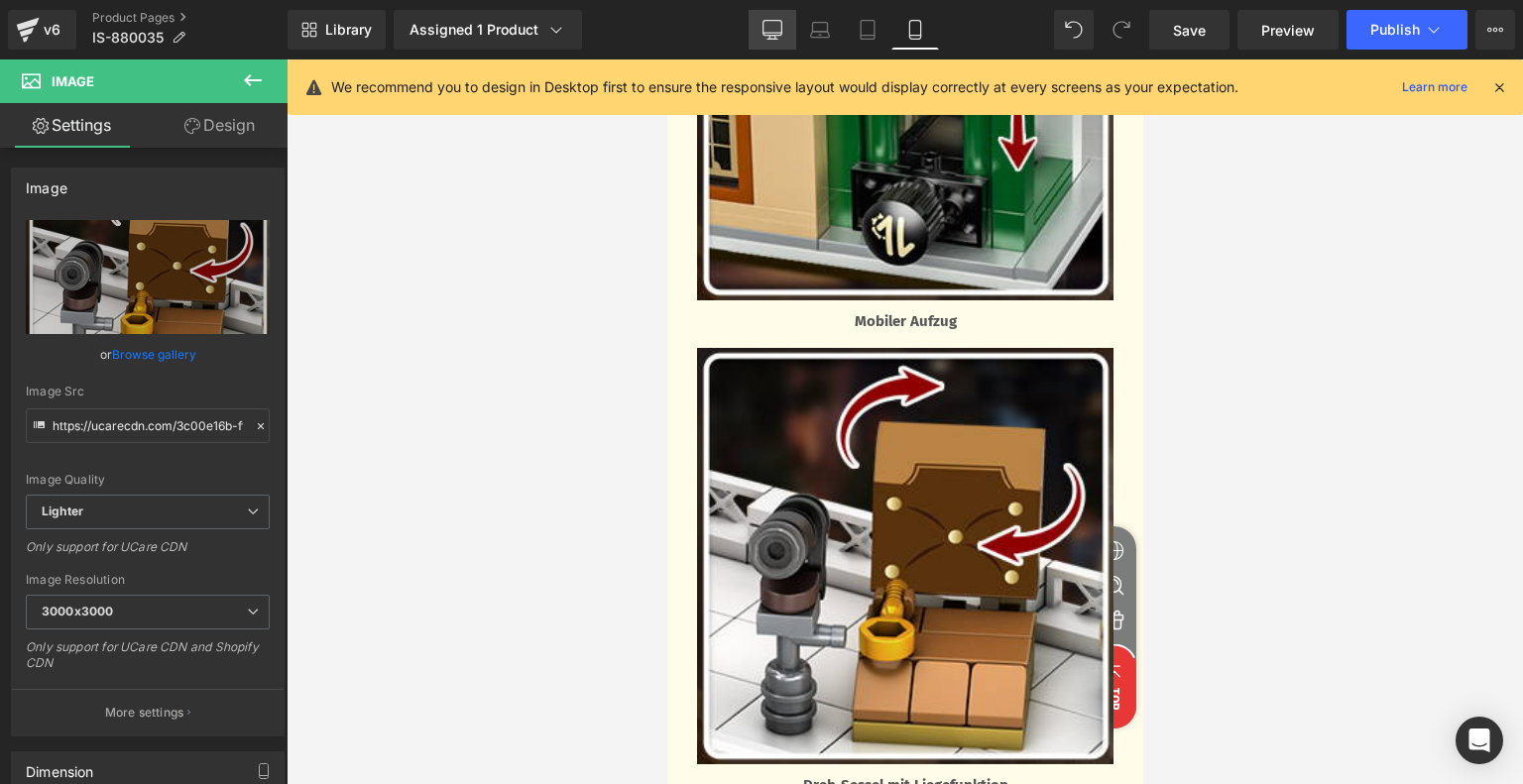 click 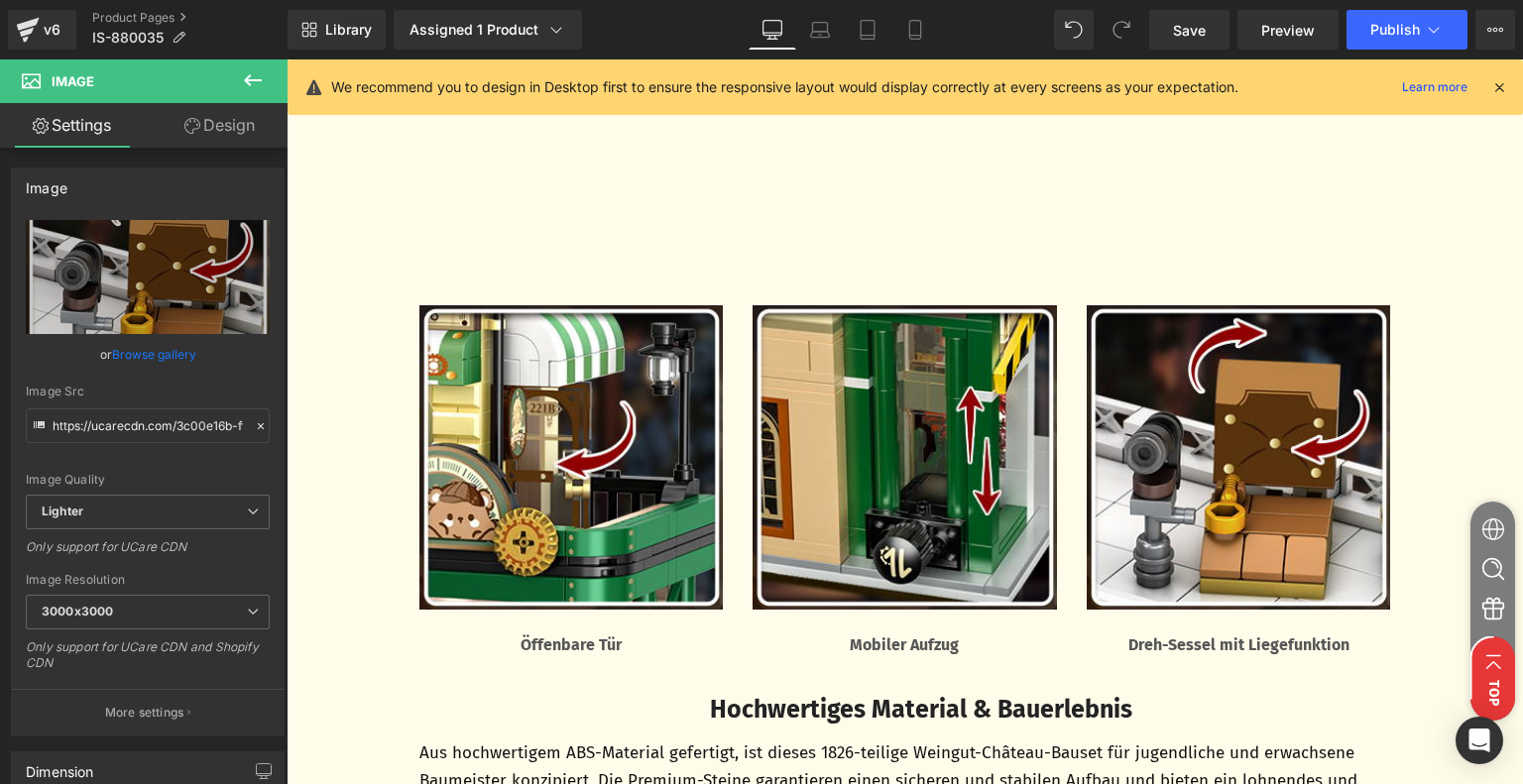 scroll, scrollTop: 2981, scrollLeft: 0, axis: vertical 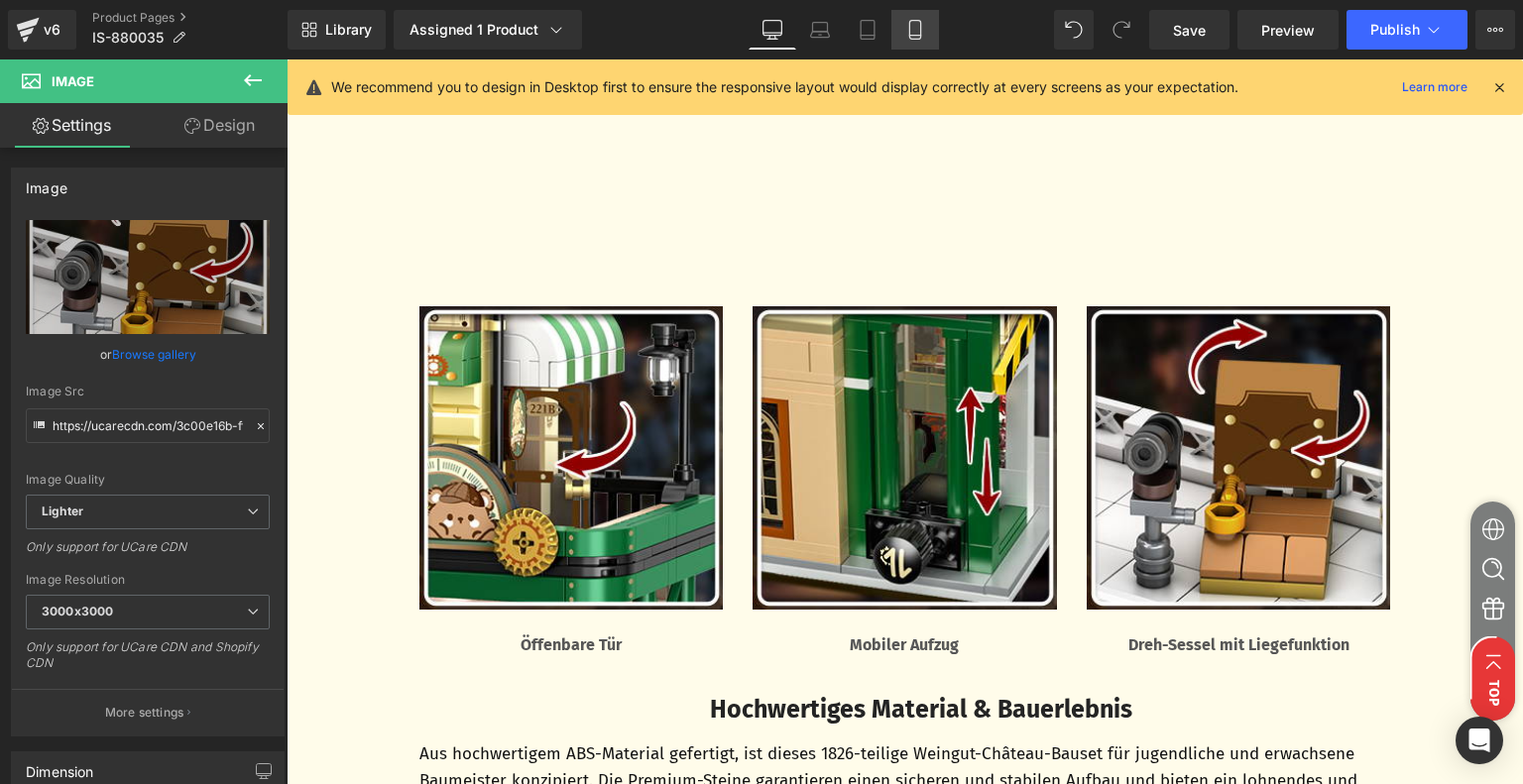 click 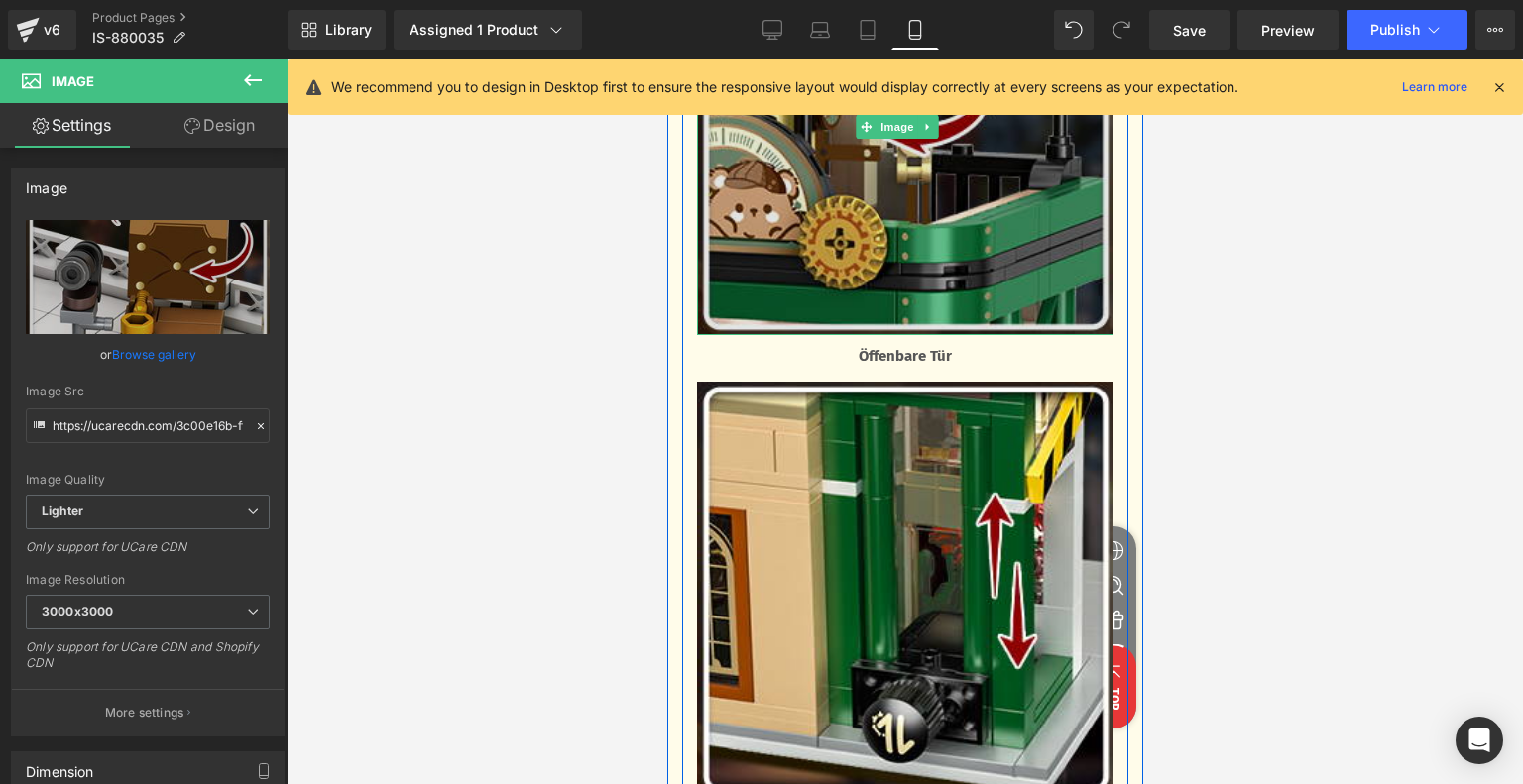scroll, scrollTop: 2843, scrollLeft: 0, axis: vertical 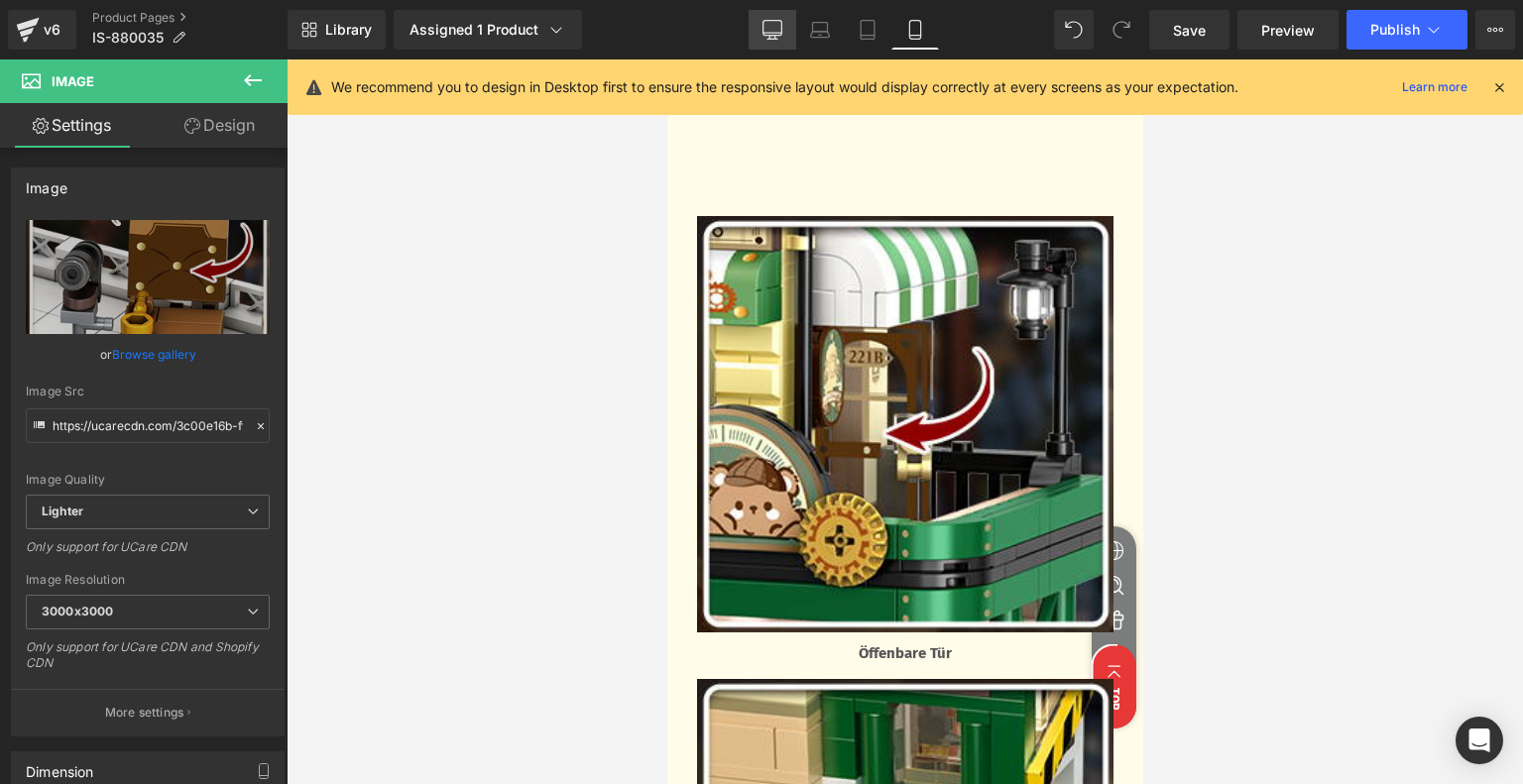 click on "Desktop" at bounding box center [772, 30] 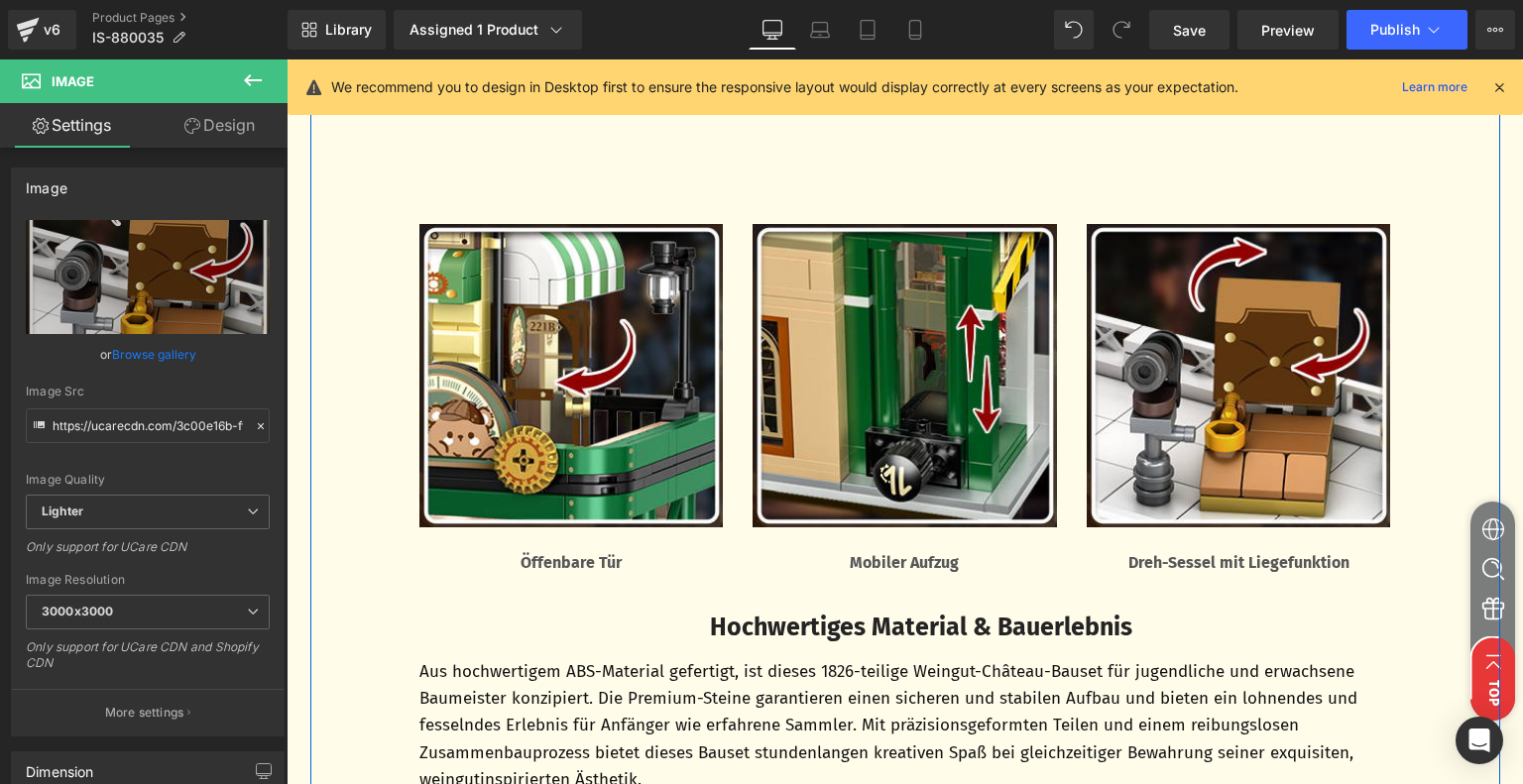 scroll, scrollTop: 2880, scrollLeft: 0, axis: vertical 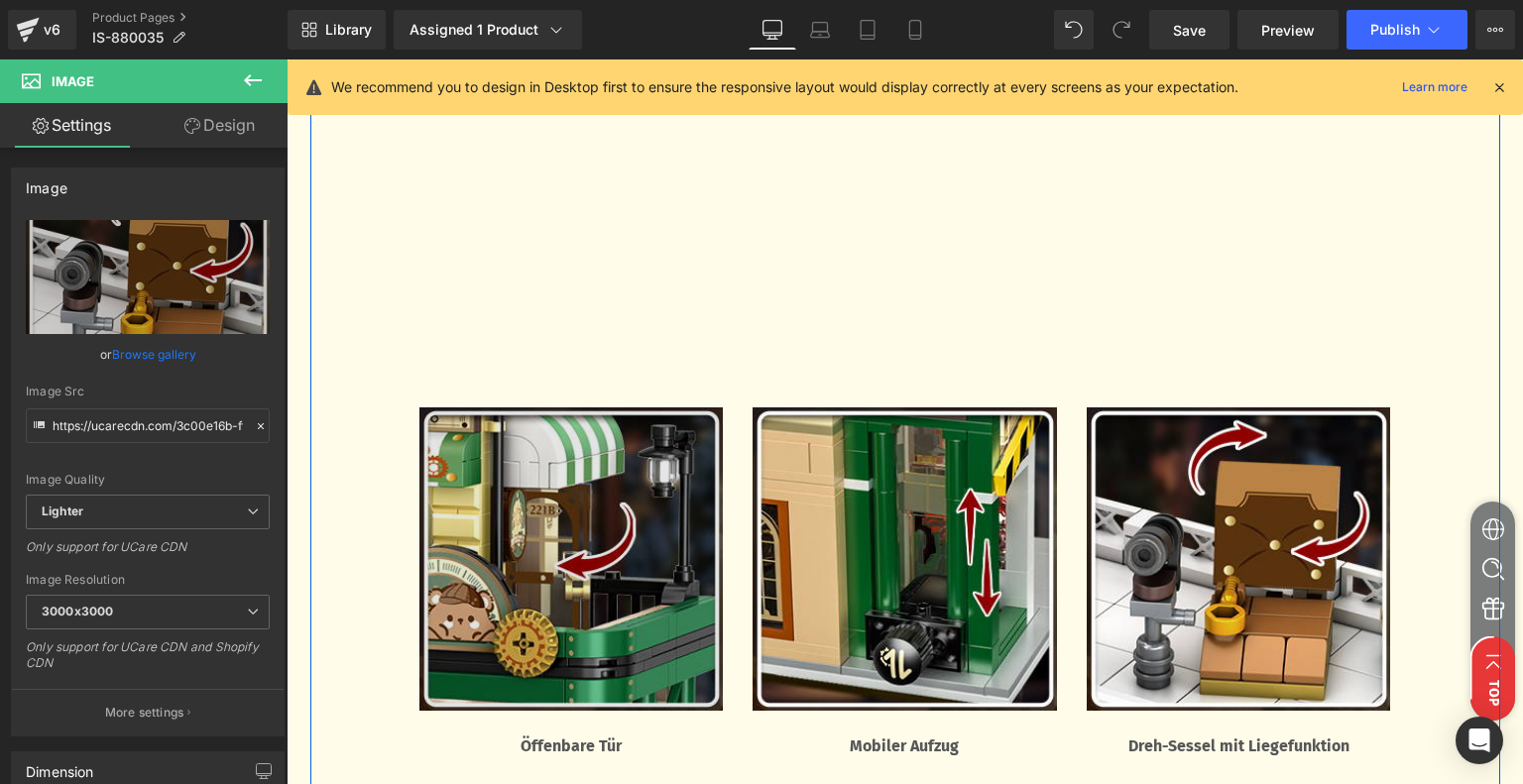 click at bounding box center (571, 559) 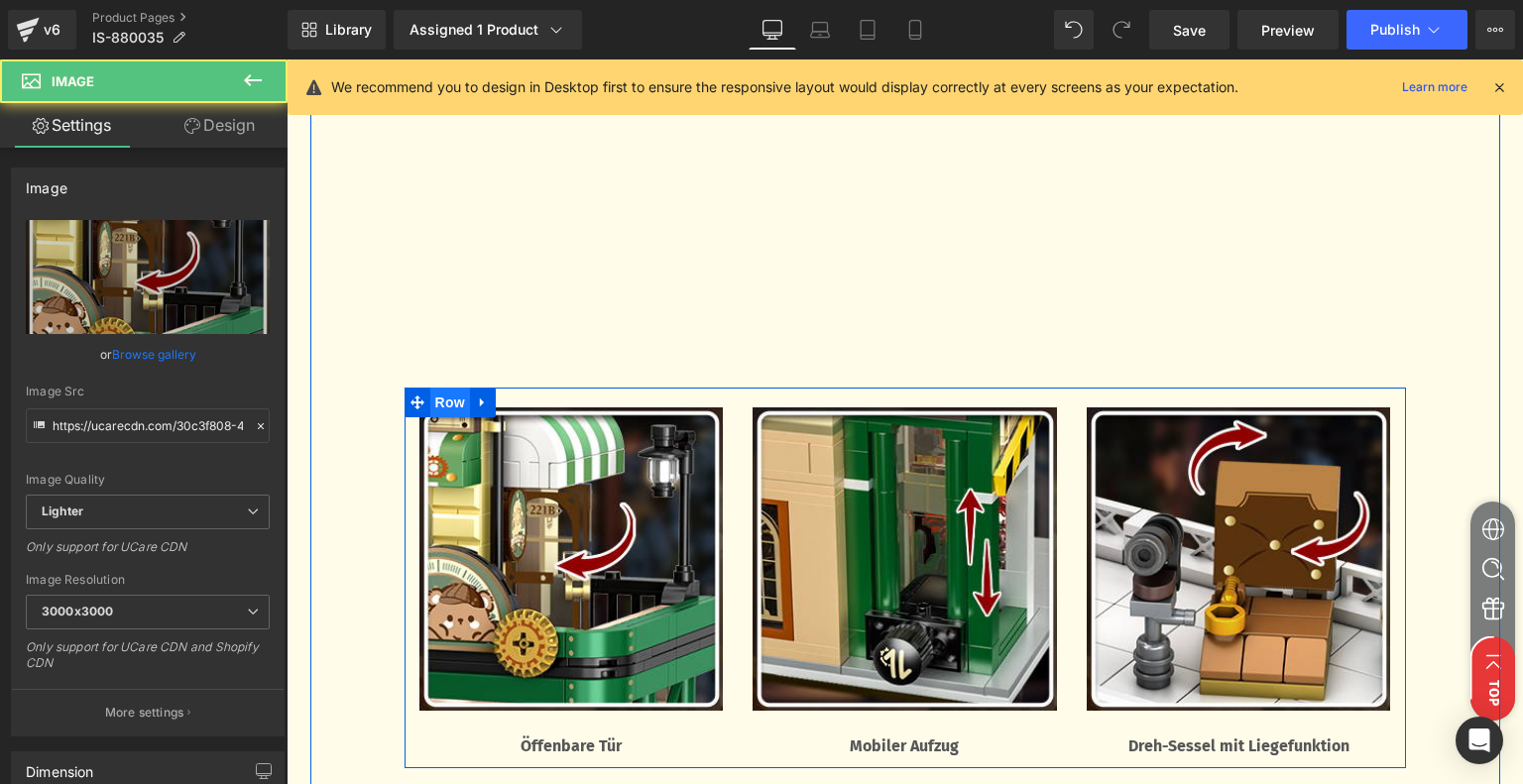 click on "Row" at bounding box center [450, 402] 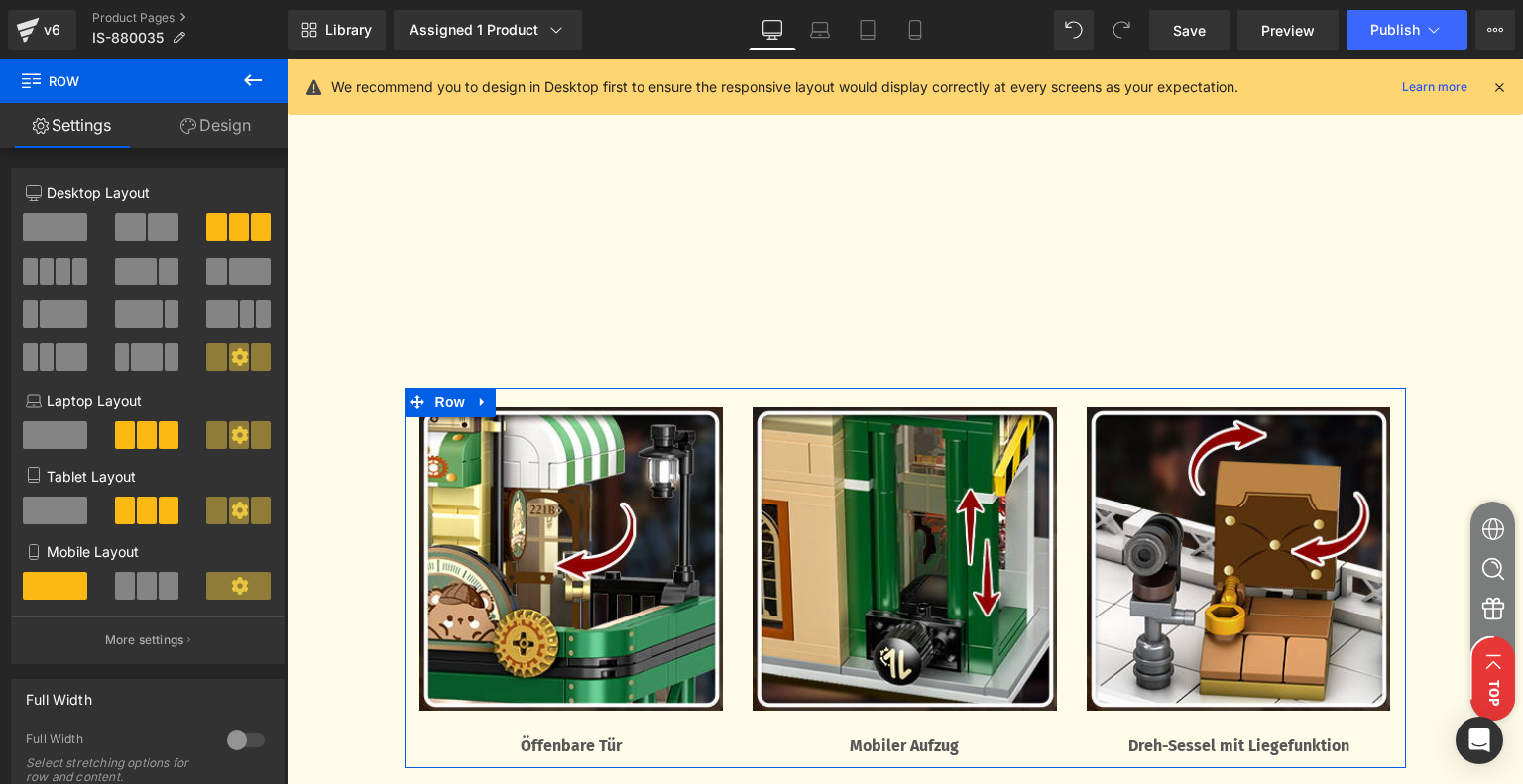 click on "Design" at bounding box center (215, 125) 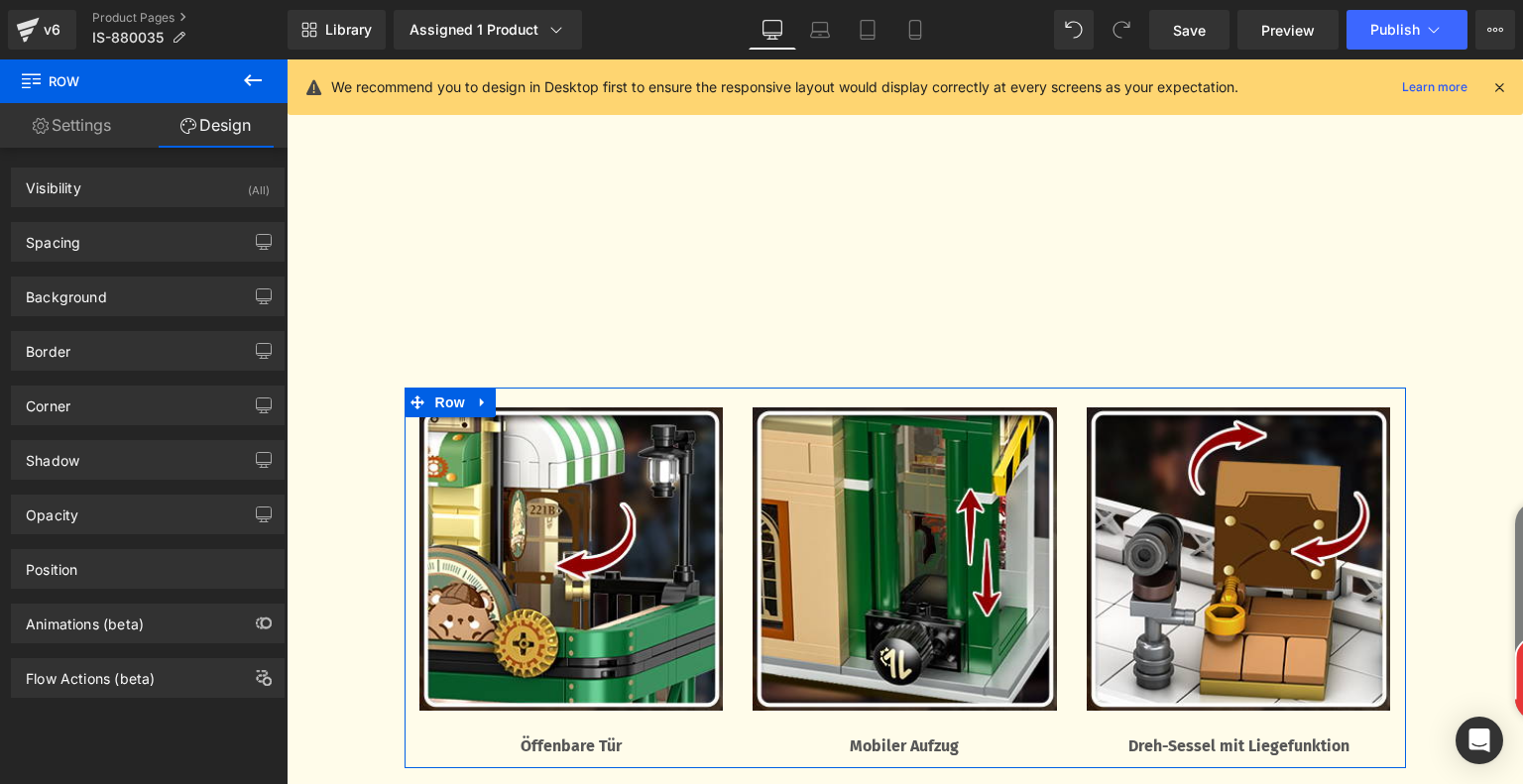 click on "Settings" at bounding box center (71, 125) 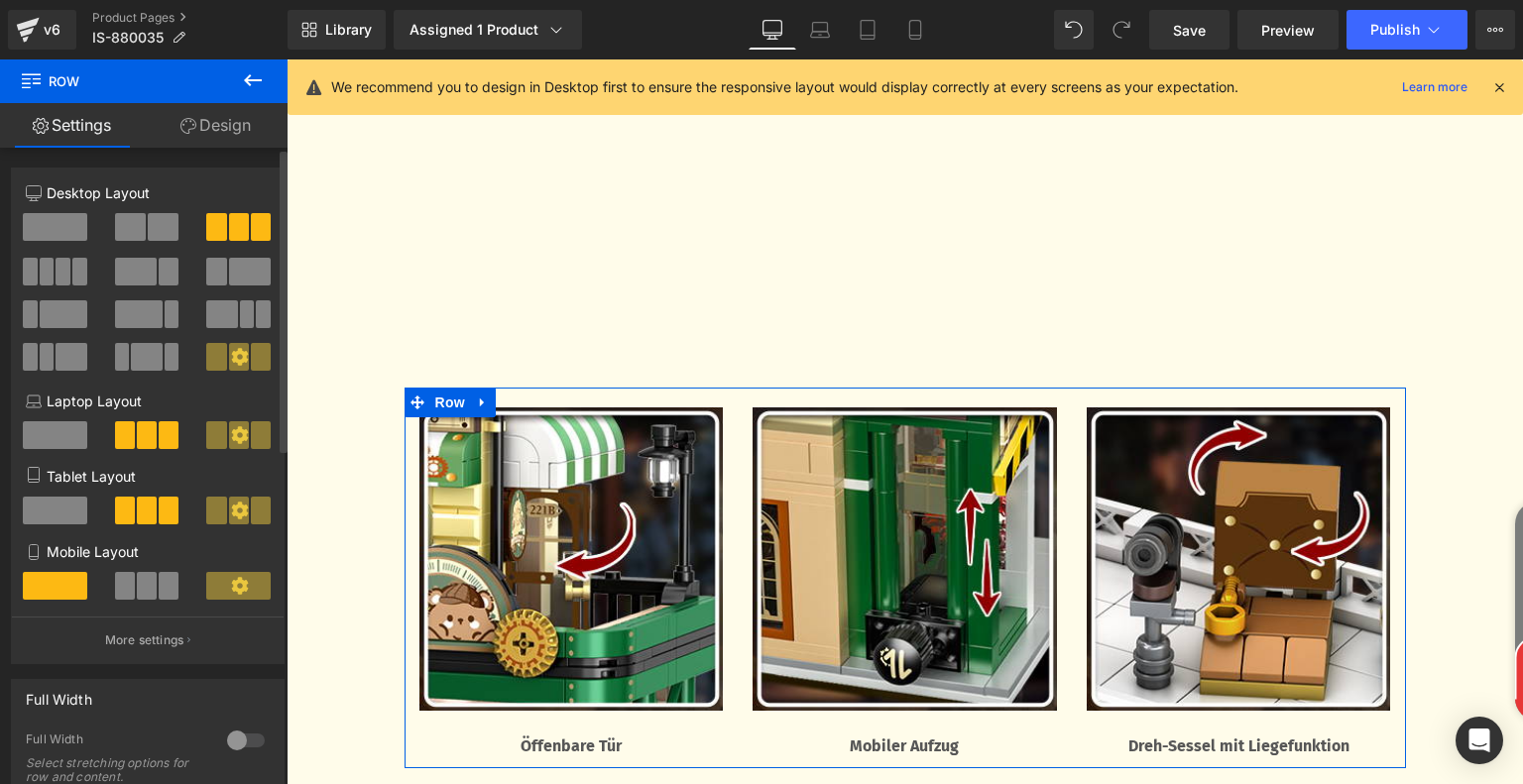 click at bounding box center (147, 586) 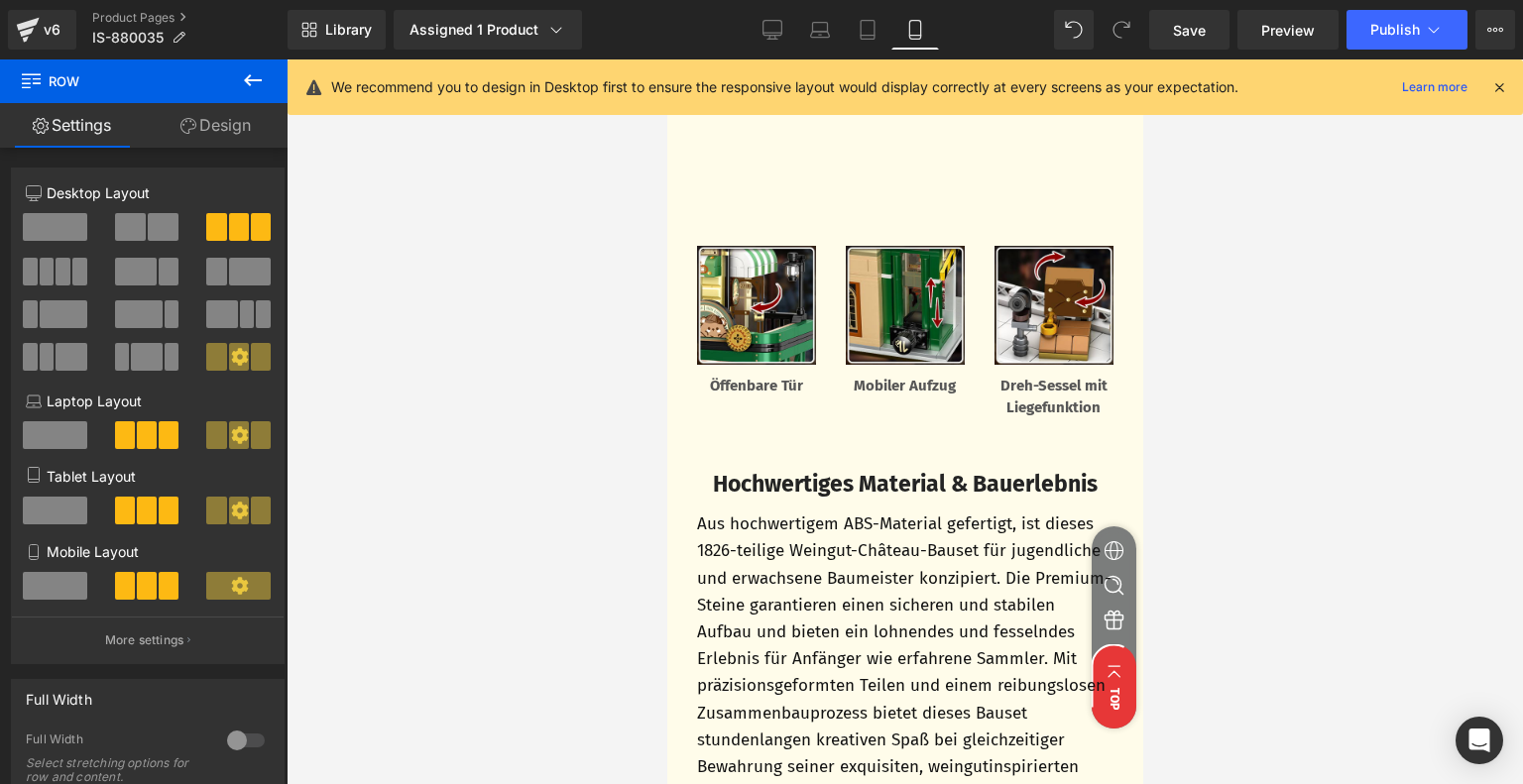 scroll, scrollTop: 2641, scrollLeft: 0, axis: vertical 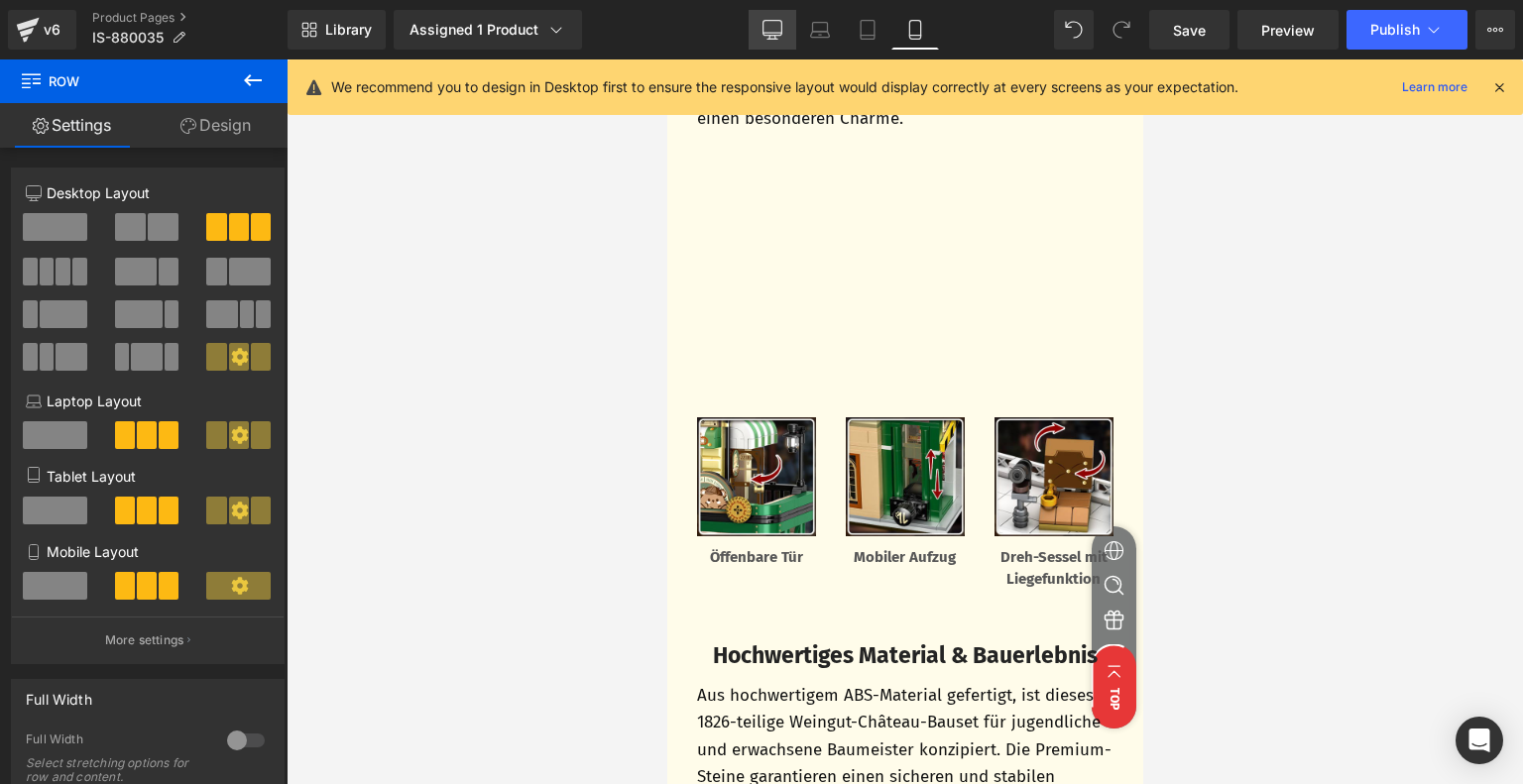 click on "Desktop" at bounding box center (772, 30) 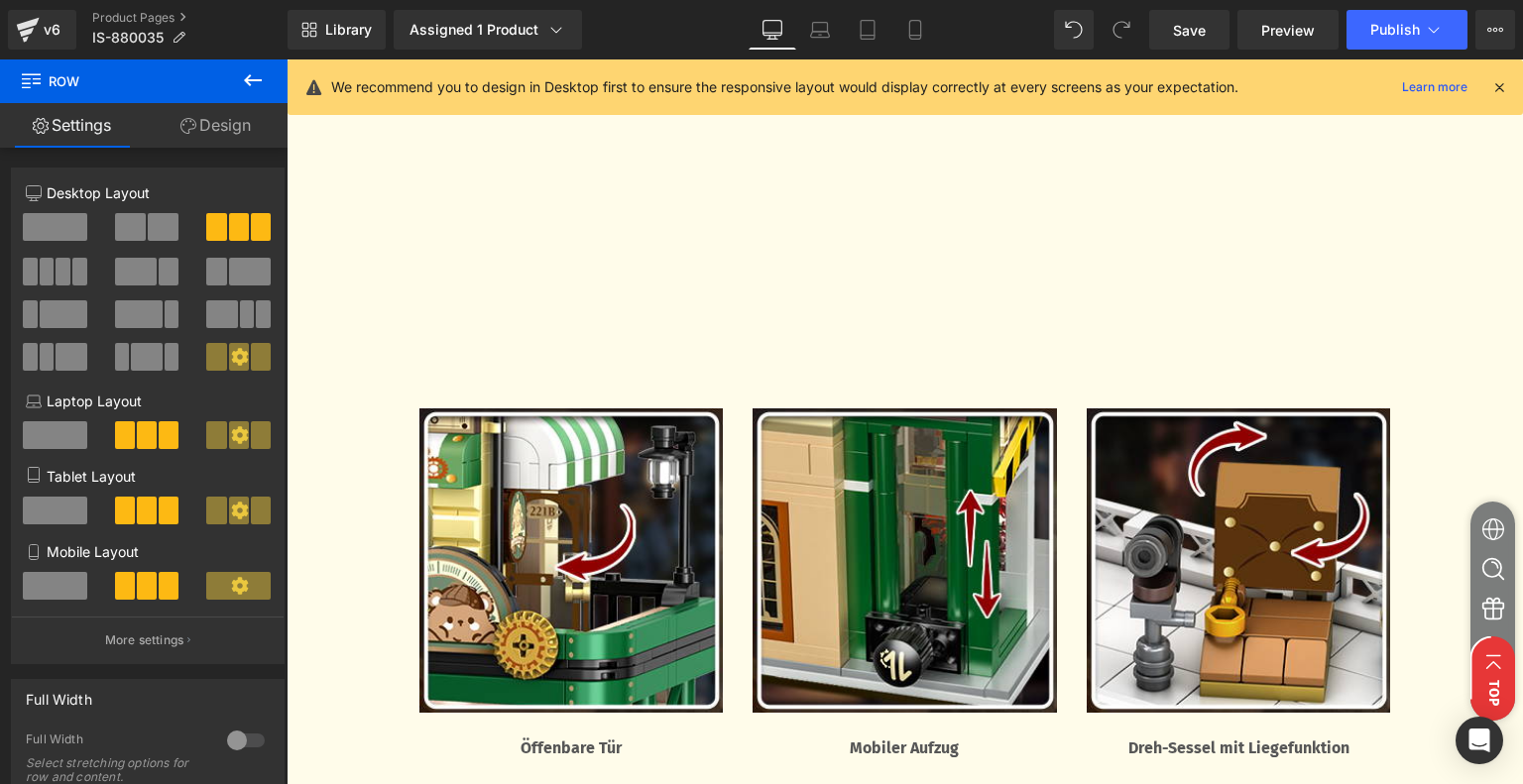 scroll, scrollTop: 2878, scrollLeft: 0, axis: vertical 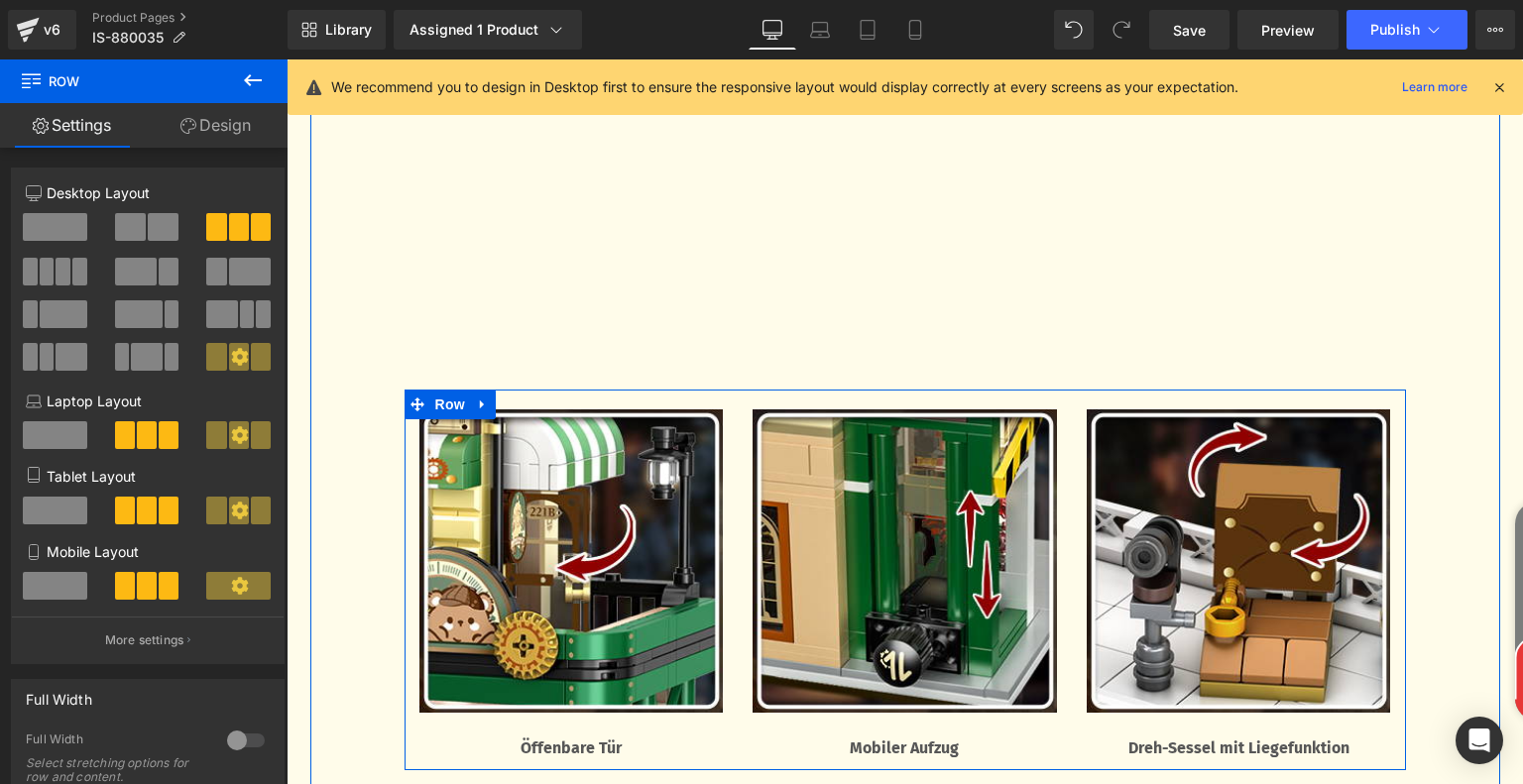 click on "Row" at bounding box center [450, 404] 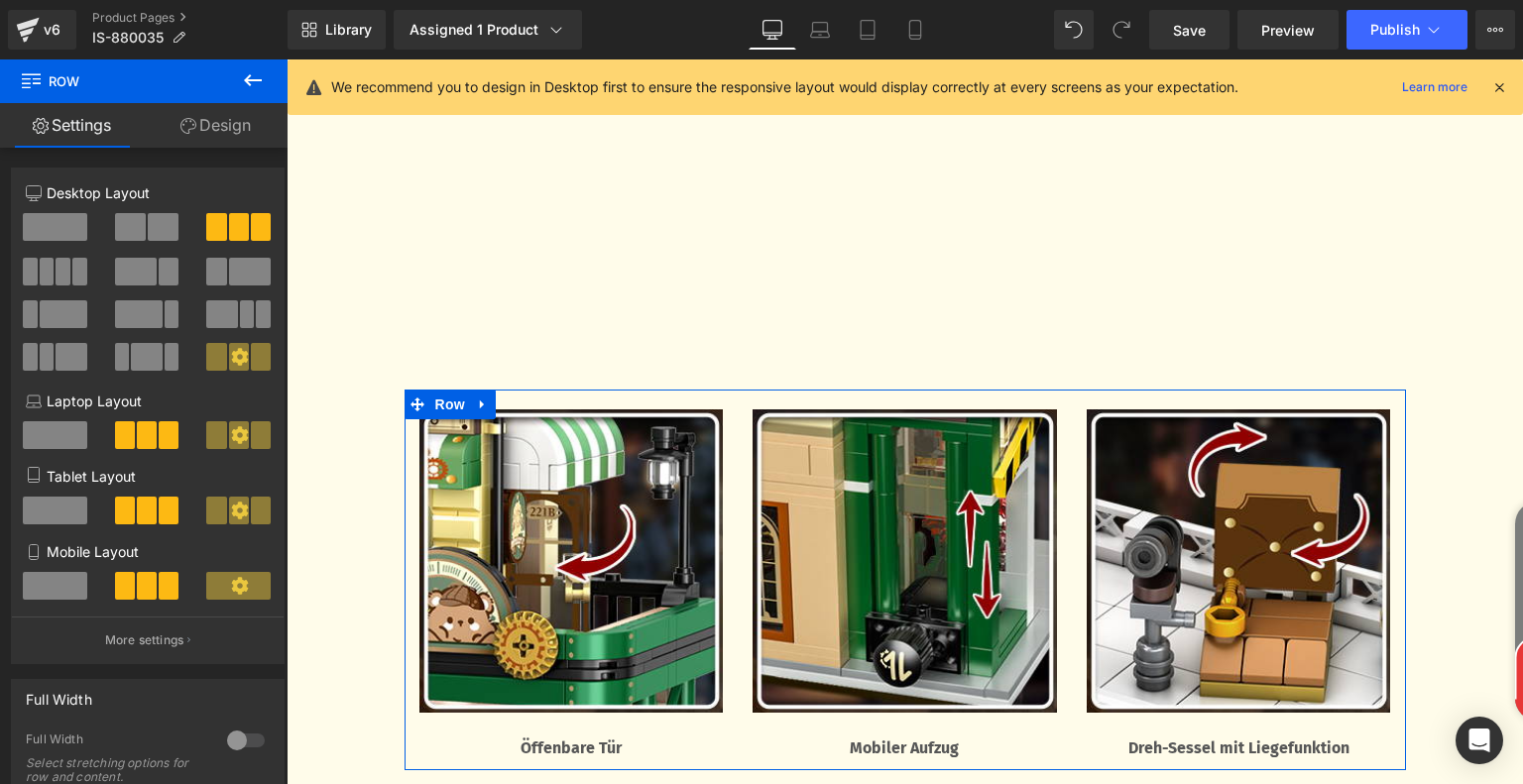 click on "Design" at bounding box center (215, 125) 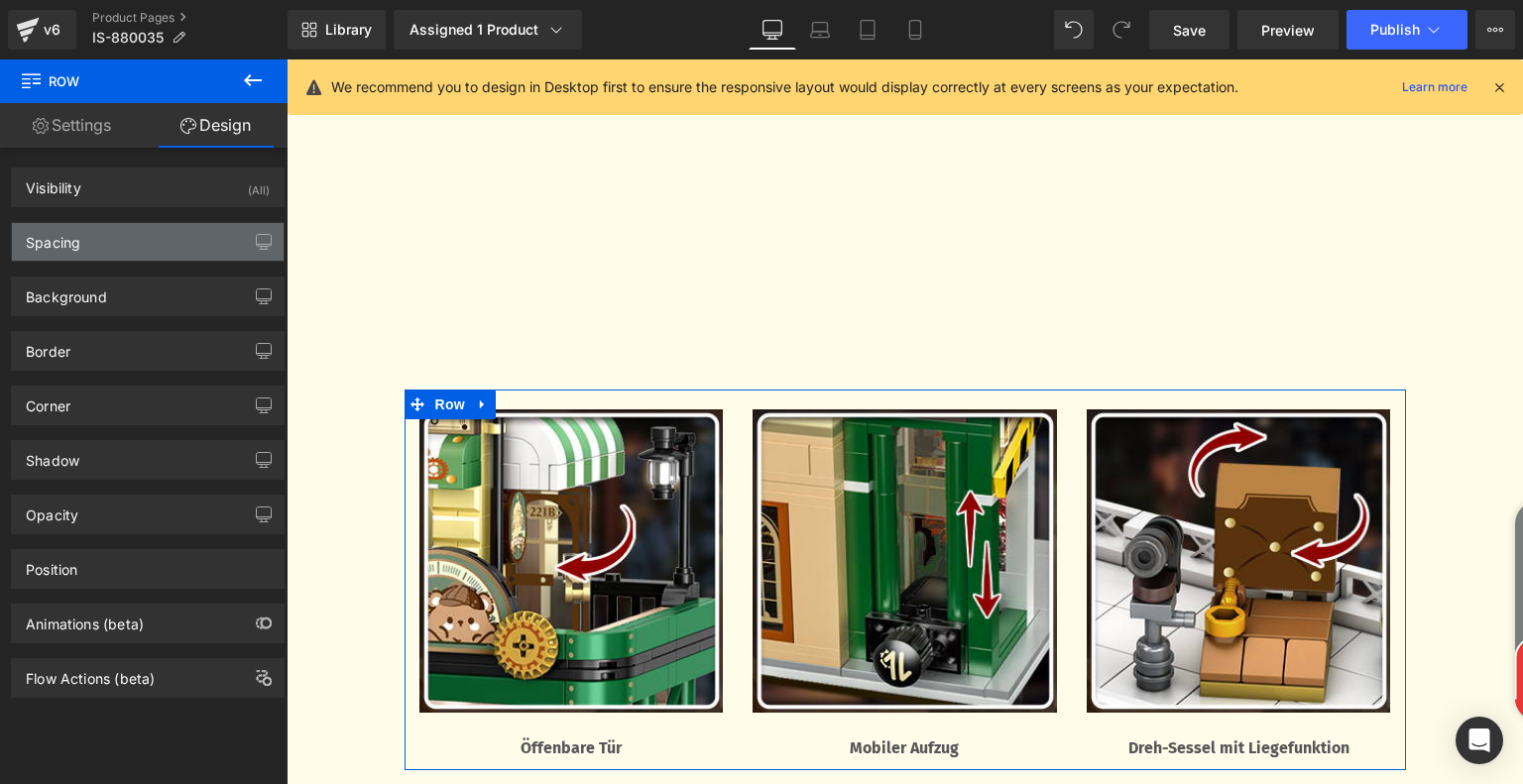 click on "Spacing" at bounding box center [148, 242] 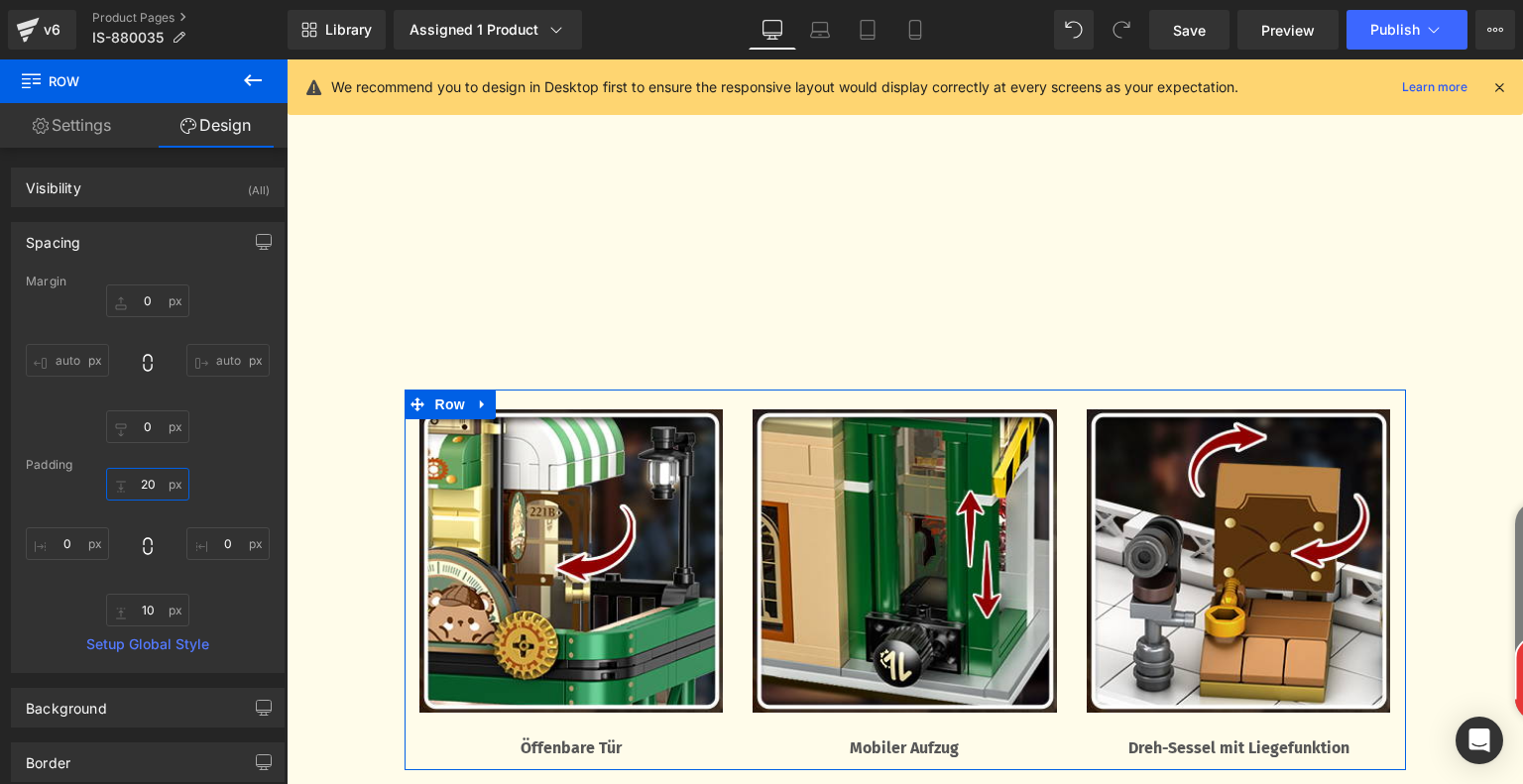 click on "20" at bounding box center (148, 484) 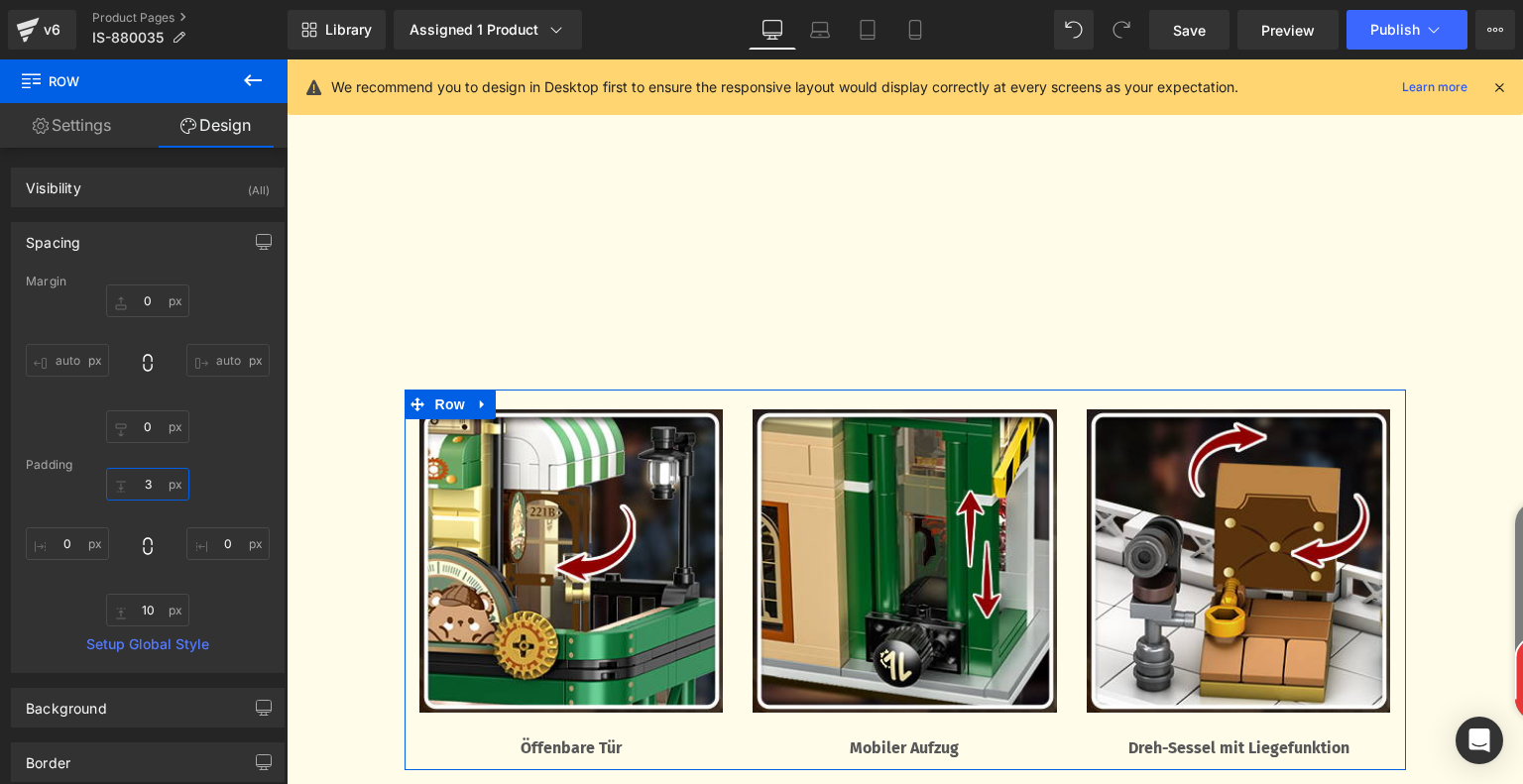 type on "30" 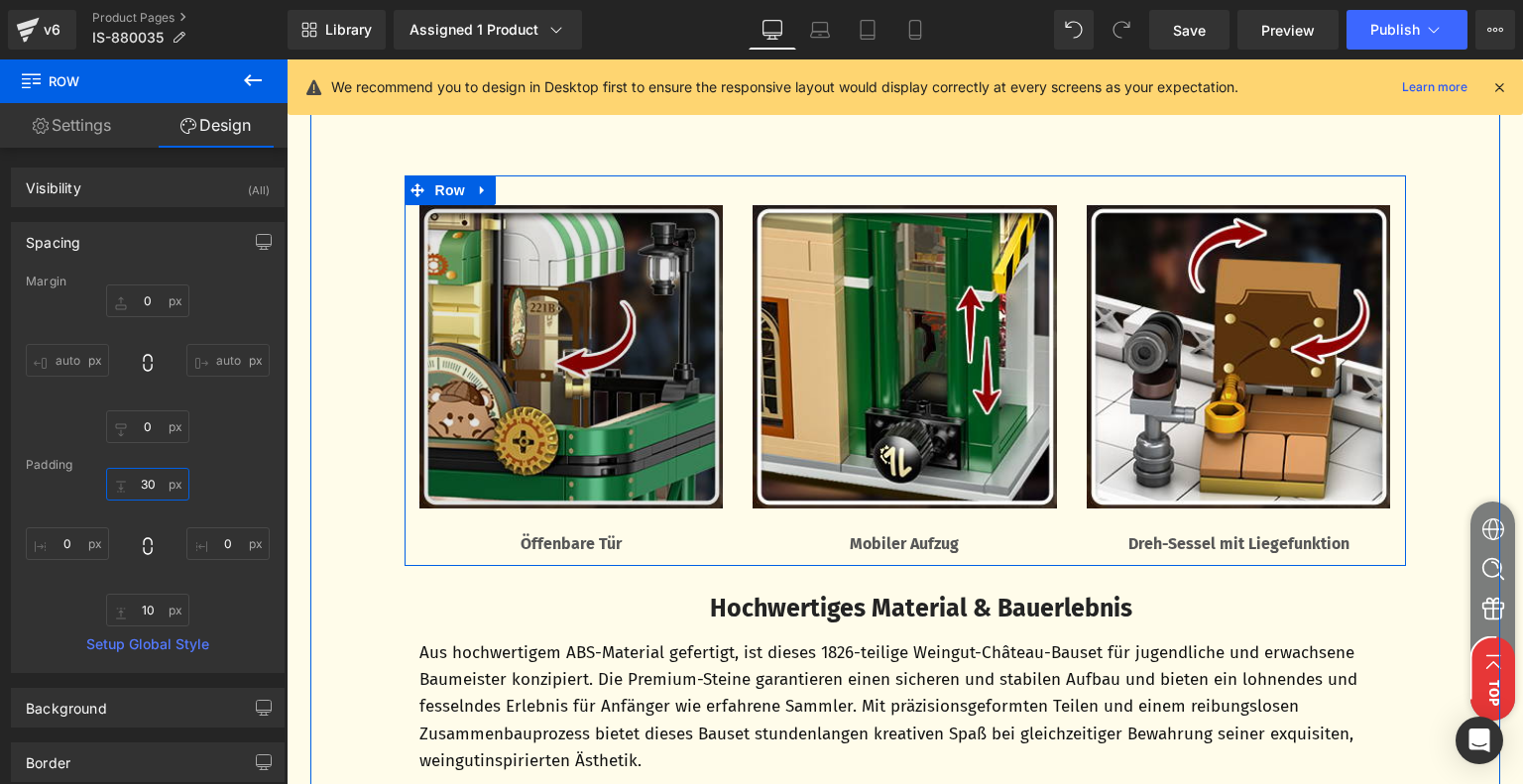 scroll, scrollTop: 2977, scrollLeft: 0, axis: vertical 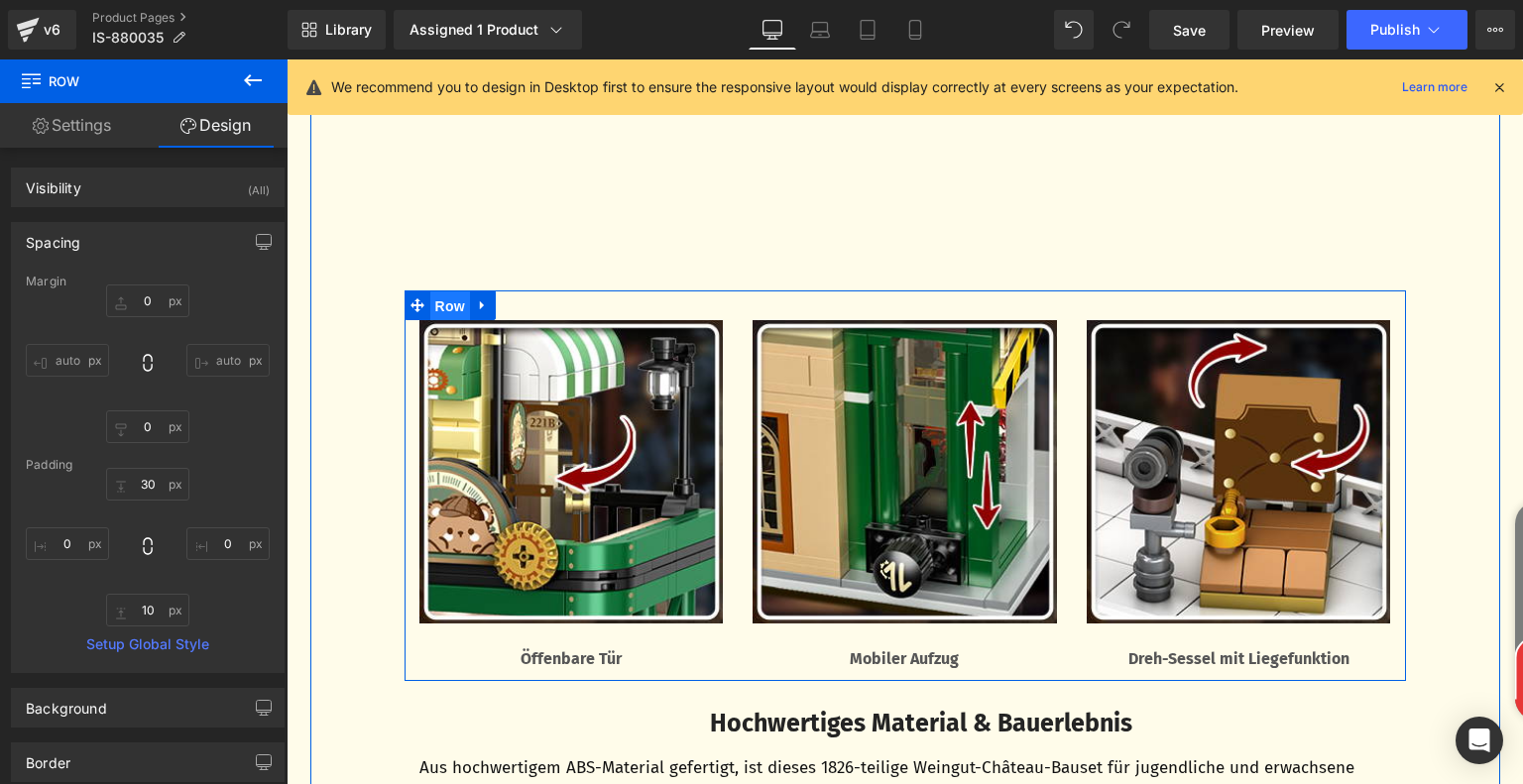 click on "Row" at bounding box center [450, 306] 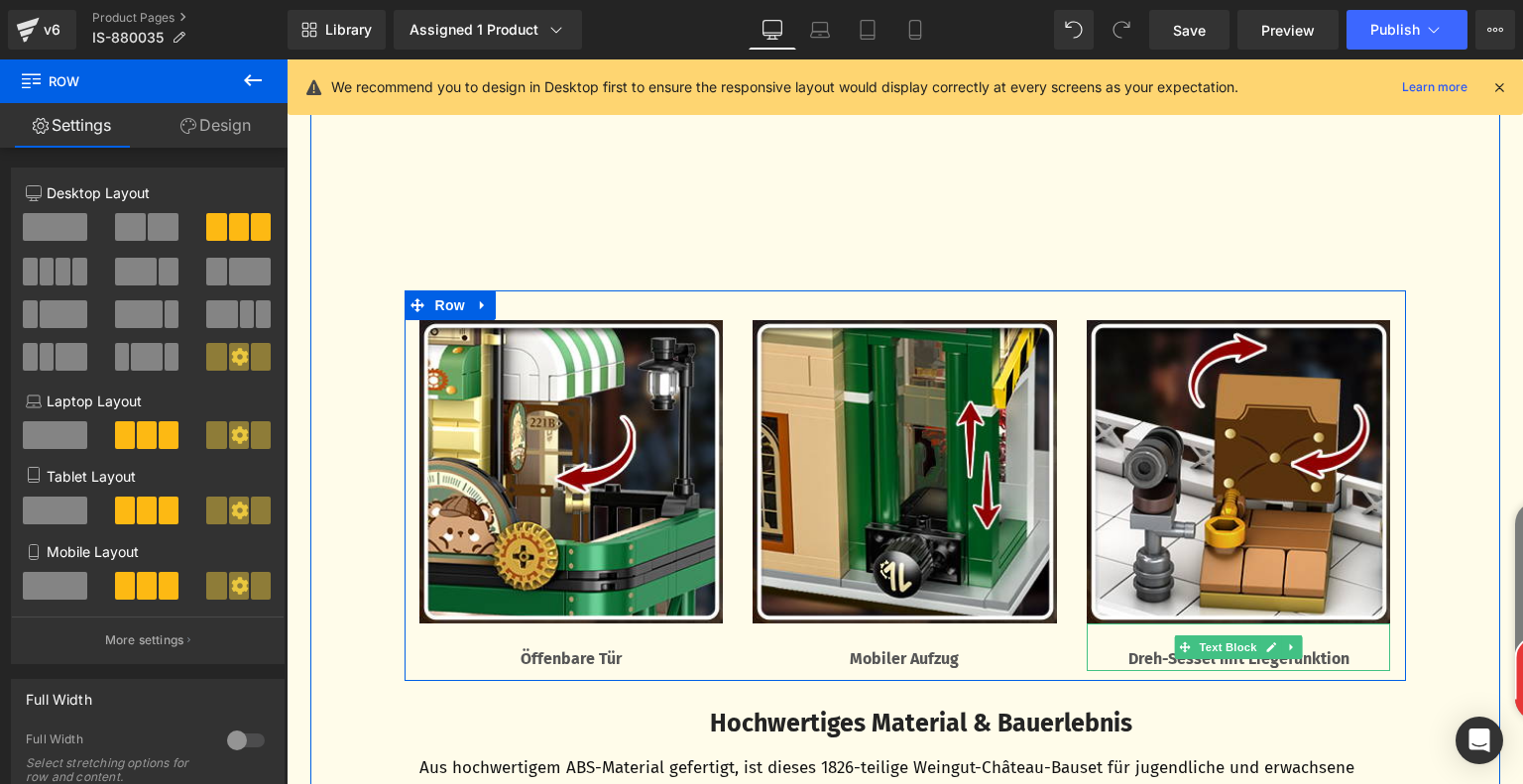 click on "Dreh-Sessel mit Liegefunktion" at bounding box center [1238, 659] 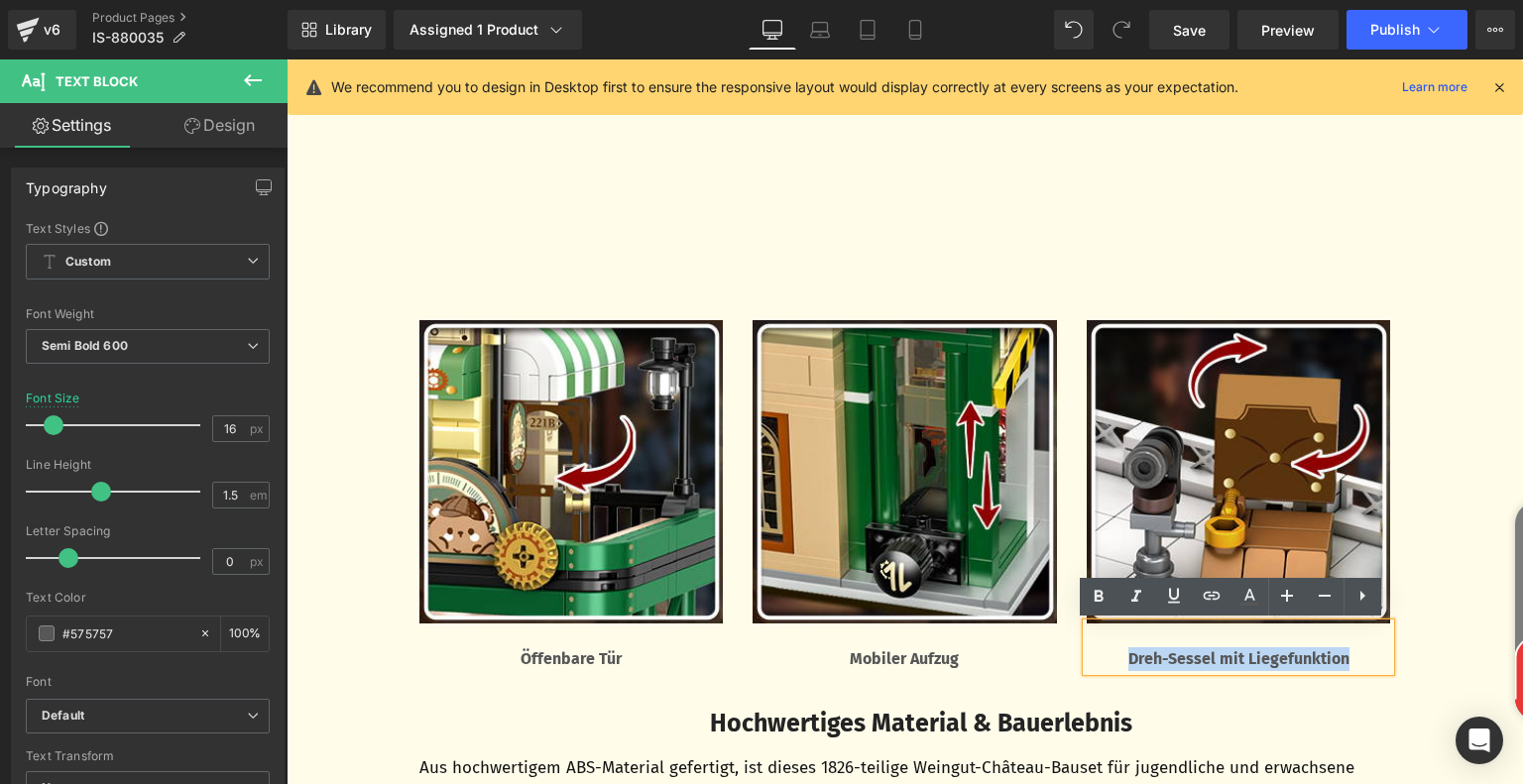 drag, startPoint x: 1113, startPoint y: 657, endPoint x: 1364, endPoint y: 655, distance: 251.00797 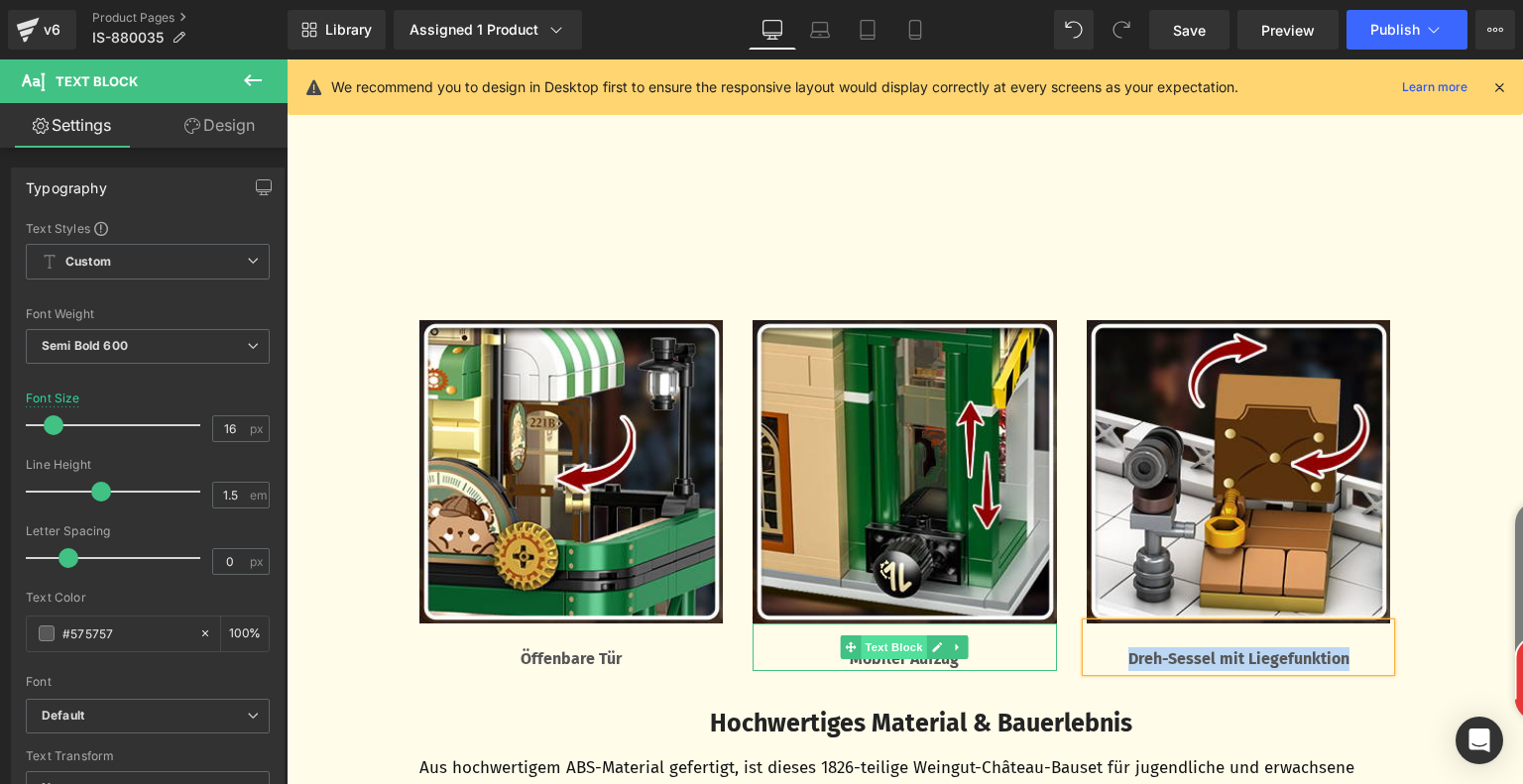 click on "Text Block" at bounding box center [894, 647] 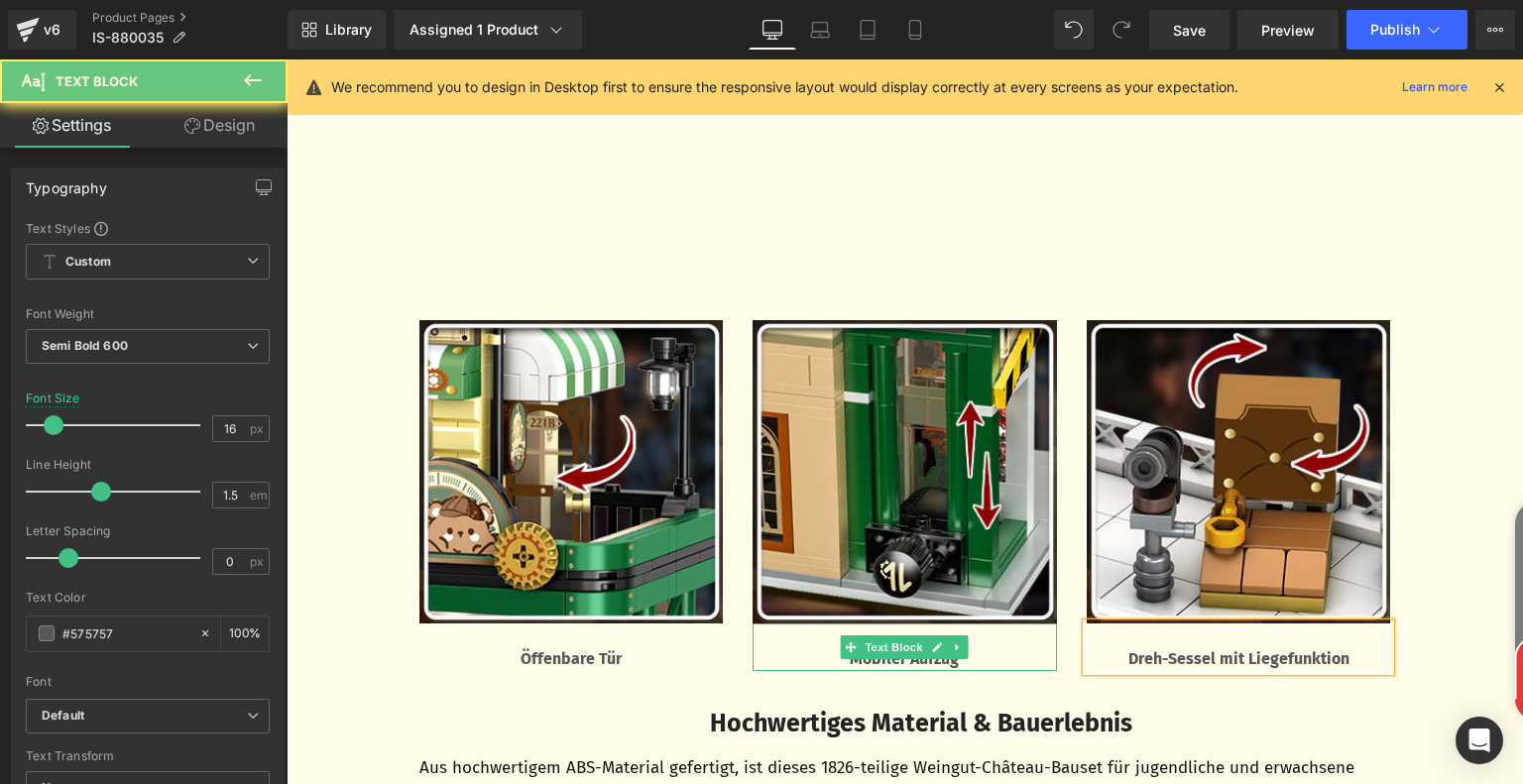 click on "Mobiler Aufzug" at bounding box center [904, 659] 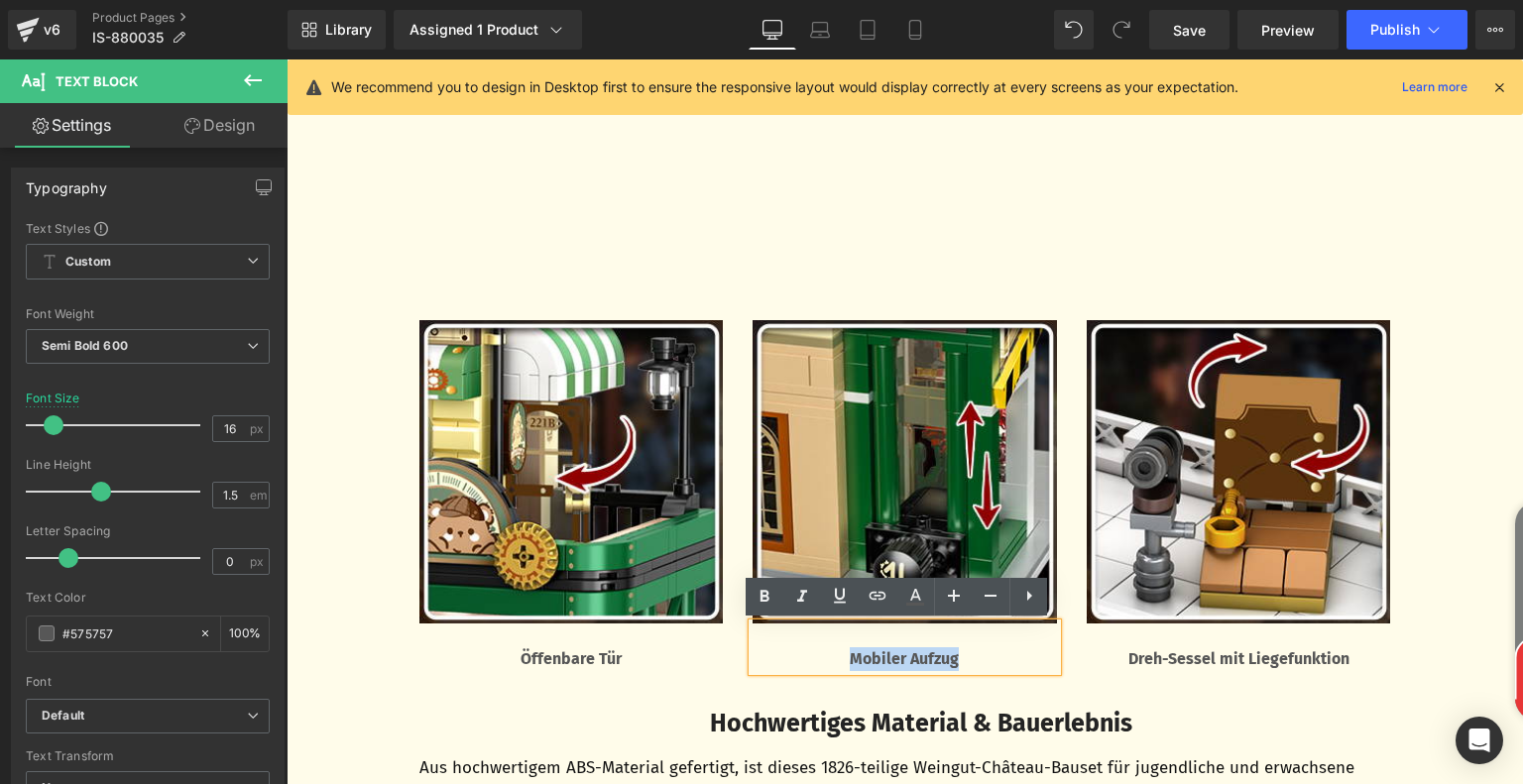 drag, startPoint x: 935, startPoint y: 662, endPoint x: 841, endPoint y: 661, distance: 94.005319 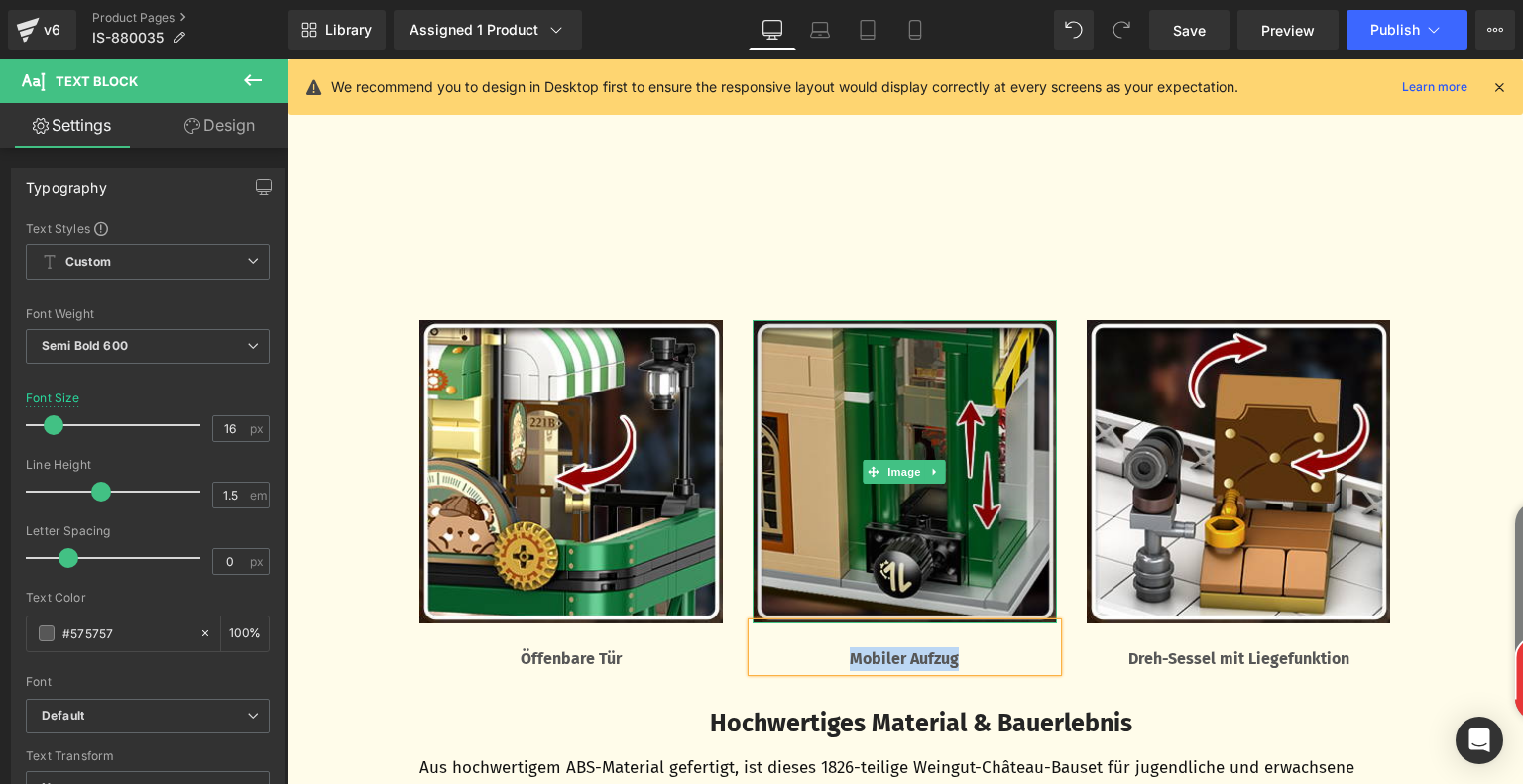 click at bounding box center [904, 472] 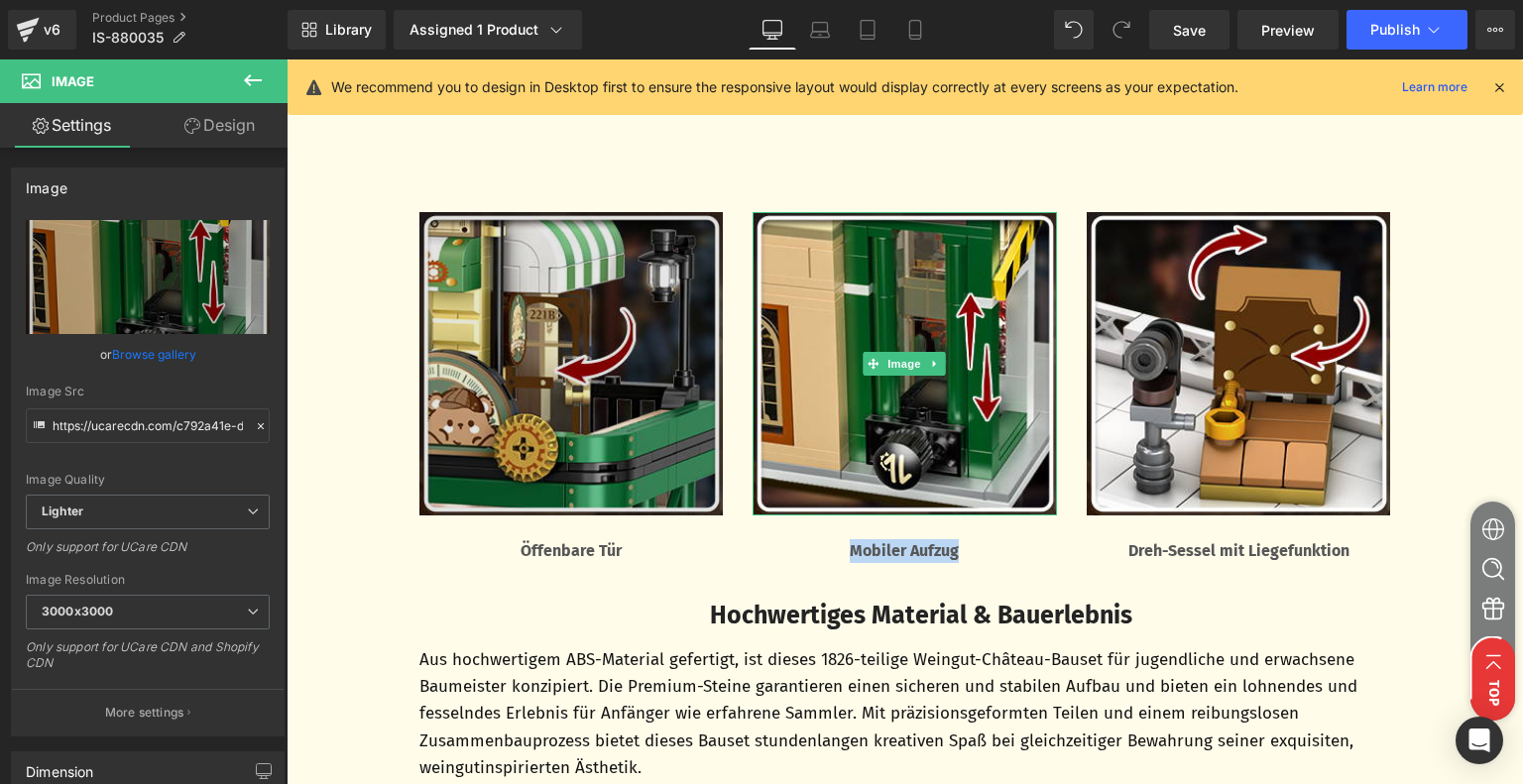 scroll, scrollTop: 2977, scrollLeft: 0, axis: vertical 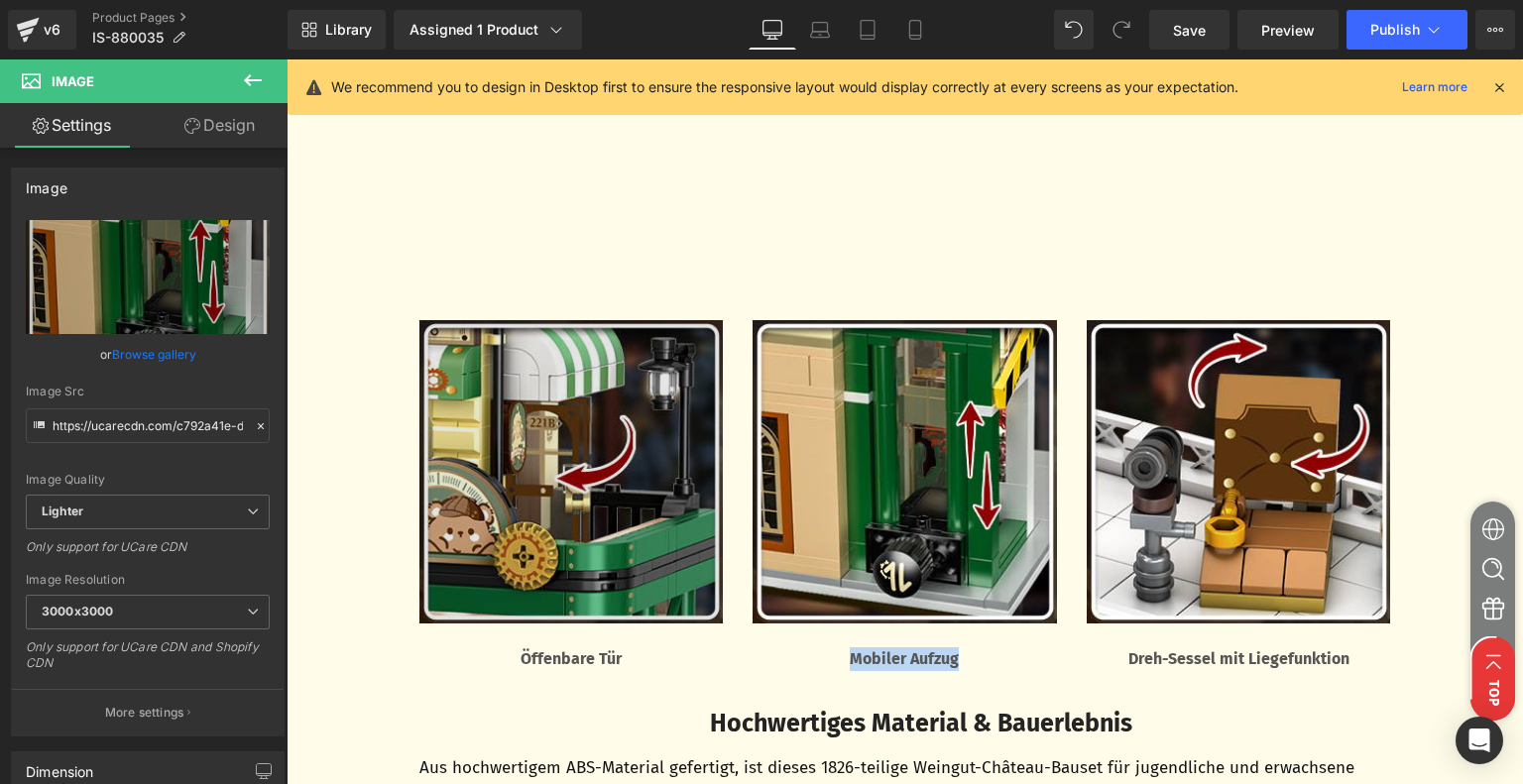 click at bounding box center [571, 472] 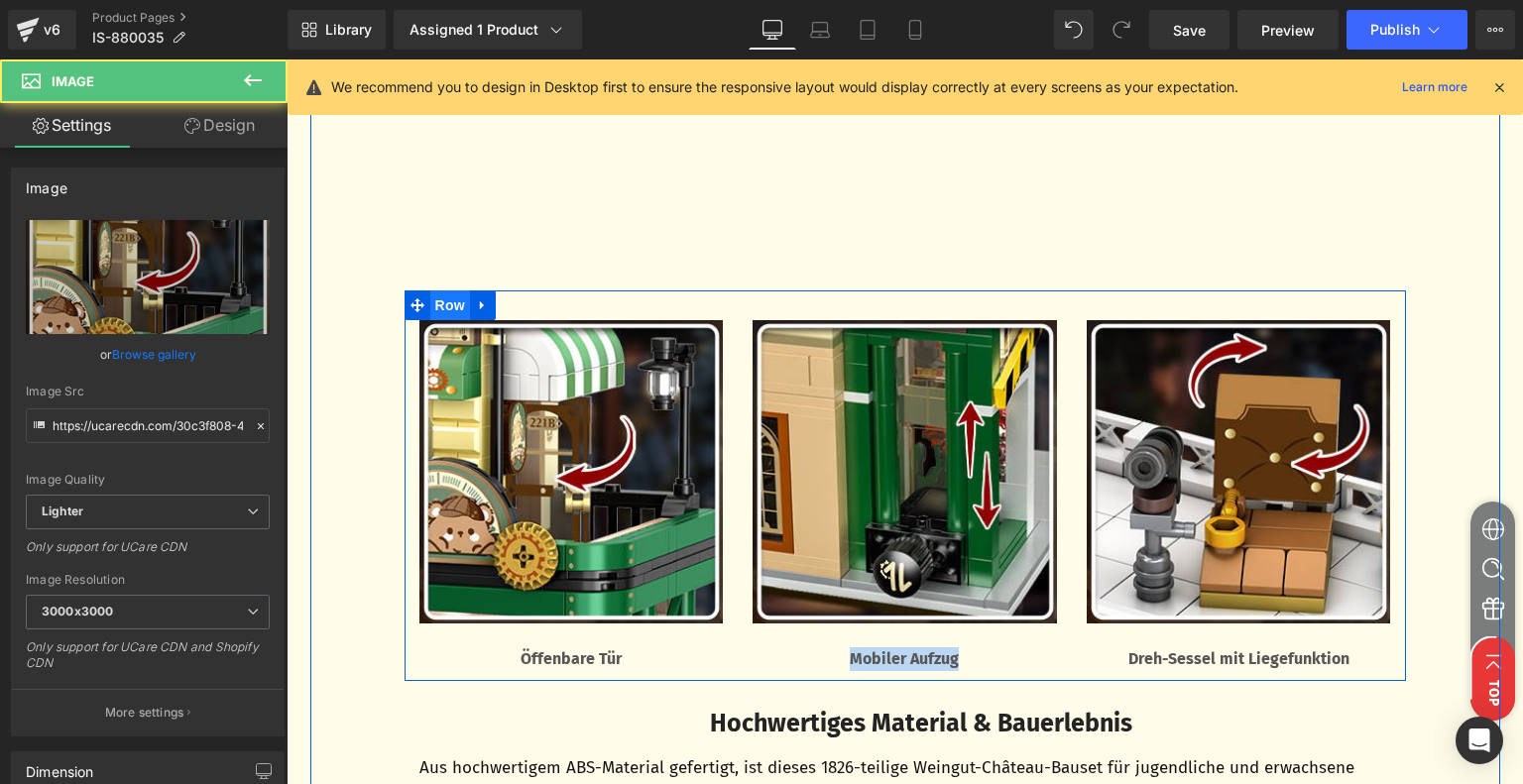 click on "Row" at bounding box center (450, 305) 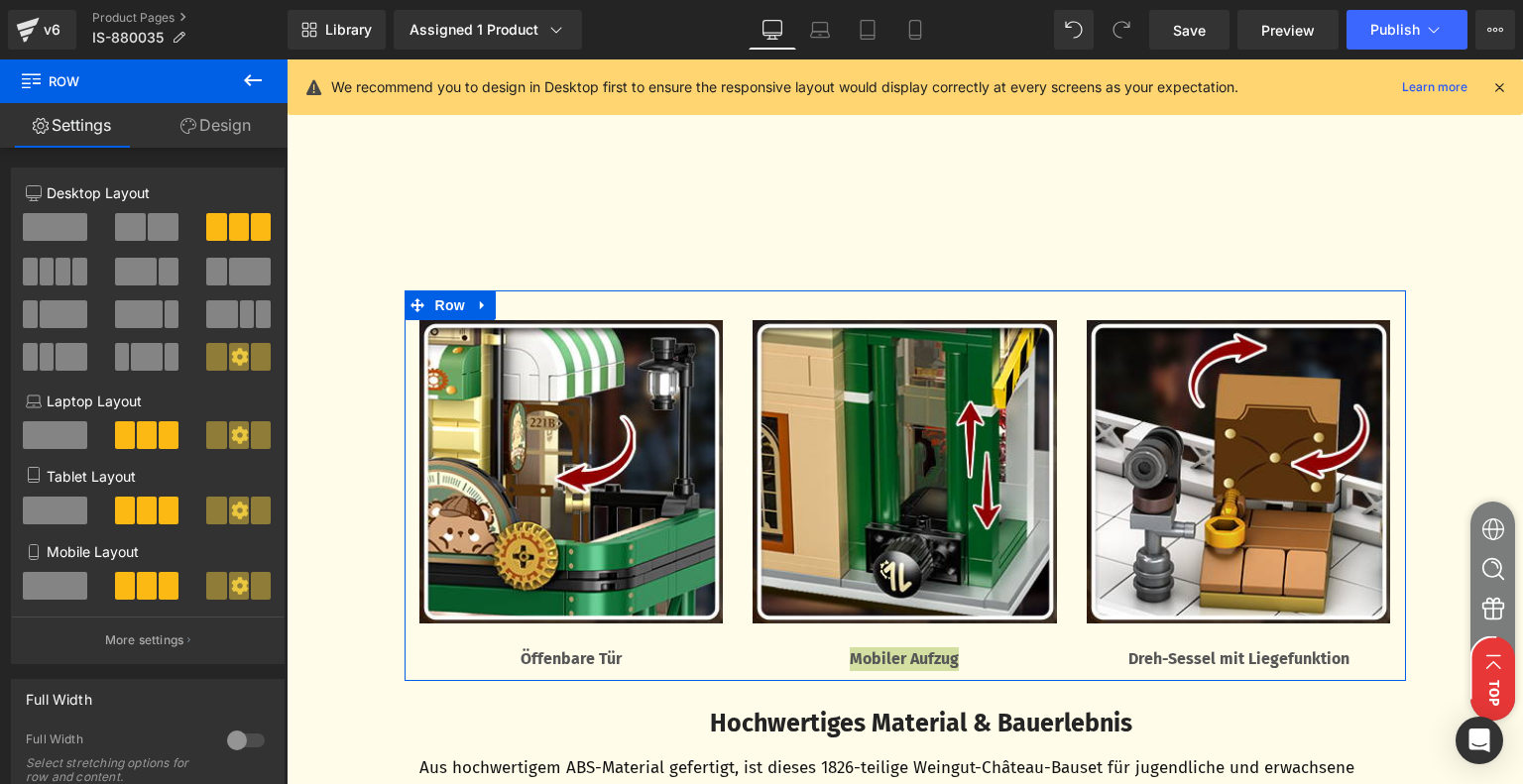 click on "Design" at bounding box center [215, 125] 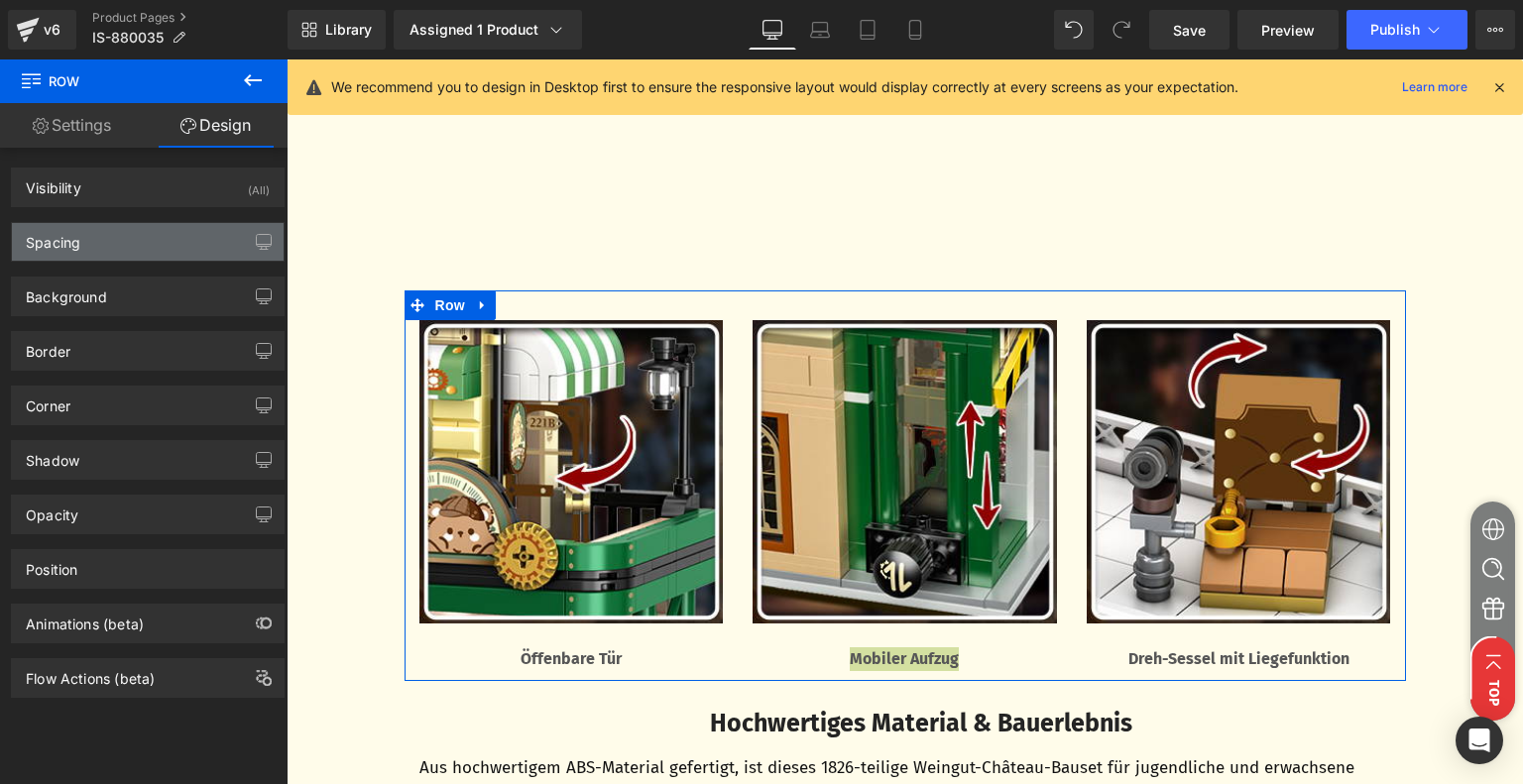 click on "Spacing" at bounding box center [148, 242] 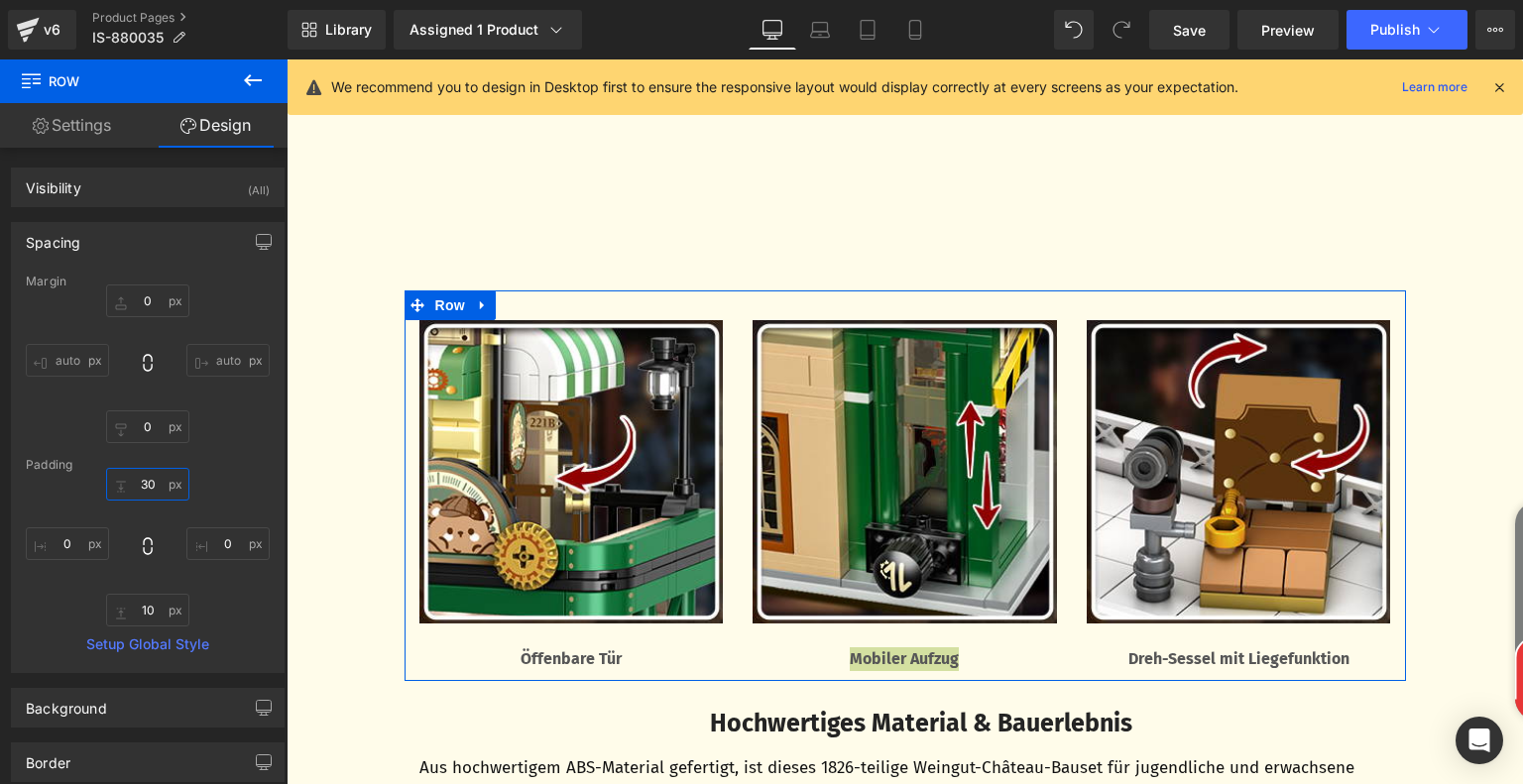 click on "30" at bounding box center (148, 484) 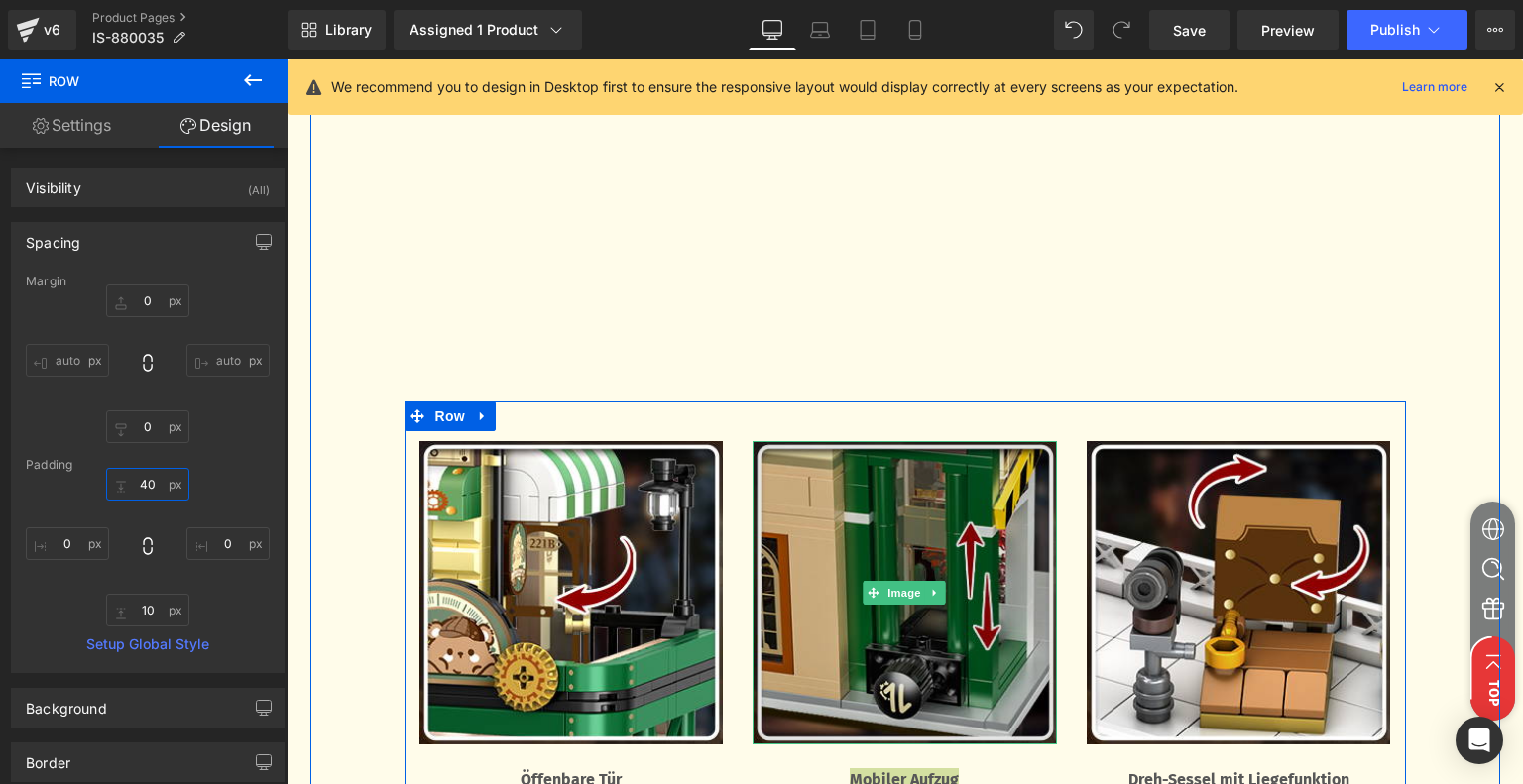 scroll, scrollTop: 2878, scrollLeft: 0, axis: vertical 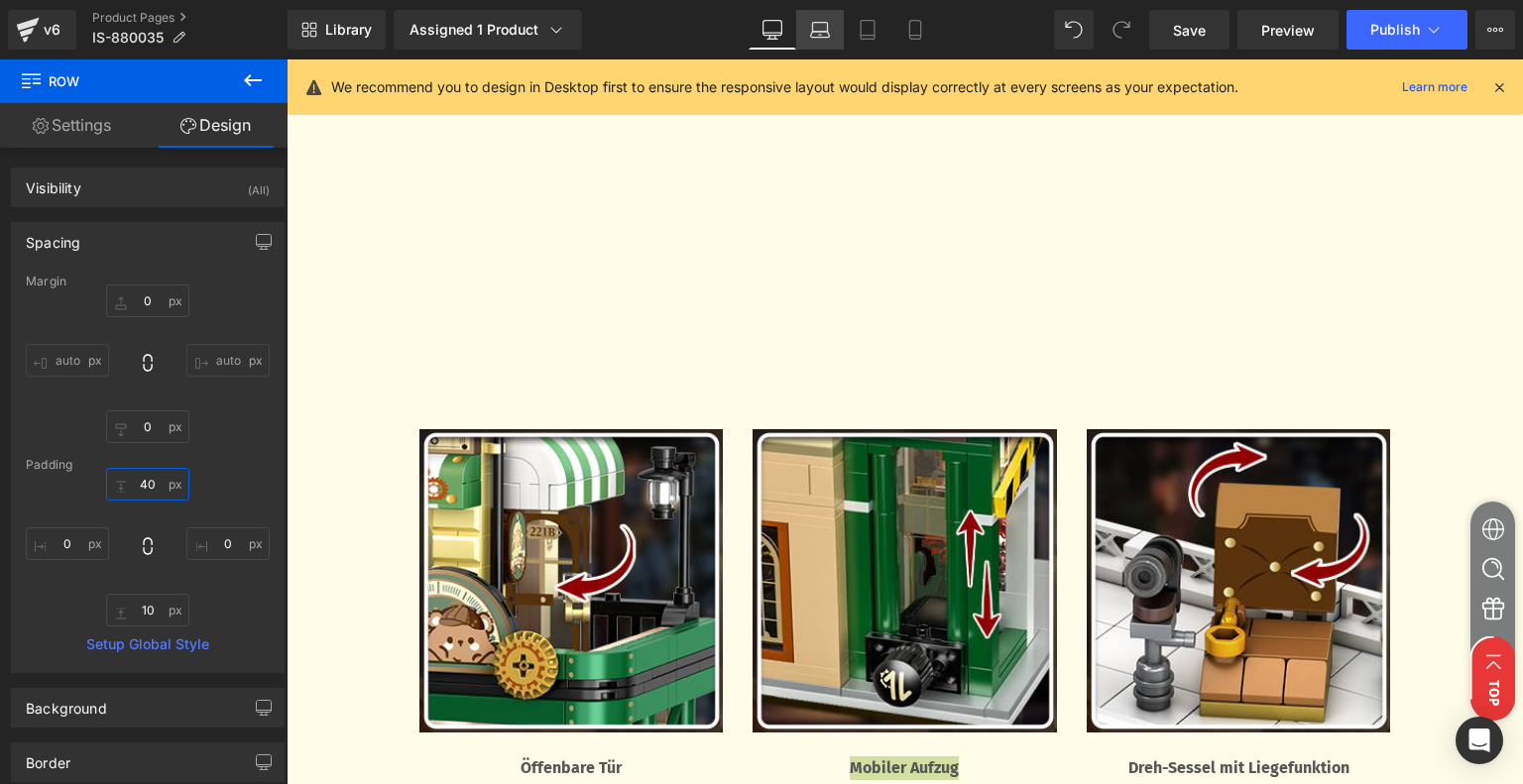 type on "40" 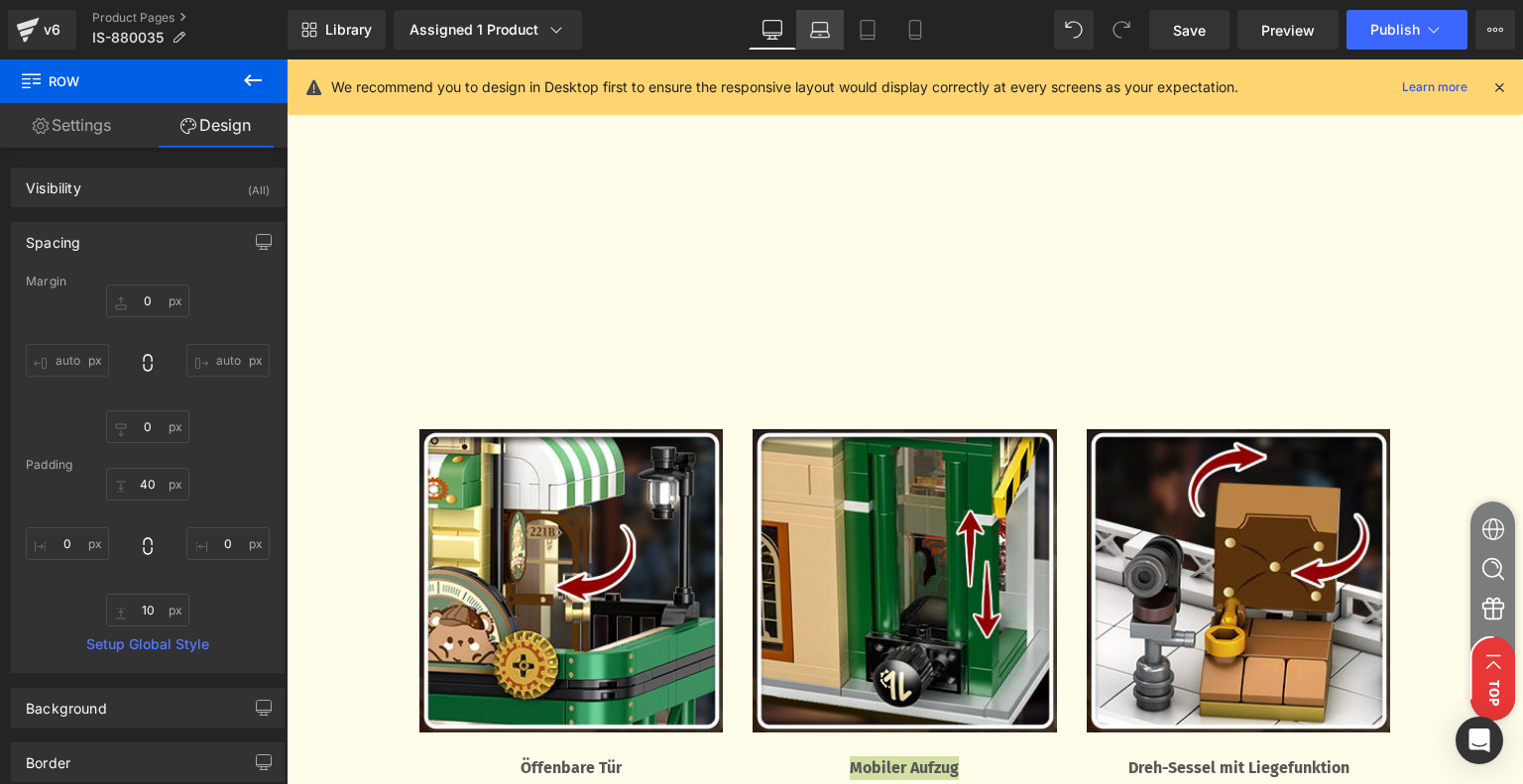 click 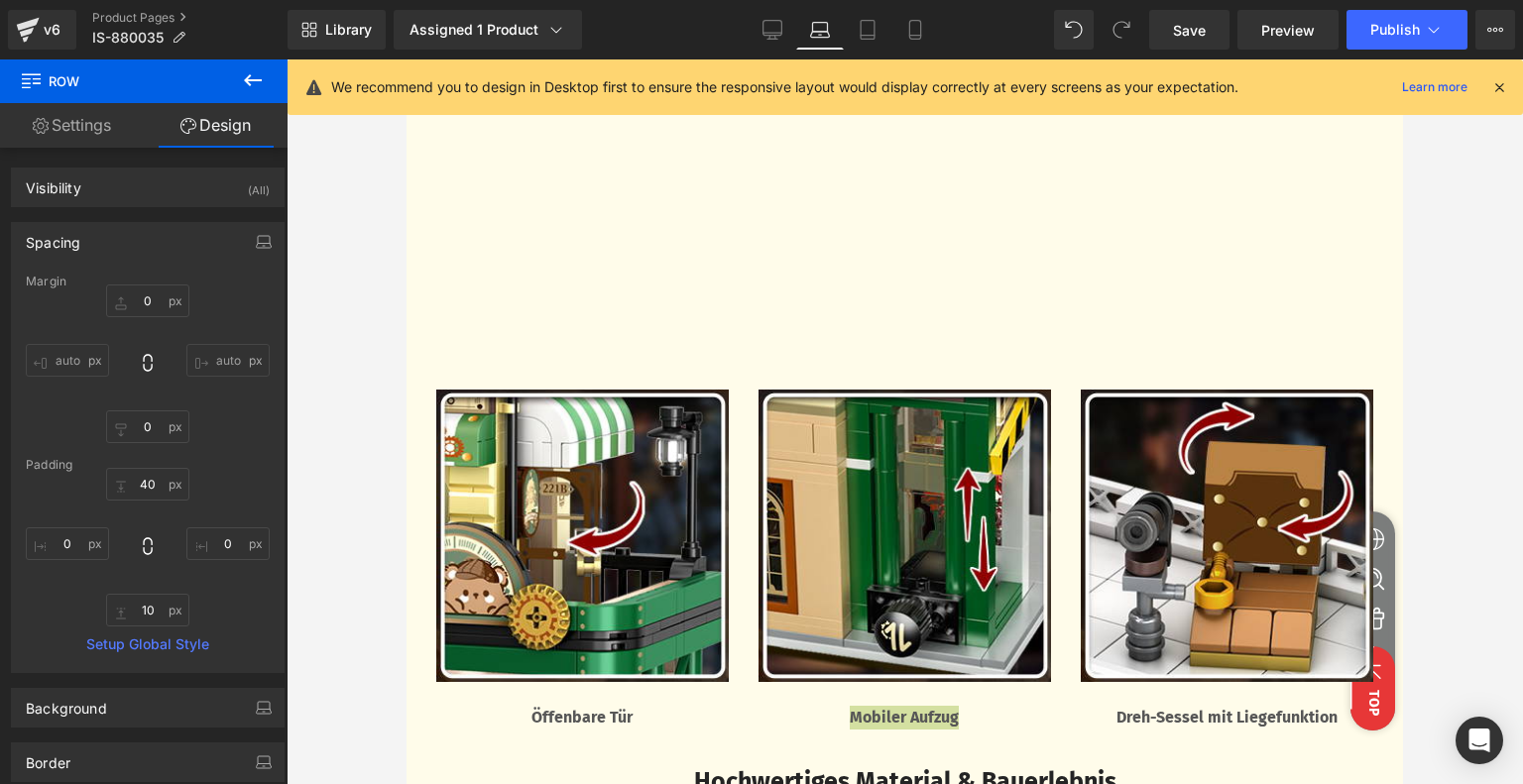 type on "0" 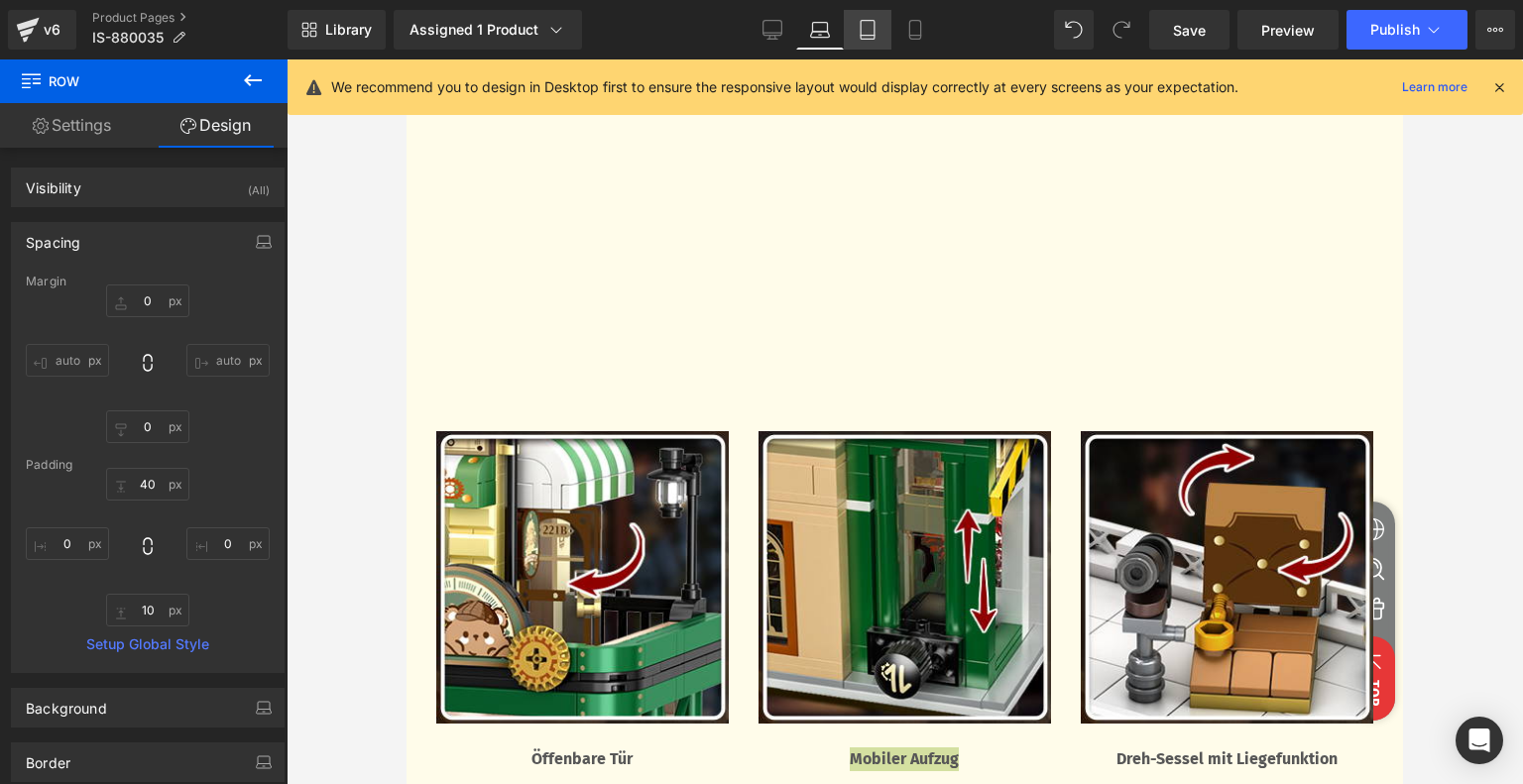 click on "Tablet" at bounding box center [868, 30] 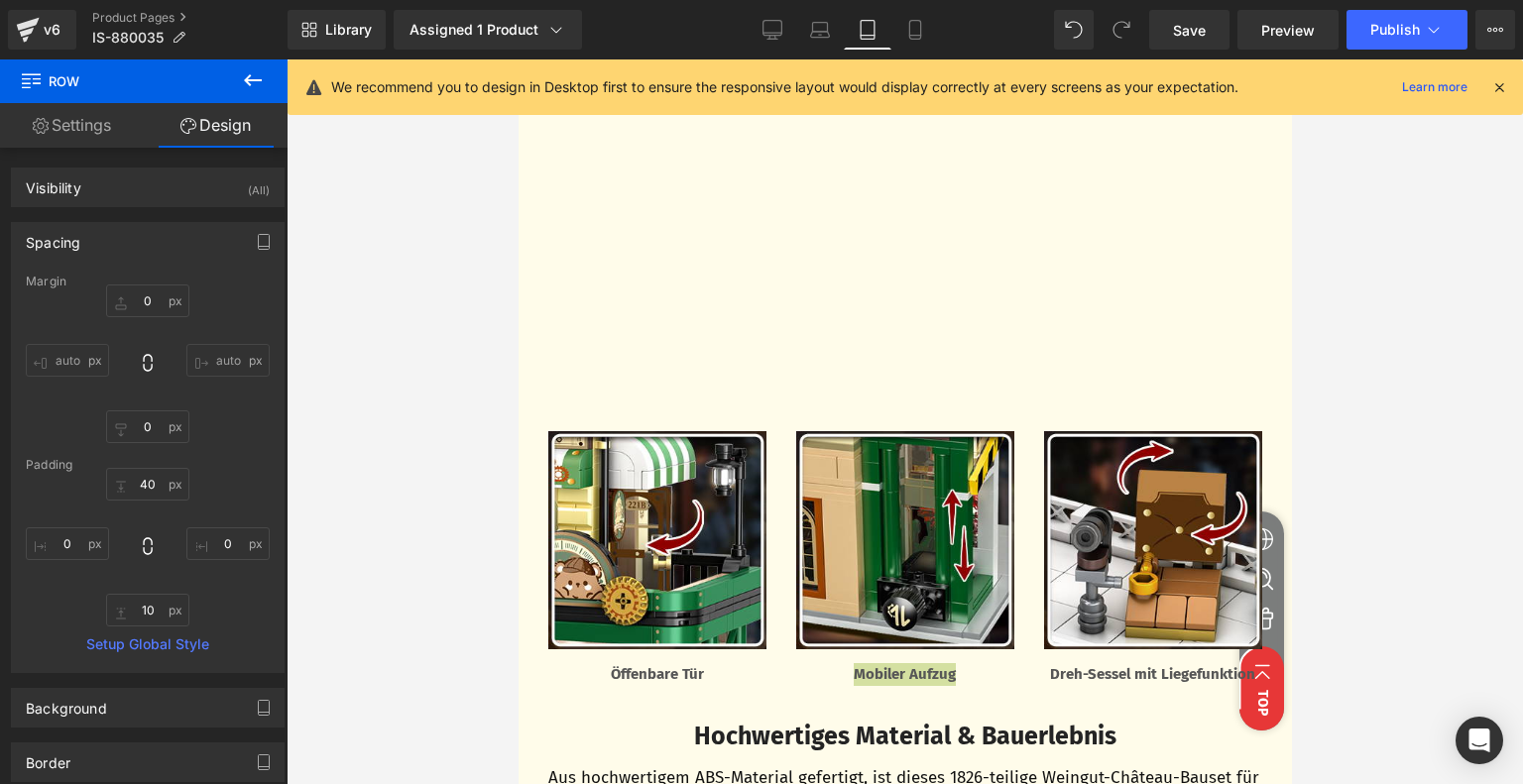 type on "0" 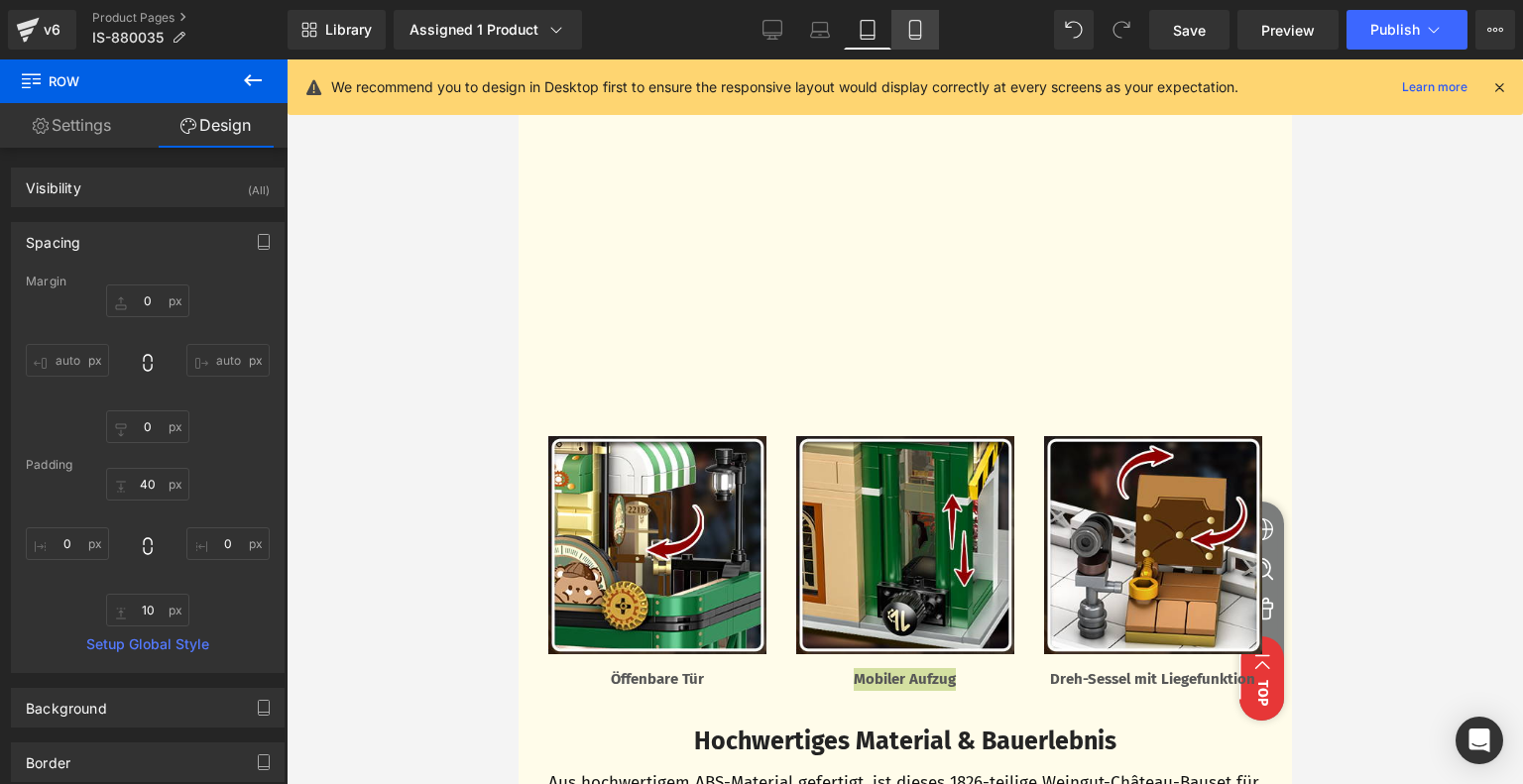 click on "Mobile" at bounding box center [915, 30] 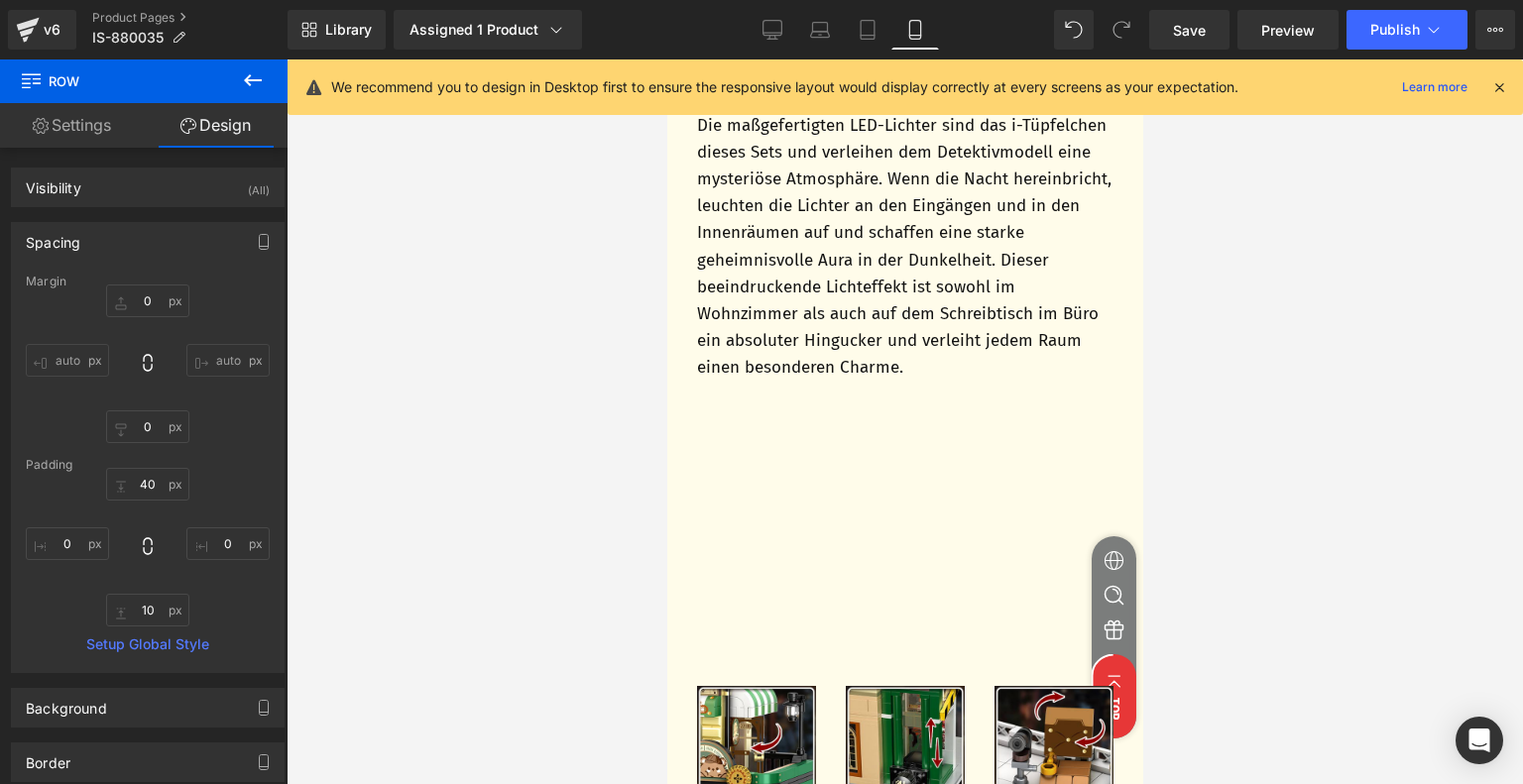 type on "0" 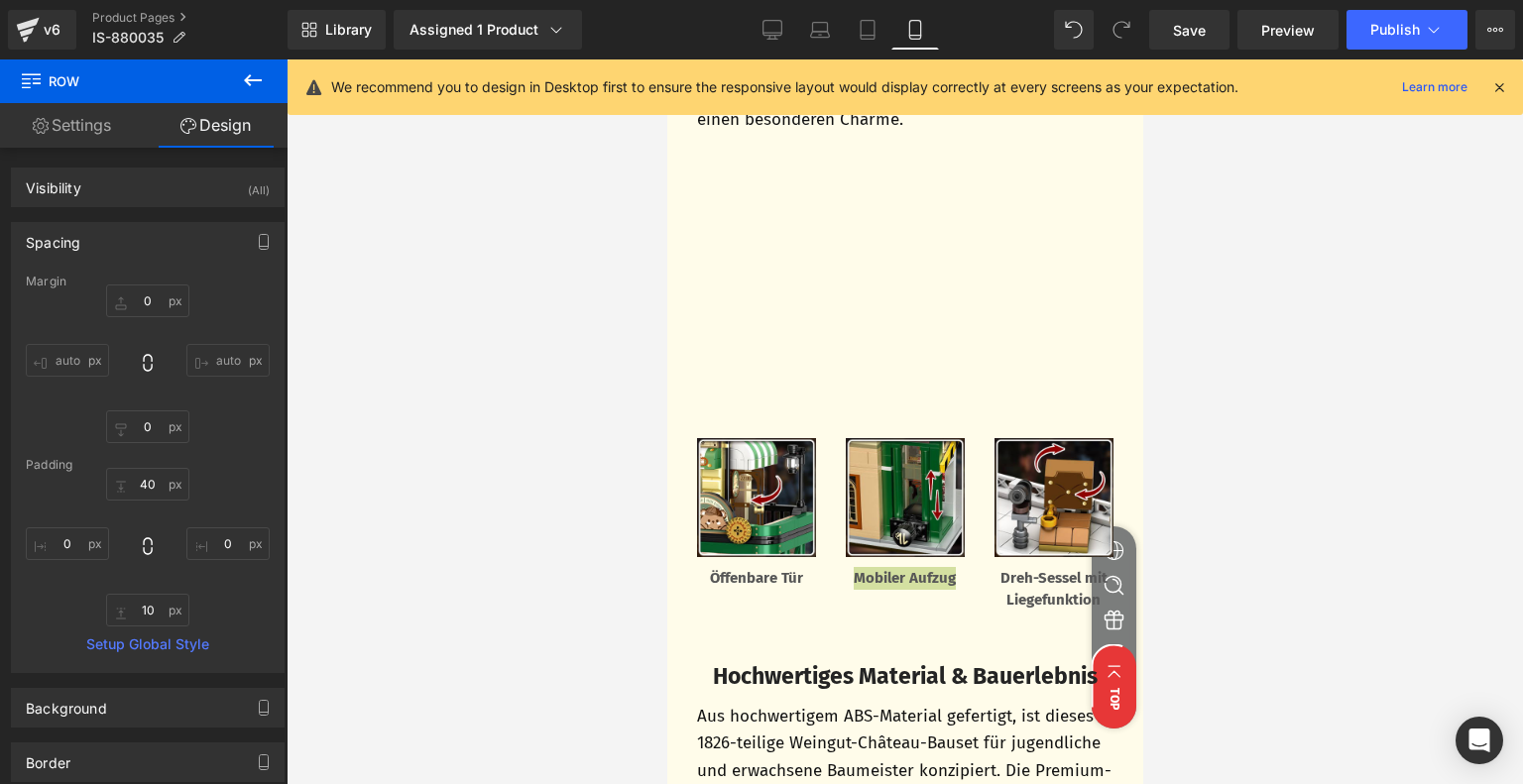 scroll, scrollTop: 2640, scrollLeft: 0, axis: vertical 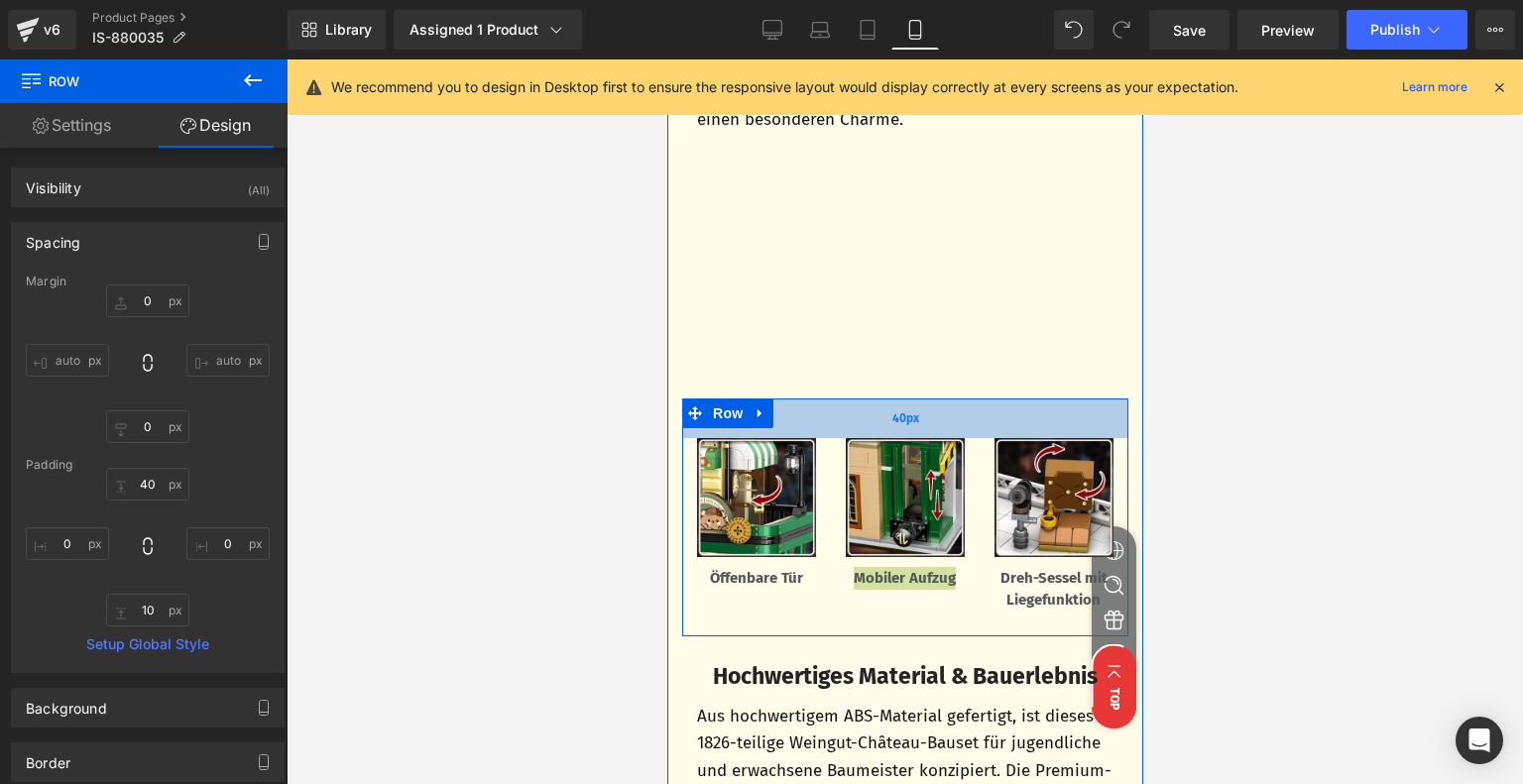 click on "40px" at bounding box center (904, 418) 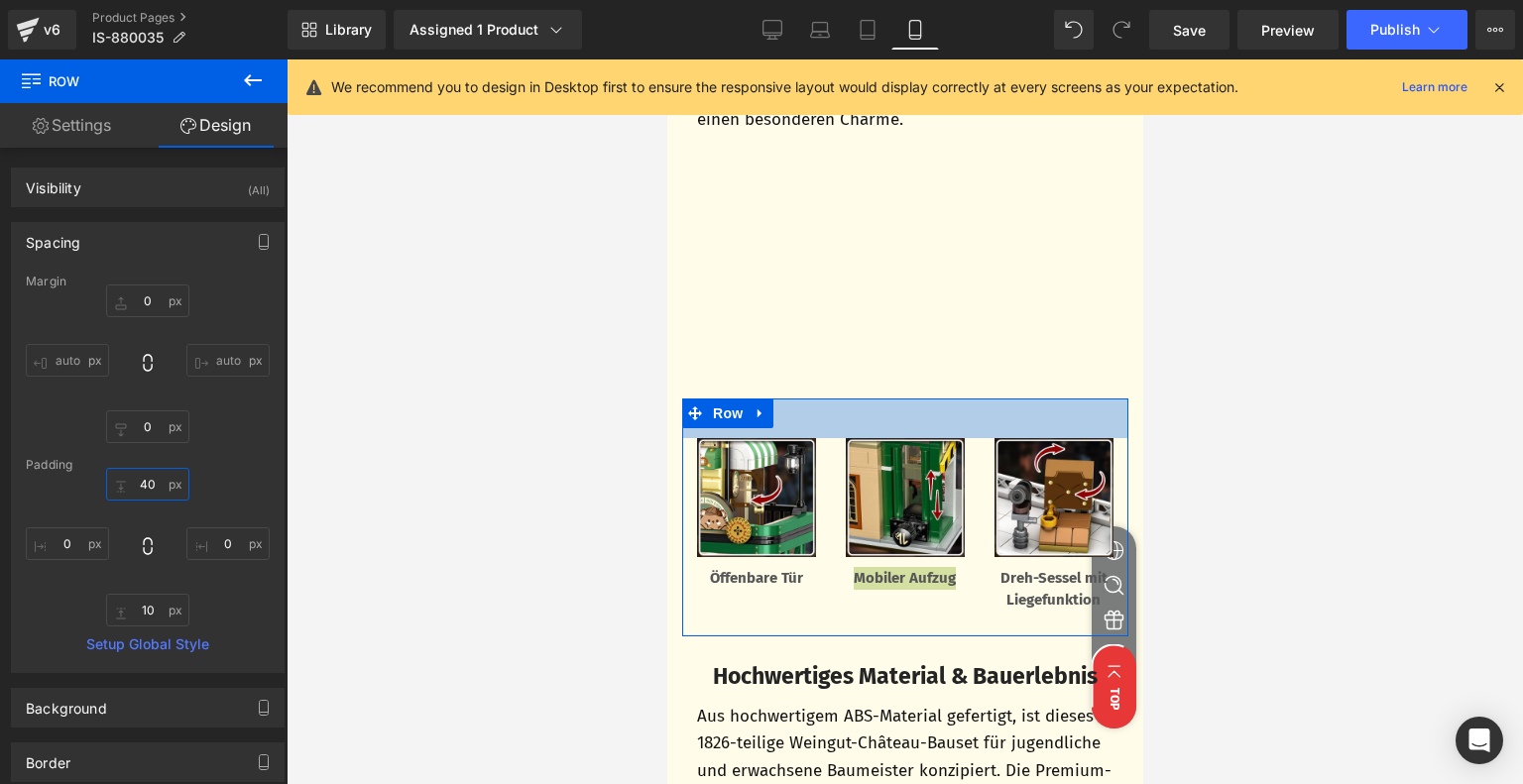 click on "40" at bounding box center [148, 484] 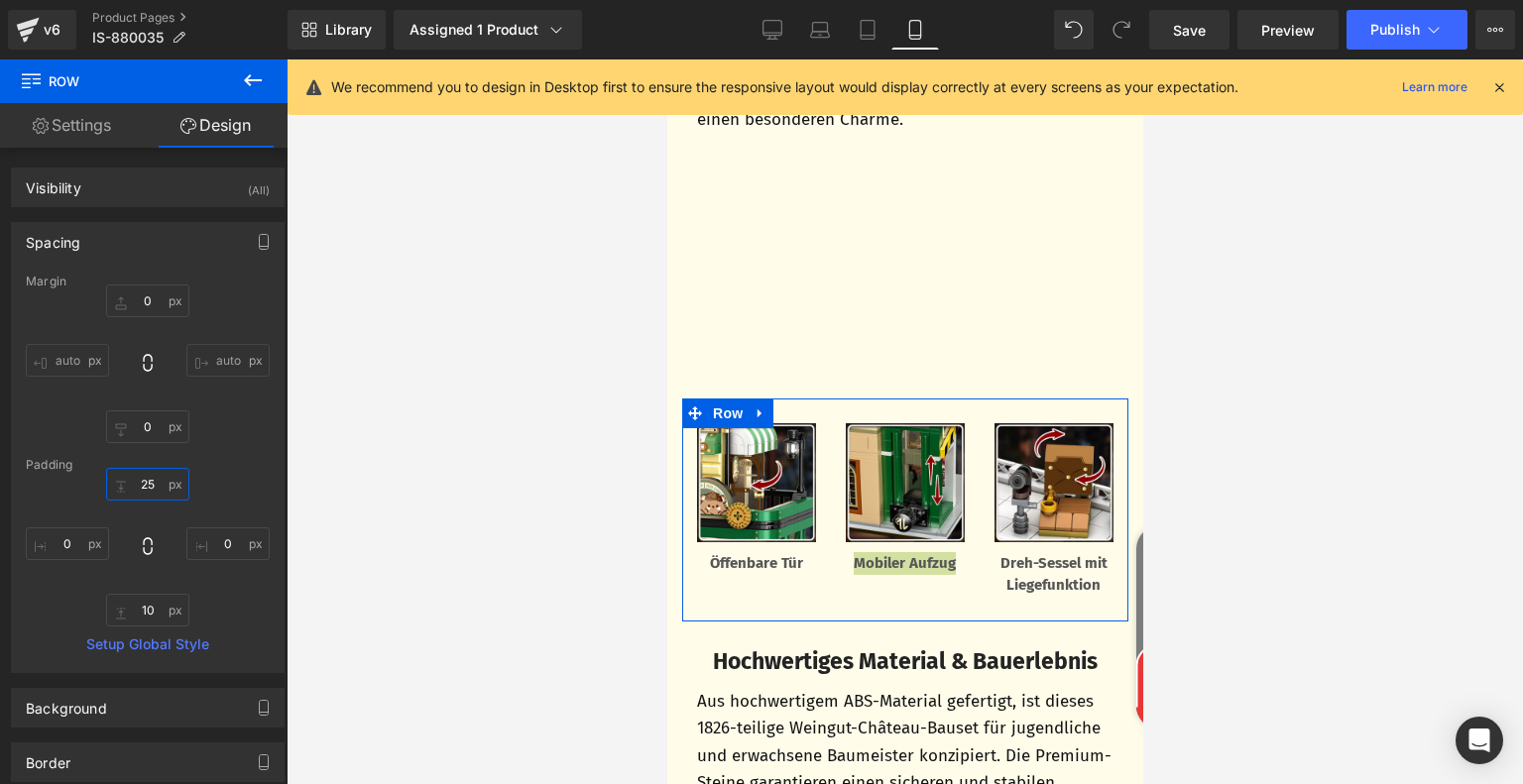 type on "2" 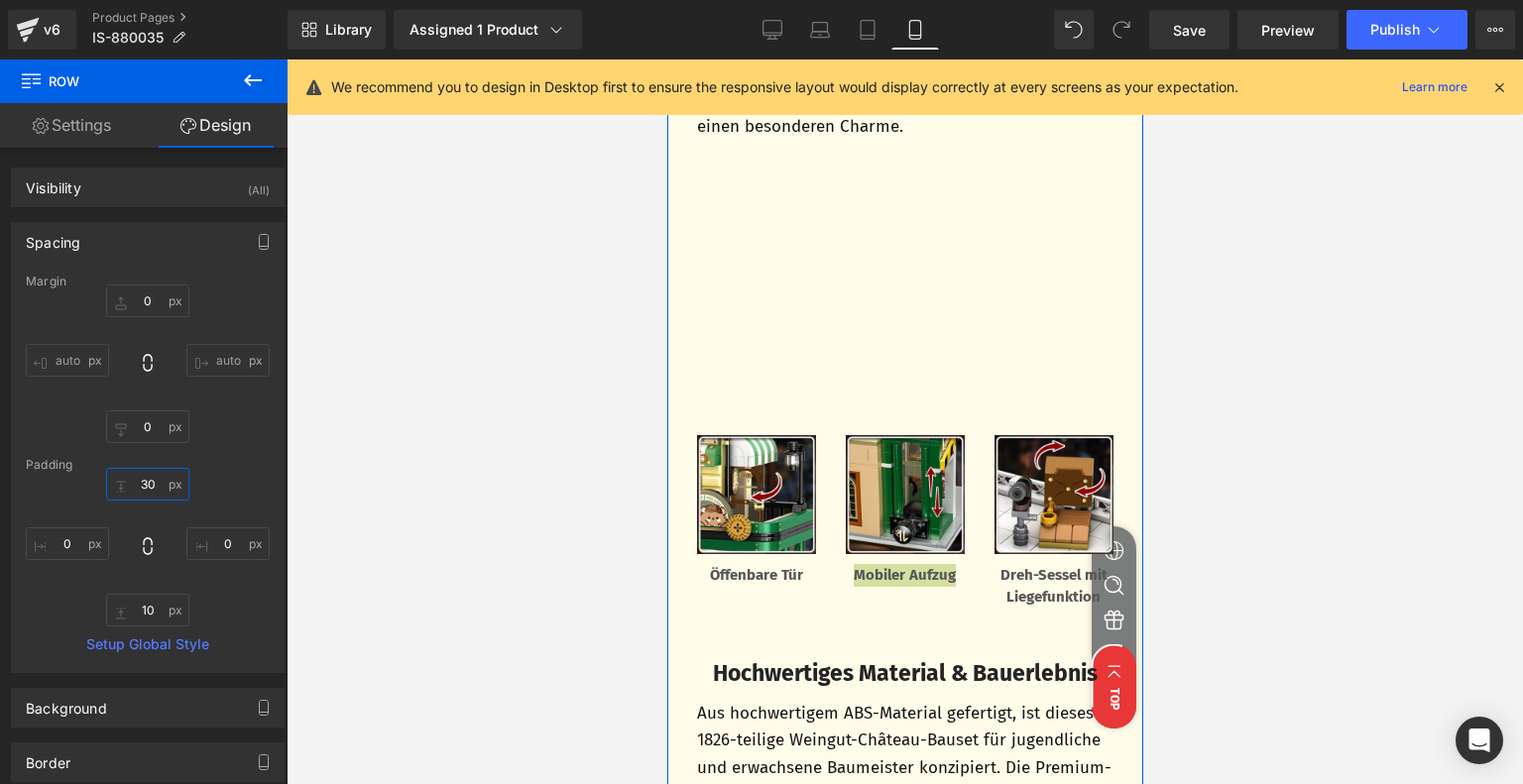 scroll, scrollTop: 2640, scrollLeft: 0, axis: vertical 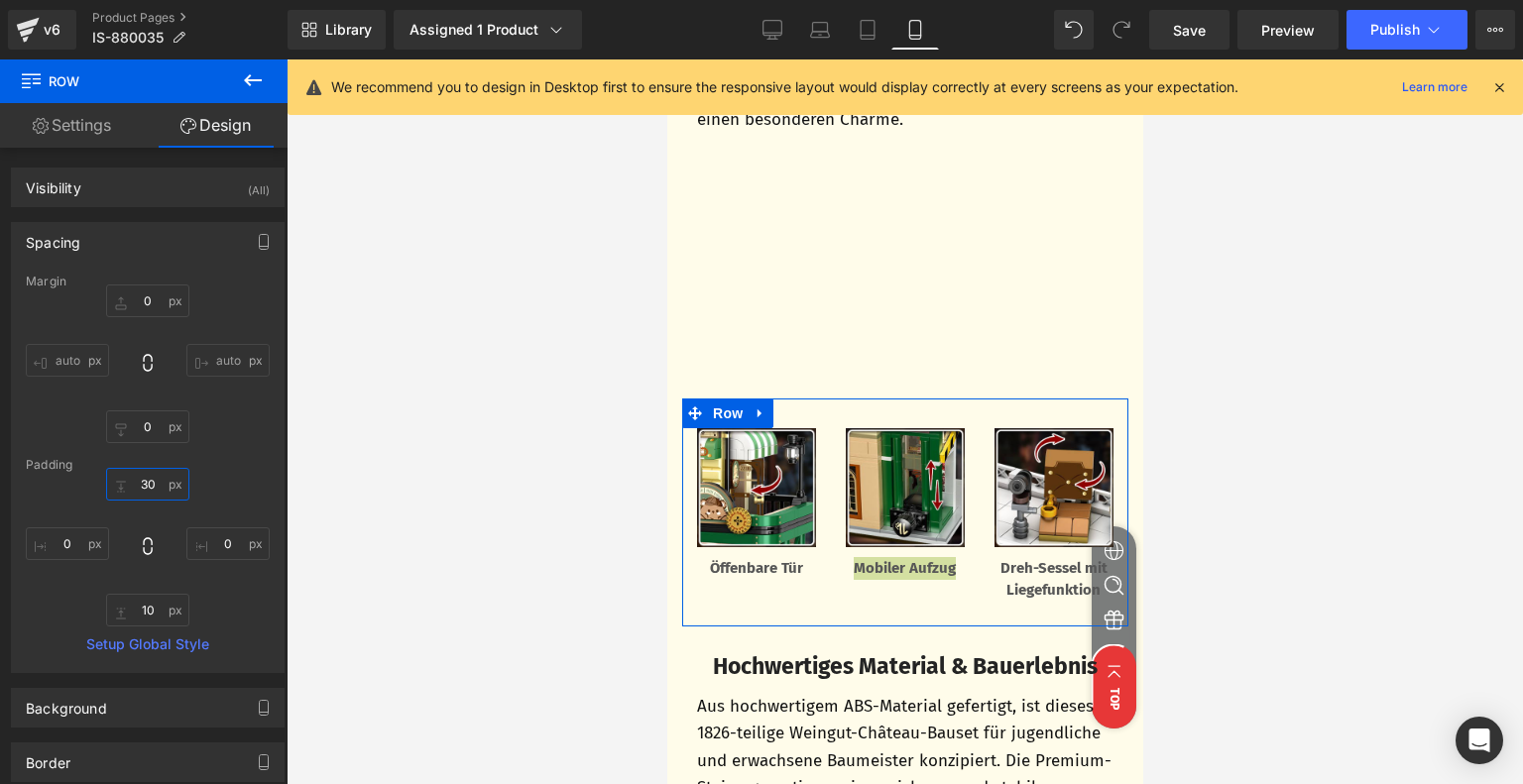 click on "30" at bounding box center (148, 484) 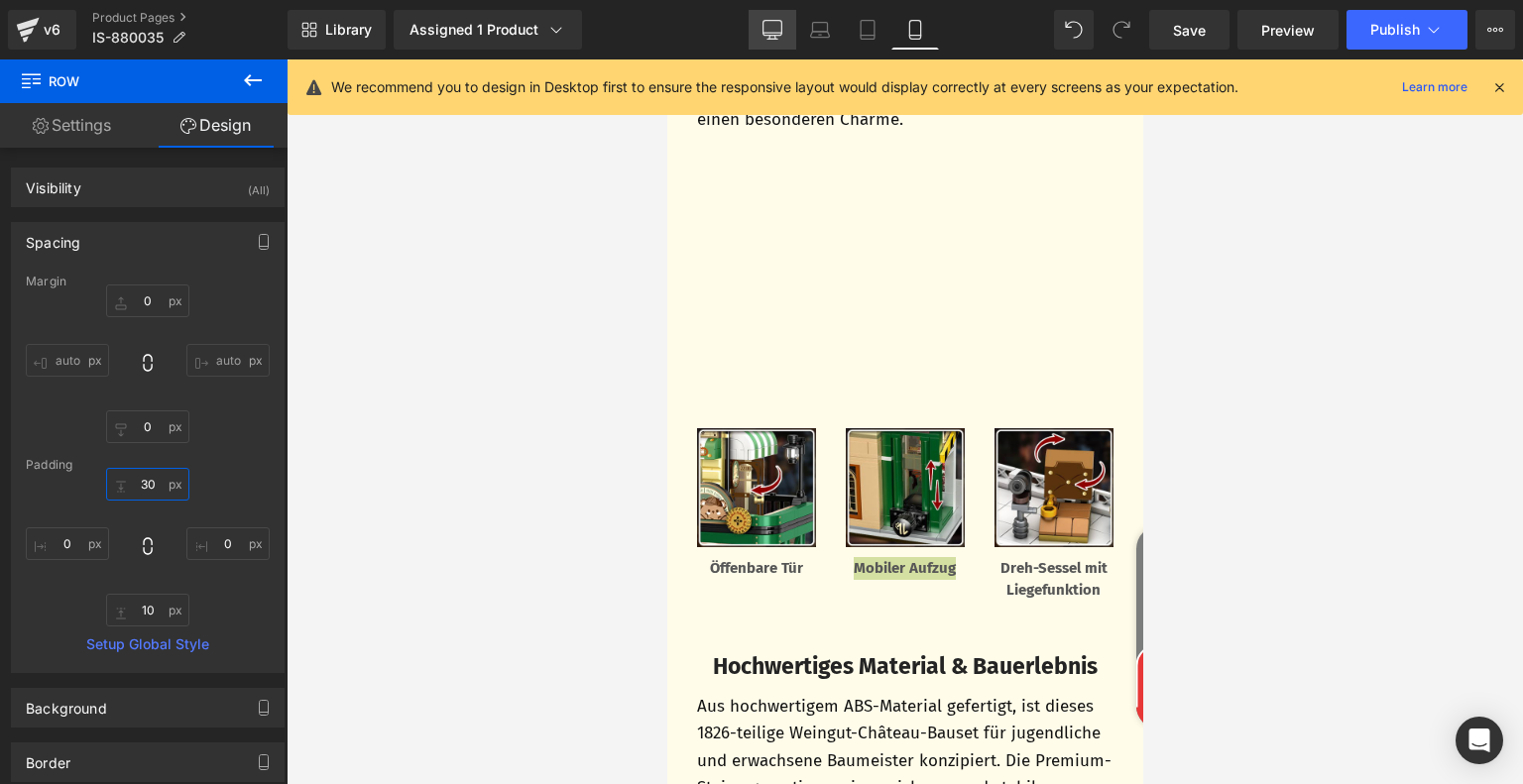 type on "30" 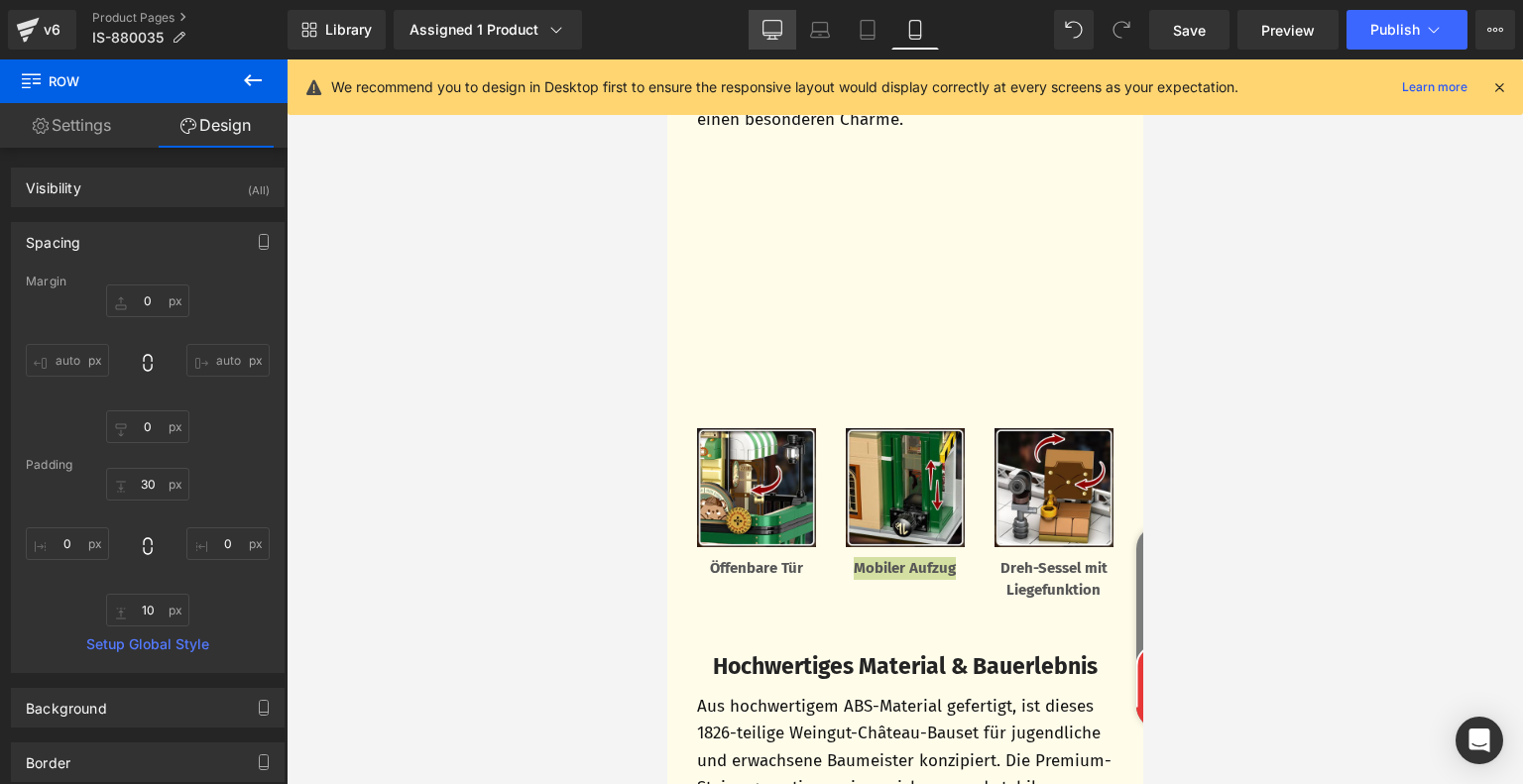 click 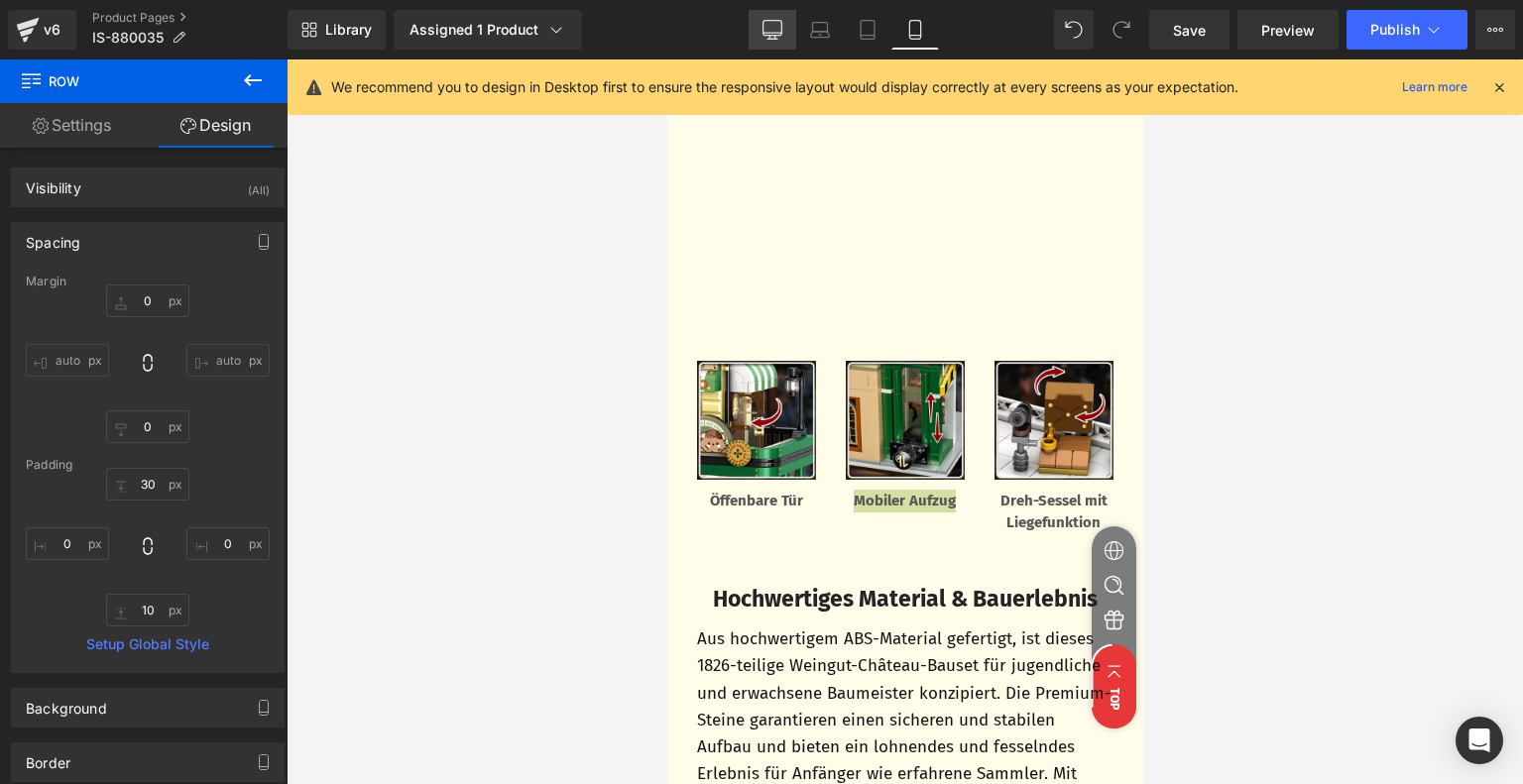 type on "0" 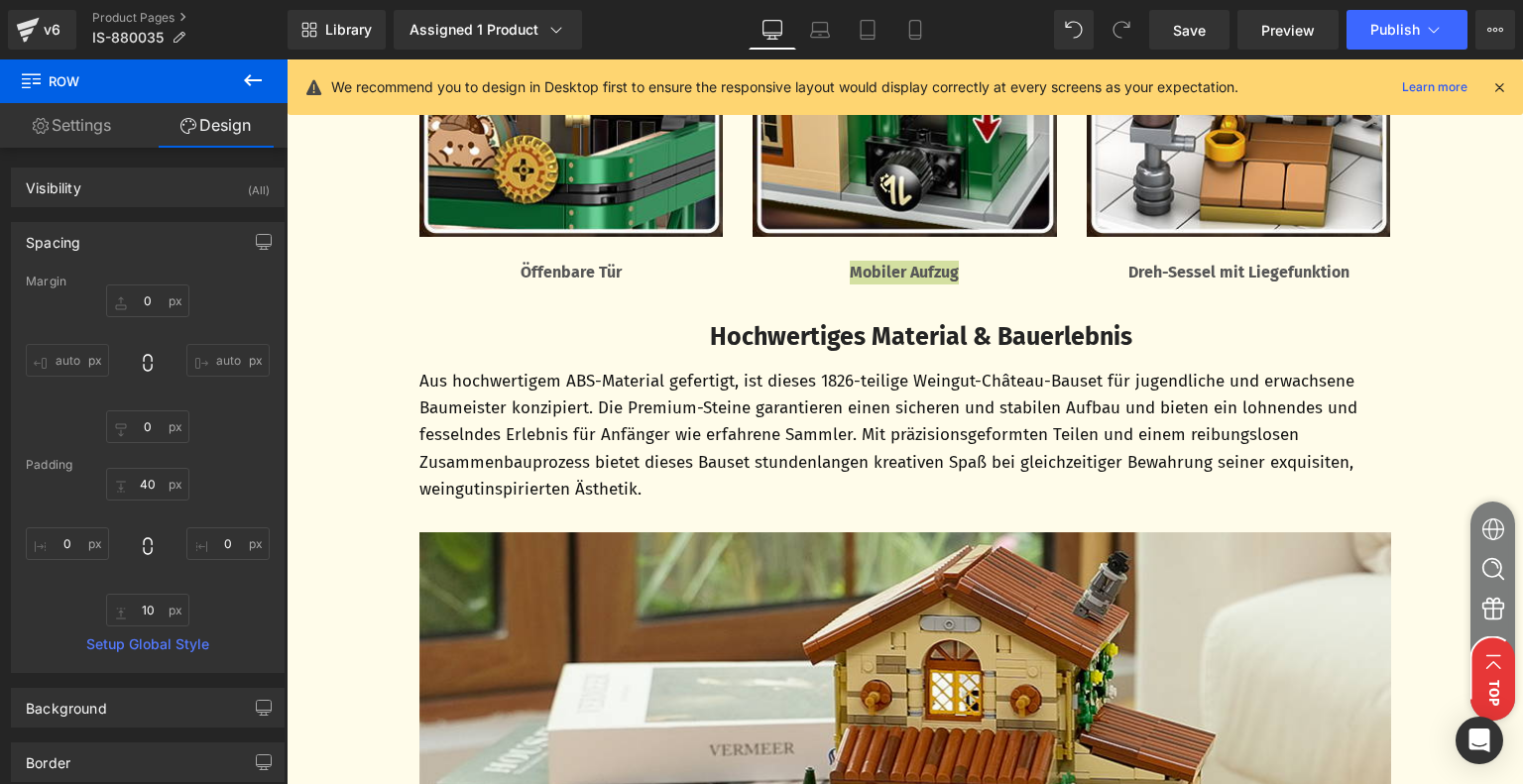 scroll, scrollTop: 3275, scrollLeft: 0, axis: vertical 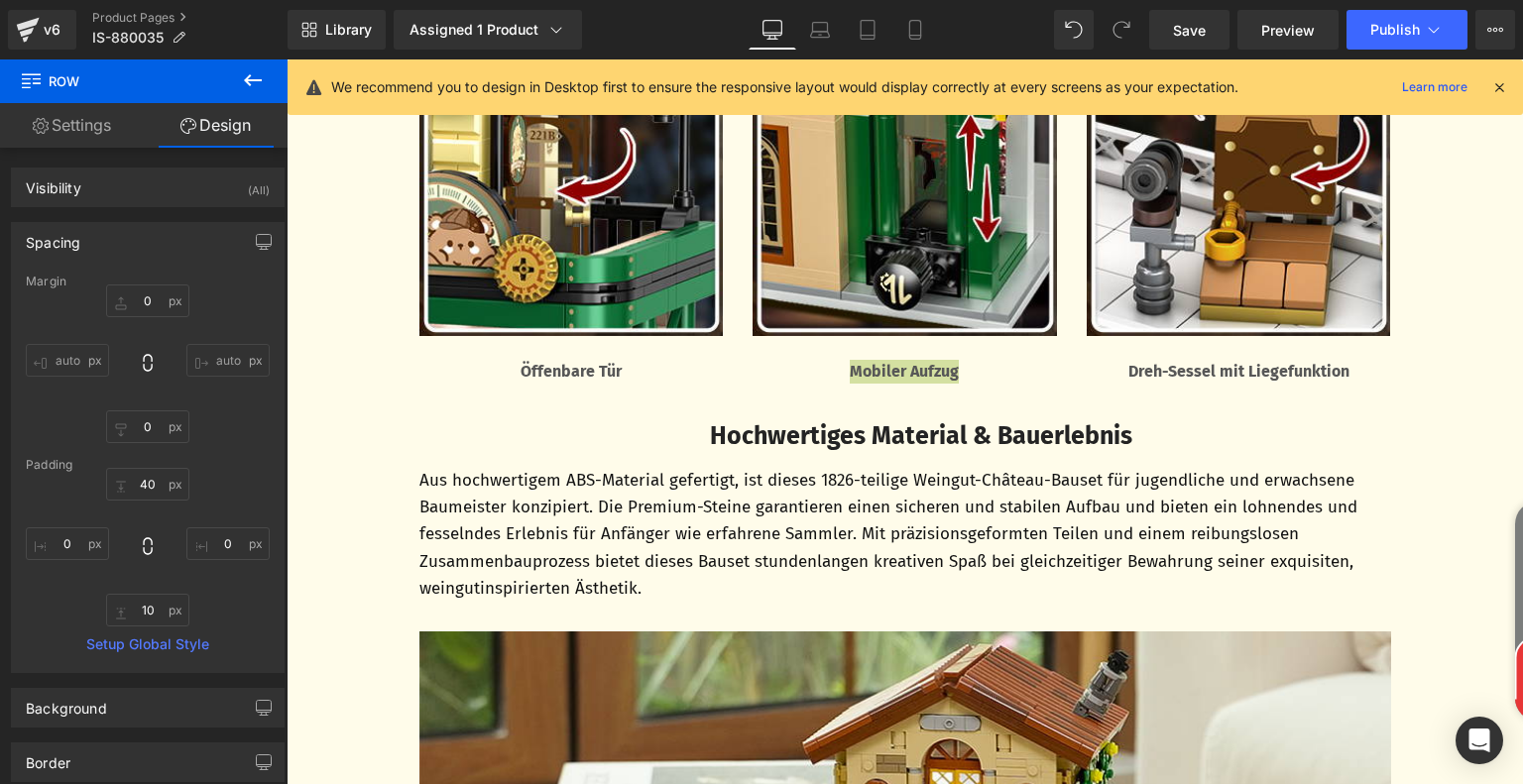 click on "Rendering Content" at bounding box center [762, 706] 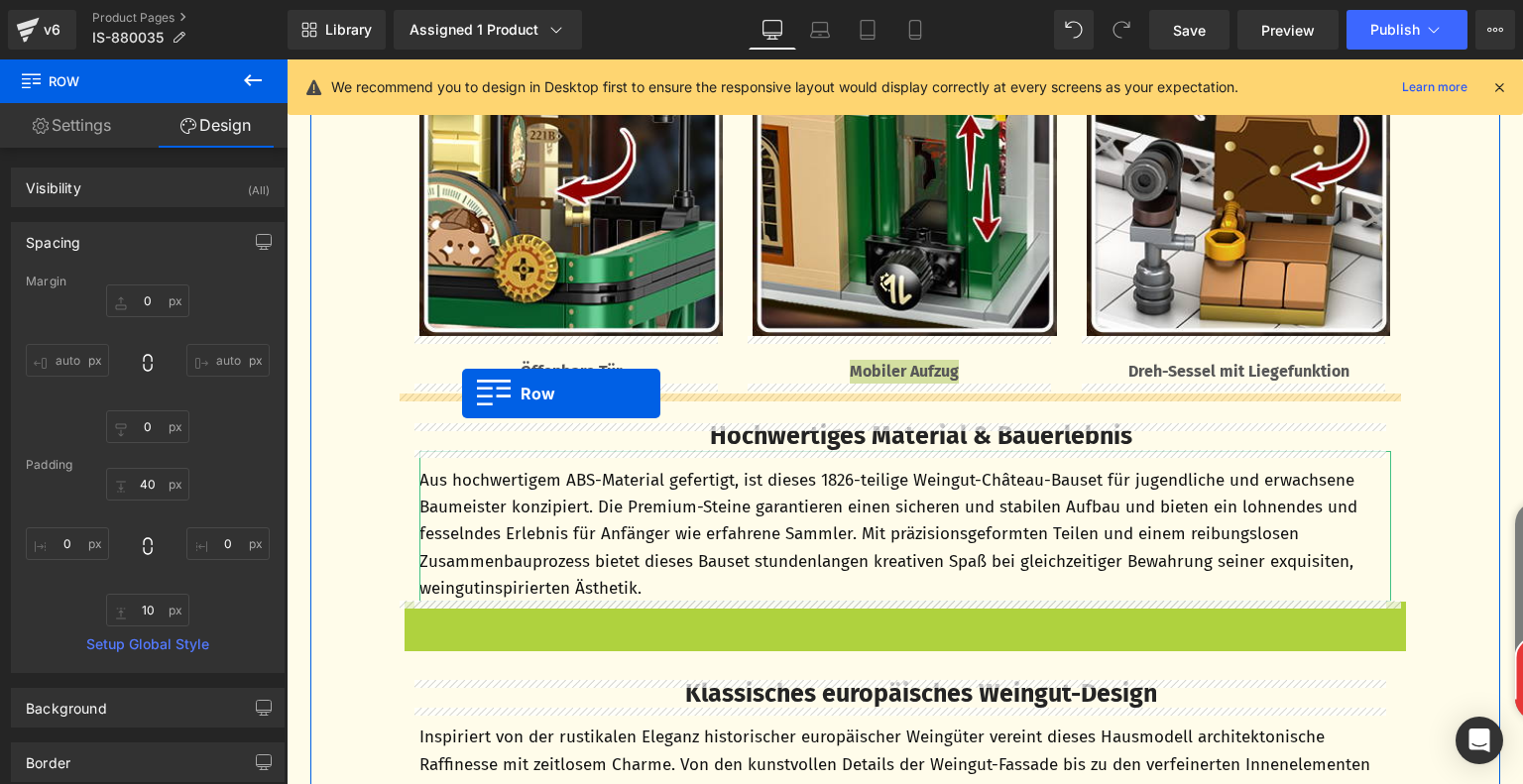 drag, startPoint x: 412, startPoint y: 616, endPoint x: 462, endPoint y: 393, distance: 228.53665 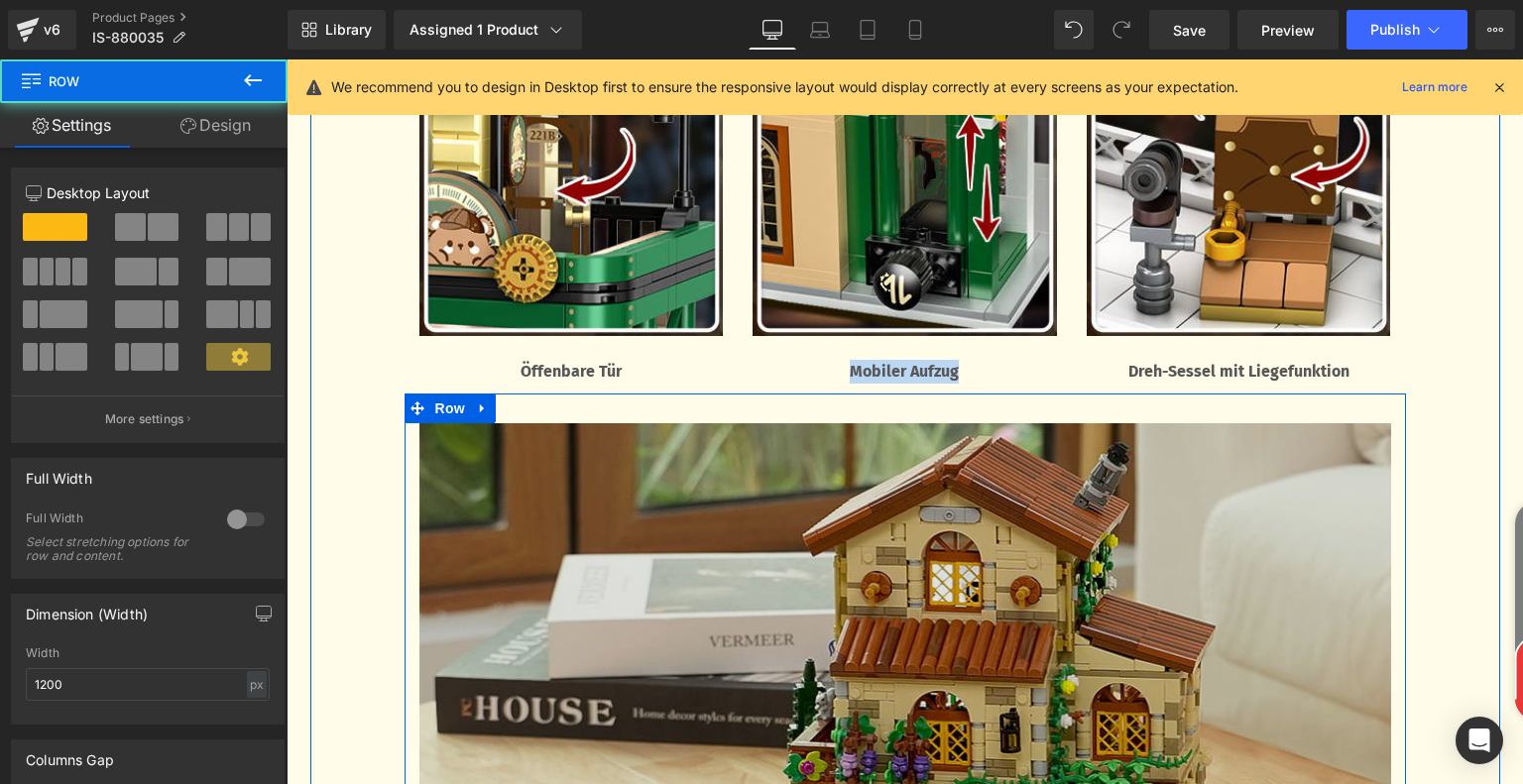 click at bounding box center (905, 724) 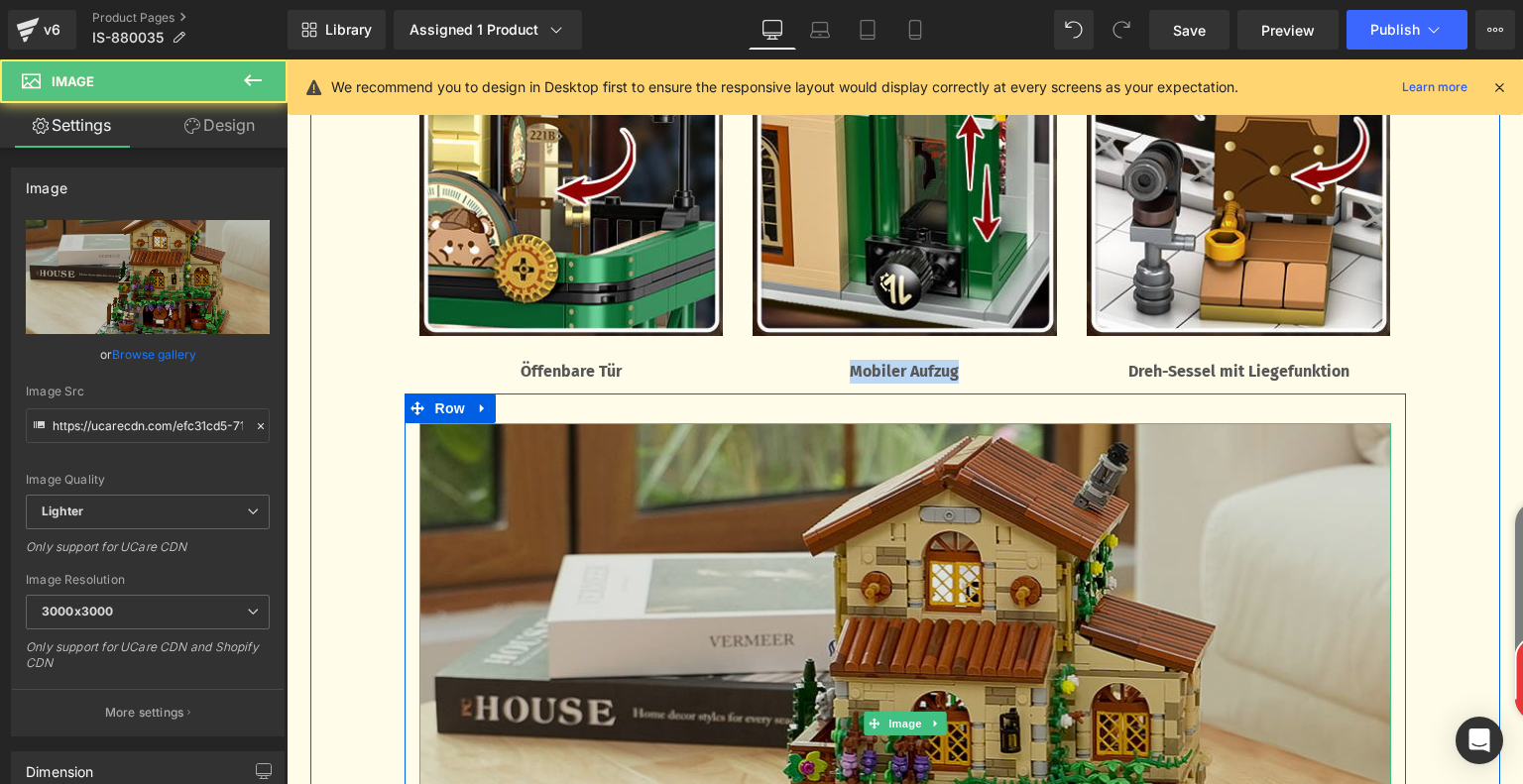click at bounding box center [905, 724] 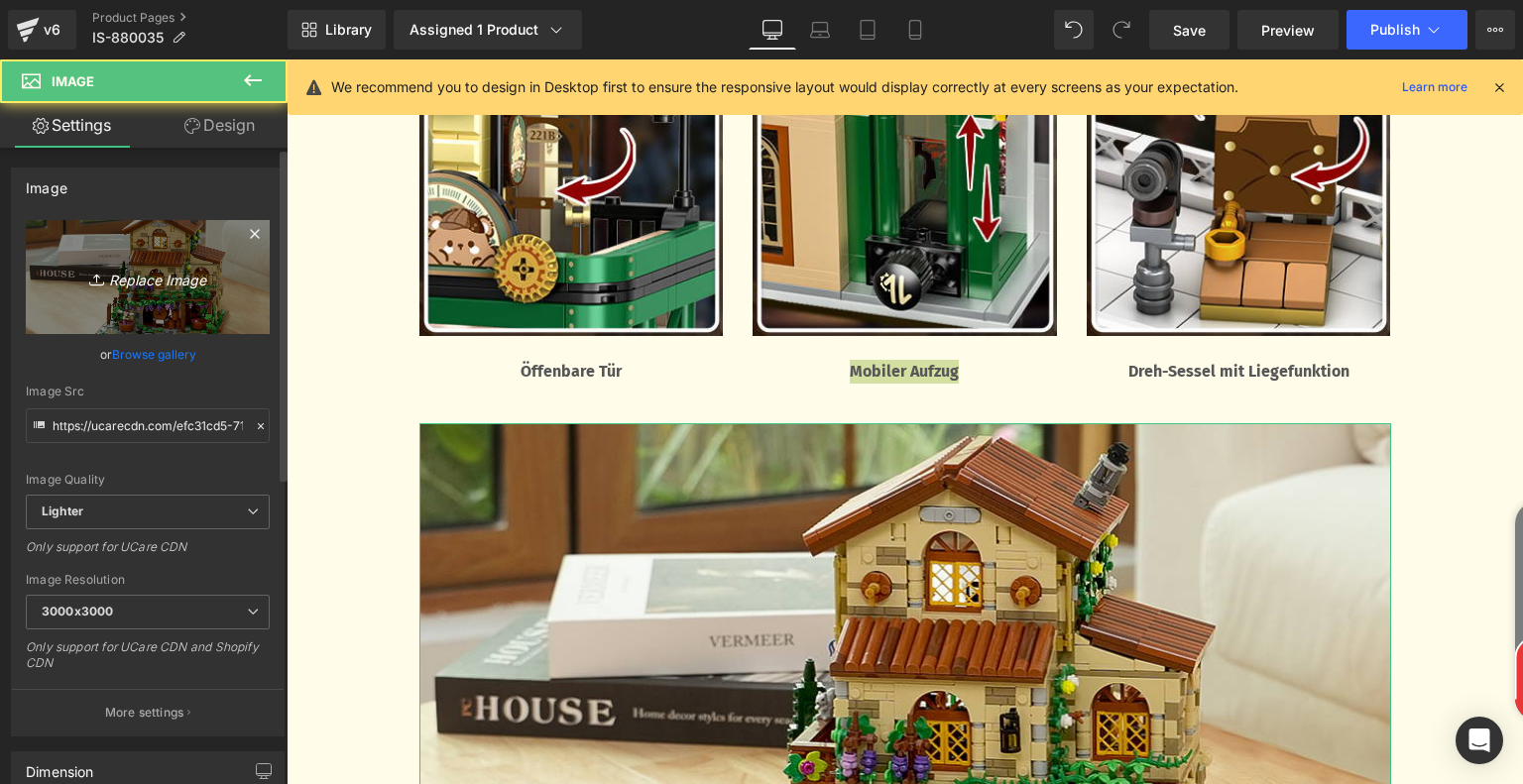 click on "Replace Image" at bounding box center [148, 277] 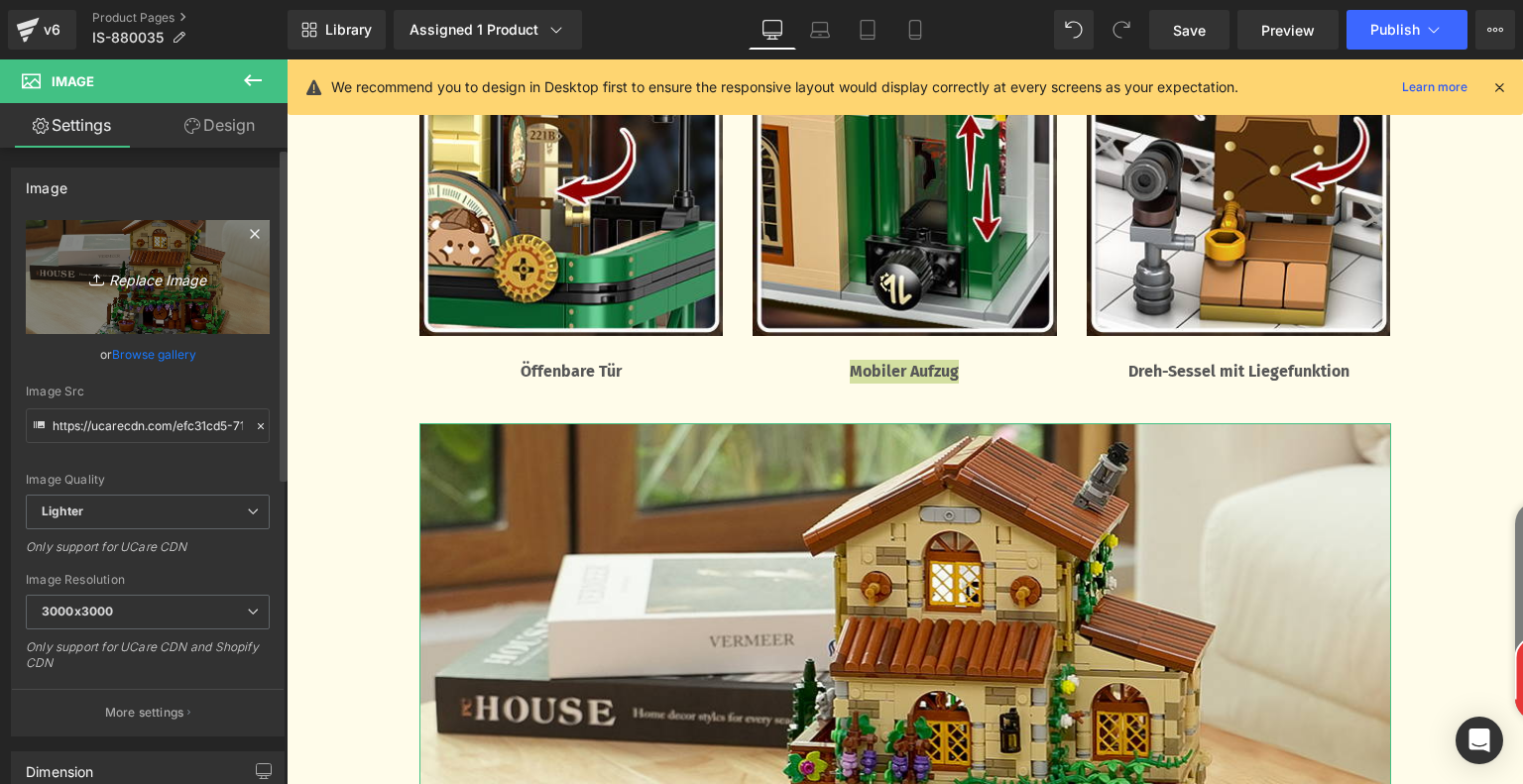 type on "C:\fakepath\3cc6344e-18f6-4b5d-b22c-6ad8812aee79.__CR0,0,970,600_PT0_SX970_V1___.jpg" 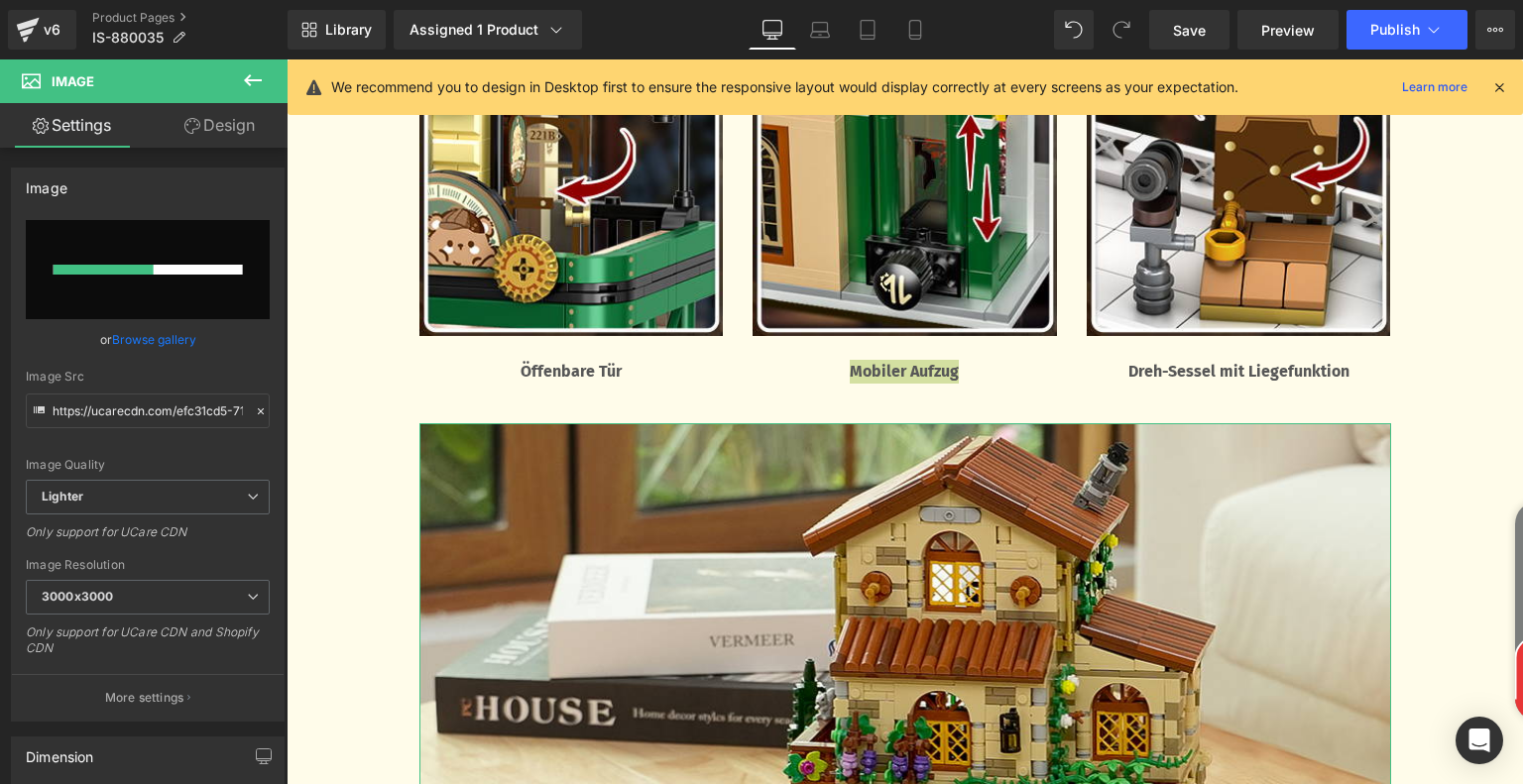 type 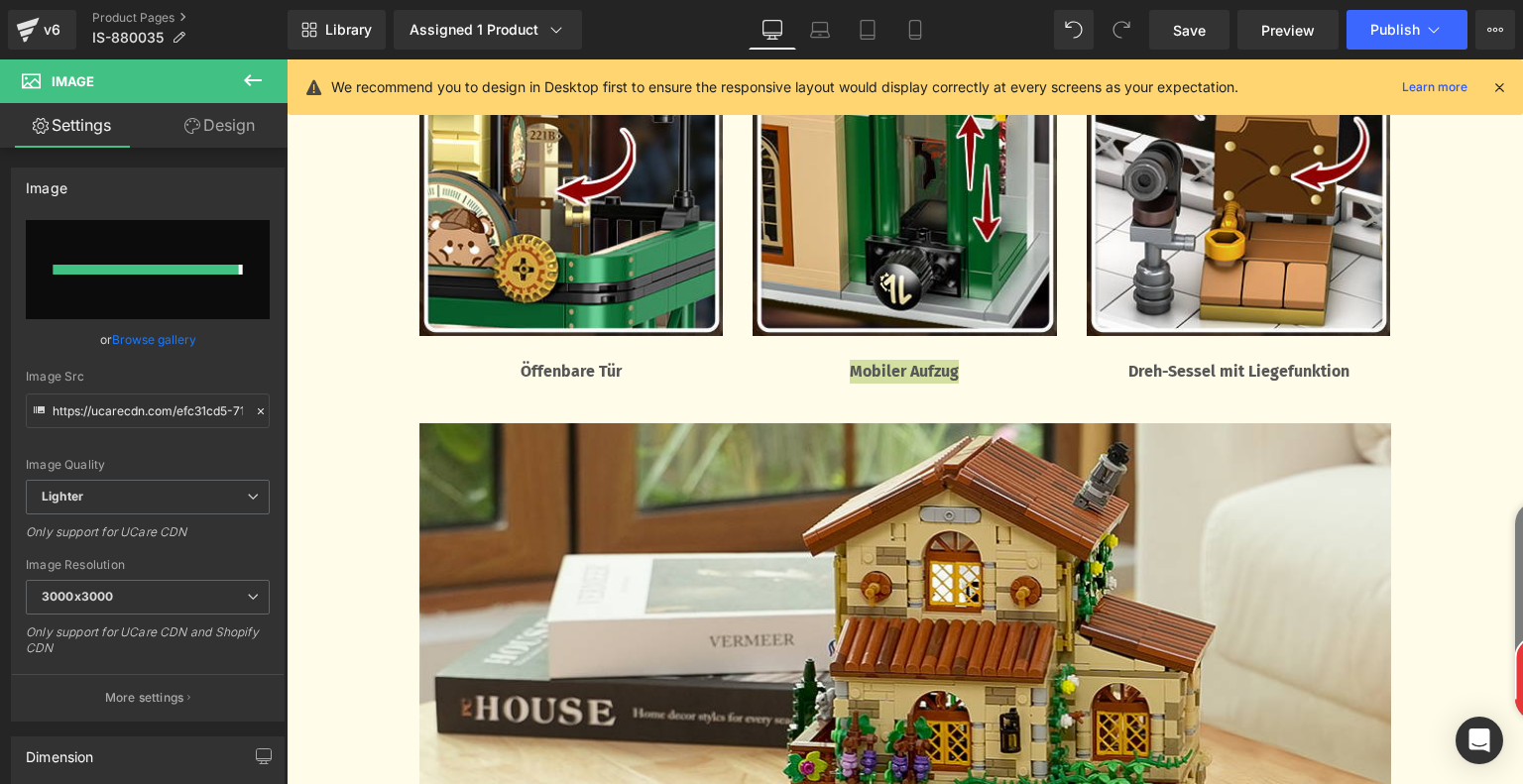 type on "https://ucarecdn.com/f63642b0-cb72-454e-96f4-f6b0dbfbbd28/-/format/auto/-/preview/3000x3000/-/quality/lighter/3cc6344e-18f6-4b5d-b22c-6ad8812aee79.__CR0,0,970,600_PT0_SX970_V1___.jpg" 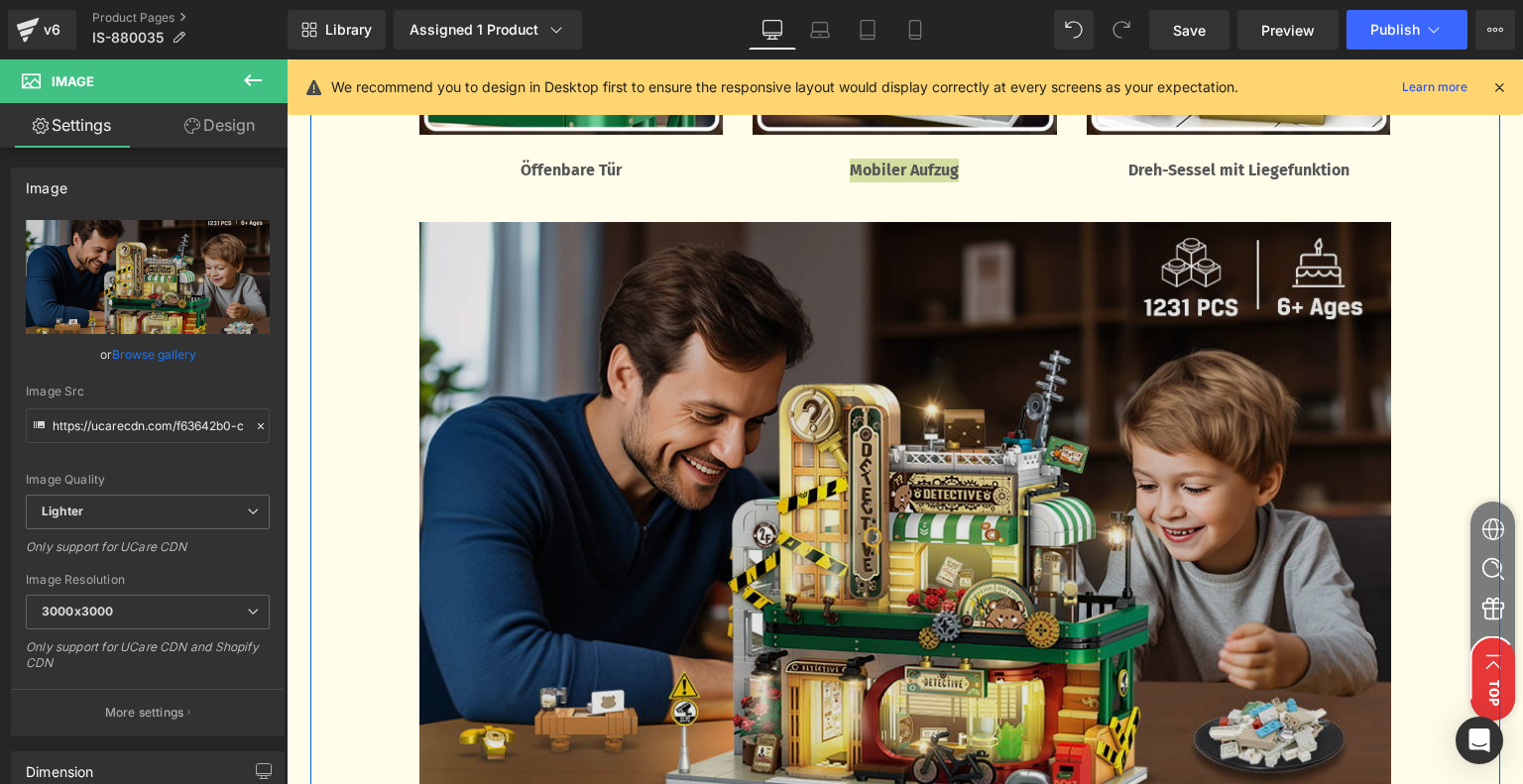 scroll, scrollTop: 3374, scrollLeft: 0, axis: vertical 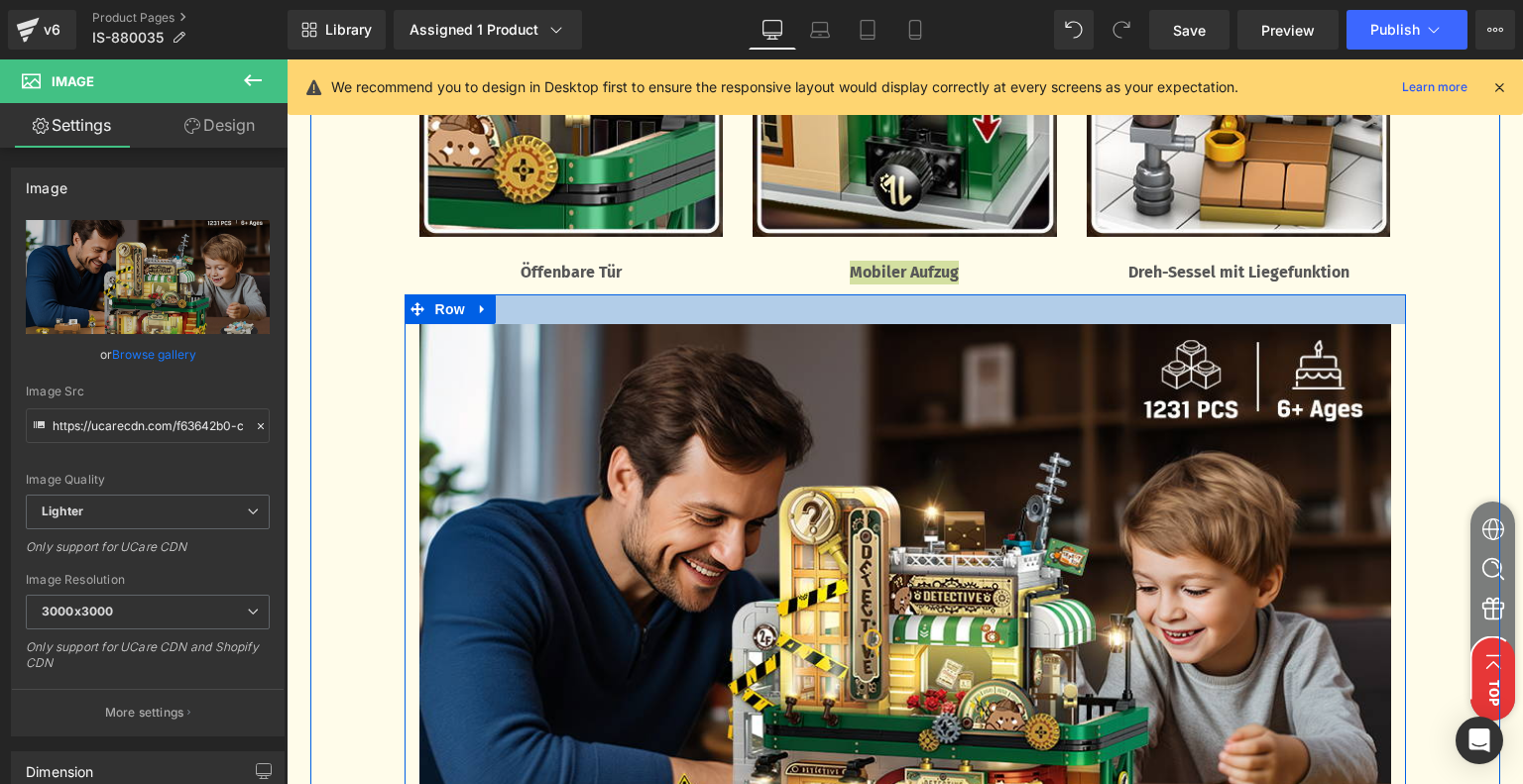 click at bounding box center [905, 309] 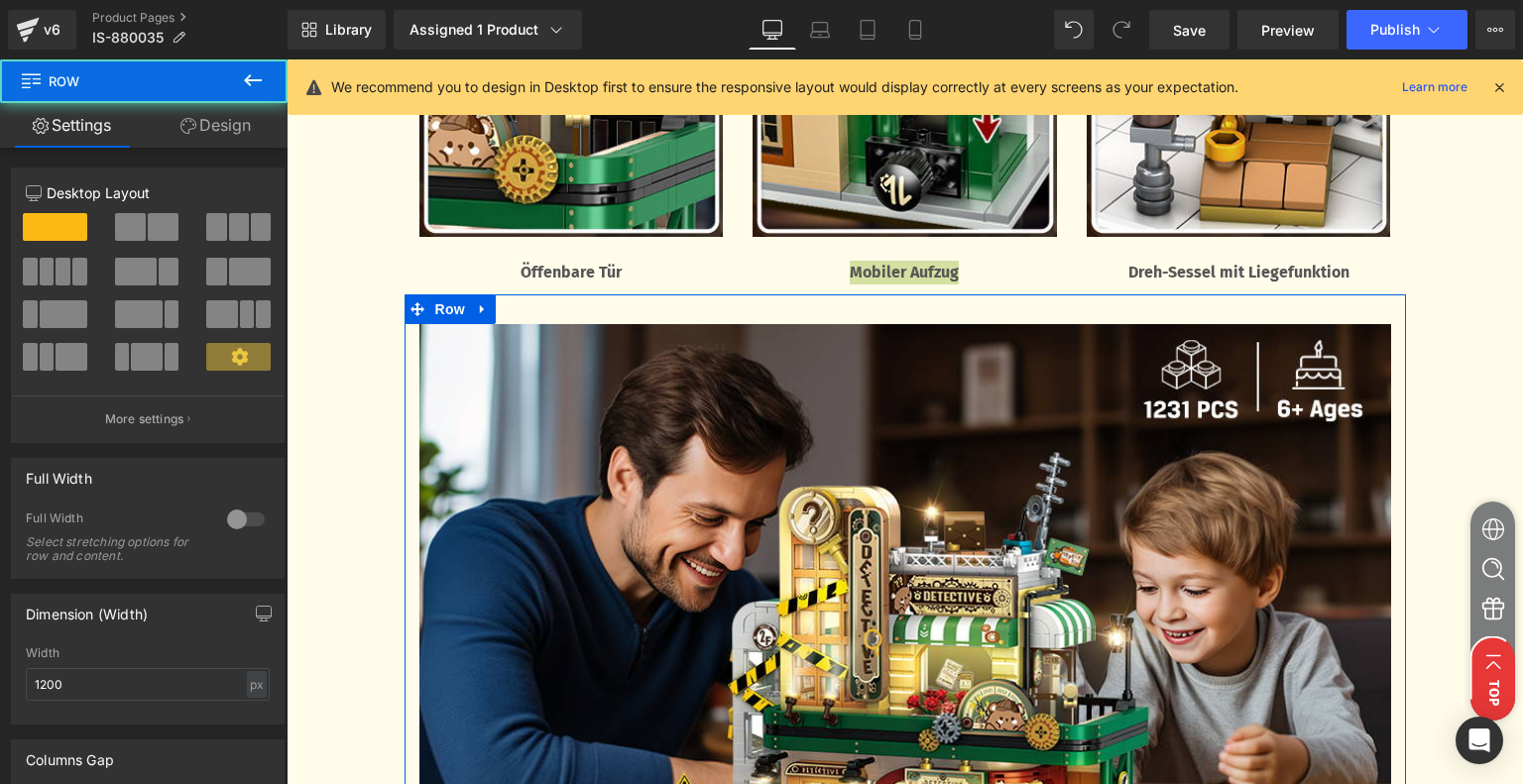 click on "Design" at bounding box center [215, 125] 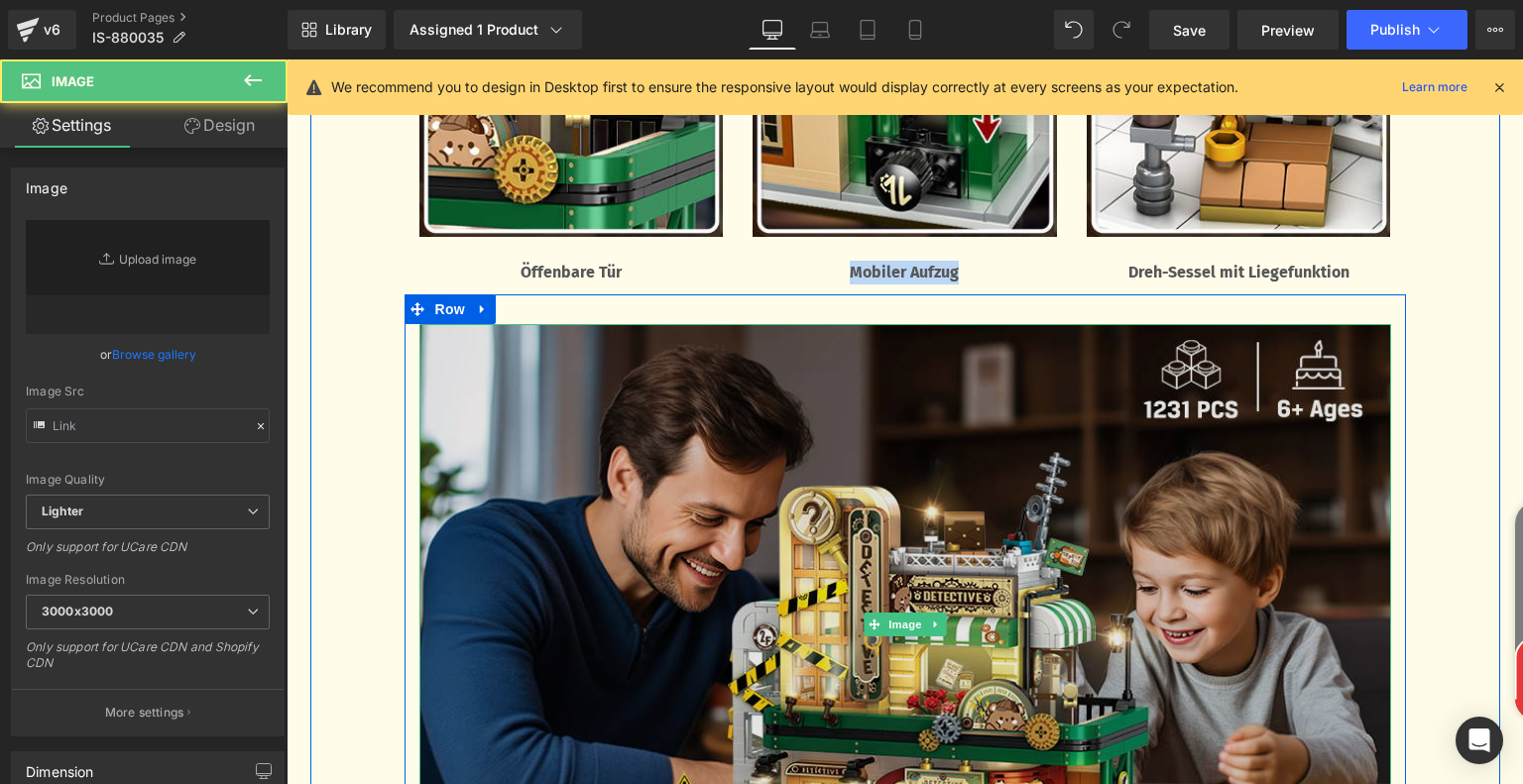 click at bounding box center [905, 624] 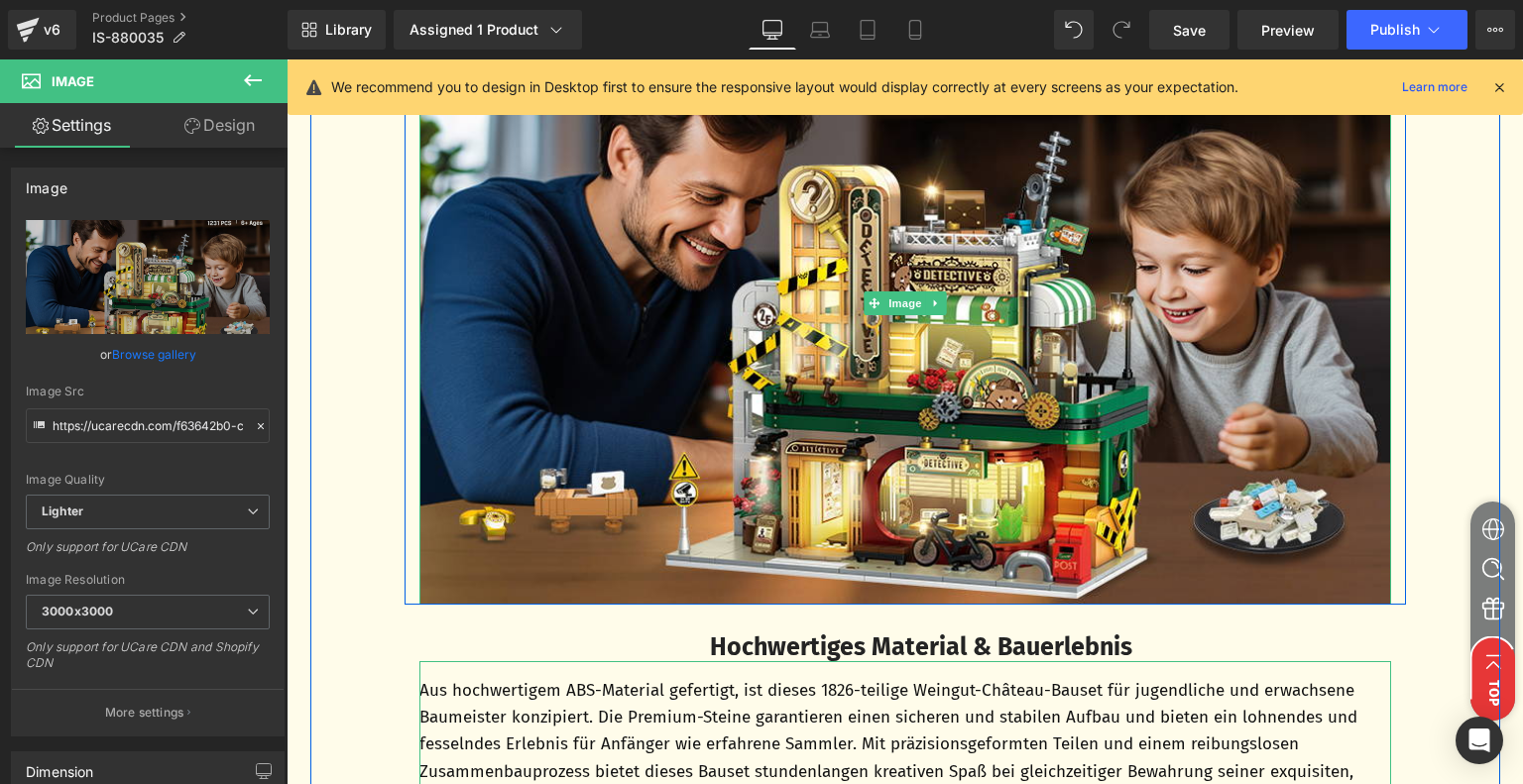 scroll, scrollTop: 3869, scrollLeft: 0, axis: vertical 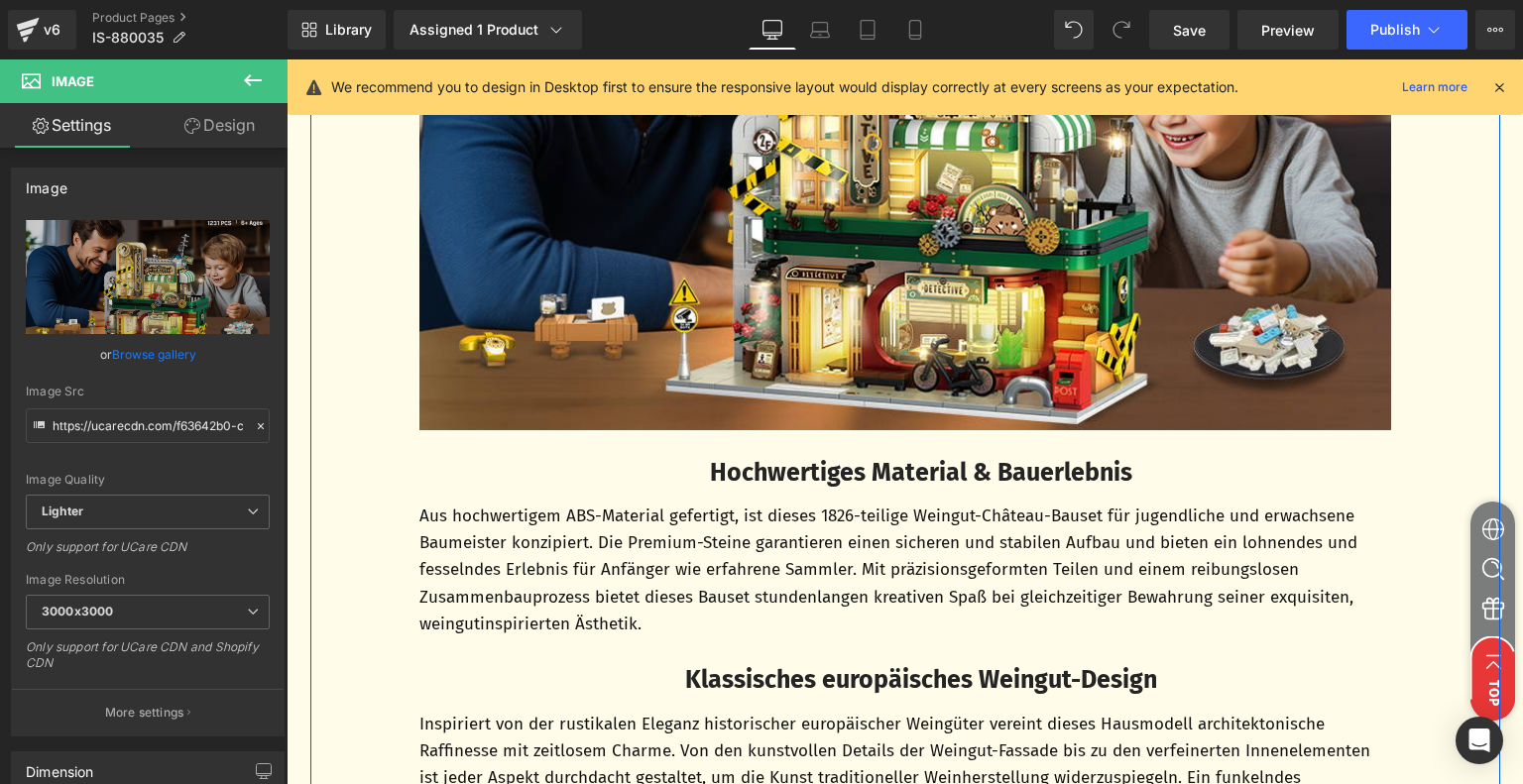 click on "Hochwertiges Material & Bauerlebnis" at bounding box center [921, 473] 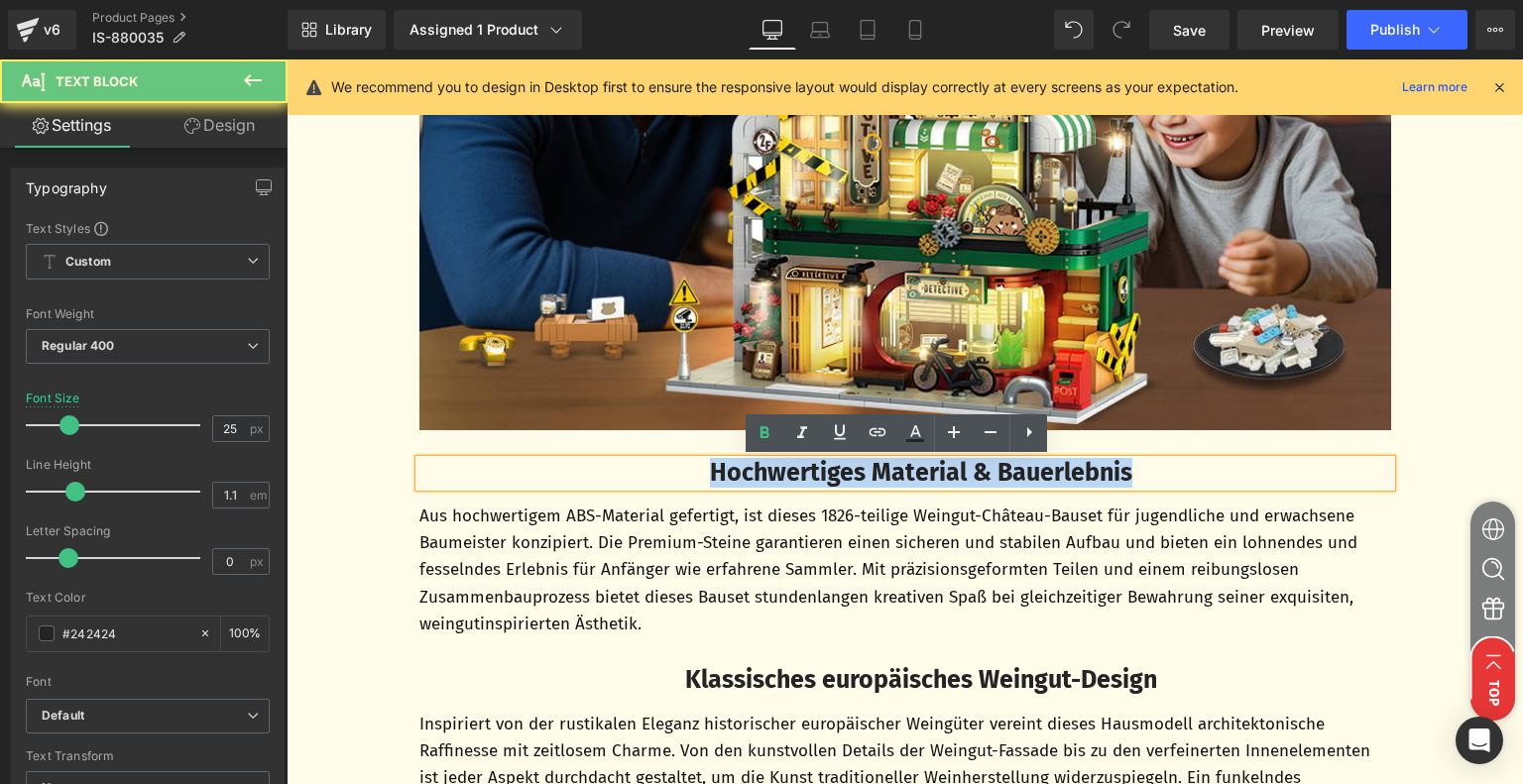 drag, startPoint x: 690, startPoint y: 474, endPoint x: 1178, endPoint y: 481, distance: 488.0502 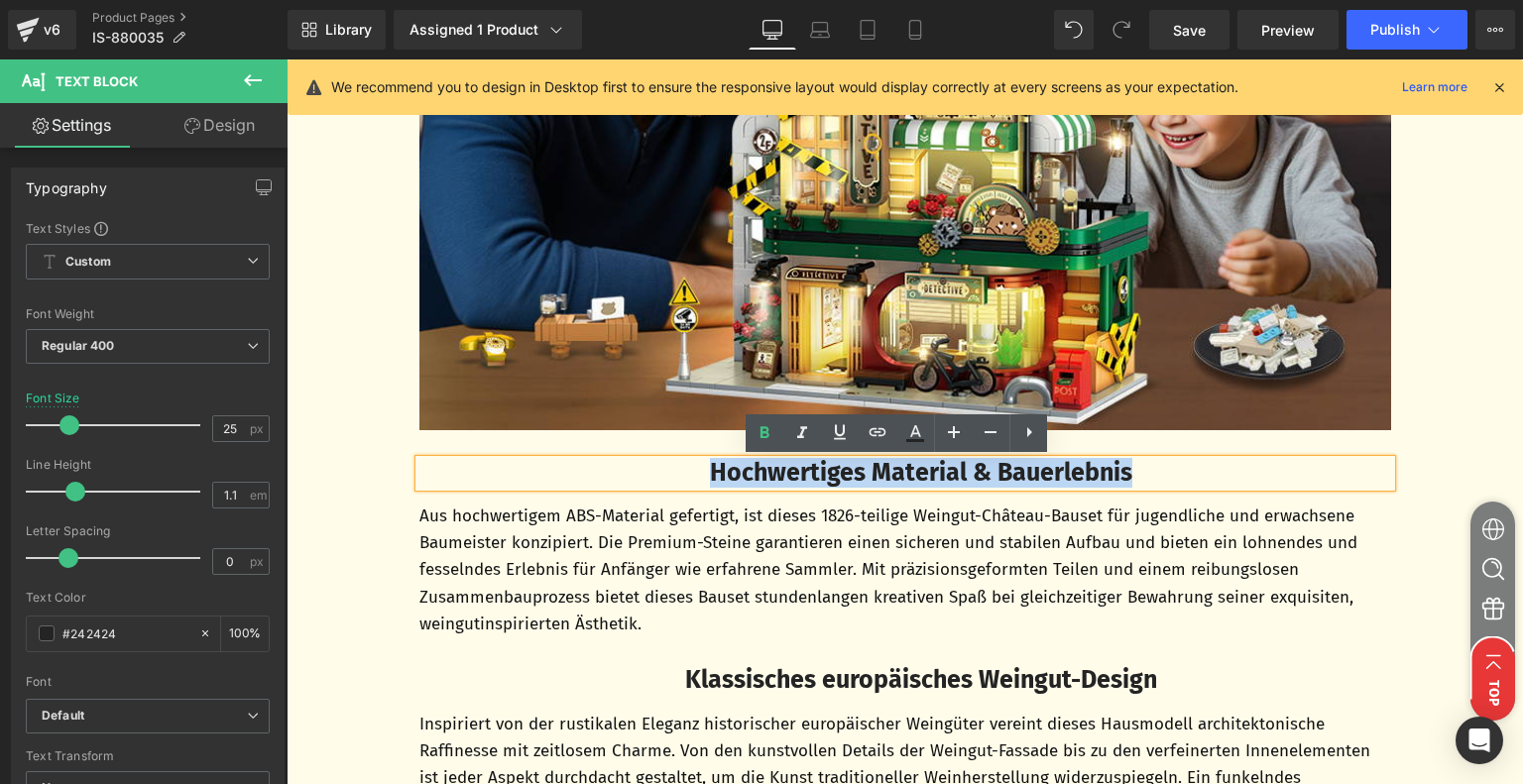 paste 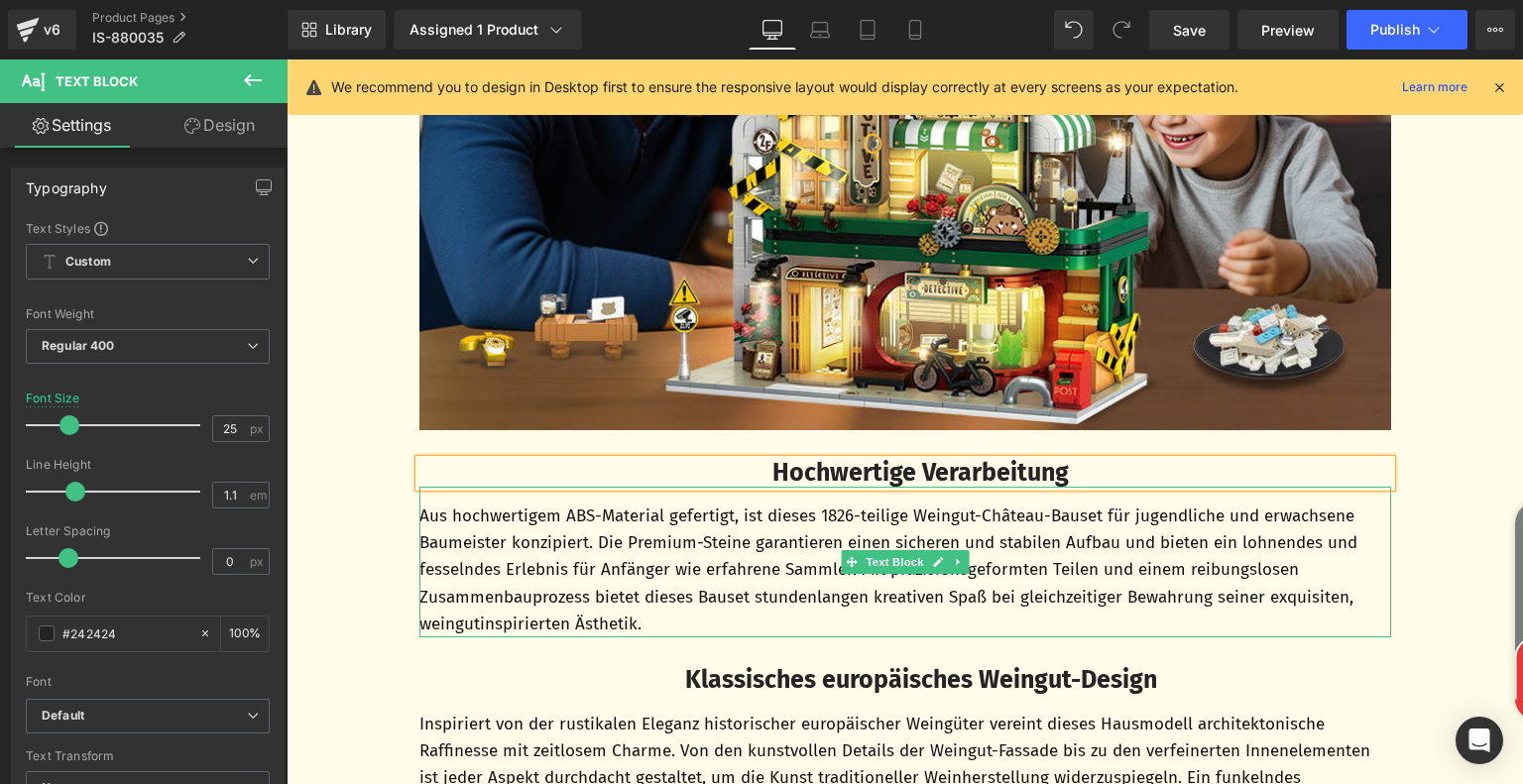click on "Aus hochwertigem ABS-Material gefertigt, ist dieses 1826-teilige Weingut-Château-Bauset für jugendliche und erwachsene Baumeister konzipiert. Die Premium-Steine garantieren einen sicheren und stabilen Aufbau und bieten ein lohnendes und fesselndes Erlebnis für Anfänger wie erfahrene Sammler. Mit präzisionsgeformten Teilen und einem reibungslosen Zusammenbauprozess bietet dieses Bauset stundenlangen kreativen Spaß bei gleichzeitiger Bewahrung seiner exquisiten, weingutinspirierten Ästhetik." at bounding box center (905, 570) 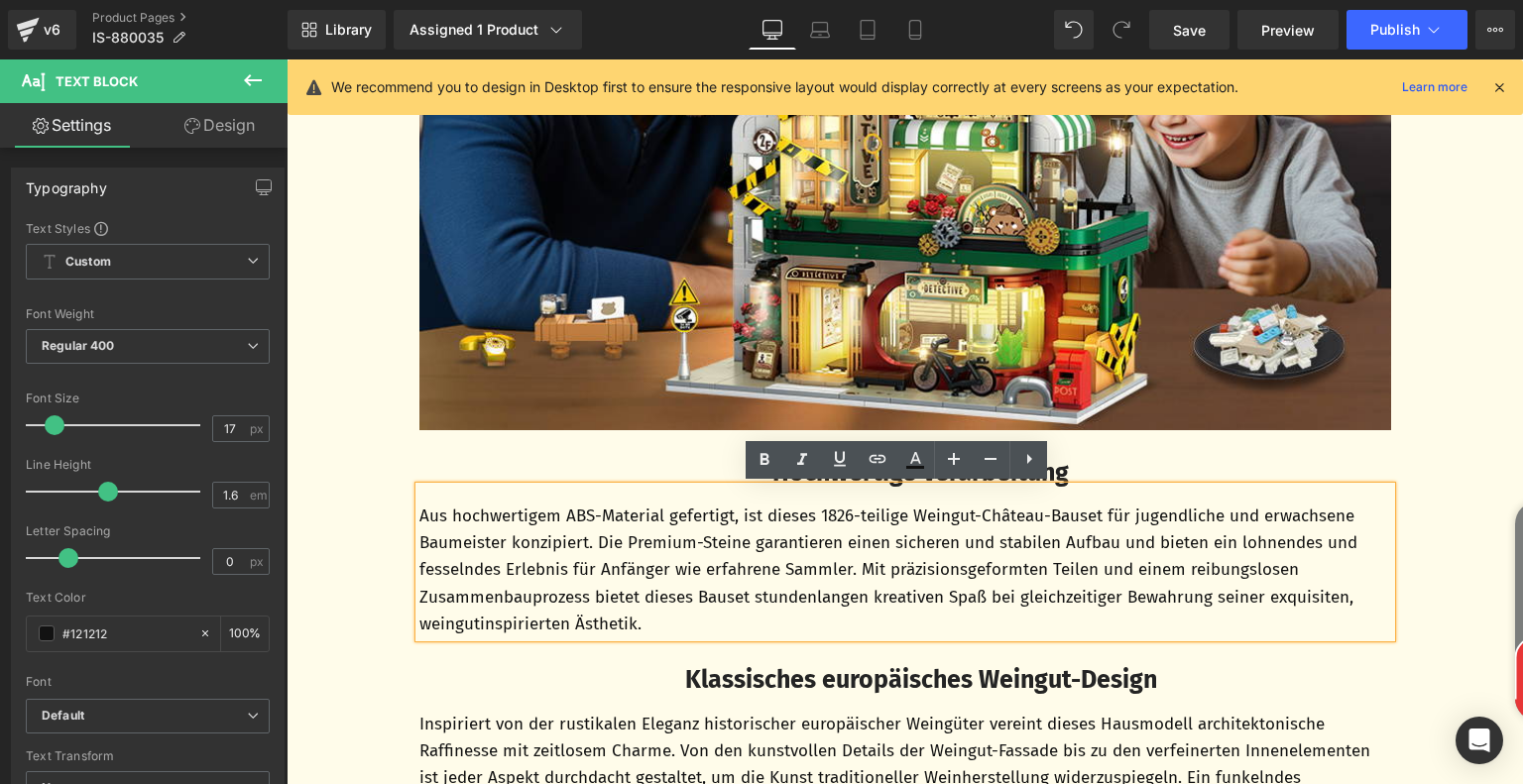 drag, startPoint x: 642, startPoint y: 622, endPoint x: 406, endPoint y: 510, distance: 261.22787 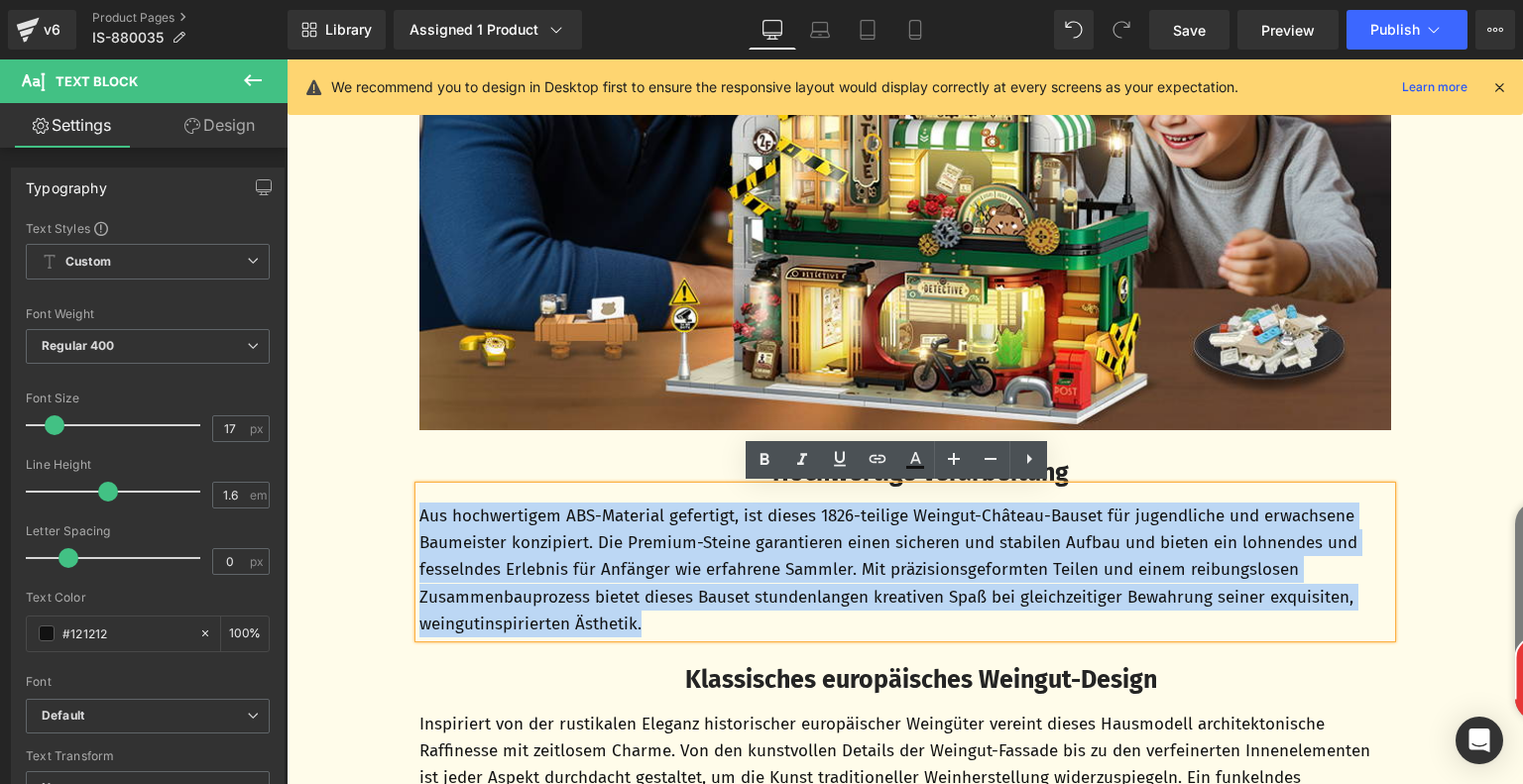 drag, startPoint x: 412, startPoint y: 518, endPoint x: 679, endPoint y: 628, distance: 288.7715 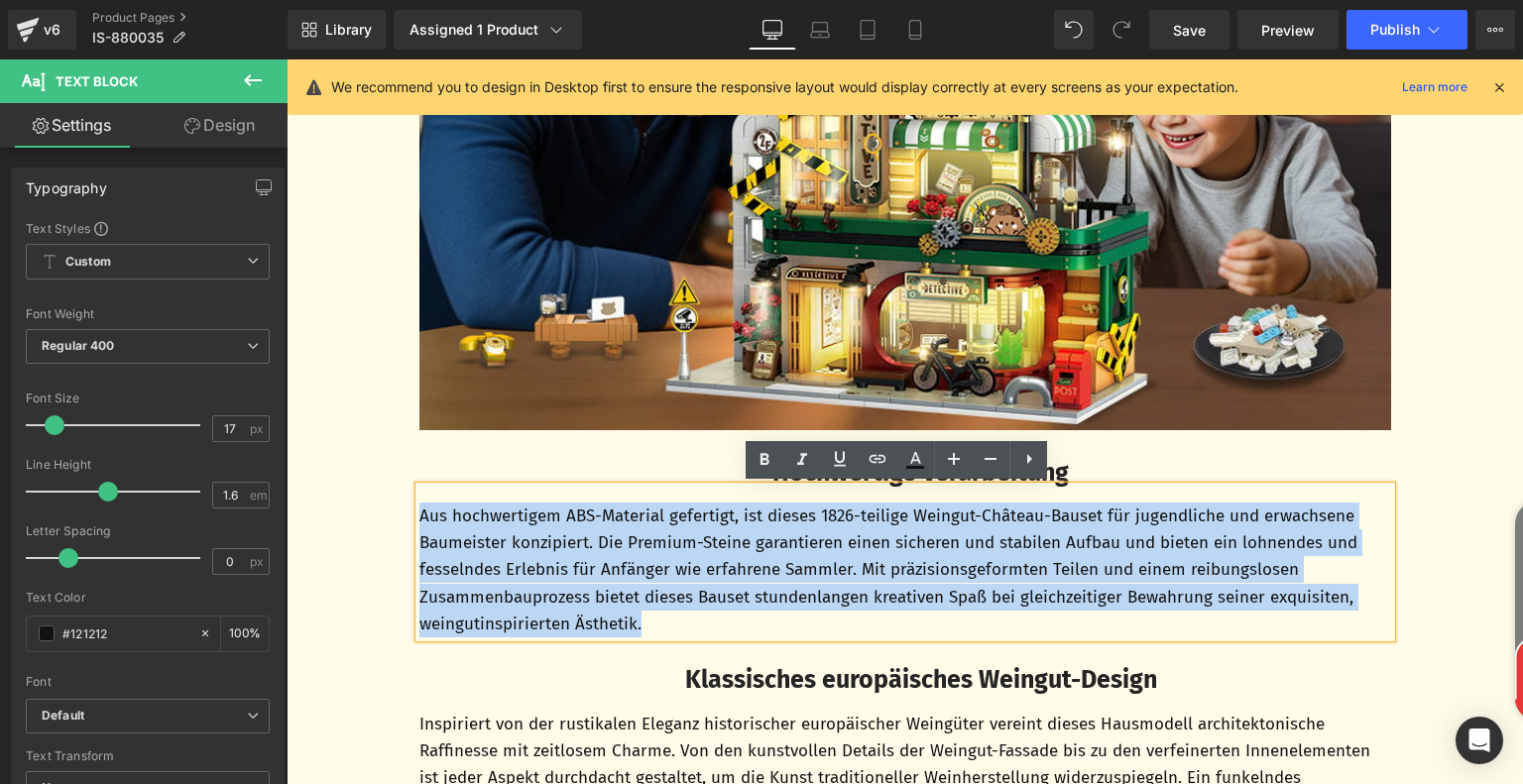 click on "Aus hochwertigem ABS-Material gefertigt, ist dieses 1826-teilige Weingut-Château-Bauset für jugendliche und erwachsene Baumeister konzipiert. Die Premium-Steine garantieren einen sicheren und stabilen Aufbau und bieten ein lohnendes und fesselndes Erlebnis für Anfänger wie erfahrene Sammler. Mit präzisionsgeformten Teilen und einem reibungslosen Zusammenbauprozess bietet dieses Bauset stundenlangen kreativen Spaß bei gleichzeitiger Bewahrung seiner exquisiten, weingutinspirierten Ästhetik." at bounding box center [905, 570] 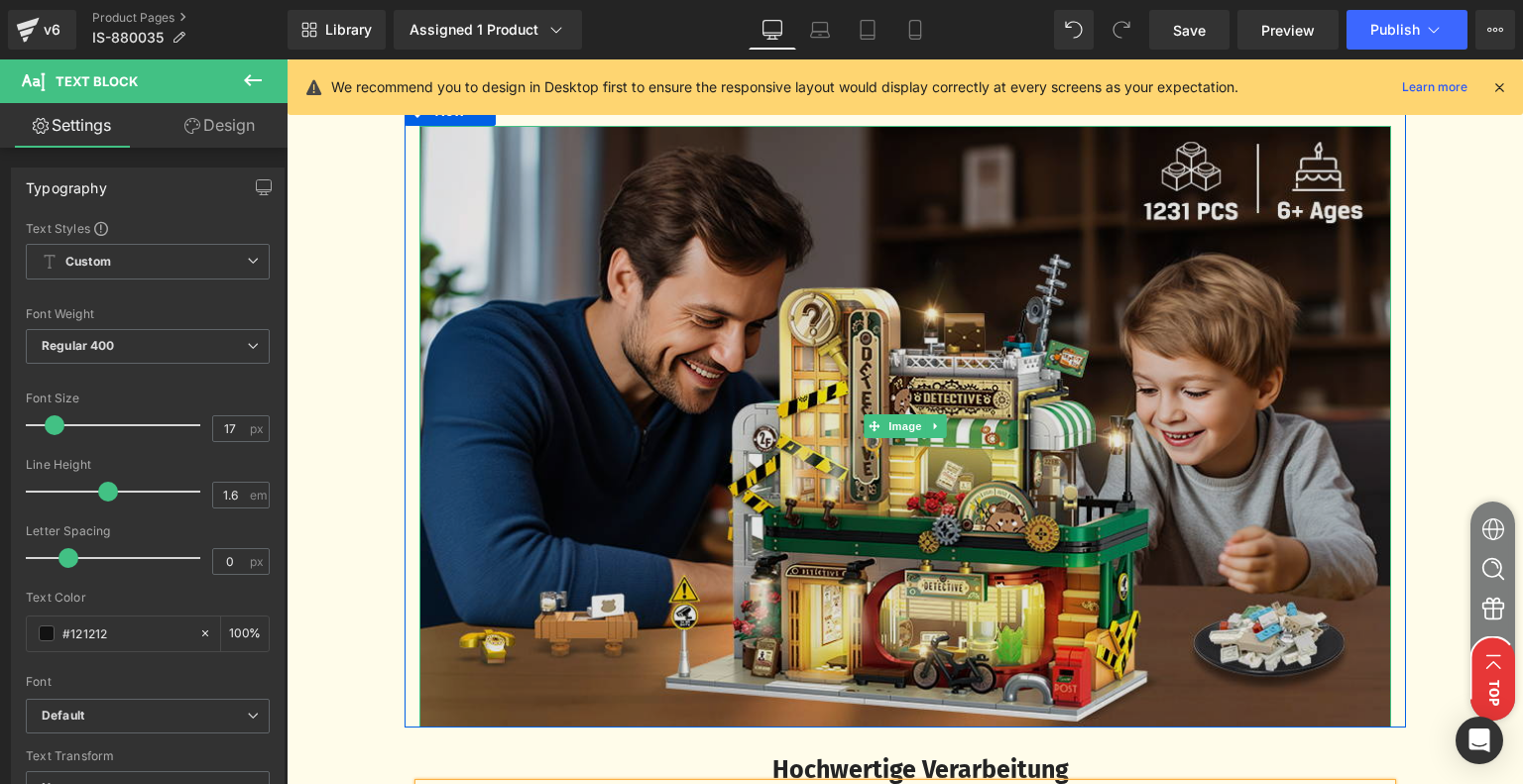 click at bounding box center [905, 426] 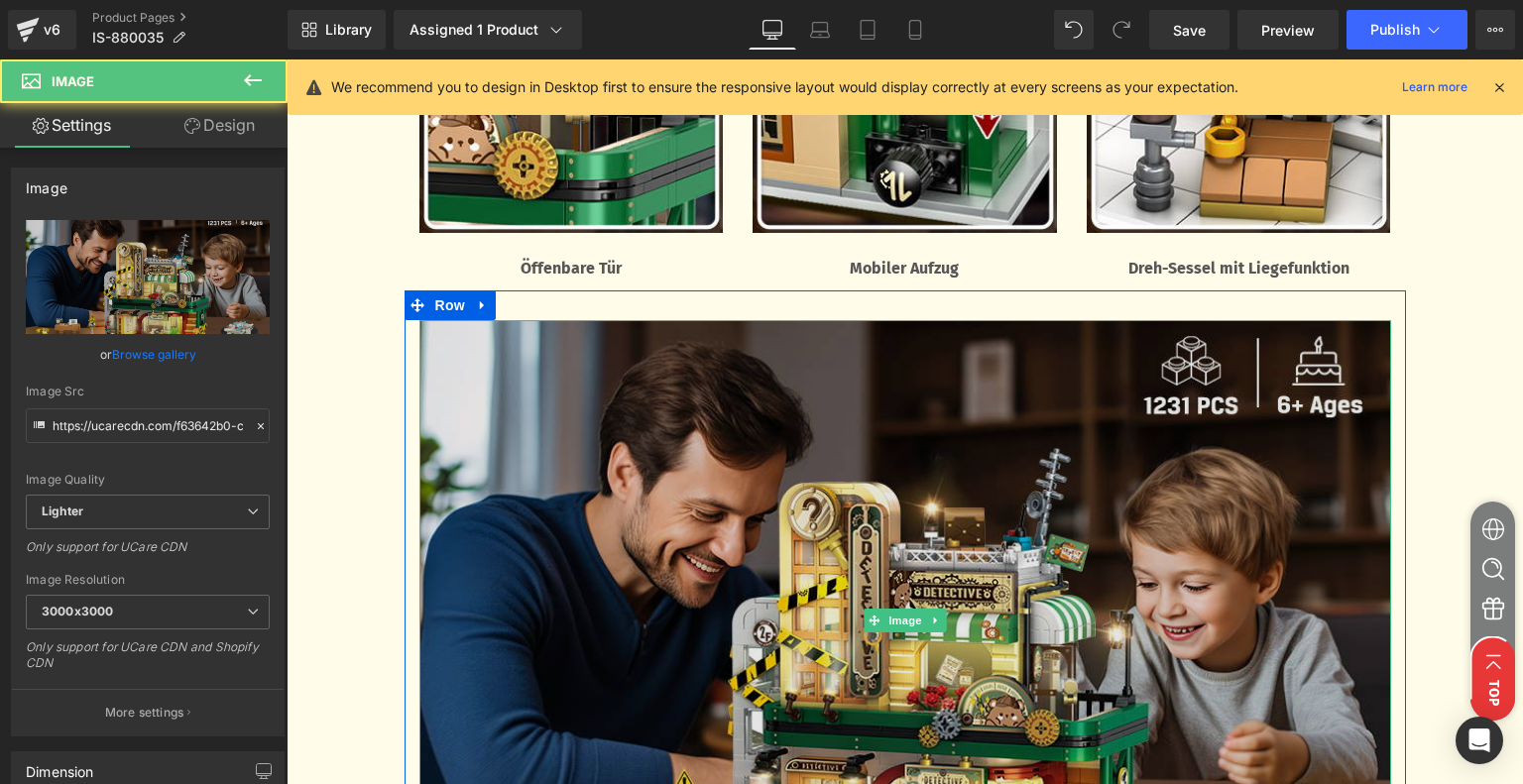 scroll, scrollTop: 3374, scrollLeft: 0, axis: vertical 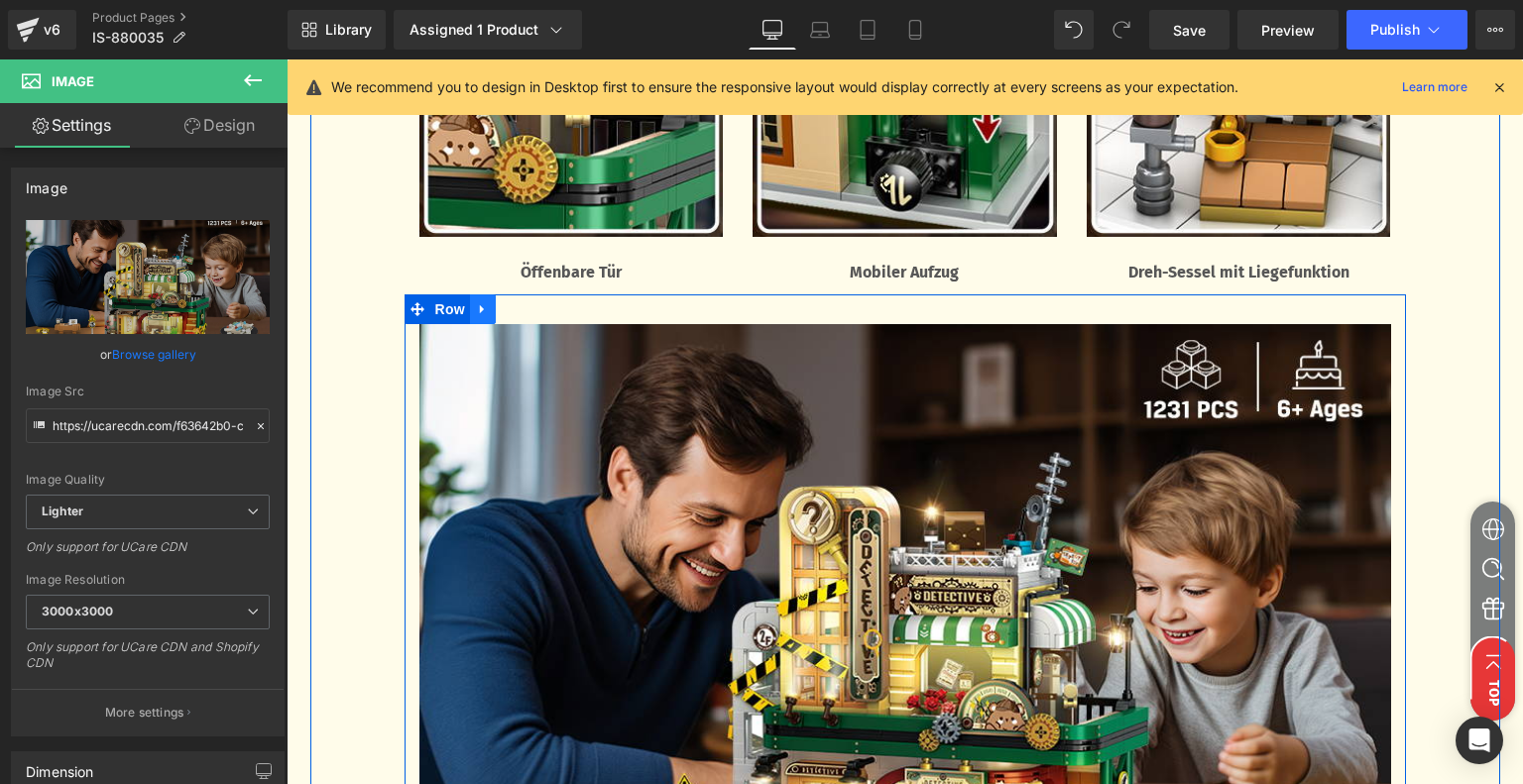 click at bounding box center [483, 309] 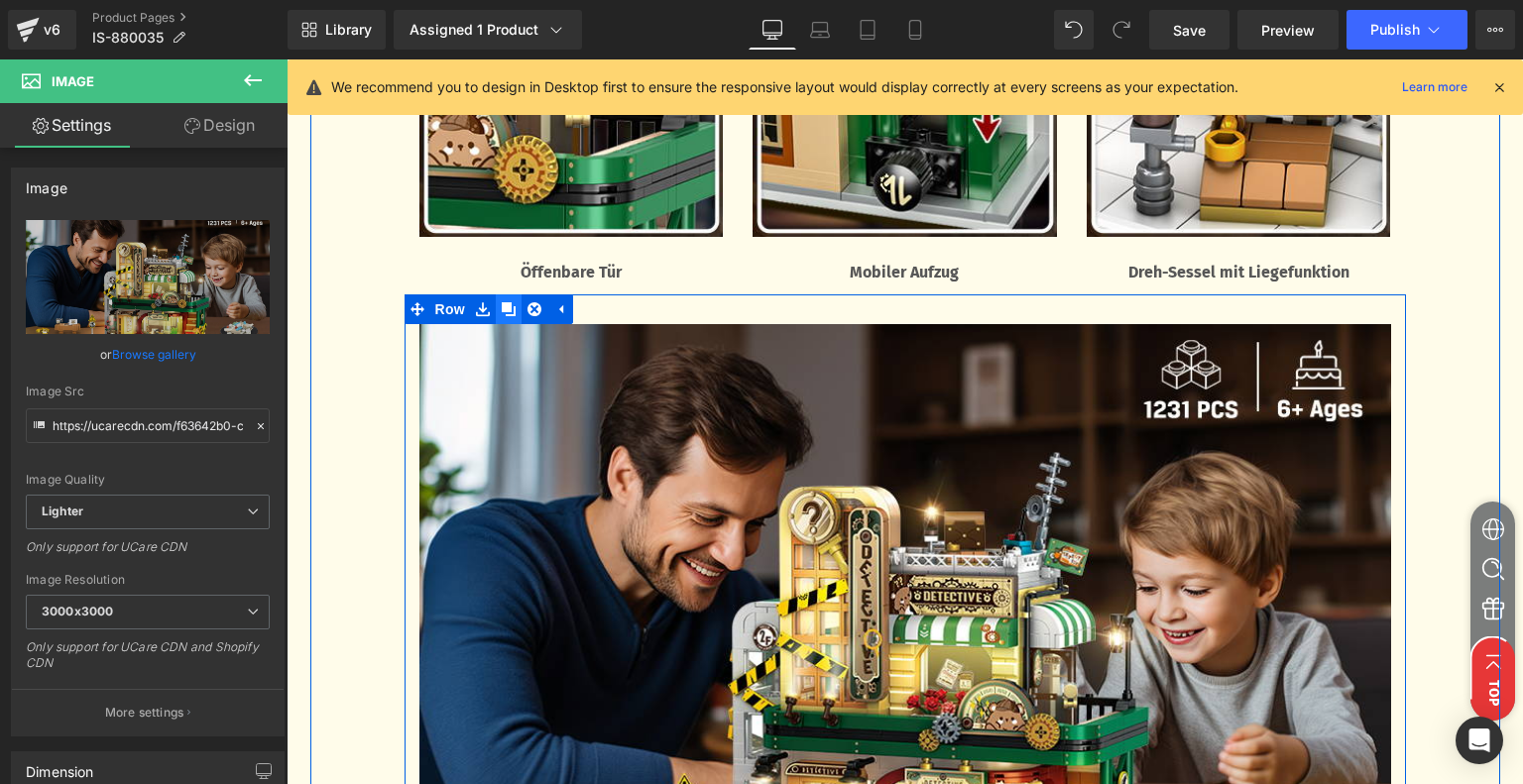 click 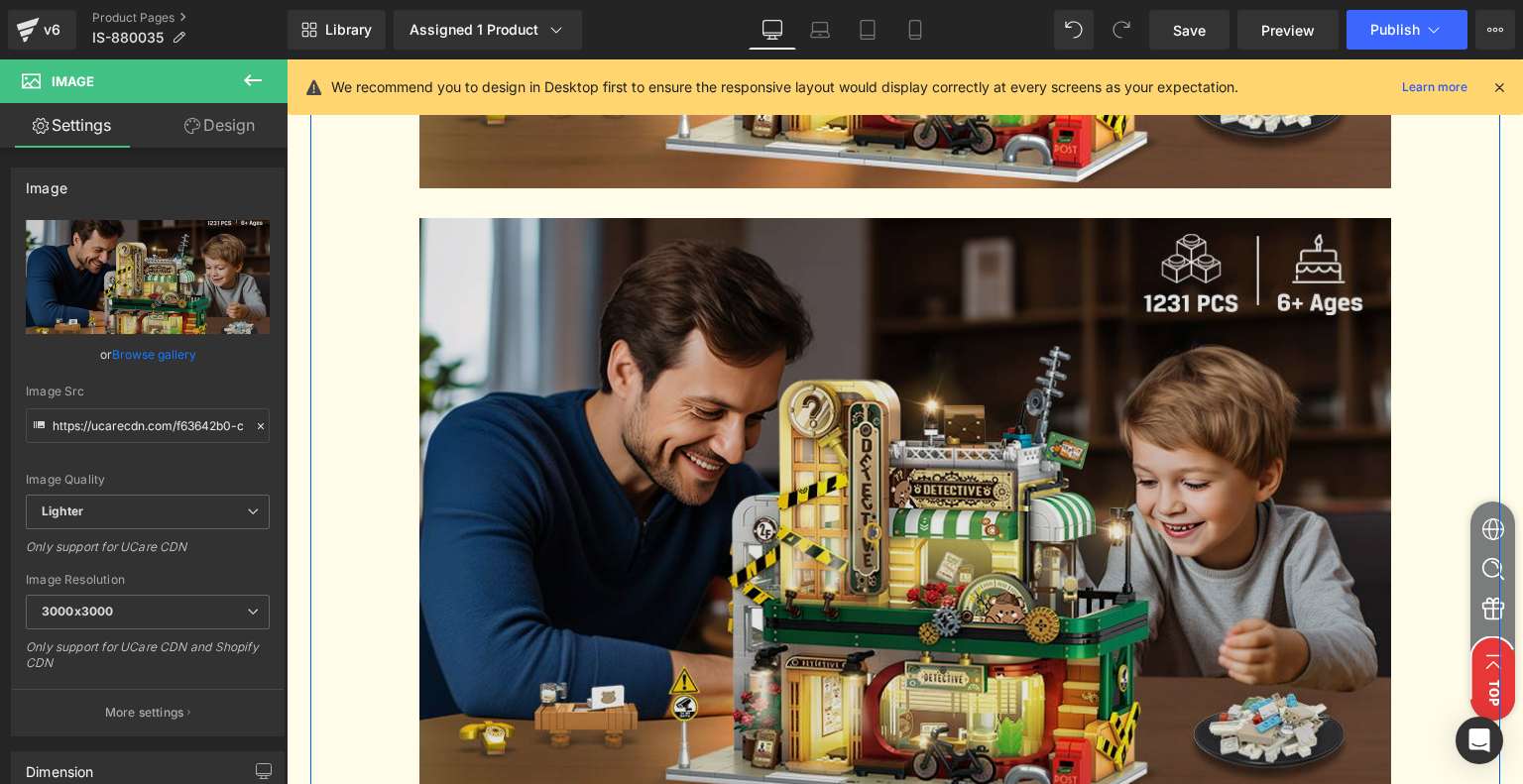 click at bounding box center (905, 518) 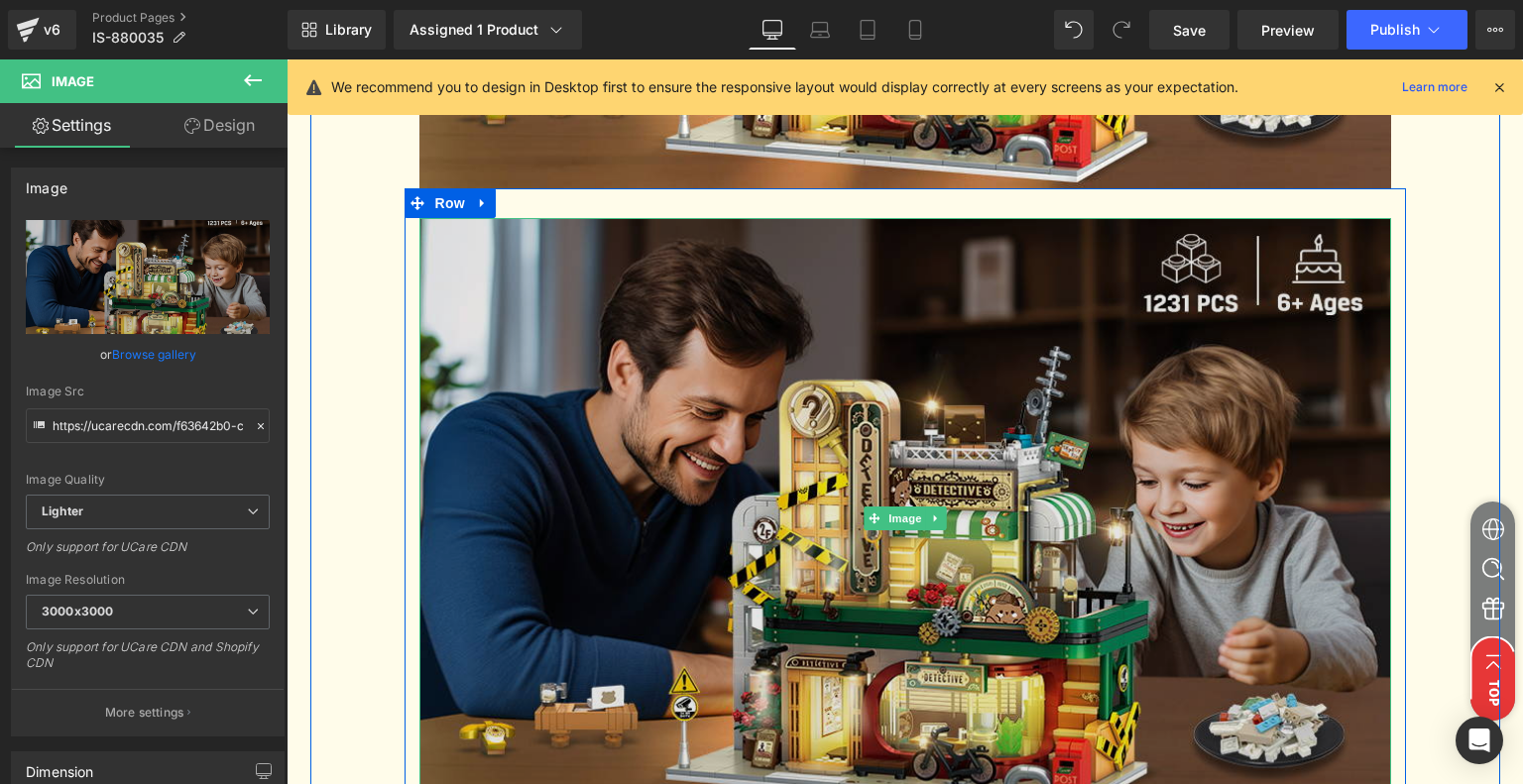 scroll, scrollTop: 4159, scrollLeft: 0, axis: vertical 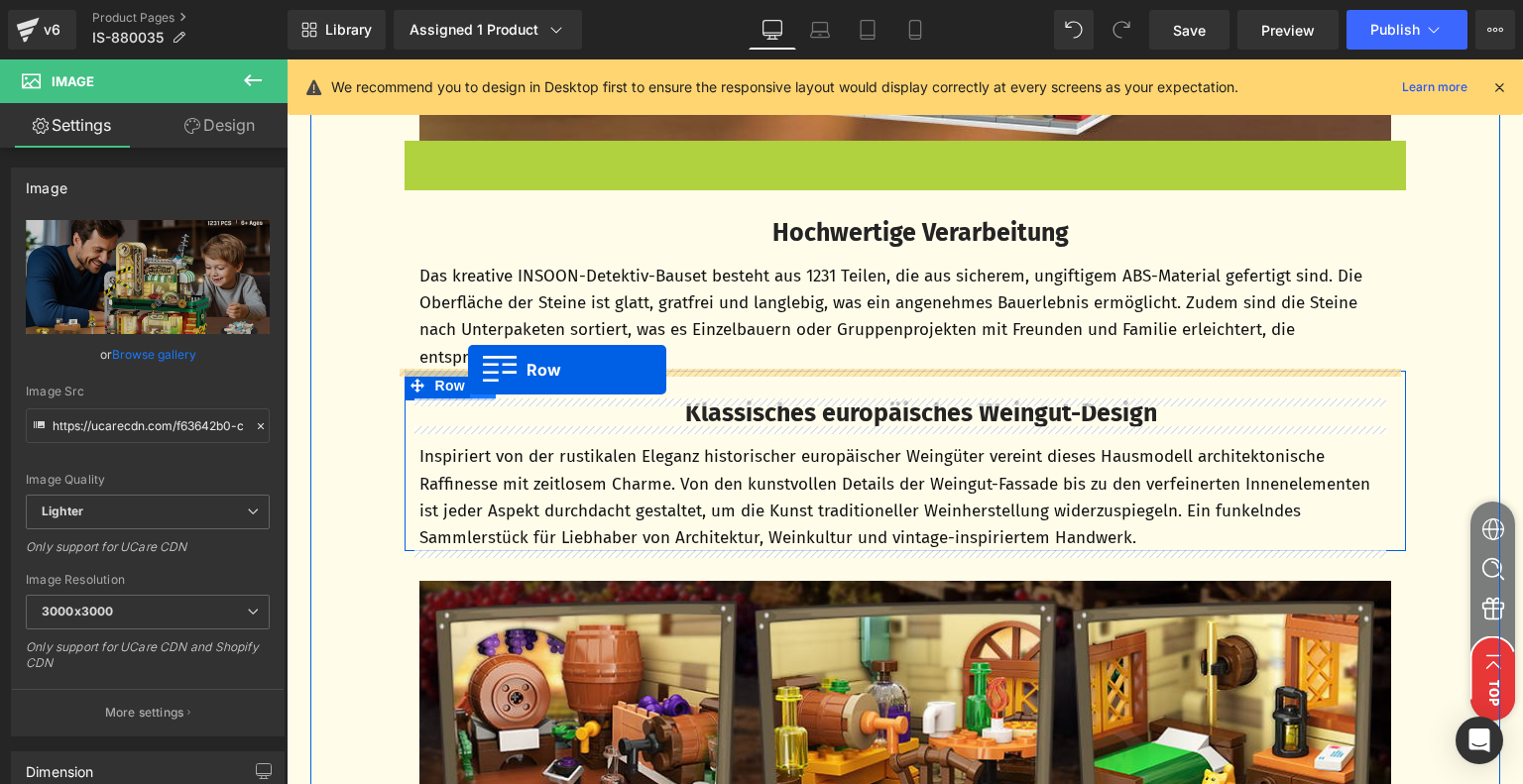 drag, startPoint x: 409, startPoint y: 158, endPoint x: 468, endPoint y: 370, distance: 220.0568 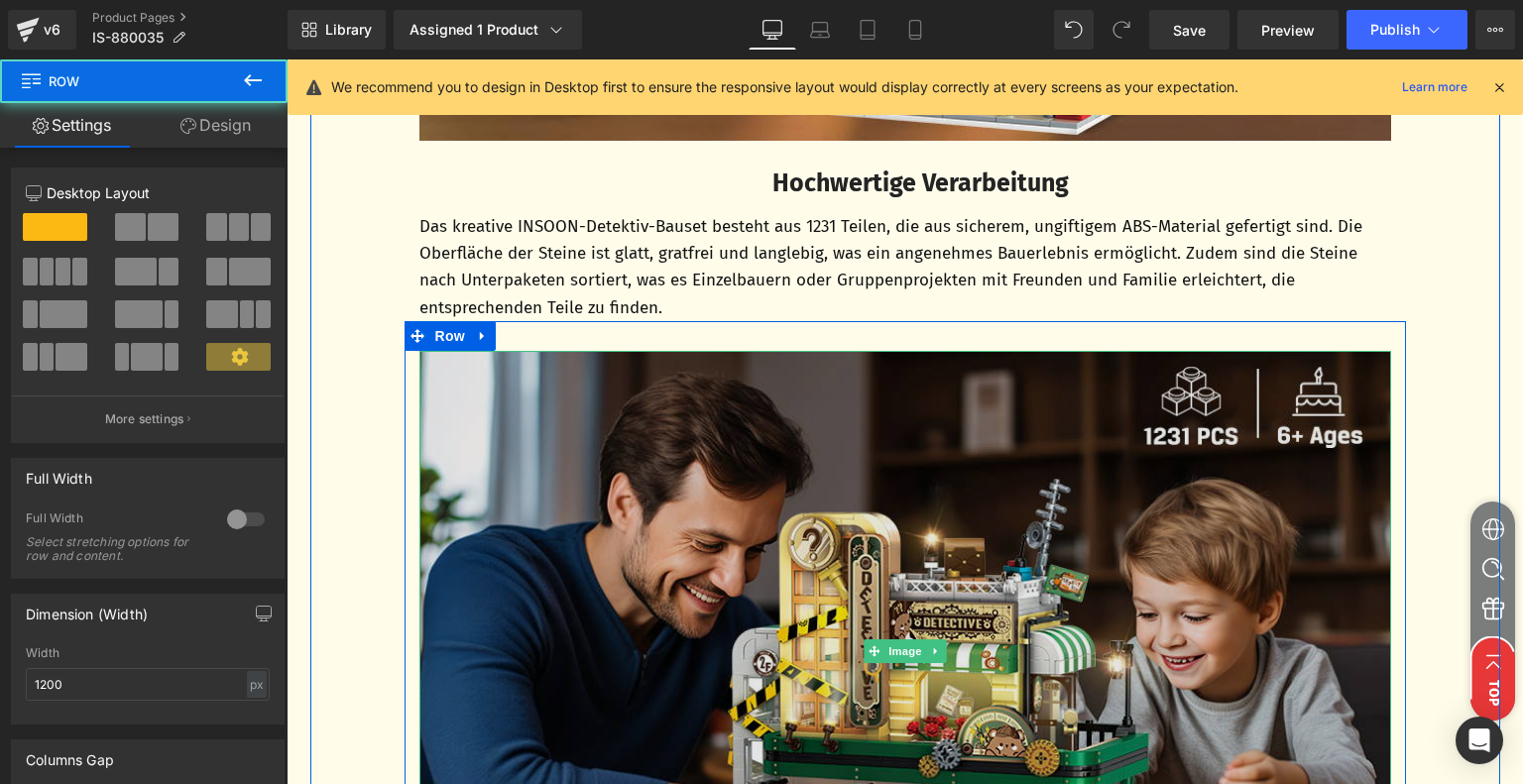 click at bounding box center (905, 651) 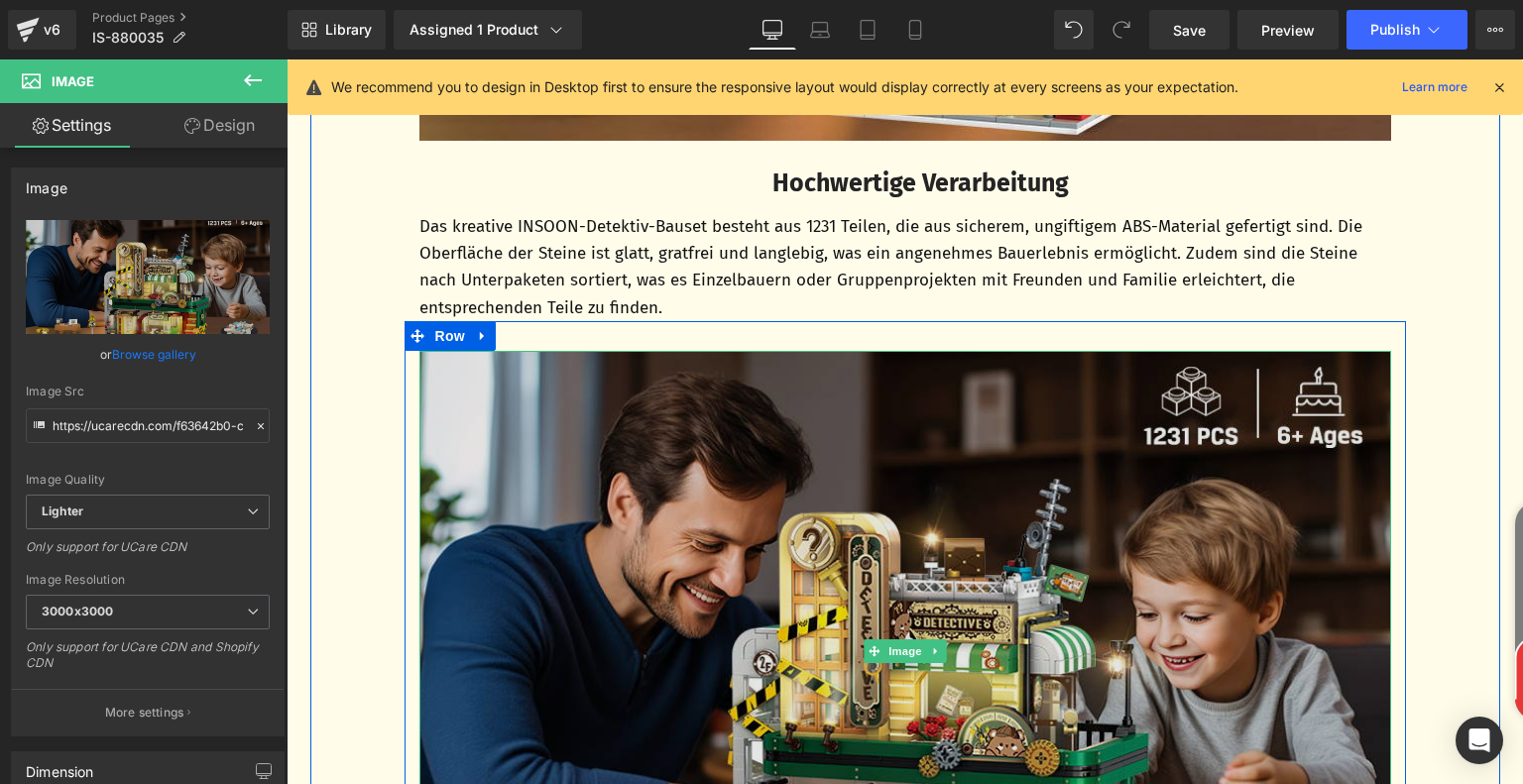 click at bounding box center [905, 651] 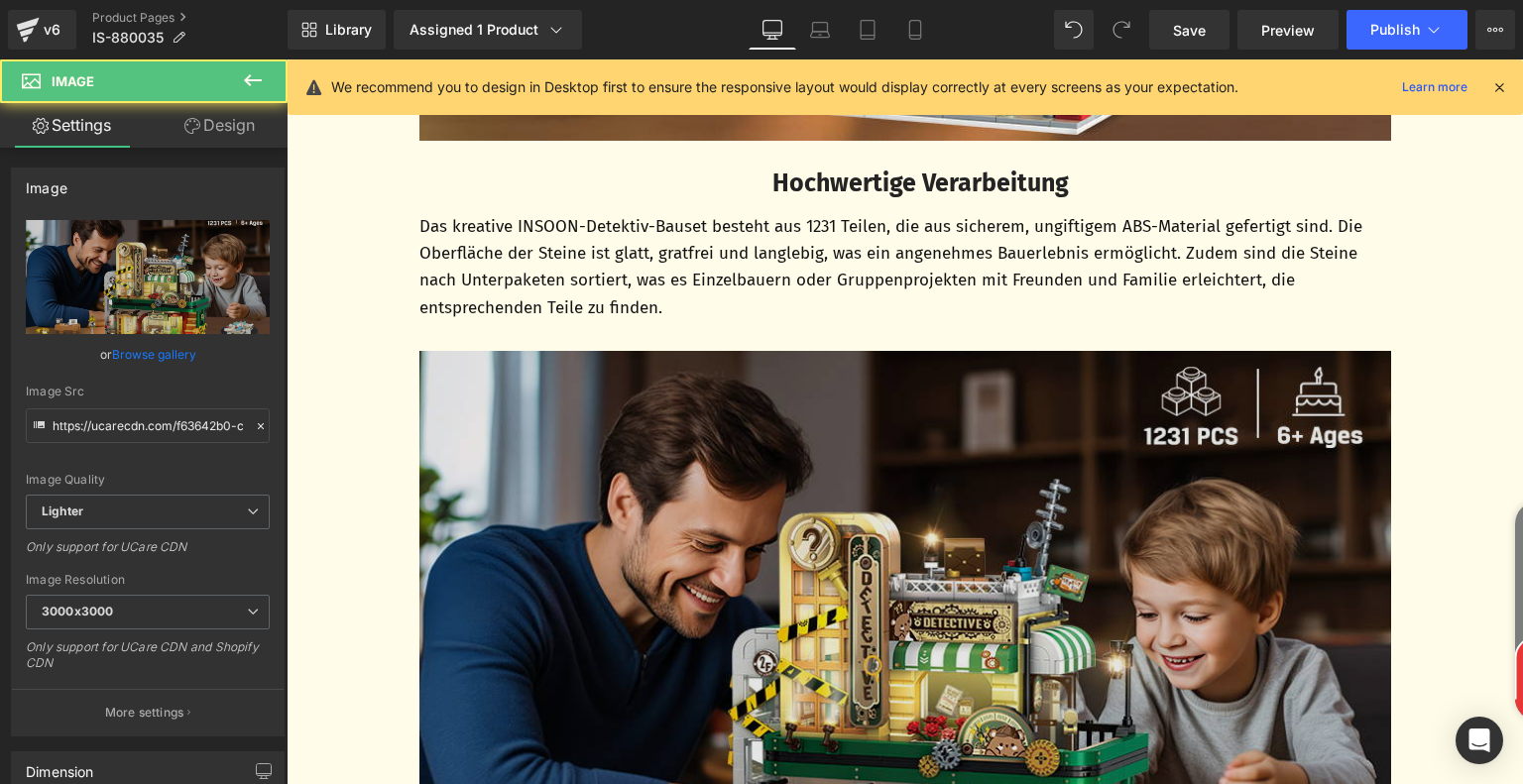 click at bounding box center [905, 651] 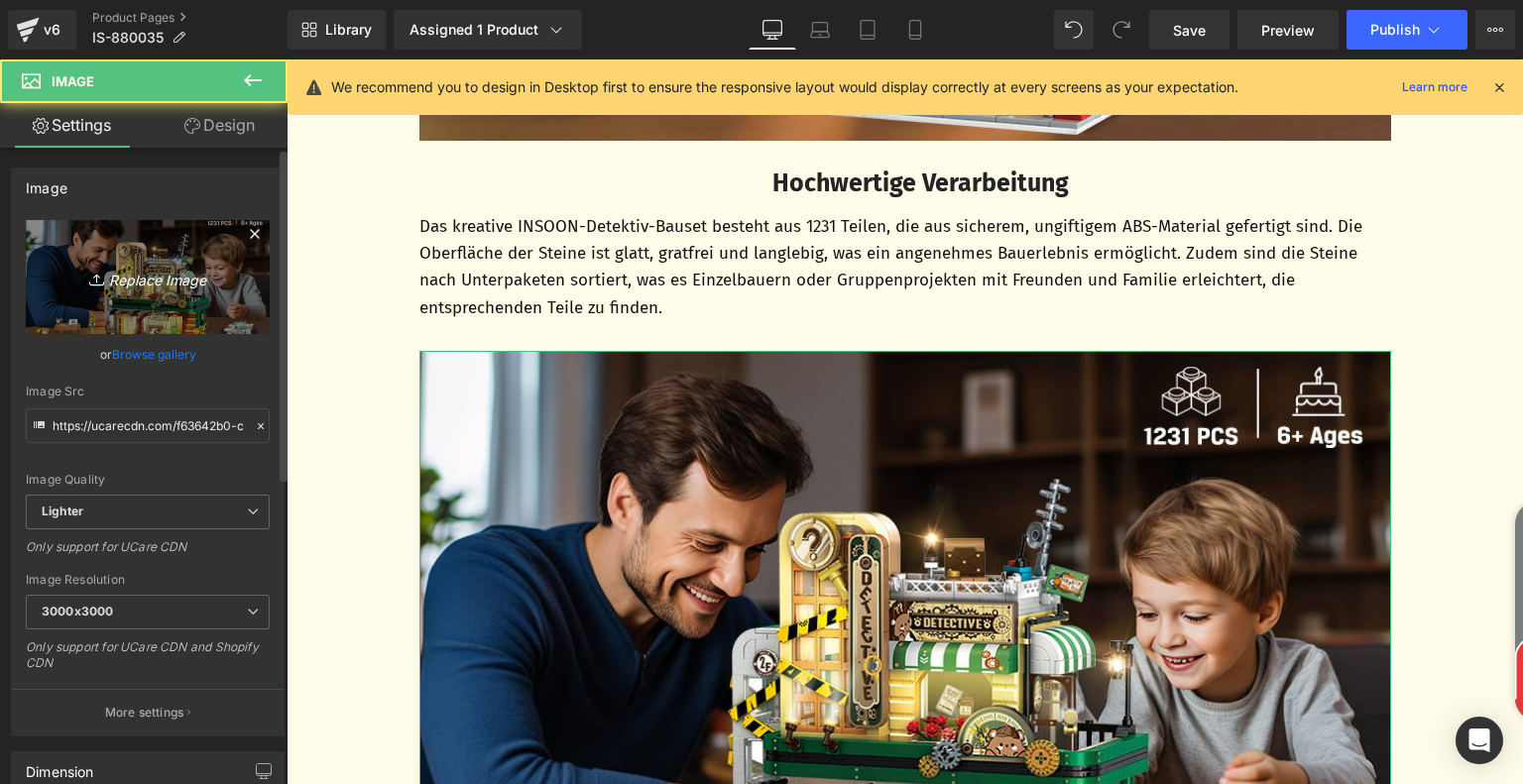 click on "Replace Image" at bounding box center [148, 277] 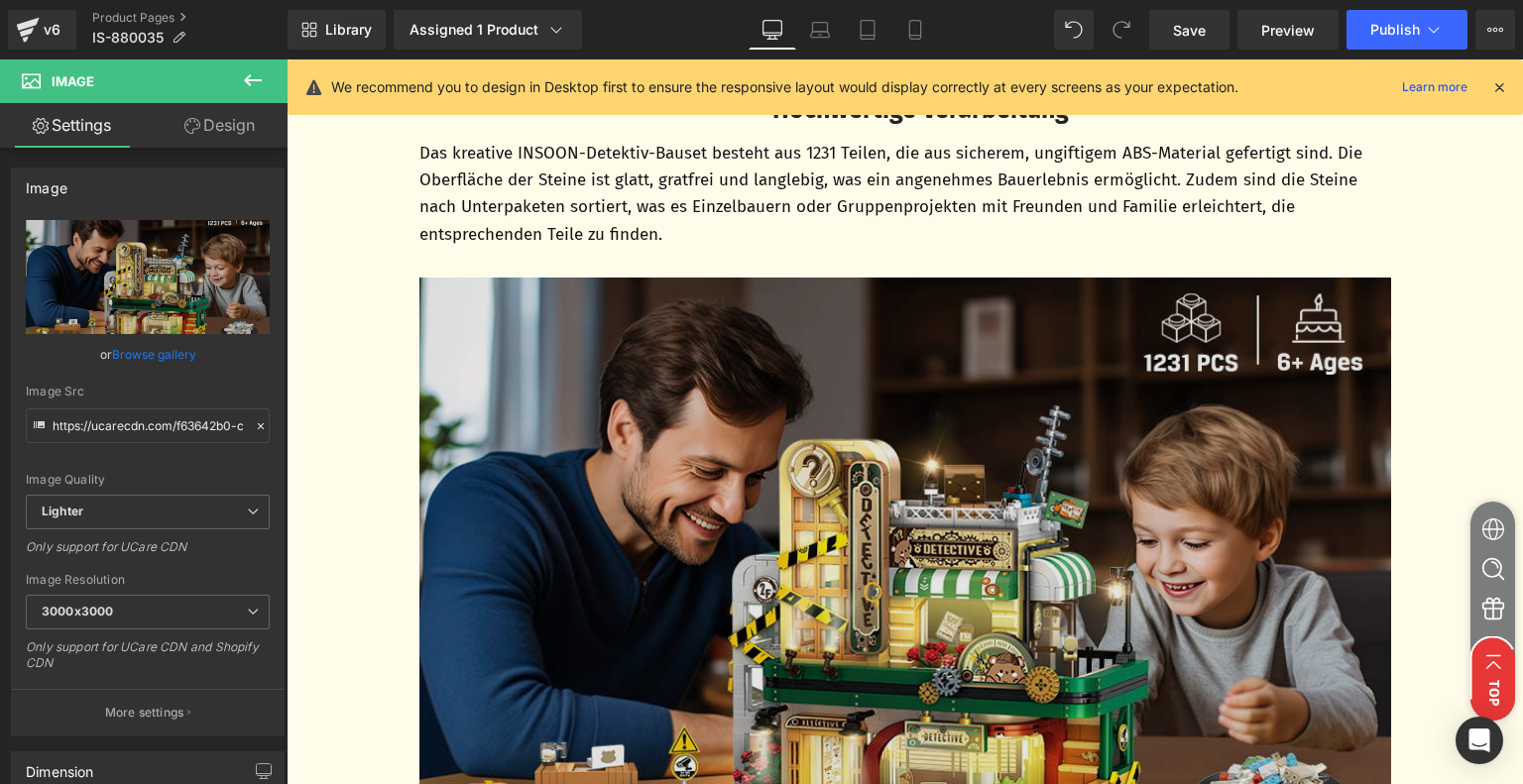 scroll, scrollTop: 4357, scrollLeft: 0, axis: vertical 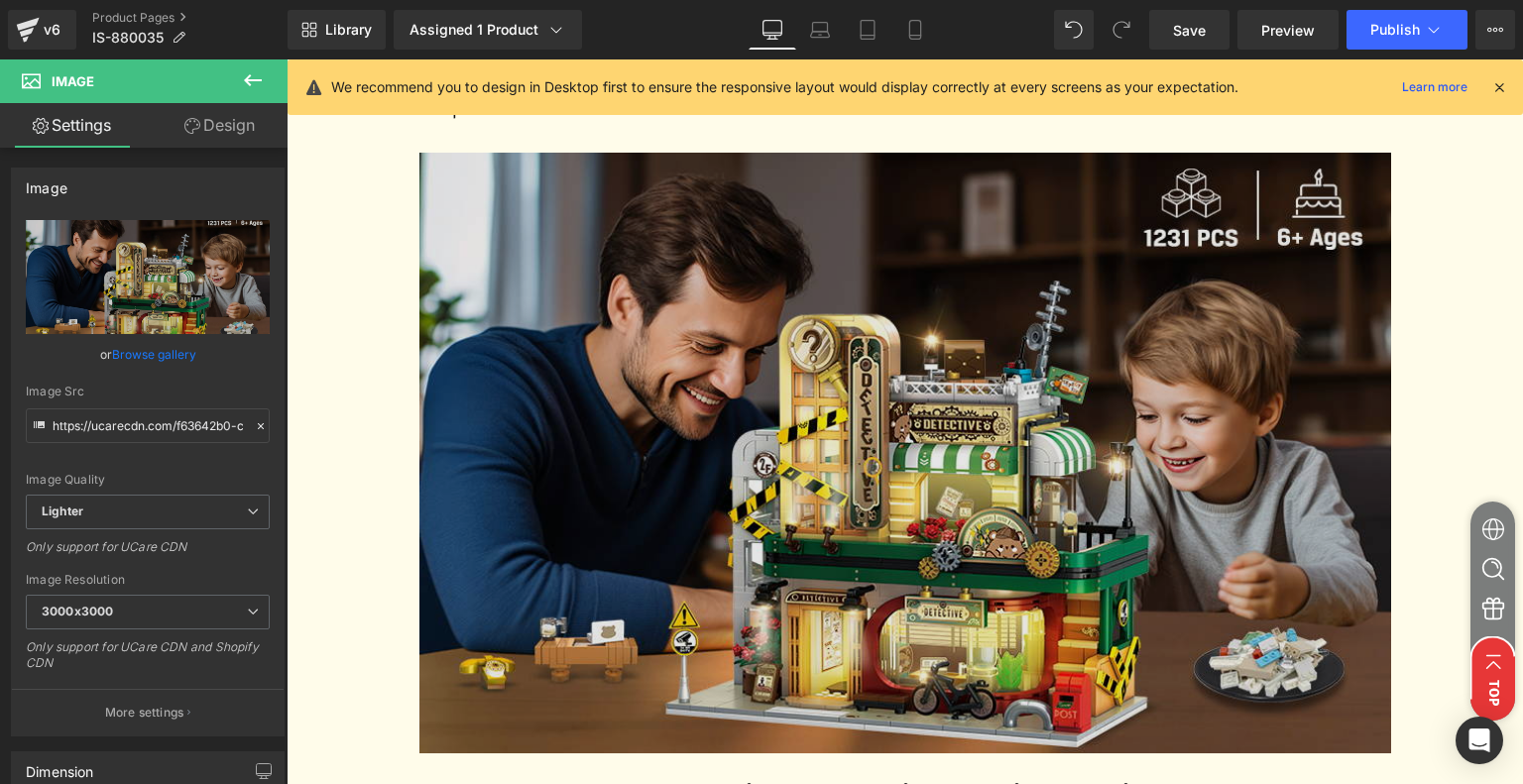 click at bounding box center (905, 453) 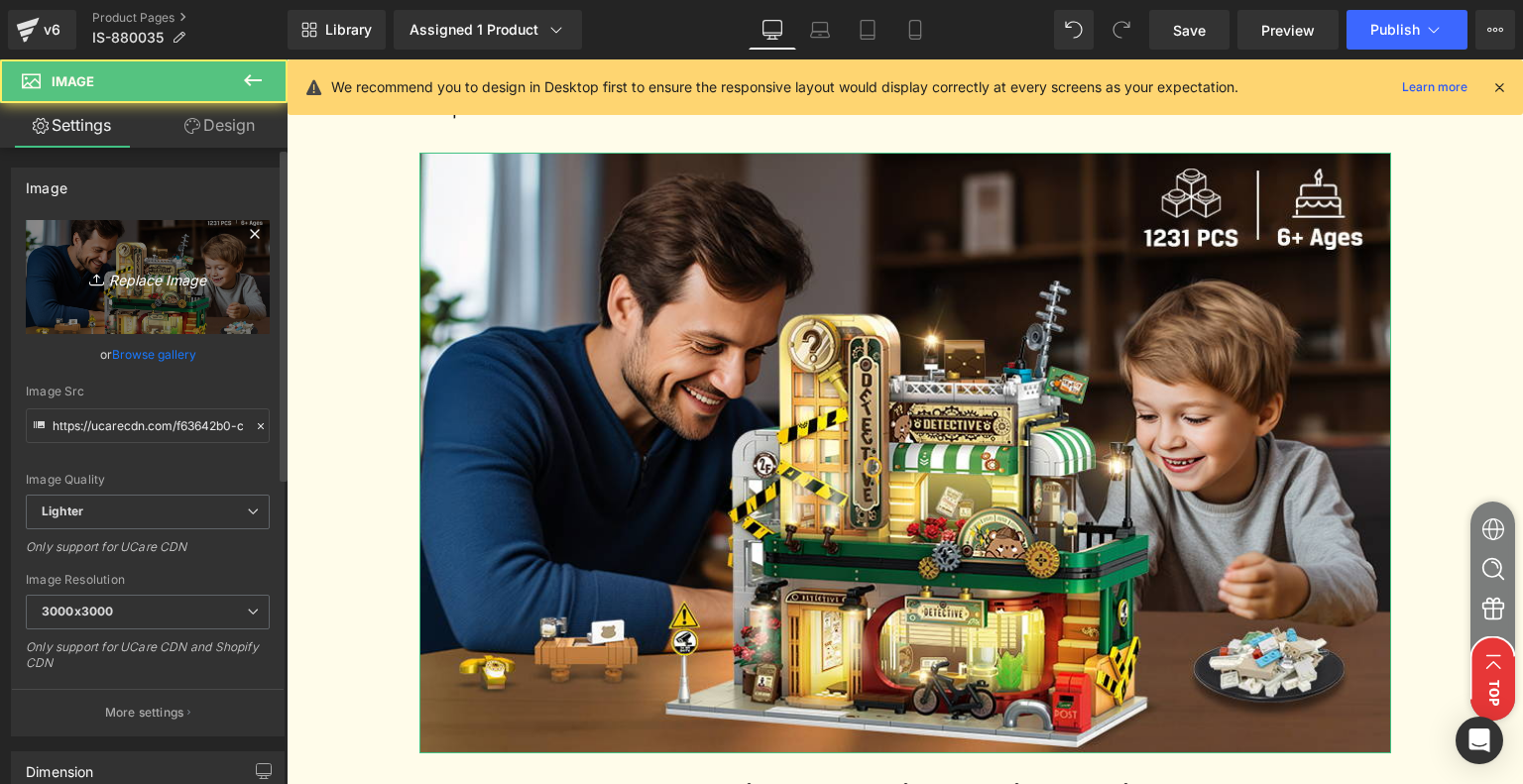 click on "Replace Image" at bounding box center [148, 277] 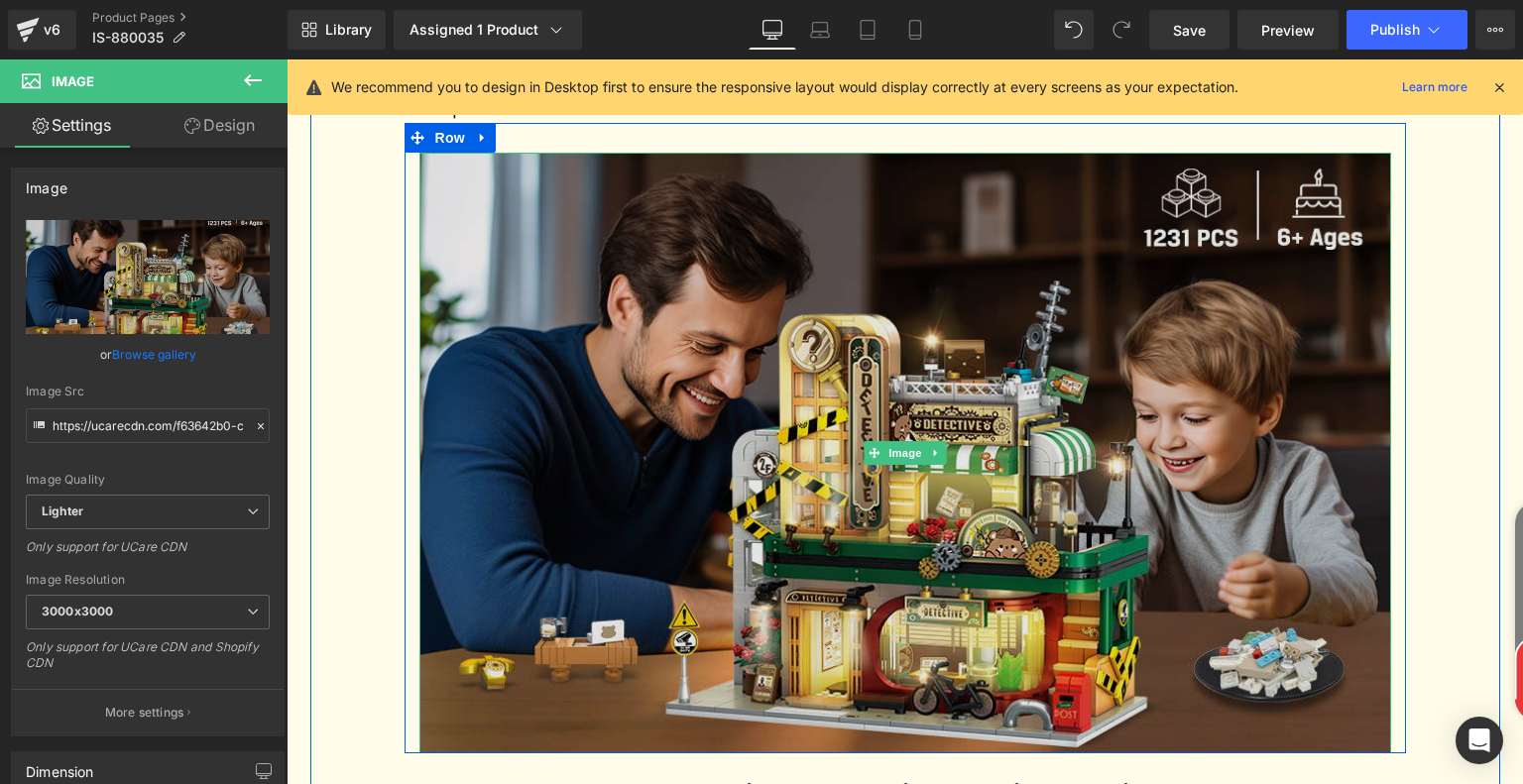 click at bounding box center (905, 453) 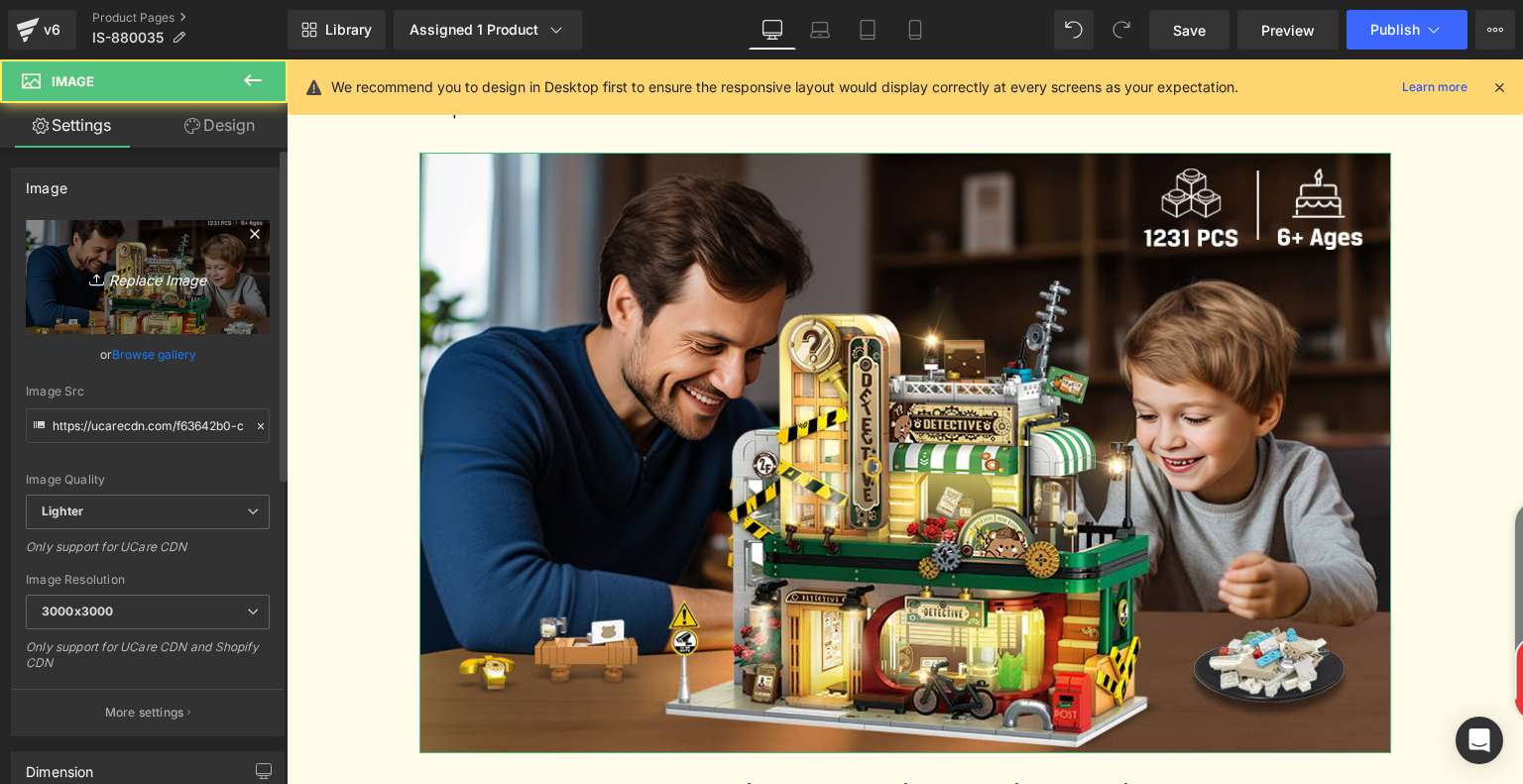 click on "Replace Image" at bounding box center (148, 277) 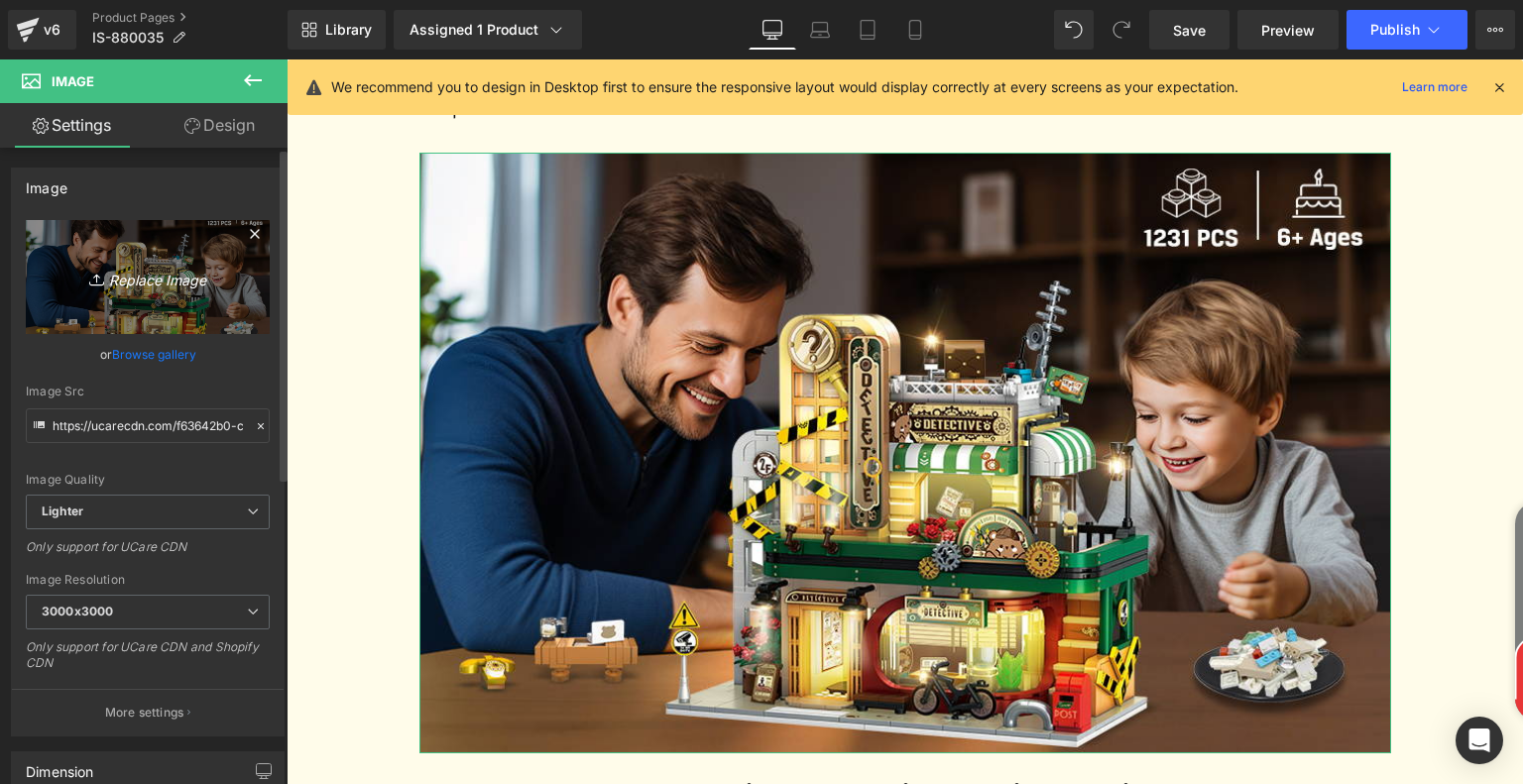 type on "C:\fakepath\f21aa6e1-11e6-4fe0-ac6c-6f952d633246.__CR0,0,970,600_PT0_SX970_V1___.jpg" 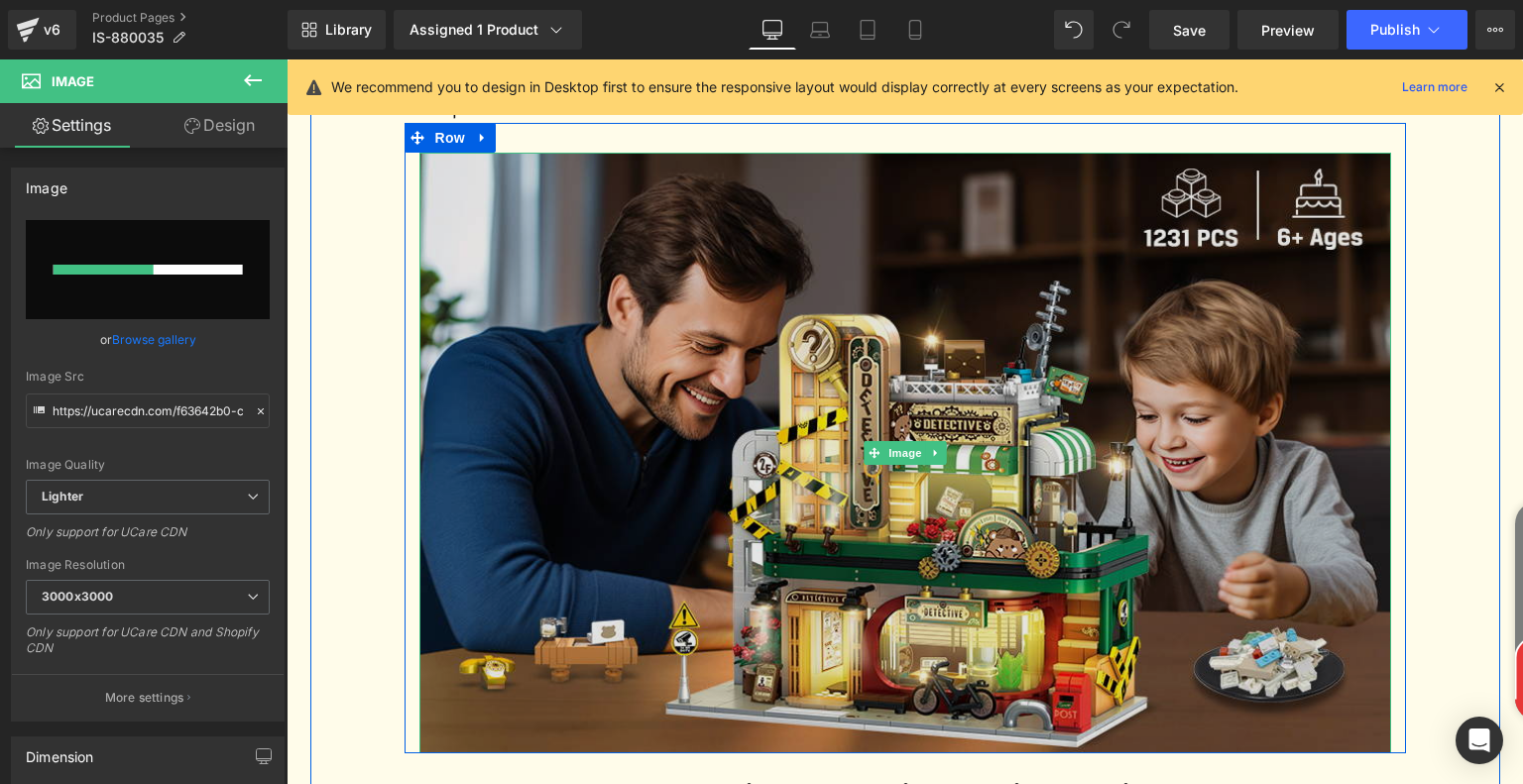 type 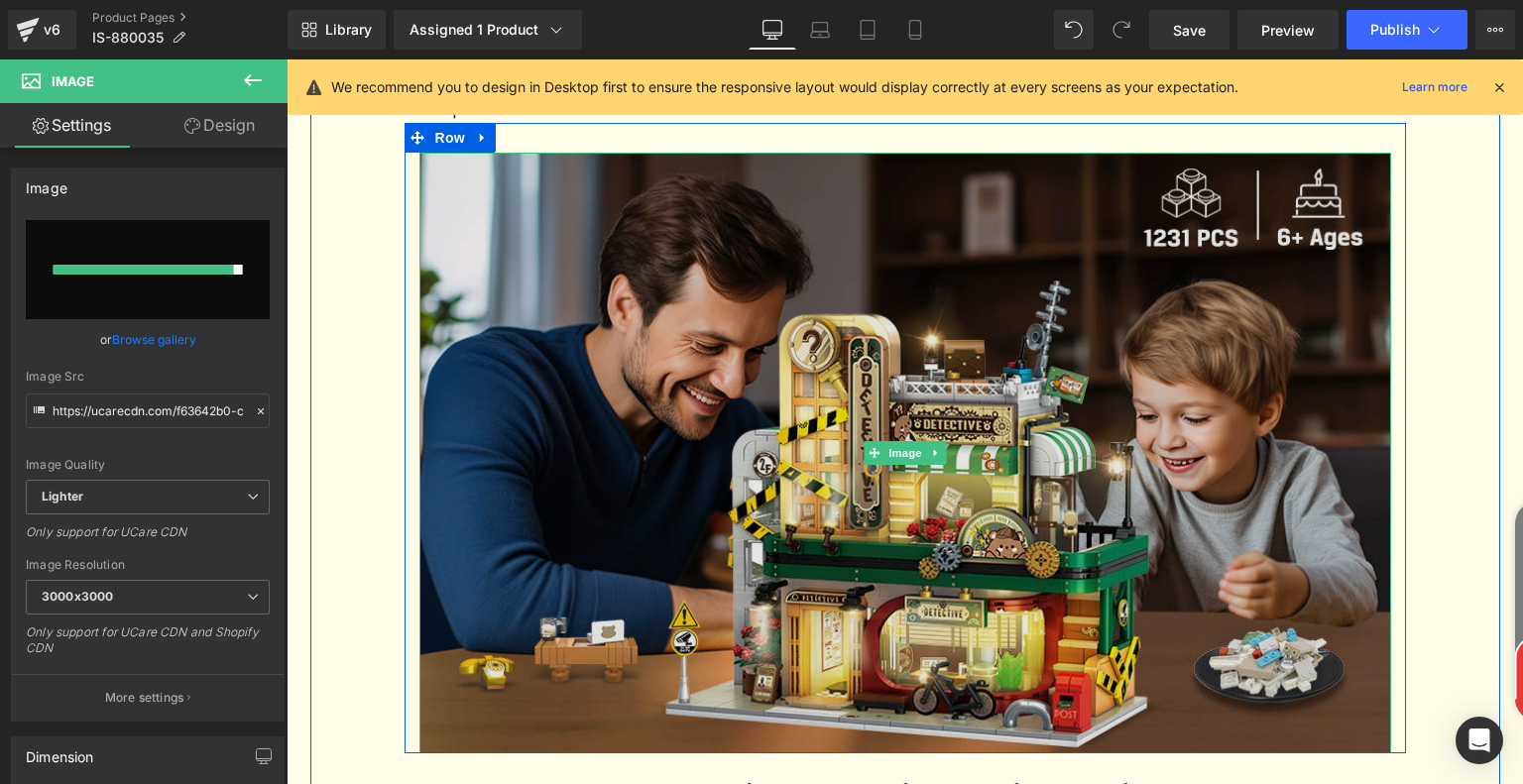 type on "https://ucarecdn.com/0a129438-fc31-401b-9081-0134a06c0c8e/-/format/auto/-/preview/3000x3000/-/quality/lighter/f21aa6e1-11e6-4fe0-ac6c-6f952d633246.__CR0,0,970,600_PT0_SX970_V1___.jpg" 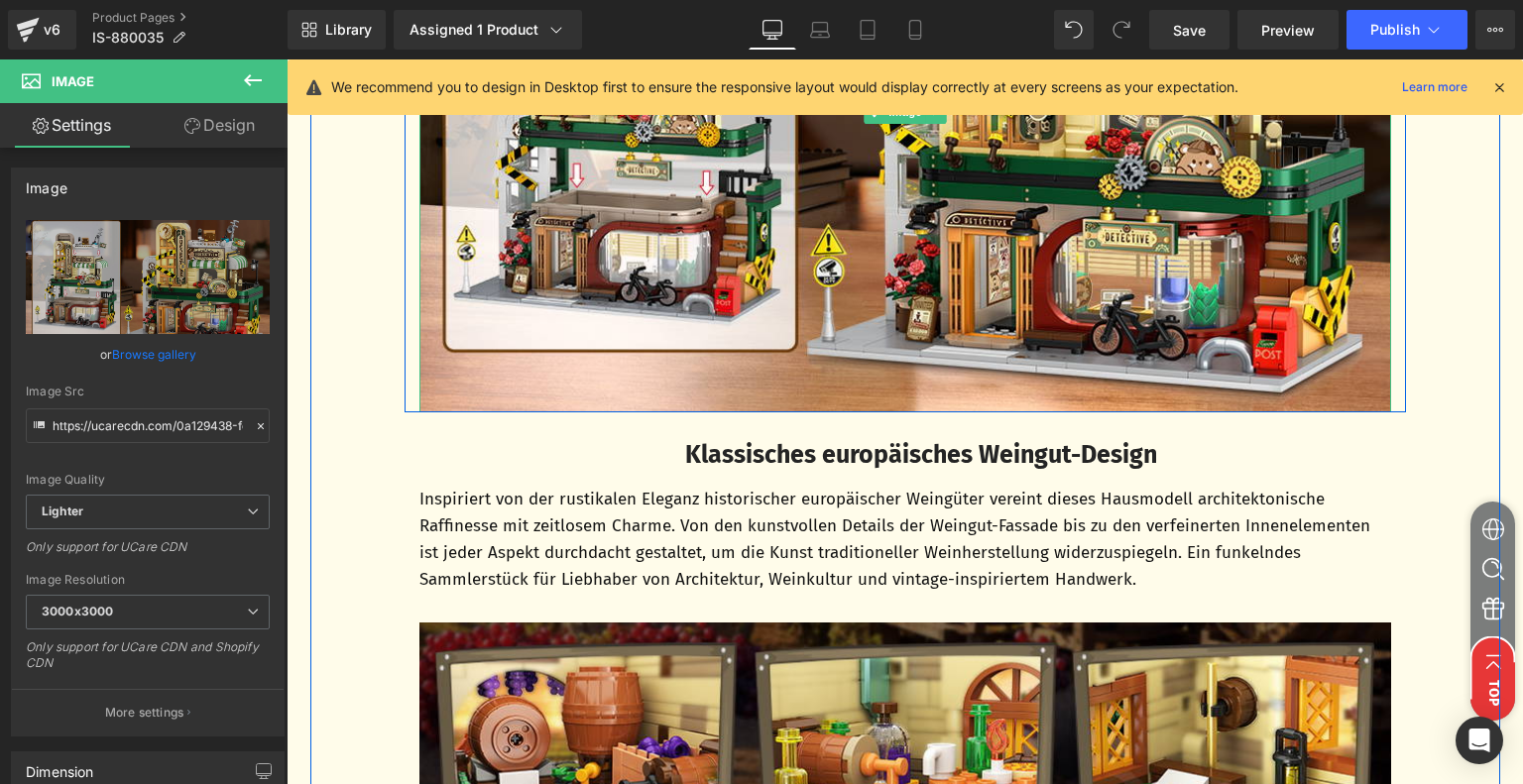 scroll, scrollTop: 4853, scrollLeft: 0, axis: vertical 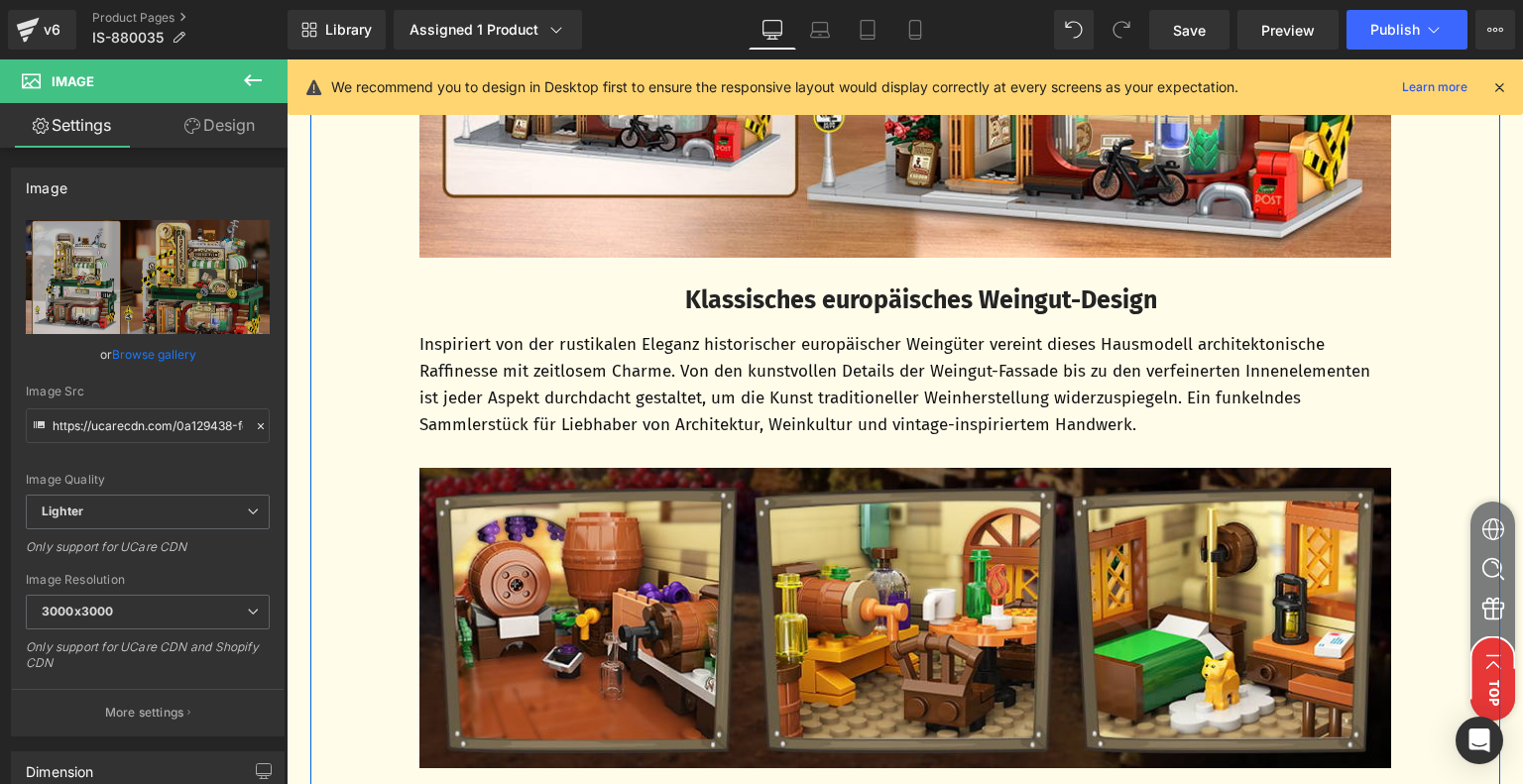 click on "Klassisches europäisches Weingut-Design" at bounding box center (921, 300) 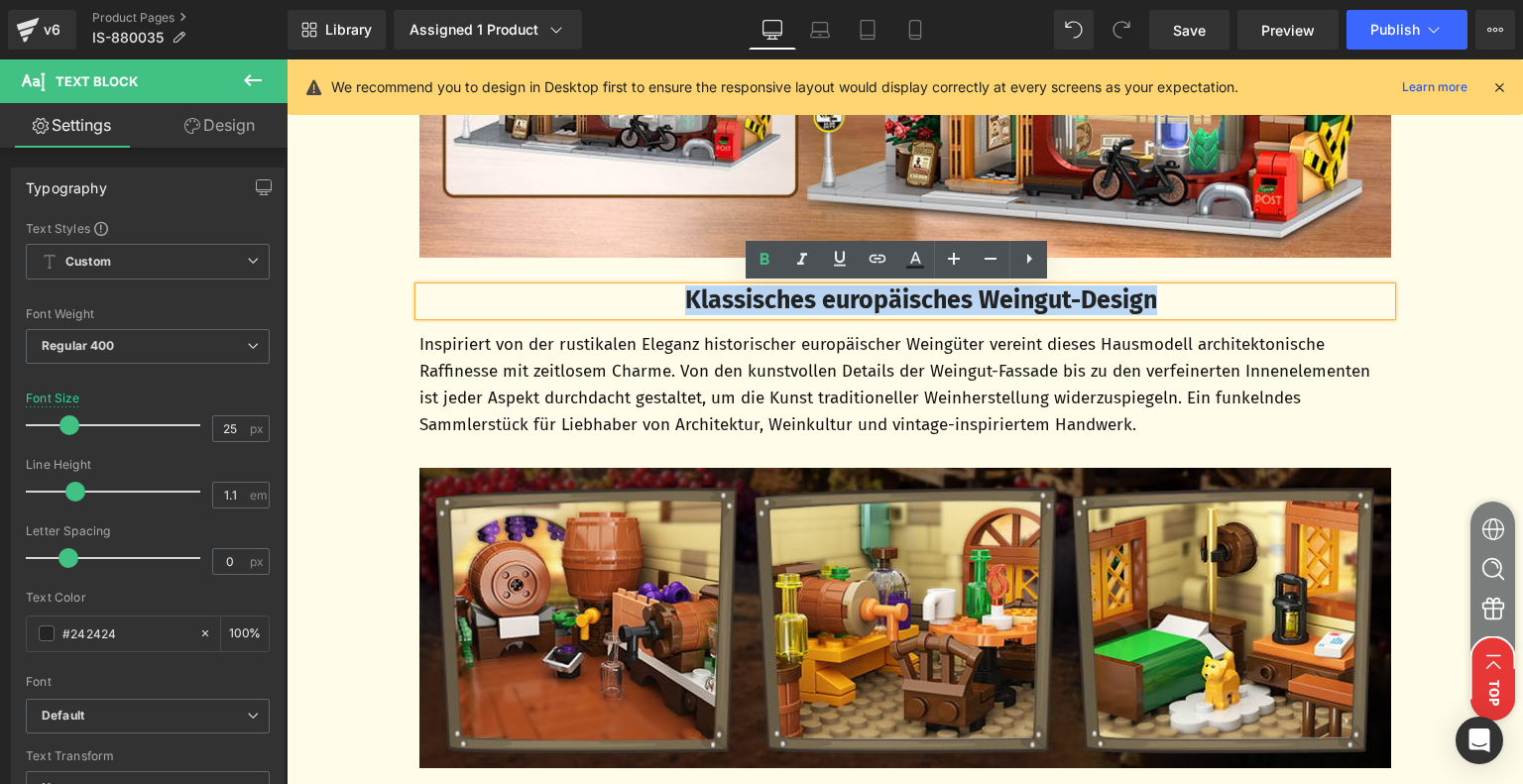 drag, startPoint x: 663, startPoint y: 301, endPoint x: 1173, endPoint y: 308, distance: 510.04804 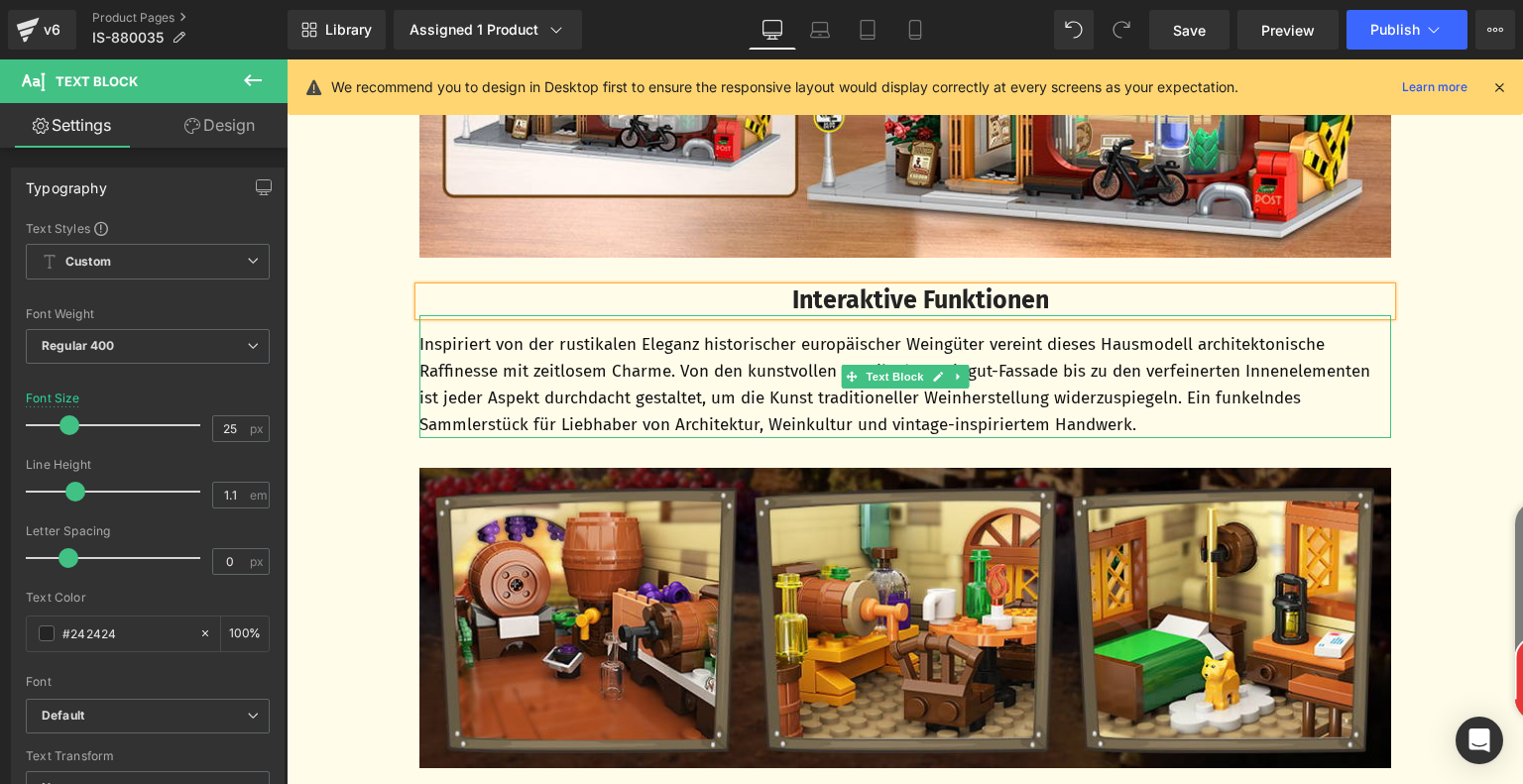 click on "Inspiriert von der rustikalen Eleganz historischer europäischer Weingüter vereint dieses Hausmodell architektonische Raffinesse mit zeitlosem Charme. Von den kunstvollen Details der Weingut-Fassade bis zu den verfeinerten Innenelementen ist jeder Aspekt durchdacht gestaltet, um die Kunst traditioneller Weinherstellung widerzuspiegeln. Ein funkelndes Sammlerstück für Liebhaber von Architektur, Weinkultur und vintage-inspiriertem Handwerk." at bounding box center (905, 385) 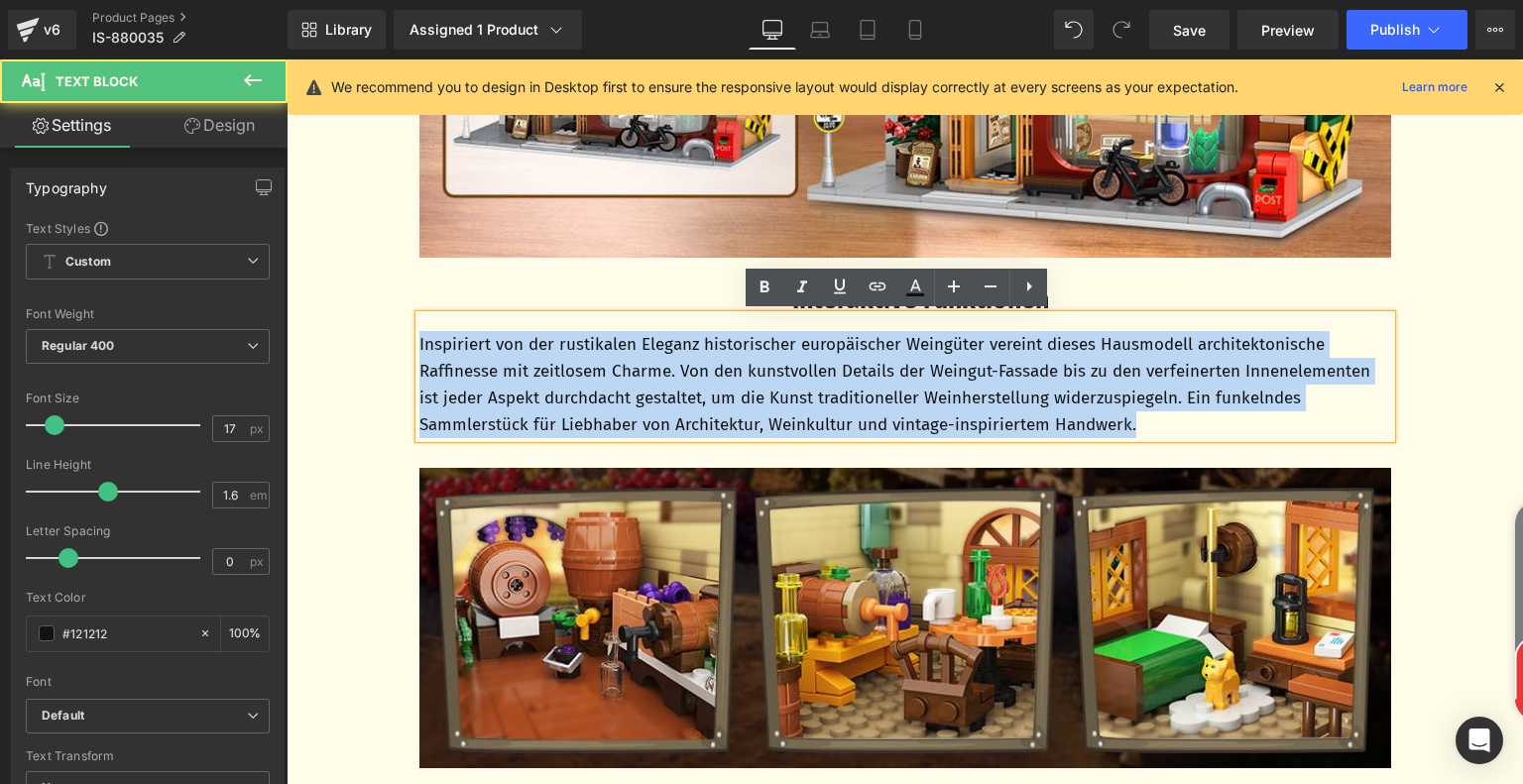 drag, startPoint x: 410, startPoint y: 343, endPoint x: 1174, endPoint y: 414, distance: 767.29199 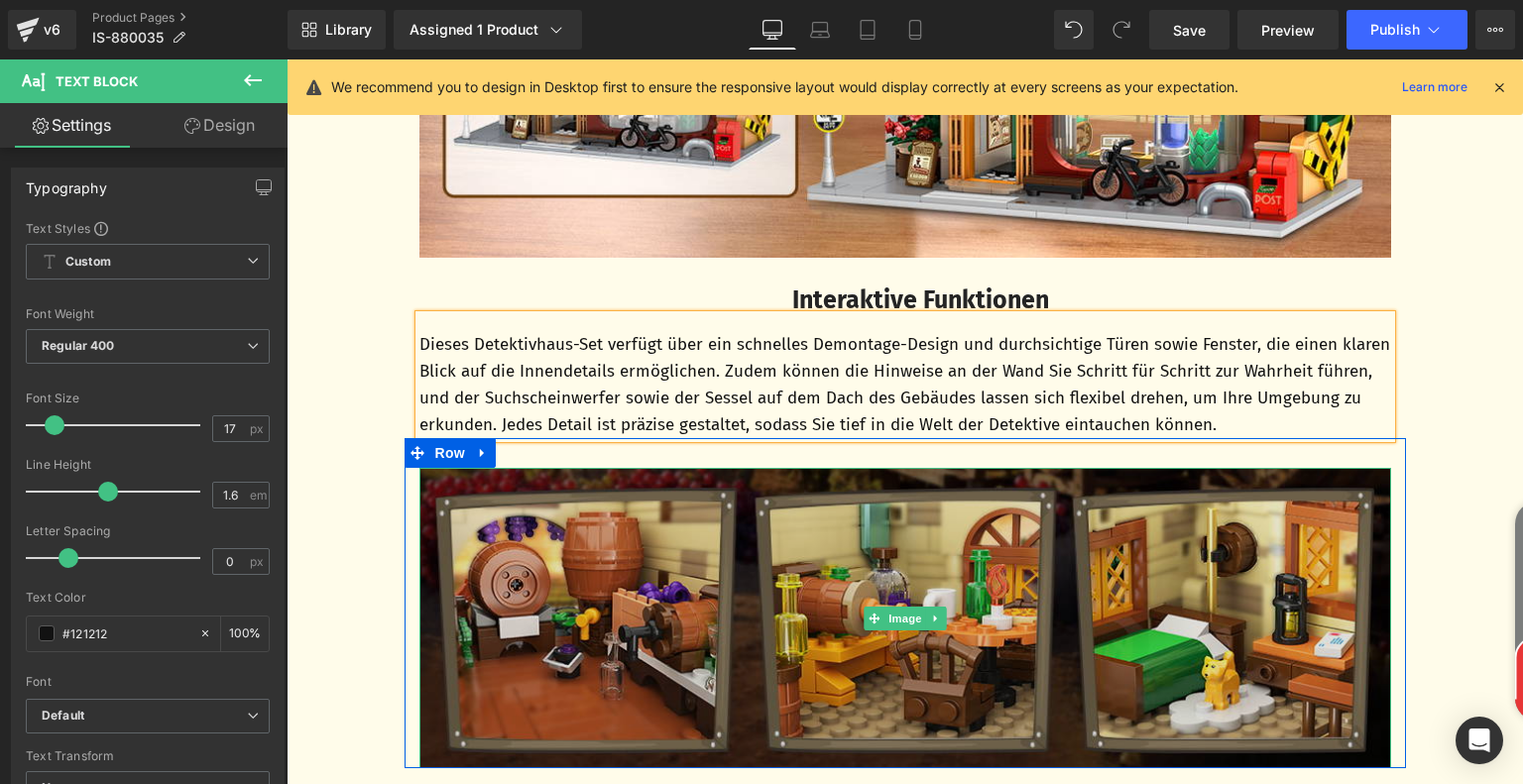 click at bounding box center [905, 617] 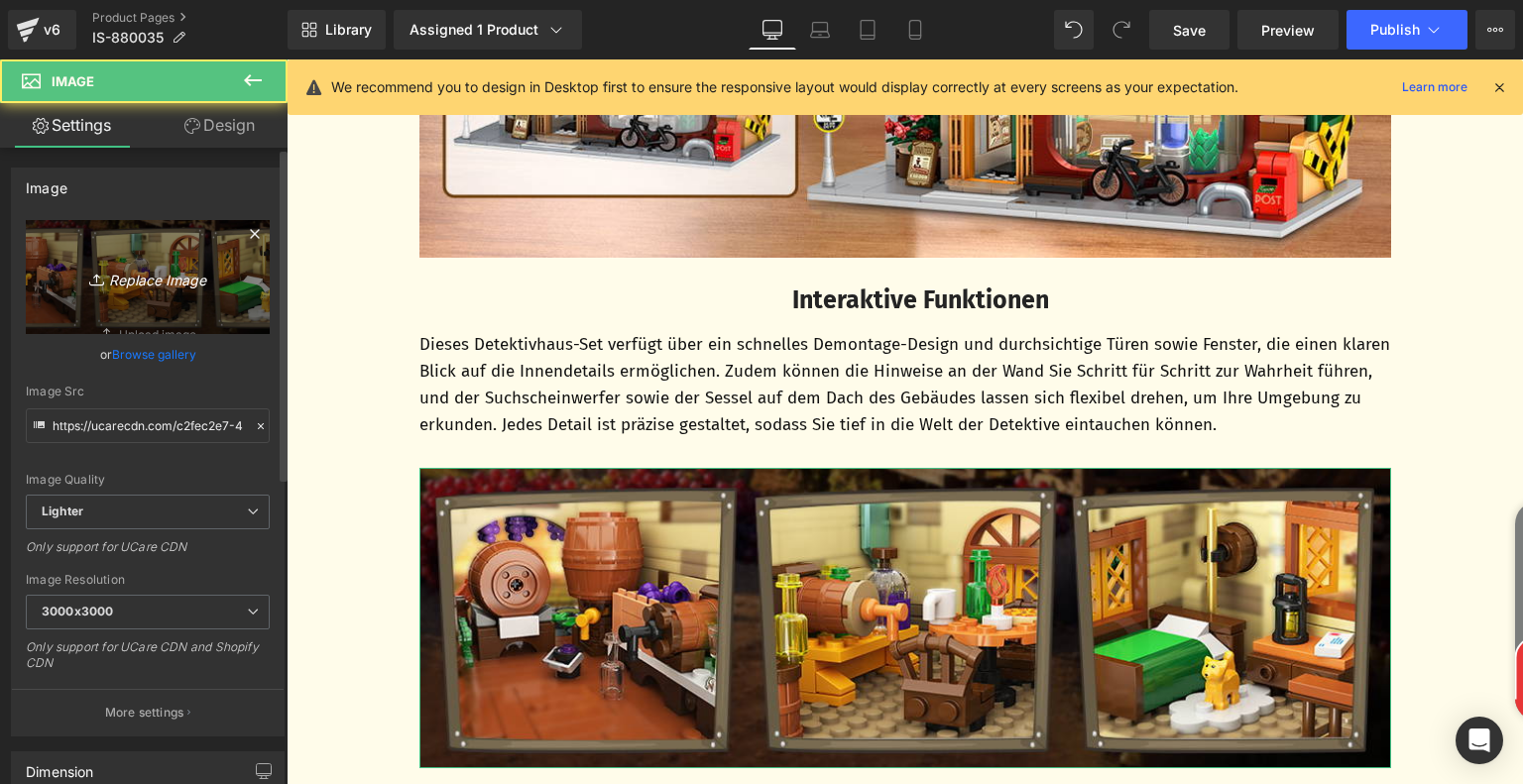 click on "Replace Image" at bounding box center [148, 277] 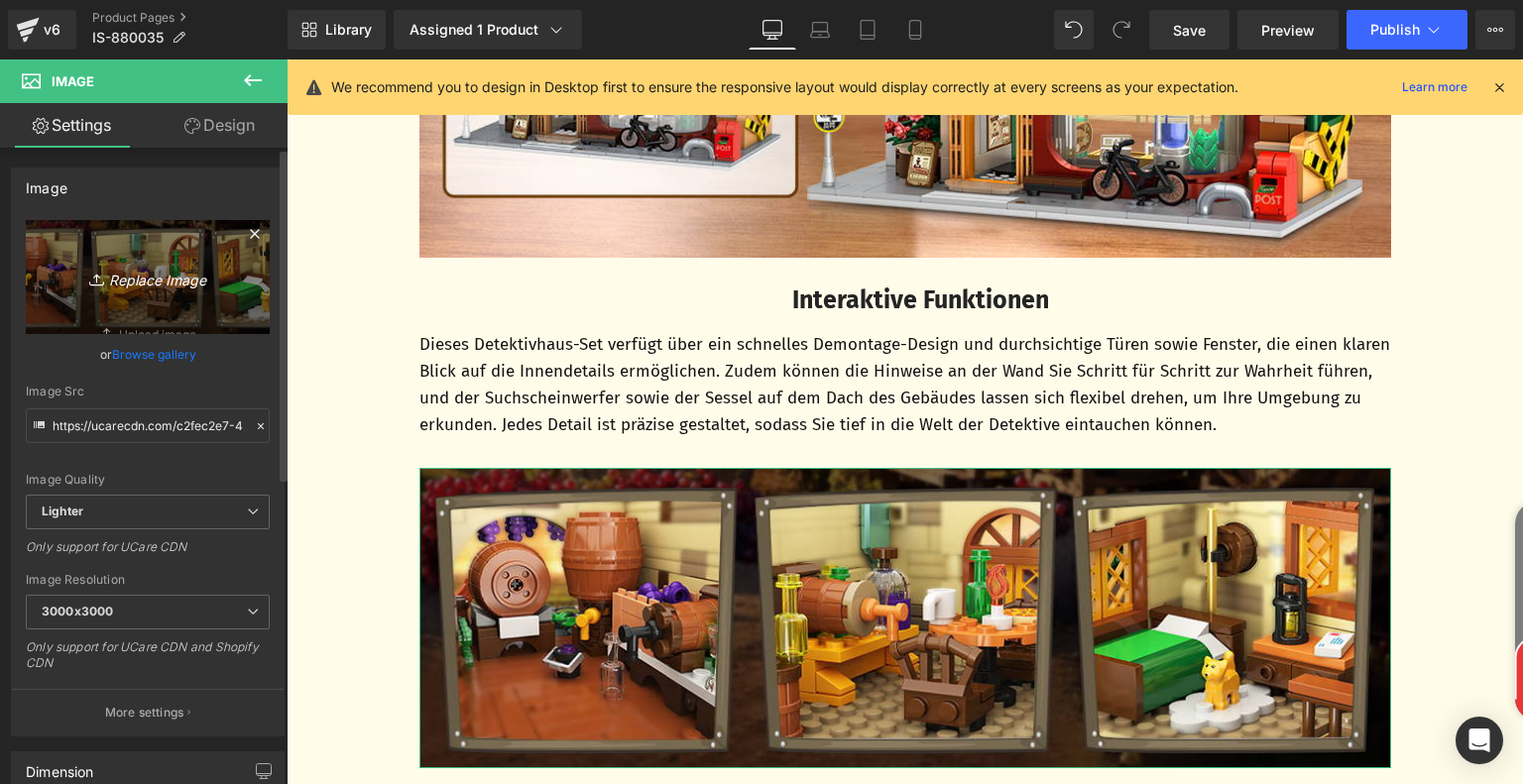 type on "C:\fakepath\83c8b807-1507-4b19-82ab-1d629144cab0.__CR0,0,970,300_PT0_SX970_V1___.jpg" 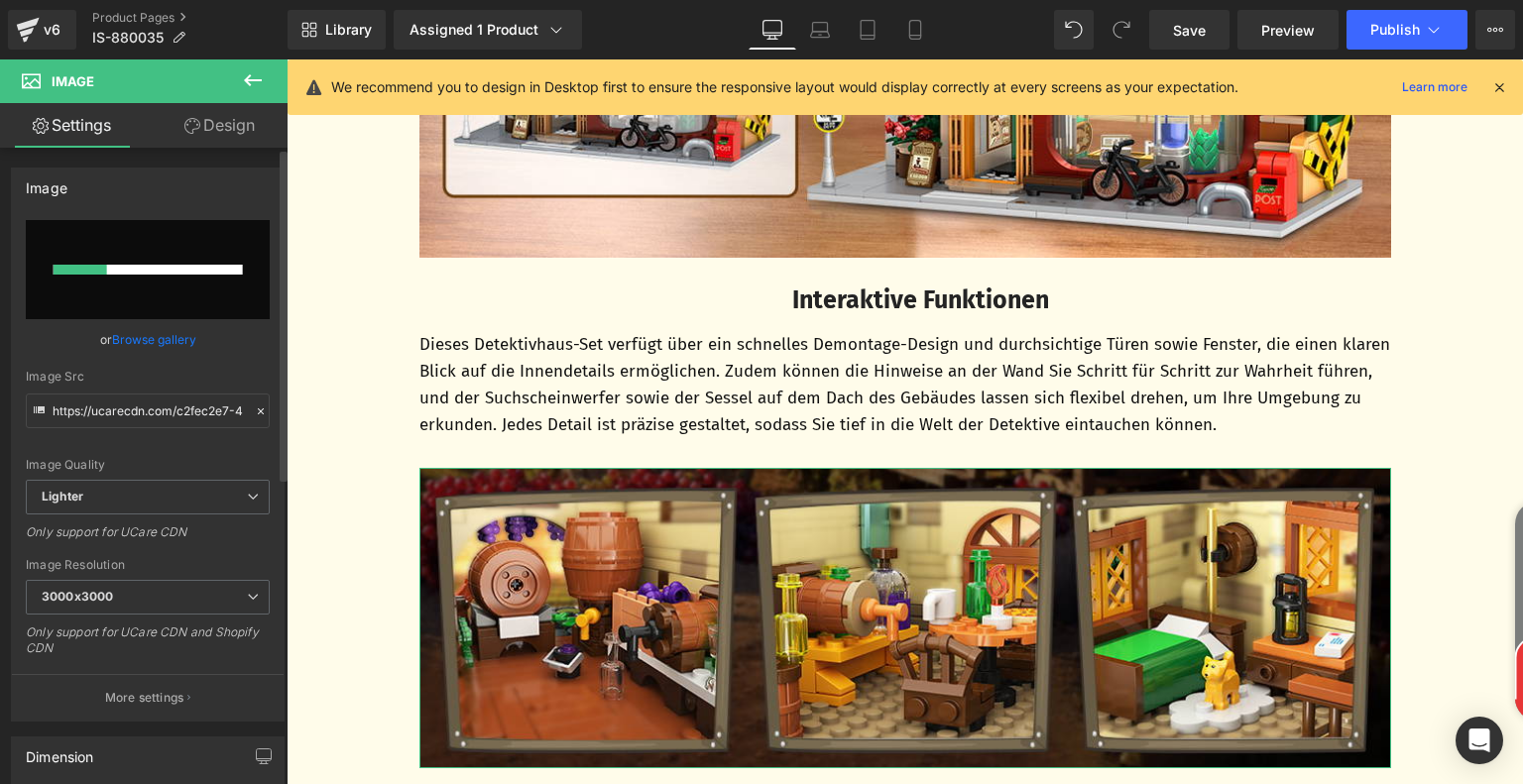 type 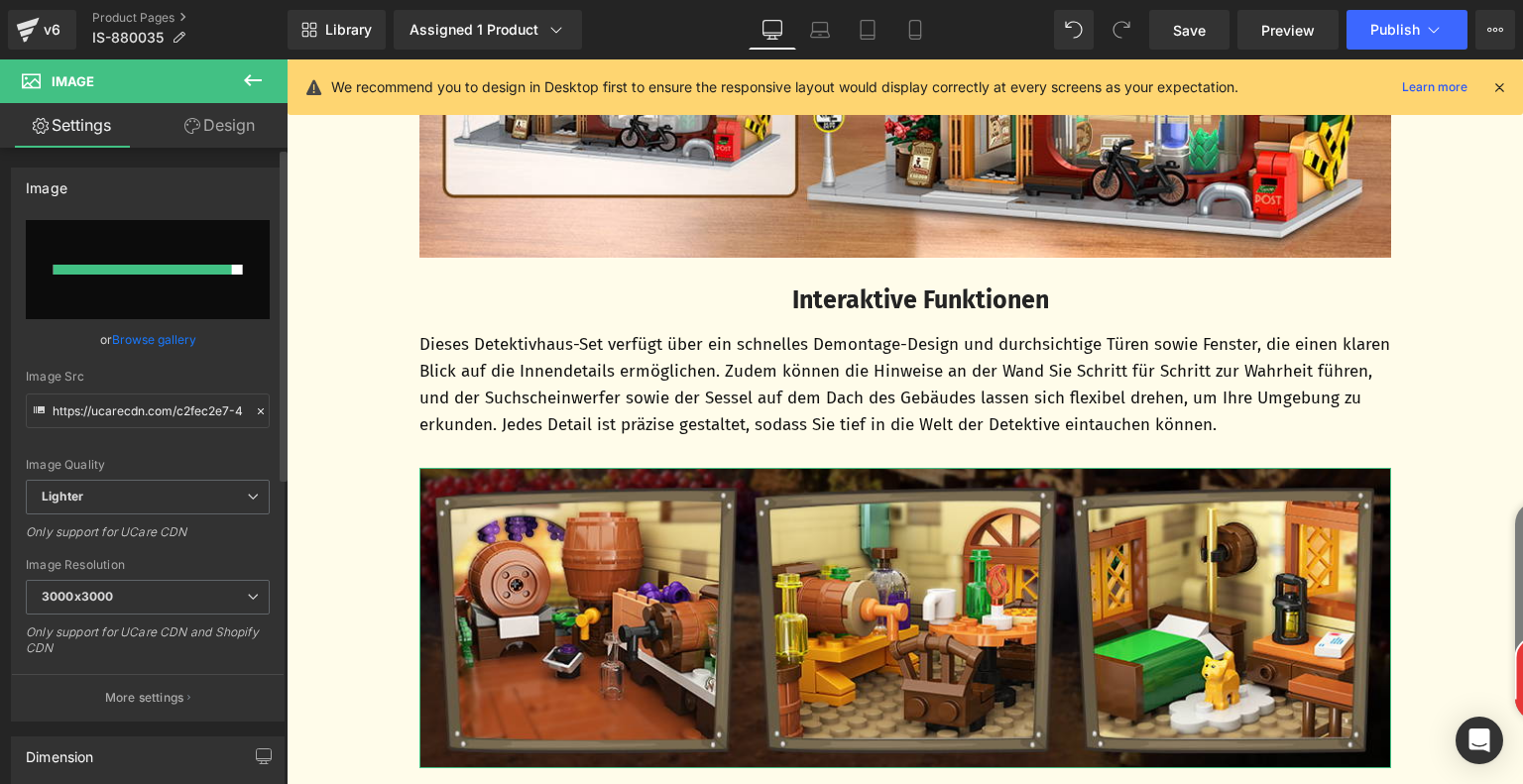 type on "https://ucarecdn.com/42b8b134-25f6-4b88-96de-3649bd9fc008/-/format/auto/-/preview/3000x3000/-/quality/lighter/83c8b807-1507-4b19-82ab-1d629144cab0.__CR0,0,970,300_PT0_SX970_V1___.jpg" 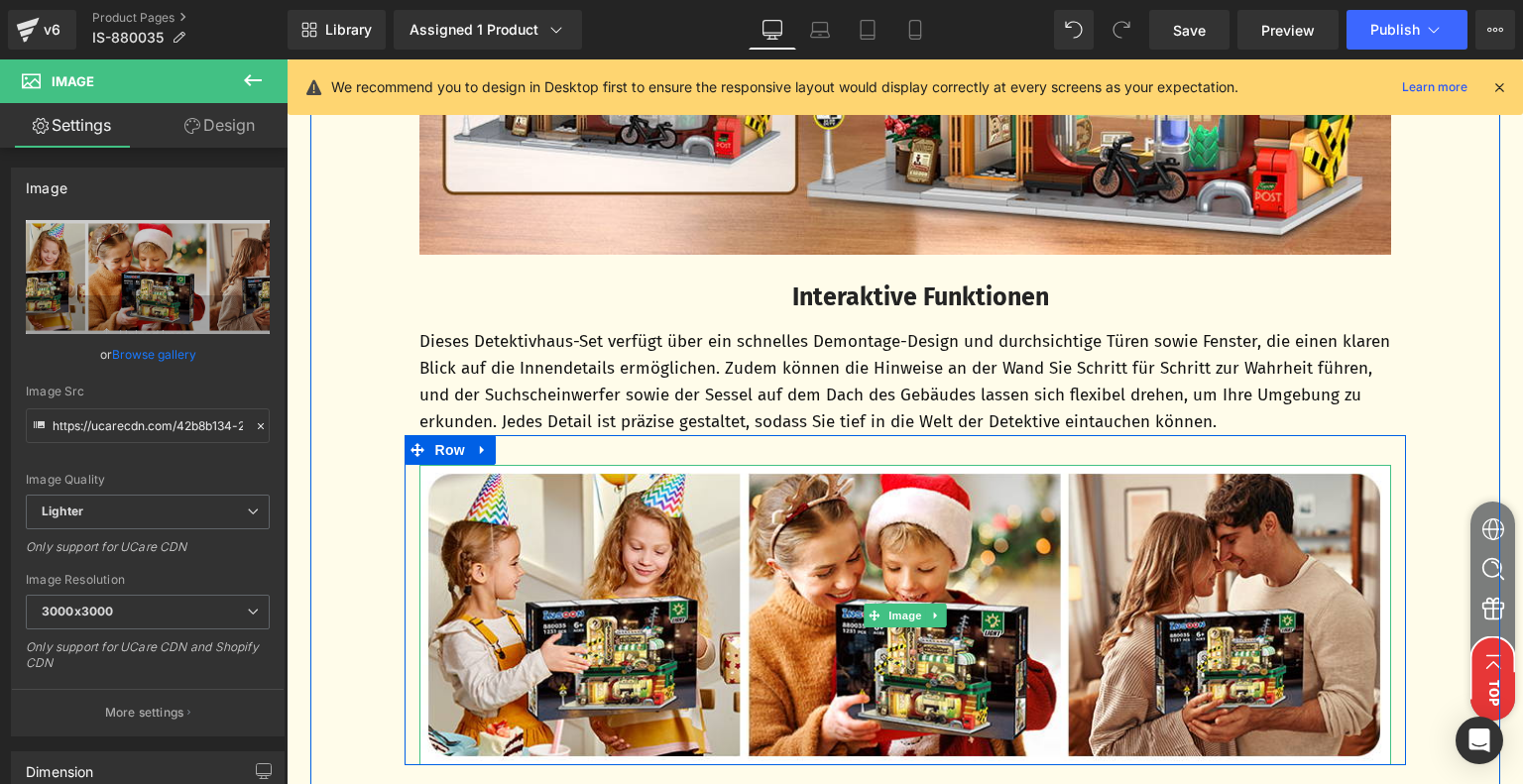 scroll, scrollTop: 4853, scrollLeft: 0, axis: vertical 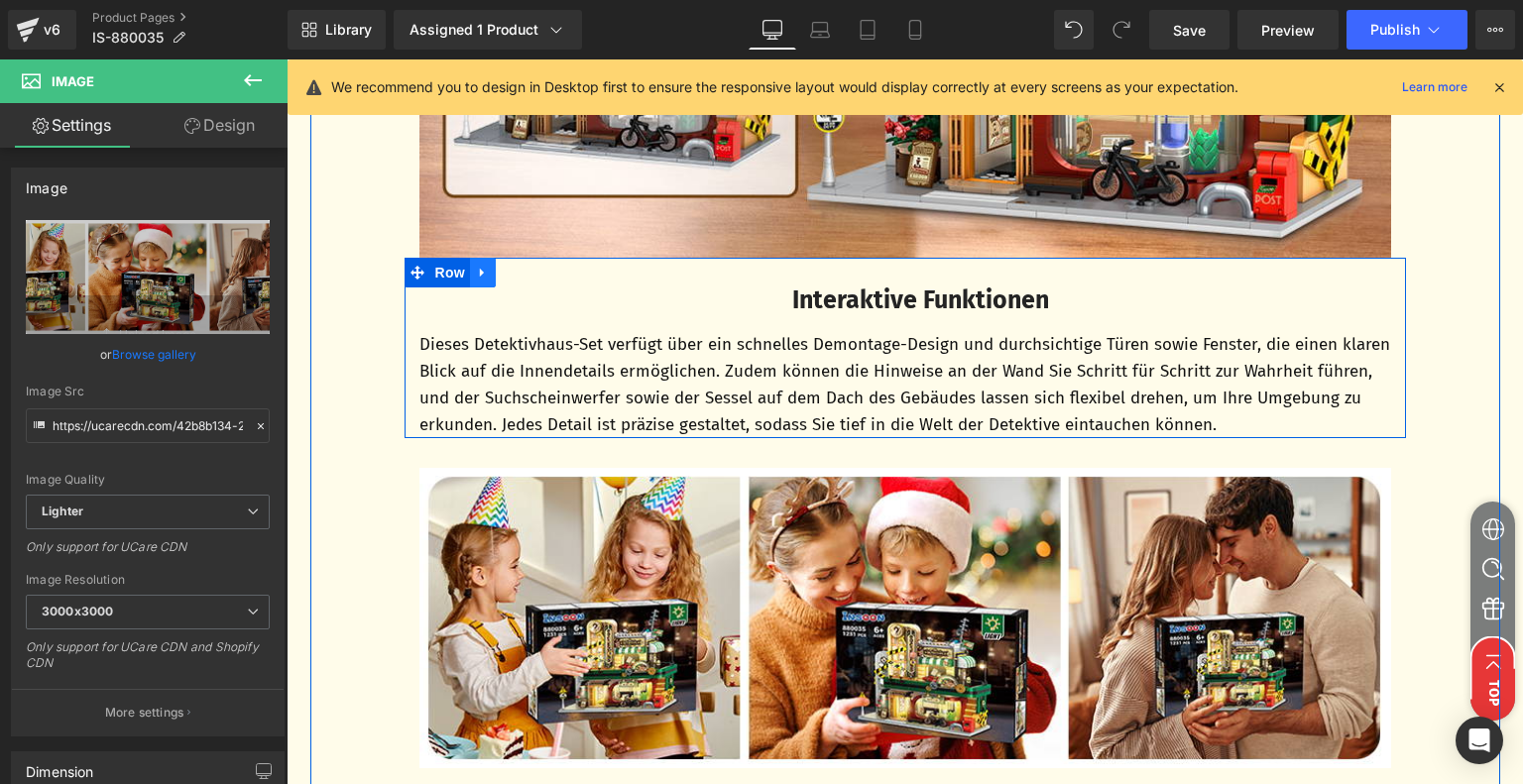 click 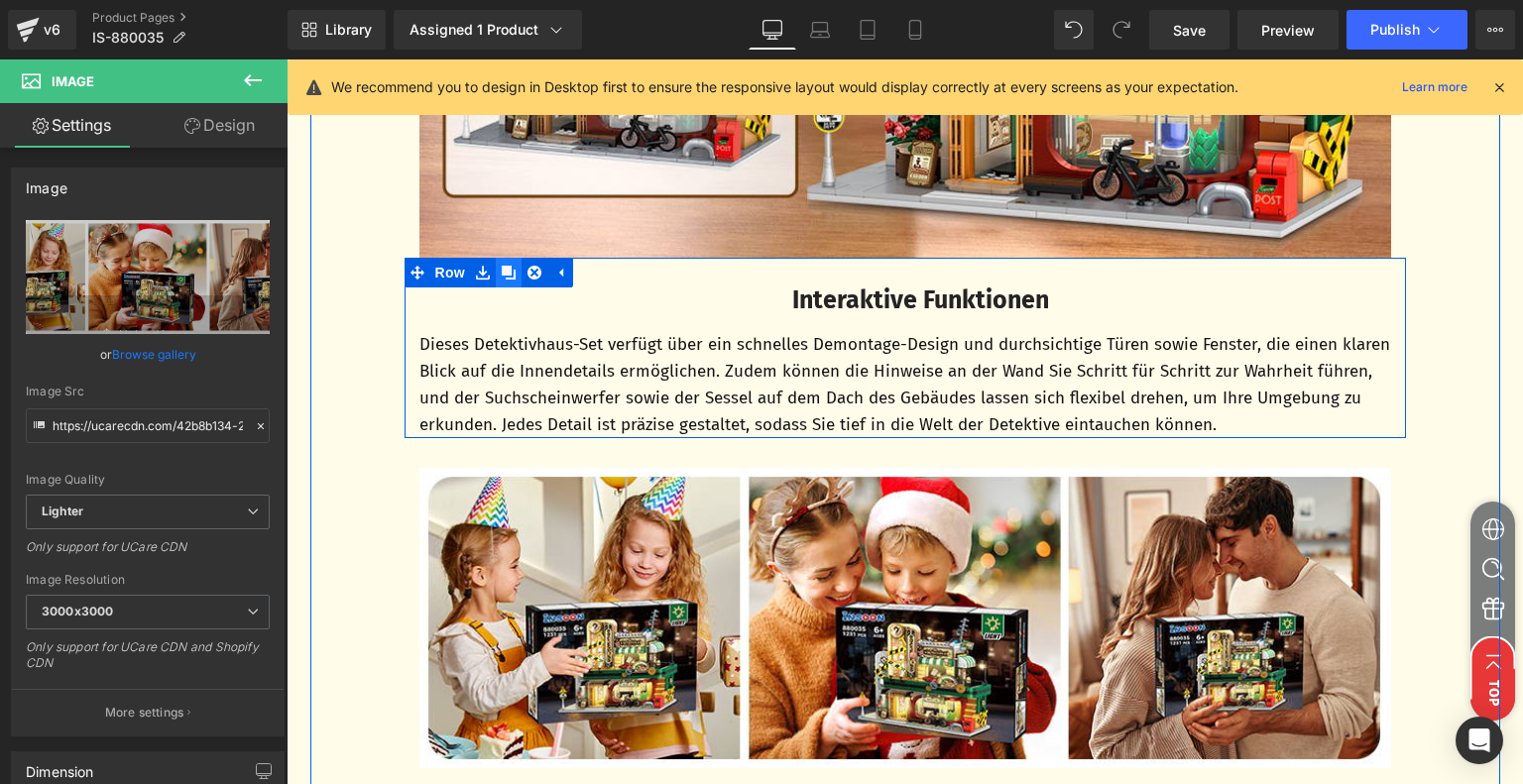 click 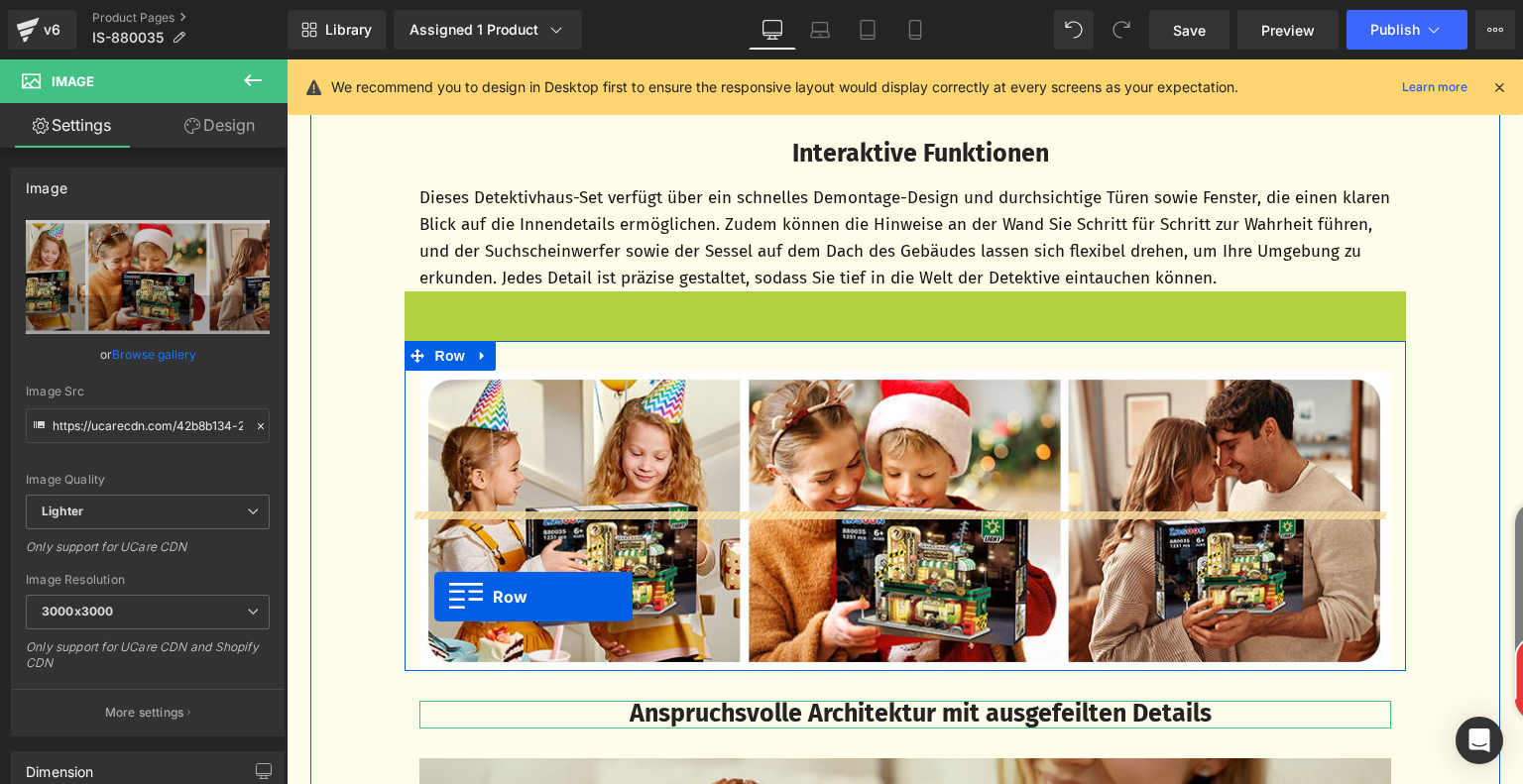 scroll, scrollTop: 5249, scrollLeft: 0, axis: vertical 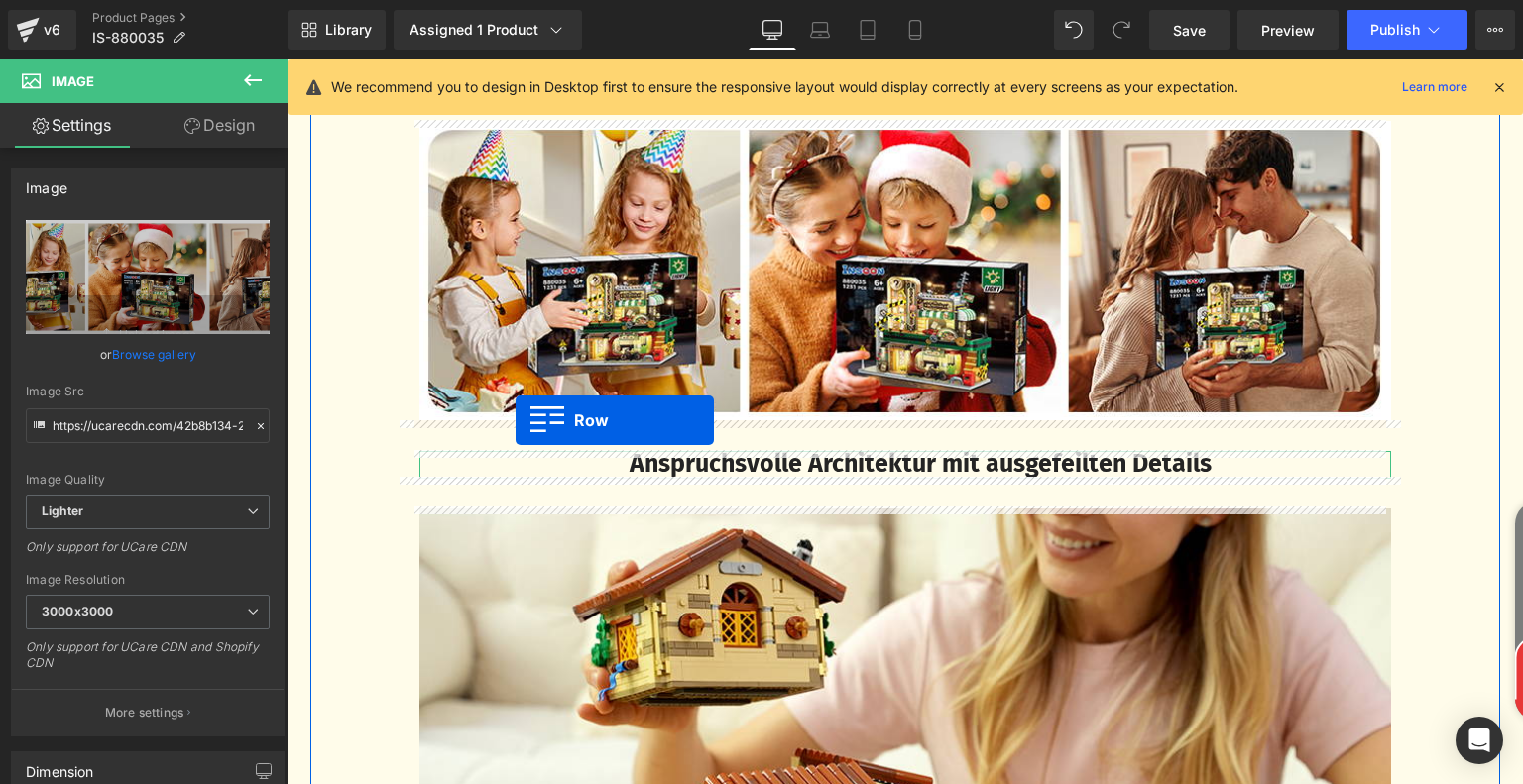 drag, startPoint x: 409, startPoint y: 455, endPoint x: 516, endPoint y: 420, distance: 112.57886 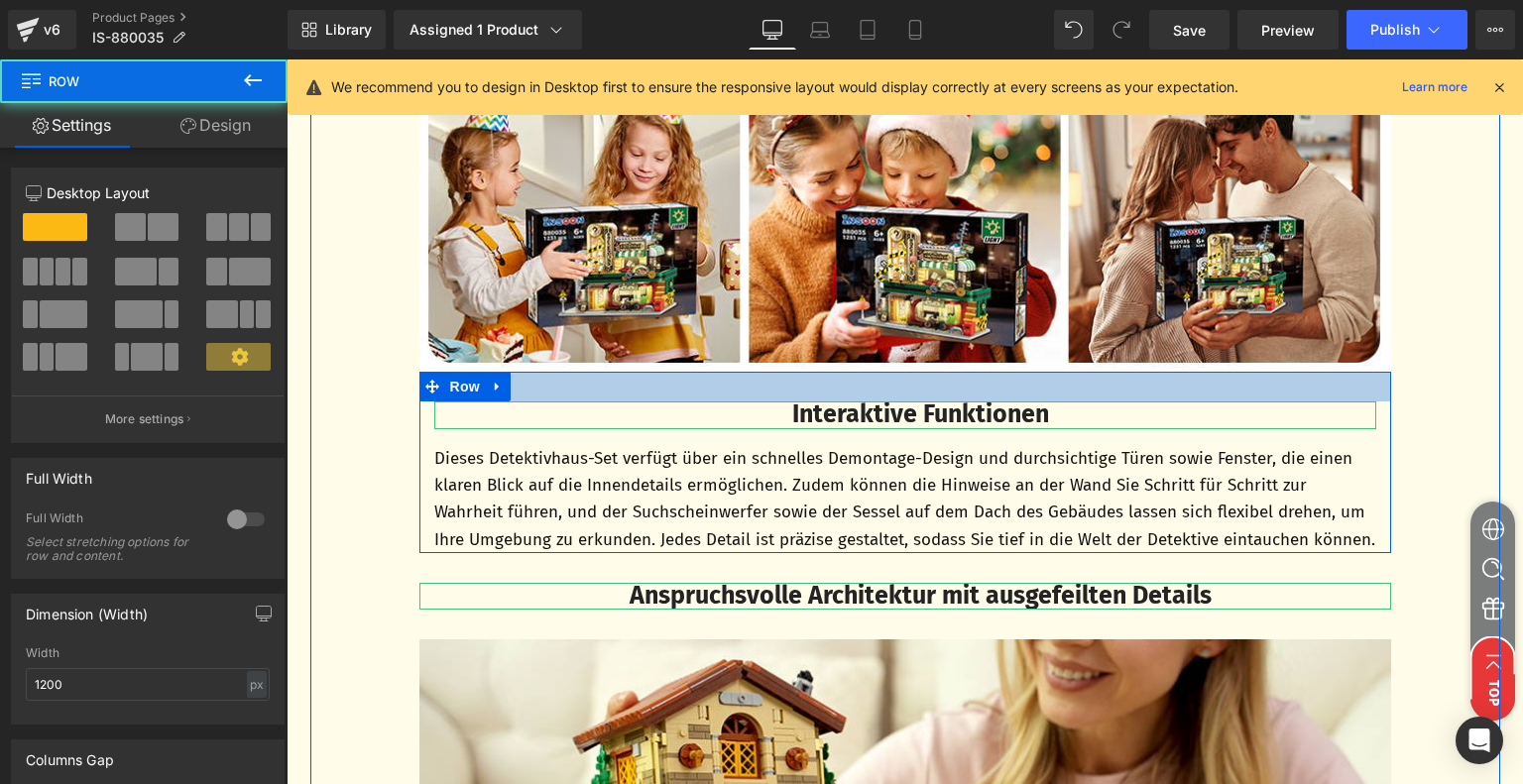 scroll, scrollTop: 5201, scrollLeft: 0, axis: vertical 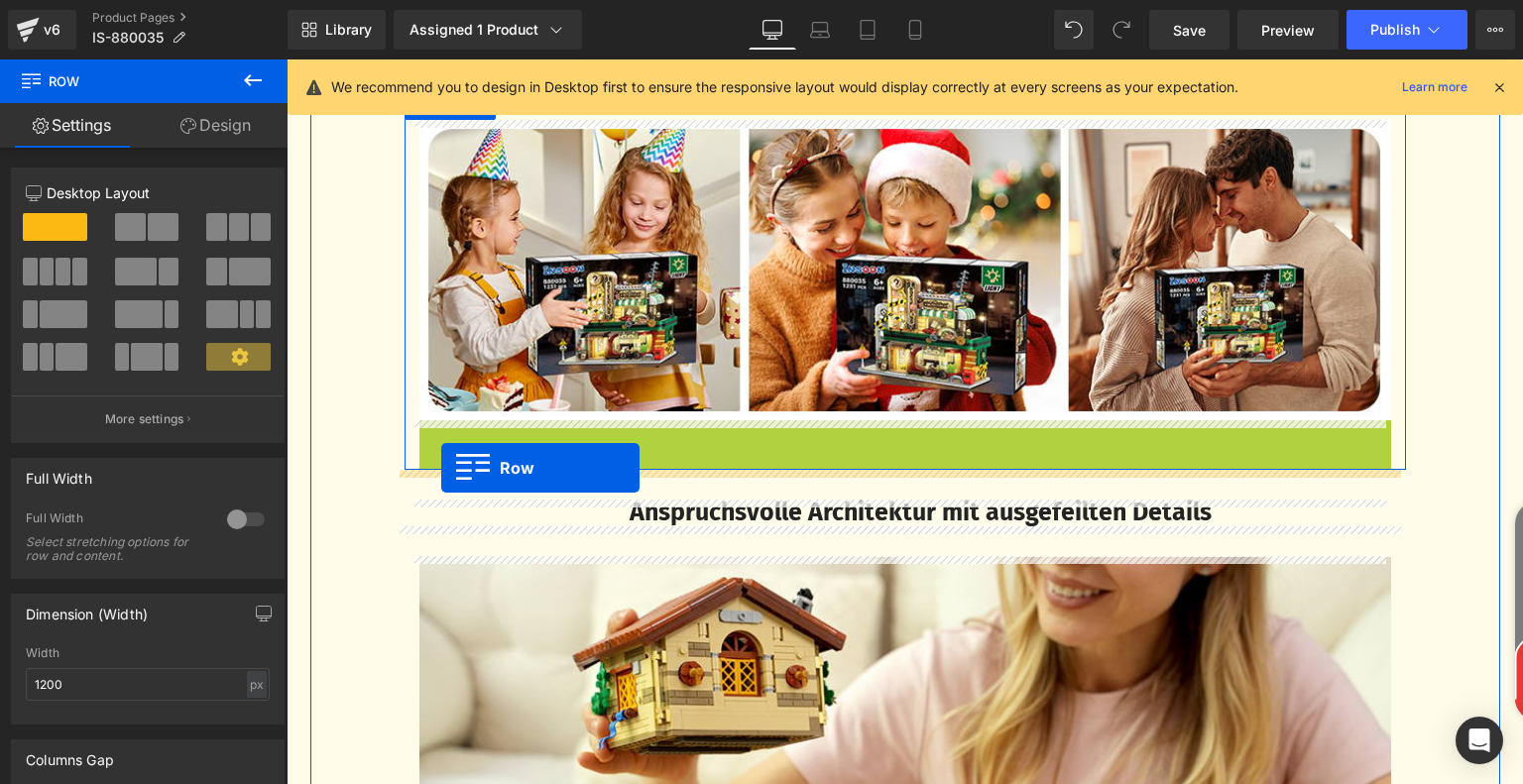 drag, startPoint x: 426, startPoint y: 439, endPoint x: 441, endPoint y: 468, distance: 32.649655 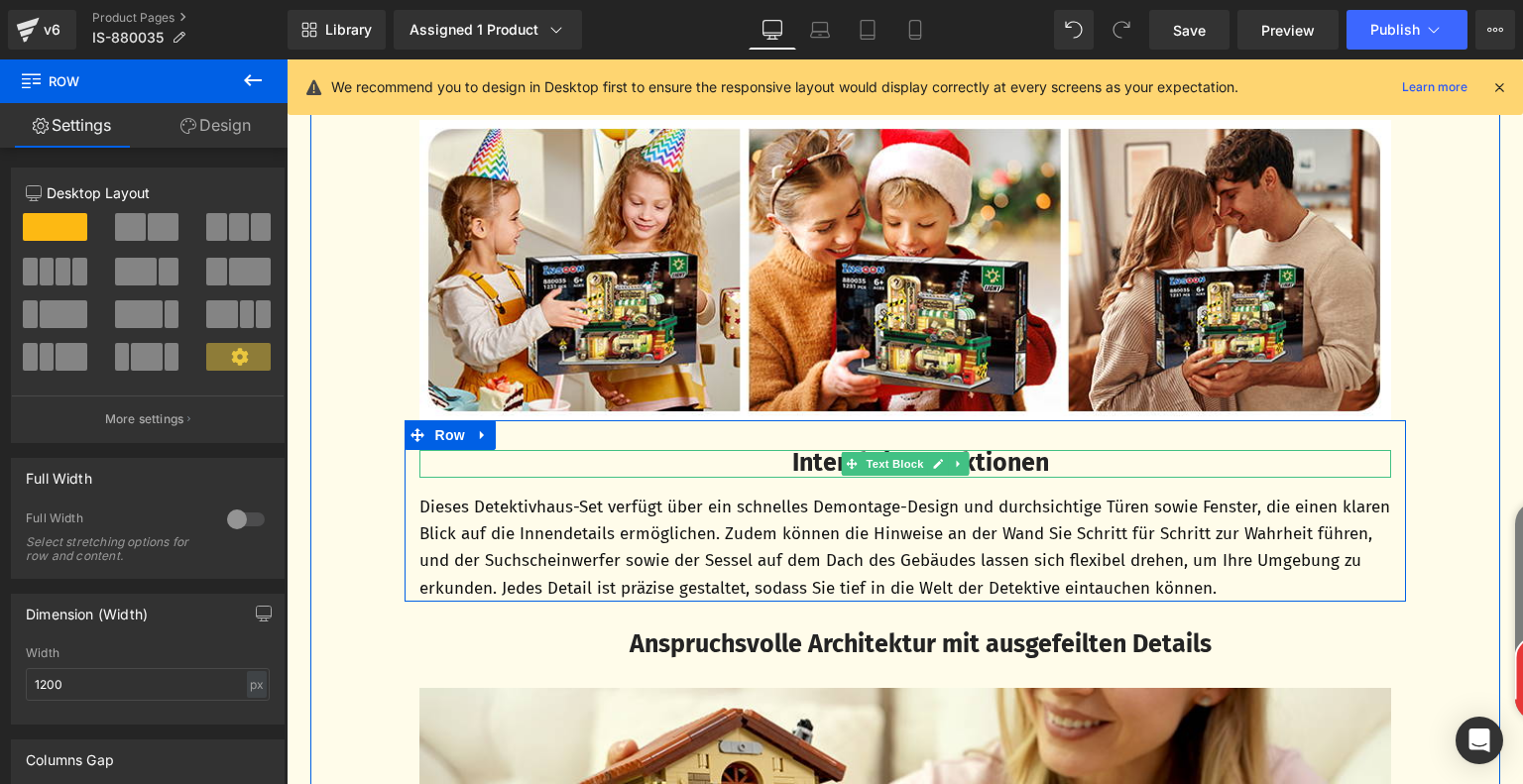 click on "Interaktive Funktionen" at bounding box center [920, 463] 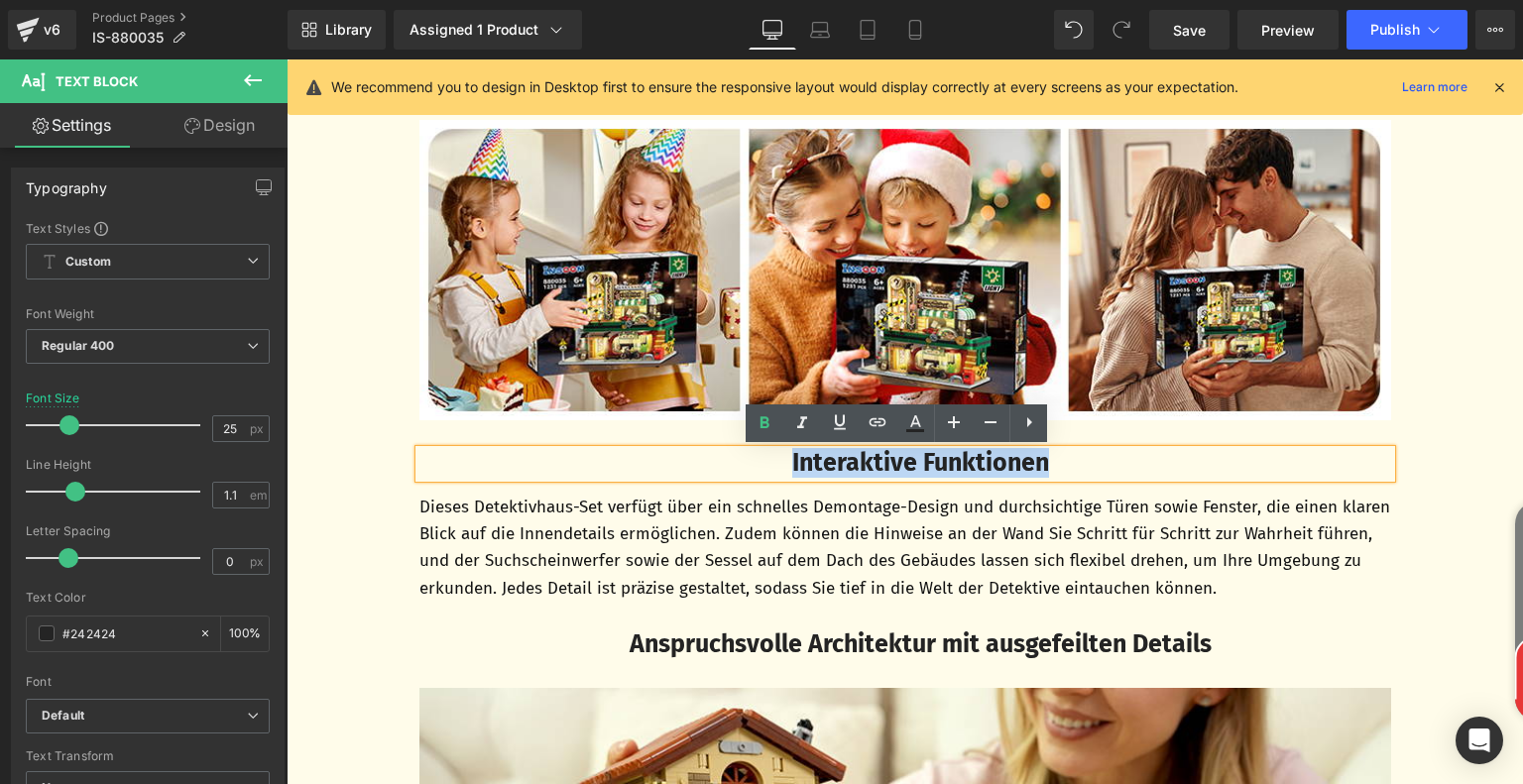 drag, startPoint x: 771, startPoint y: 464, endPoint x: 1072, endPoint y: 464, distance: 301 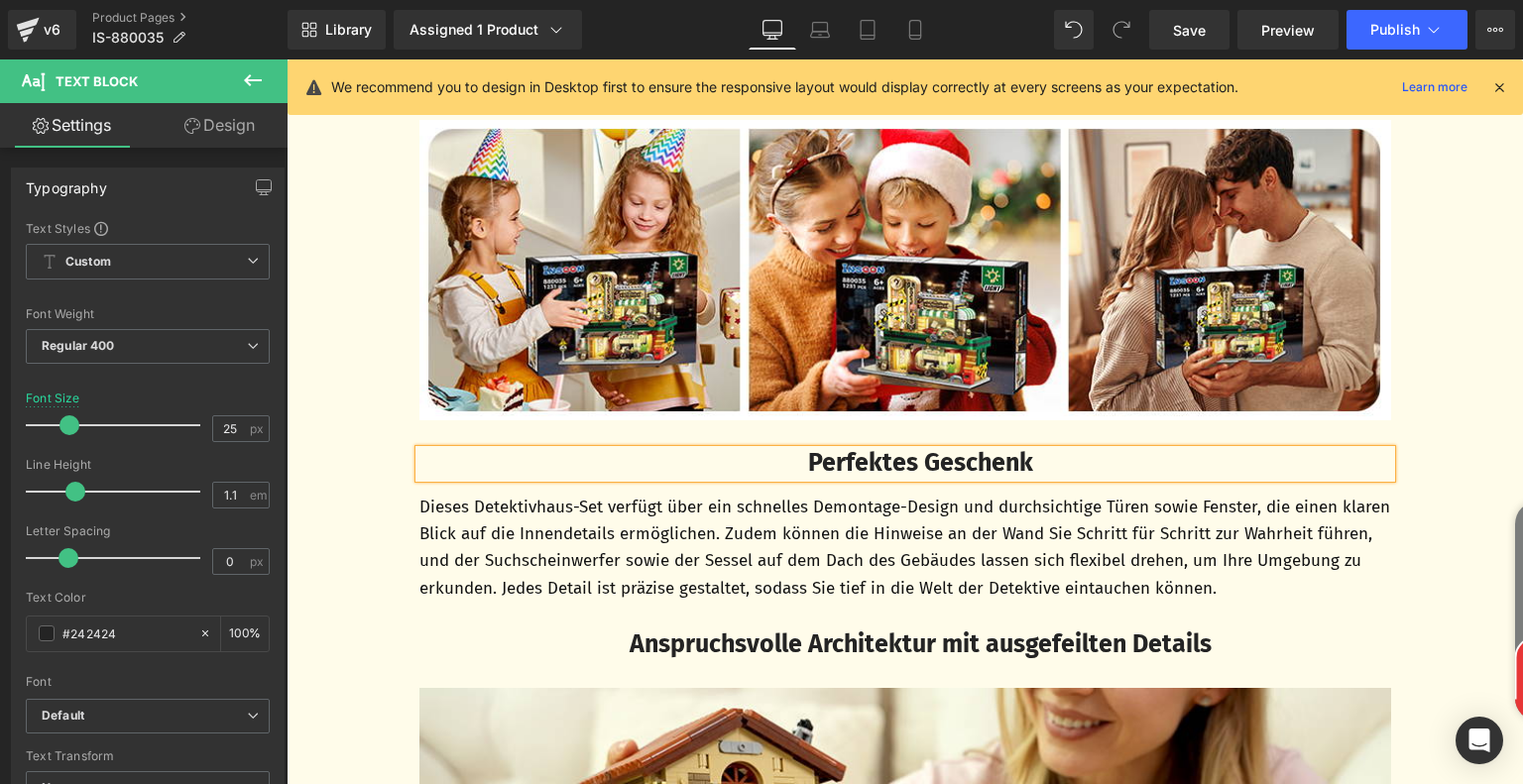 click on "Perfektes Geschenk" at bounding box center (920, 463) 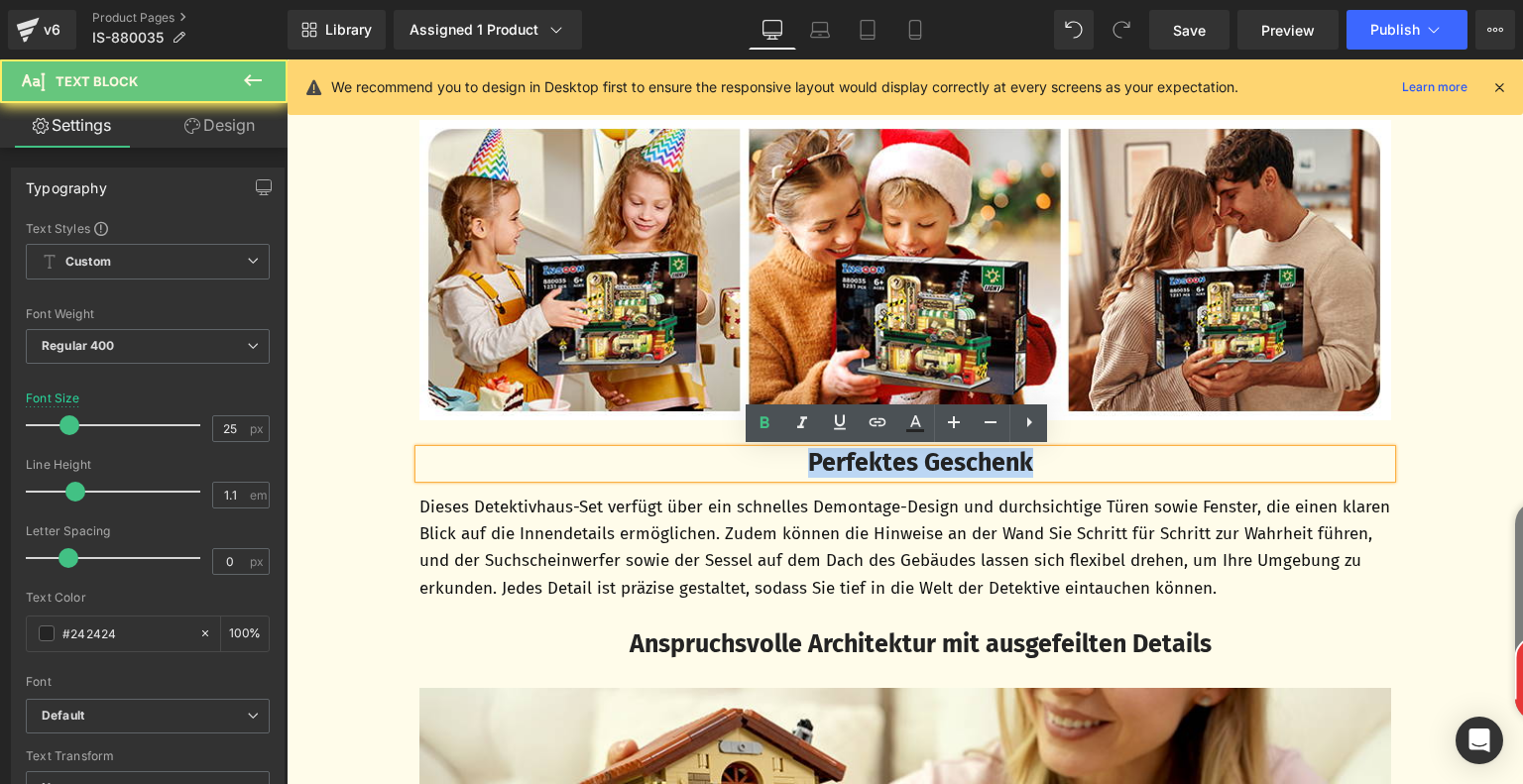 drag, startPoint x: 795, startPoint y: 461, endPoint x: 1051, endPoint y: 477, distance: 256.49951 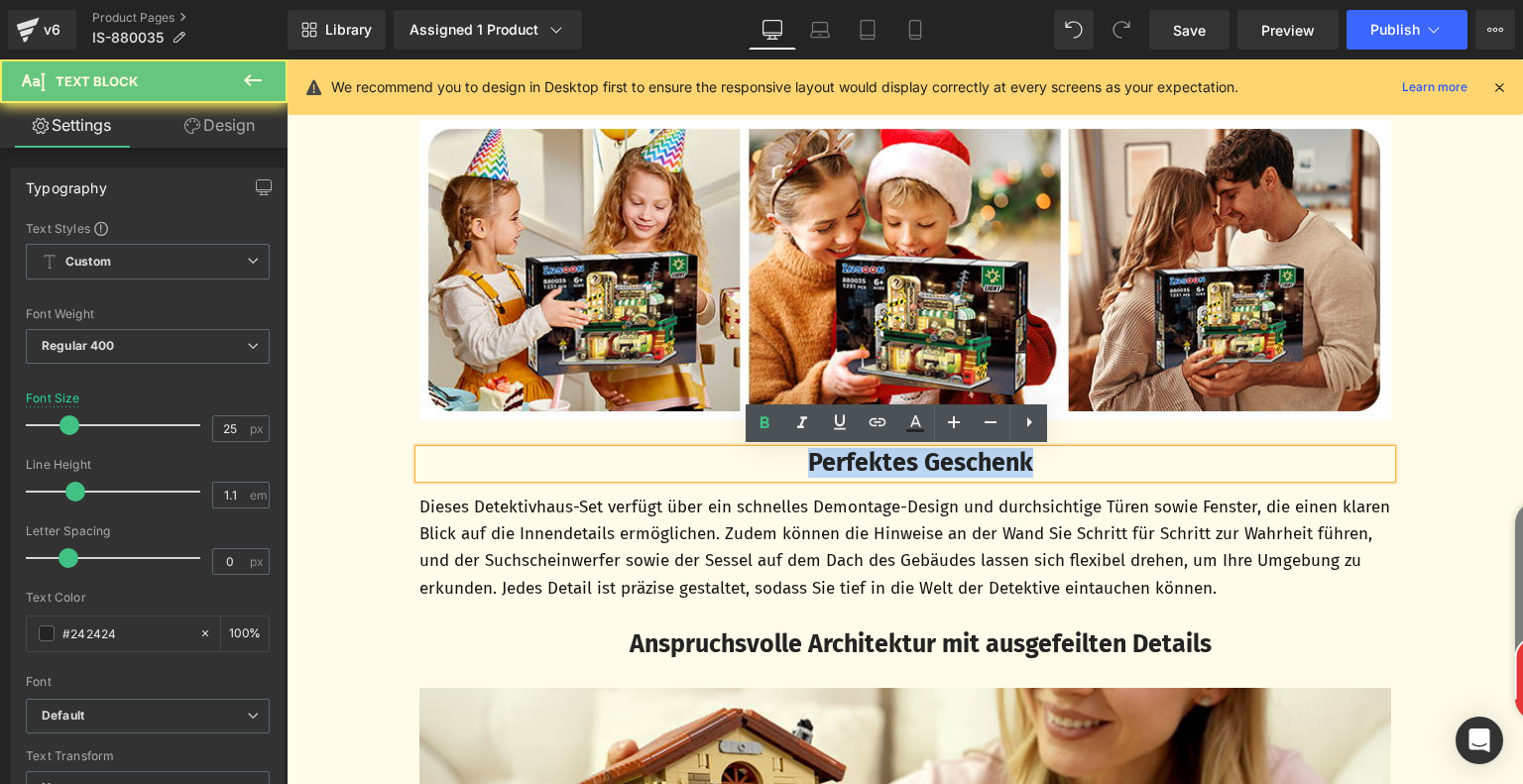 click on "Perfektes Geschenk Text Block Dieses Detektivhaus-Set verfügt über ein schnelles Demontage-Design und durchsichtige Türen sowie Fenster, die einen klaren Blick auf die Innendetails ermöglichen. Zudem können die Hinweise an der Wand Sie Schritt für Schritt zur Wahrheit führen, und der Suchscheinwerfer sowie der Sessel auf dem Dach des Gebäudes lassen sich flexibel drehen, um Ihre Umgebung zu erkunden. Jedes Detail ist präzise gestaltet, sodass Sie tief in die Welt der Detektive eintauchen können. Text Block" at bounding box center [905, 525] 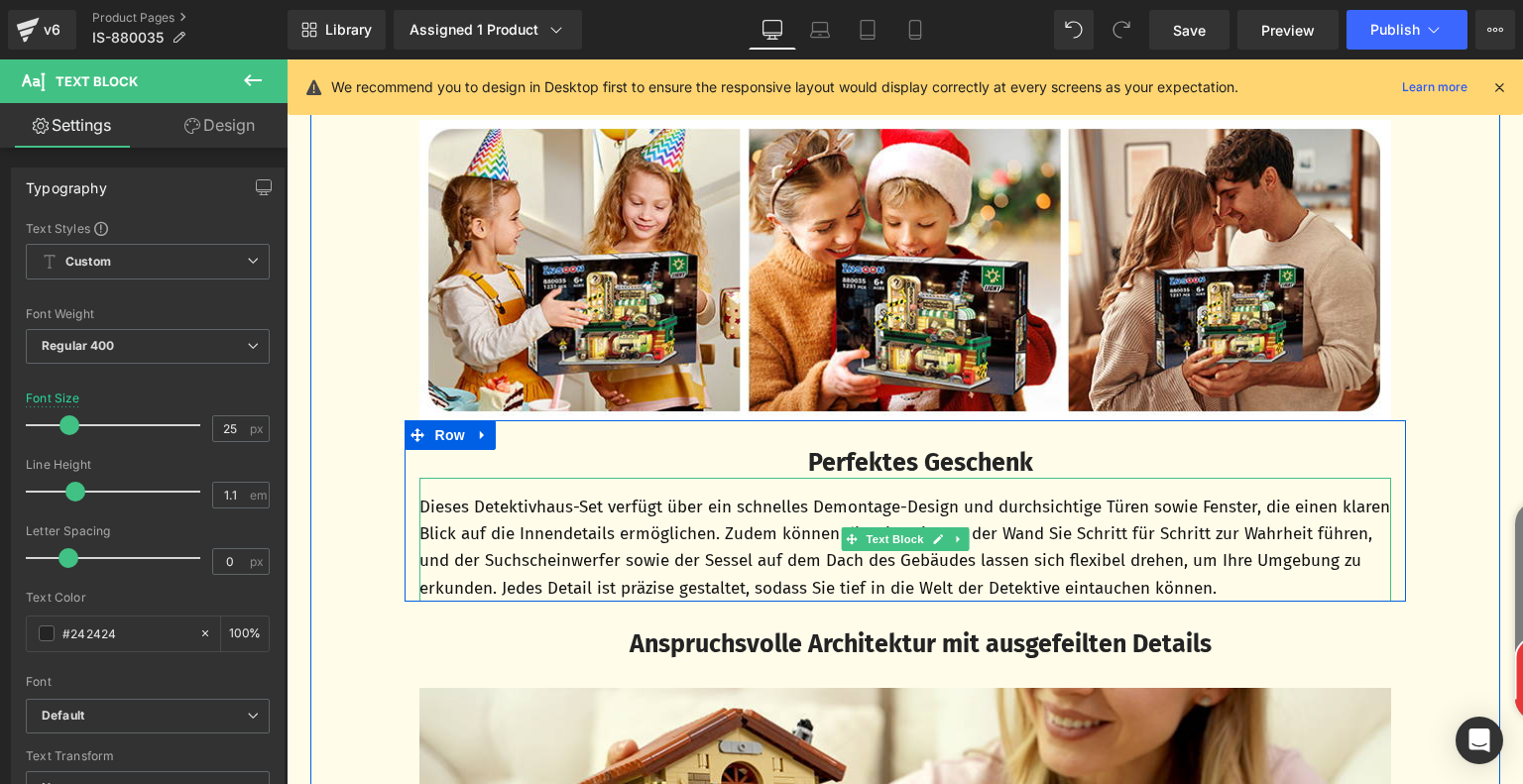 click on "Dieses Detektivhaus-Set verfügt über ein schnelles Demontage-Design und durchsichtige Türen sowie Fenster, die einen klaren Blick auf die Innendetails ermöglichen. Zudem können die Hinweise an der Wand Sie Schritt für Schritt zur Wahrheit führen, und der Suchscheinwerfer sowie der Sessel auf dem Dach des Gebäudes lassen sich flexibel drehen, um Ihre Umgebung zu erkunden. Jedes Detail ist präzise gestaltet, sodass Sie tief in die Welt der Detektive eintauchen können." at bounding box center [905, 547] 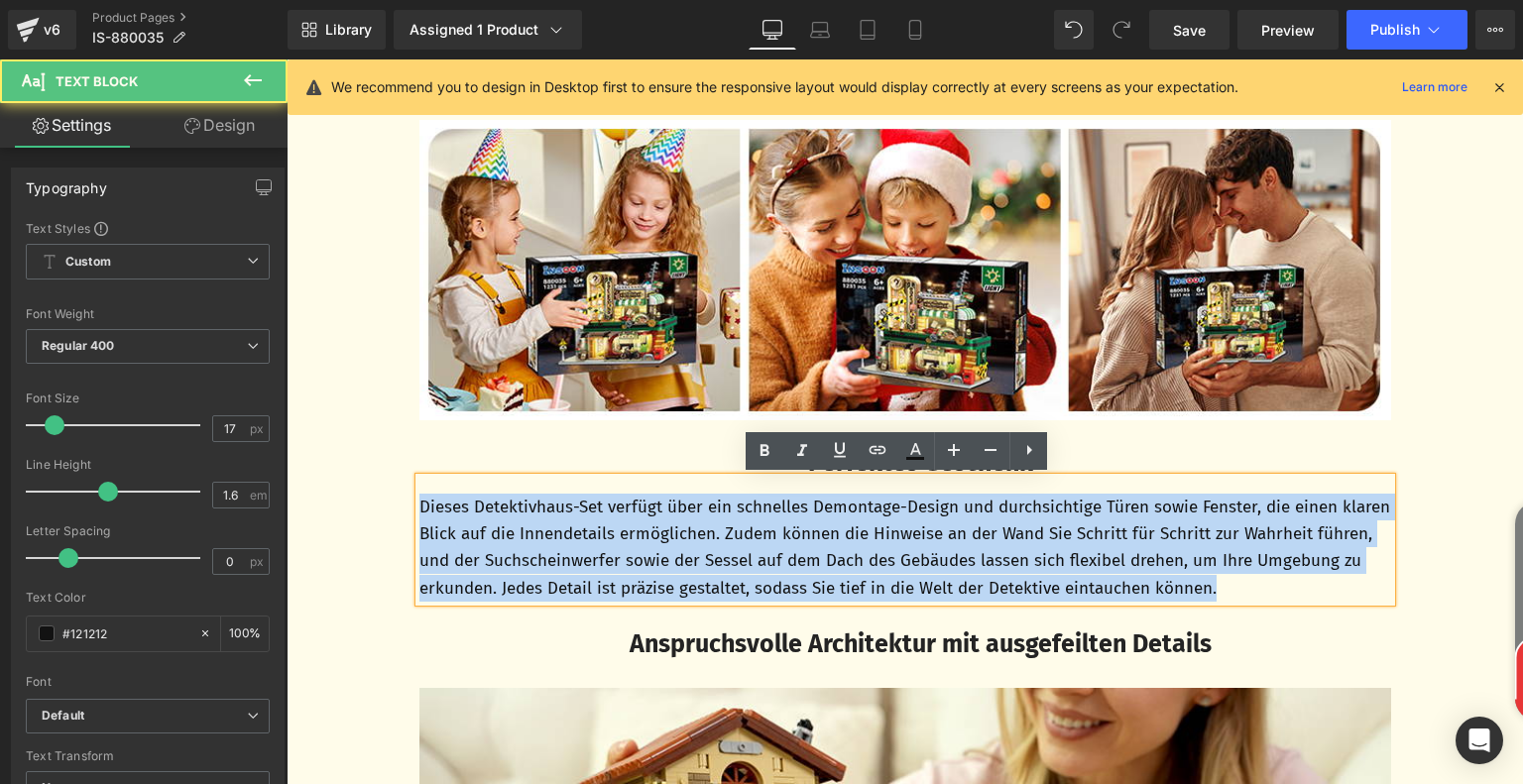 drag, startPoint x: 415, startPoint y: 503, endPoint x: 1341, endPoint y: 593, distance: 930.3634 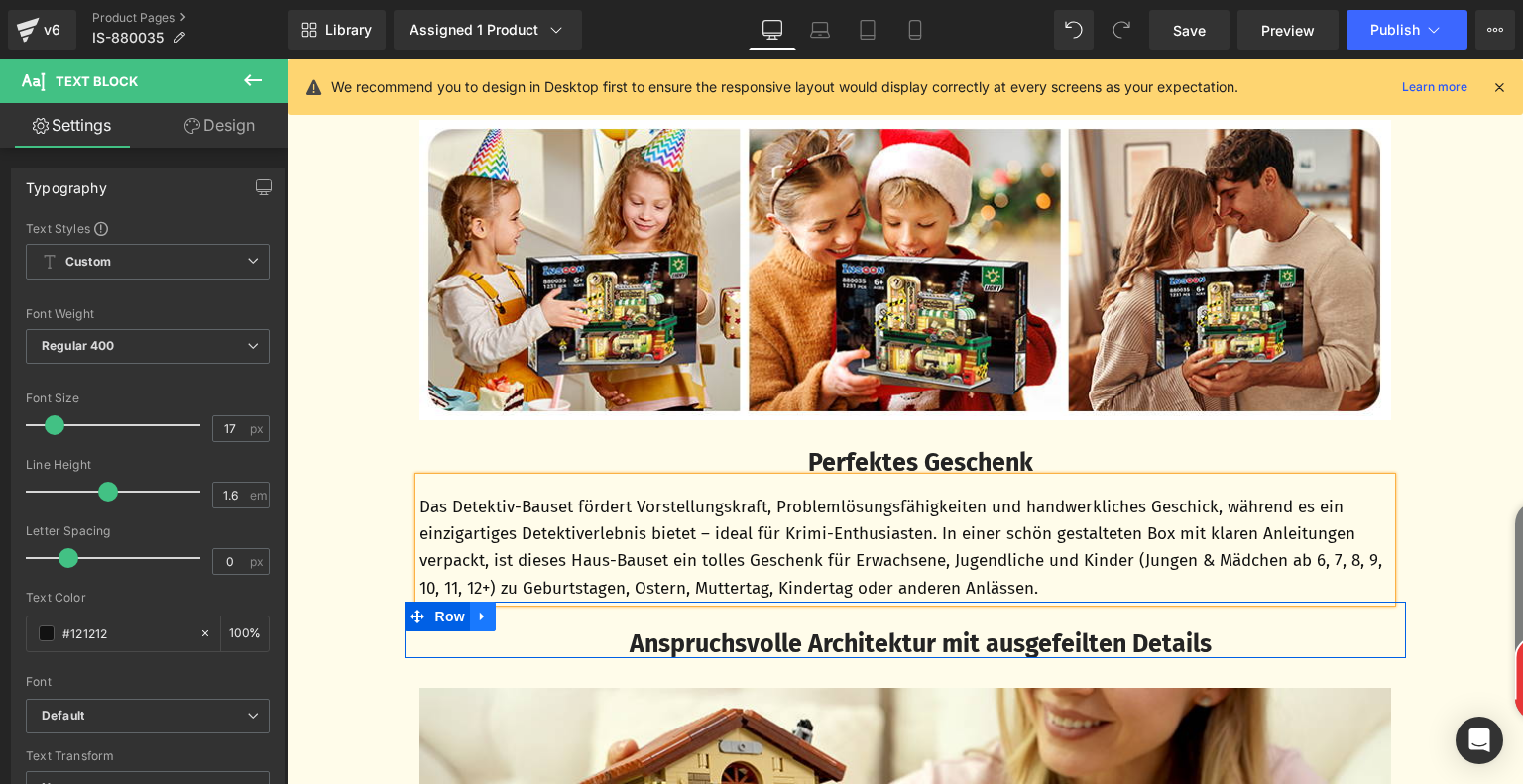 click 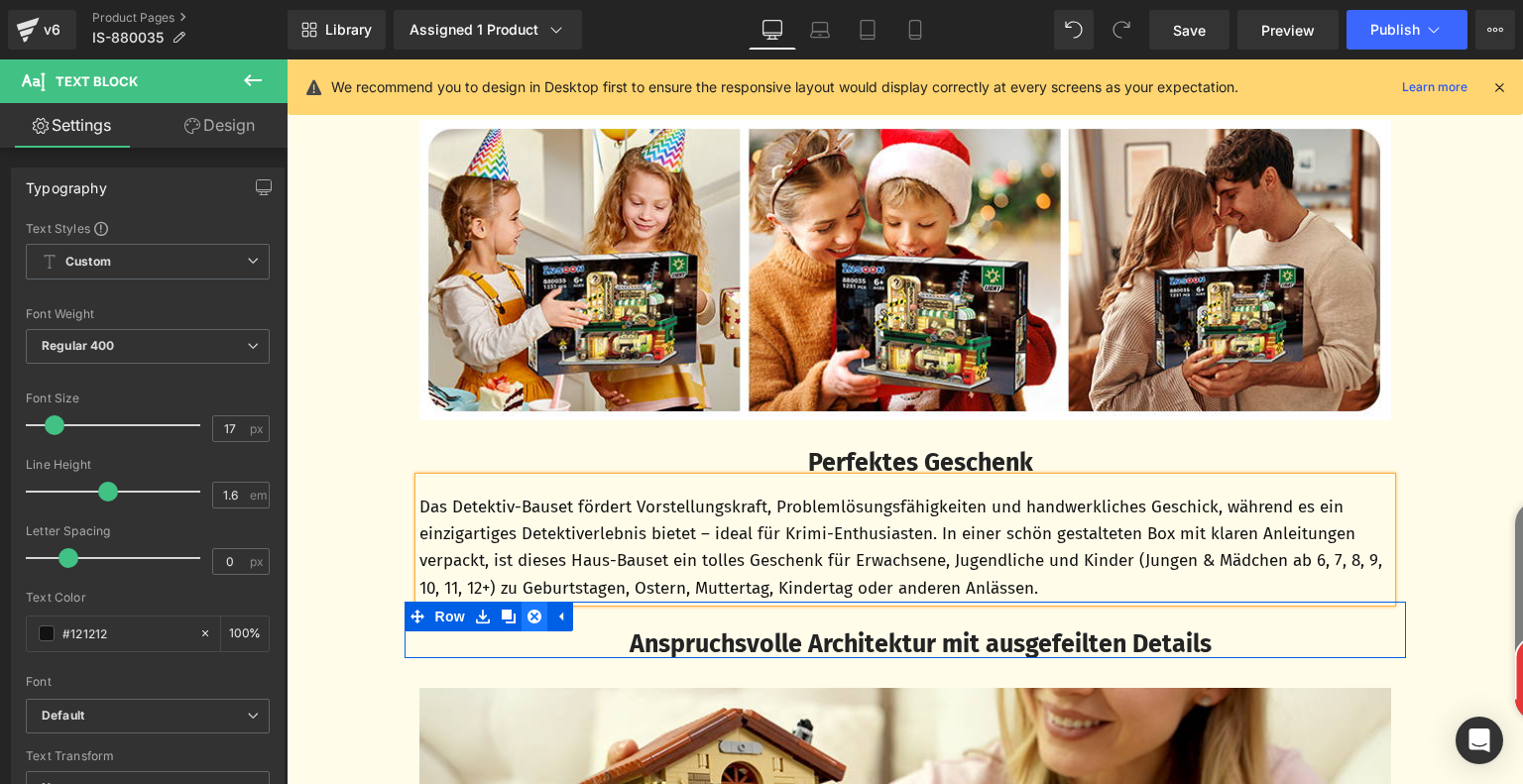 click at bounding box center (534, 616) 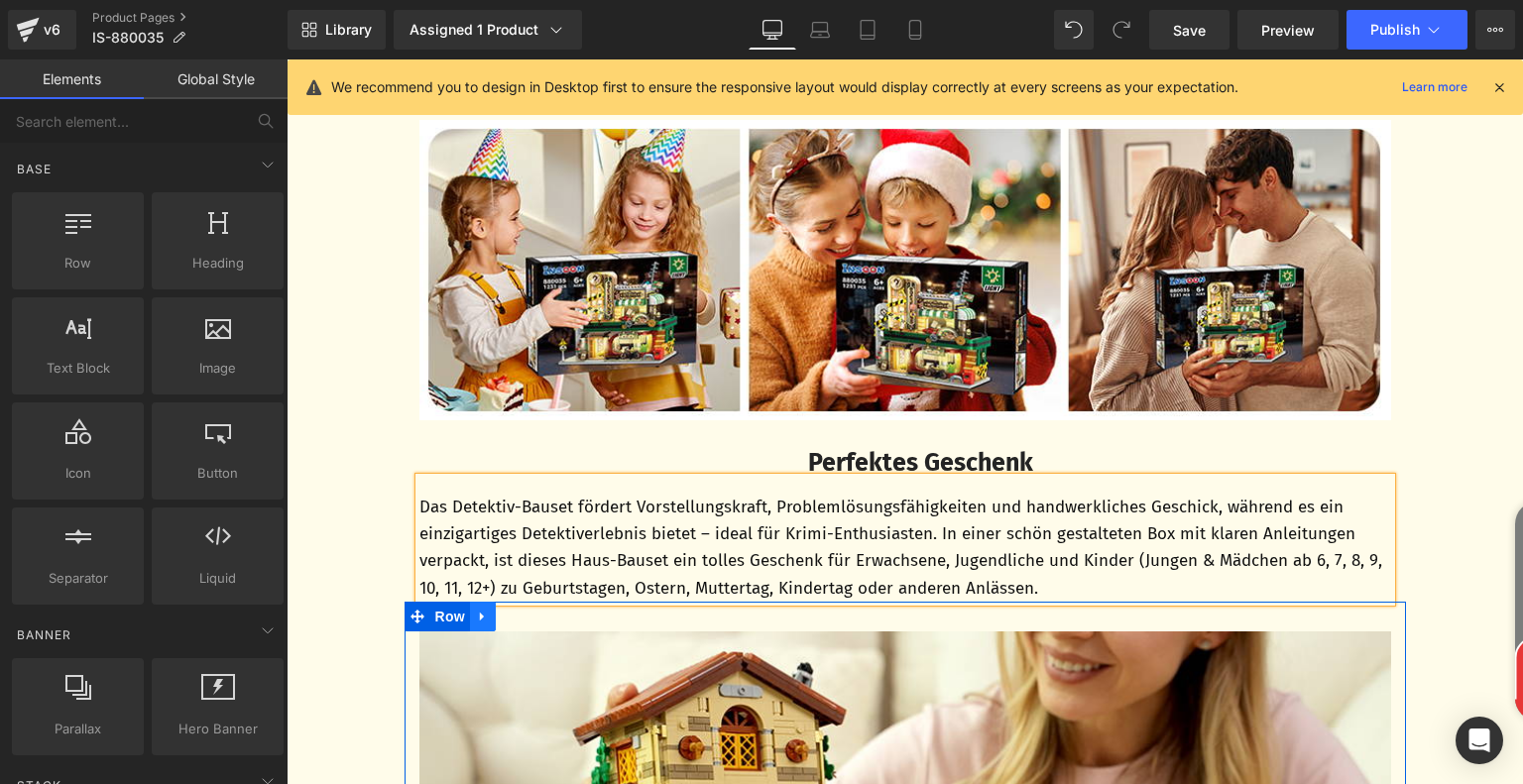 click 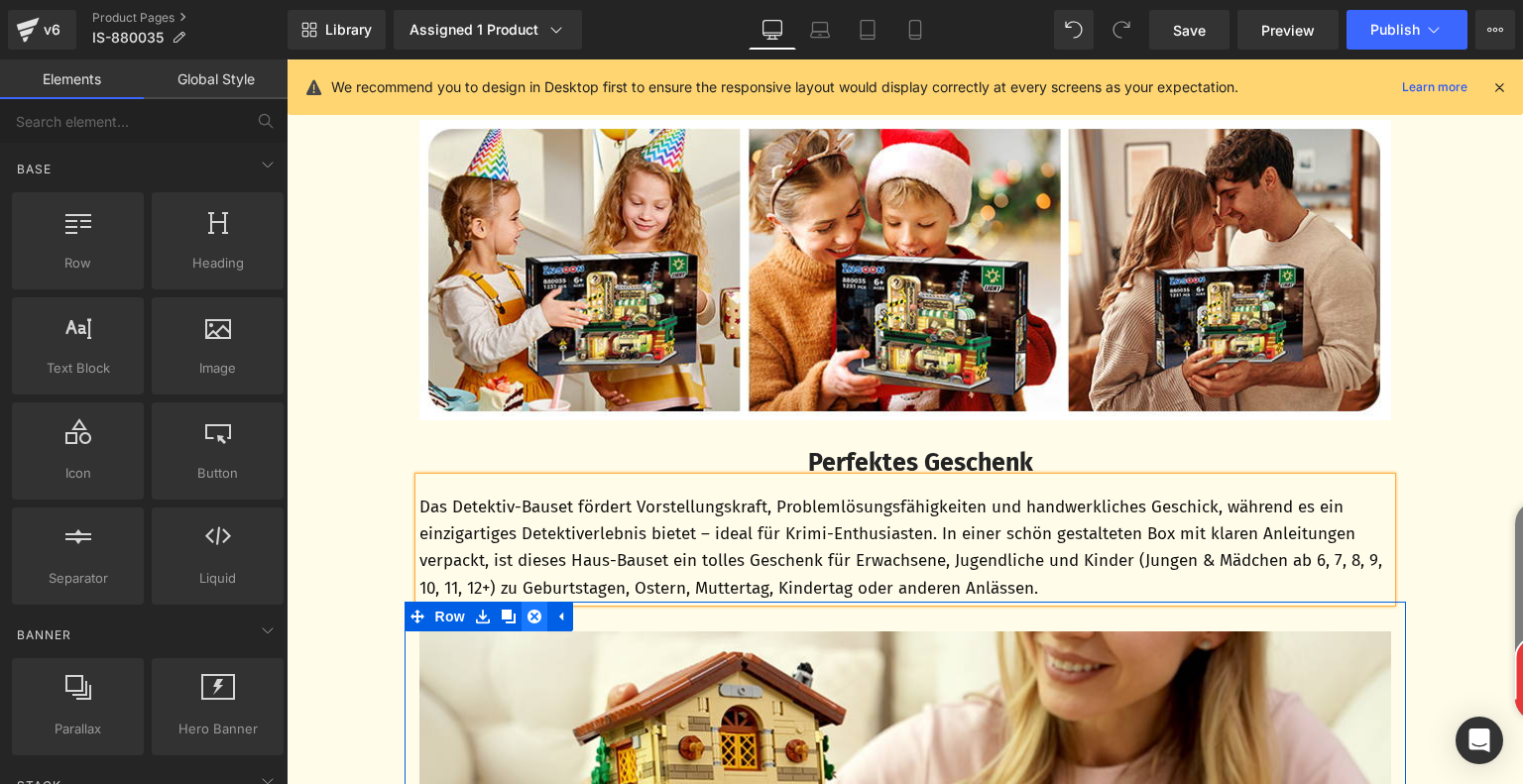 click 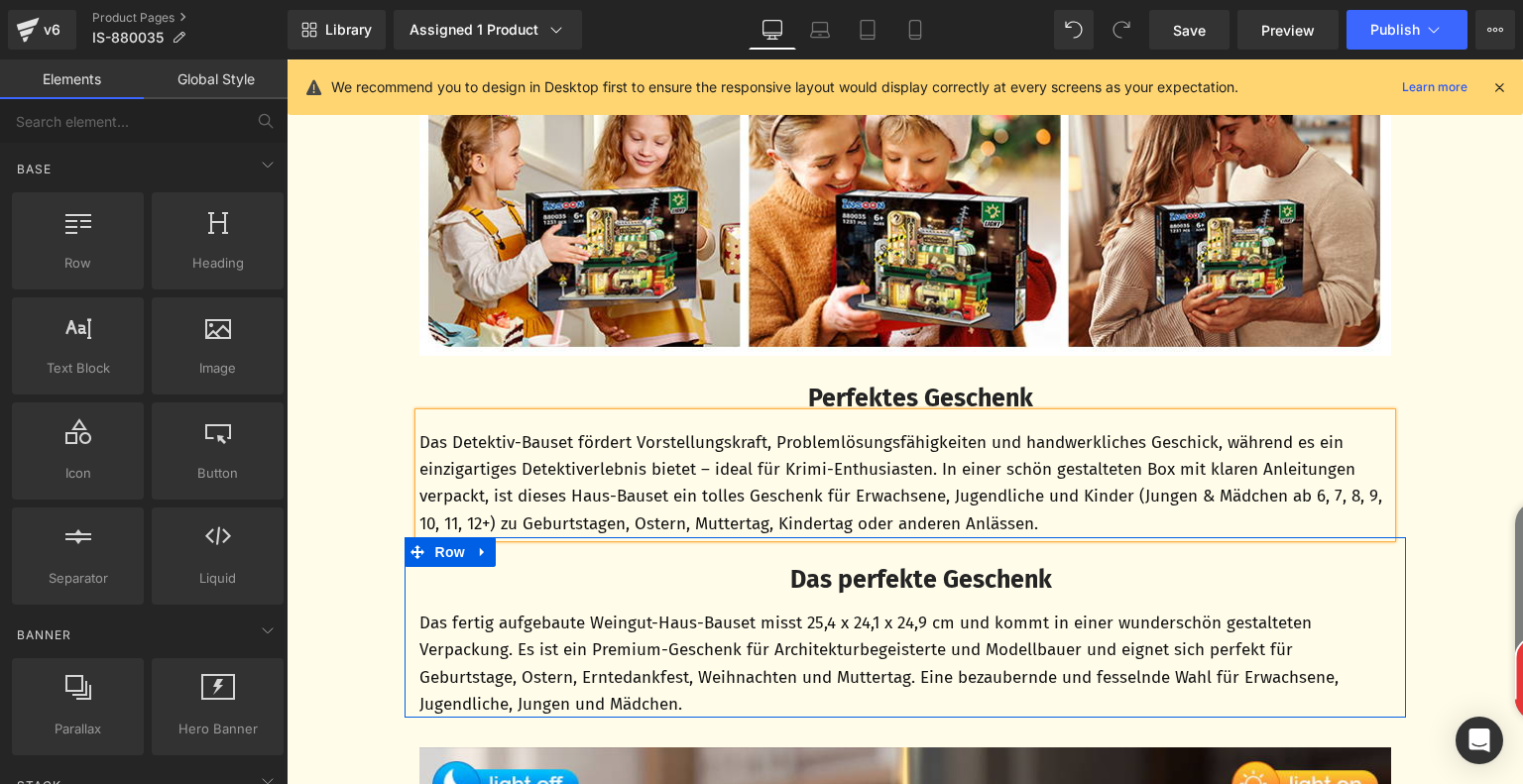scroll, scrollTop: 5300, scrollLeft: 0, axis: vertical 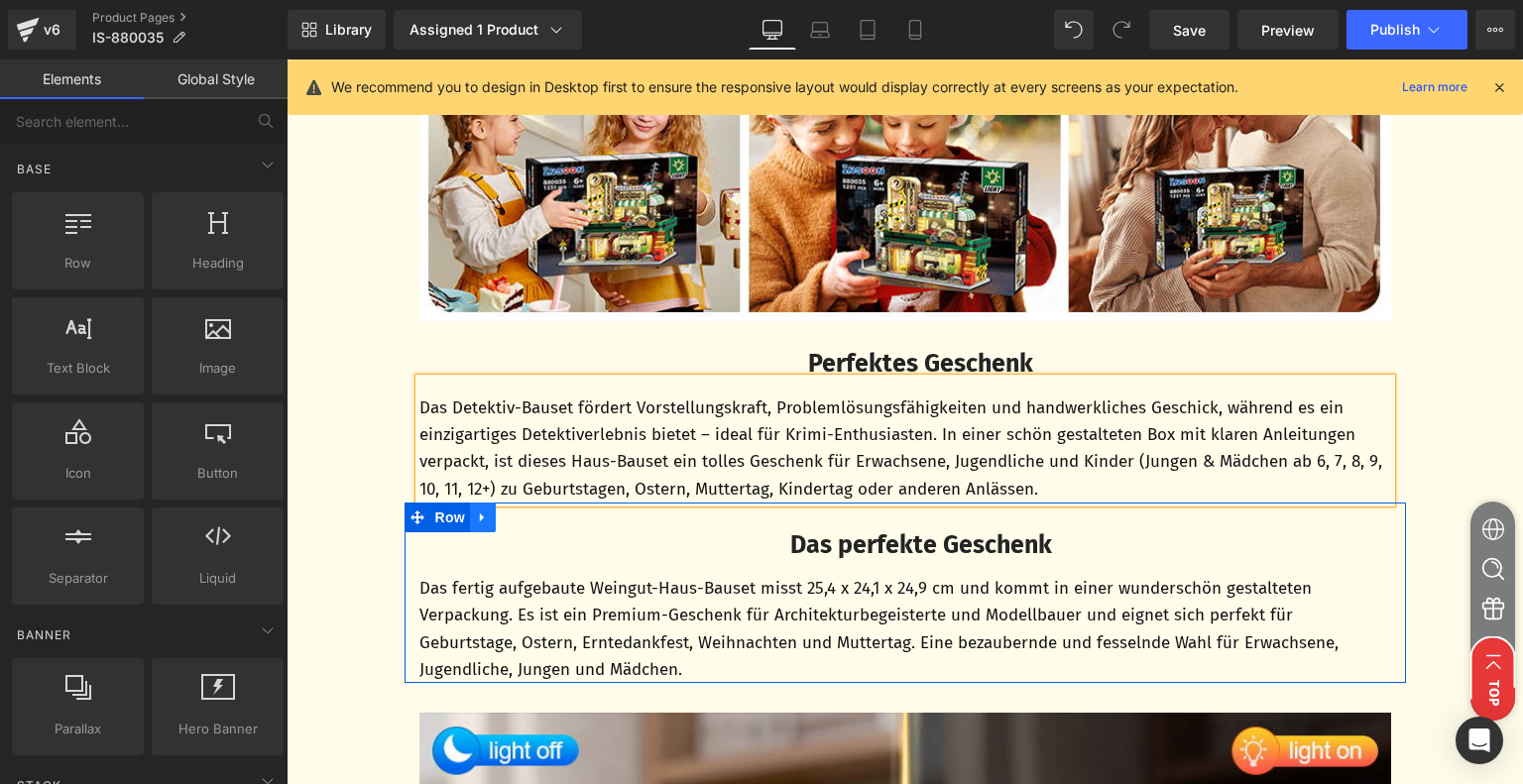 click 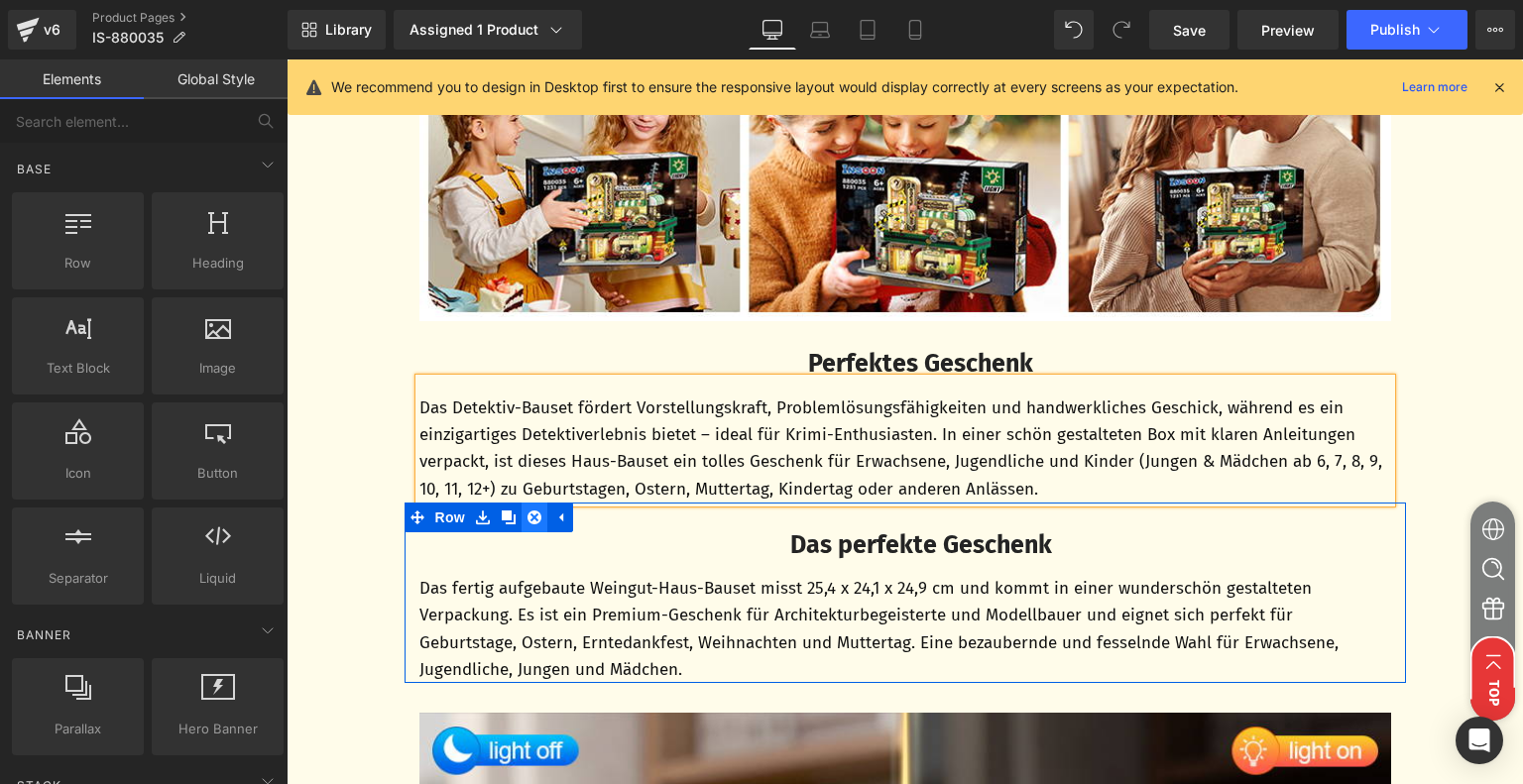 click 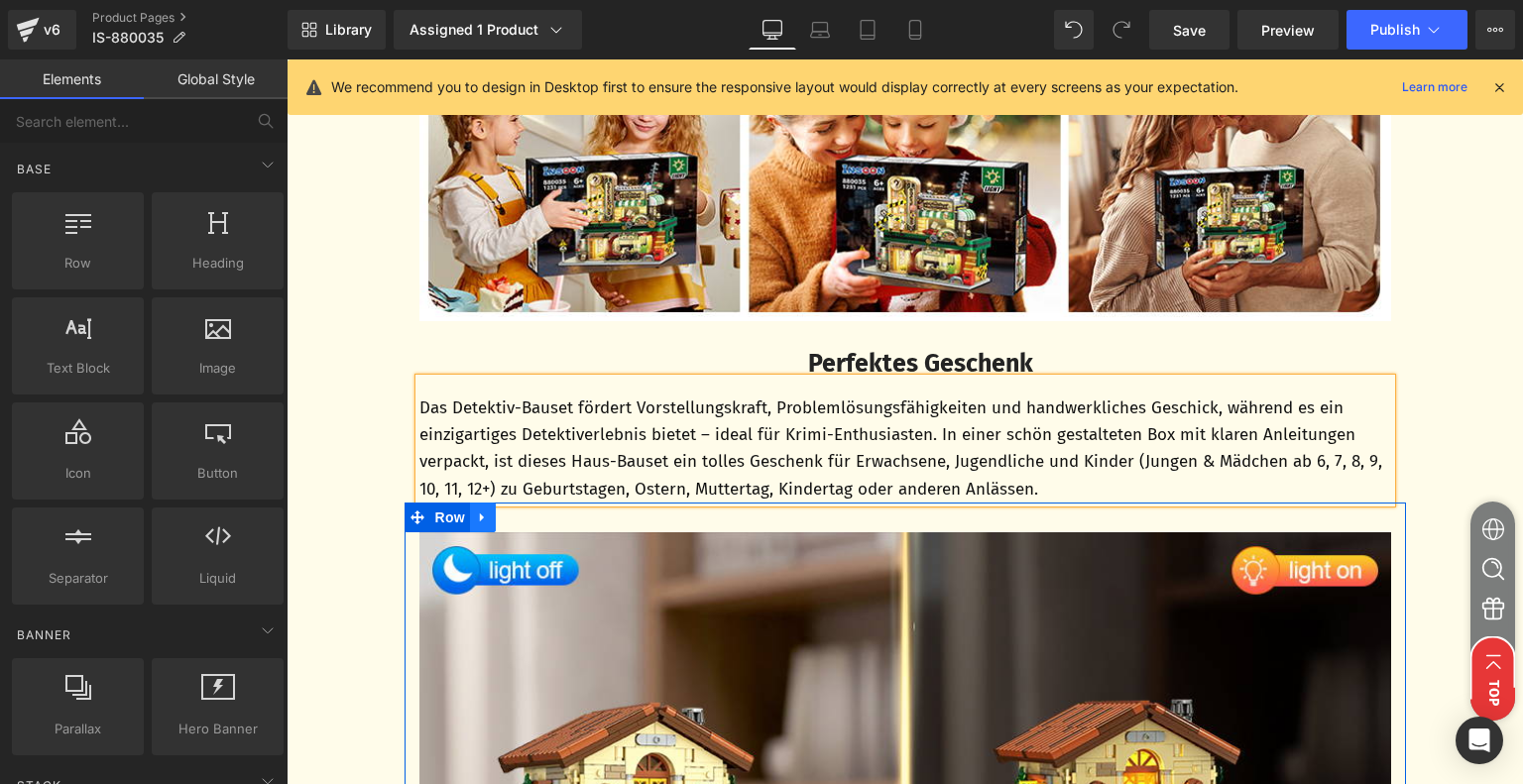 click 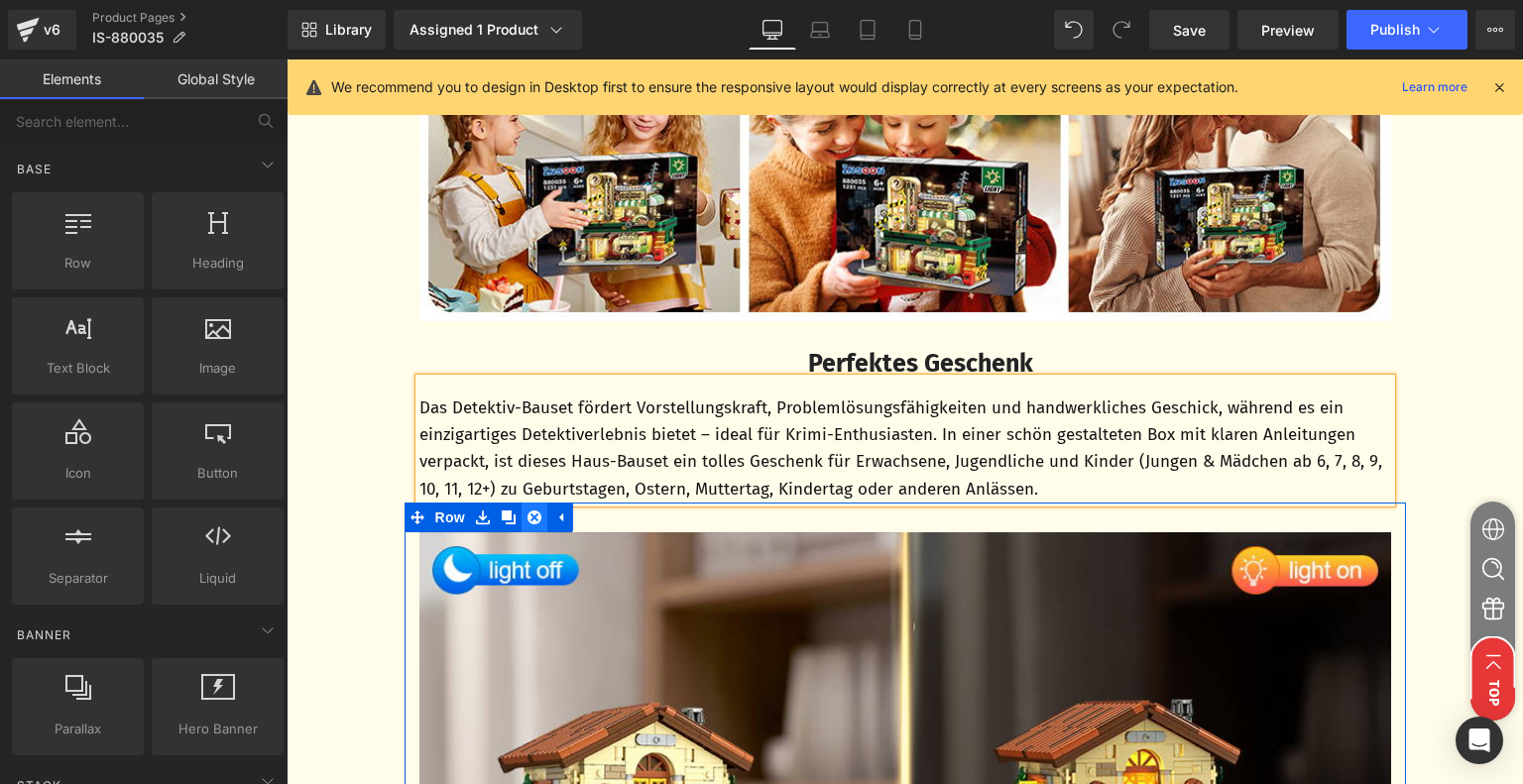 click 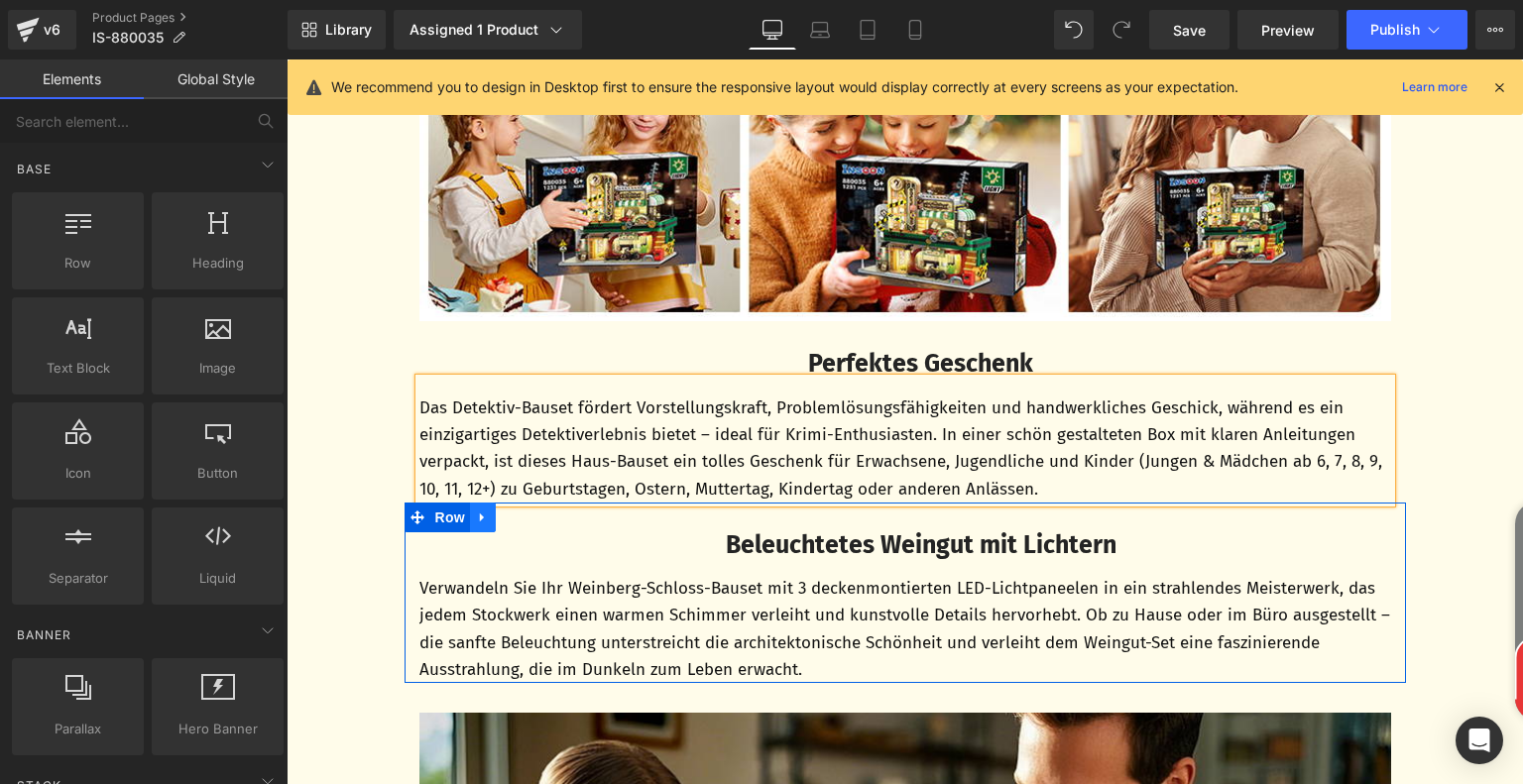 click 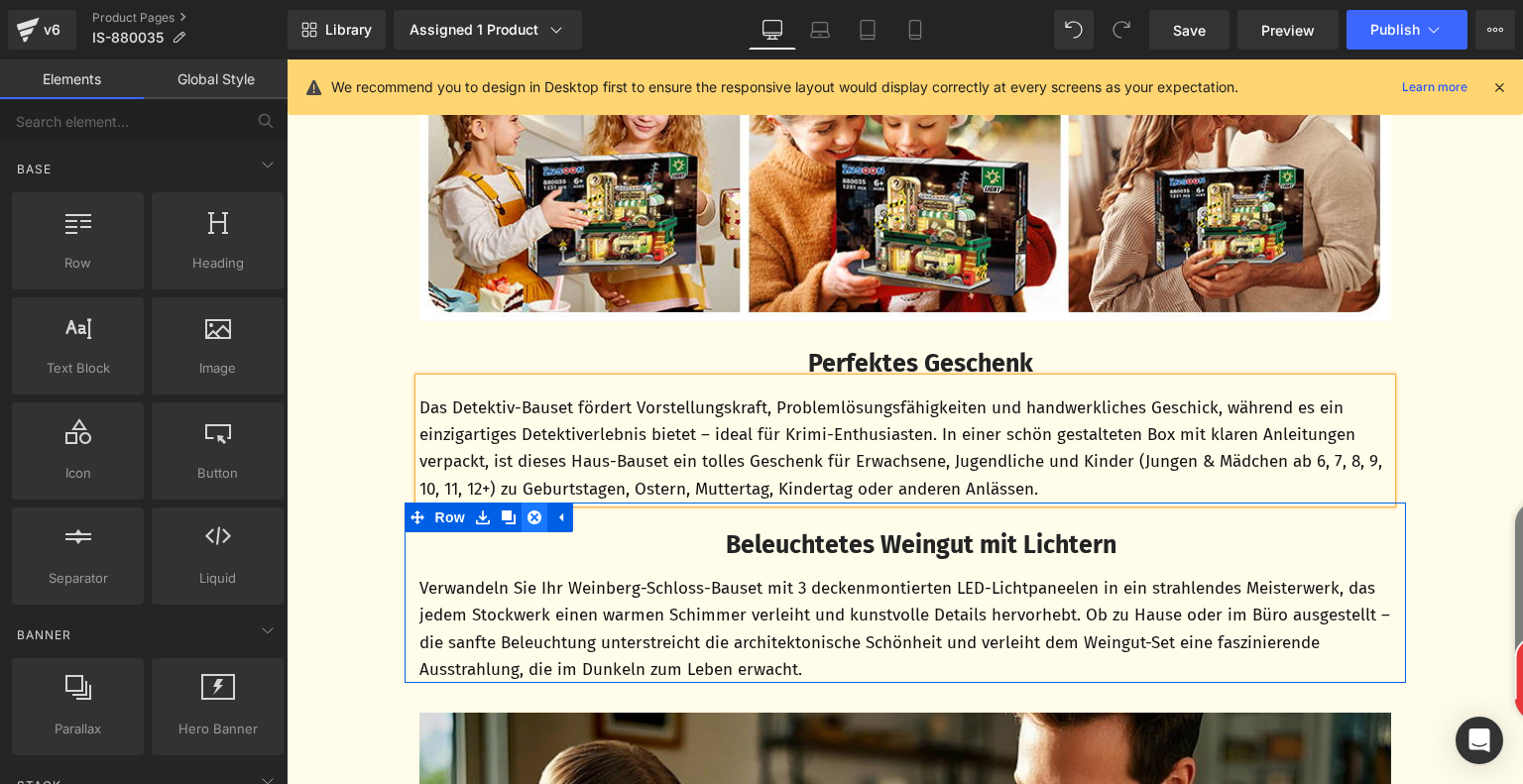 click 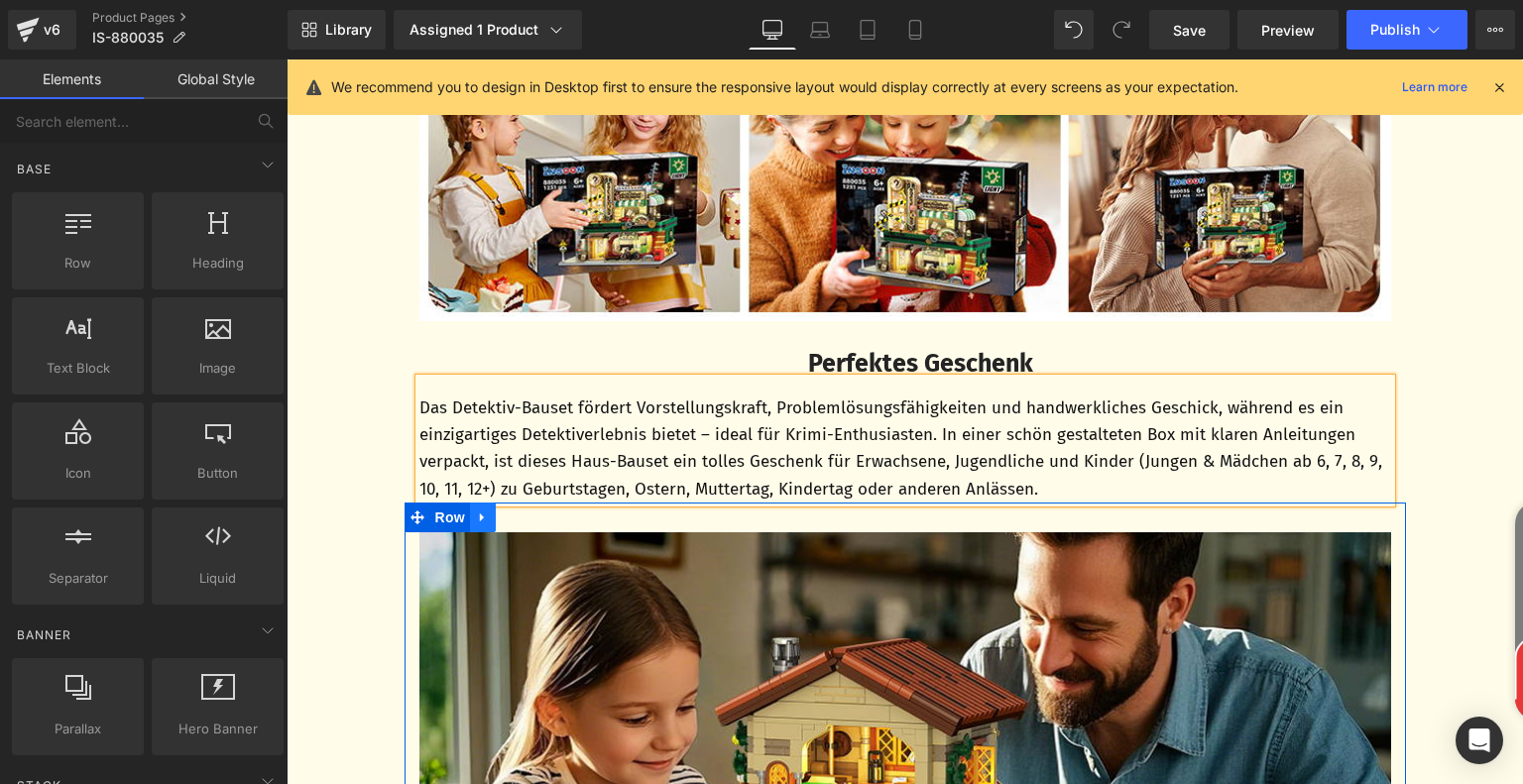 click 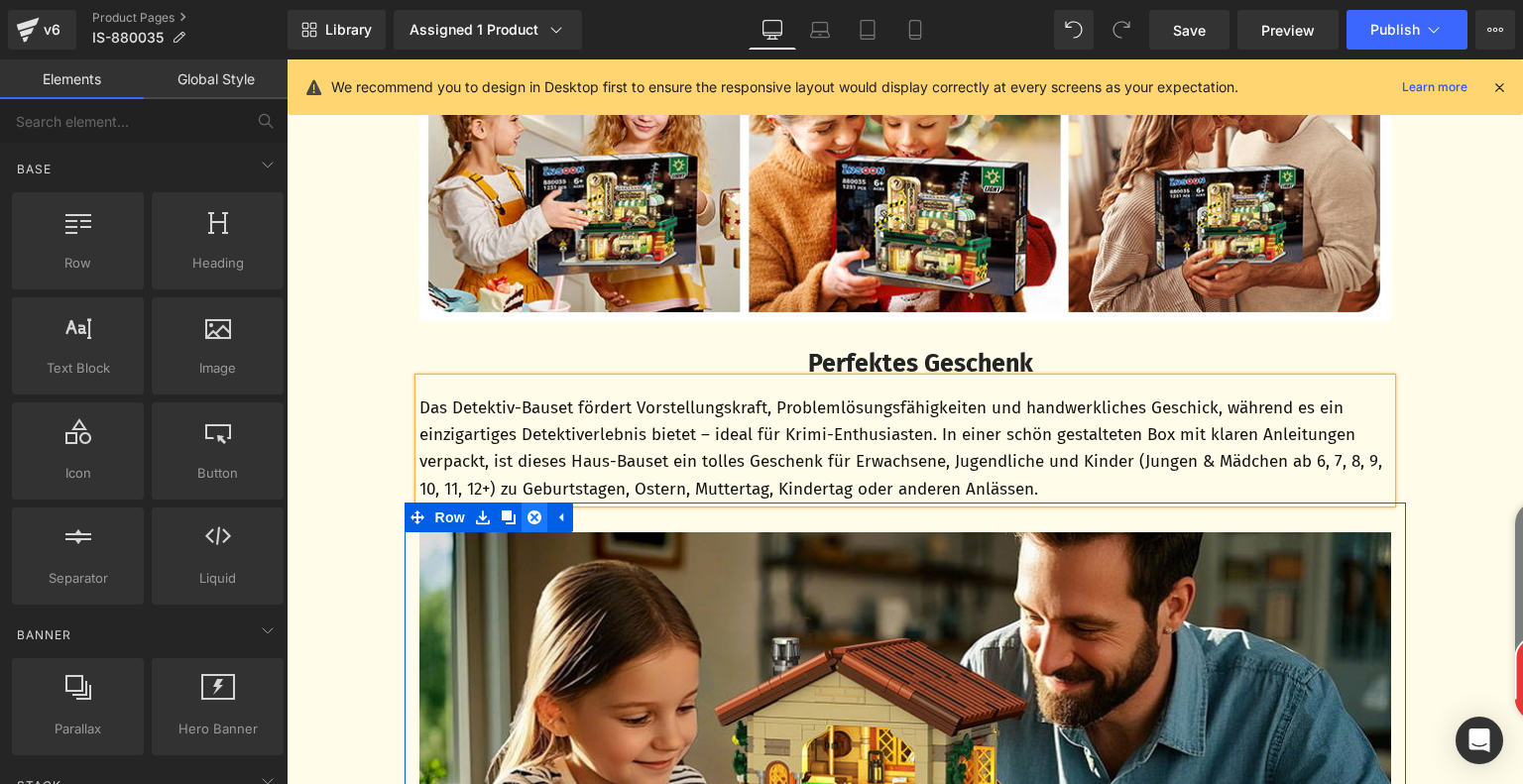 click 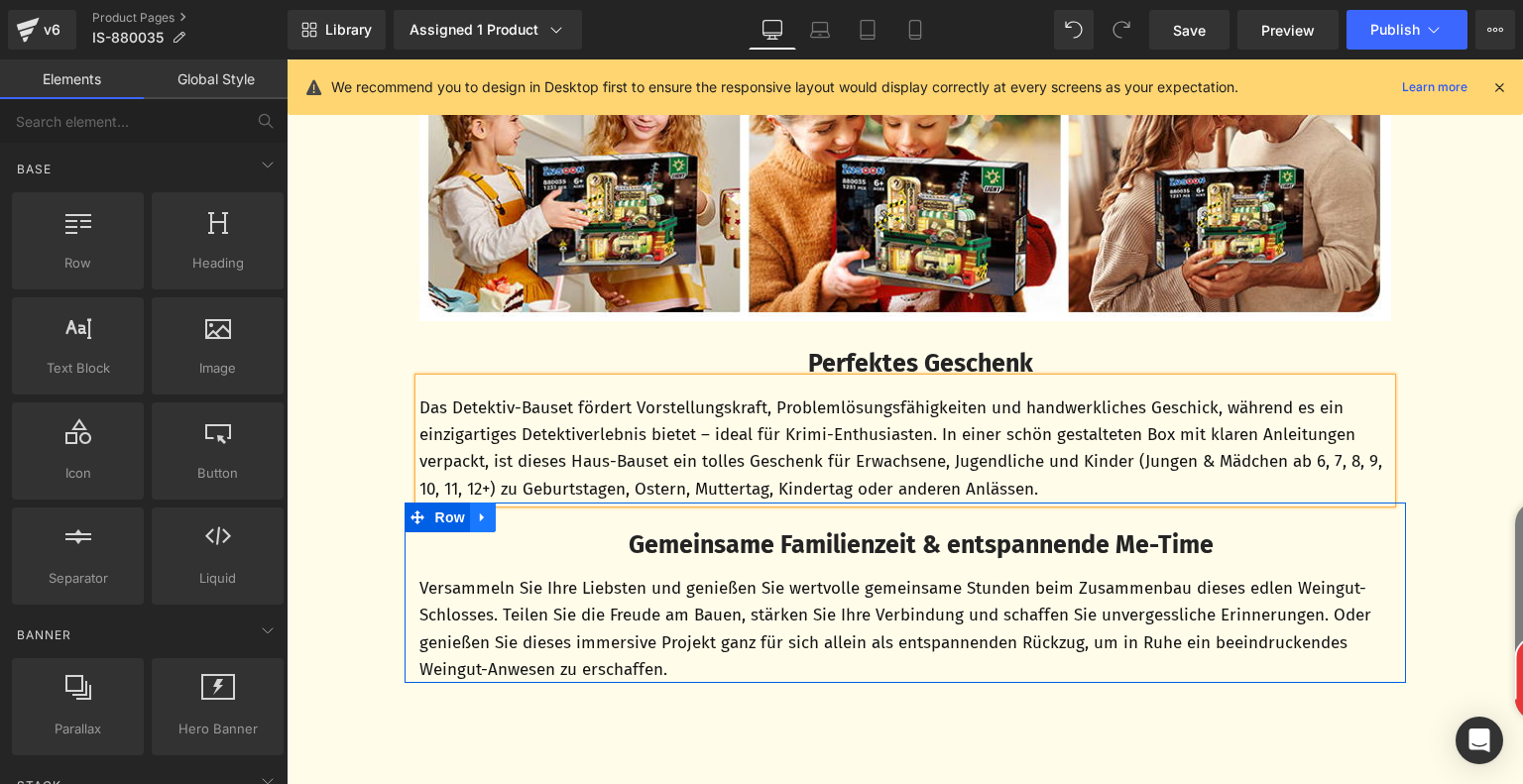 click 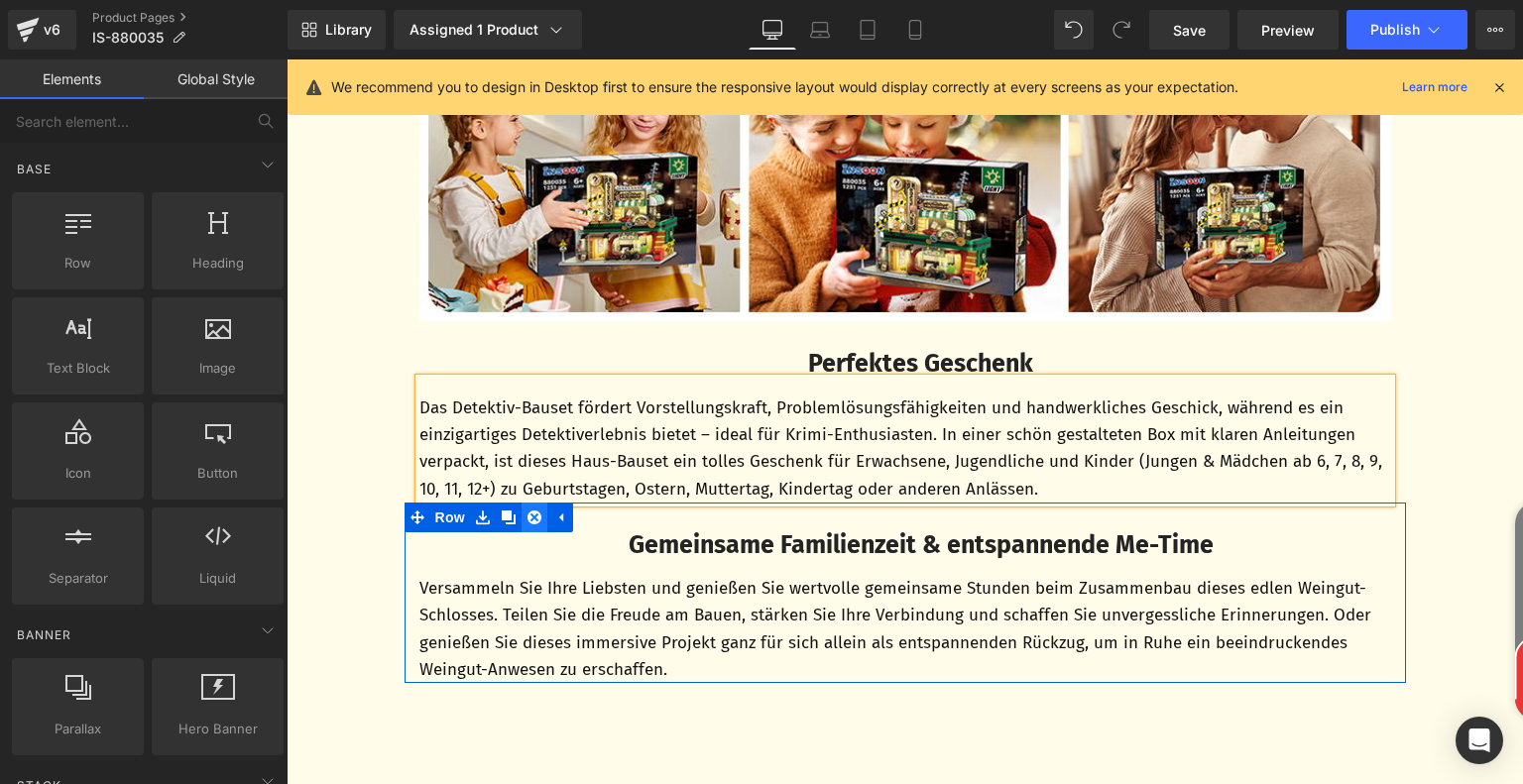 click 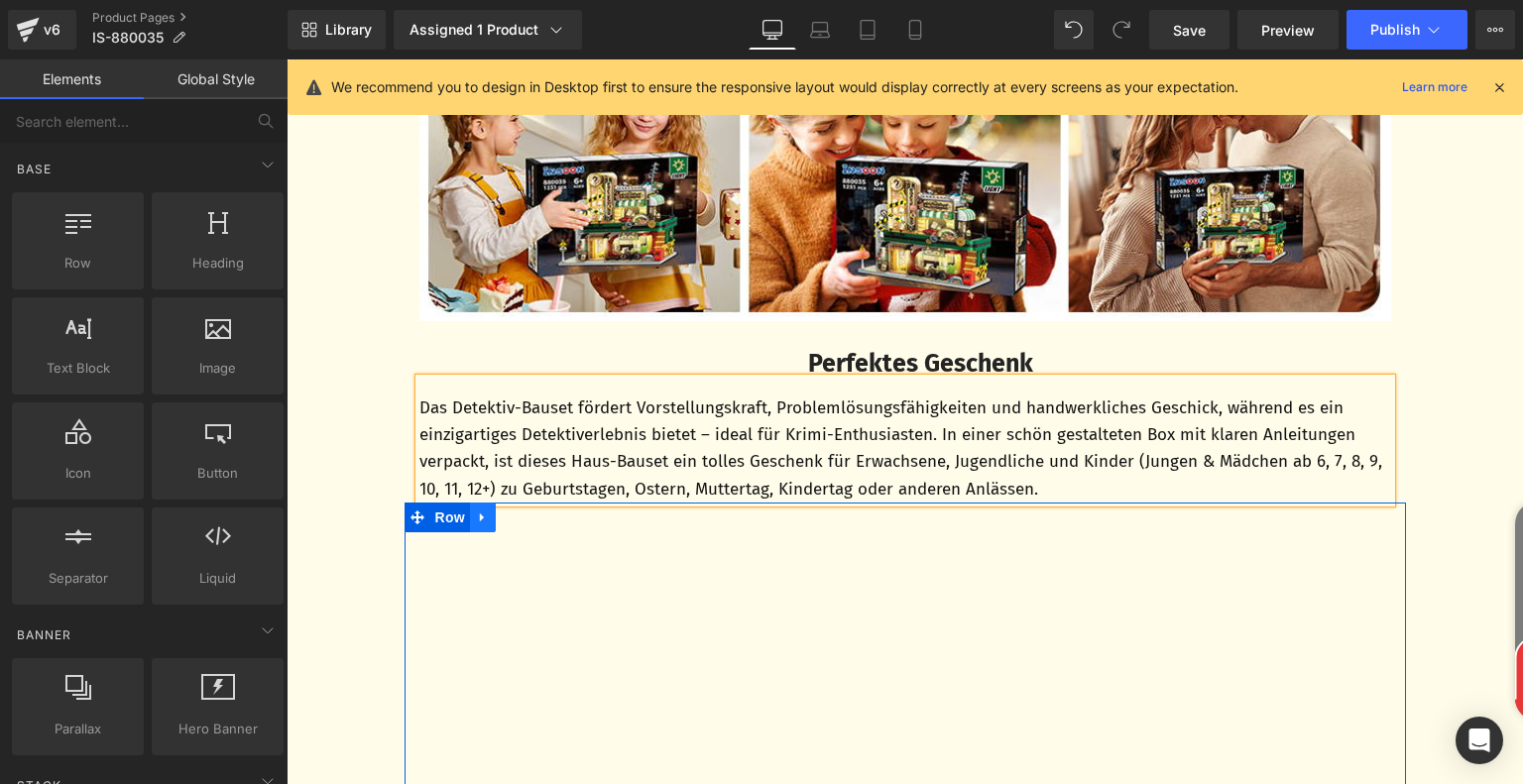 click at bounding box center (483, 517) 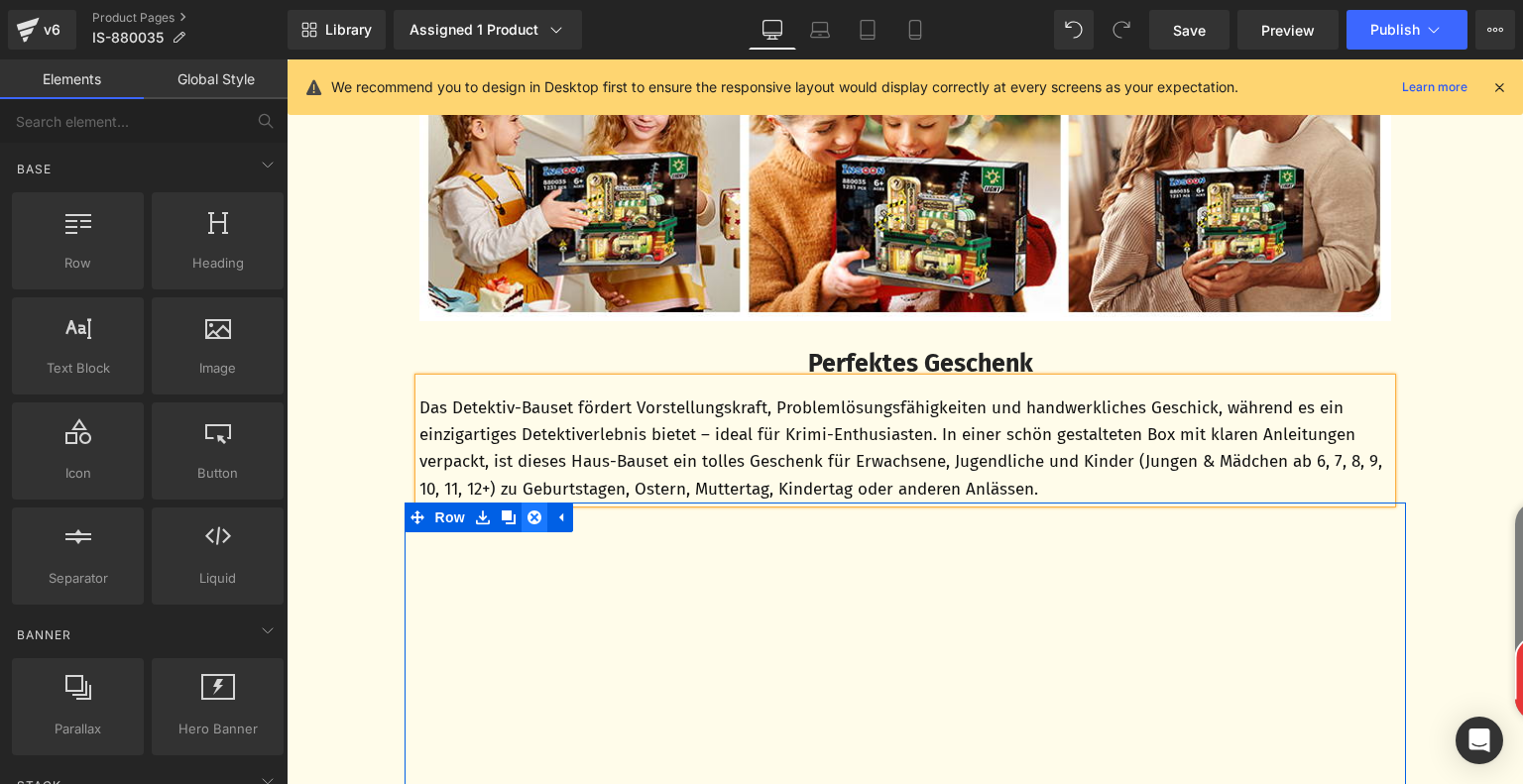 click 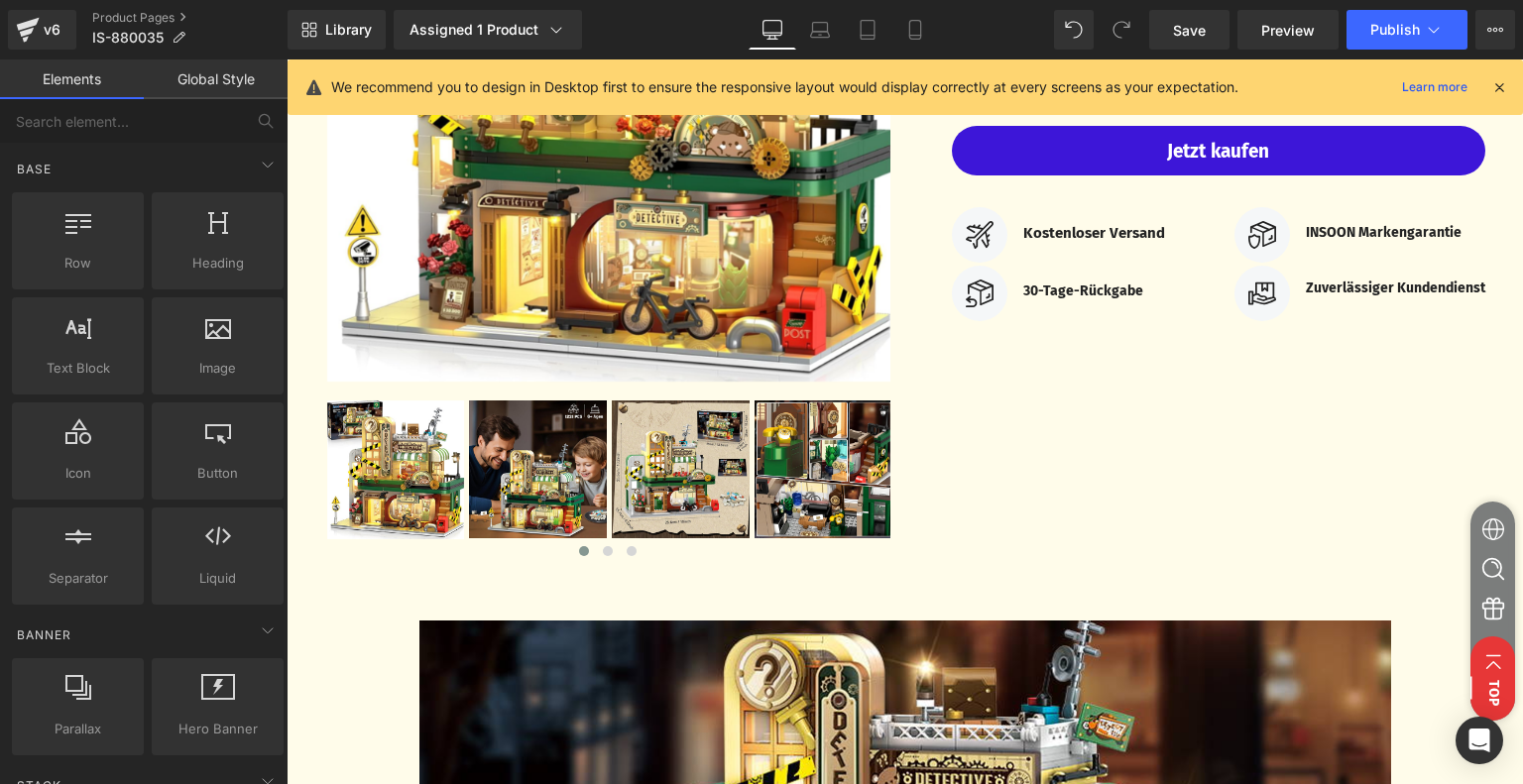 scroll, scrollTop: 146, scrollLeft: 0, axis: vertical 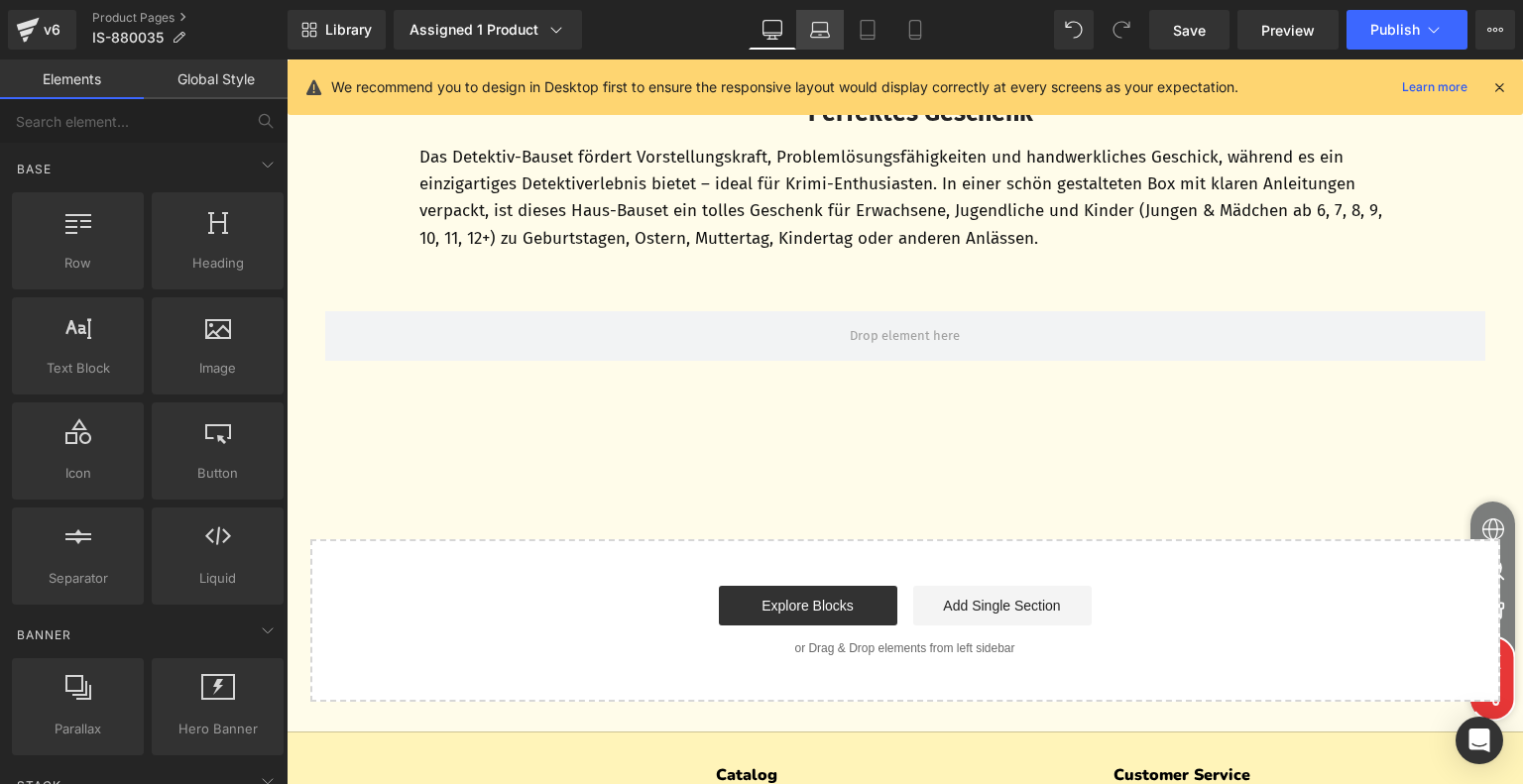click on "Laptop" at bounding box center (820, 30) 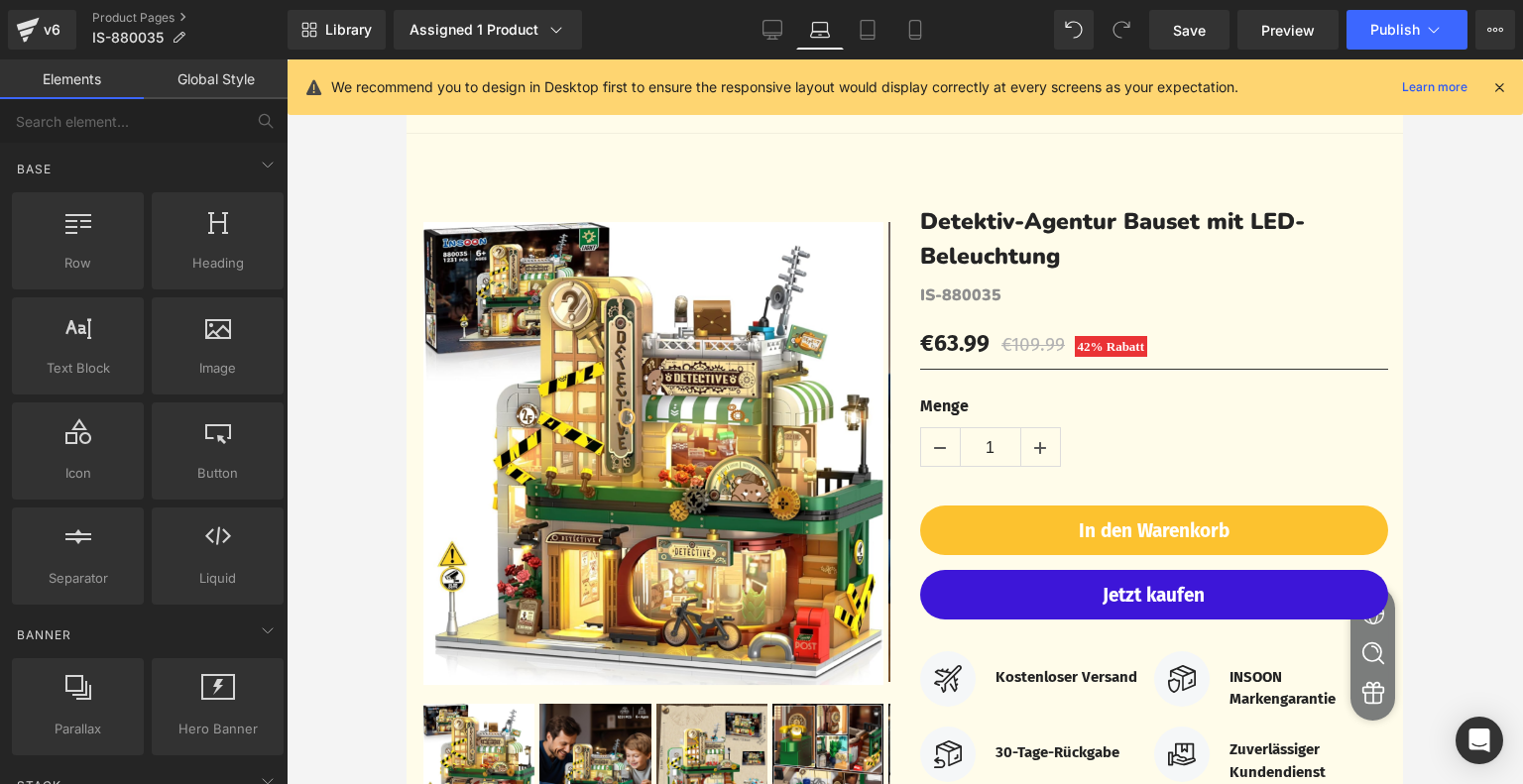 scroll, scrollTop: 0, scrollLeft: 0, axis: both 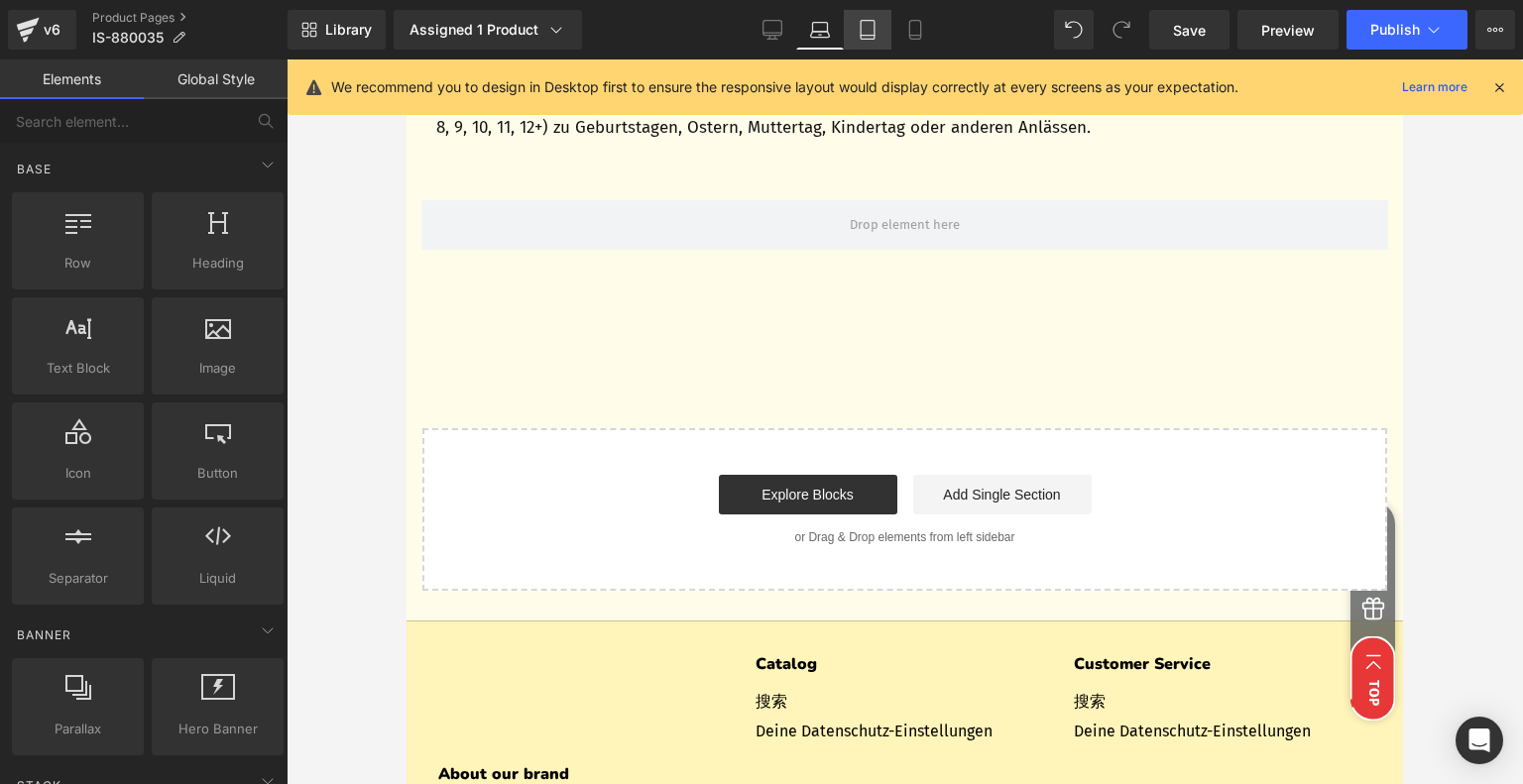 click 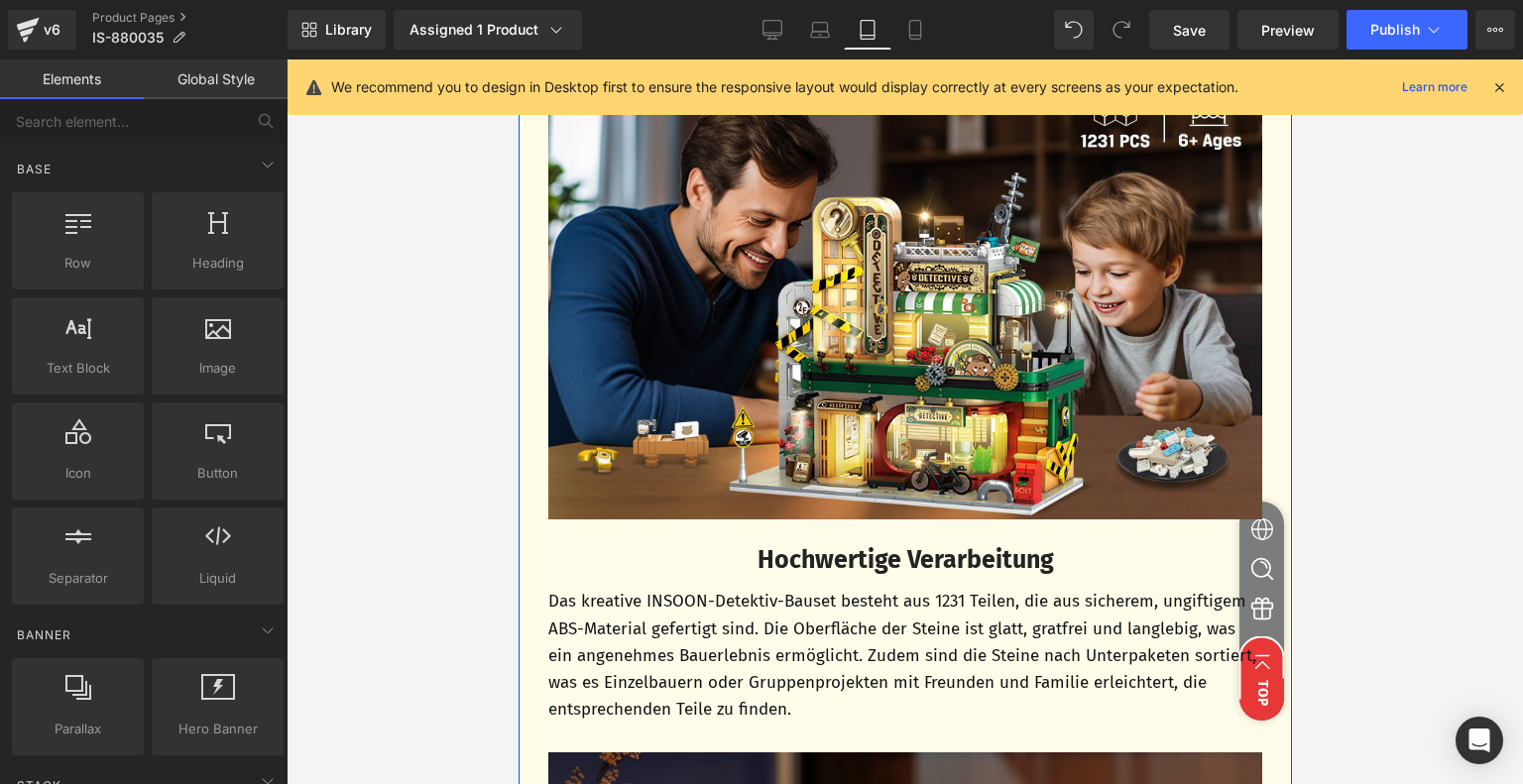 scroll, scrollTop: 2676, scrollLeft: 0, axis: vertical 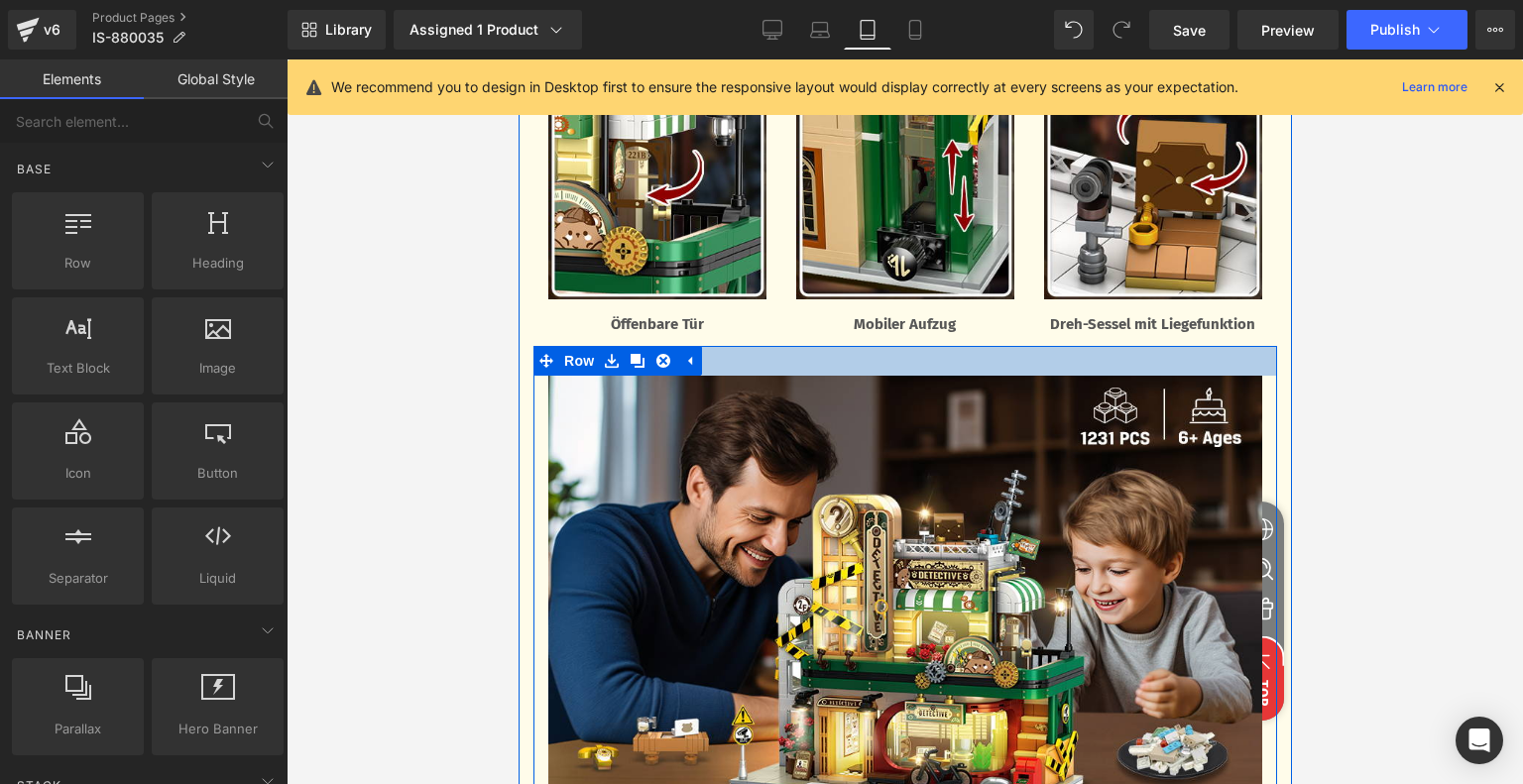 click at bounding box center (904, 361) 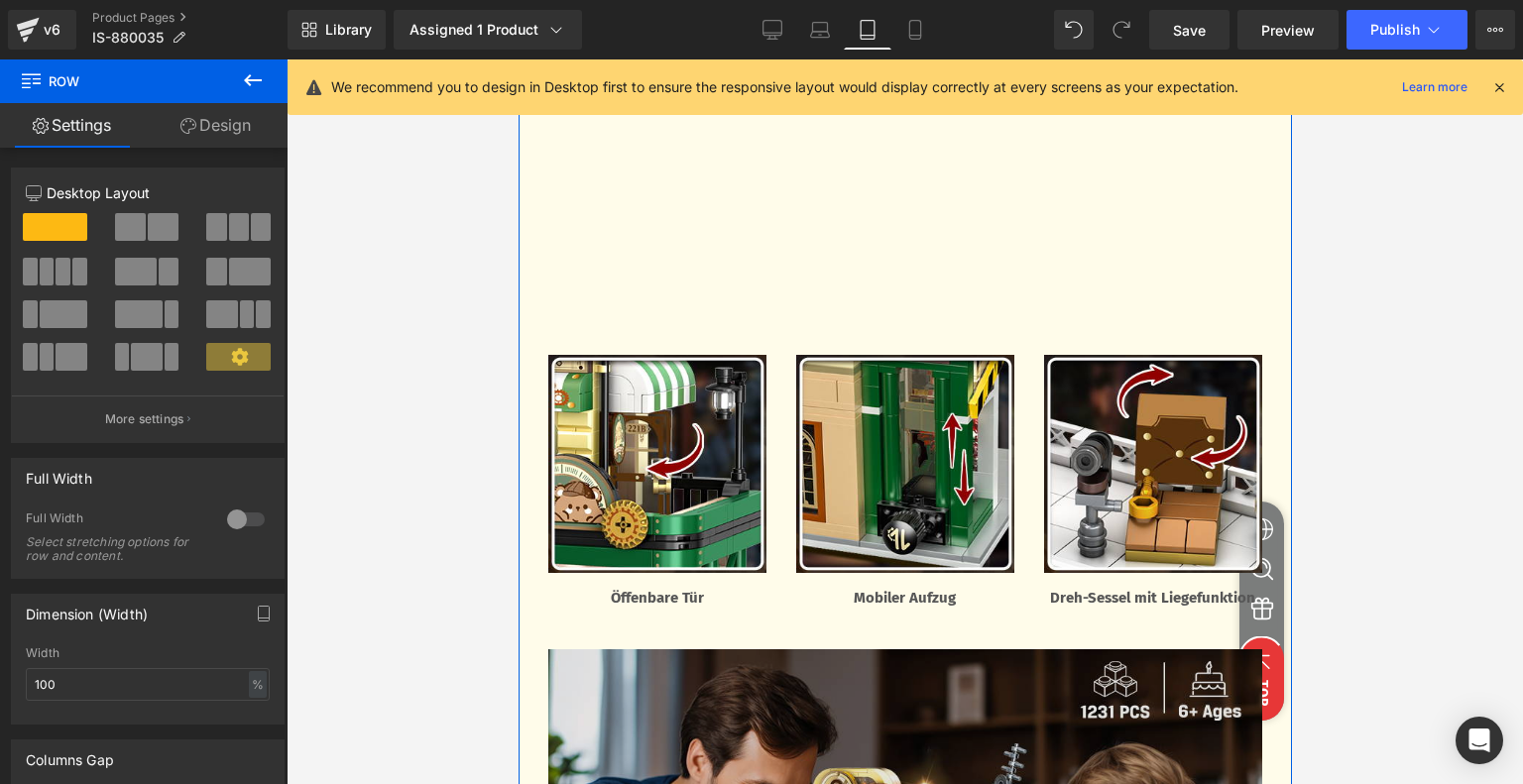 scroll, scrollTop: 2181, scrollLeft: 0, axis: vertical 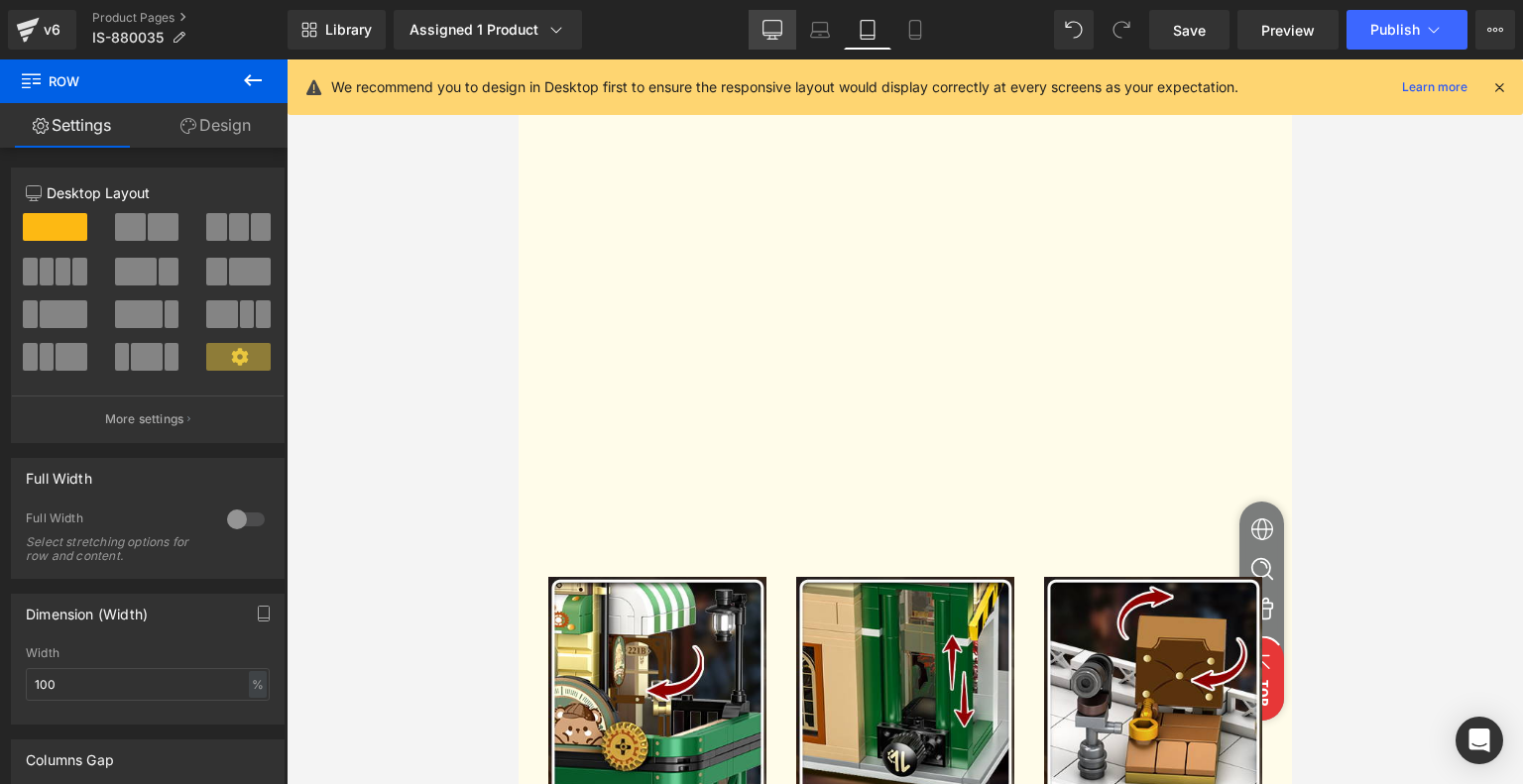 click on "Desktop" at bounding box center [772, 30] 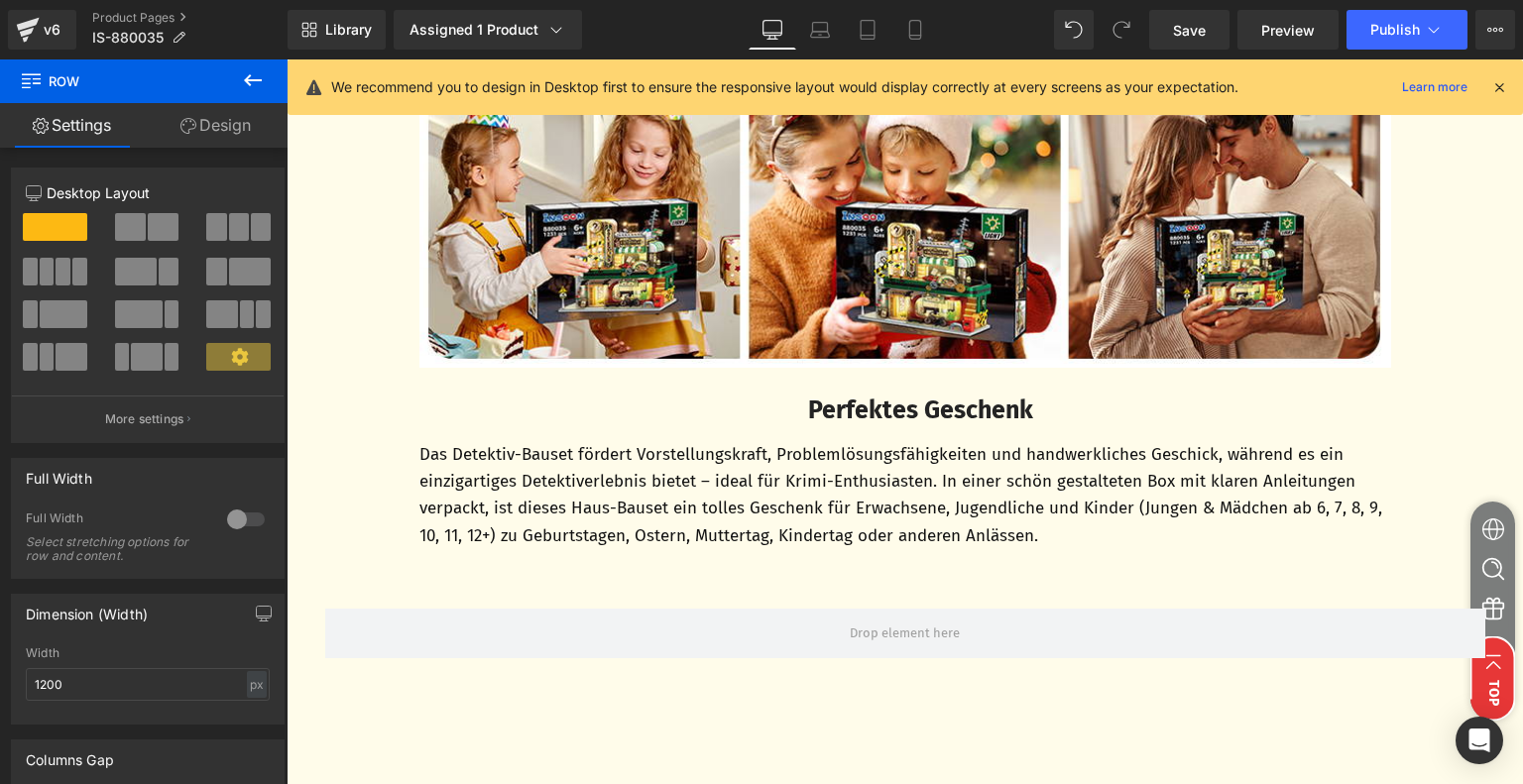 scroll, scrollTop: 5550, scrollLeft: 0, axis: vertical 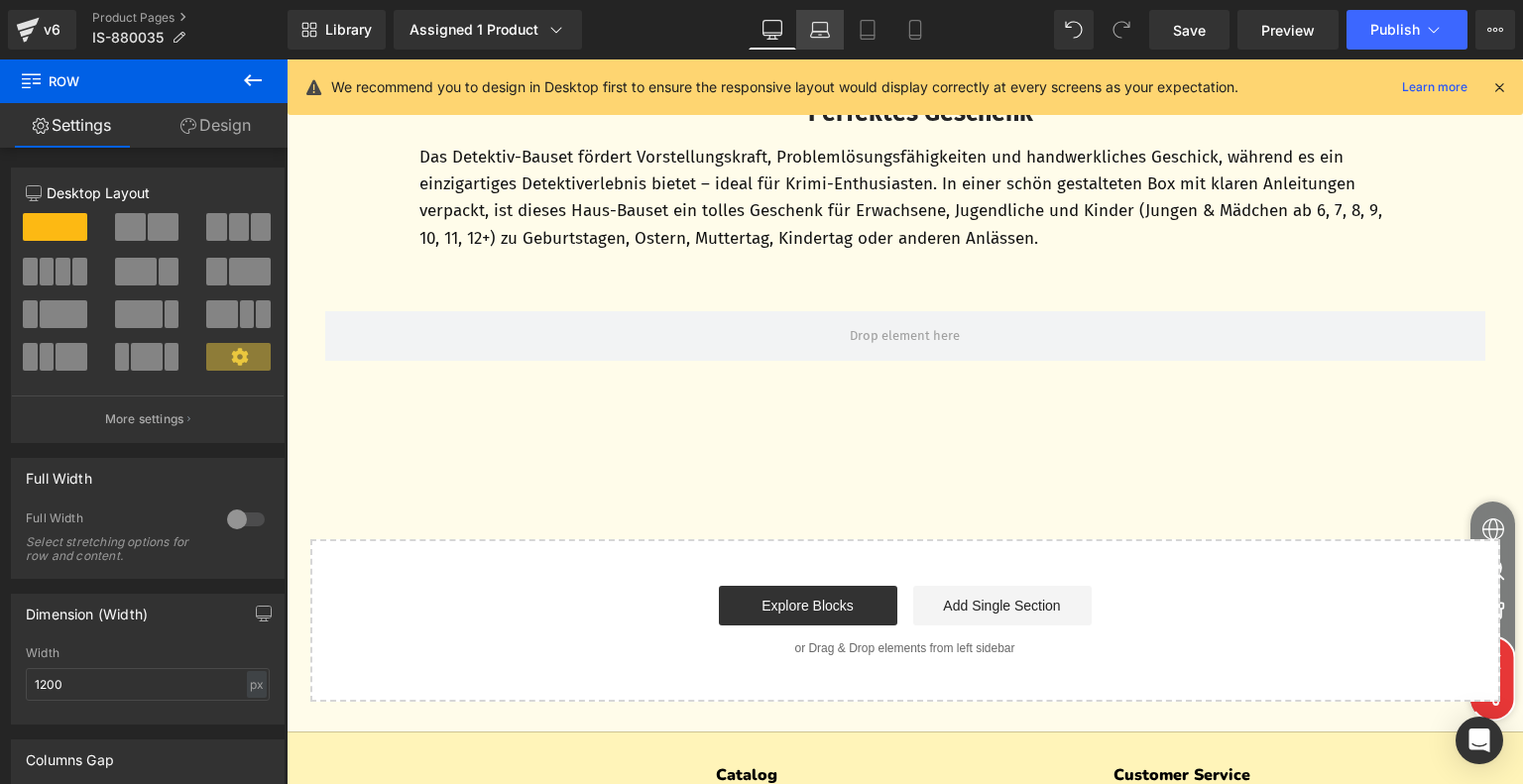 click on "Laptop" at bounding box center [820, 30] 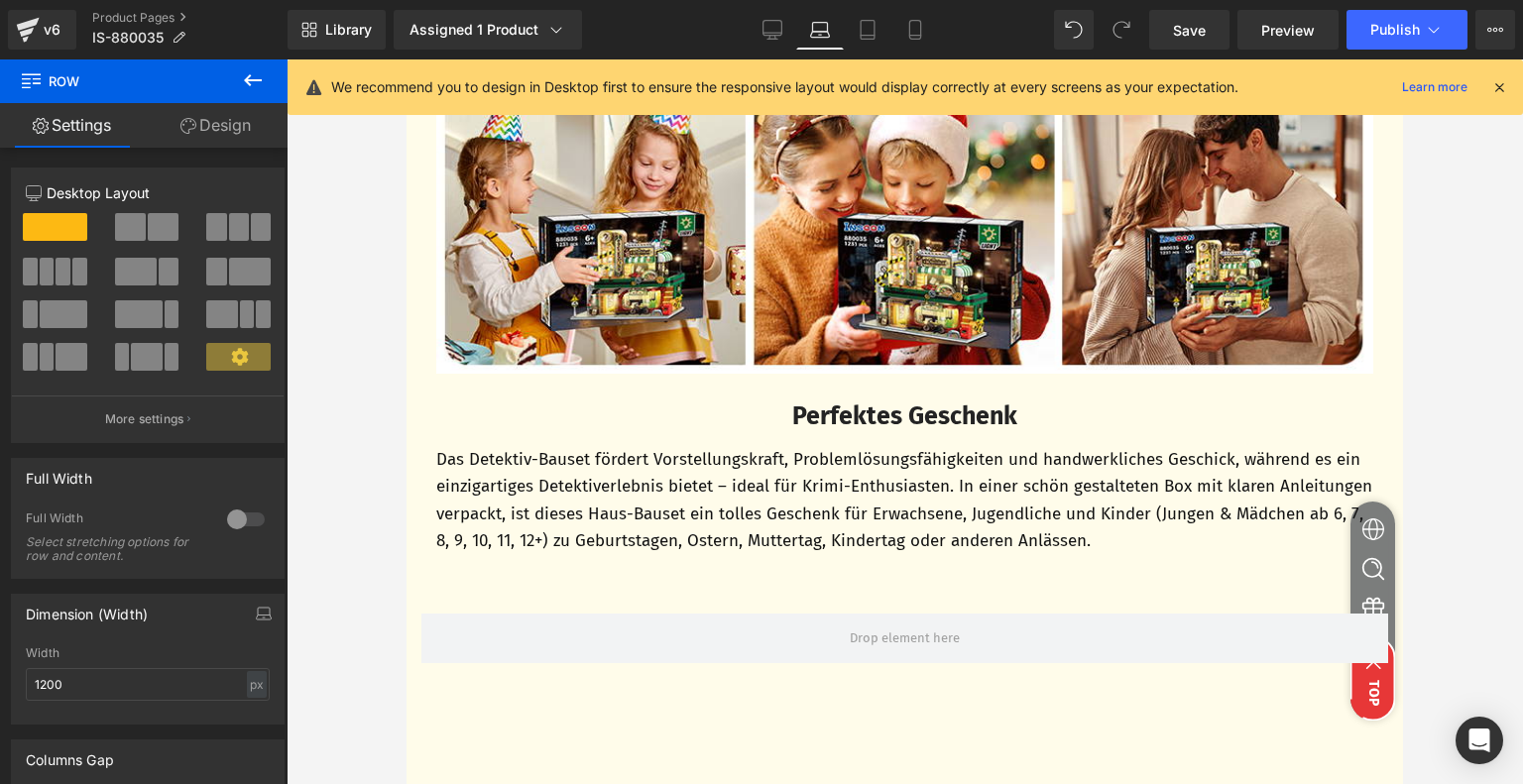 scroll, scrollTop: 5154, scrollLeft: 0, axis: vertical 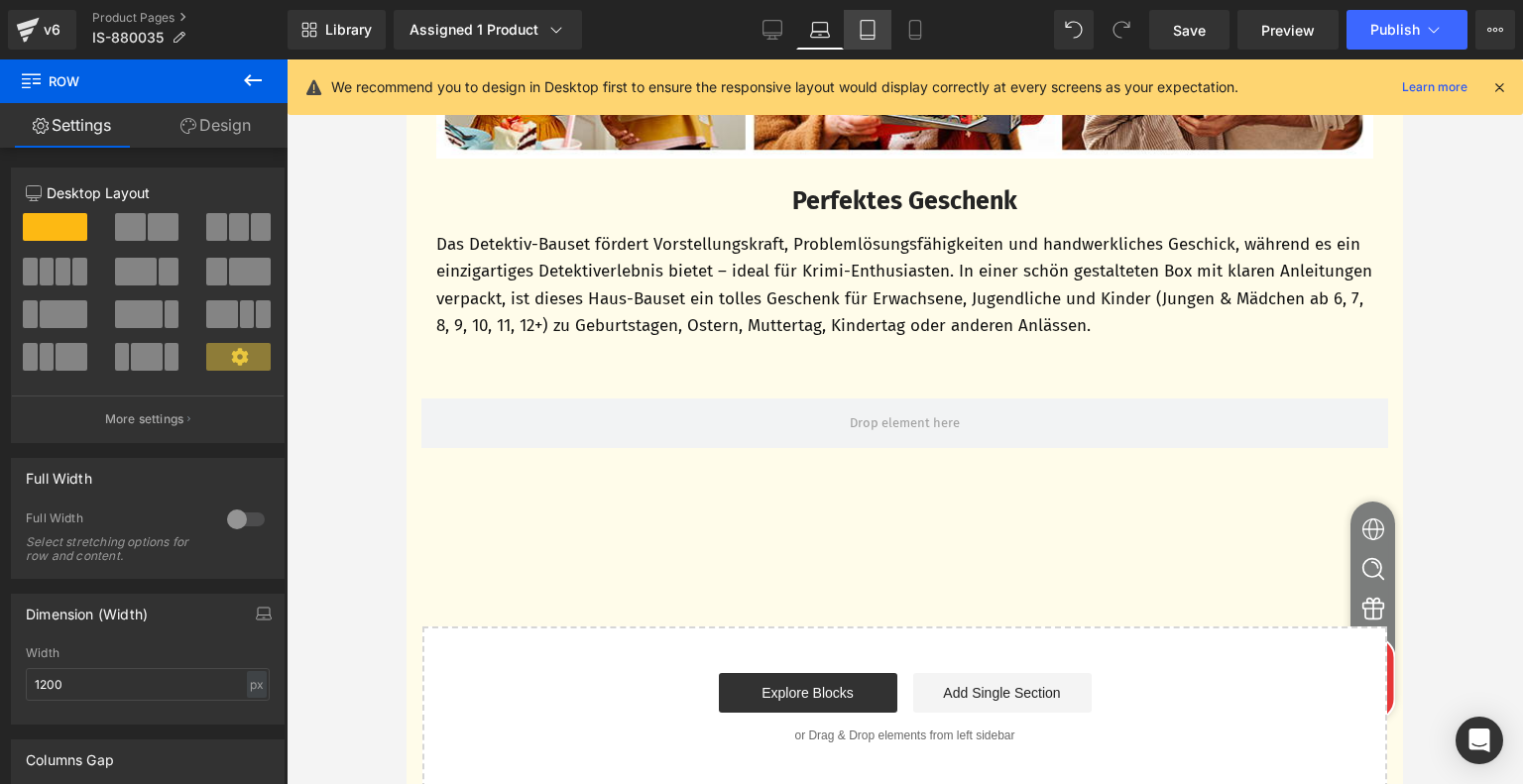 click on "Tablet" at bounding box center (868, 30) 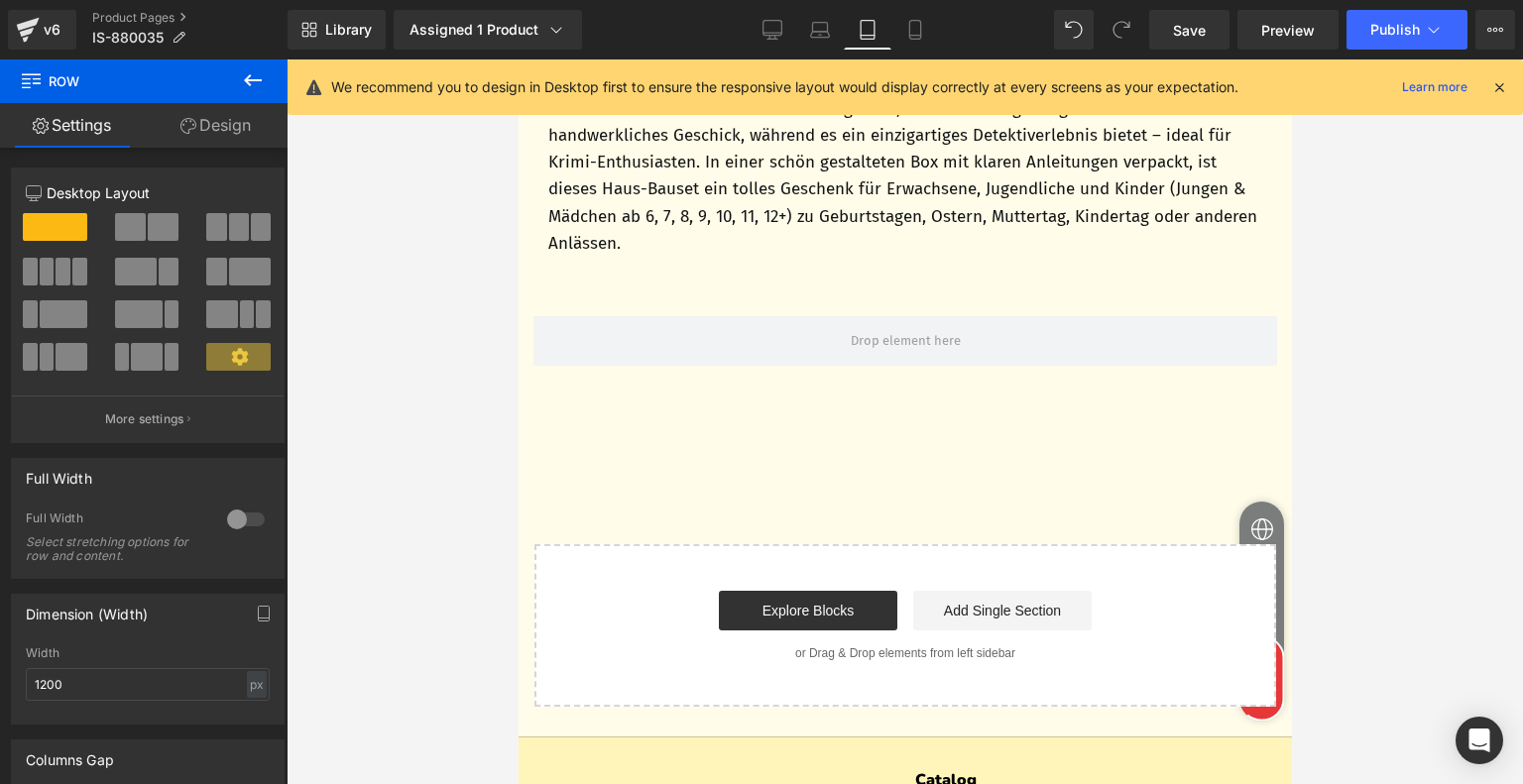 scroll, scrollTop: 4658, scrollLeft: 0, axis: vertical 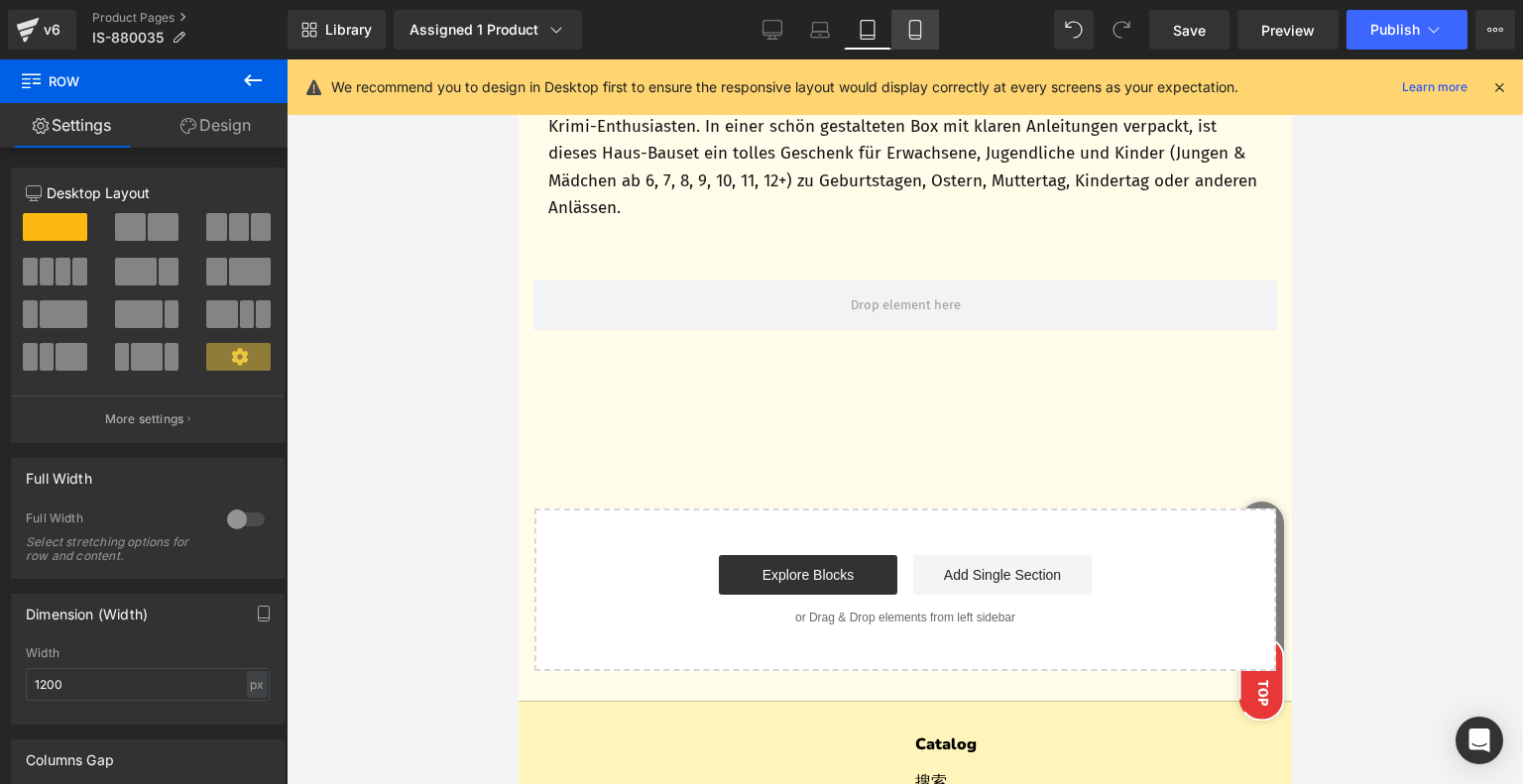 click 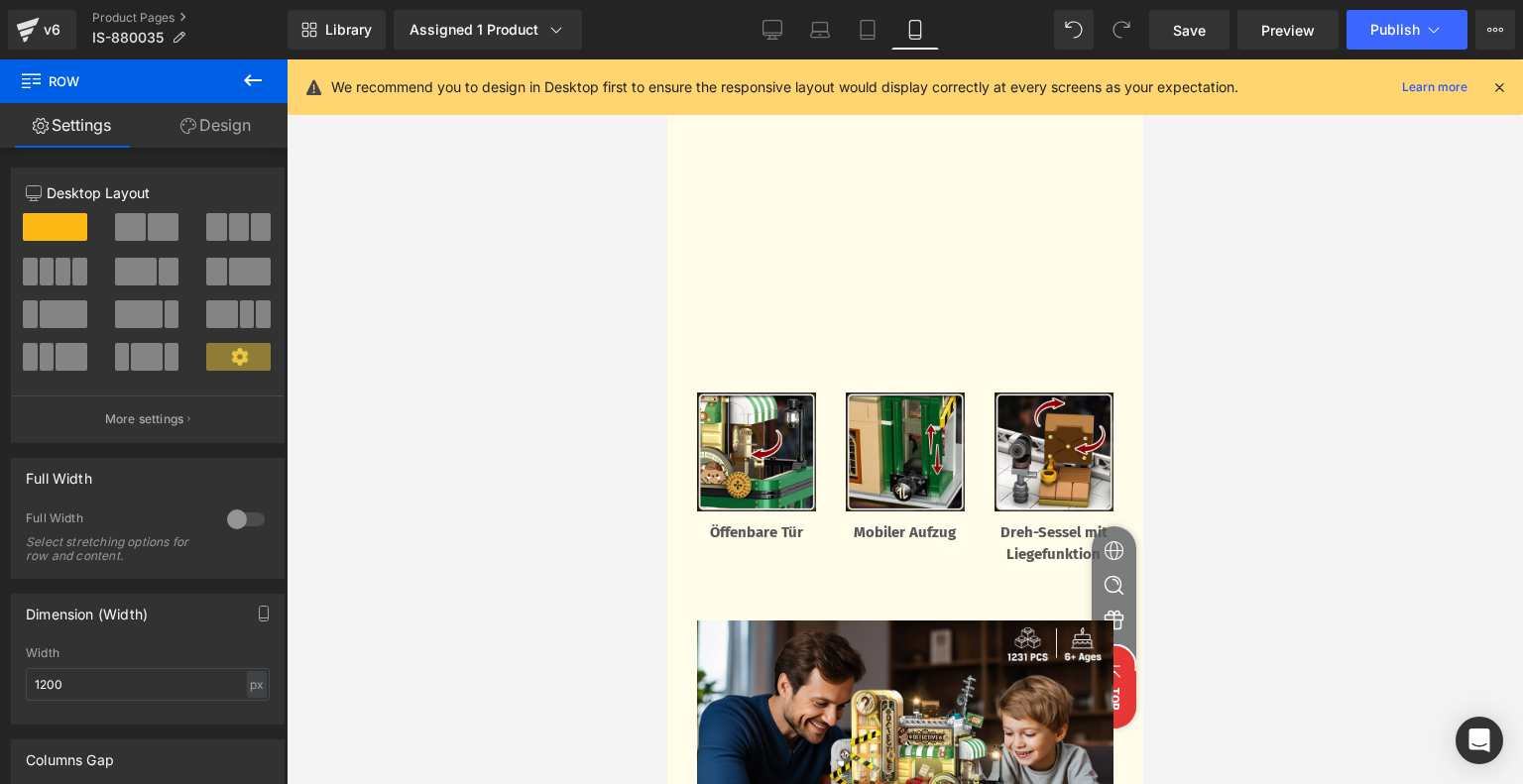 scroll, scrollTop: 2973, scrollLeft: 0, axis: vertical 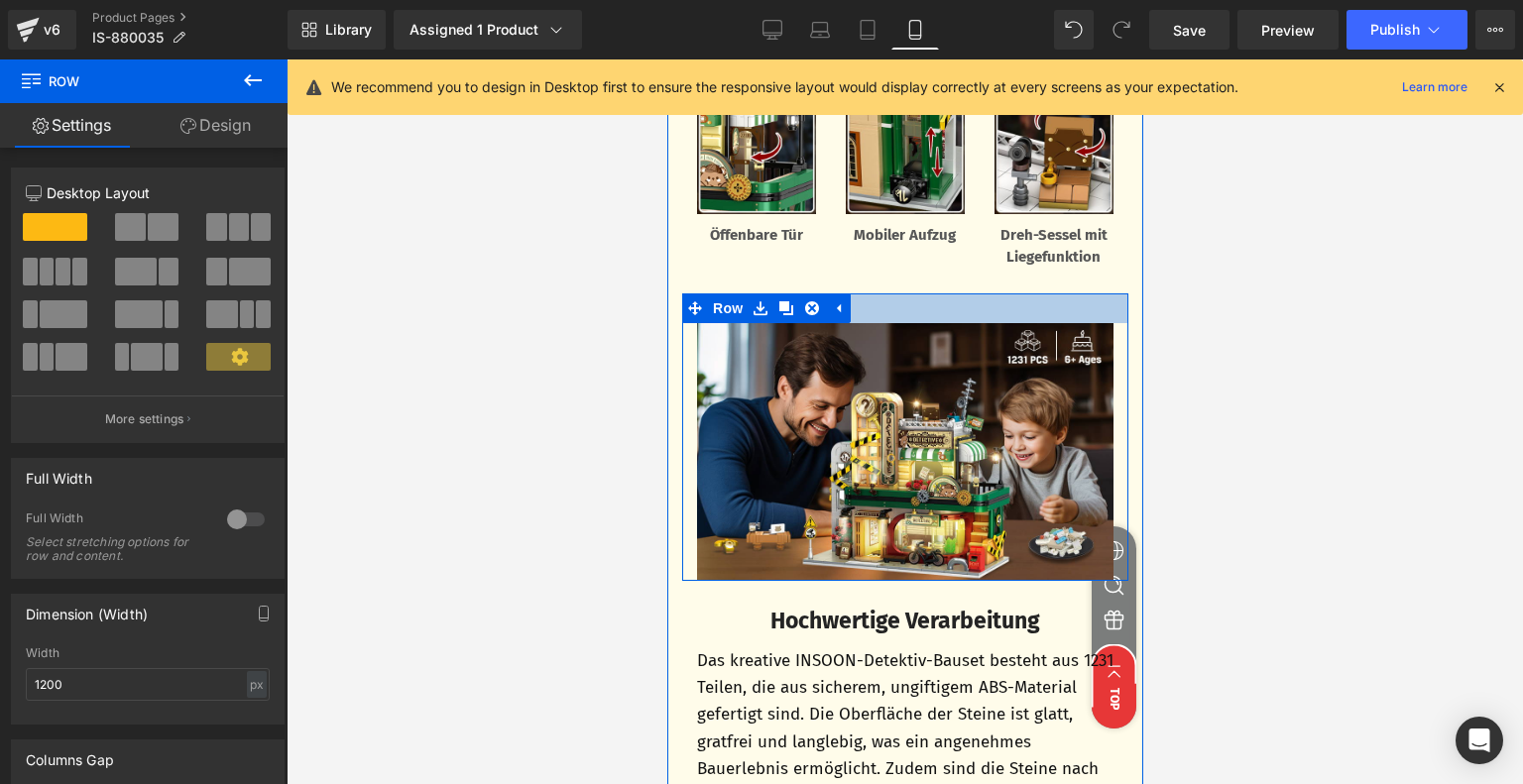 click at bounding box center (904, 308) 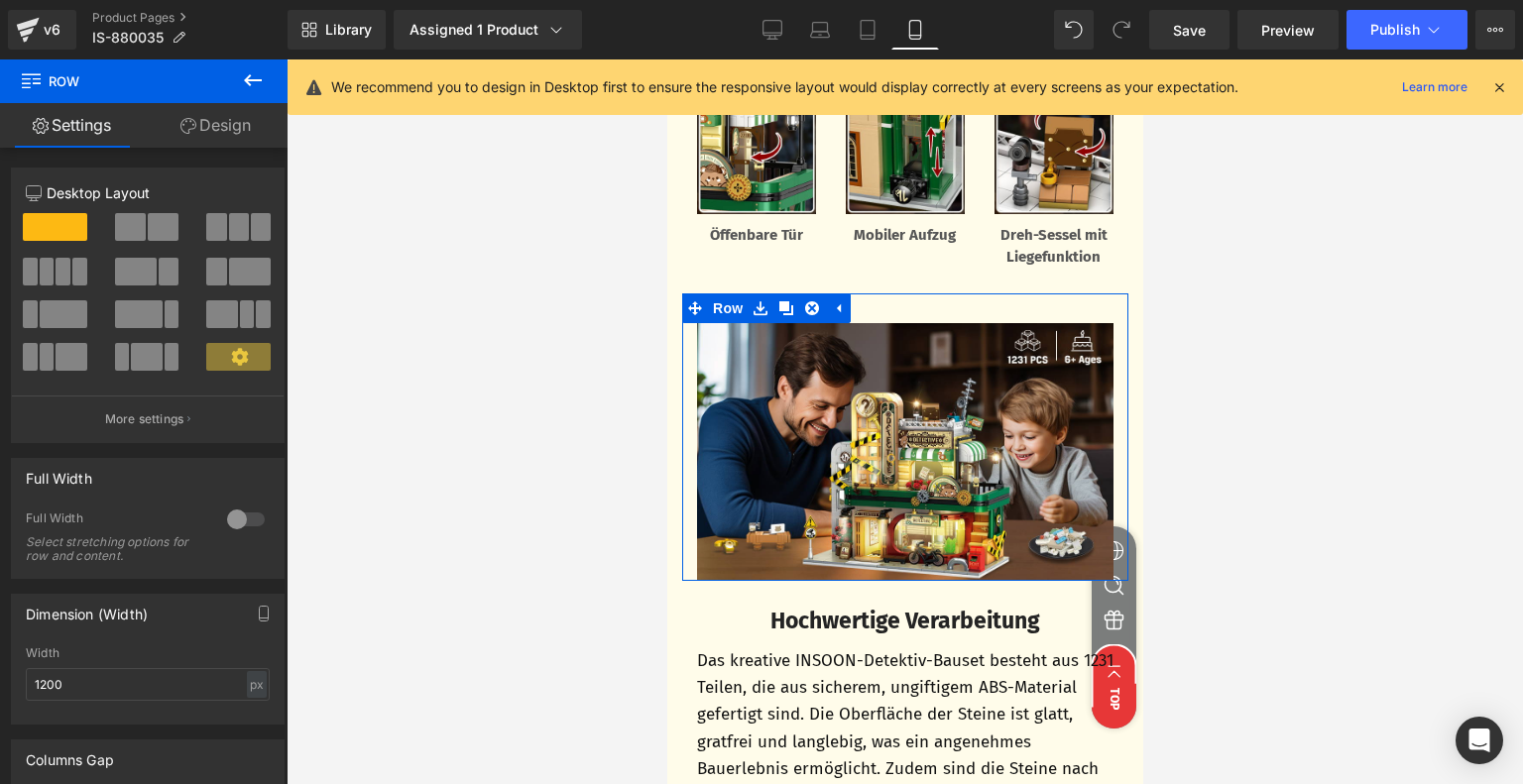 click on "Design" at bounding box center (215, 125) 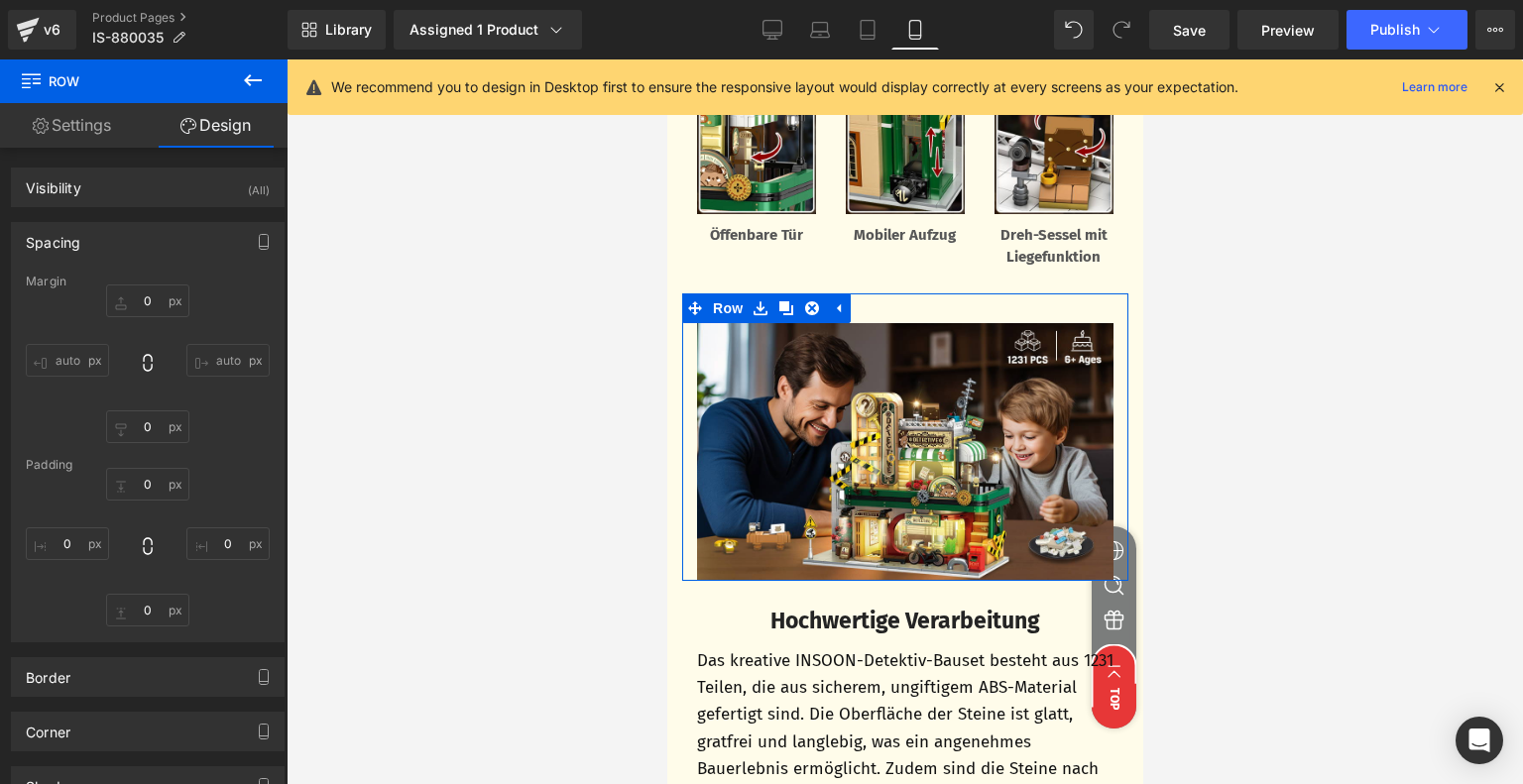 type on "0" 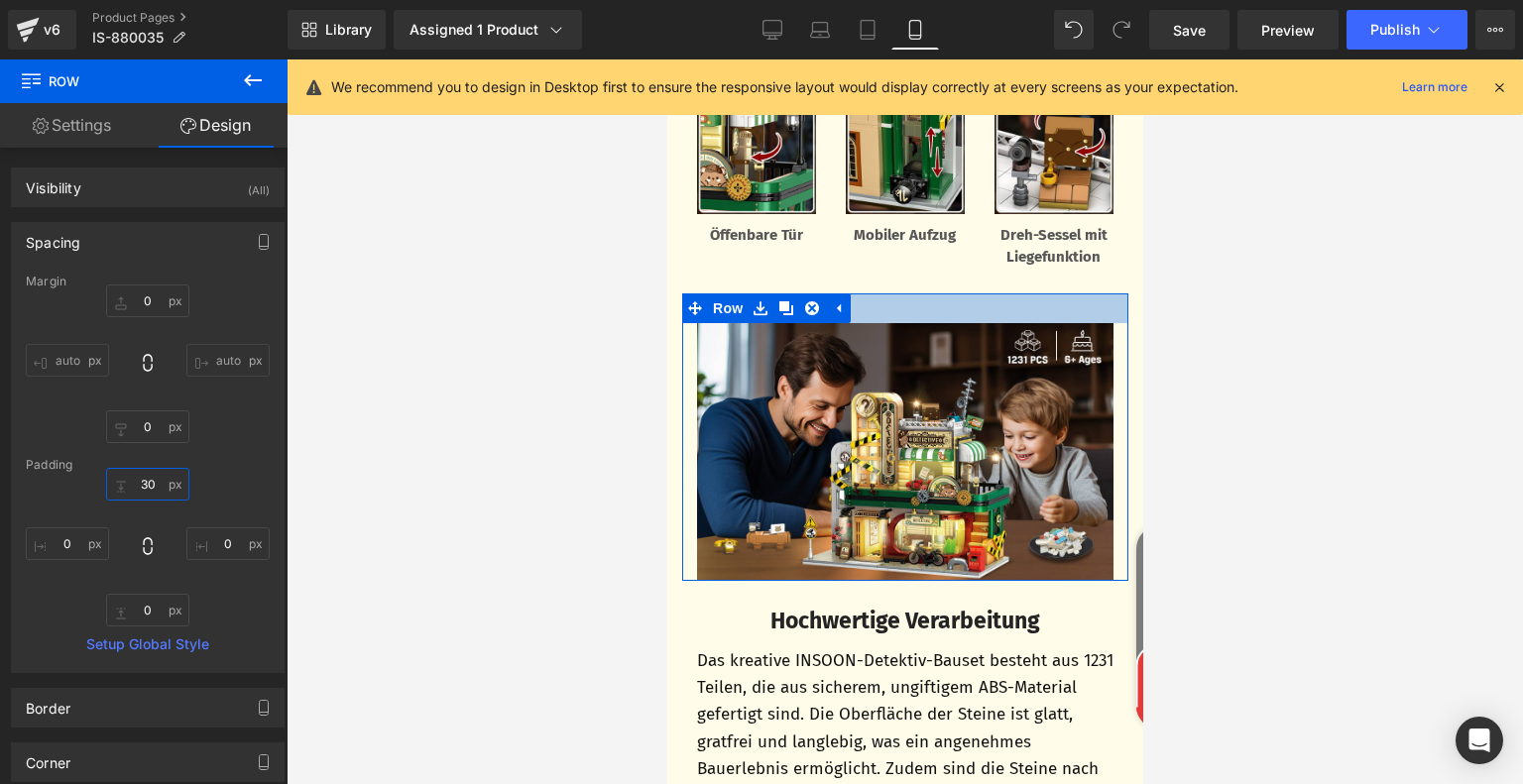 click on "30" at bounding box center (148, 484) 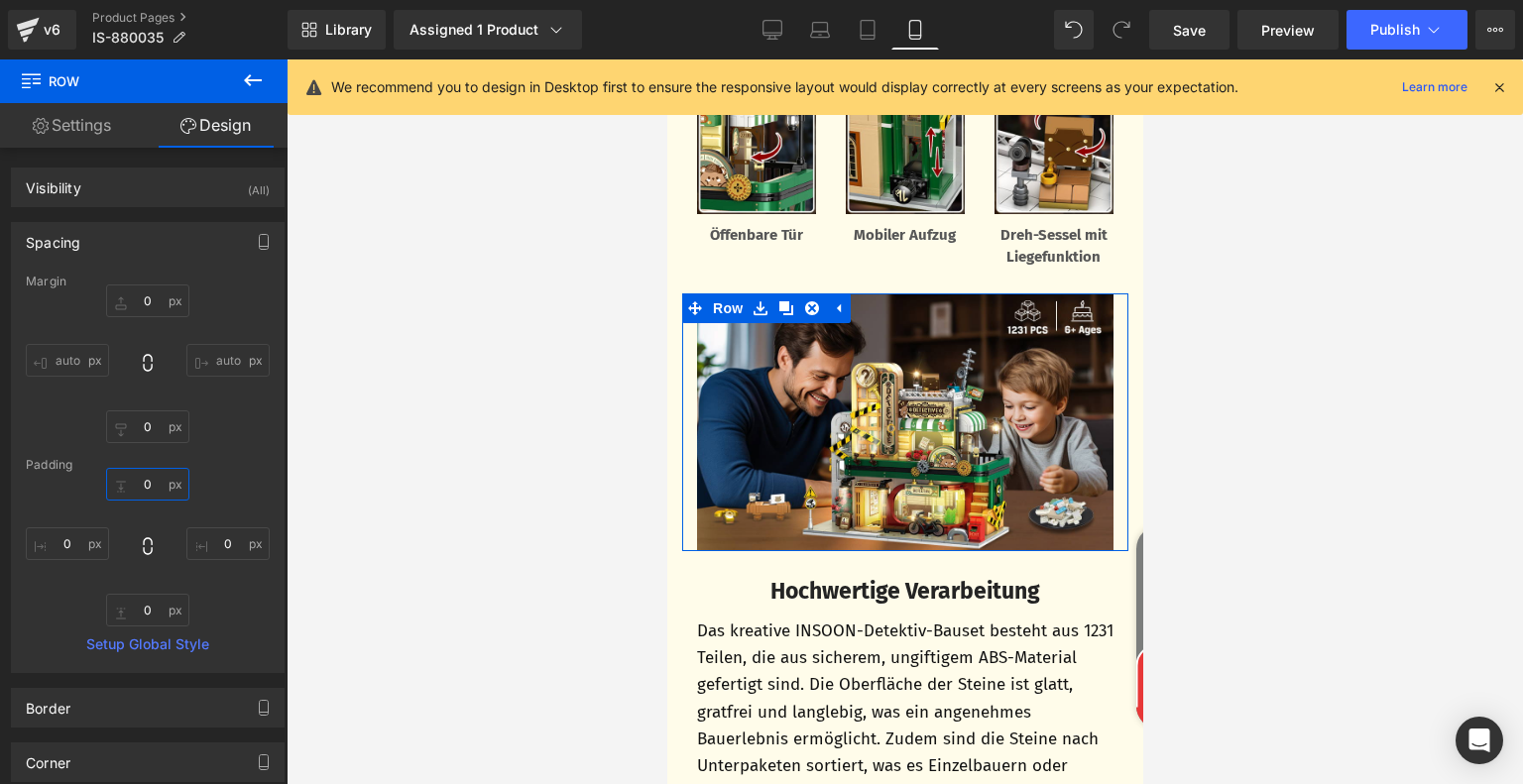 type on "0" 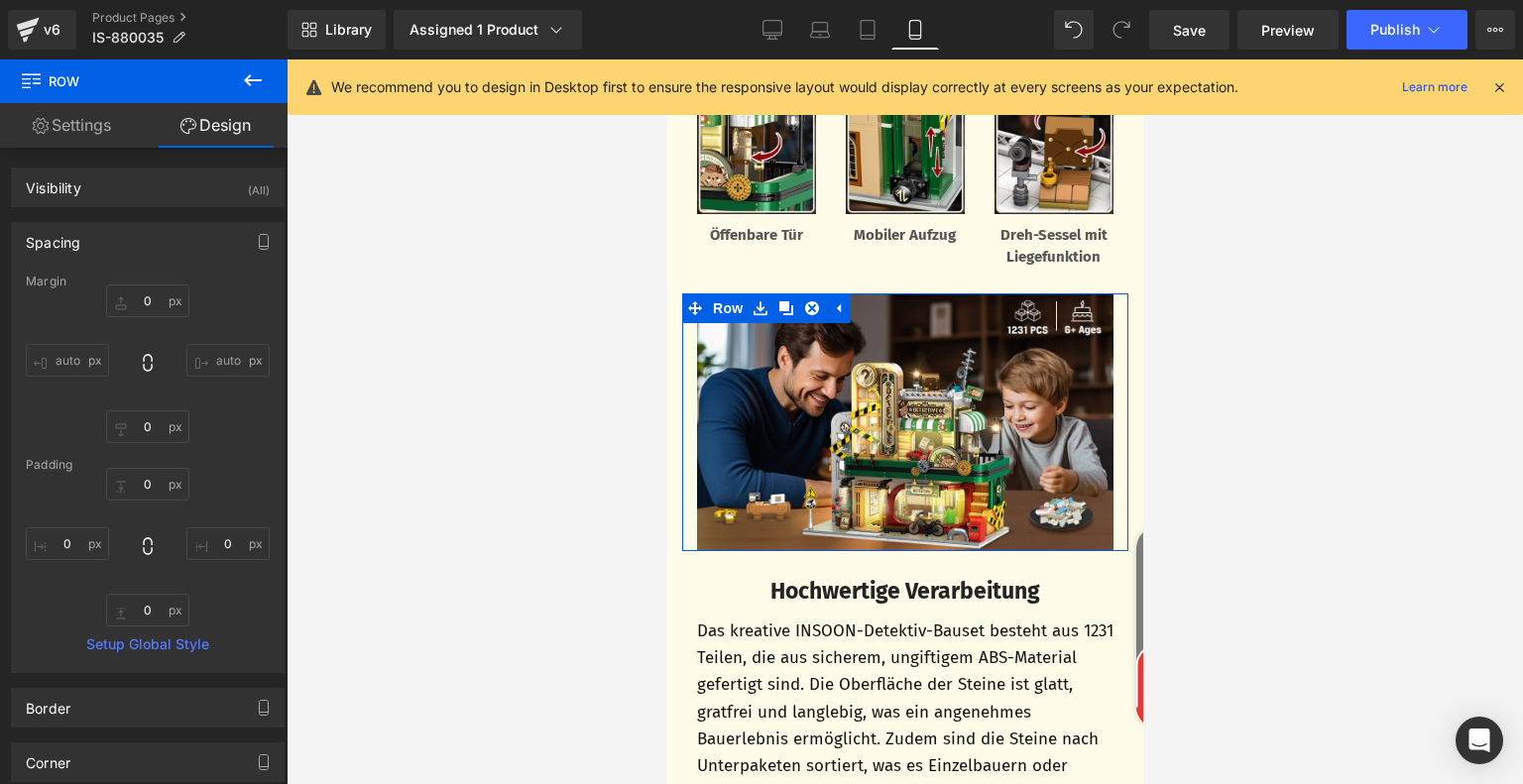 click on "0 0
0px 0
0px 0
0px 0" at bounding box center [148, 547] 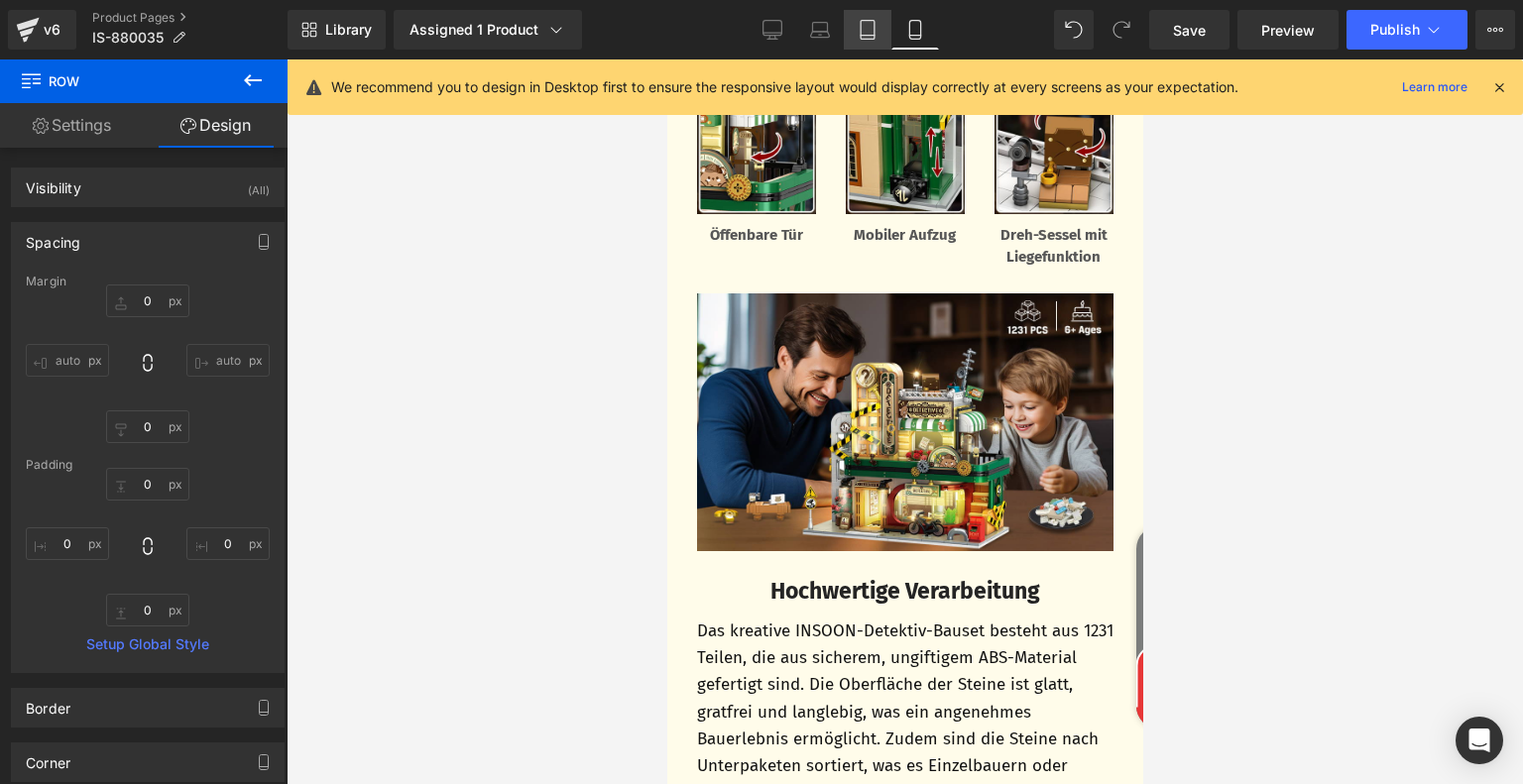 click 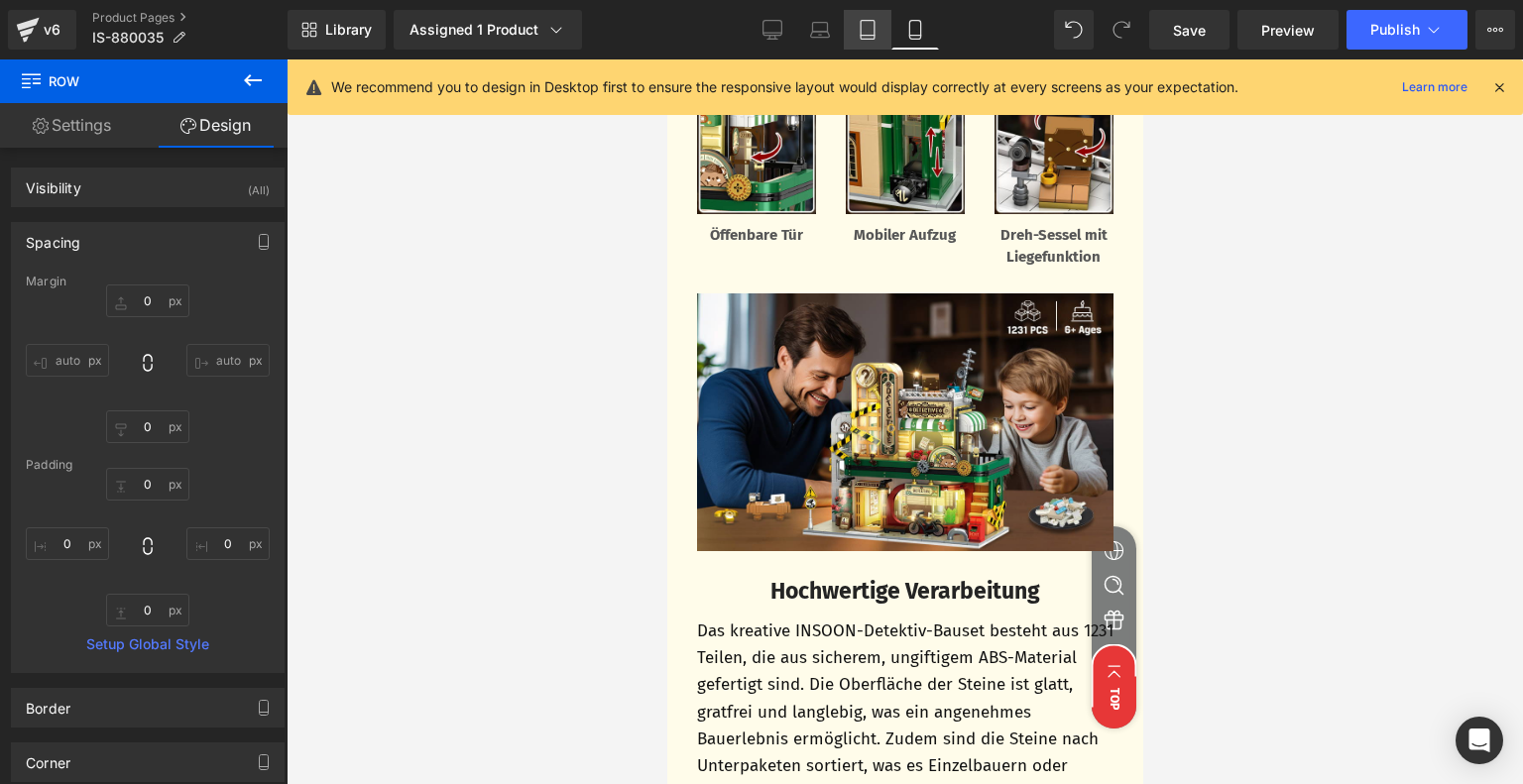 type on "0" 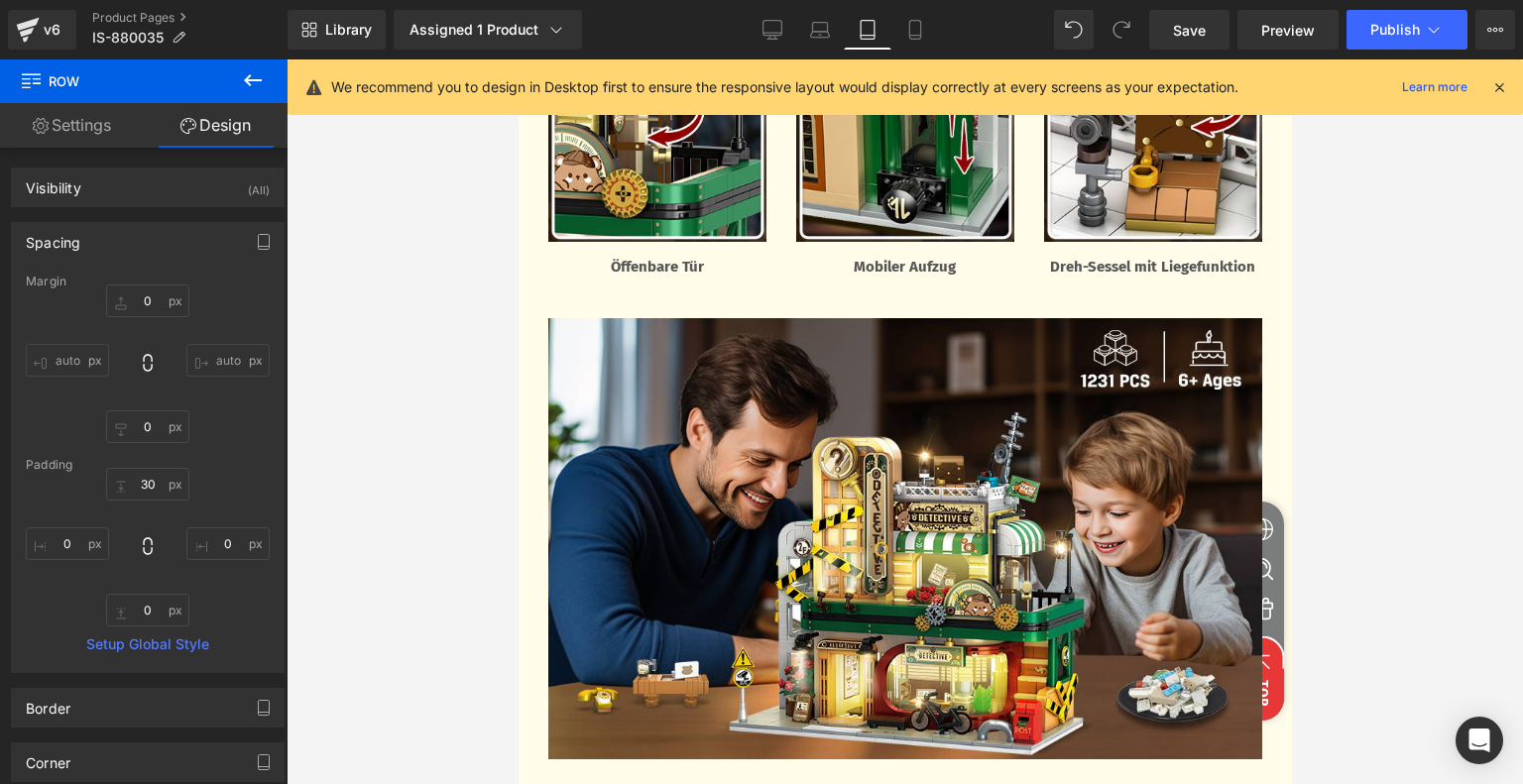 scroll, scrollTop: 2730, scrollLeft: 0, axis: vertical 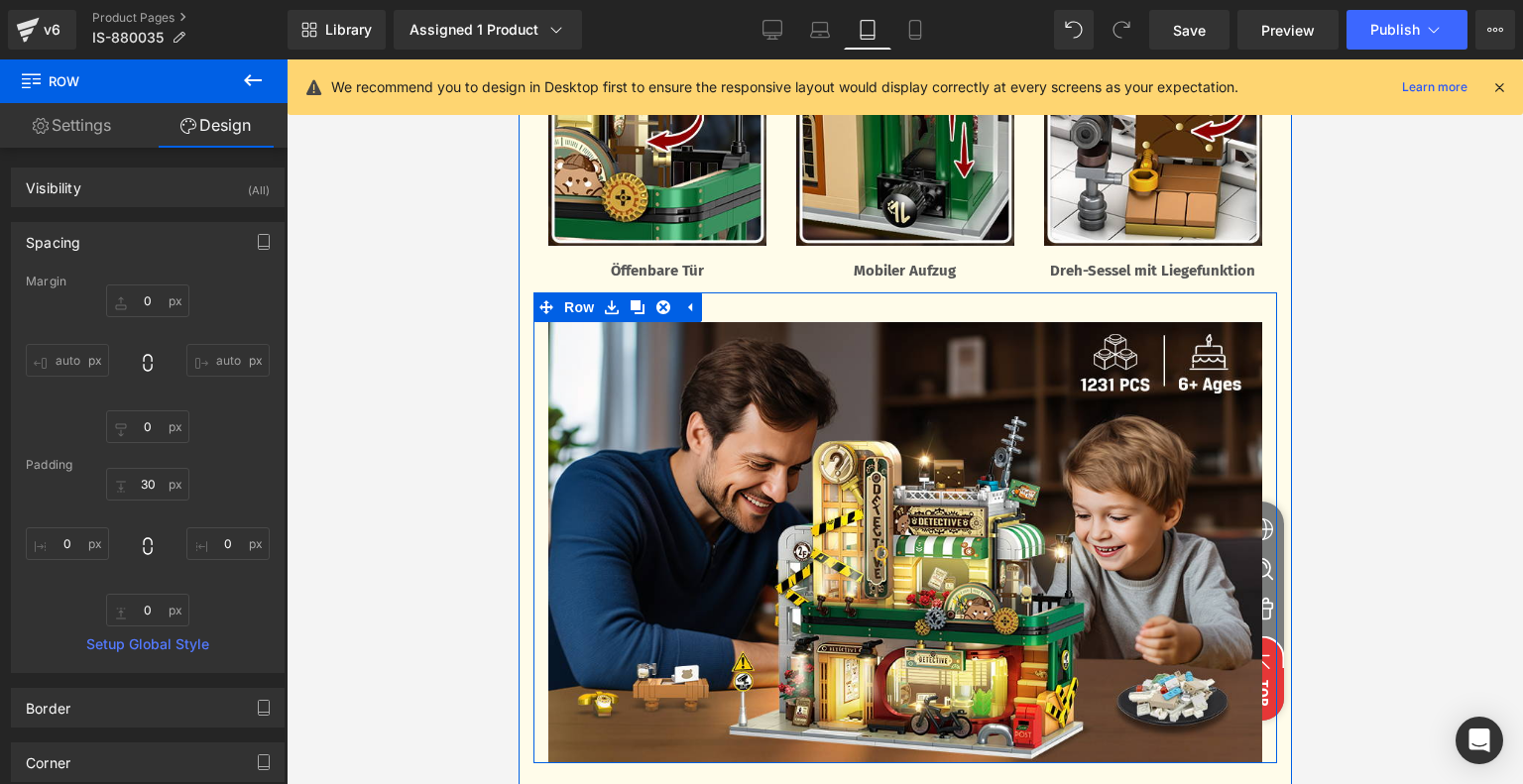 click on "Image         Row" at bounding box center (904, 527) 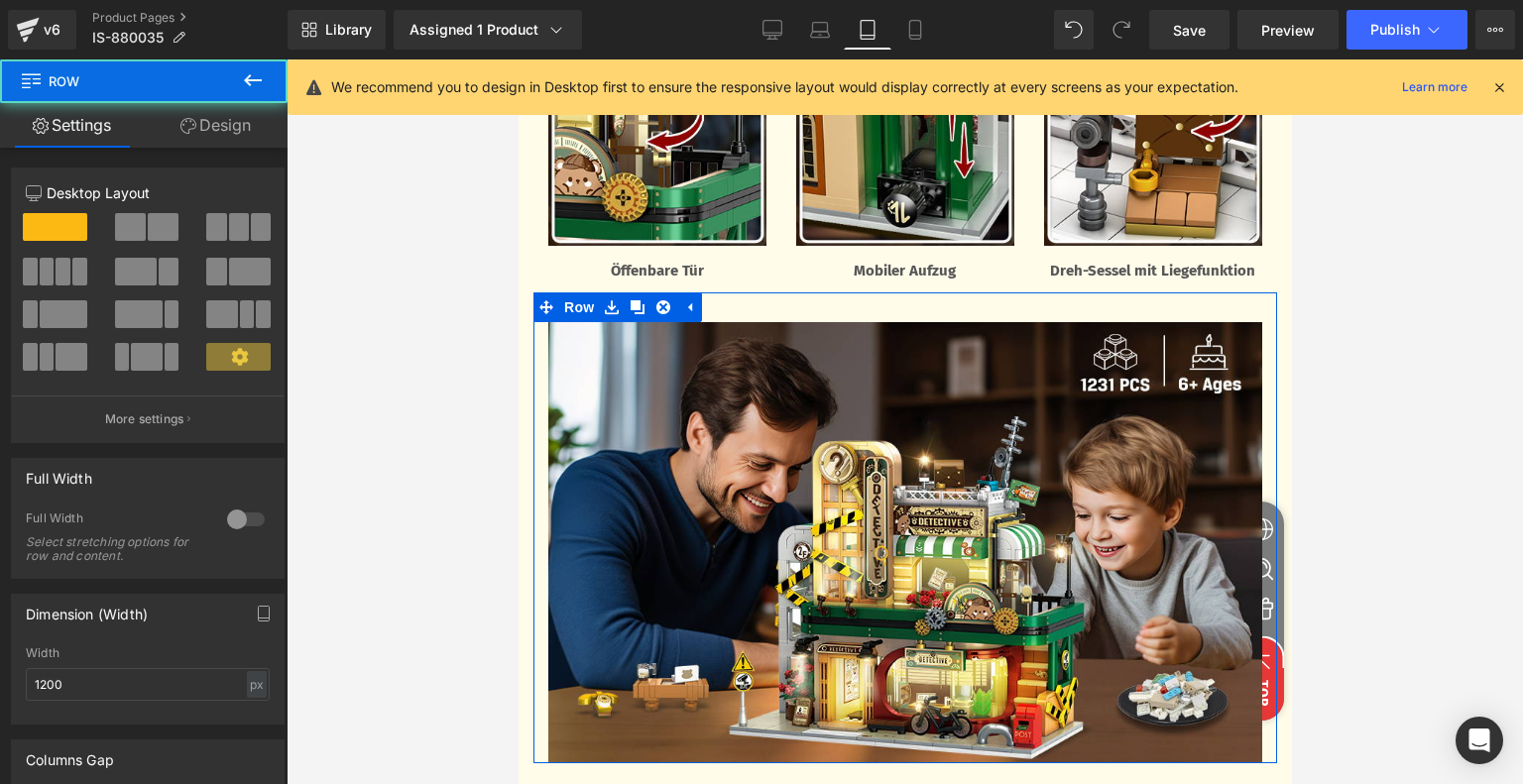 click on "Design" at bounding box center [215, 125] 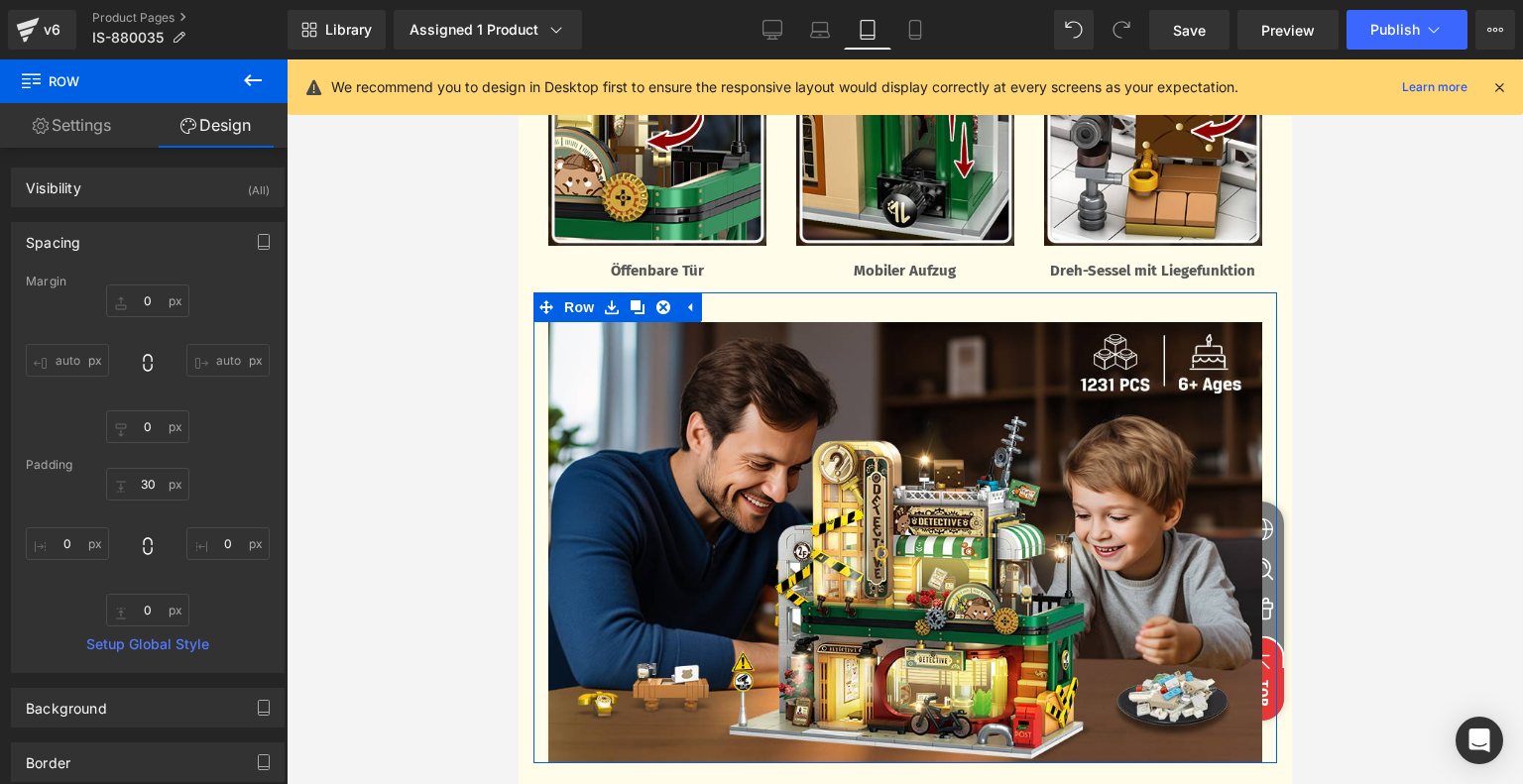 type on "0" 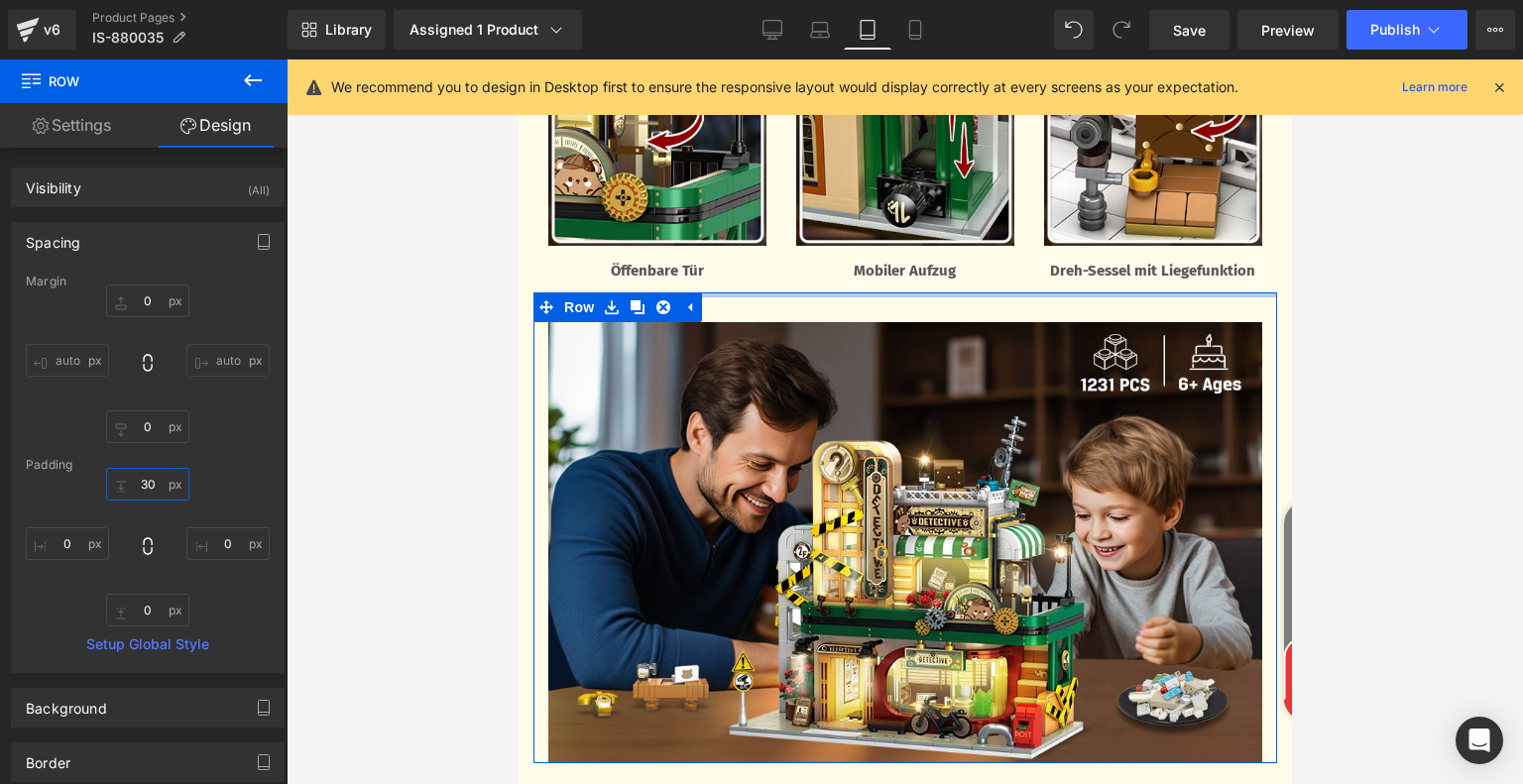 click on "30" at bounding box center (148, 484) 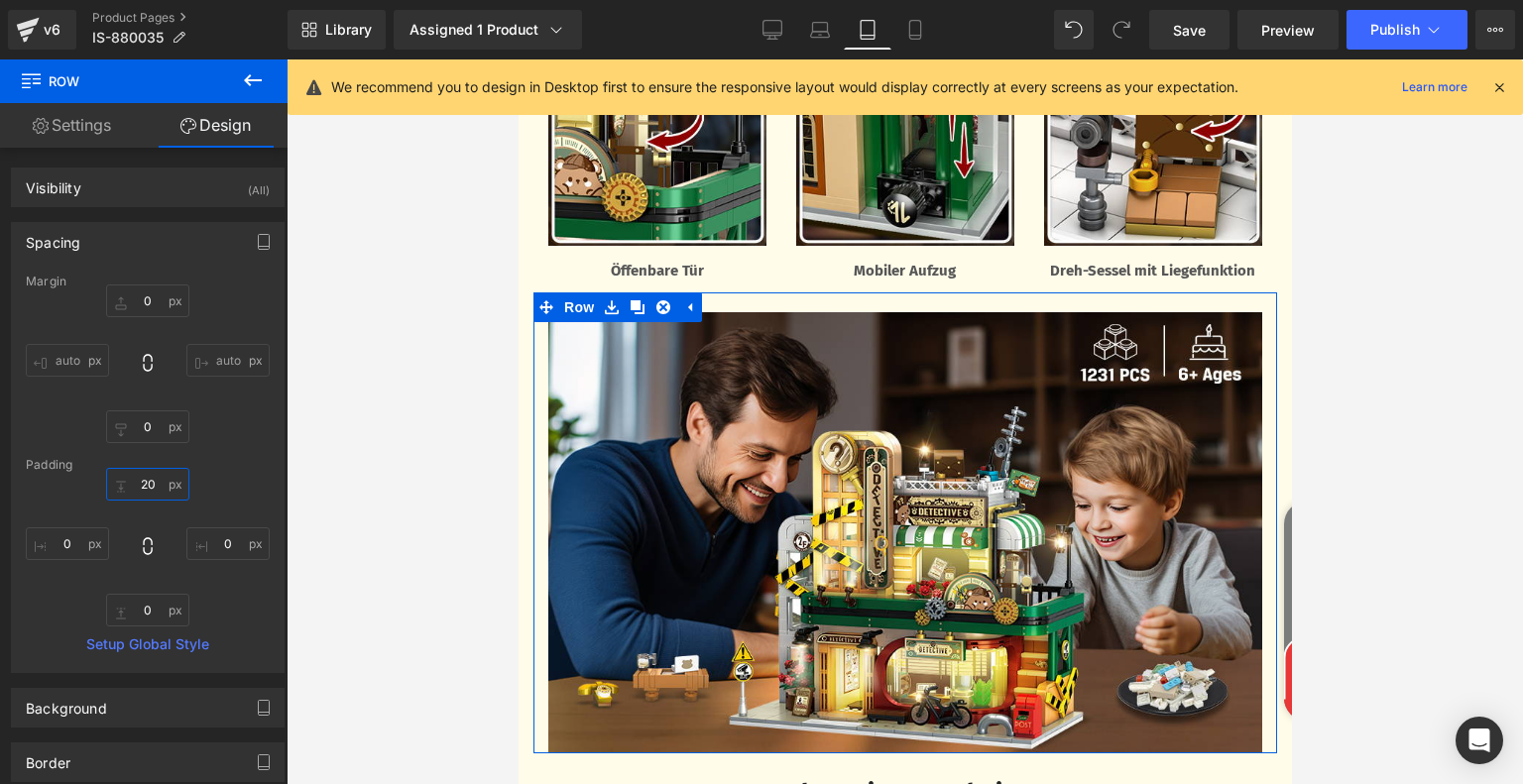 type on "2" 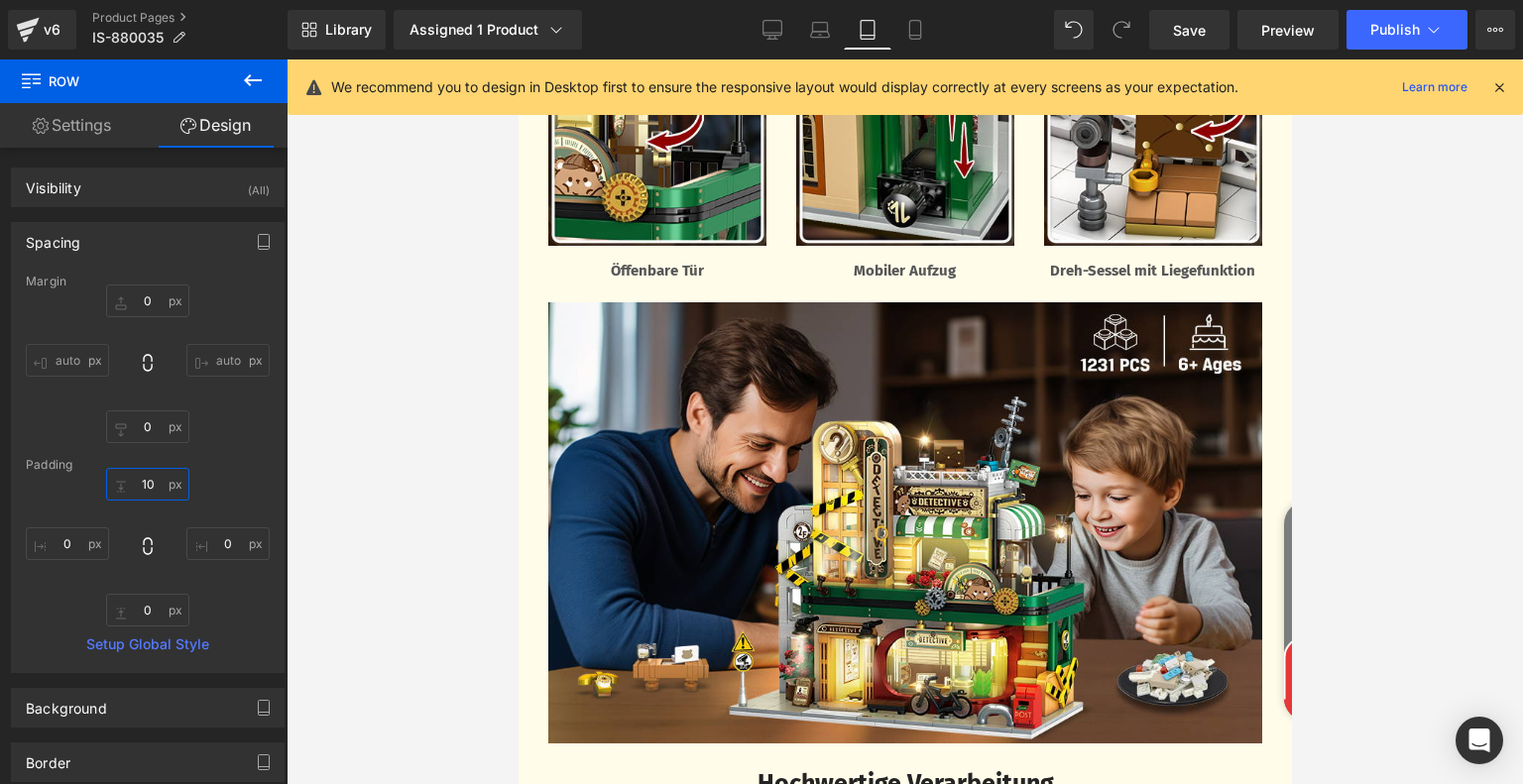 type on "10" 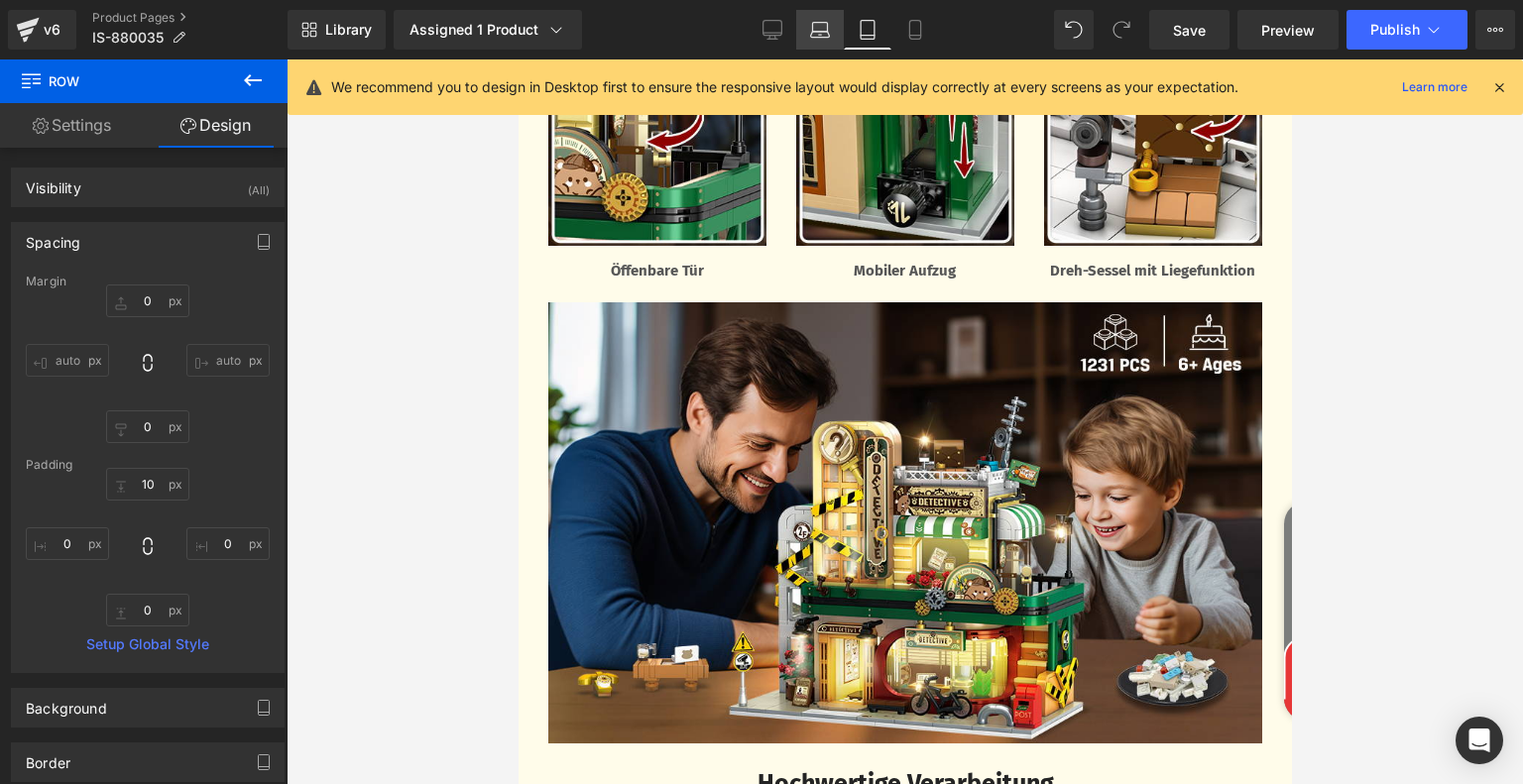 click 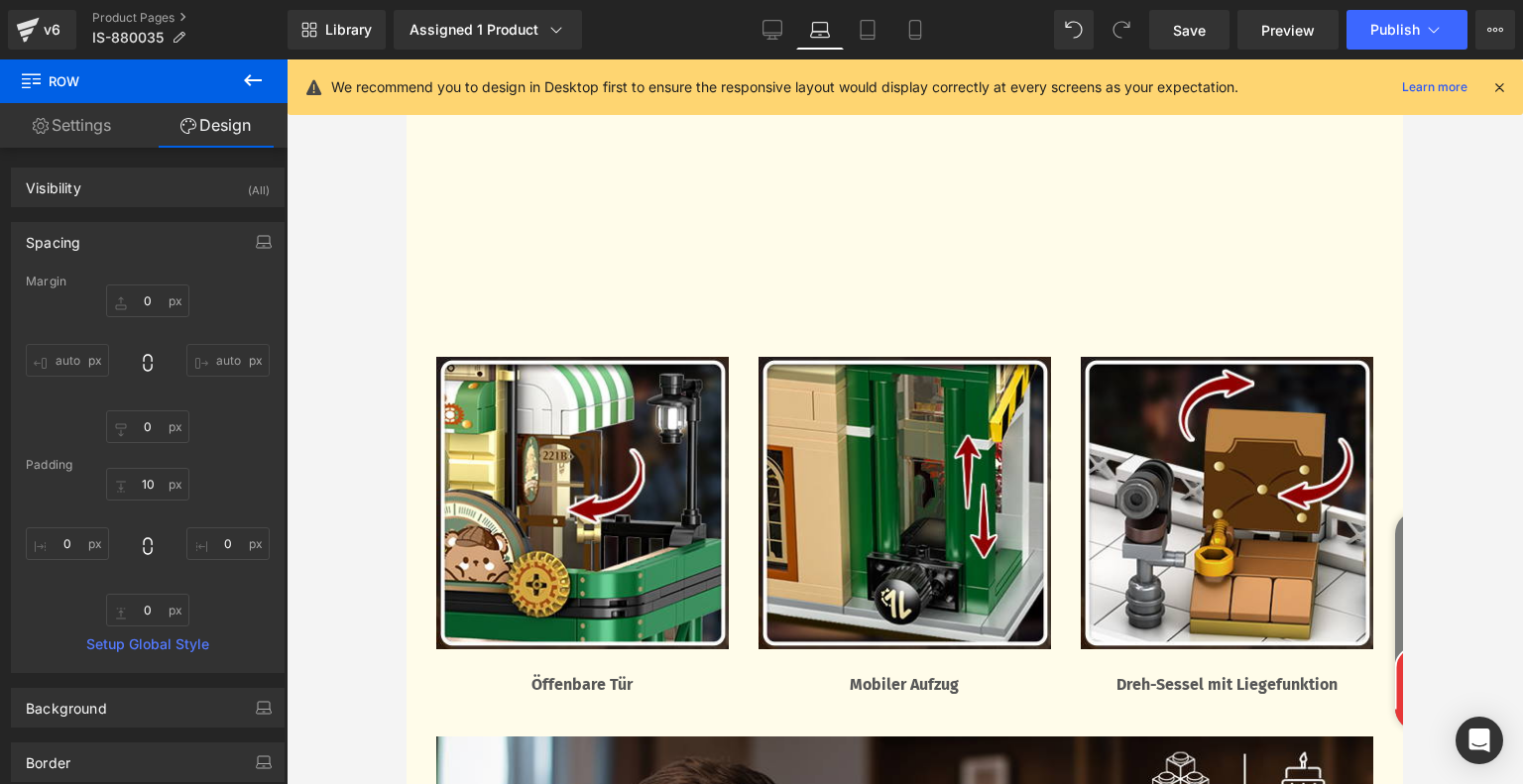 type on "0" 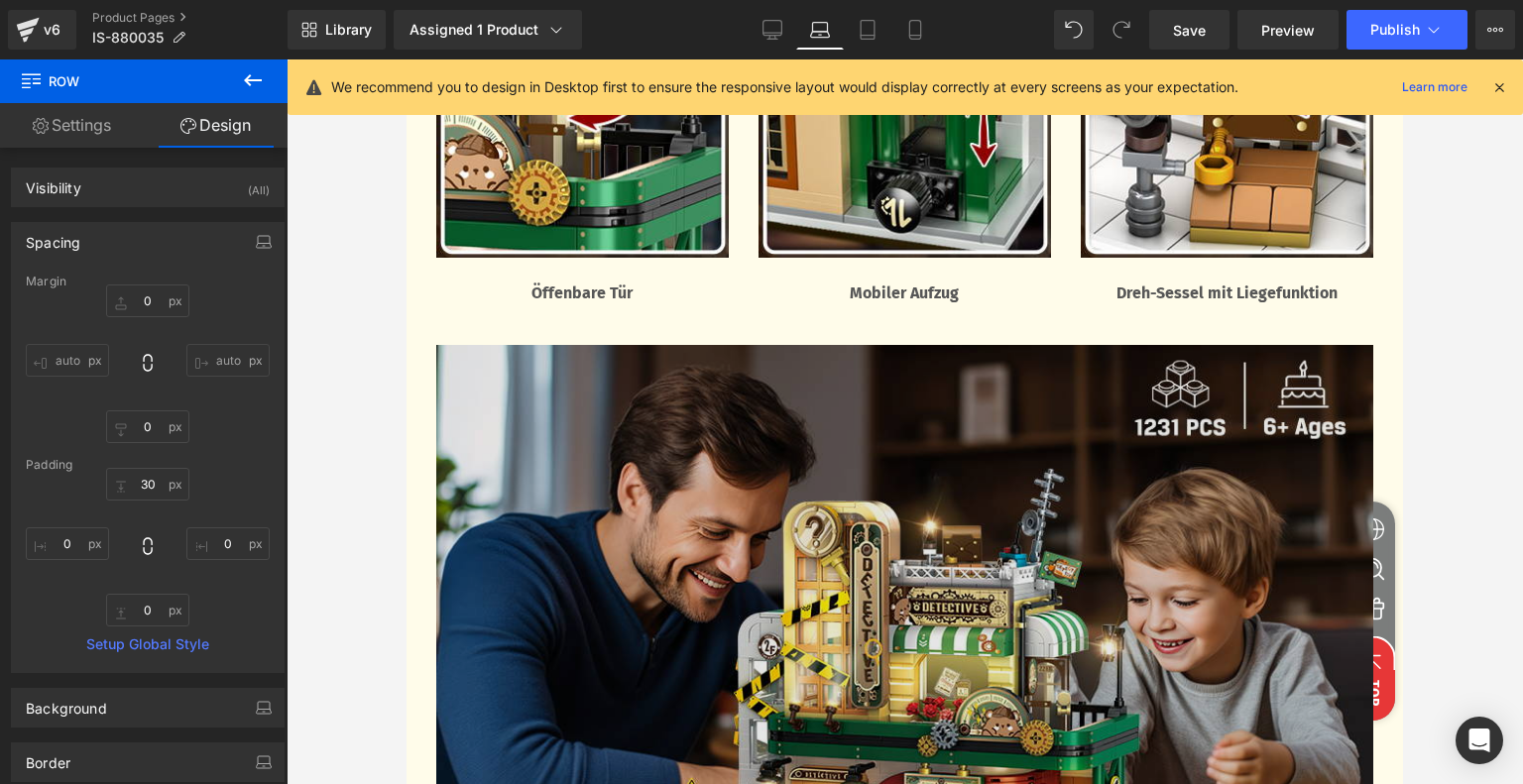 scroll, scrollTop: 3175, scrollLeft: 0, axis: vertical 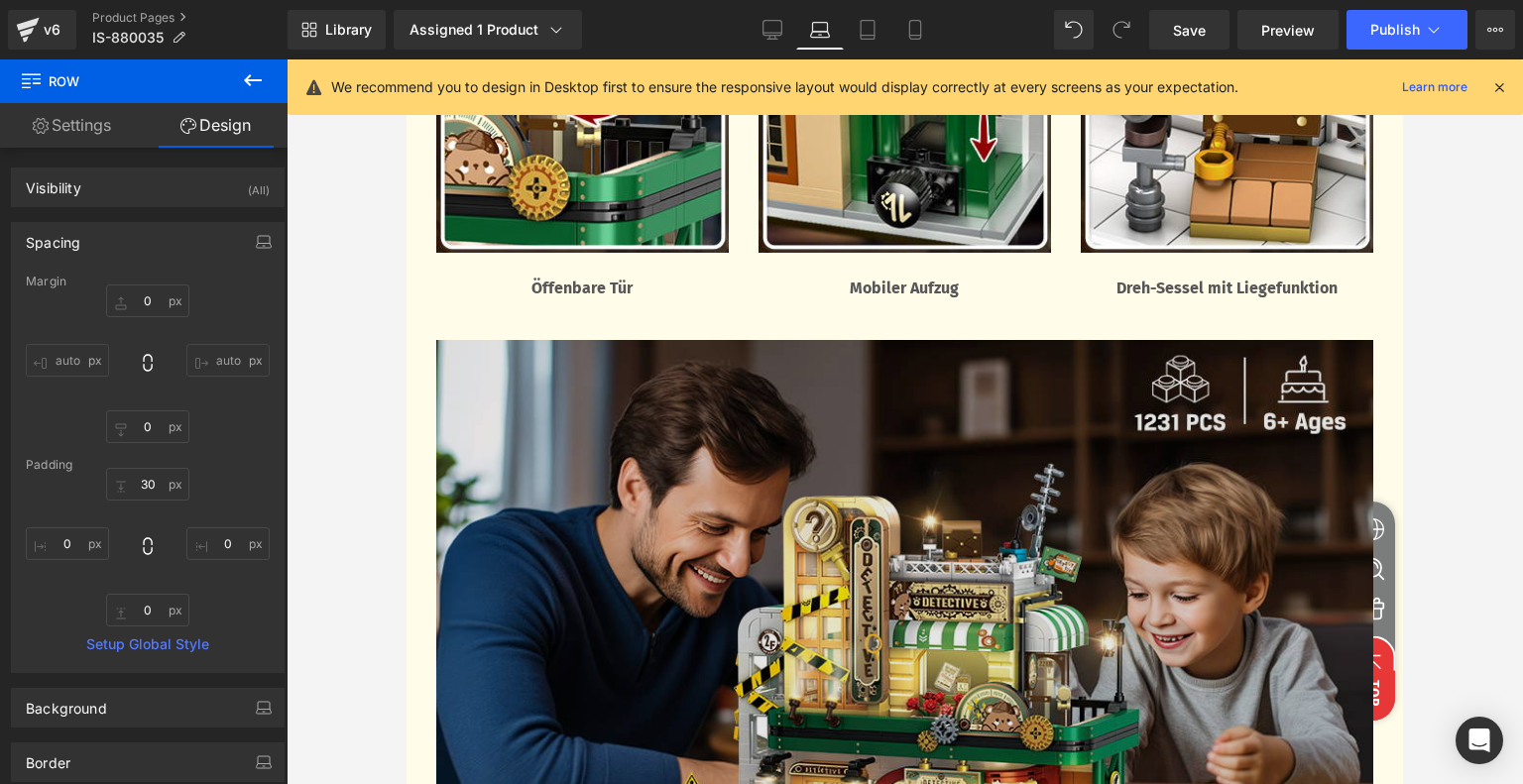 click at bounding box center [904, 629] 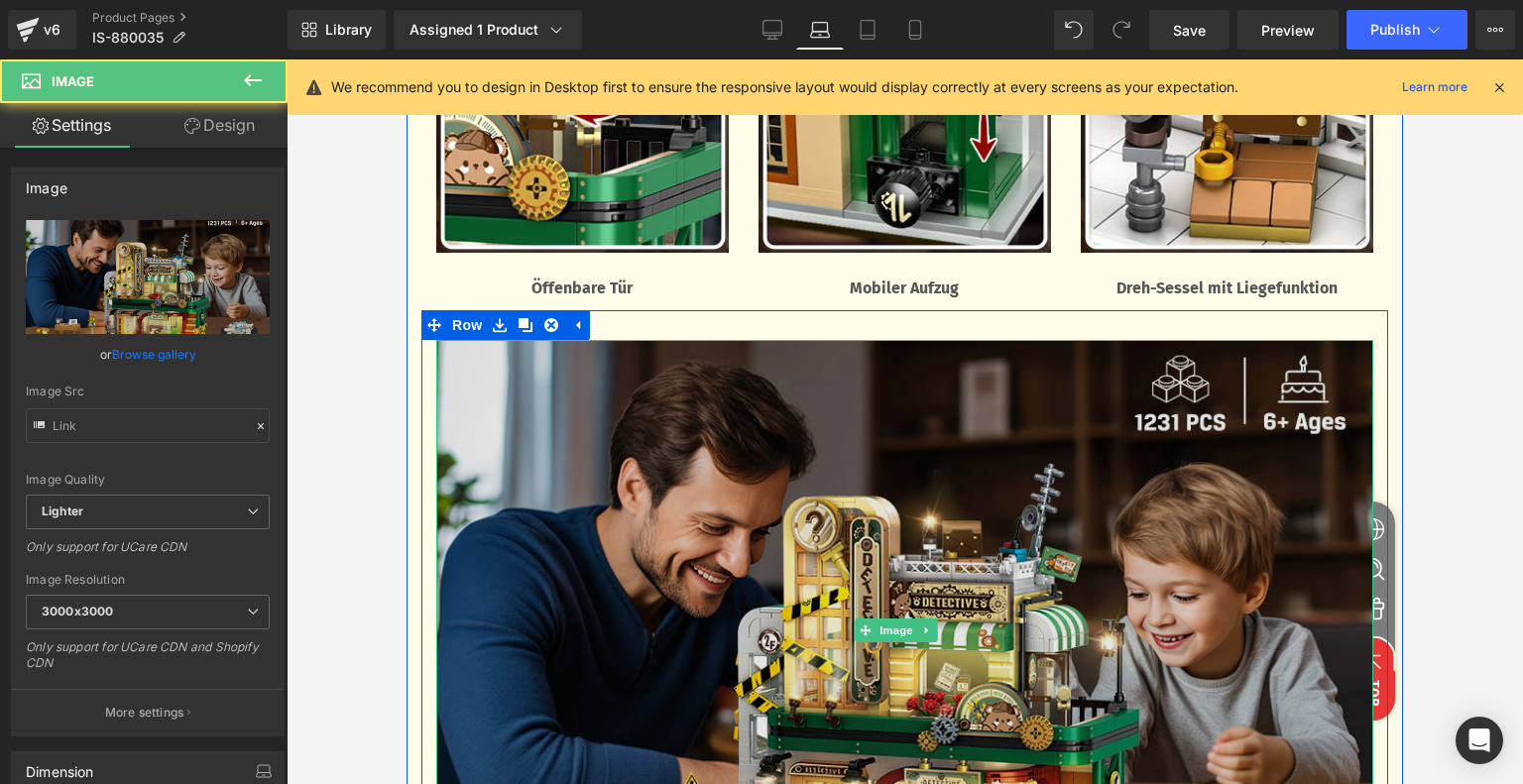 type on "https://ucarecdn.com/f63642b0-cb72-454e-96f4-f6b0dbfbbd28/-/format/auto/-/preview/3000x3000/-/quality/lighter/3cc6344e-18f6-4b5d-b22c-6ad8812aee79.__CR0,0,970,600_PT0_SX970_V1___.jpg" 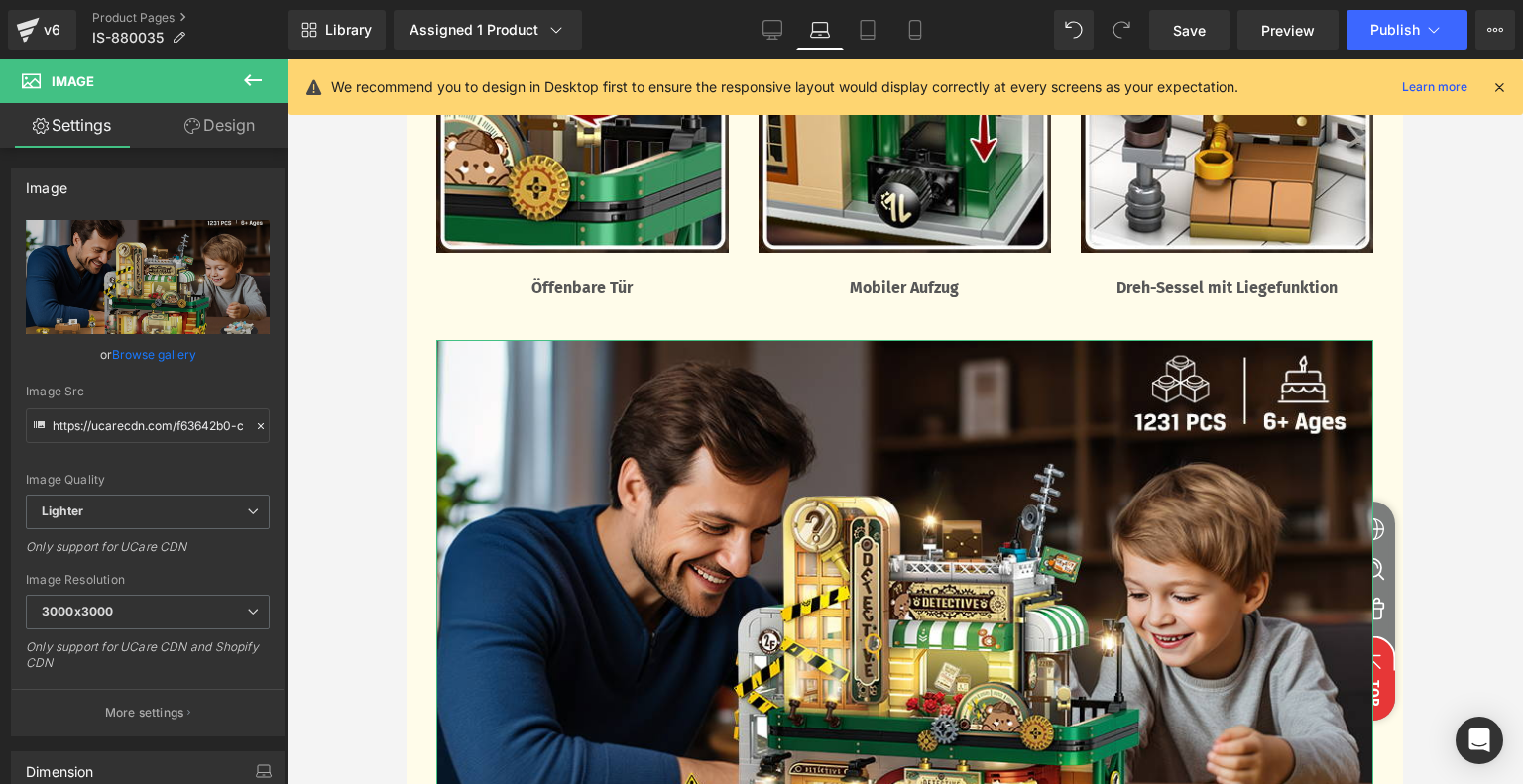 click on "Design" at bounding box center [219, 125] 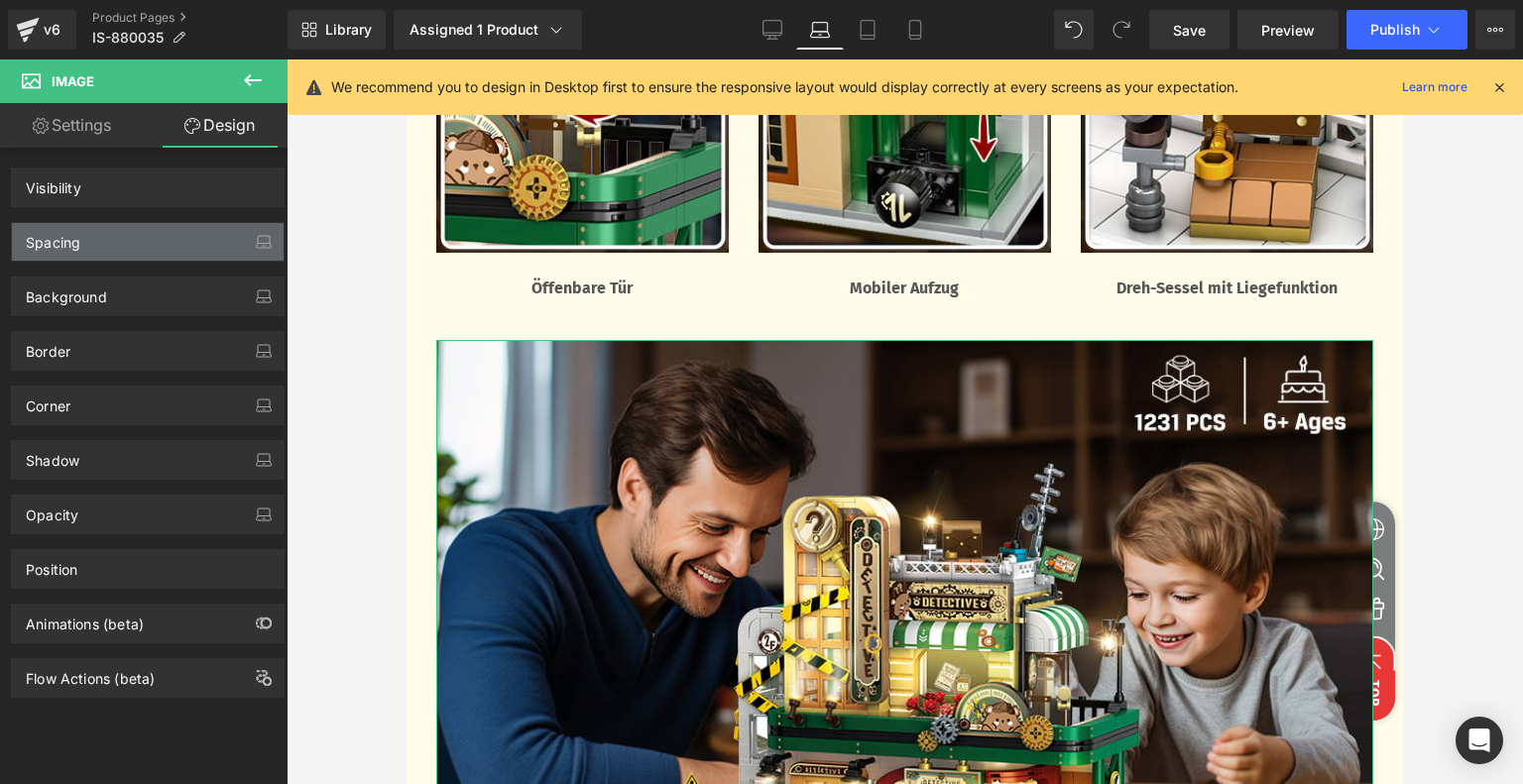 click on "Spacing" at bounding box center (148, 242) 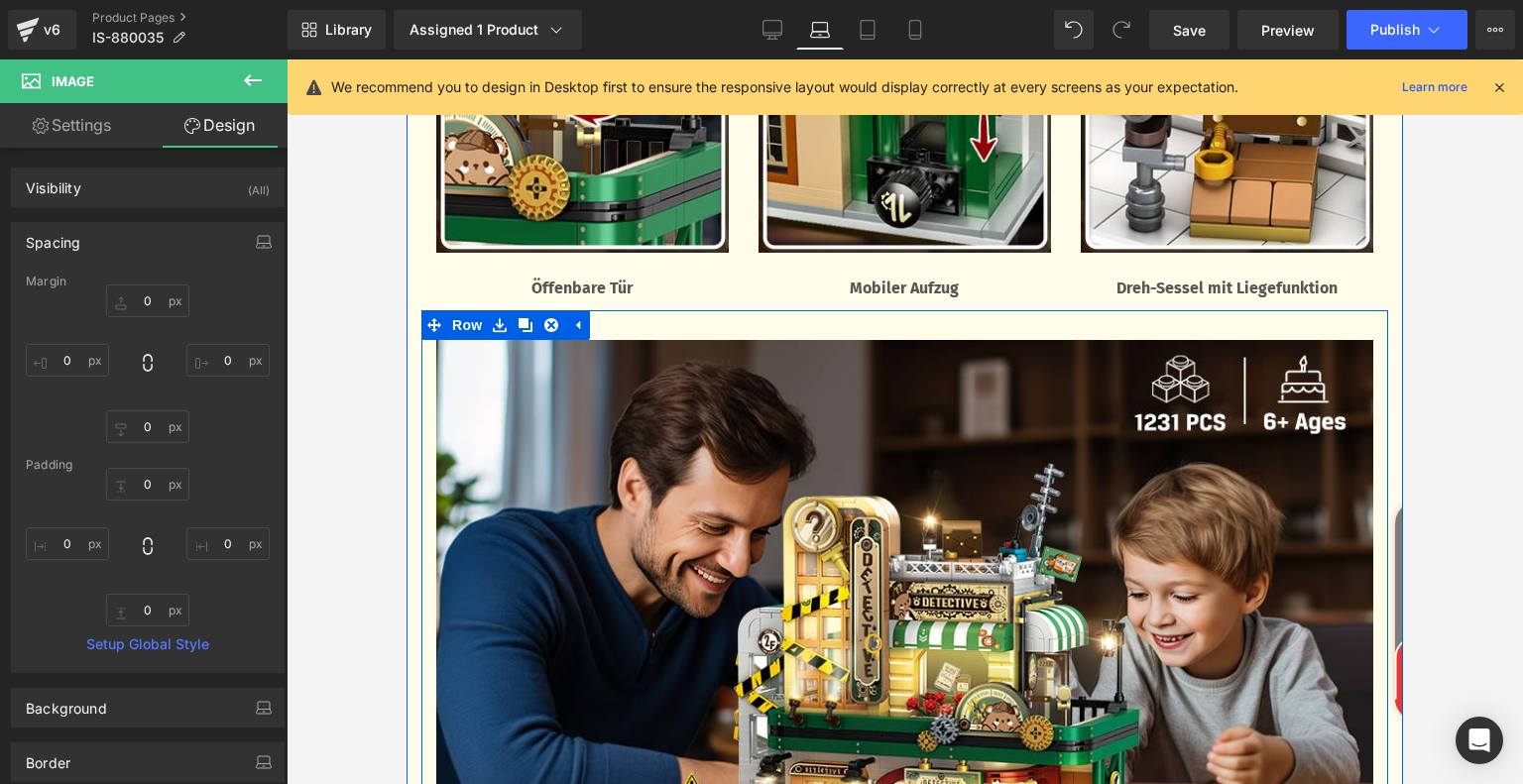 click on "Image         Row" at bounding box center [904, 615] 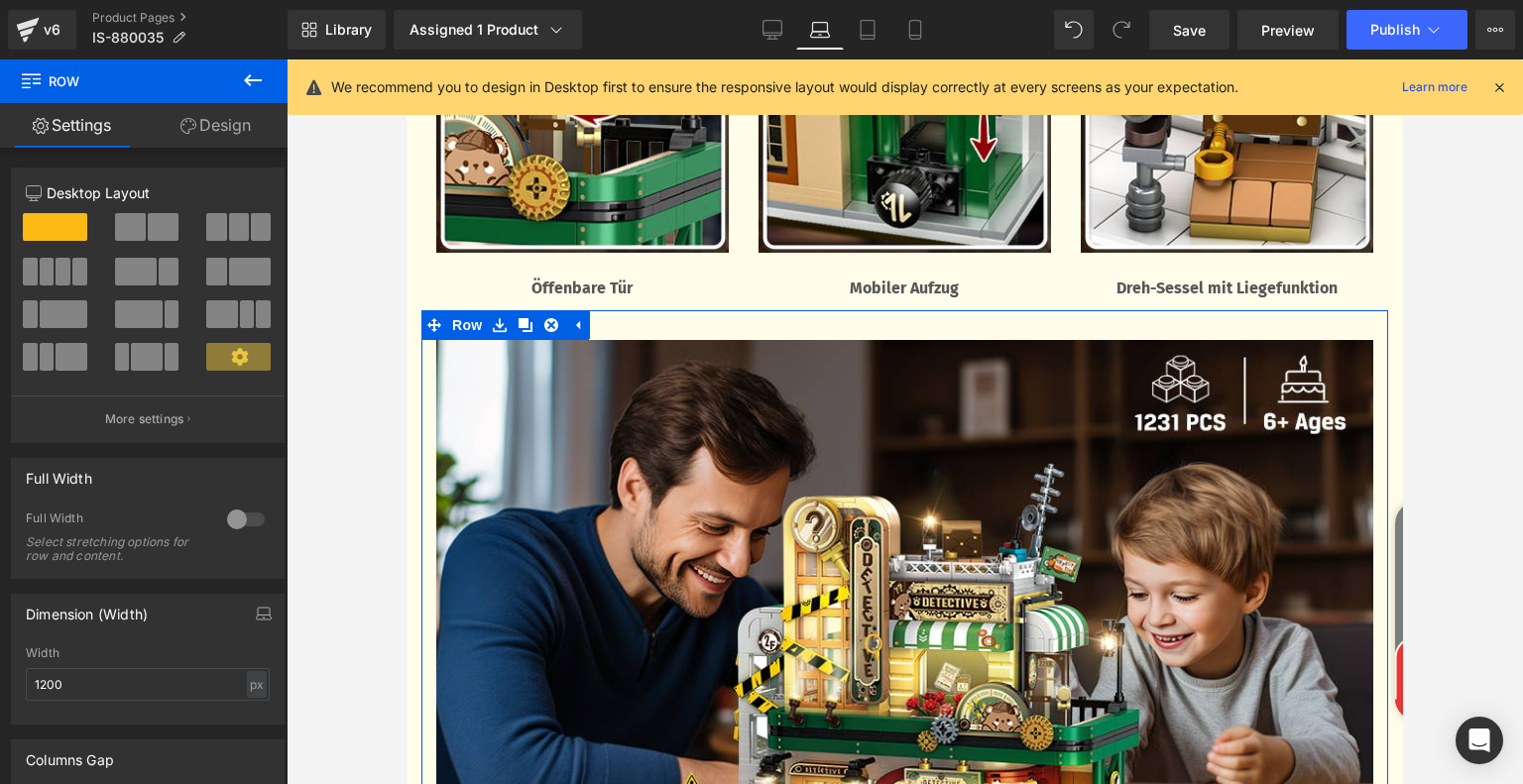 click on "Design" at bounding box center [215, 125] 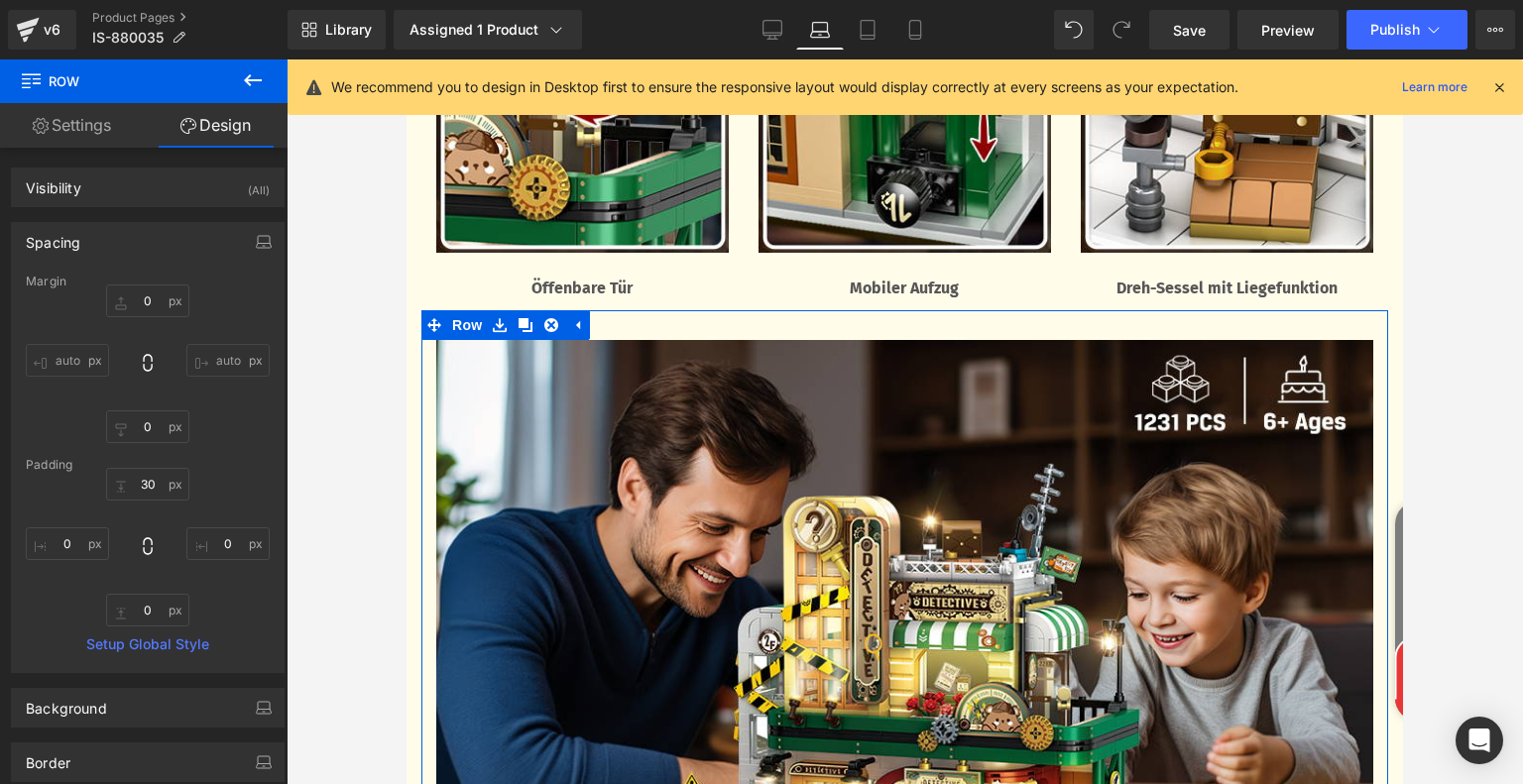 type on "0" 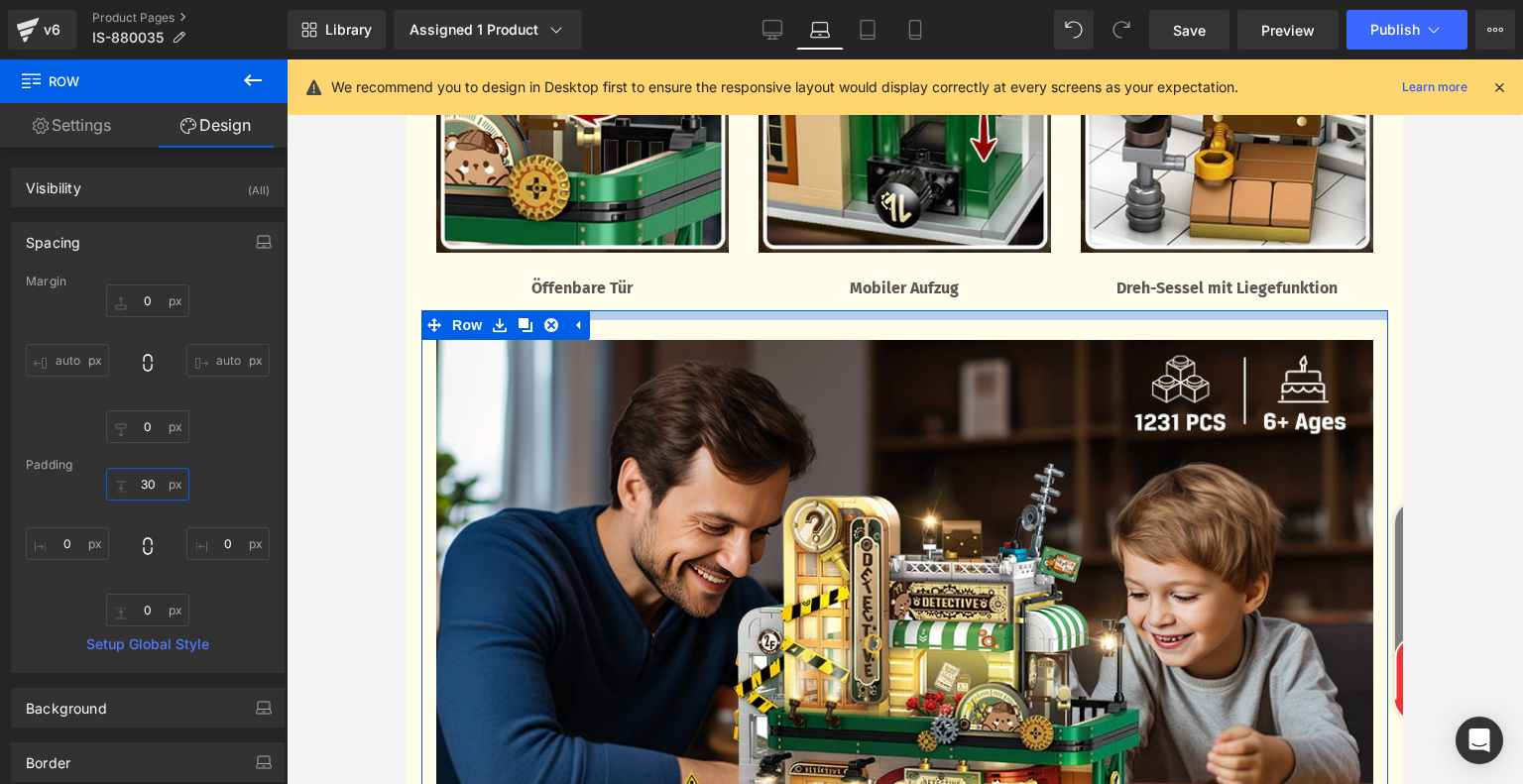 click on "30" at bounding box center (148, 484) 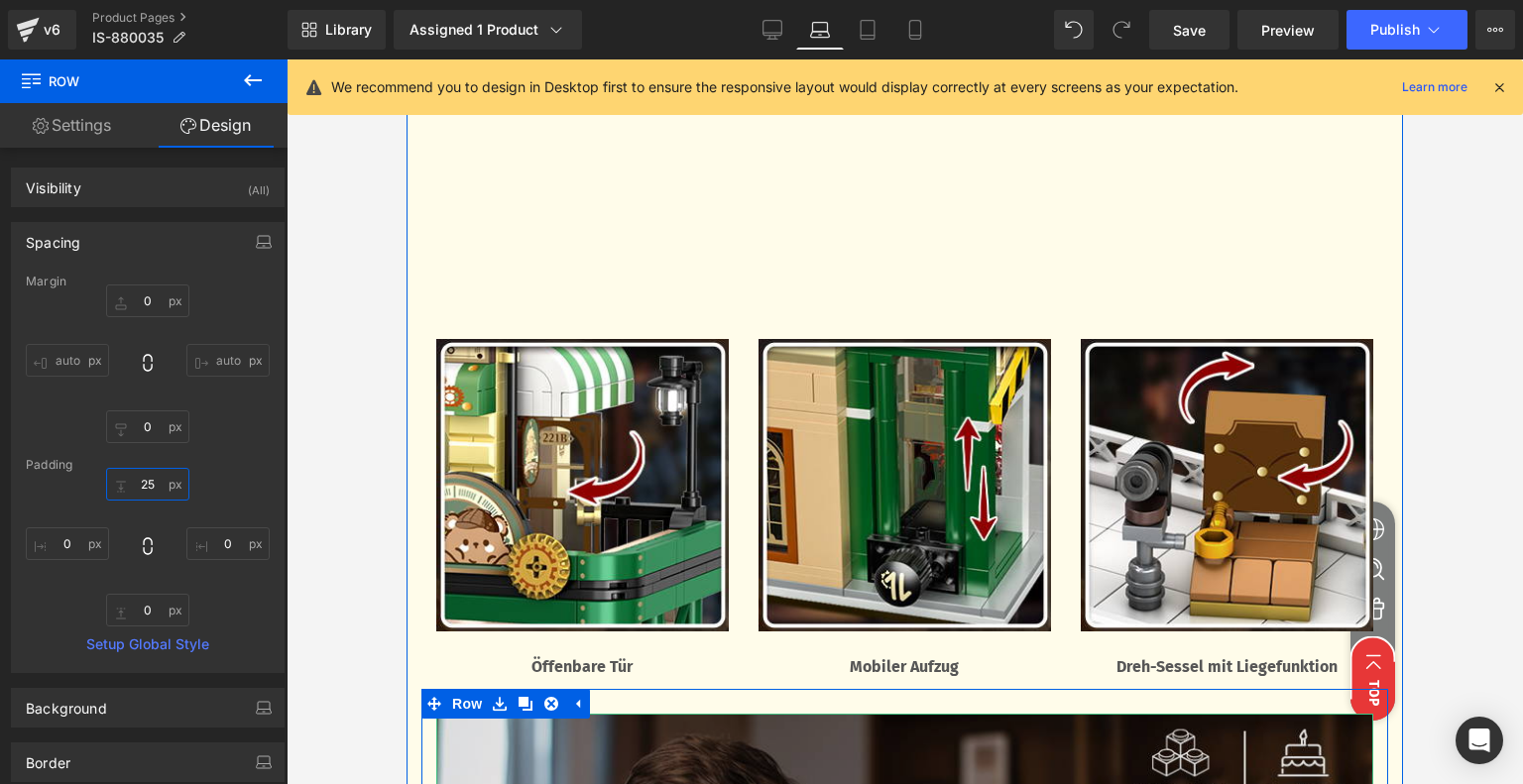 scroll, scrollTop: 2976, scrollLeft: 0, axis: vertical 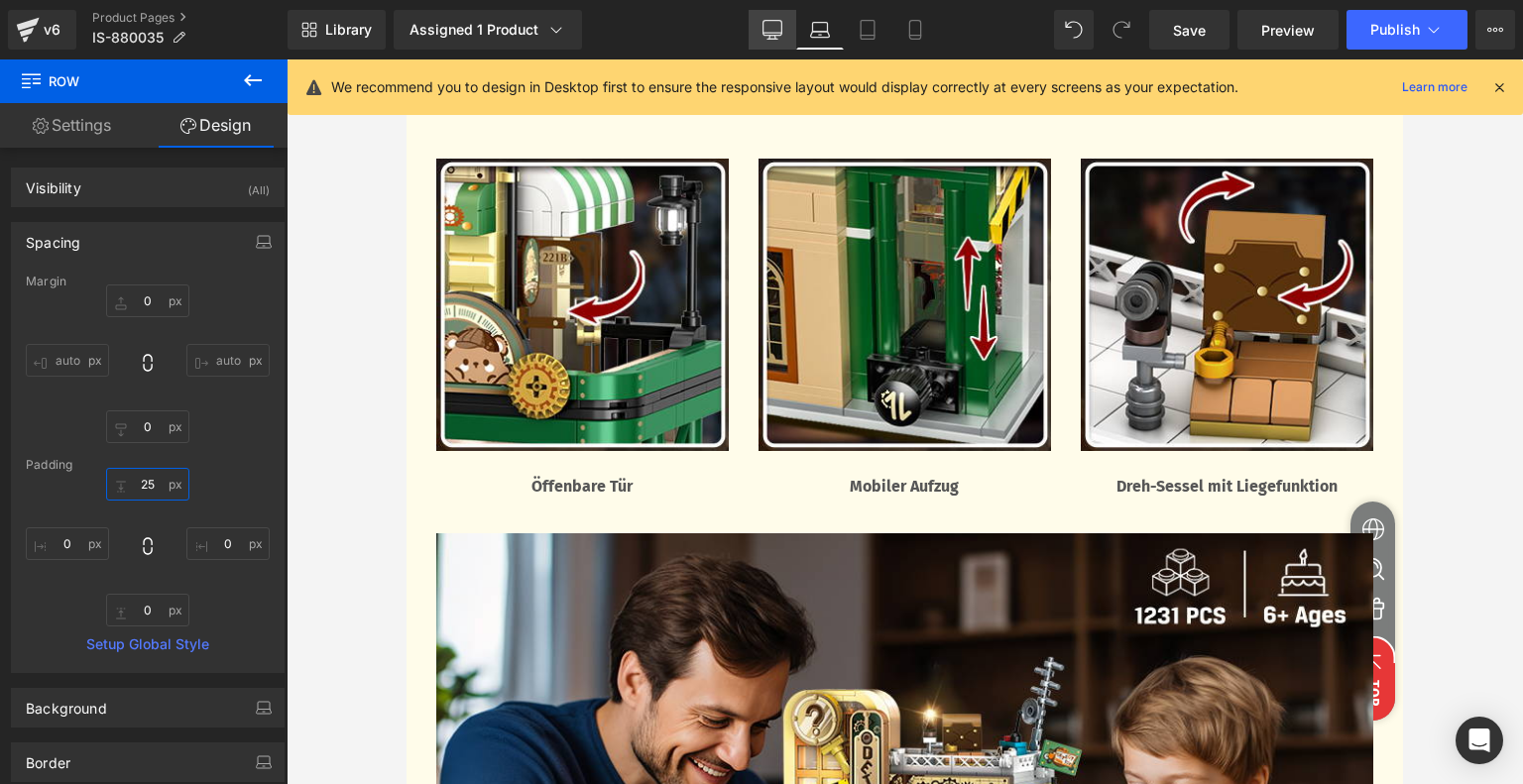 type on "25" 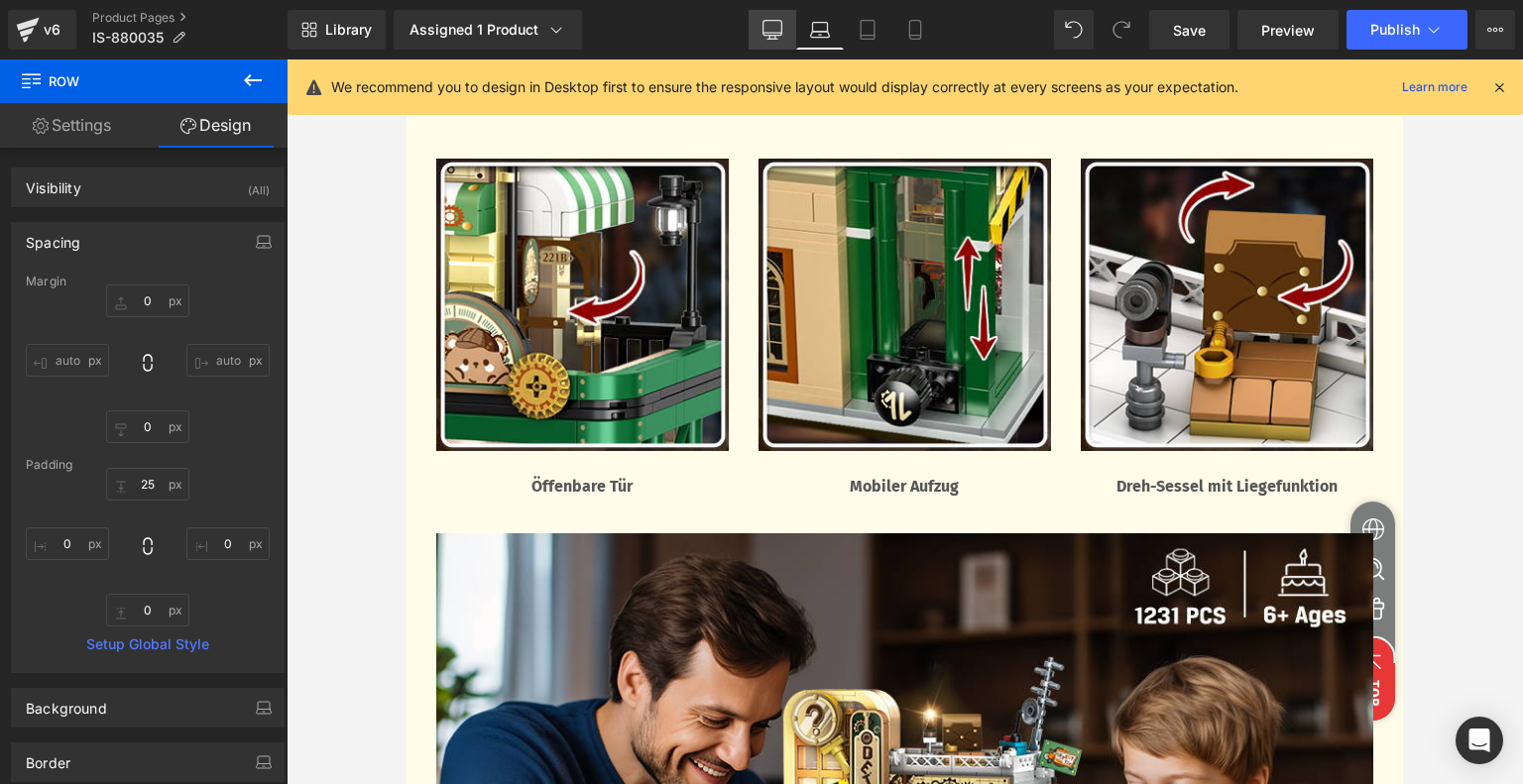 click 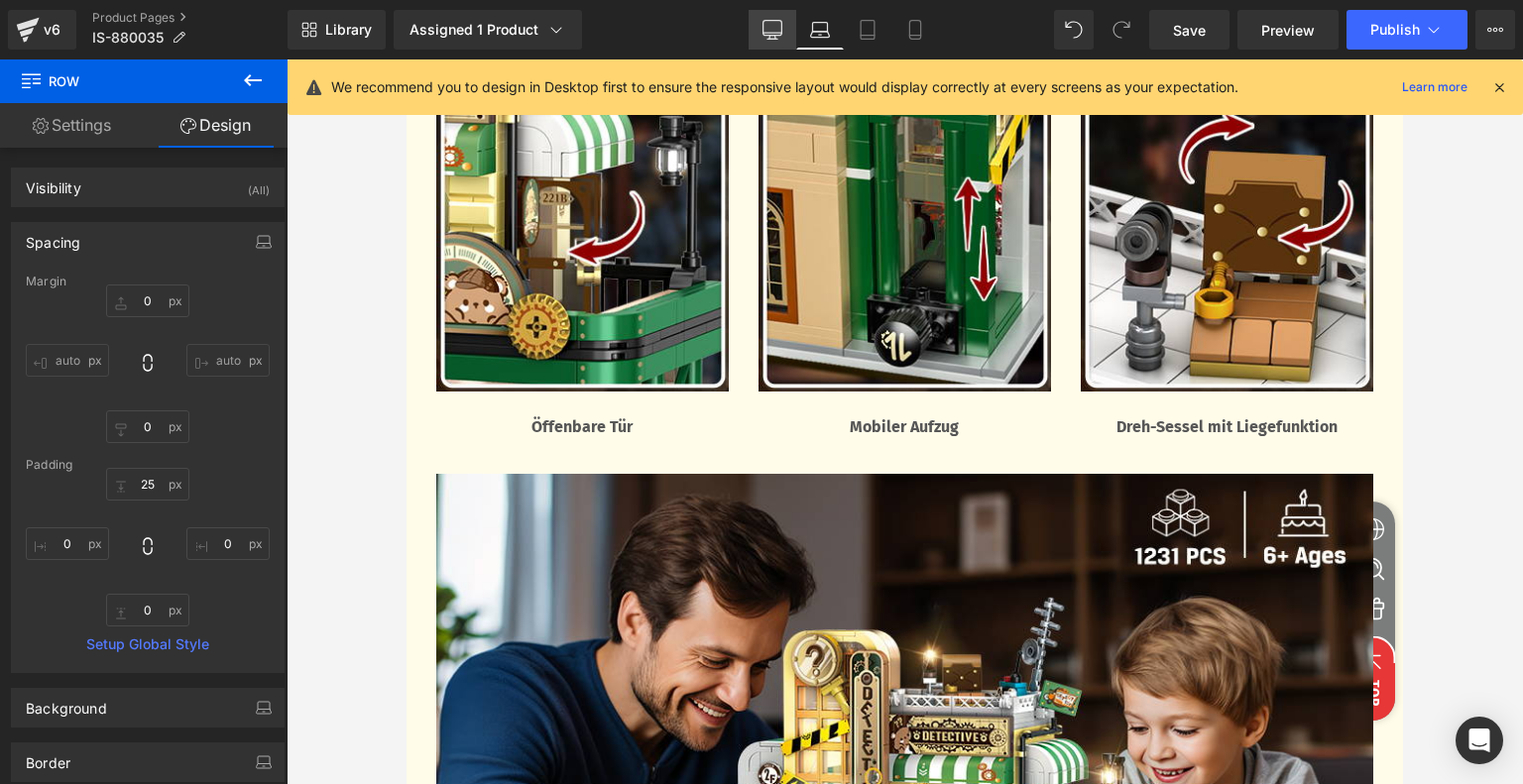 type on "0" 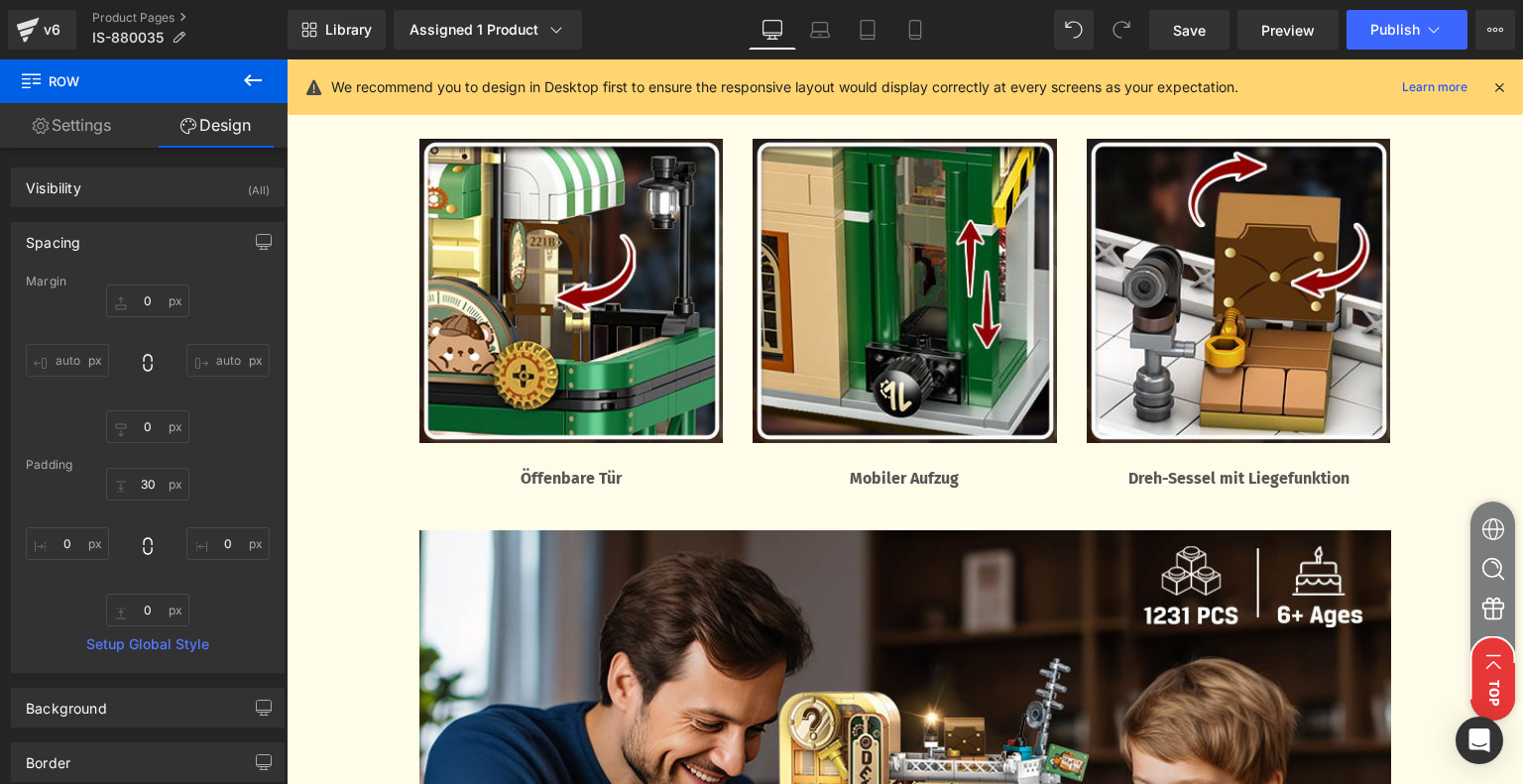 scroll, scrollTop: 3168, scrollLeft: 0, axis: vertical 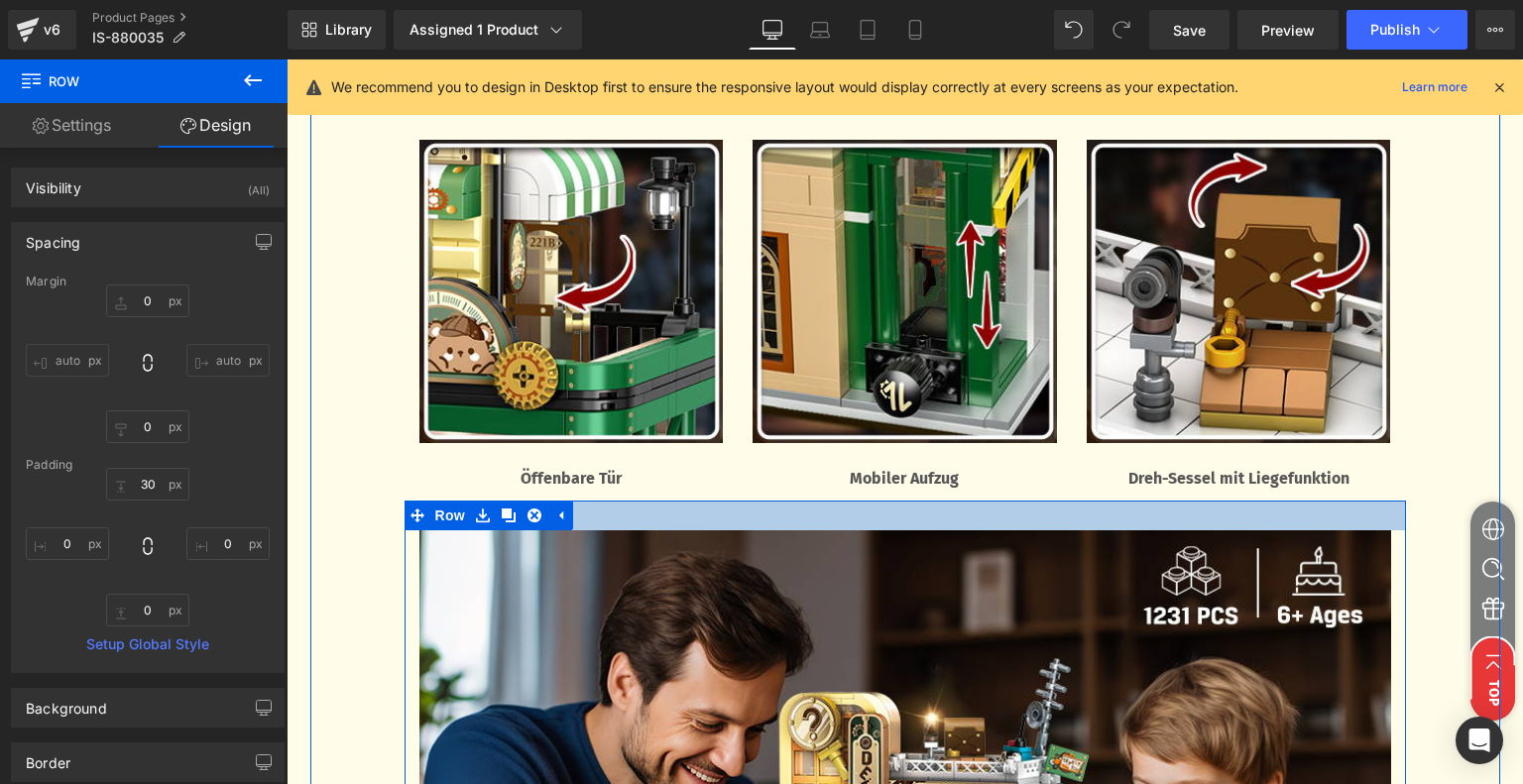 click at bounding box center [905, 515] 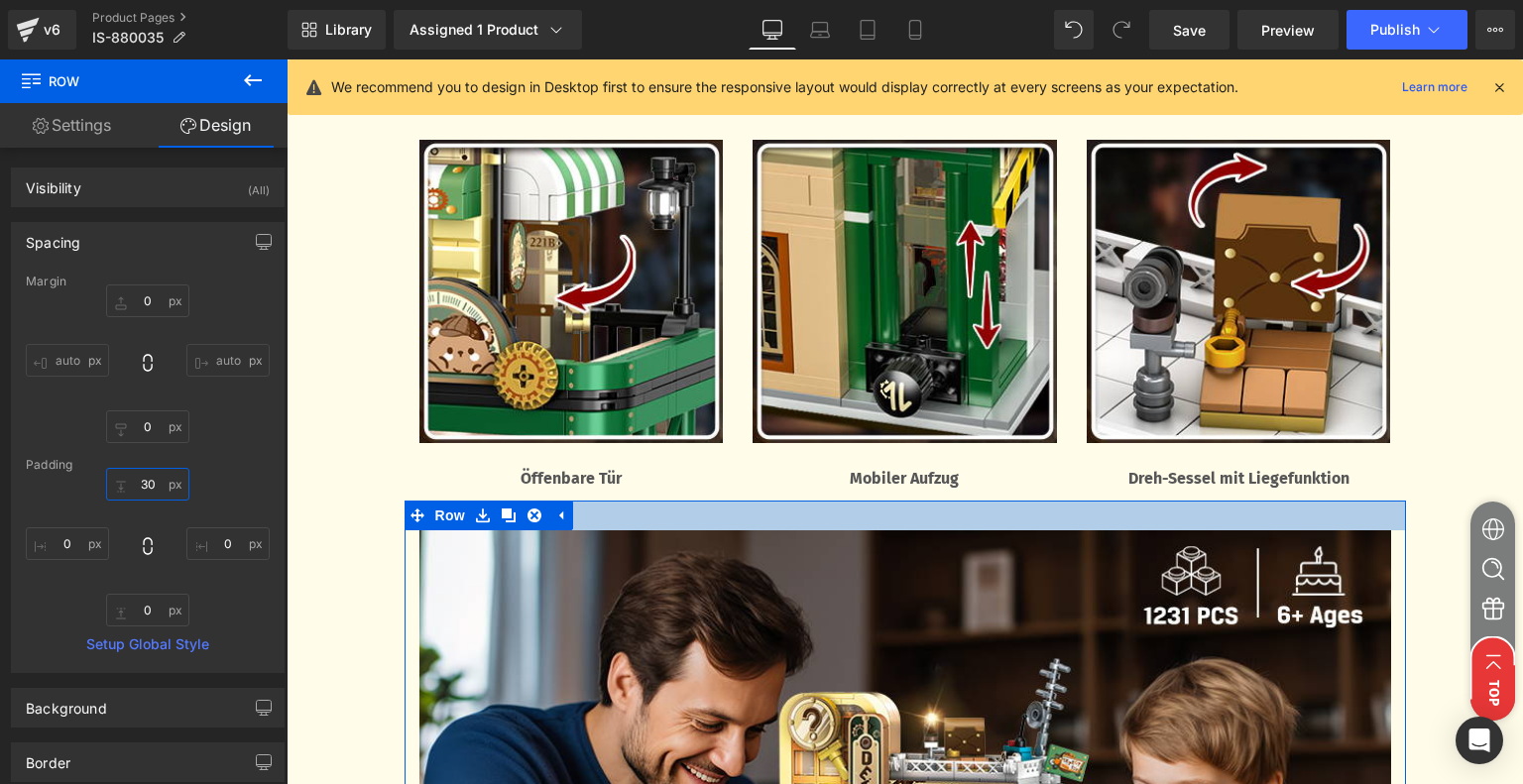 click on "30" at bounding box center (148, 484) 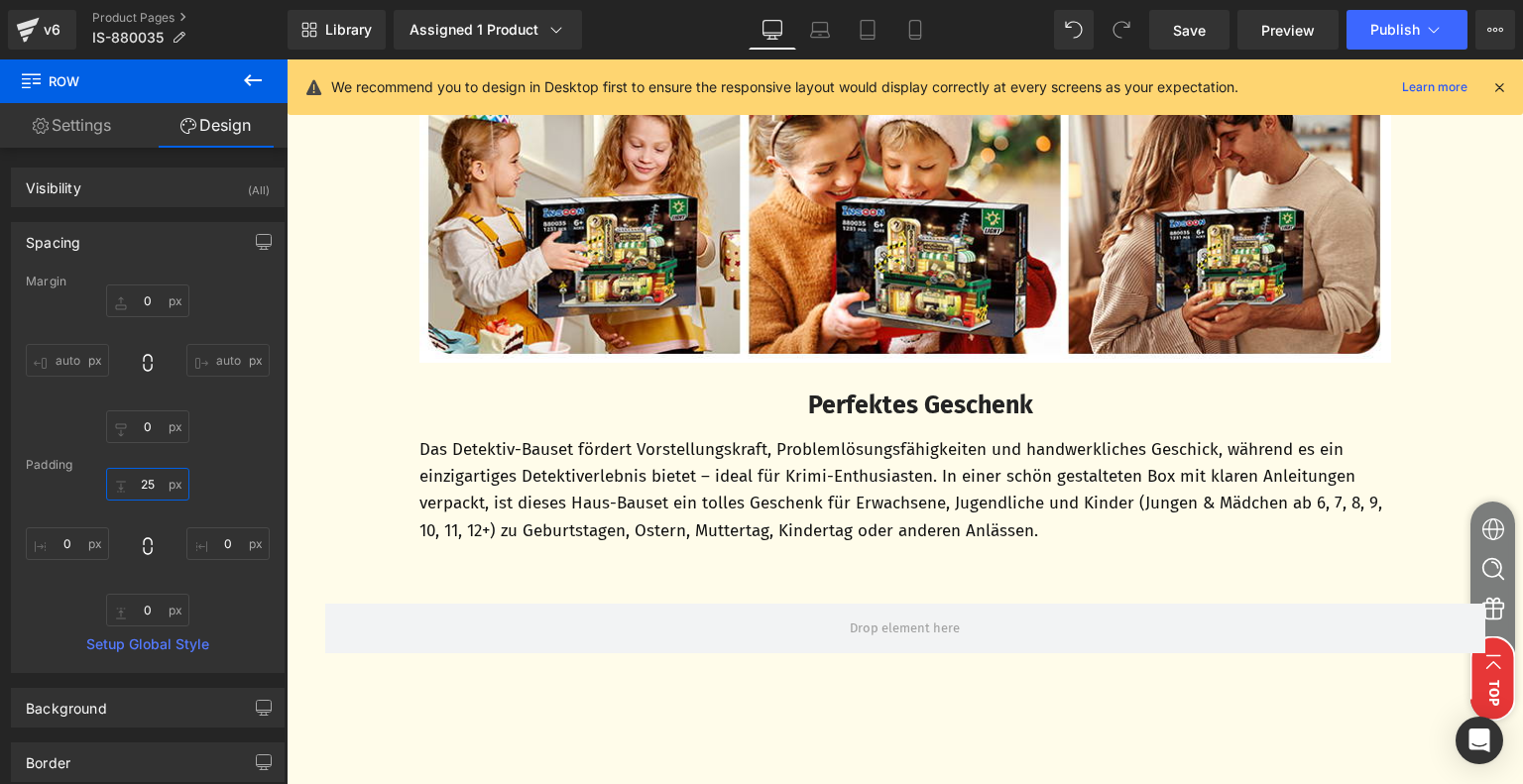 scroll, scrollTop: 5650, scrollLeft: 0, axis: vertical 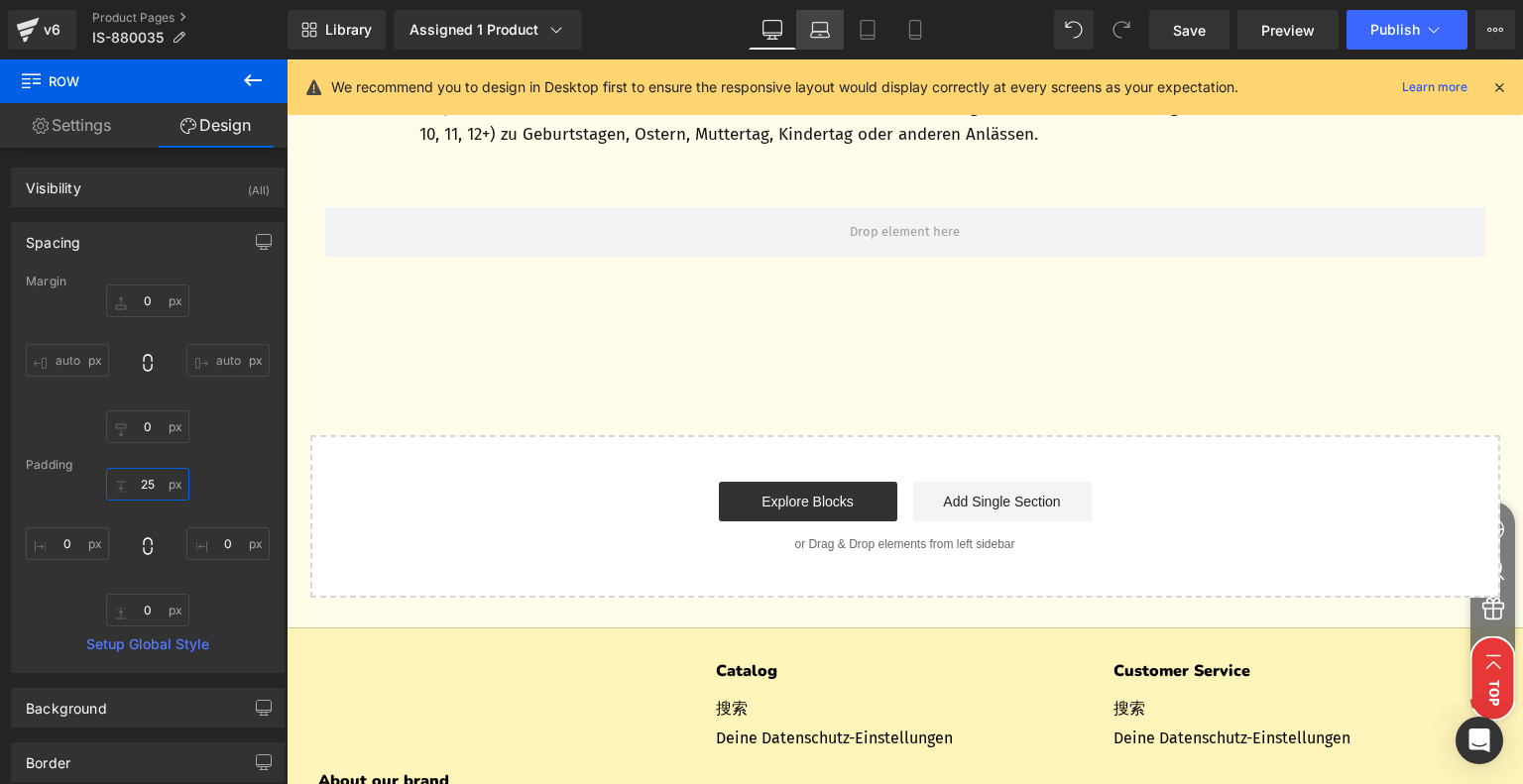 type on "25" 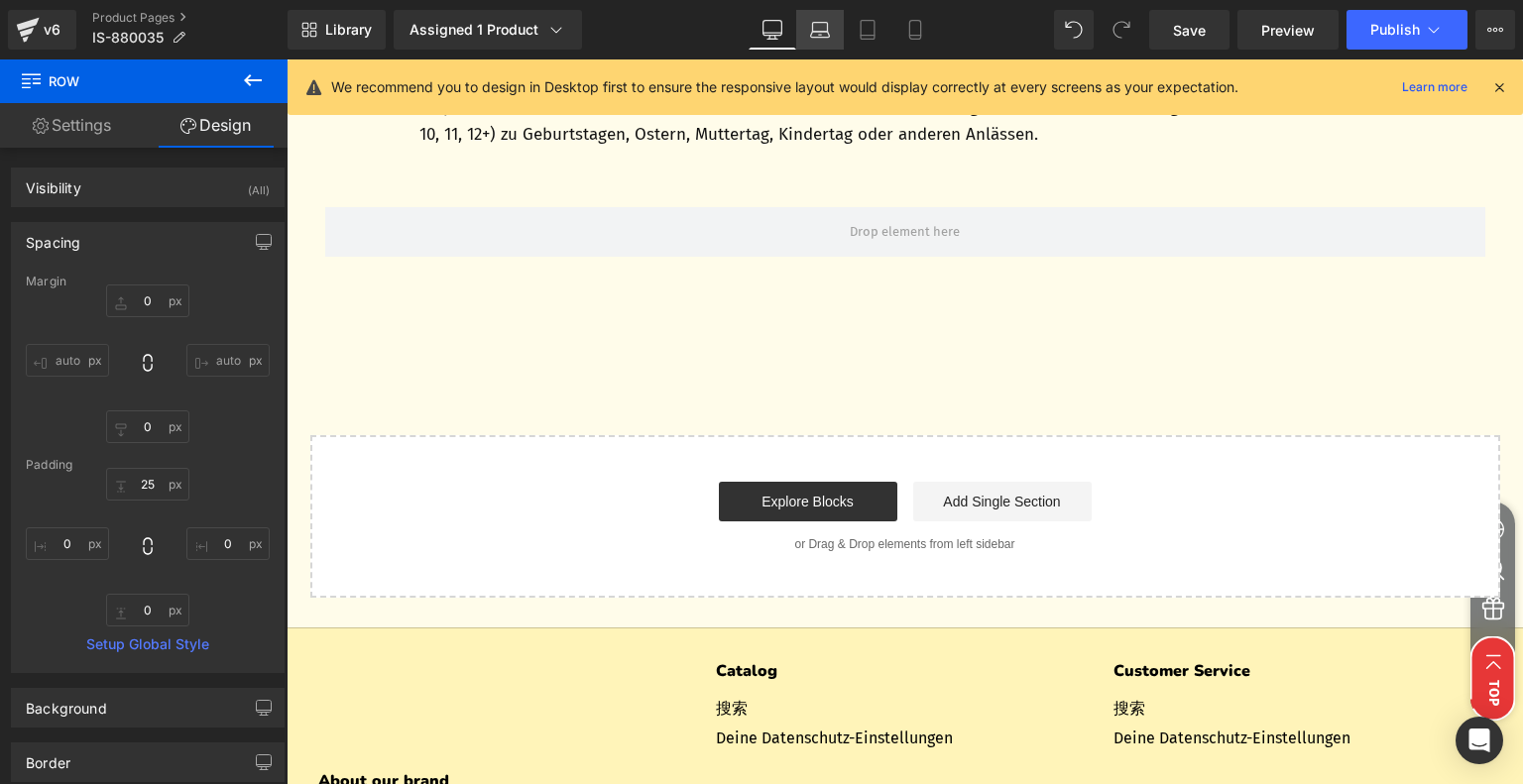 click on "Laptop" at bounding box center [820, 30] 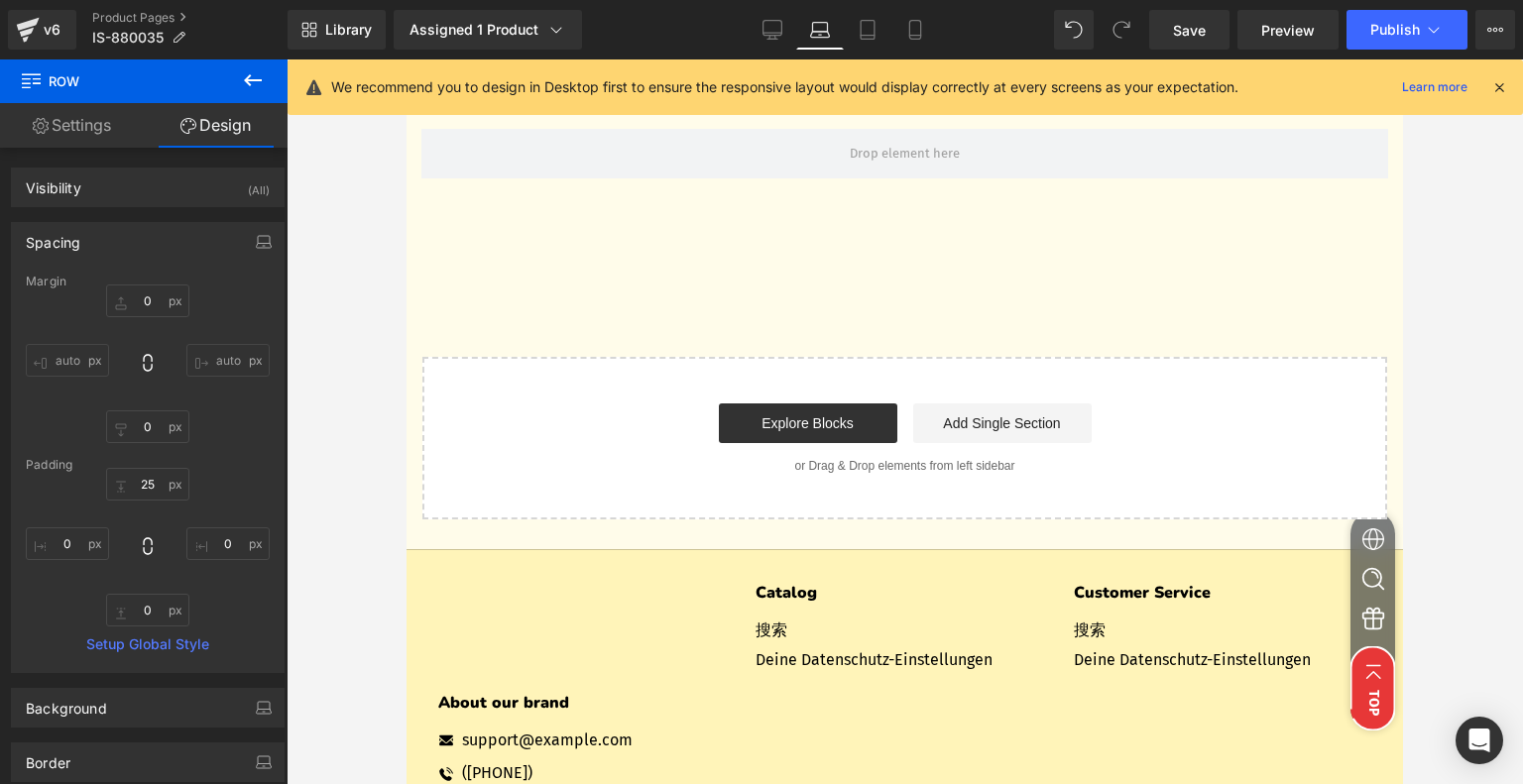 type on "0" 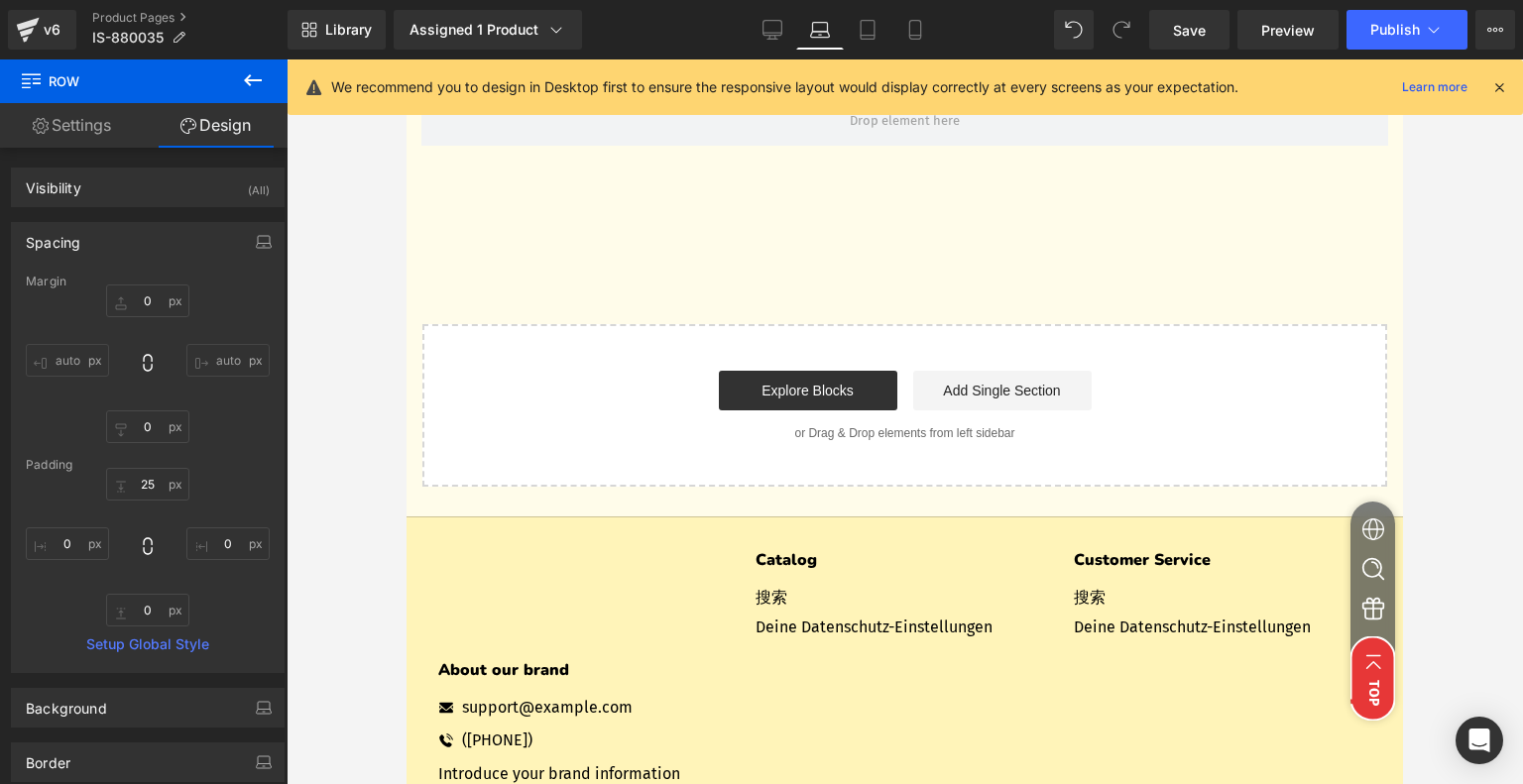 scroll, scrollTop: 5253, scrollLeft: 0, axis: vertical 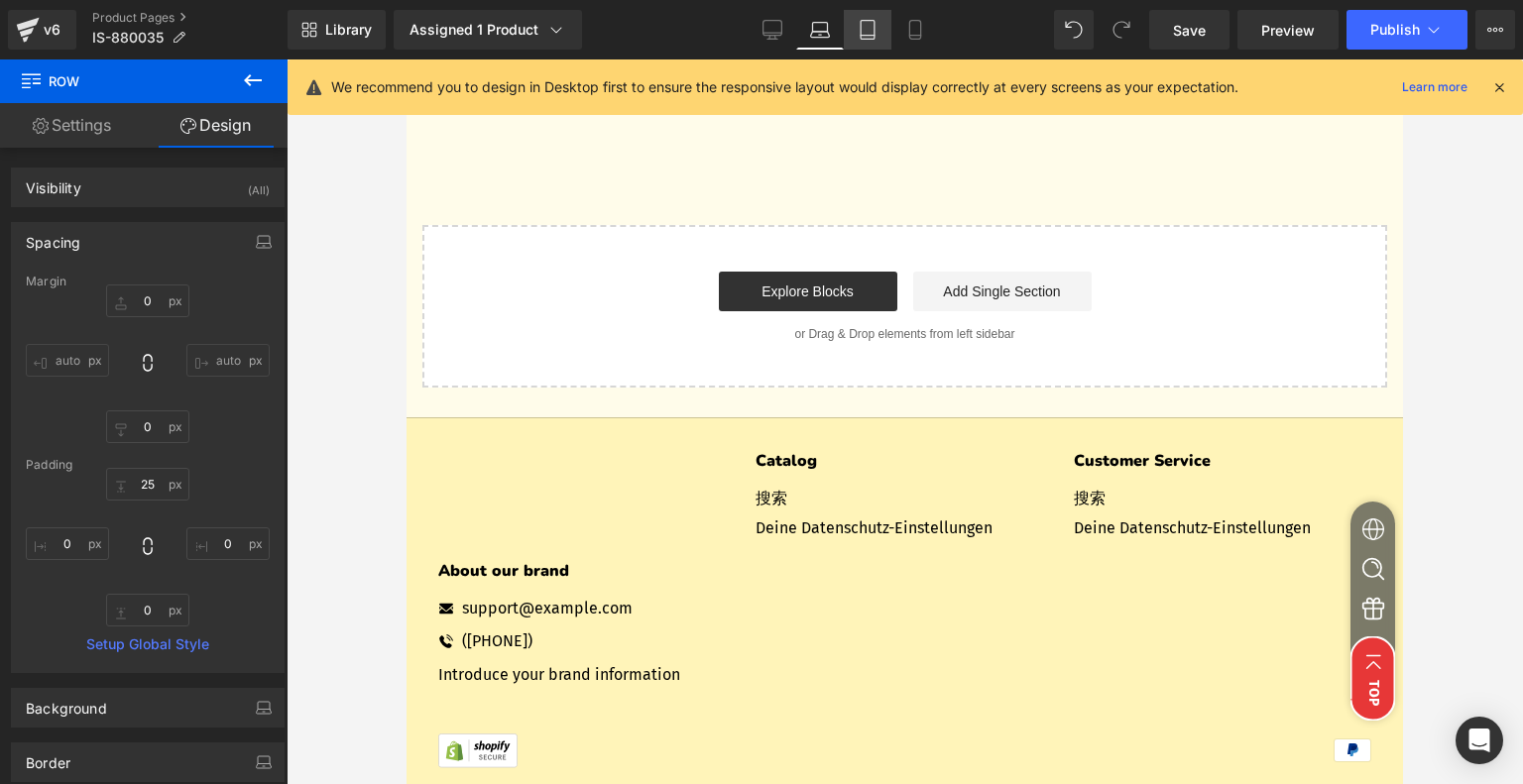 click 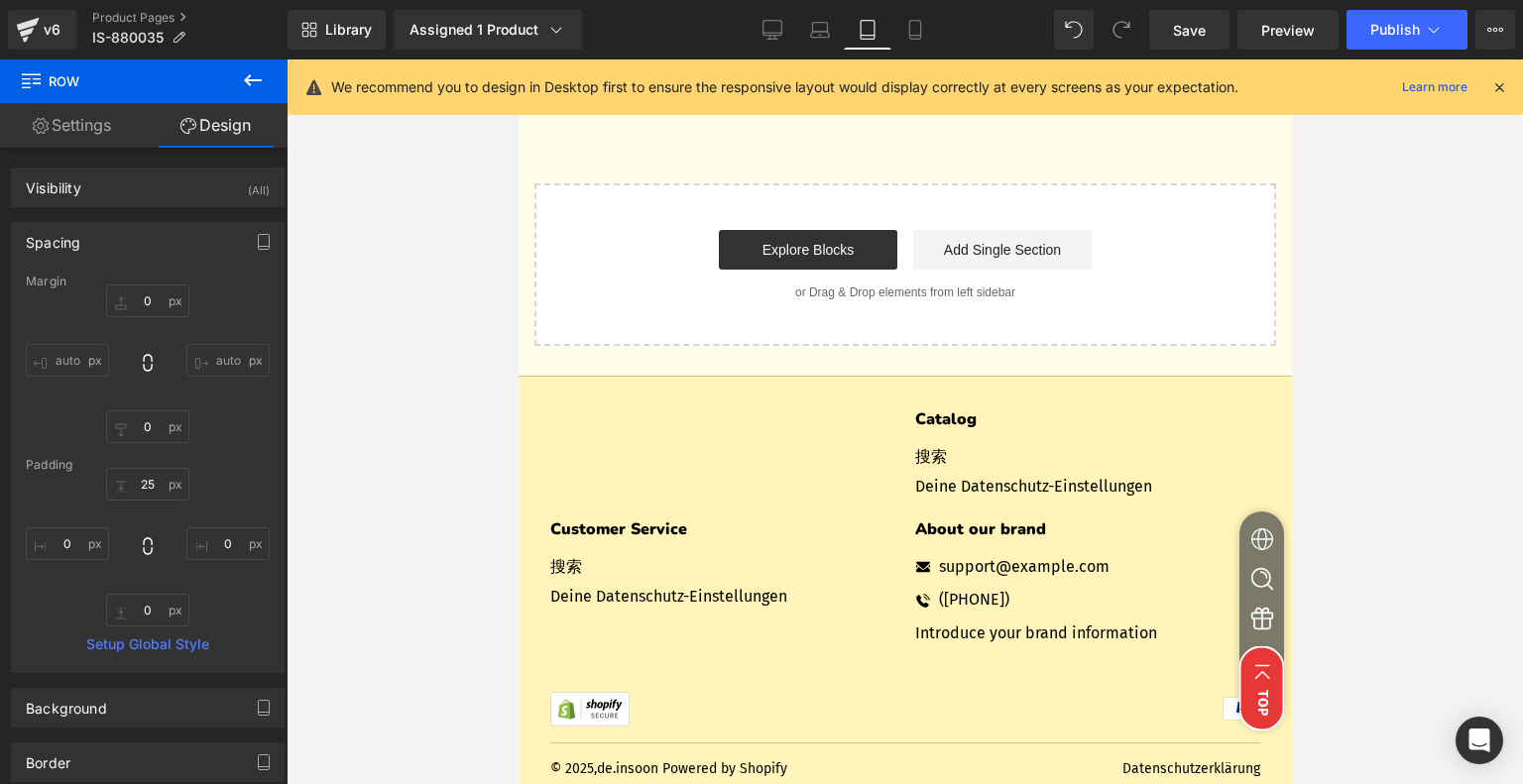 type on "0" 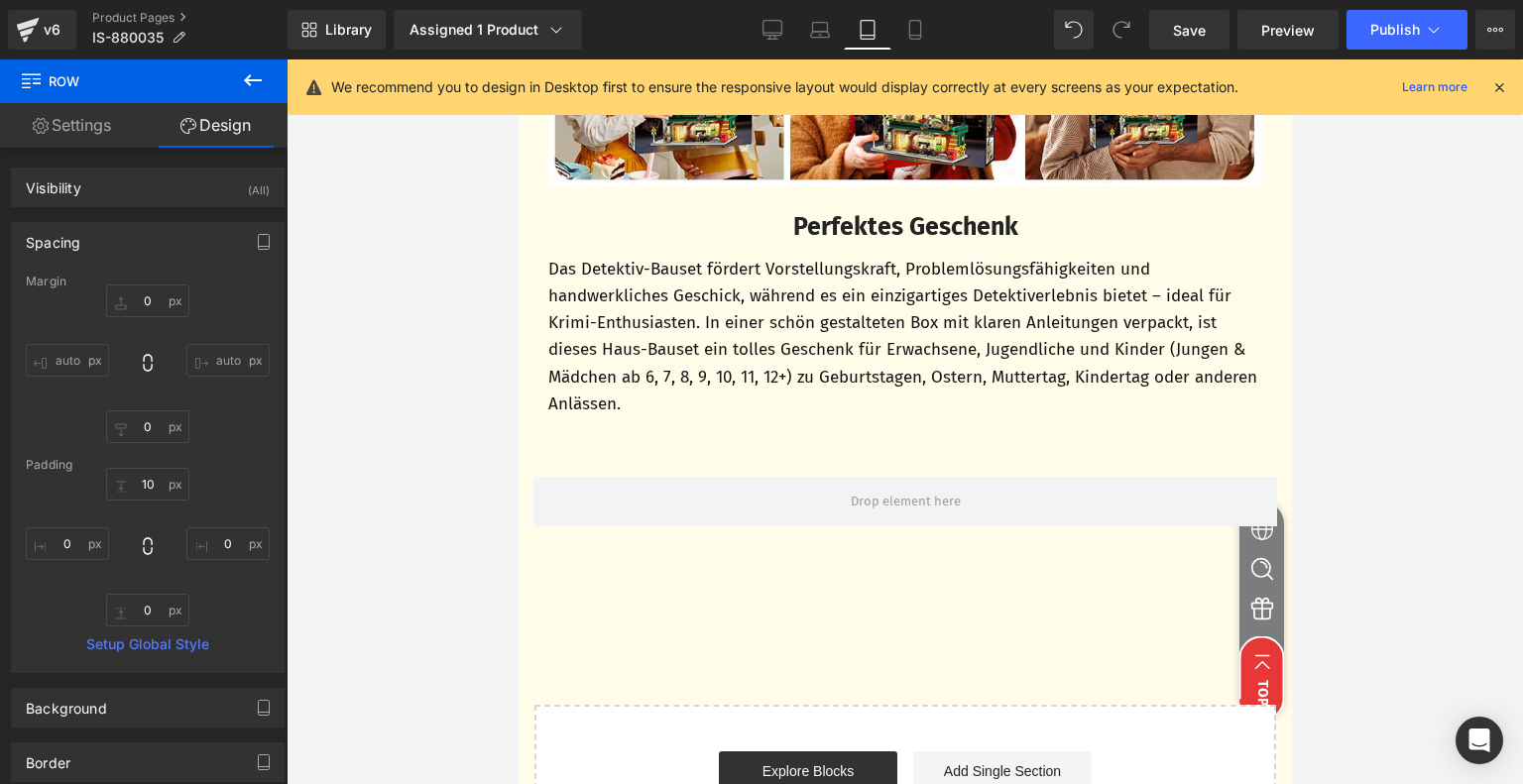 scroll, scrollTop: 4559, scrollLeft: 0, axis: vertical 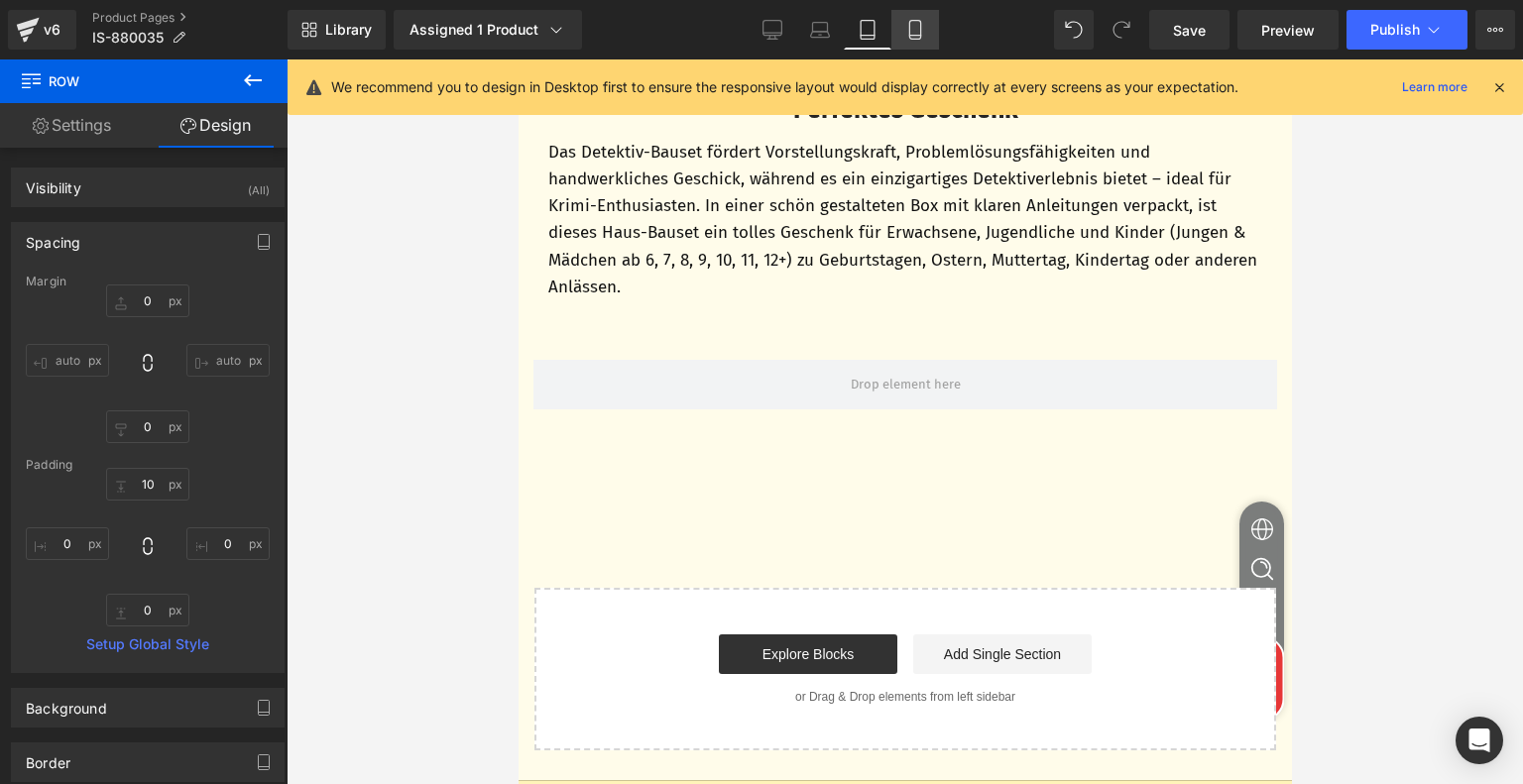 click 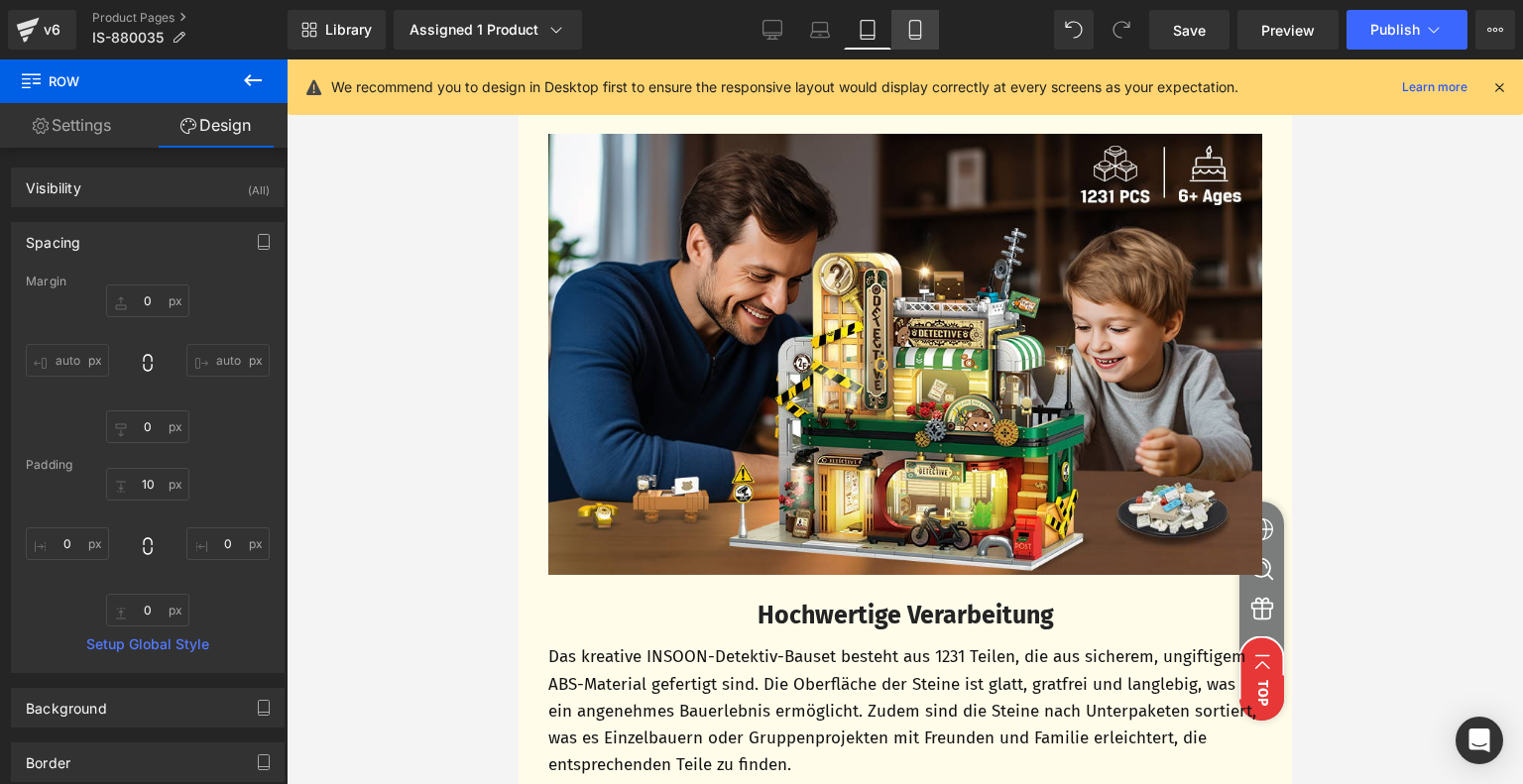 type on "0" 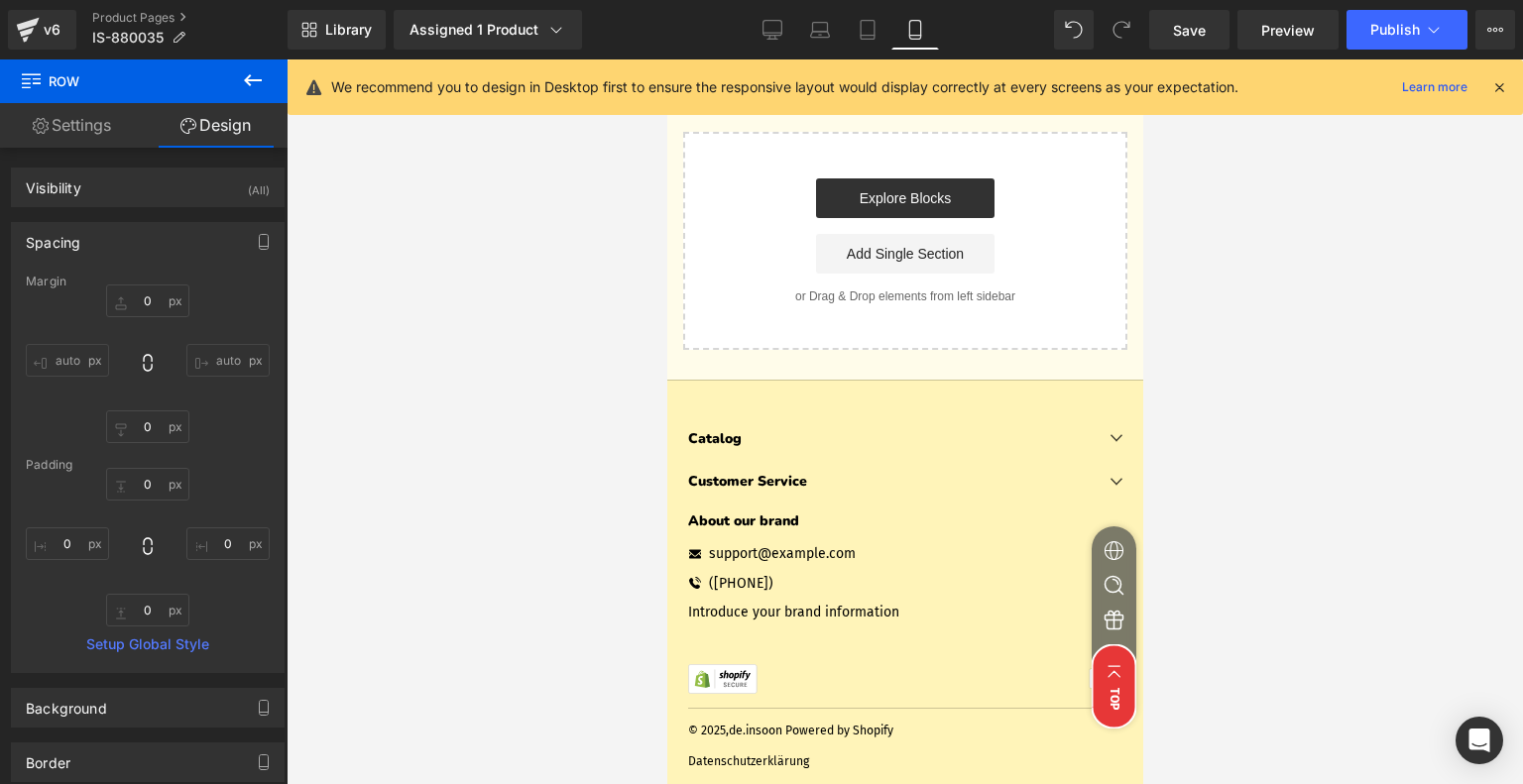 scroll, scrollTop: 5059, scrollLeft: 0, axis: vertical 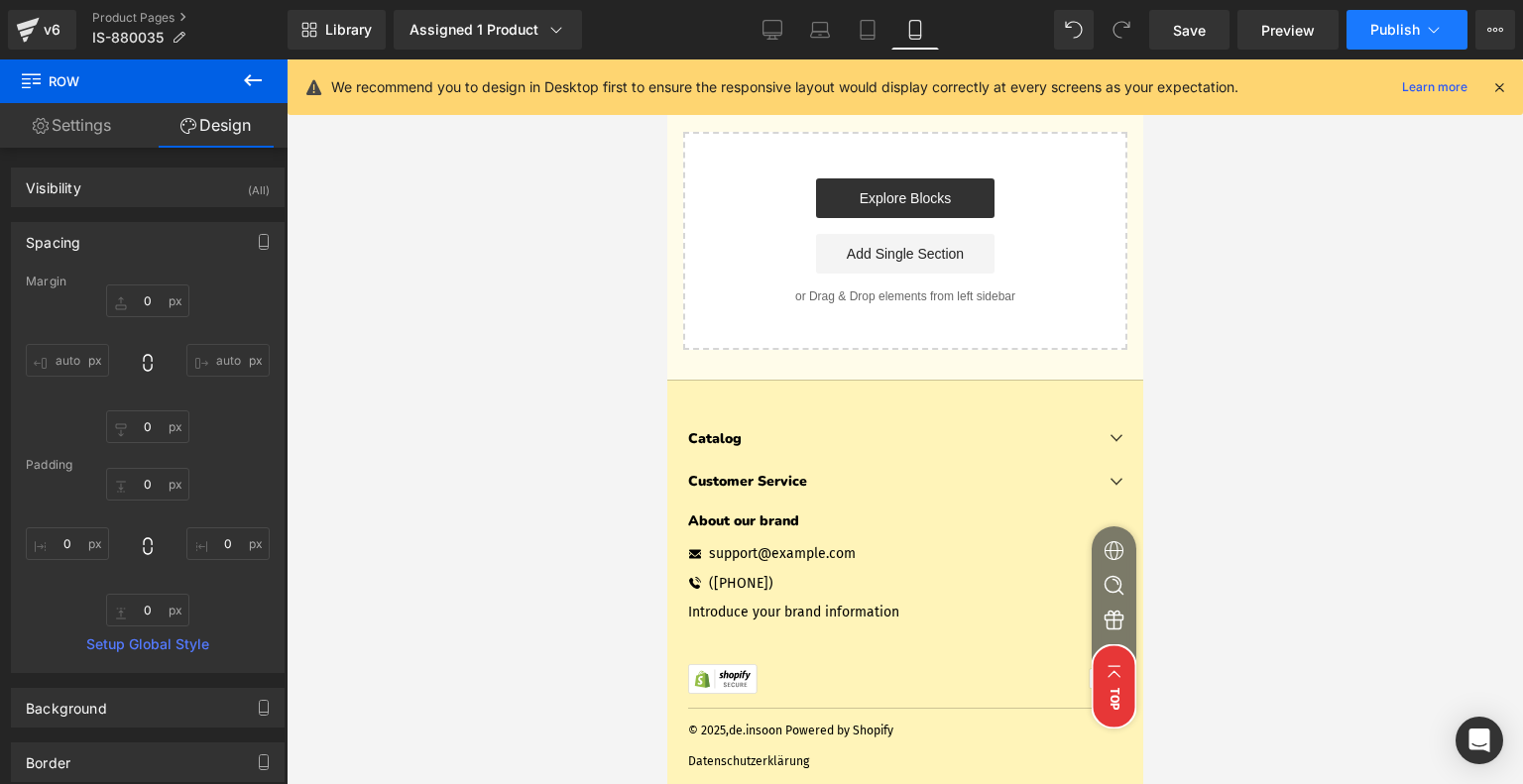 click 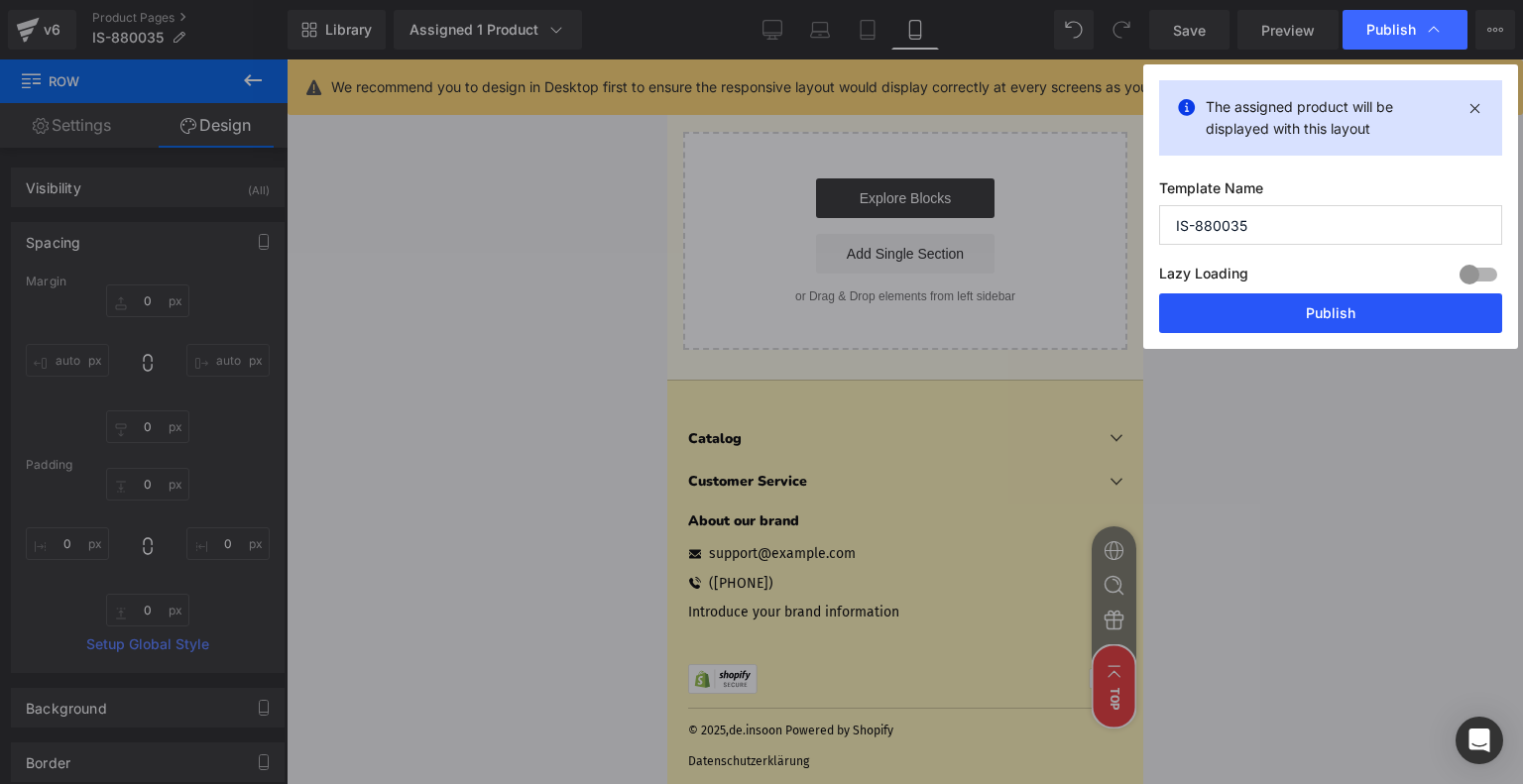 click on "Publish" at bounding box center (1331, 313) 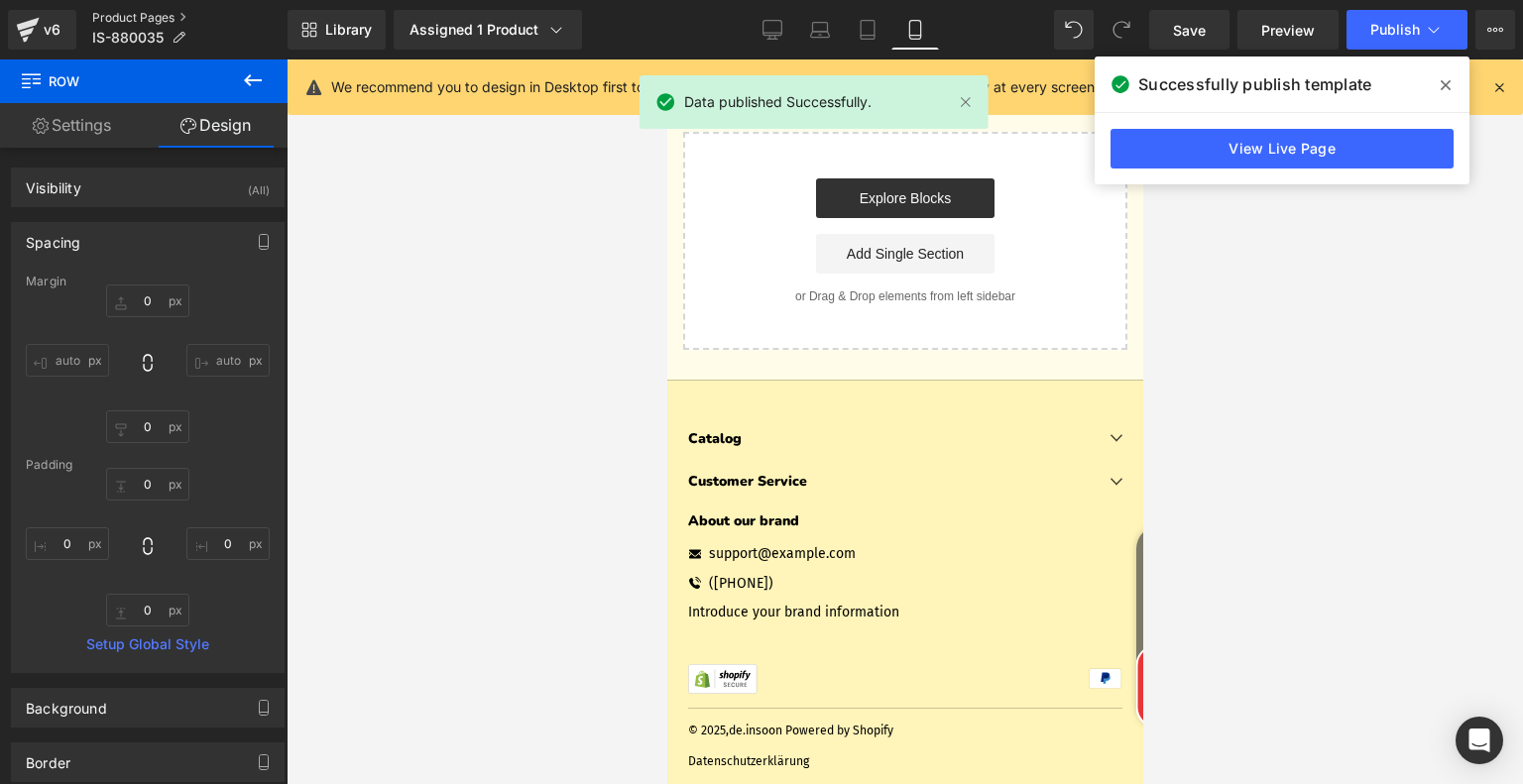 click on "Product Pages" at bounding box center [189, 18] 